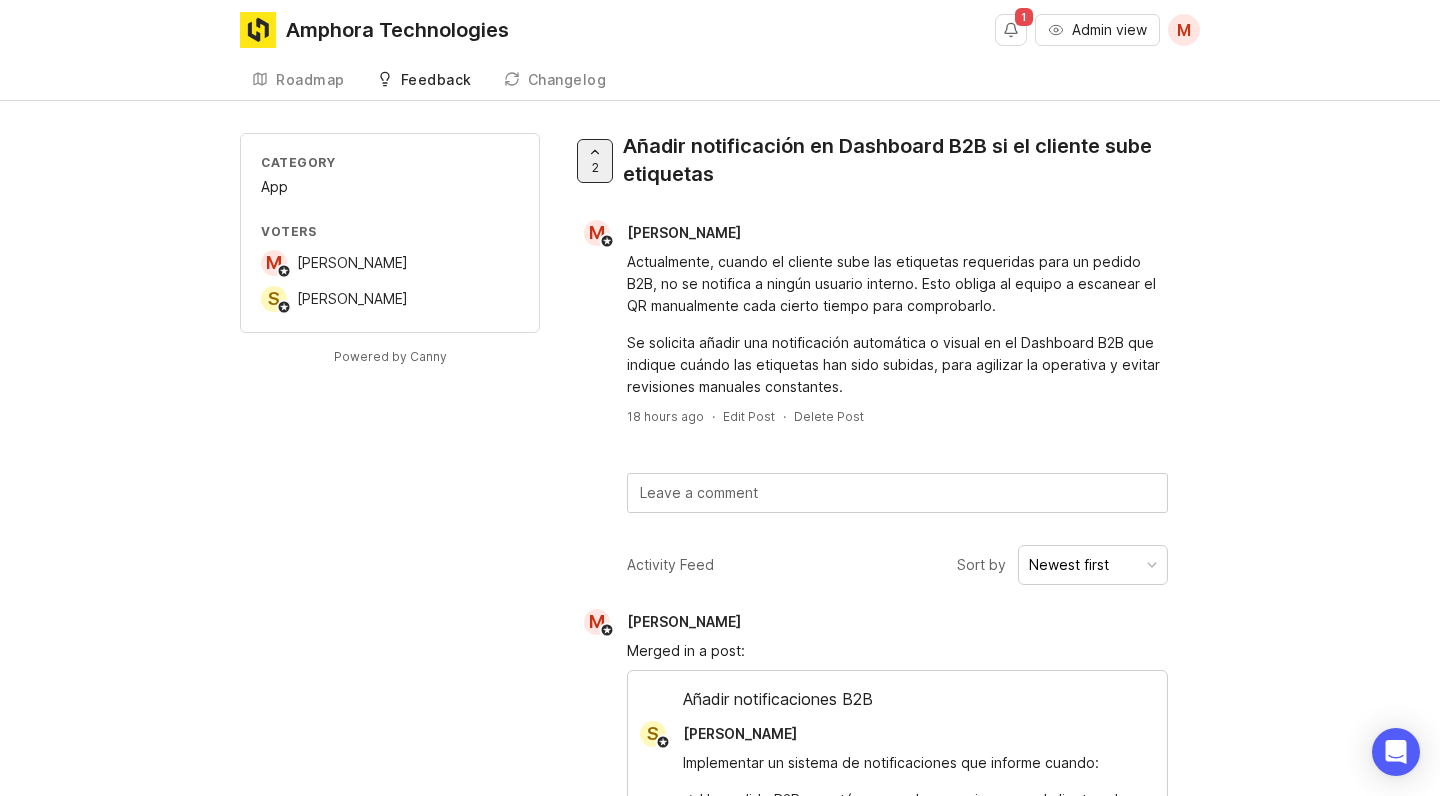scroll, scrollTop: 0, scrollLeft: 0, axis: both 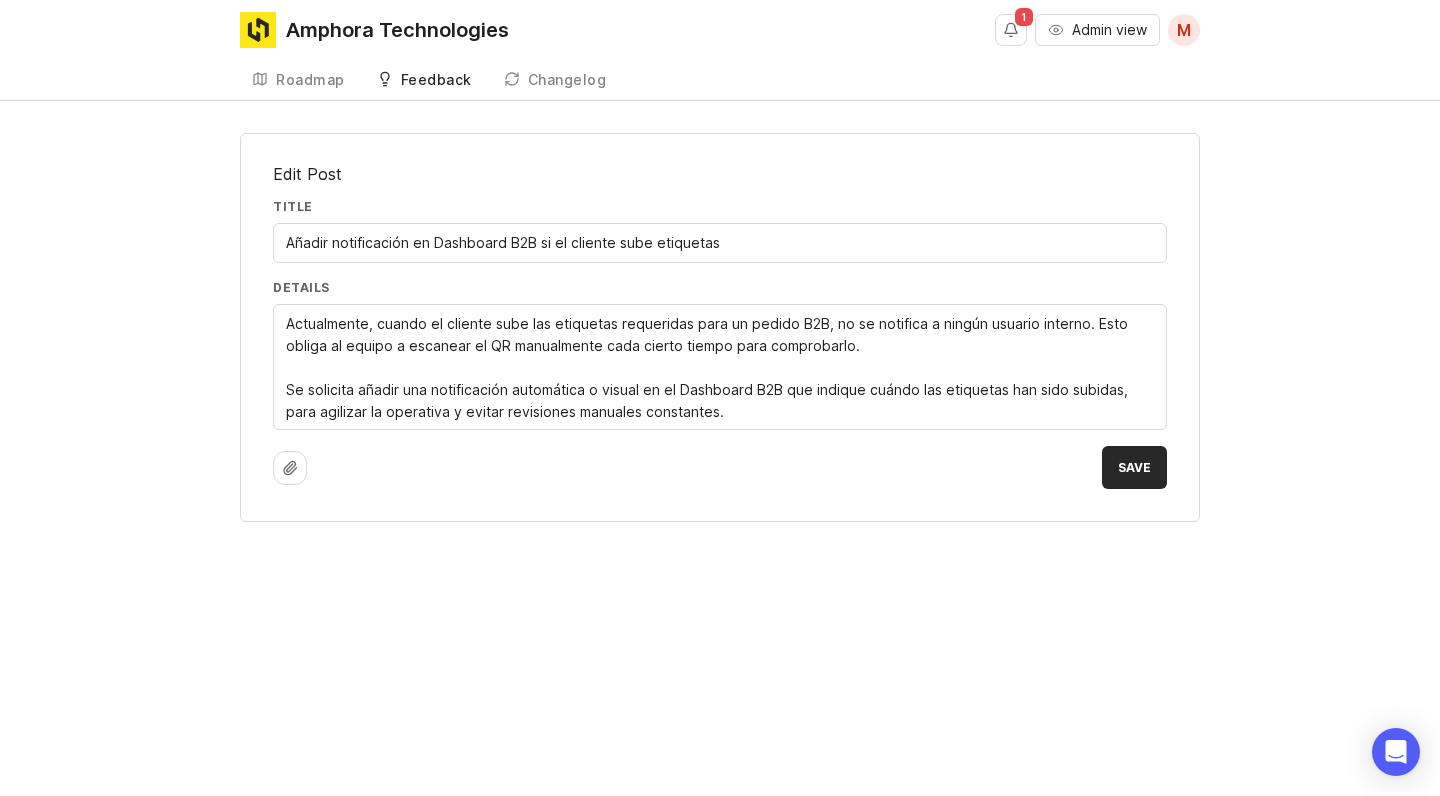 click on "Edit Post Title Añadir notificación en Dashboard B2B si el cliente sube etiquetas Details Actualmente, cuando el cliente sube las etiquetas requeridas para un pedido B2B, no se notifica a ningún usuario interno. Esto obliga al equipo a escanear el QR manualmente cada cierto tiempo para comprobarlo.
Se solicita añadir una notificación automática o visual en el Dashboard B2B que indique cuándo las etiquetas han sido subidas, para agilizar la operativa y evitar revisiones manuales constantes. Save" at bounding box center [720, 327] 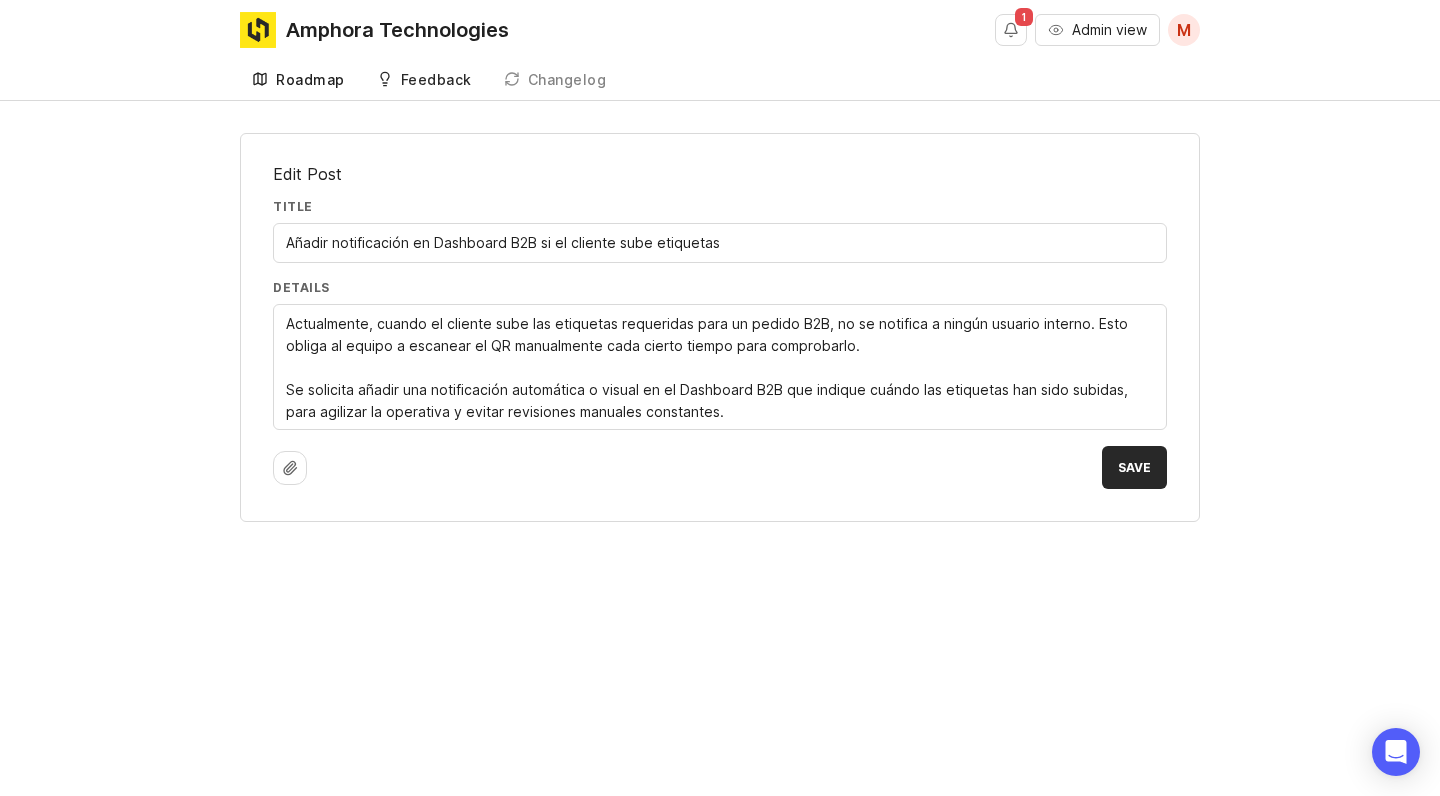 click on "Roadmap" at bounding box center (310, 80) 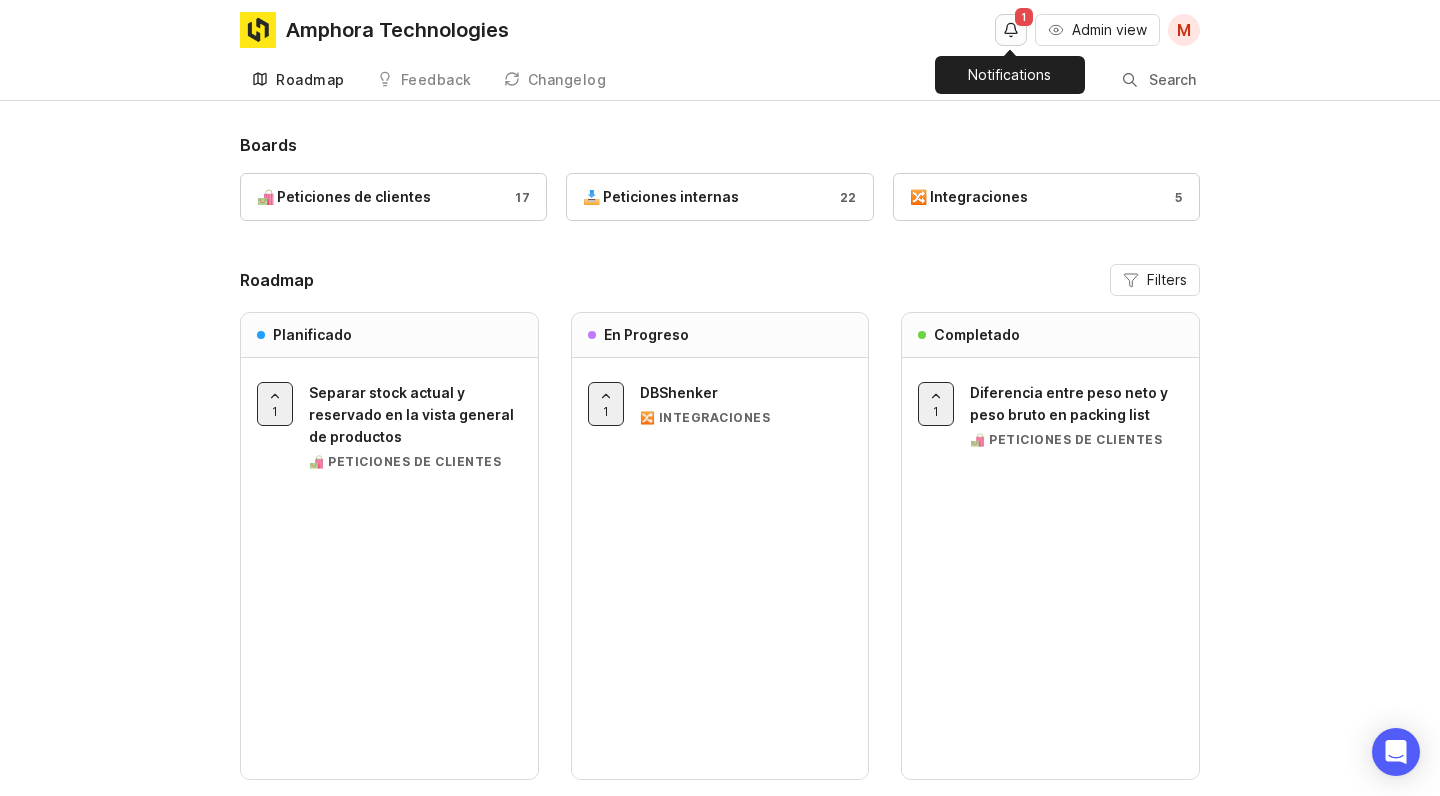 click at bounding box center (1011, 30) 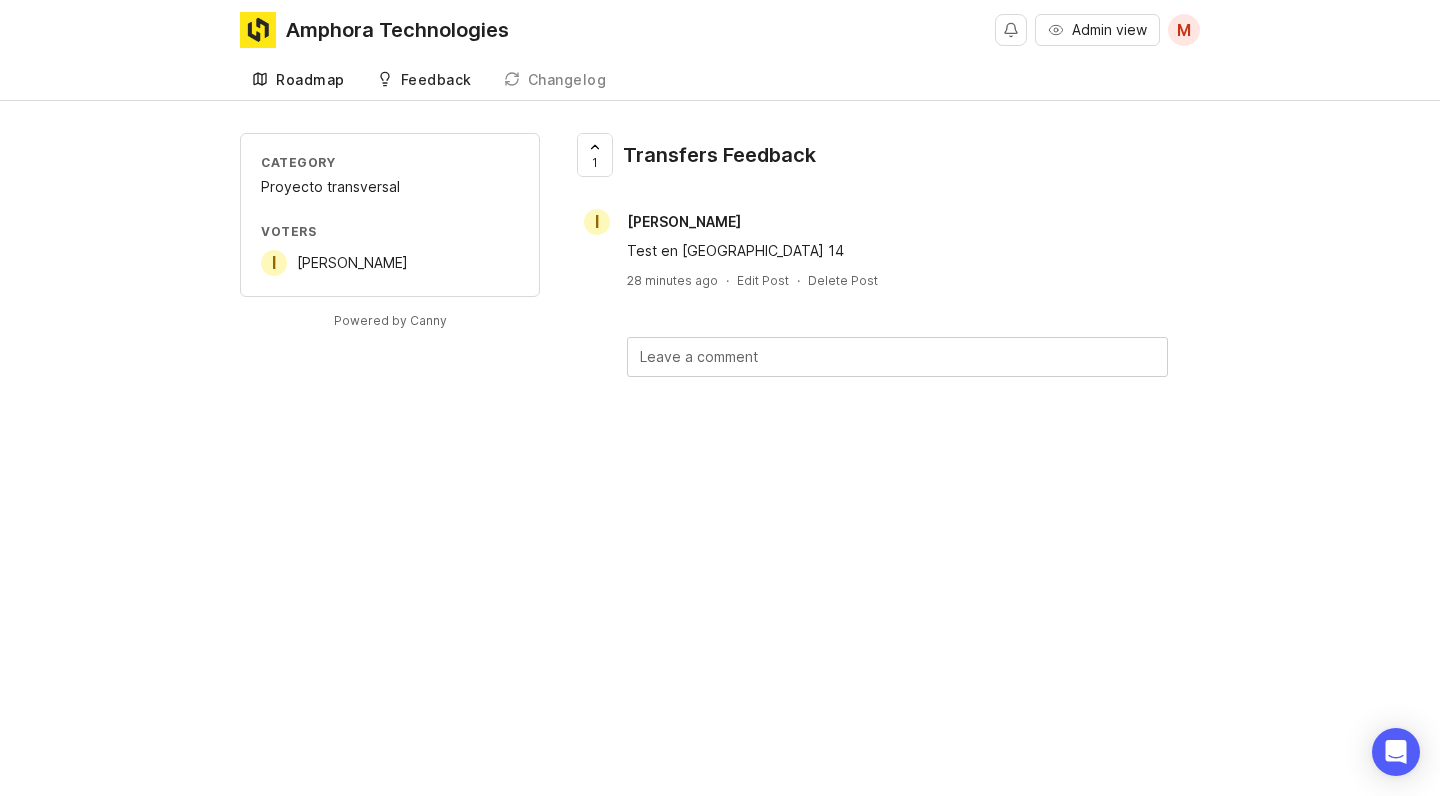 click on "Roadmap" at bounding box center [298, 80] 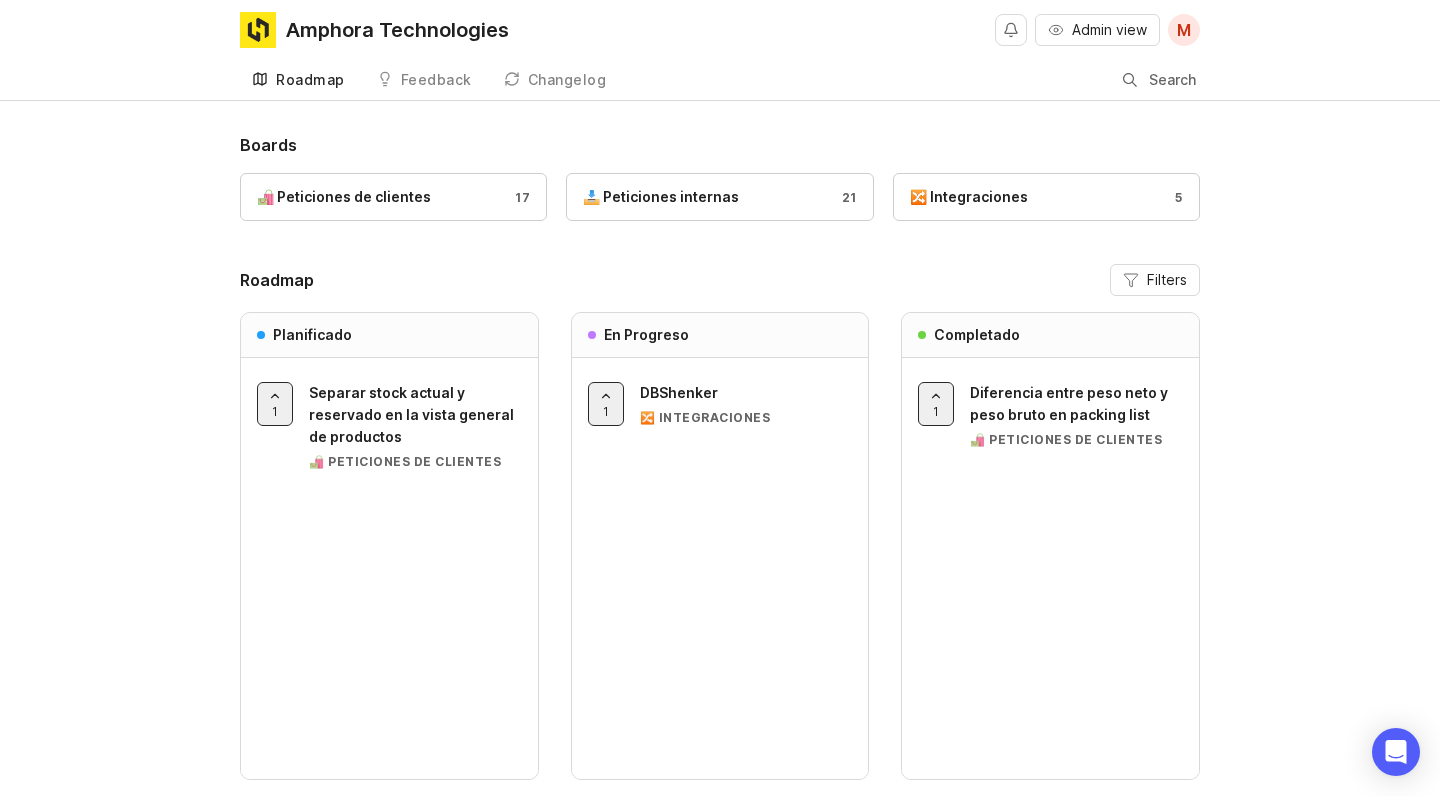 scroll, scrollTop: 0, scrollLeft: 0, axis: both 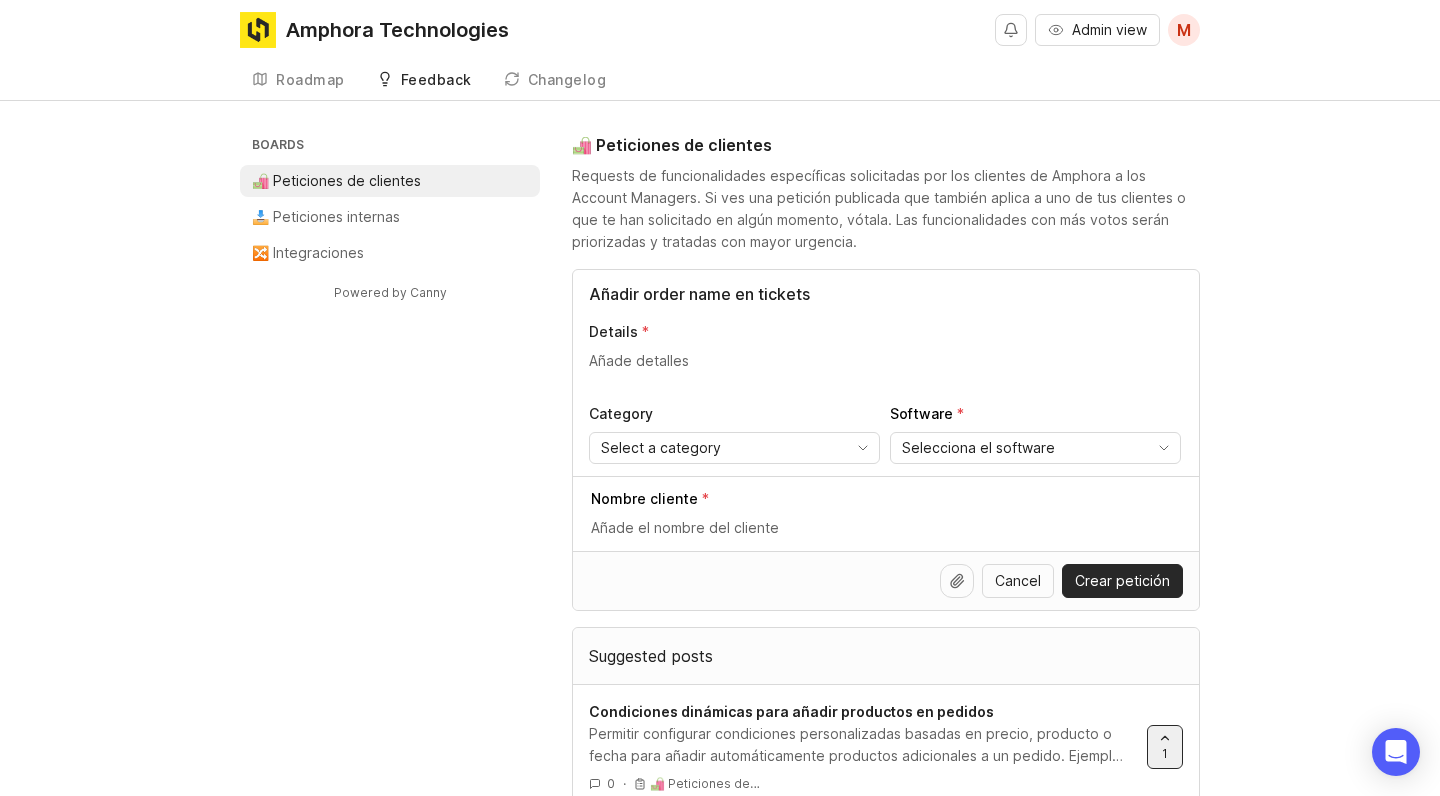 click on "Añadir order name en tickets" at bounding box center (886, 294) 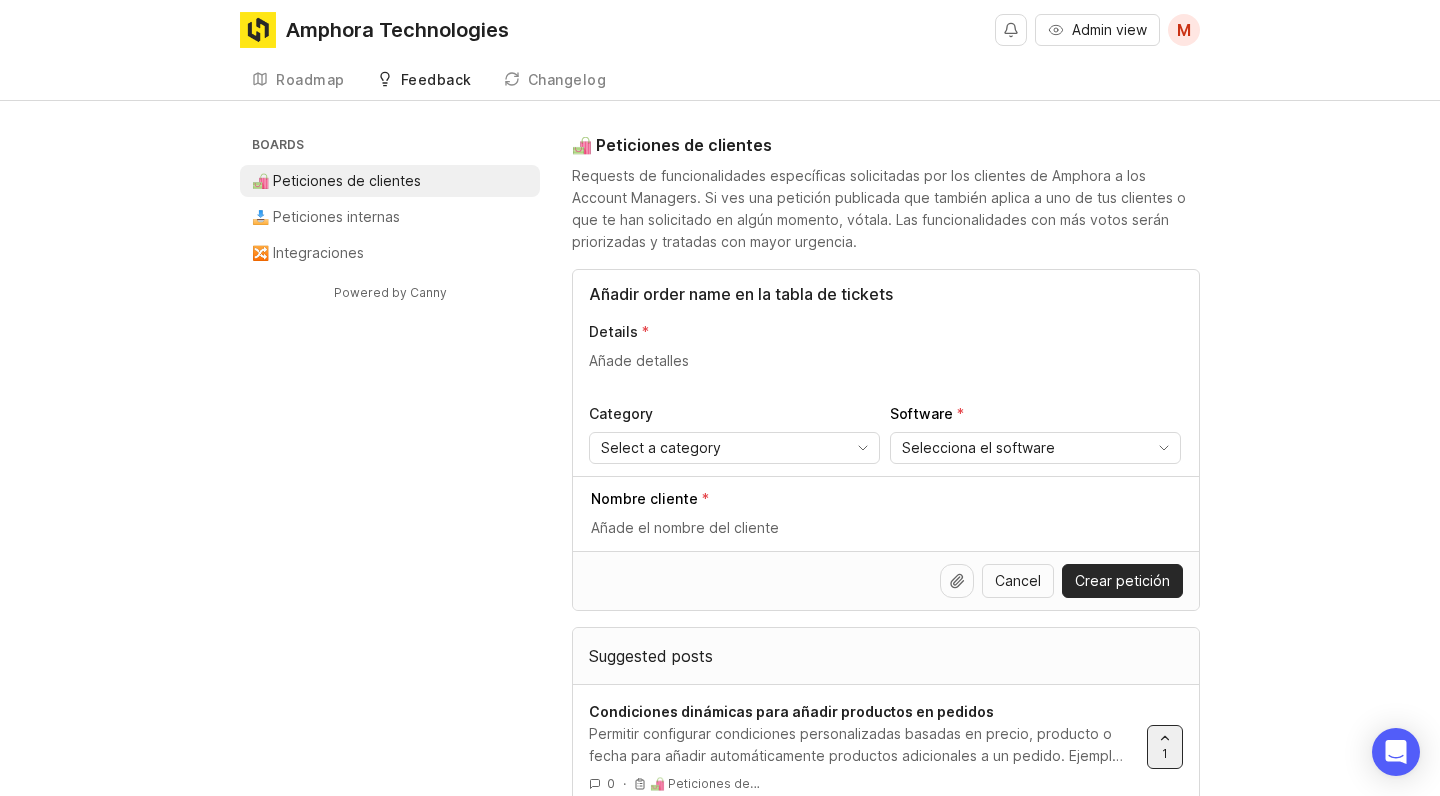 type on "Añadir order name en la tabla de tickets" 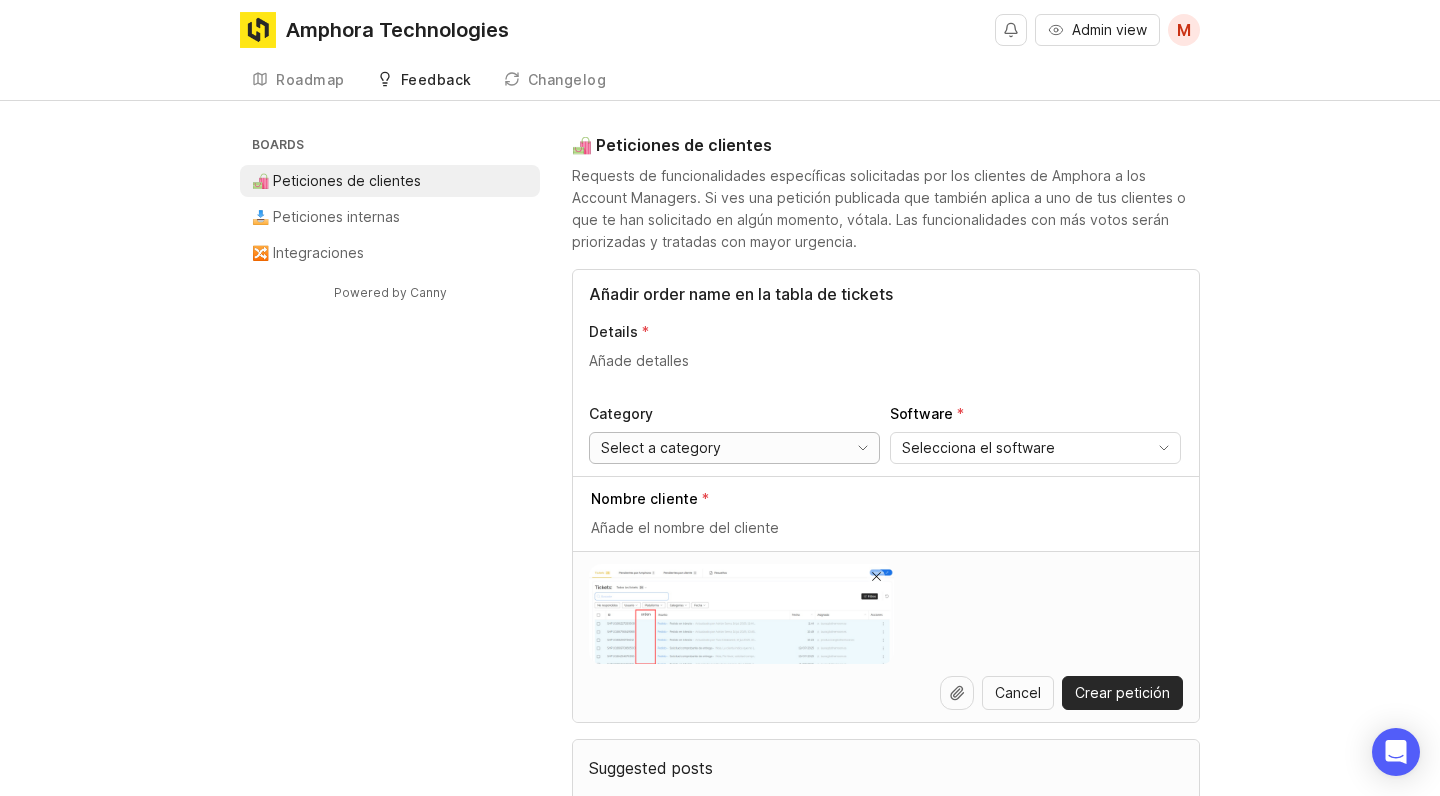click on "Select a category" at bounding box center (661, 448) 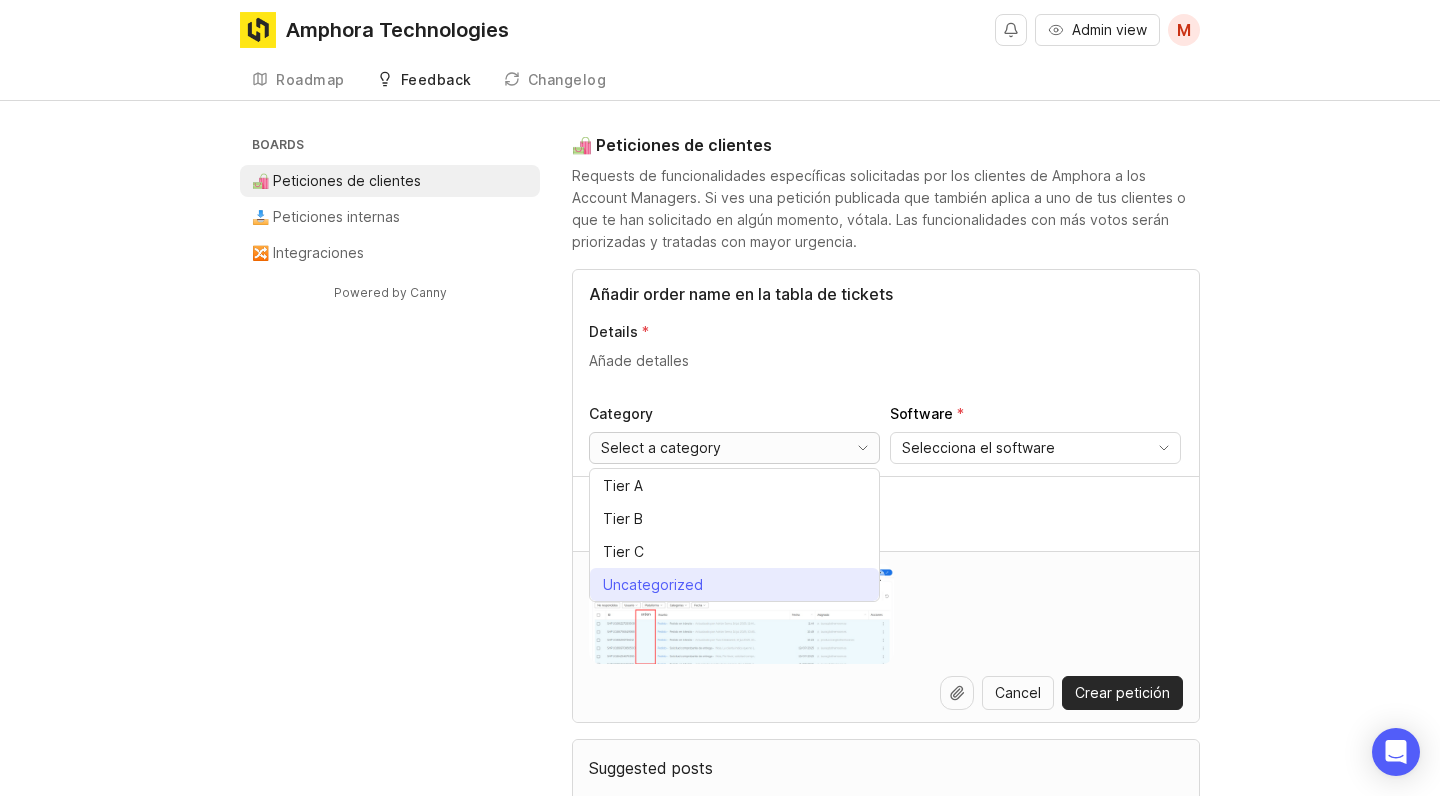 click on "Uncategorized" at bounding box center [653, 585] 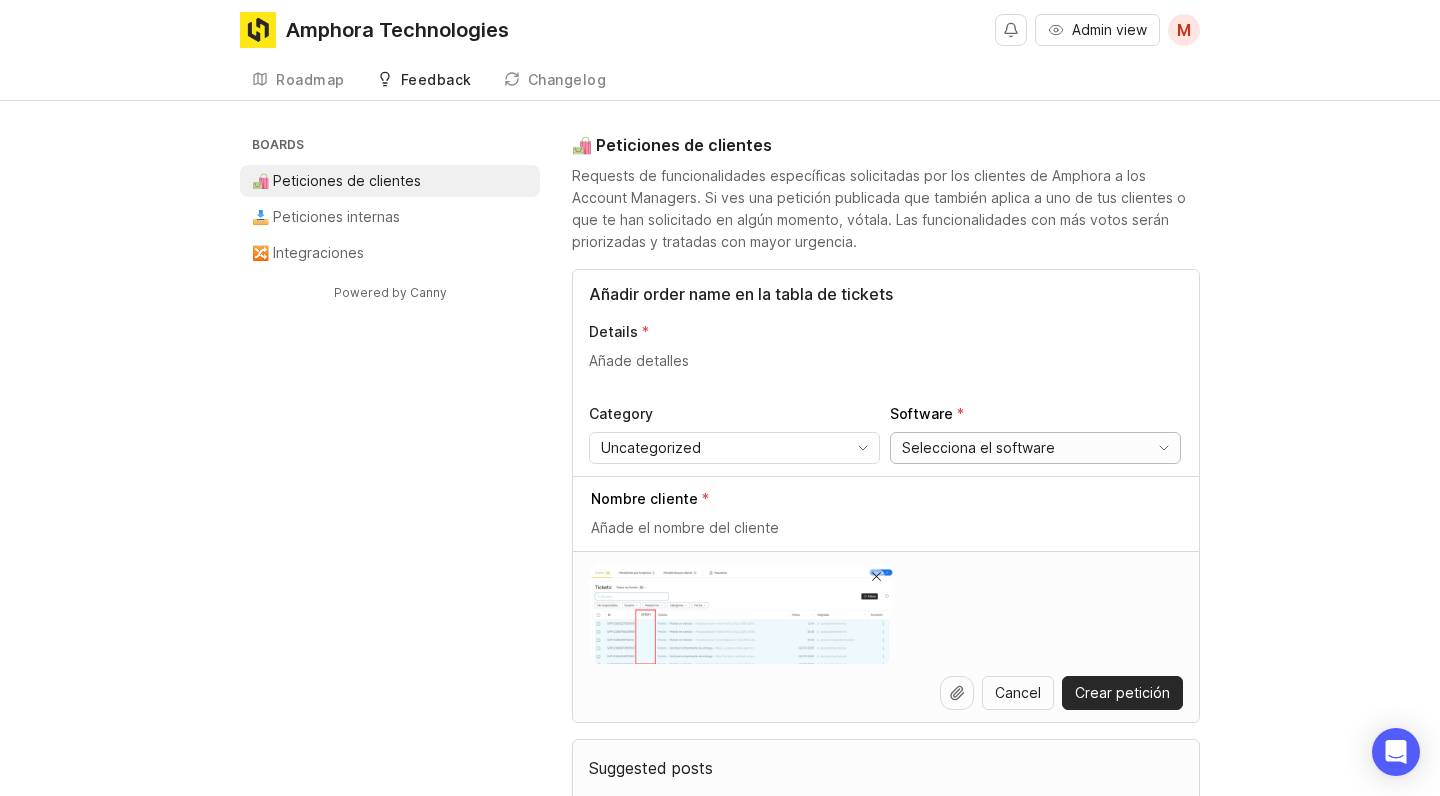 click on "Selecciona el software" at bounding box center (978, 448) 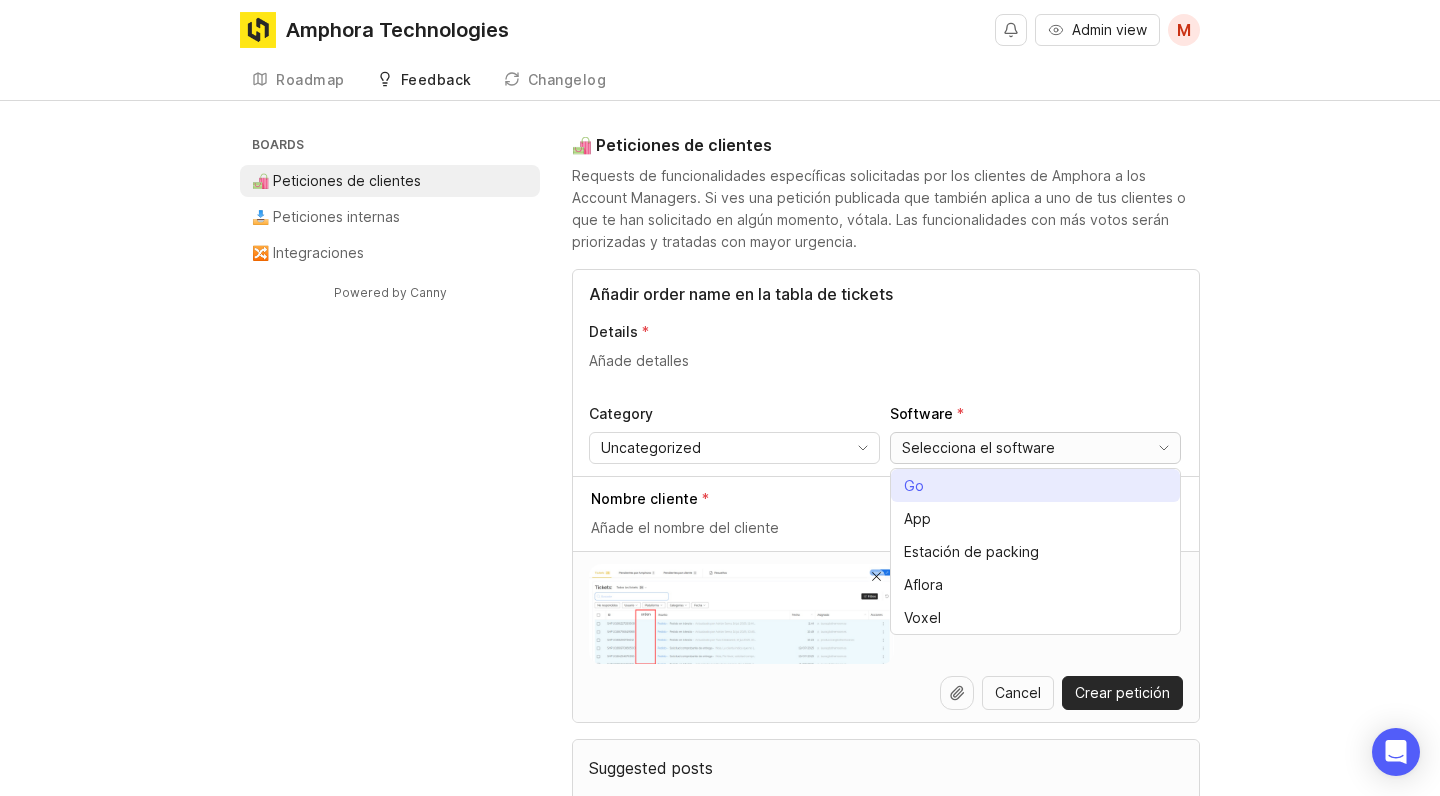 click on "Go" at bounding box center [1035, 485] 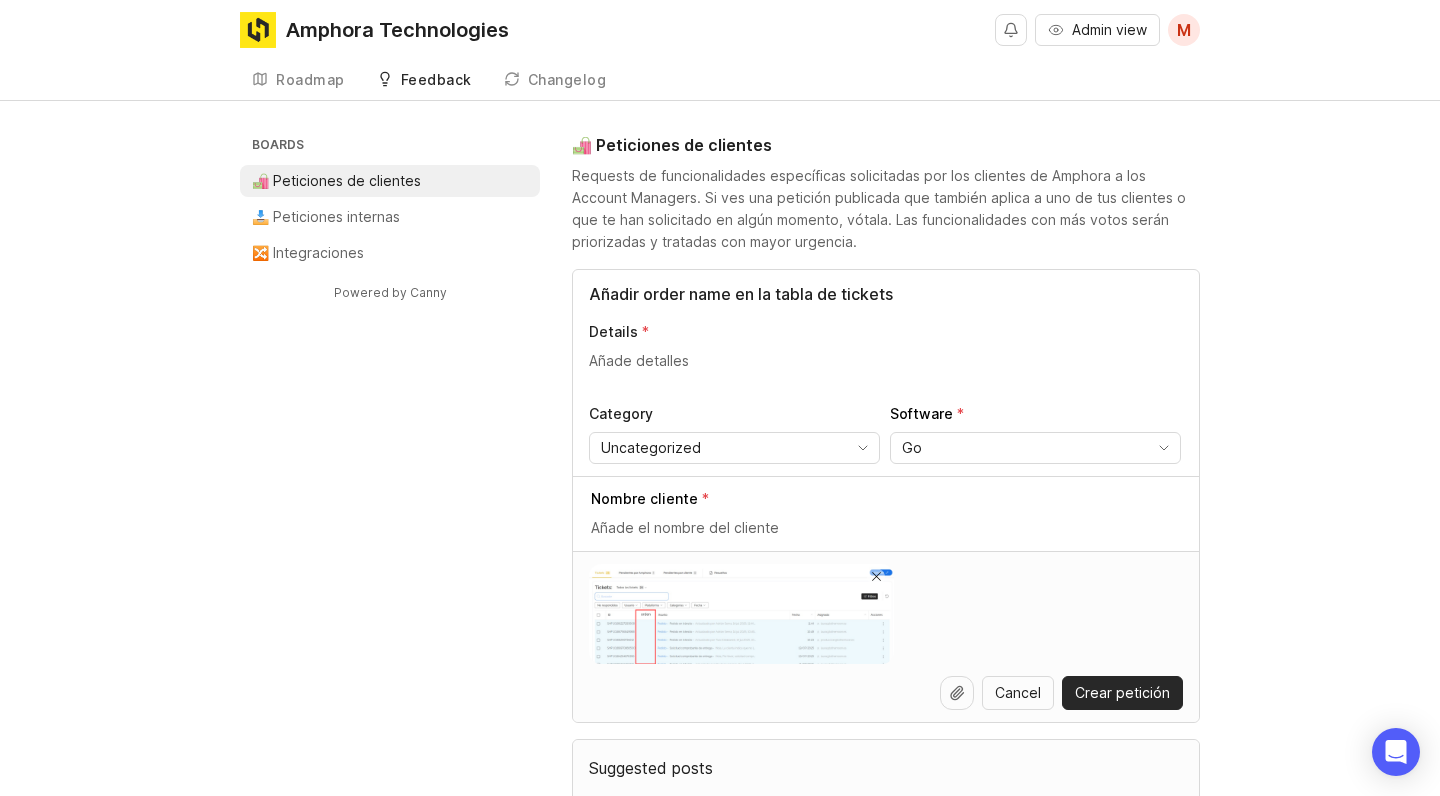 click at bounding box center [887, 528] 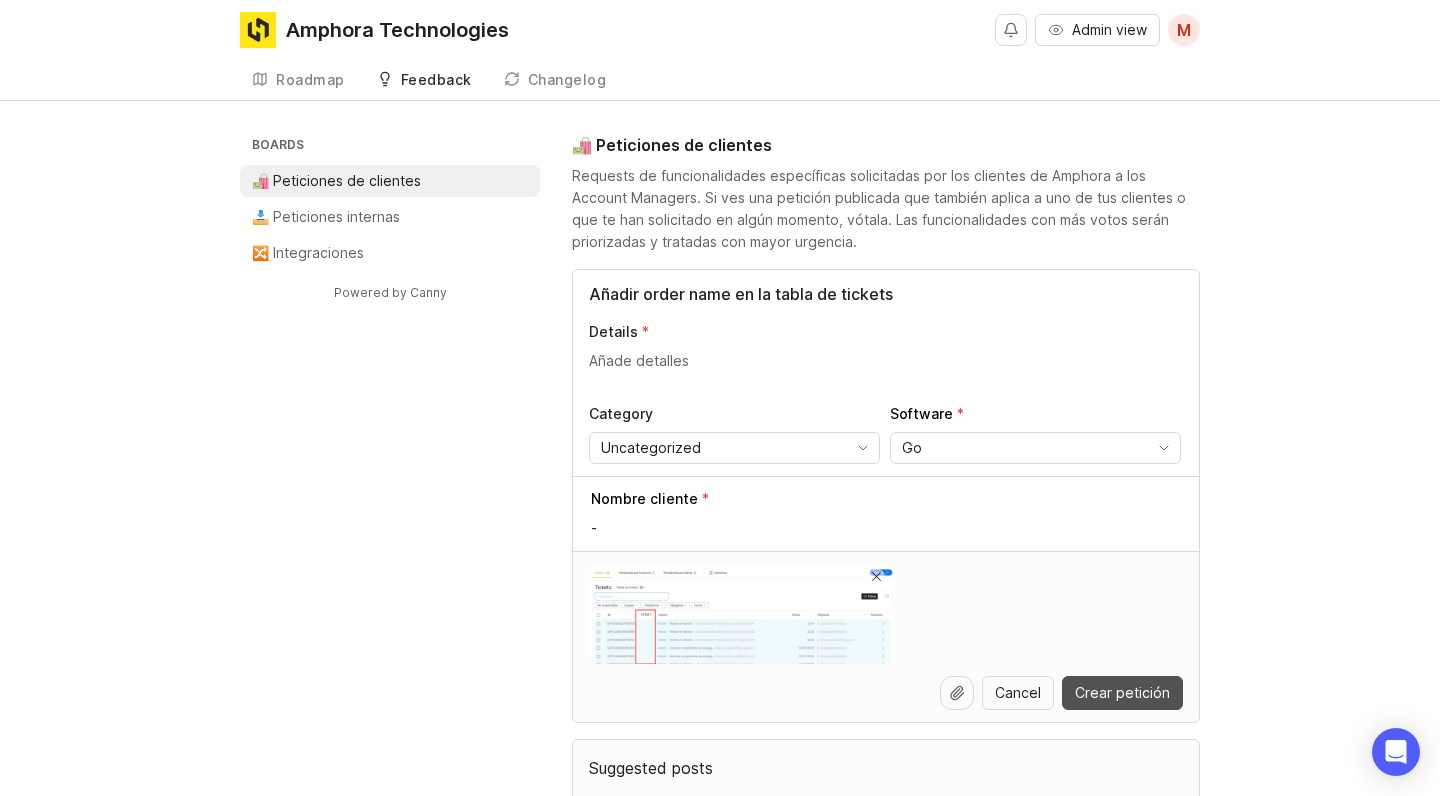 type on "-" 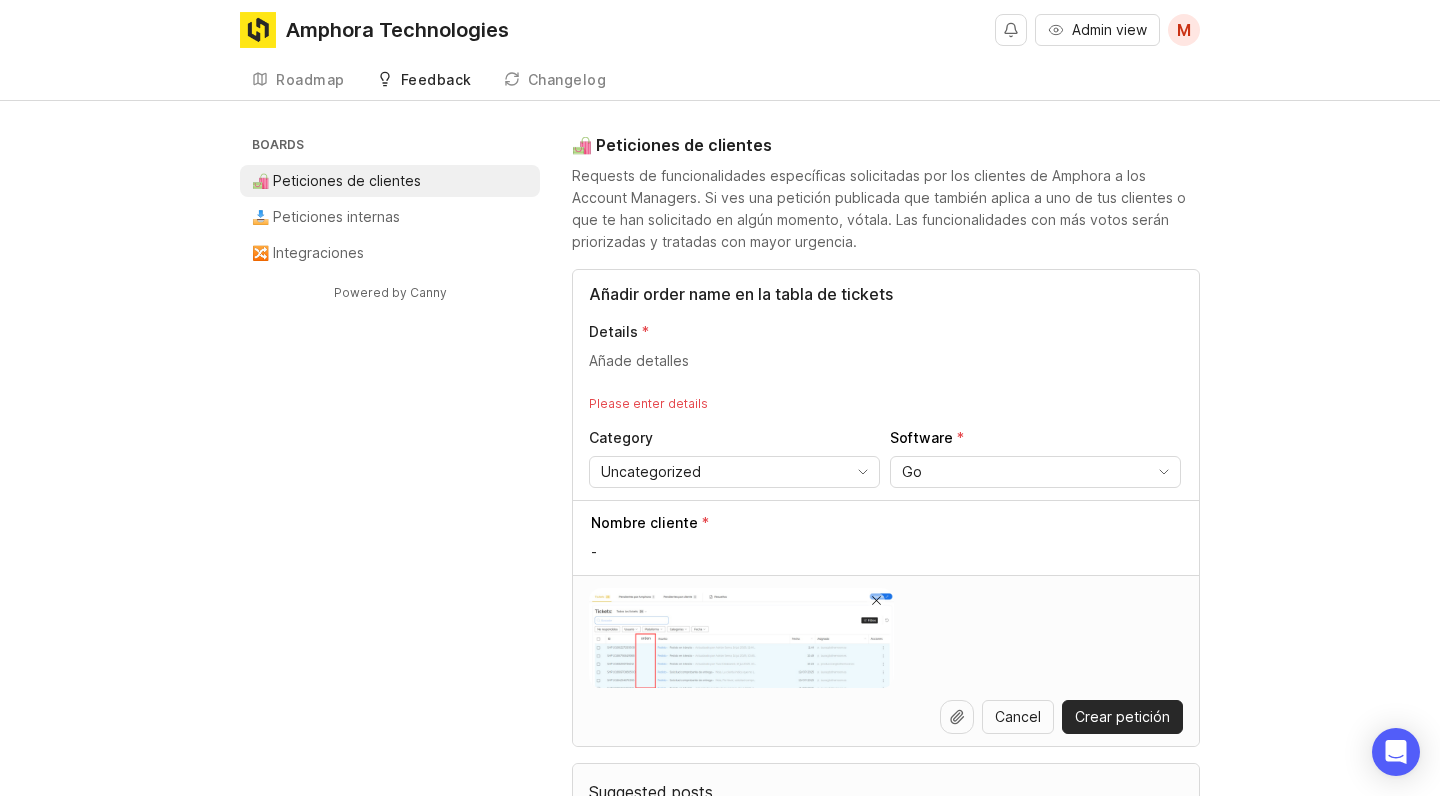 click at bounding box center [886, 369] 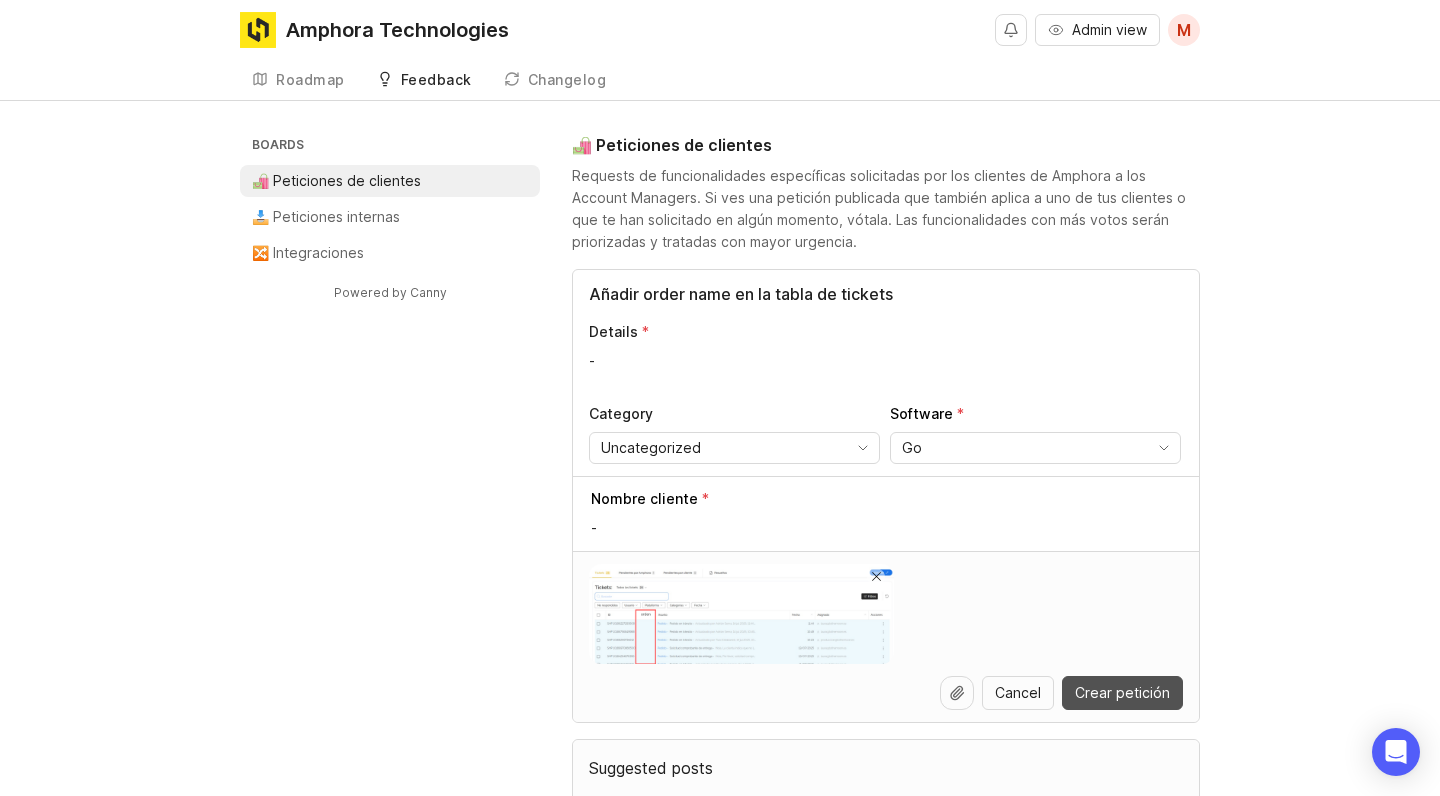 type on "-" 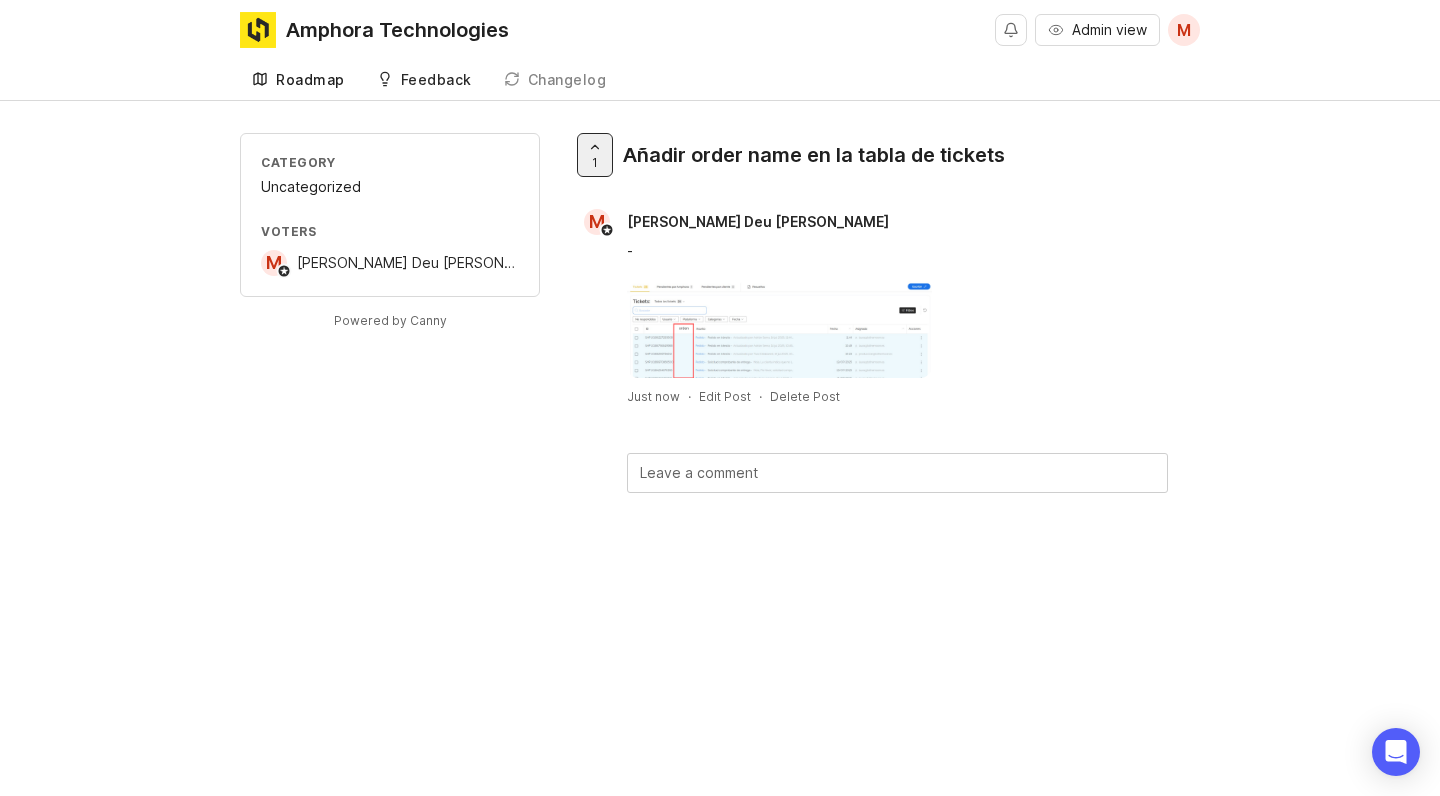 click on "Roadmap" at bounding box center (310, 80) 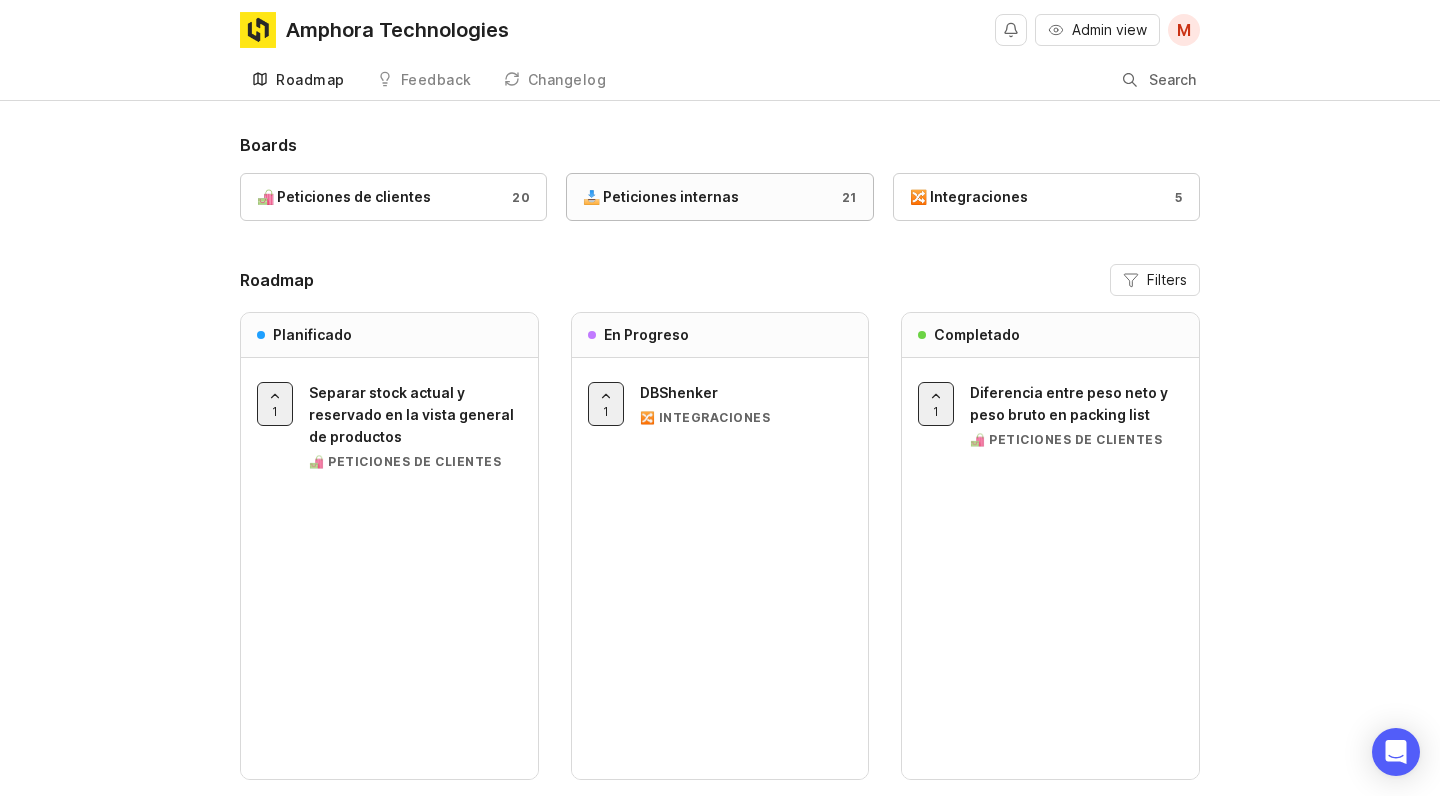 click on "📥 Peticiones internas 21" at bounding box center (719, 197) 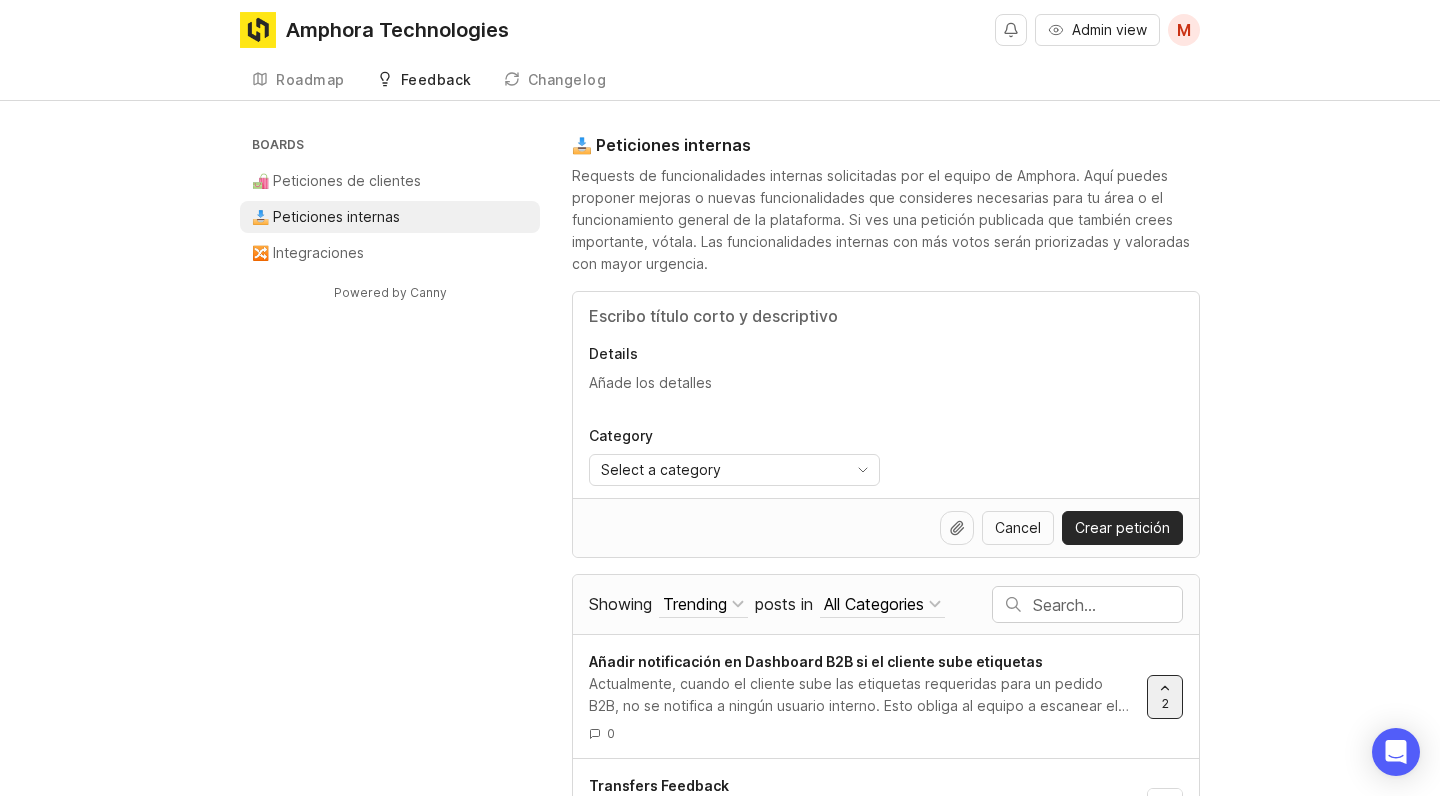 click at bounding box center (886, 316) 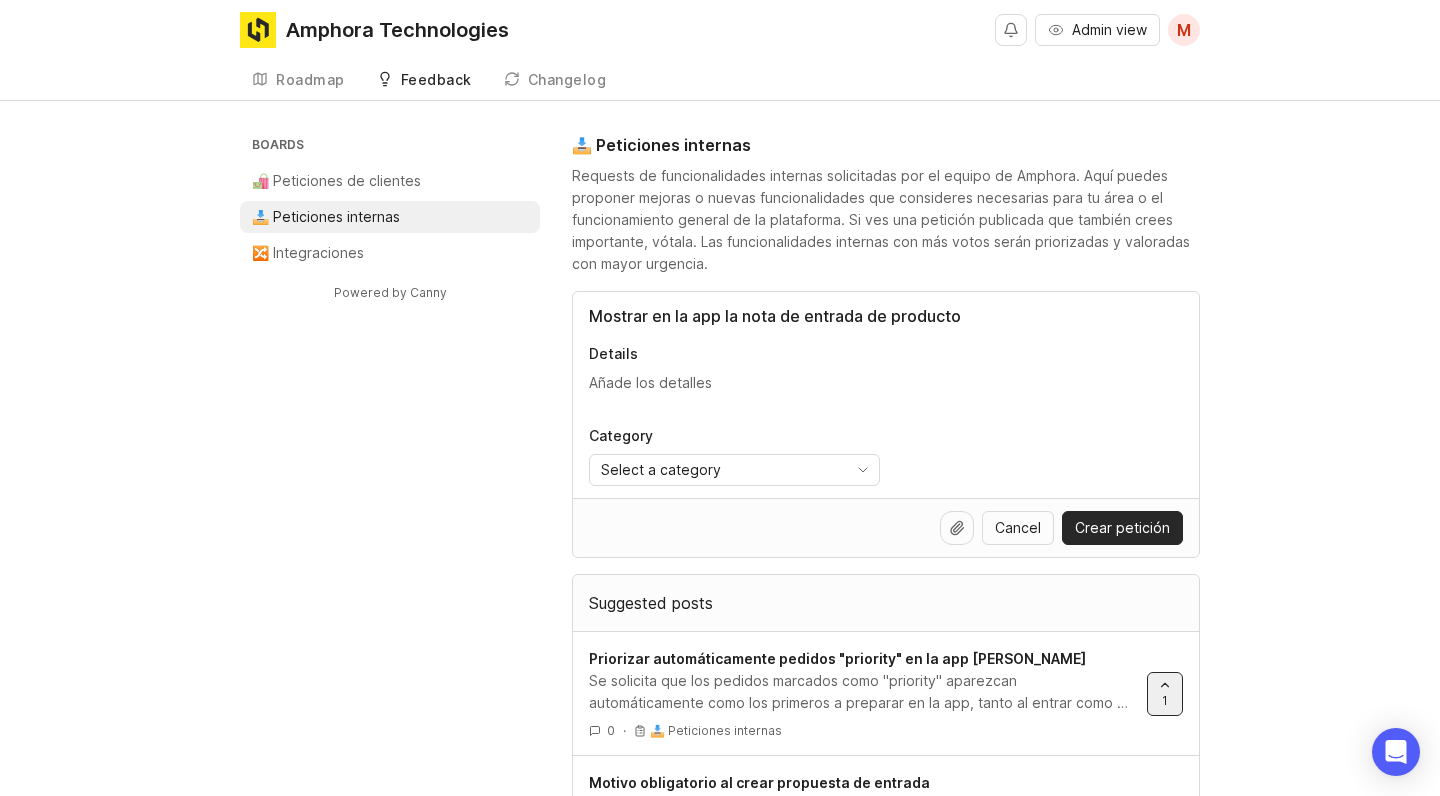 type on "Mostrar en la app la nota de entrada de producto" 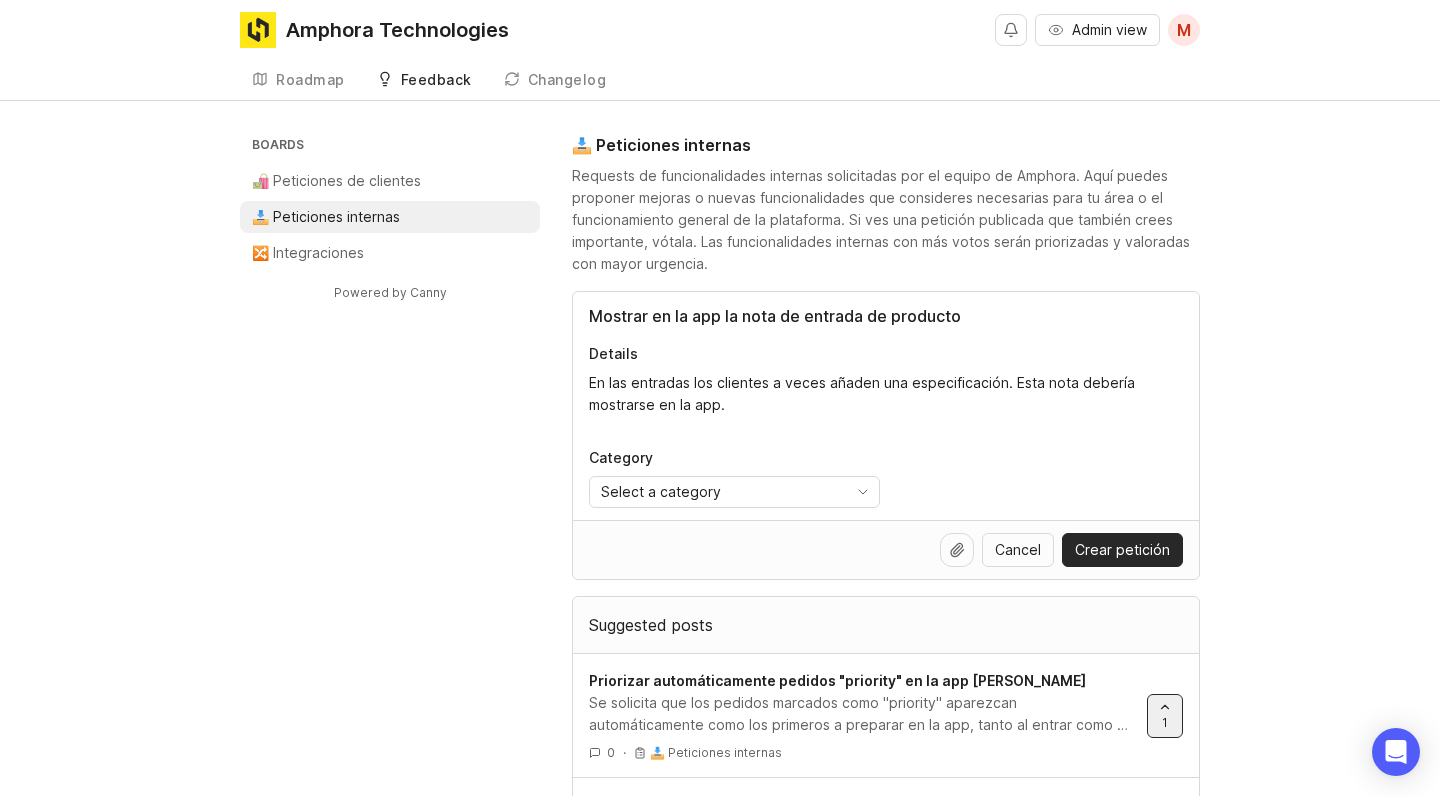 type on "En las entradas los clientes a veces añaden una especificación. Esta nota debería mostrarse en la app." 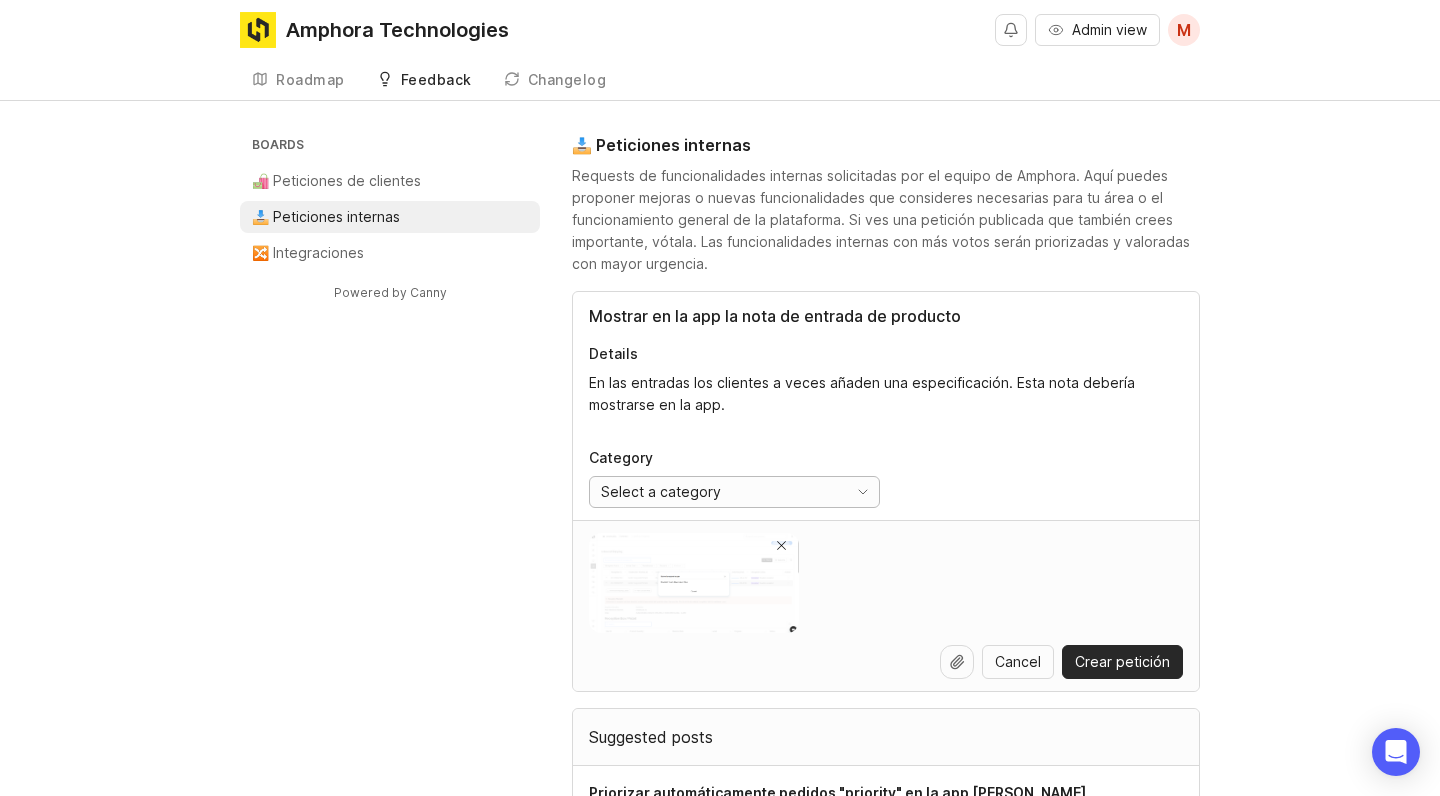click on "Select a category" at bounding box center (714, 492) 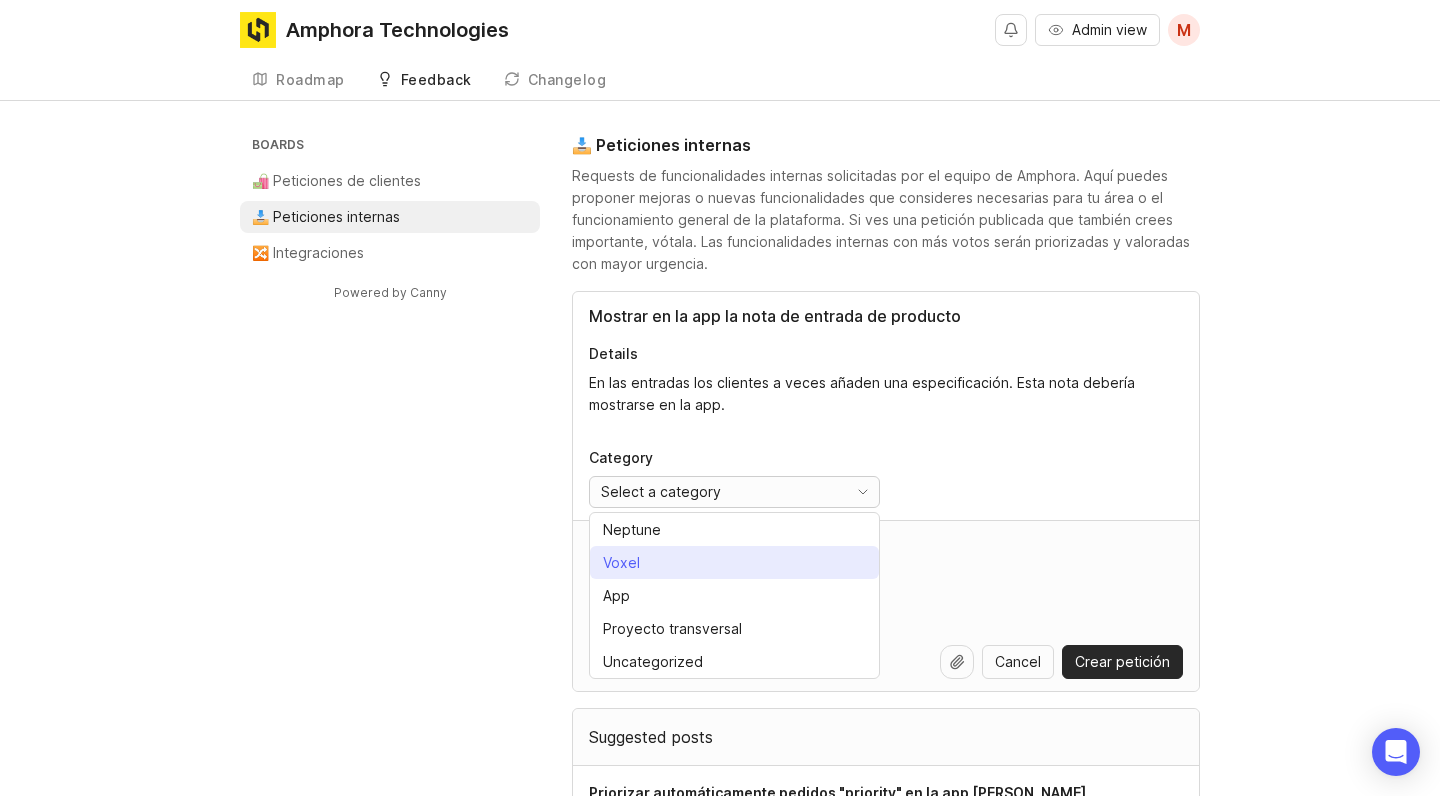 click on "Voxel" at bounding box center (734, 562) 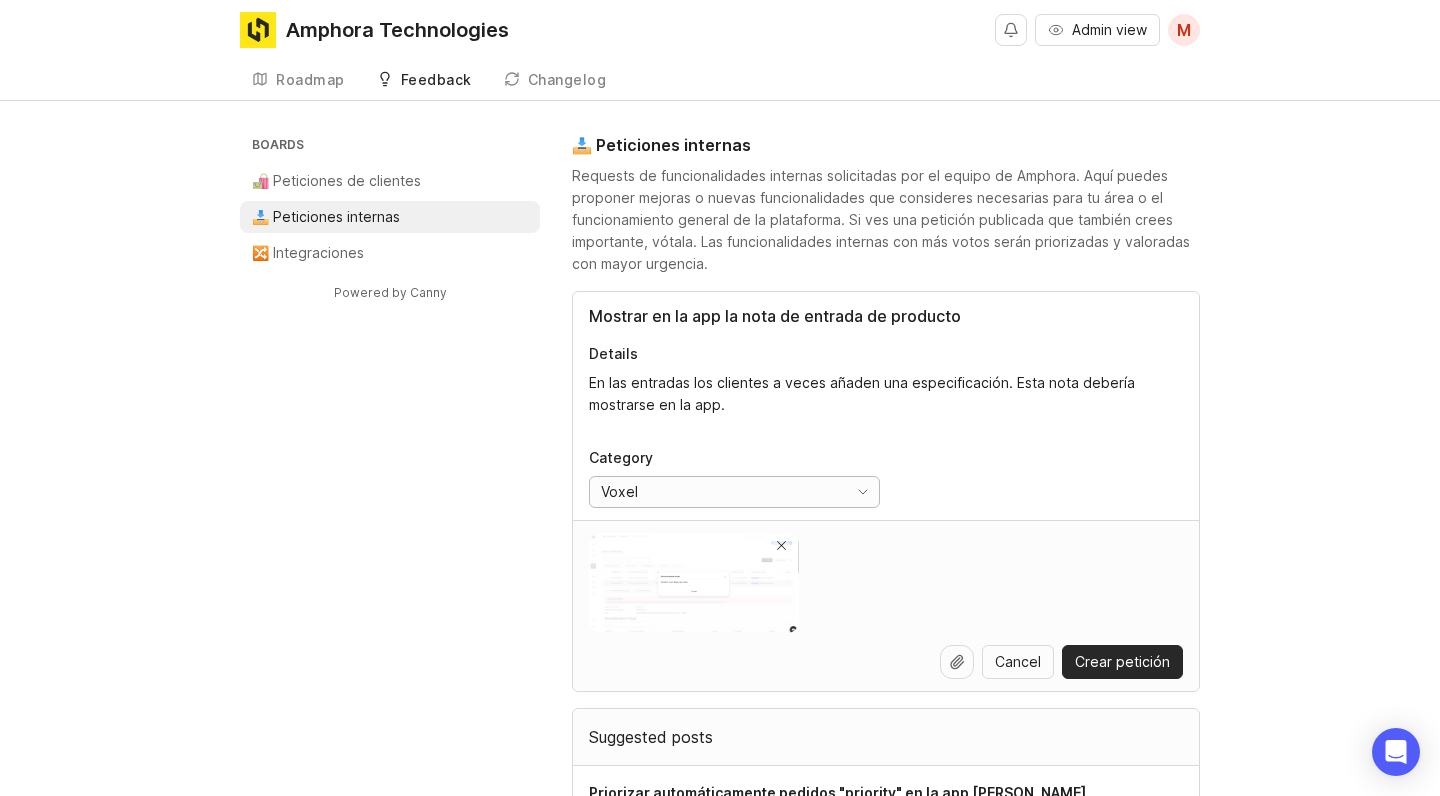 click on "Voxel" at bounding box center [714, 492] 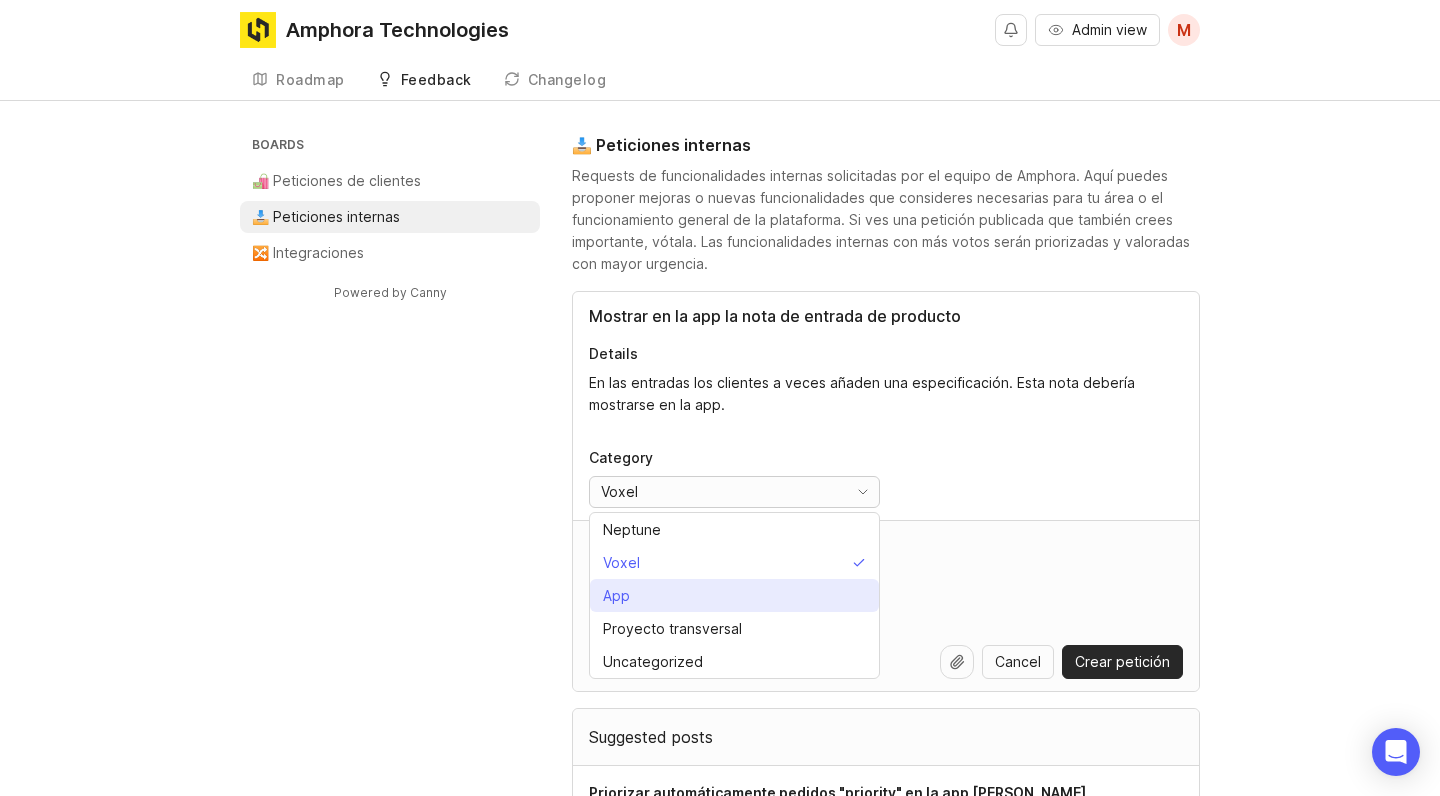 click on "App" at bounding box center (734, 595) 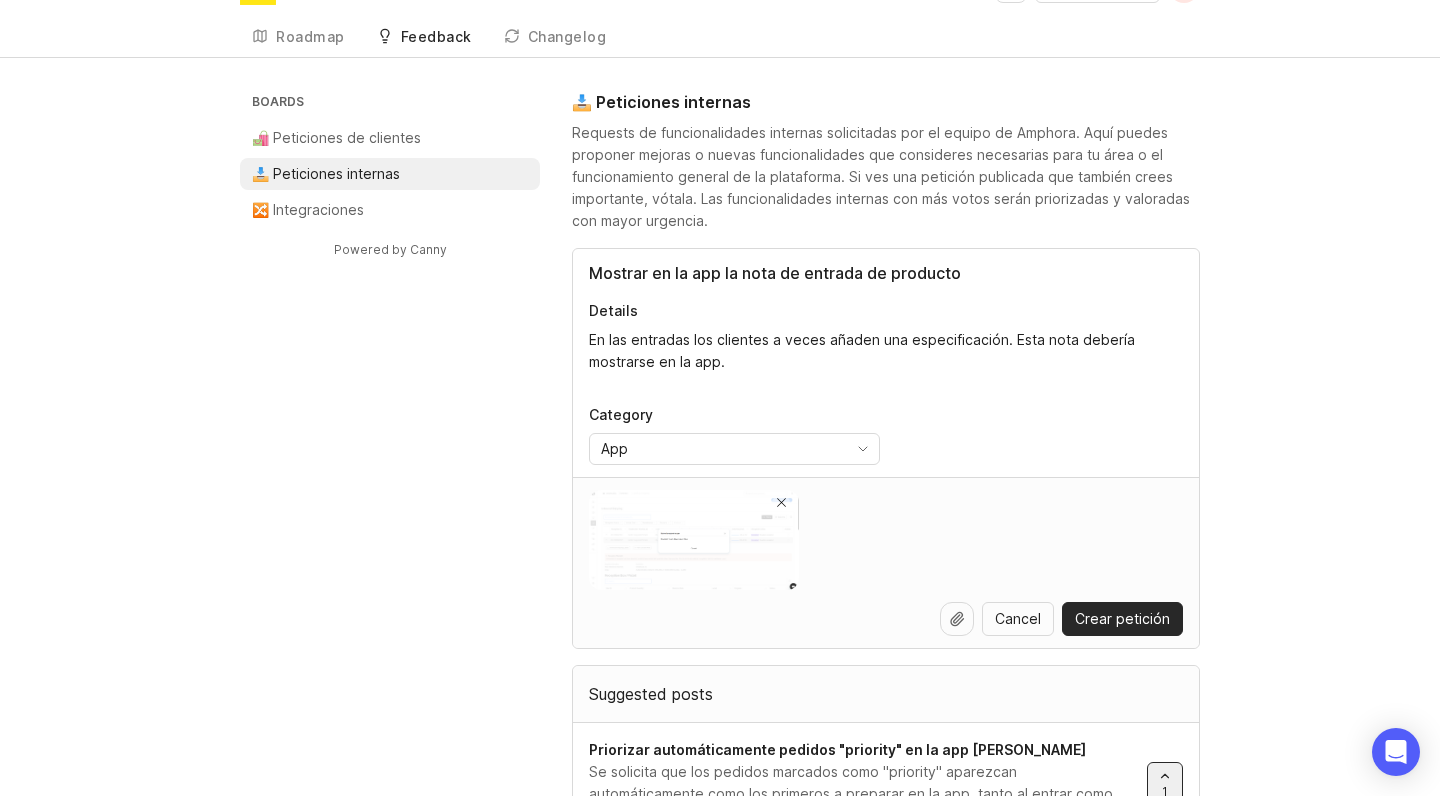 scroll, scrollTop: 68, scrollLeft: 0, axis: vertical 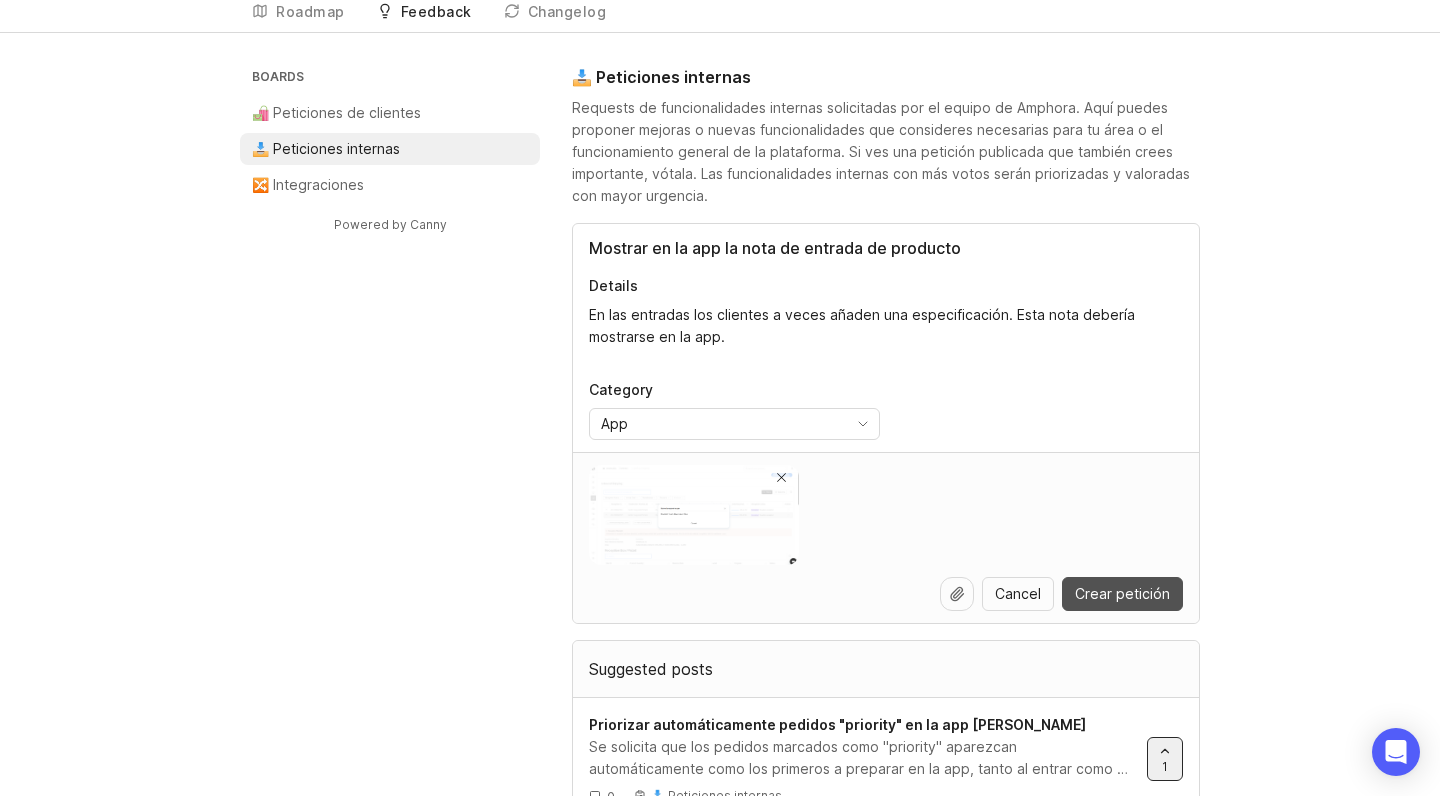 click on "Crear petición" at bounding box center (1122, 594) 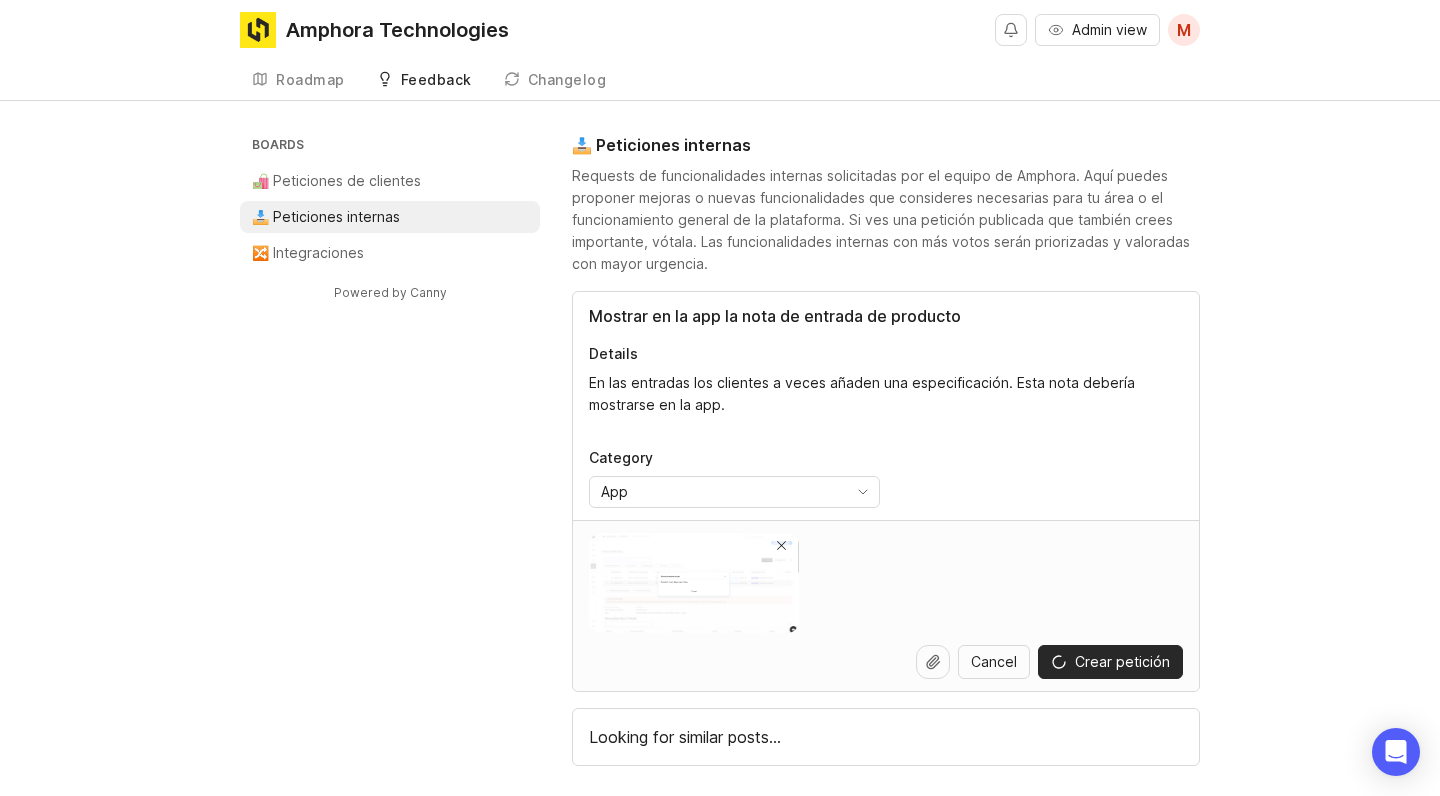 scroll, scrollTop: 0, scrollLeft: 0, axis: both 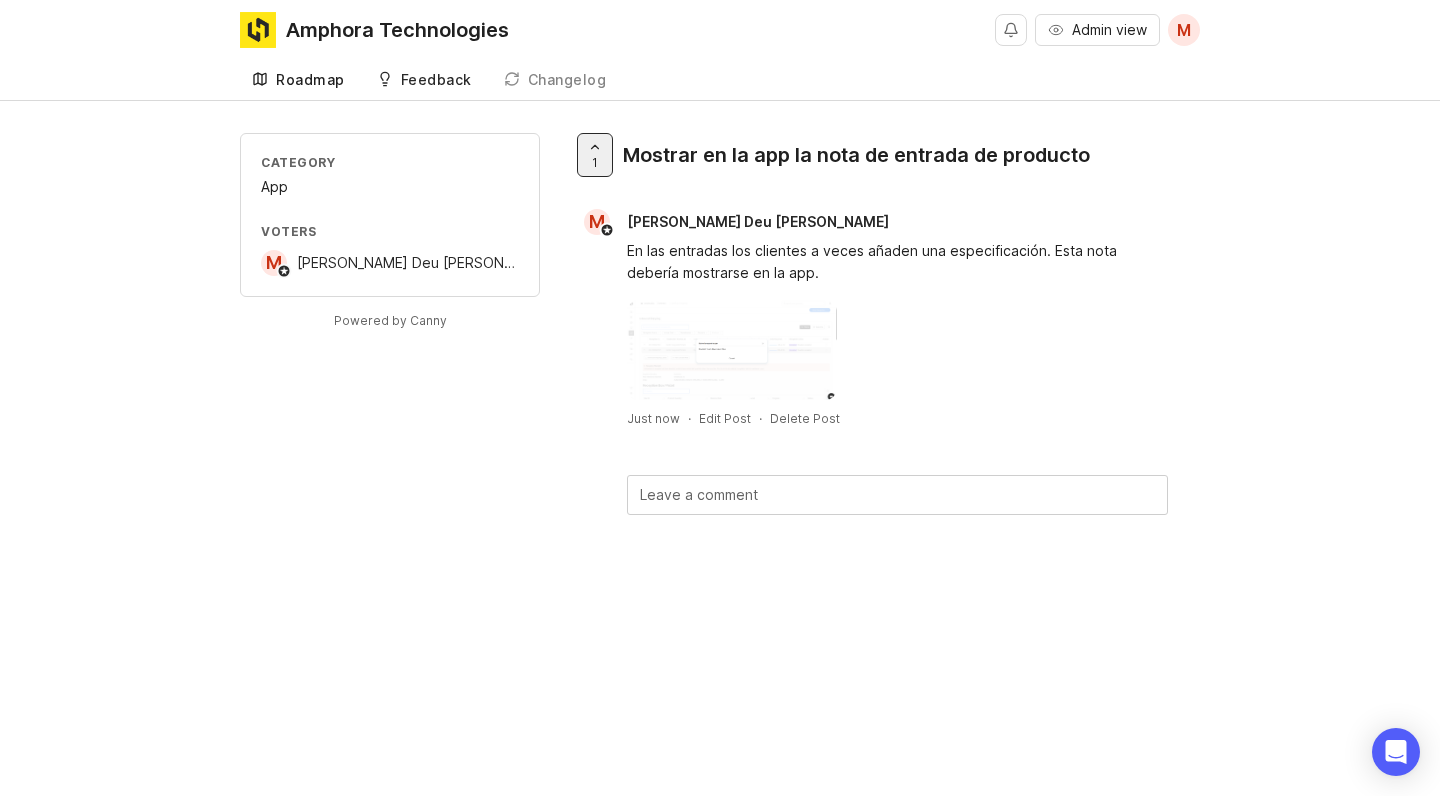 click on "Roadmap" at bounding box center (310, 80) 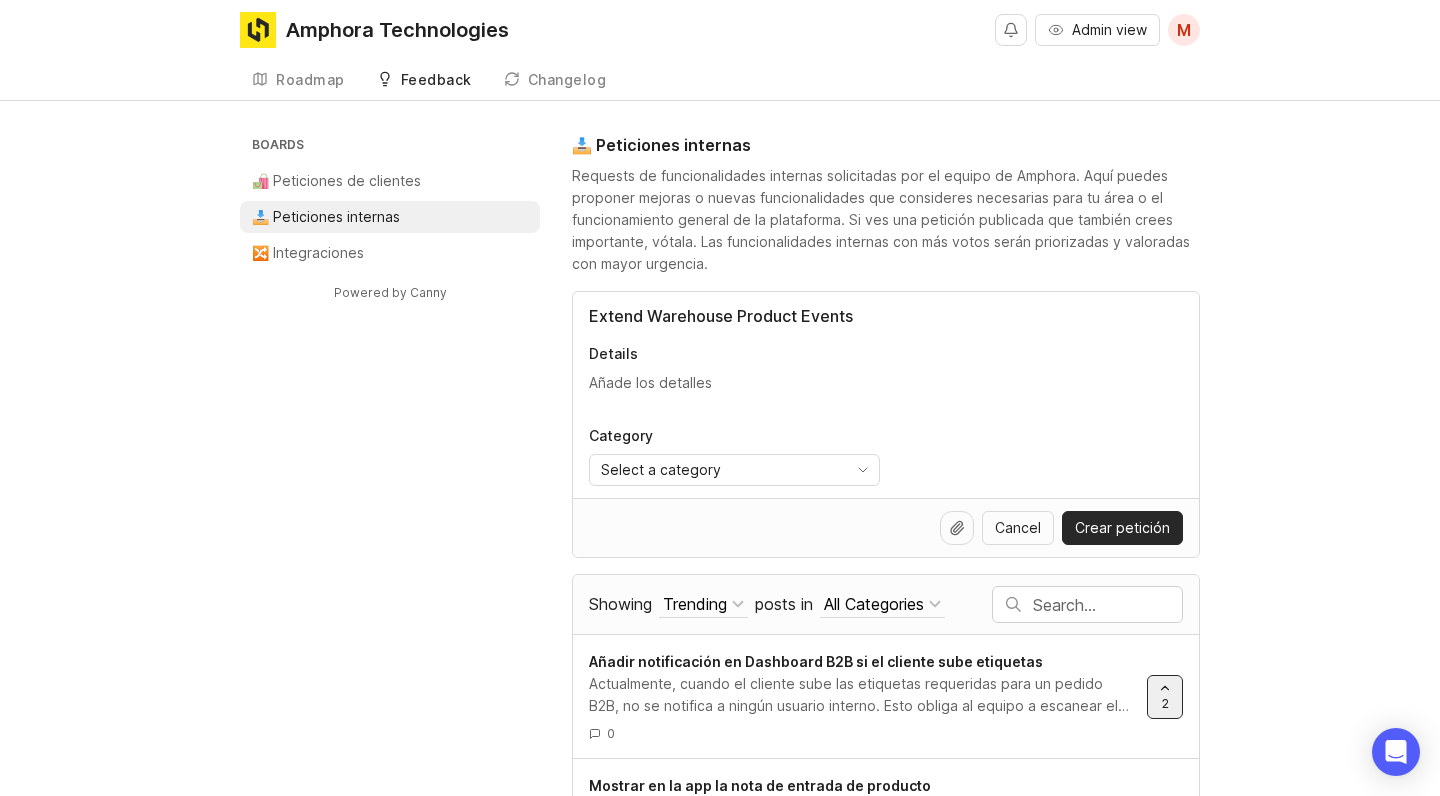 click on "Extend Warehouse Product Events" at bounding box center (886, 316) 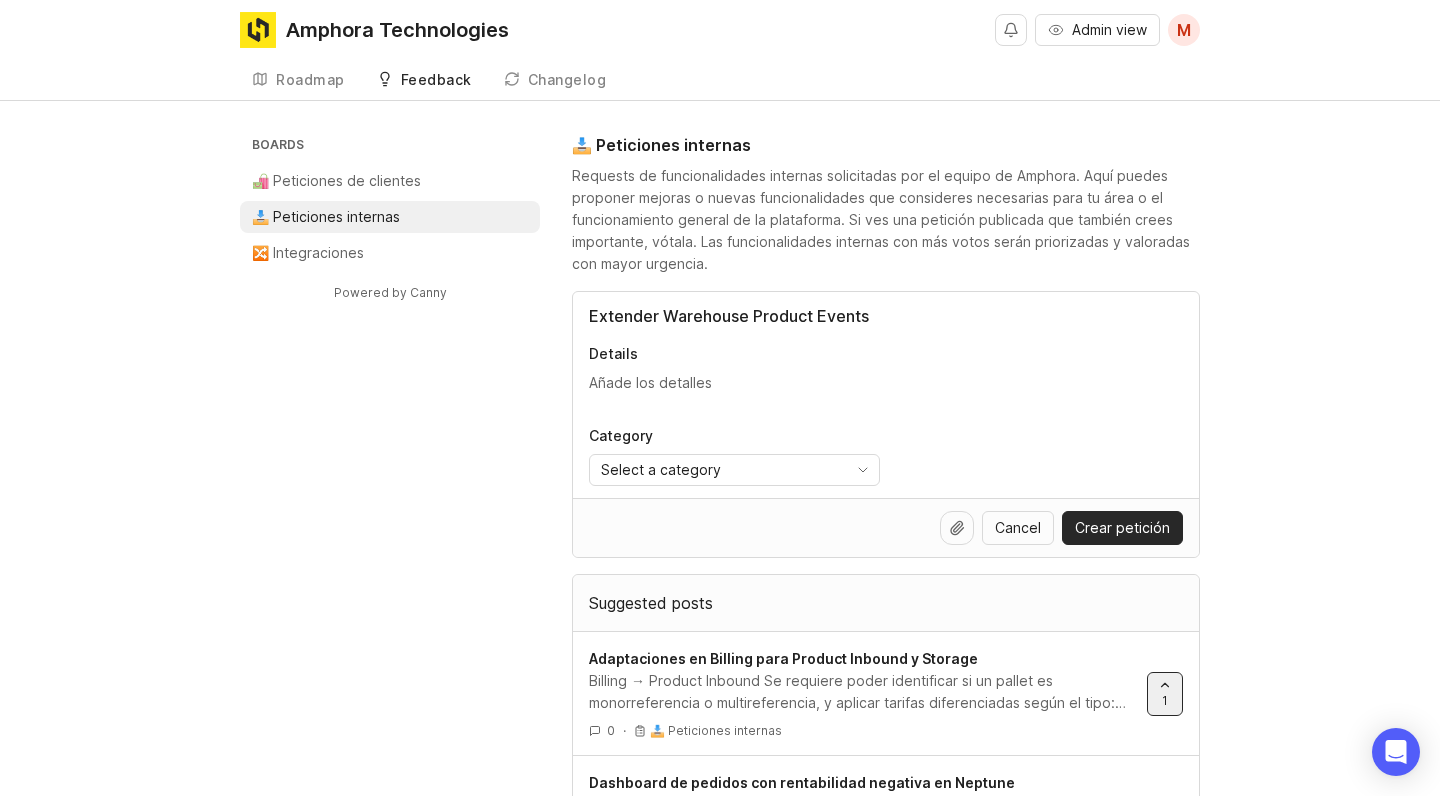 type on "Extender Warehouse Product Events" 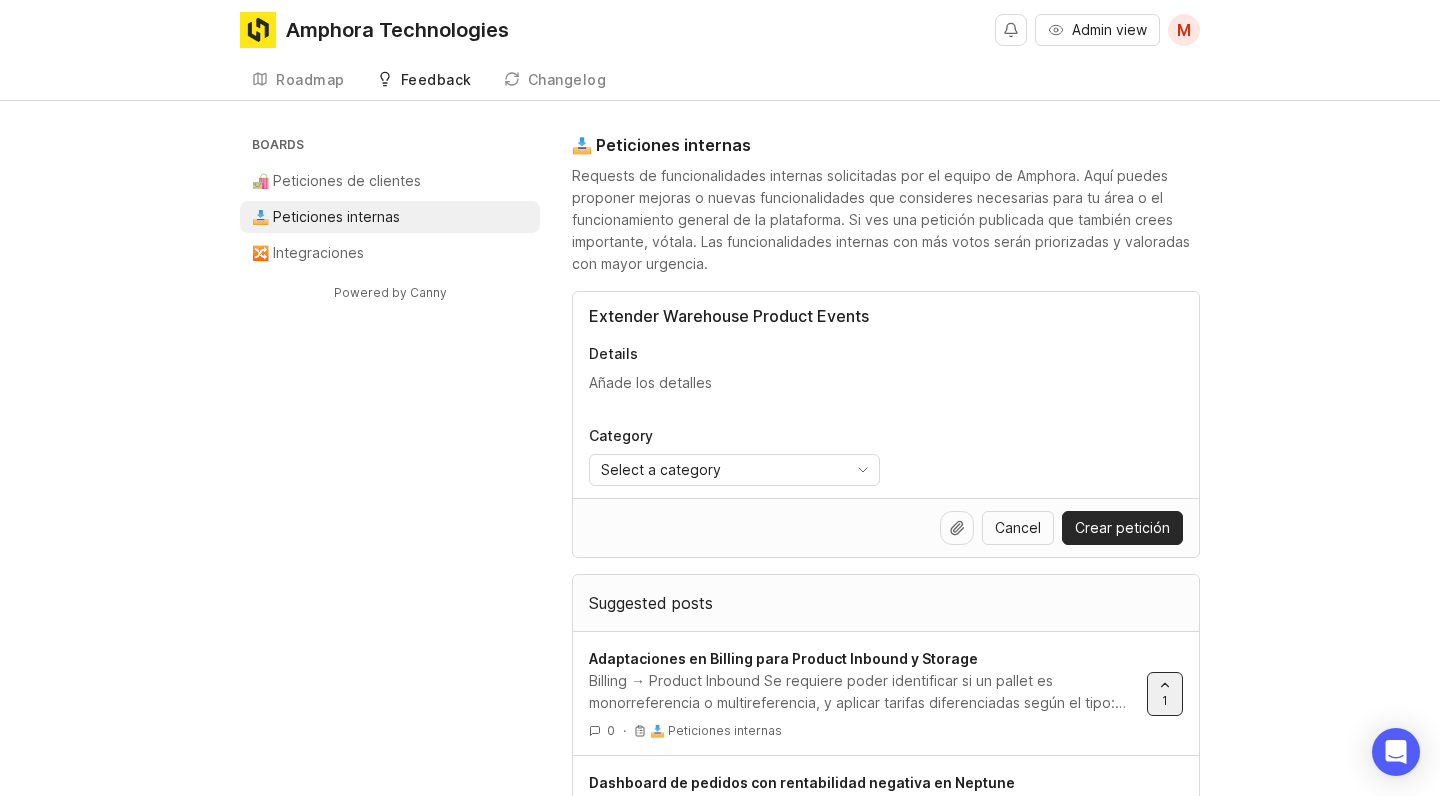 paste on "Actualmente tenemos una tabla que guarda eventos relacionados con productos, muy útiles para investigar movimientos y entender situaciones dentro del almacén. Sin embargo, solo se están guardando algunos eventos, y faltan otros que son clave para tener una trazabilidad completa." 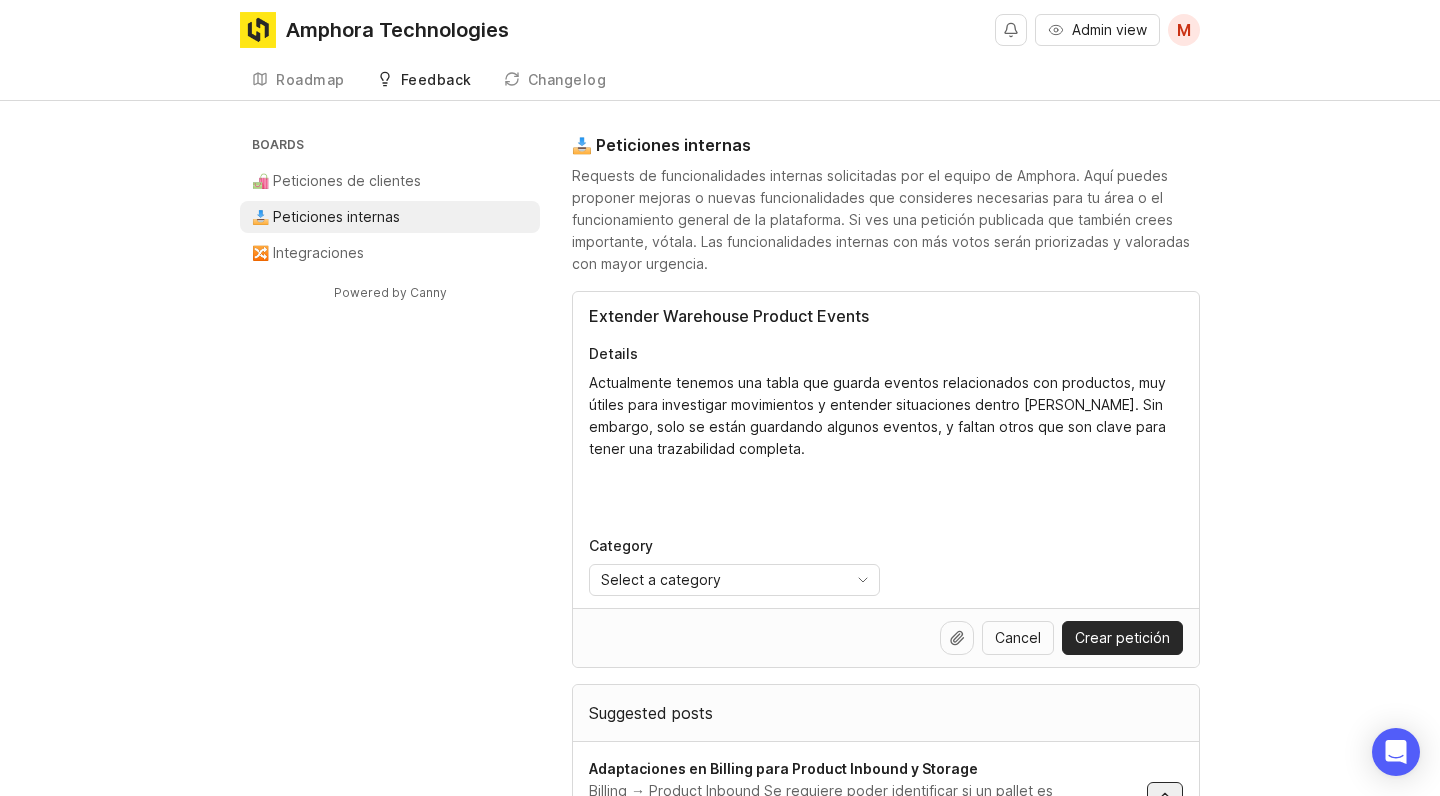 paste on "Eventos que ya se registran:
Transferencias entre pallets y slots
Vaciado de pallets
Productos rotos
Recuentos de stock en pallets" 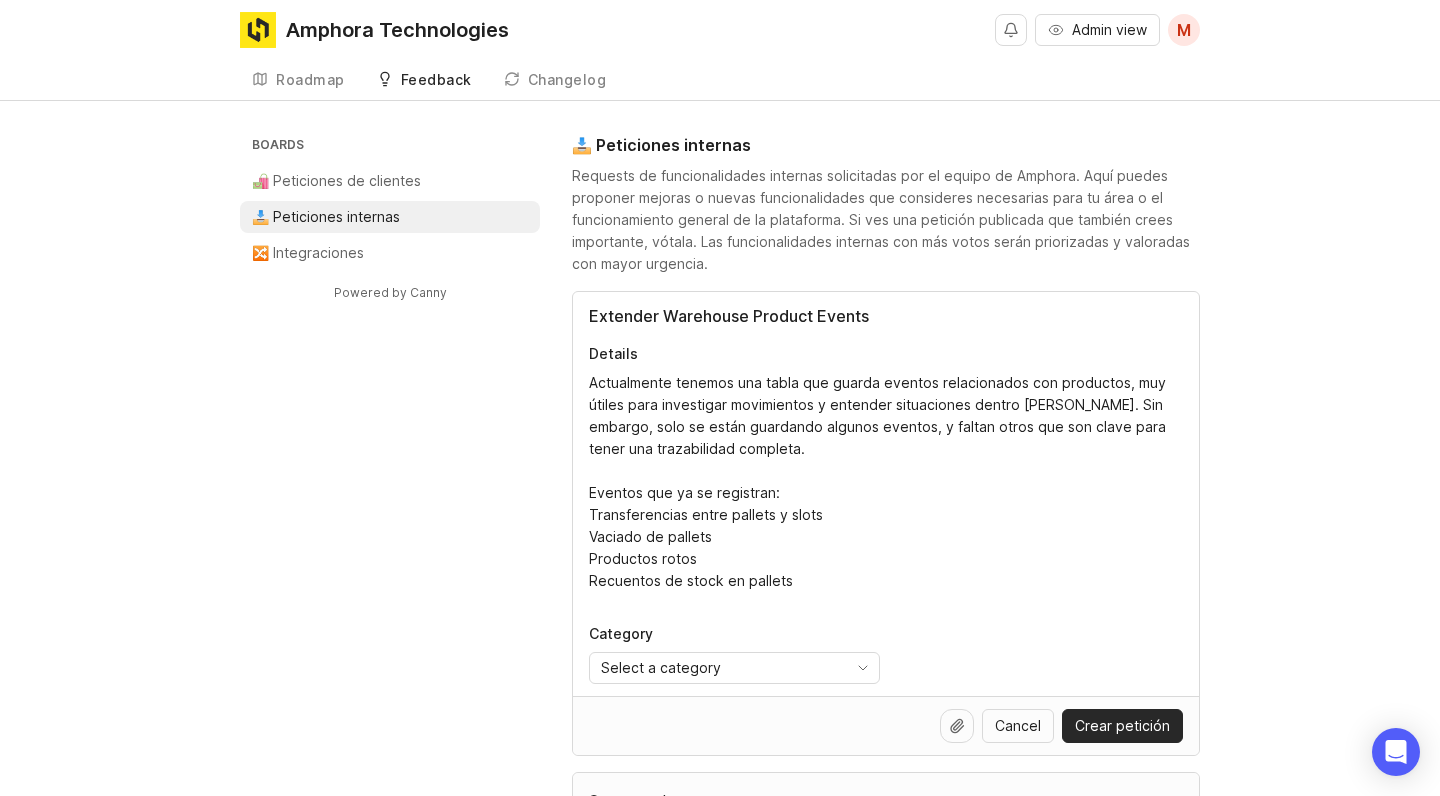 click on "Actualmente tenemos una tabla que guarda eventos relacionados con productos, muy útiles para investigar movimientos y entender situaciones dentro del almacén. Sin embargo, solo se están guardando algunos eventos, y faltan otros que son clave para tener una trazabilidad completa.
Eventos que ya se registran:
Transferencias entre pallets y slots
Vaciado de pallets
Productos rotos
Recuentos de stock en pallets" at bounding box center (886, 482) 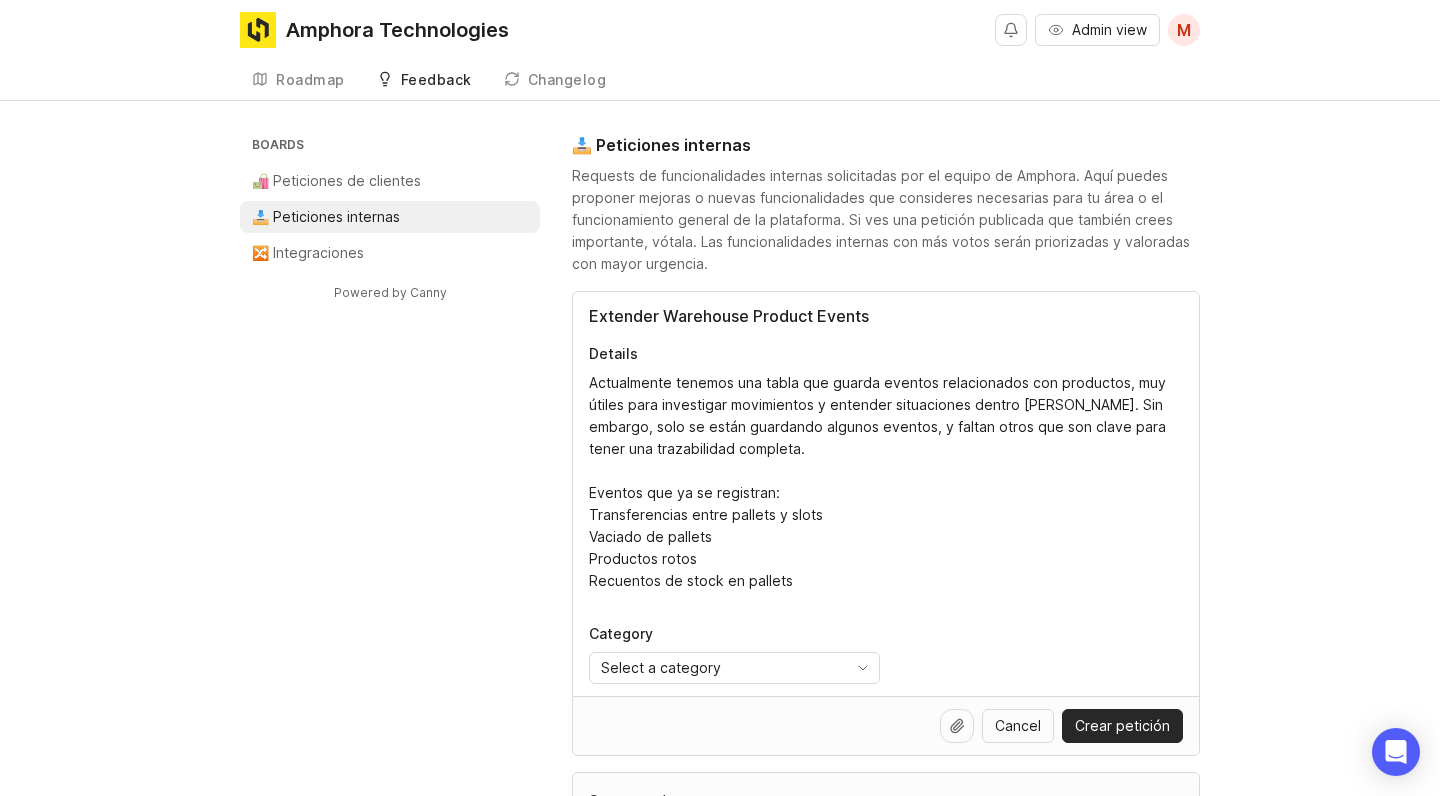 click on "Actualmente tenemos una tabla que guarda eventos relacionados con productos, muy útiles para investigar movimientos y entender situaciones dentro del almacén. Sin embargo, solo se están guardando algunos eventos, y faltan otros que son clave para tener una trazabilidad completa.
Eventos que ya se registran:
Transferencias entre pallets y slots
Vaciado de pallets
Productos rotos
Recuentos de stock en pallets" at bounding box center (886, 482) 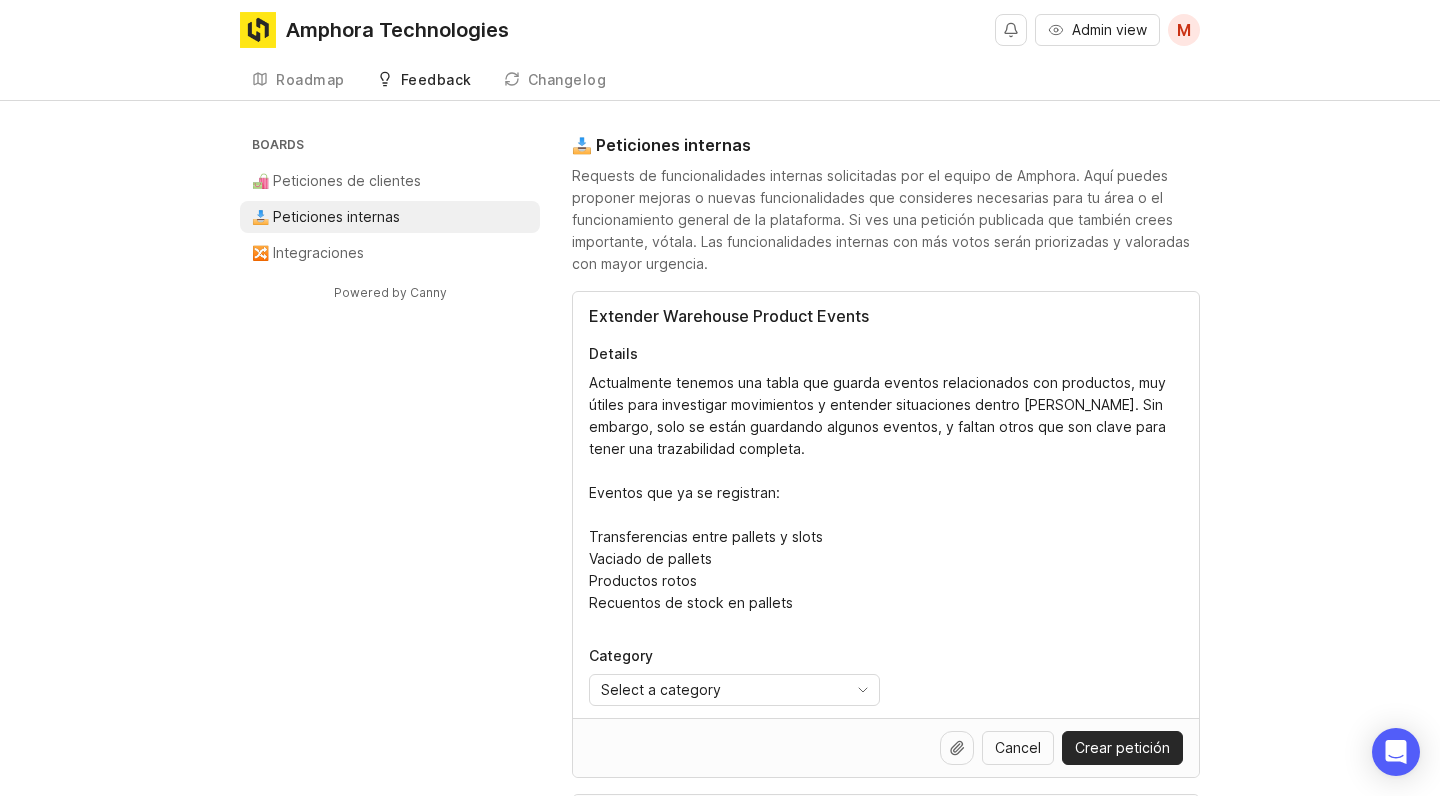 click on "Actualmente tenemos una tabla que guarda eventos relacionados con productos, muy útiles para investigar movimientos y entender situaciones dentro del almacén. Sin embargo, solo se están guardando algunos eventos, y faltan otros que son clave para tener una trazabilidad completa.
Eventos que ya se registran:
Transferencias entre pallets y slots
Vaciado de pallets
Productos rotos
Recuentos de stock en pallets" at bounding box center [886, 501] 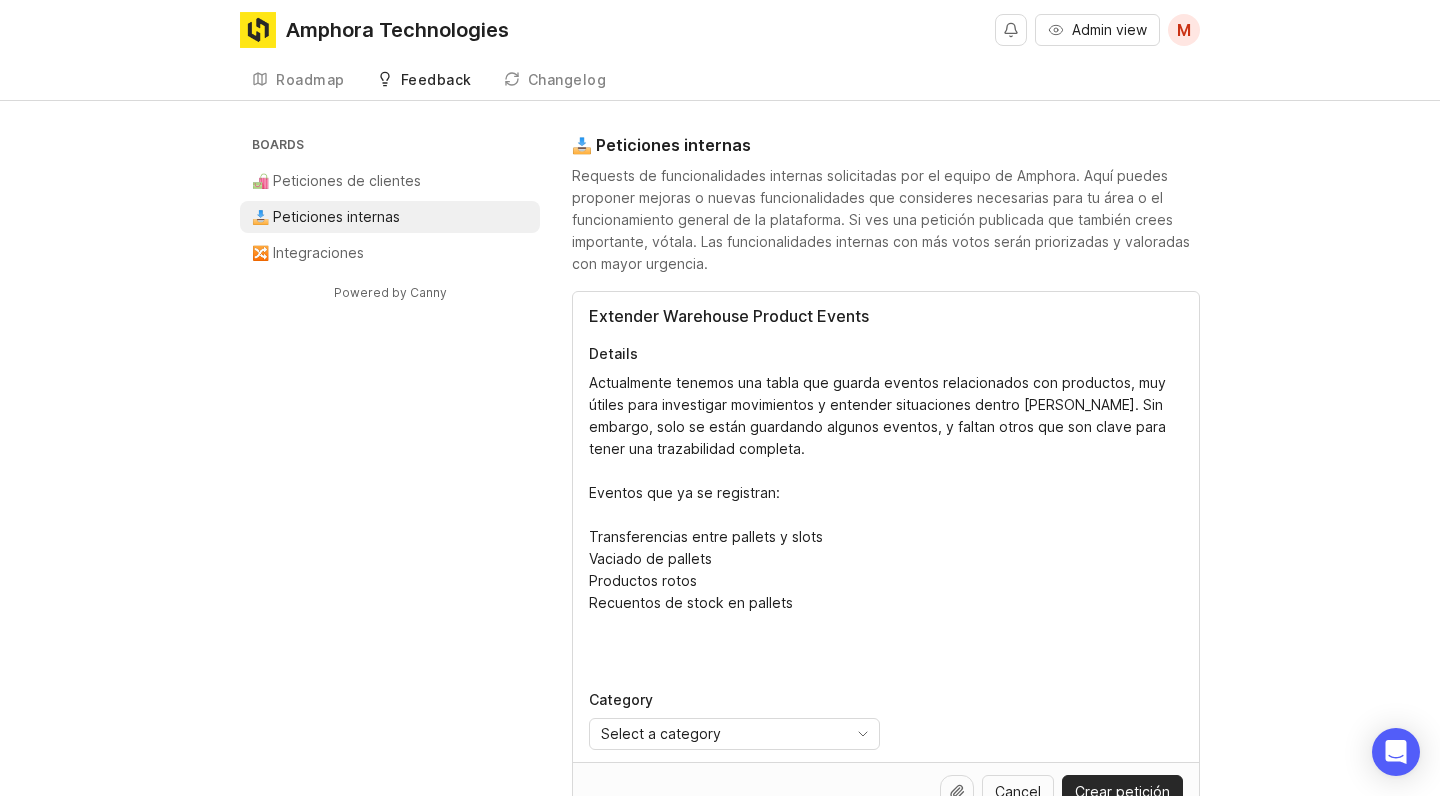 paste on "Eventos que faltan y se solicita registrar:
UnassignProductSlotEventData → Cuando se vacía una ubicación. Este evento es esencial para investigar casos en los que hay stock pero no está asignado a ningún slot.
AssignProductSlotEventData → Cuando se asigna un producto a un slot.
SwapProductSlotEventData → Movimiento combinado de desasignar y asignar entre dos slots, debería registrarse como un único evento.
StockCountSlotEventData → Para registrar recuentos de slot, tal como ya se hace con pallets." 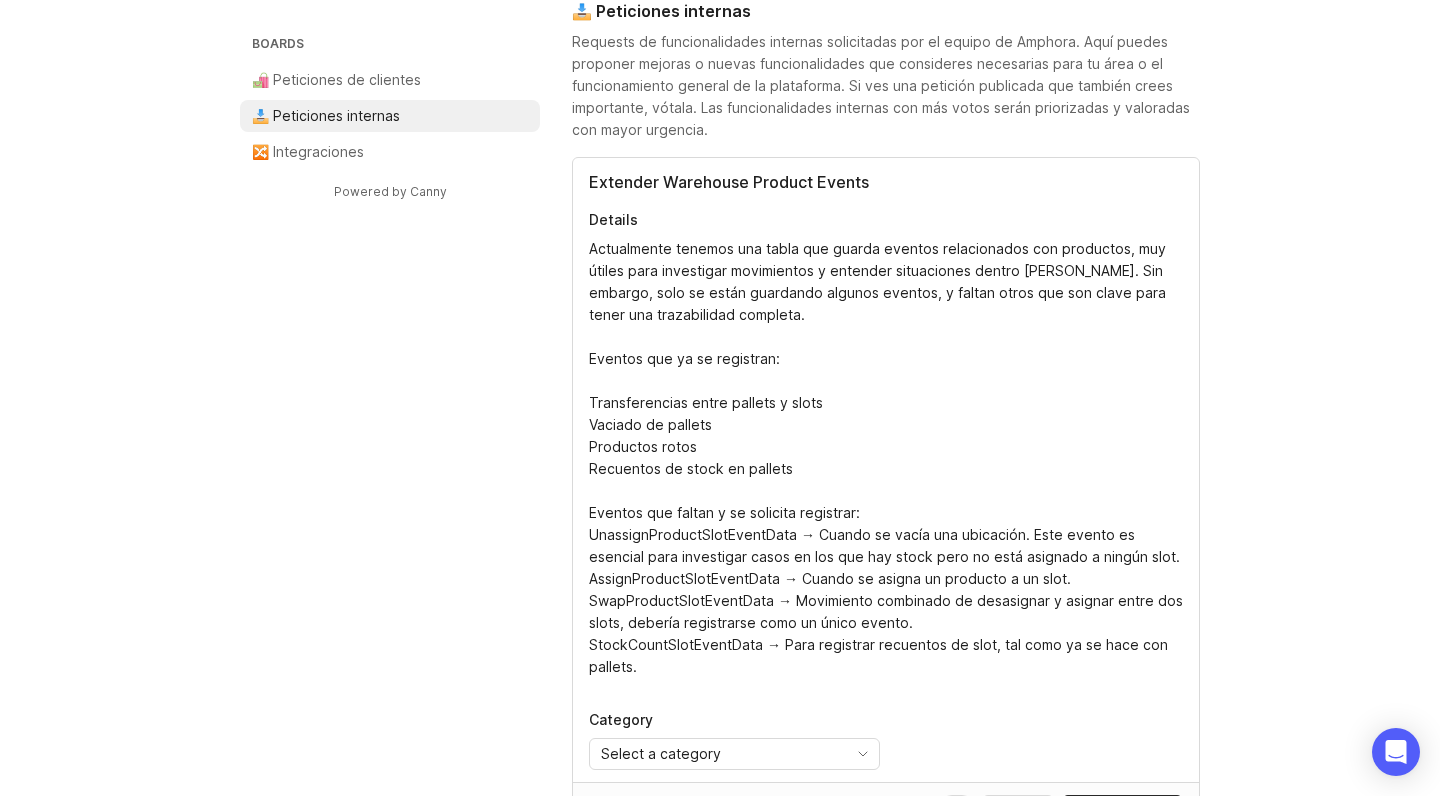 scroll, scrollTop: 155, scrollLeft: 0, axis: vertical 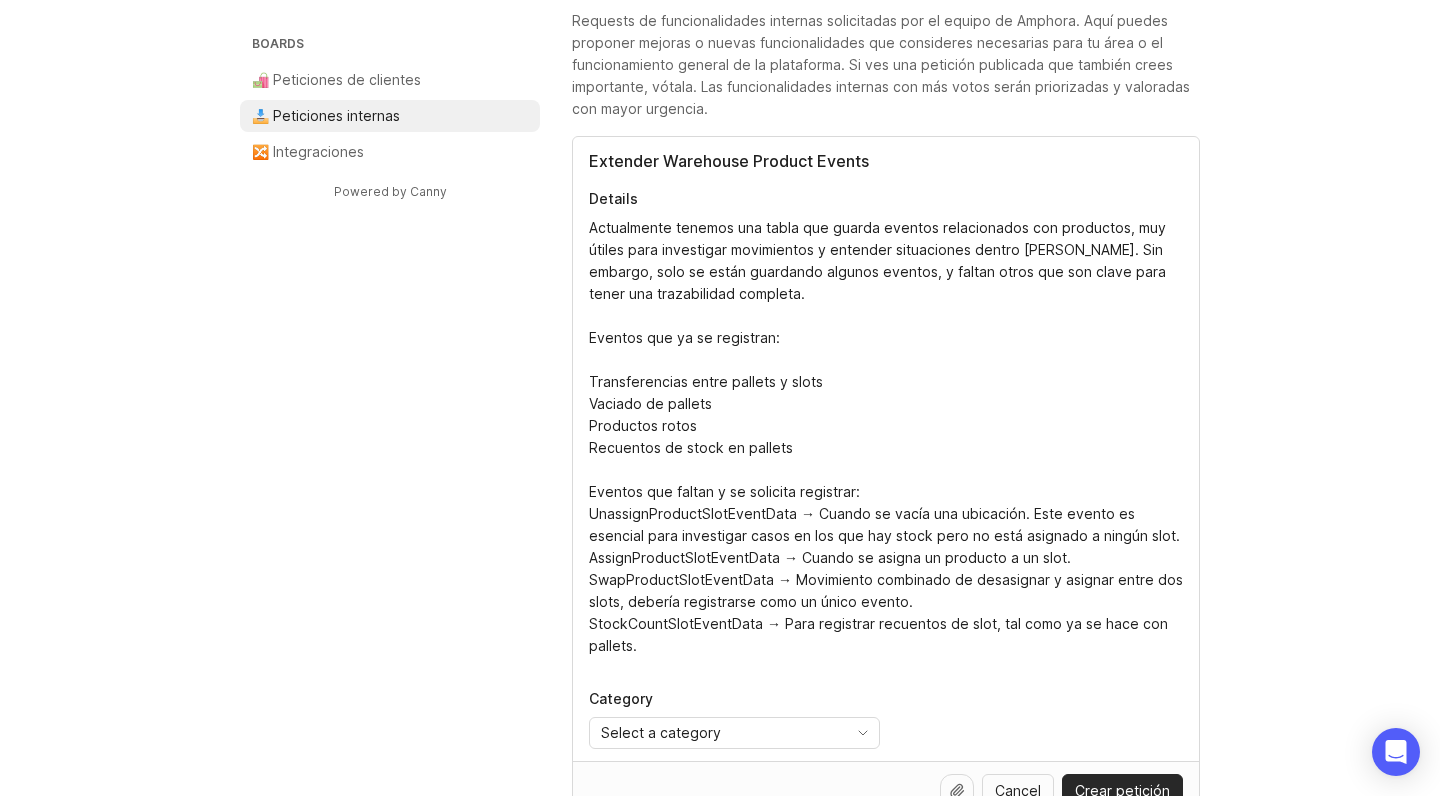 click on "Actualmente tenemos una tabla que guarda eventos relacionados con productos, muy útiles para investigar movimientos y entender situaciones dentro del almacén. Sin embargo, solo se están guardando algunos eventos, y faltan otros que son clave para tener una trazabilidad completa.
Eventos que ya se registran:
Transferencias entre pallets y slots
Vaciado de pallets
Productos rotos
Recuentos de stock en pallets
Eventos que faltan y se solicita registrar:
UnassignProductSlotEventData → Cuando se vacía una ubicación. Este evento es esencial para investigar casos en los que hay stock pero no está asignado a ningún slot.
AssignProductSlotEventData → Cuando se asigna un producto a un slot.
SwapProductSlotEventData → Movimiento combinado de desasignar y asignar entre dos slots, debería registrarse como un único evento.
StockCountSlotEventData → Para registrar recuentos de slot, tal como ya se hace con pallets." at bounding box center [886, 437] 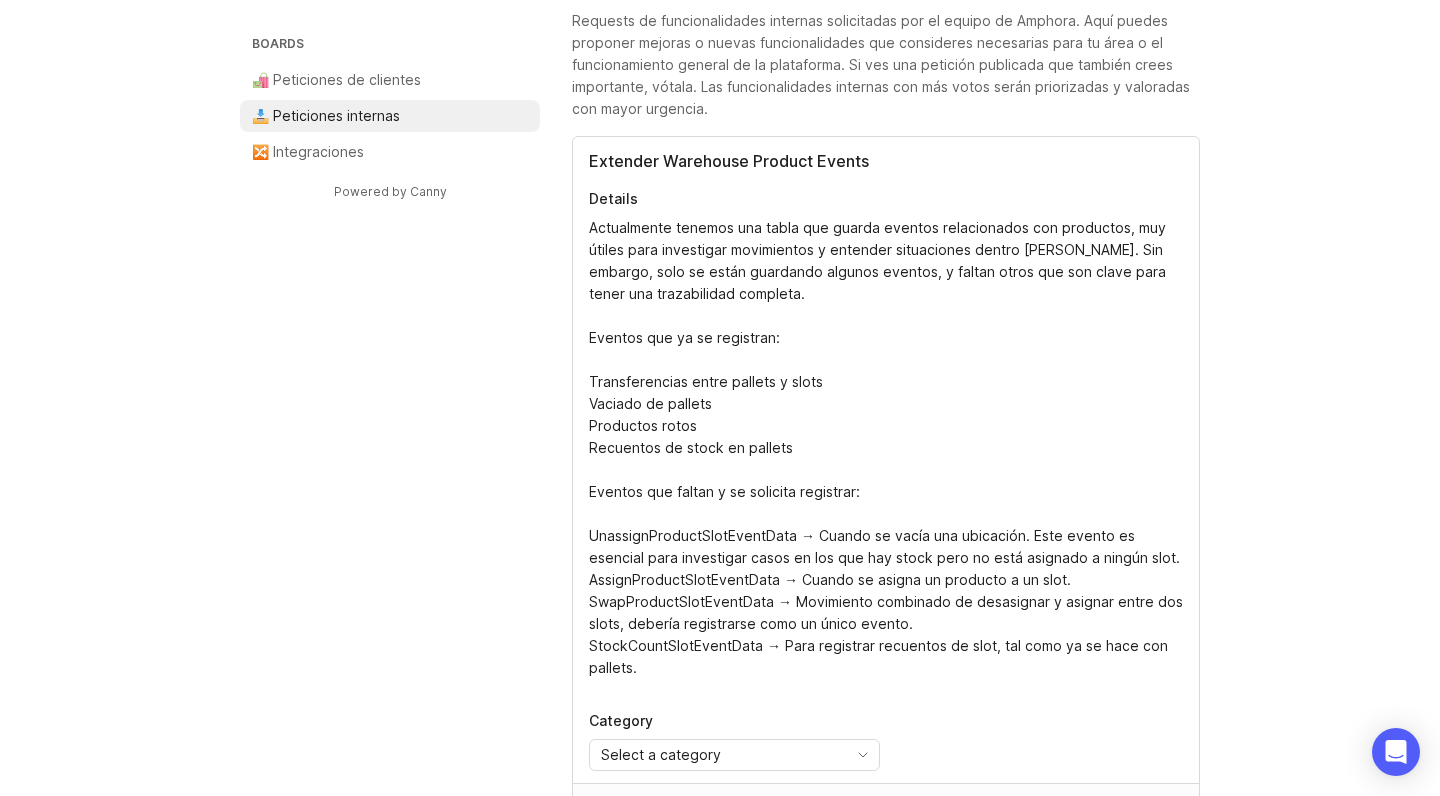 click on "Actualmente tenemos una tabla que guarda eventos relacionados con productos, muy útiles para investigar movimientos y entender situaciones dentro del almacén. Sin embargo, solo se están guardando algunos eventos, y faltan otros que son clave para tener una trazabilidad completa.
Eventos que ya se registran:
Transferencias entre pallets y slots
Vaciado de pallets
Productos rotos
Recuentos de stock en pallets
Eventos que faltan y se solicita registrar:
UnassignProductSlotEventData → Cuando se vacía una ubicación. Este evento es esencial para investigar casos en los que hay stock pero no está asignado a ningún slot.
AssignProductSlotEventData → Cuando se asigna un producto a un slot.
SwapProductSlotEventData → Movimiento combinado de desasignar y asignar entre dos slots, debería registrarse como un único evento.
StockCountSlotEventData → Para registrar recuentos de slot, tal como ya se hace con pallets." at bounding box center (886, 448) 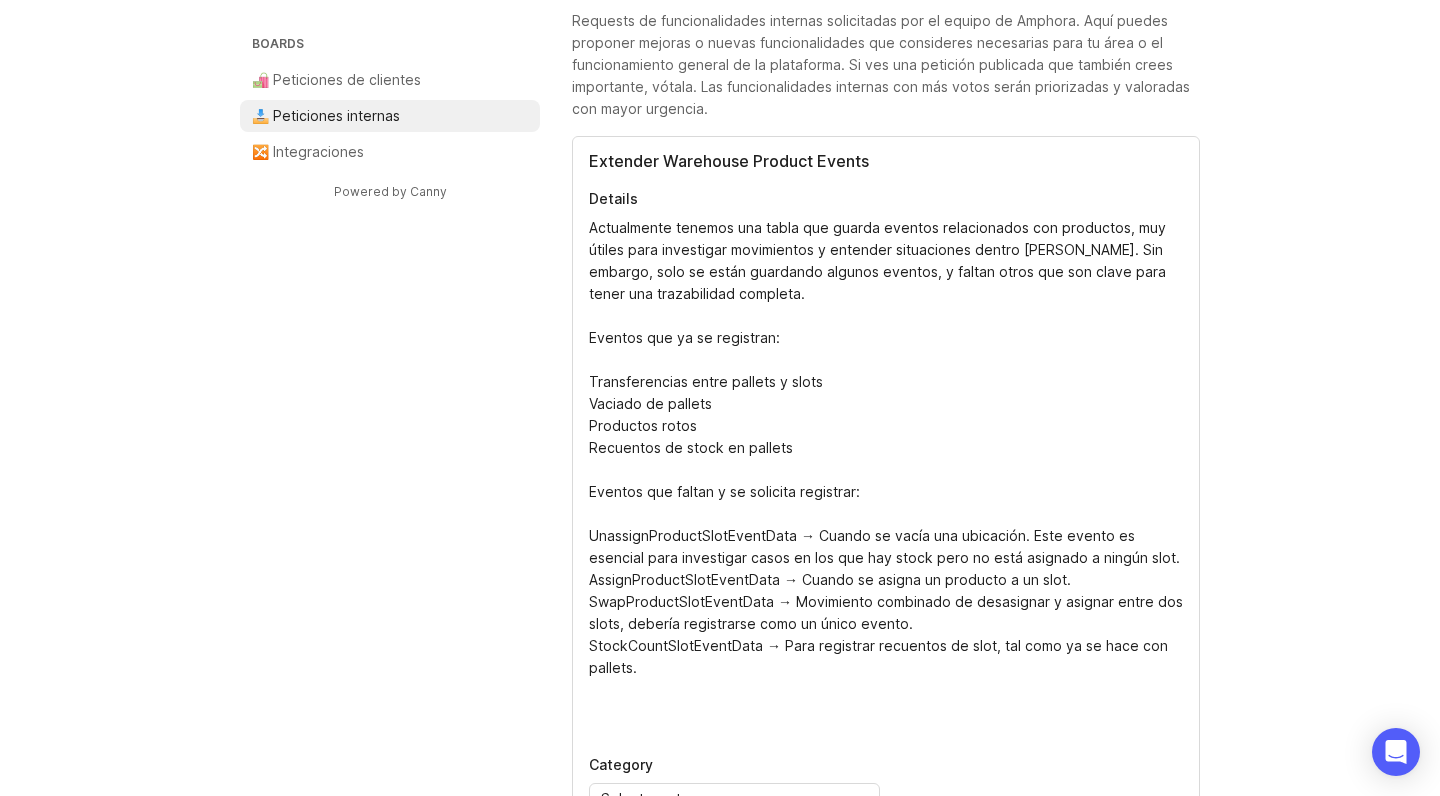 paste on "Incluir estos eventos nos permitirá tener una trazabilidad más precisa y resolver incidencias operativas de forma mucho más eficiente." 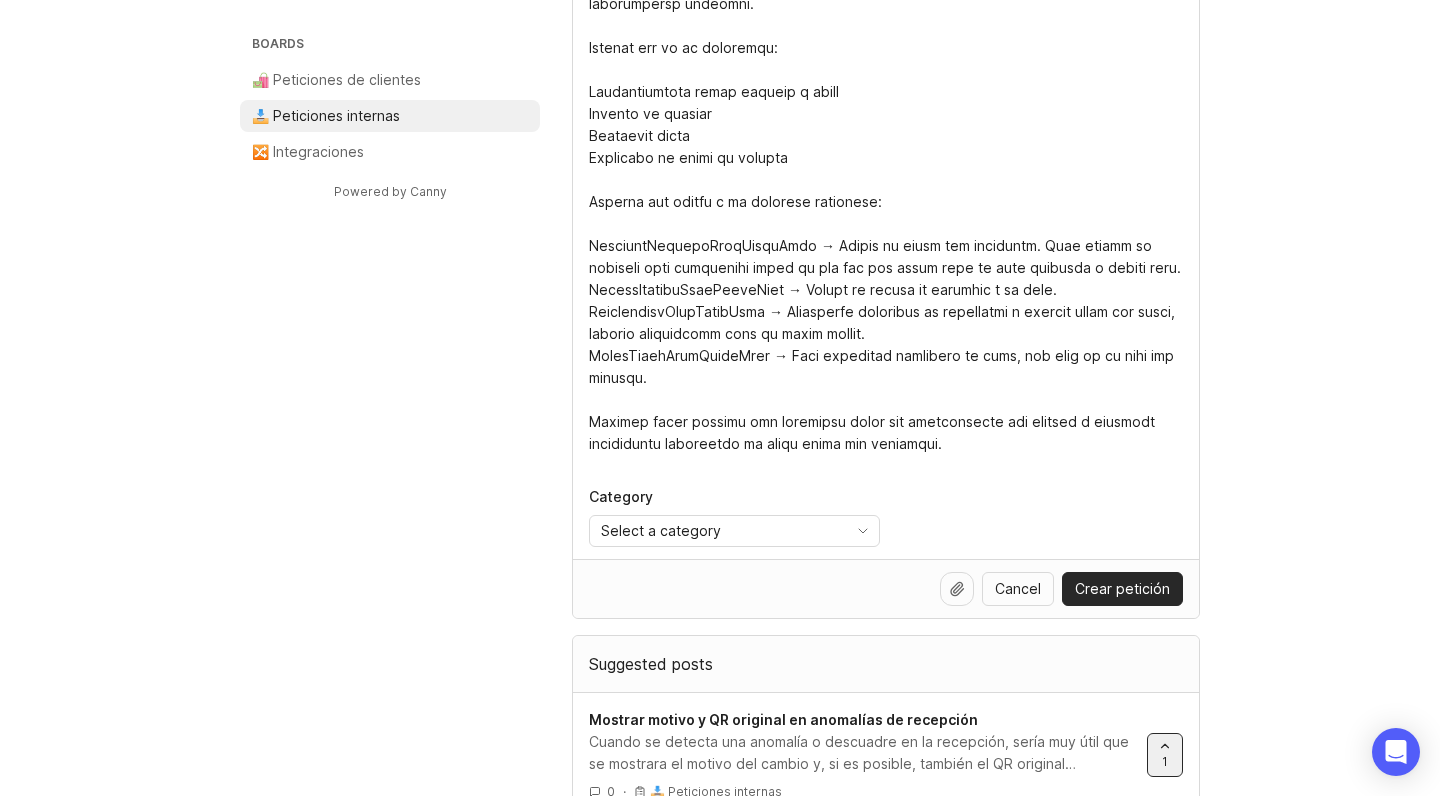 scroll, scrollTop: 452, scrollLeft: 0, axis: vertical 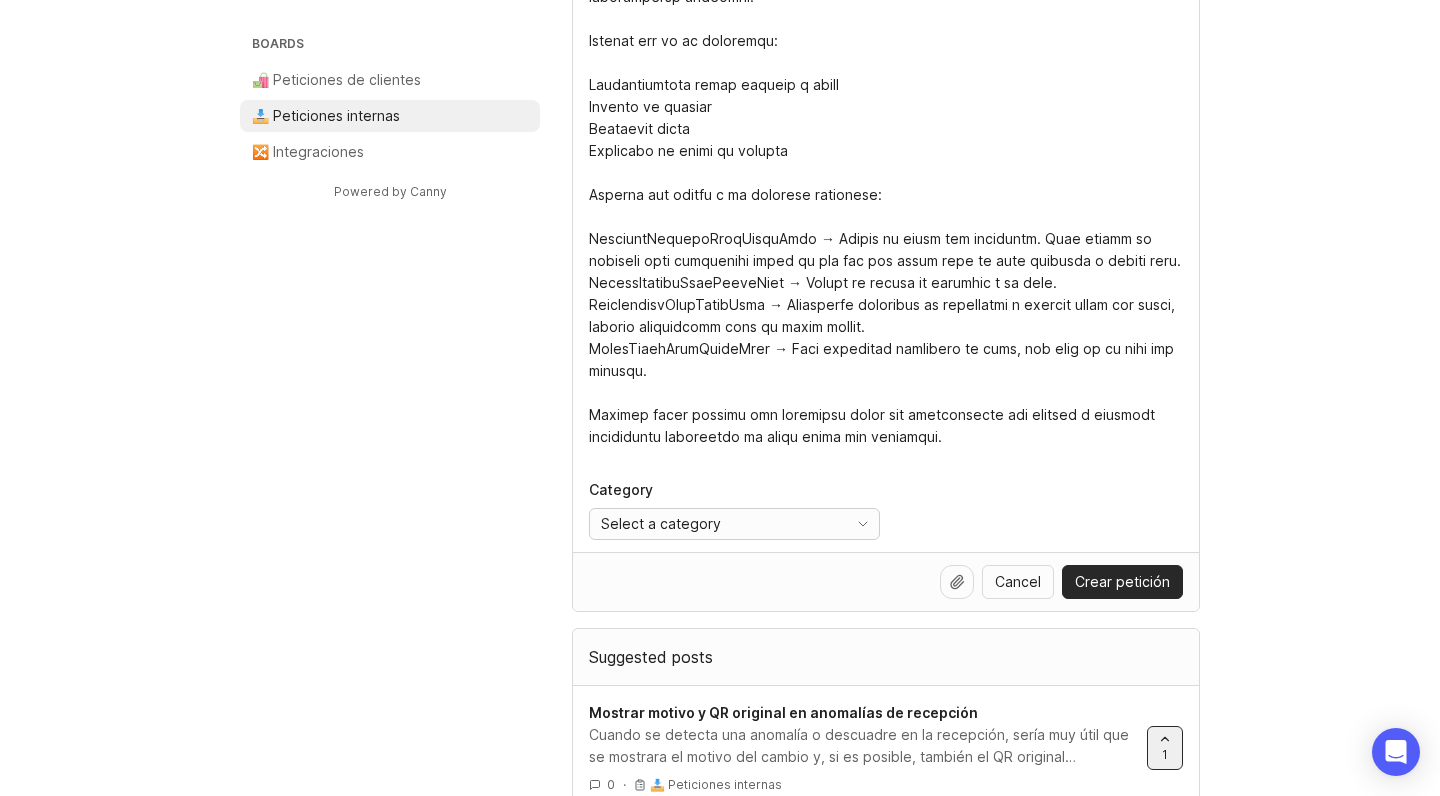 type on "Actualmente tenemos una tabla que guarda eventos relacionados con productos, muy útiles para investigar movimientos y entender situaciones dentro del almacén. Sin embargo, solo se están guardando algunos eventos, y faltan otros que son clave para tener una trazabilidad completa.
Eventos que ya se registran:
Transferencias entre pallets y slots
Vaciado de pallets
Productos rotos
Recuentos de stock en pallets
Eventos que faltan y se solicita registrar:
UnassignProductSlotEventData → Cuando se vacía una ubicación. Este evento es esencial para investigar casos en los que hay stock pero no está asignado a ningún slot.
AssignProductSlotEventData → Cuando se asigna un producto a un slot.
SwapProductSlotEventData → Movimiento combinado de desasignar y asignar entre dos slots, debería registrarse como un único evento.
StockCountSlotEventData → Para registrar recuentos de slot, tal como ya se hace con pallets.
Incluir estos eventos nos permitirá tener una trazabilidad más precisa y resolver incidencias operativ..." 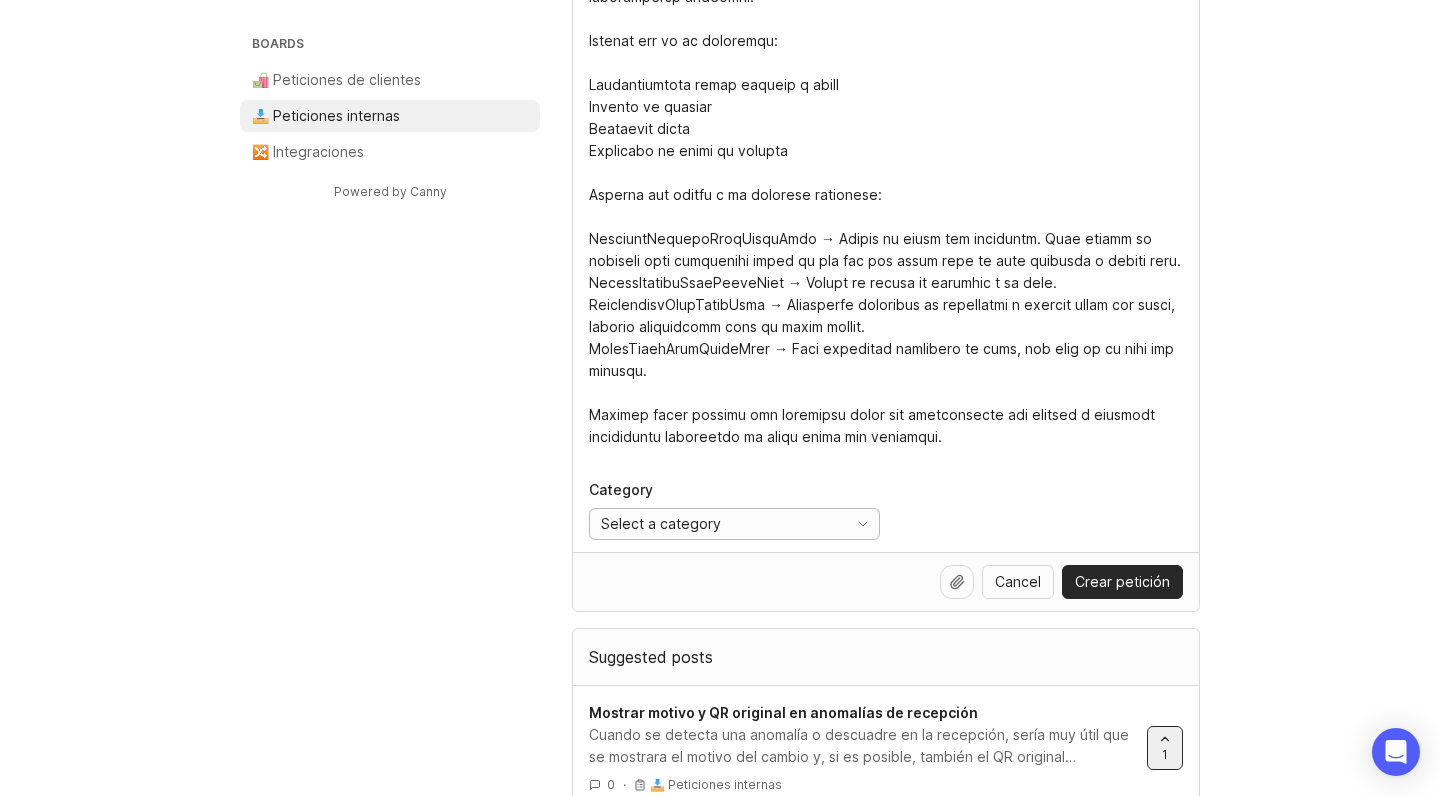 click on "Select a category" at bounding box center [714, 524] 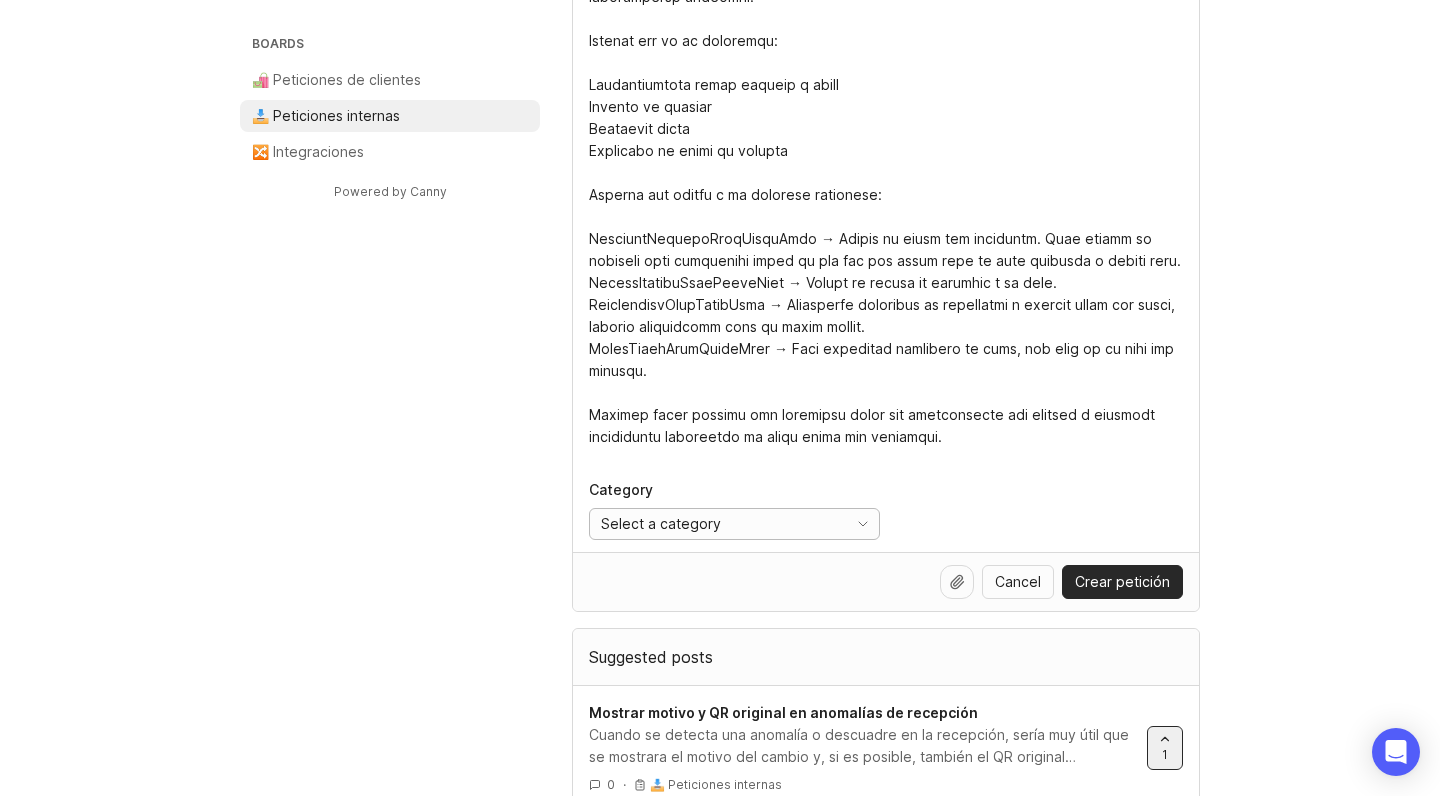 click on "Select a category" at bounding box center (714, 524) 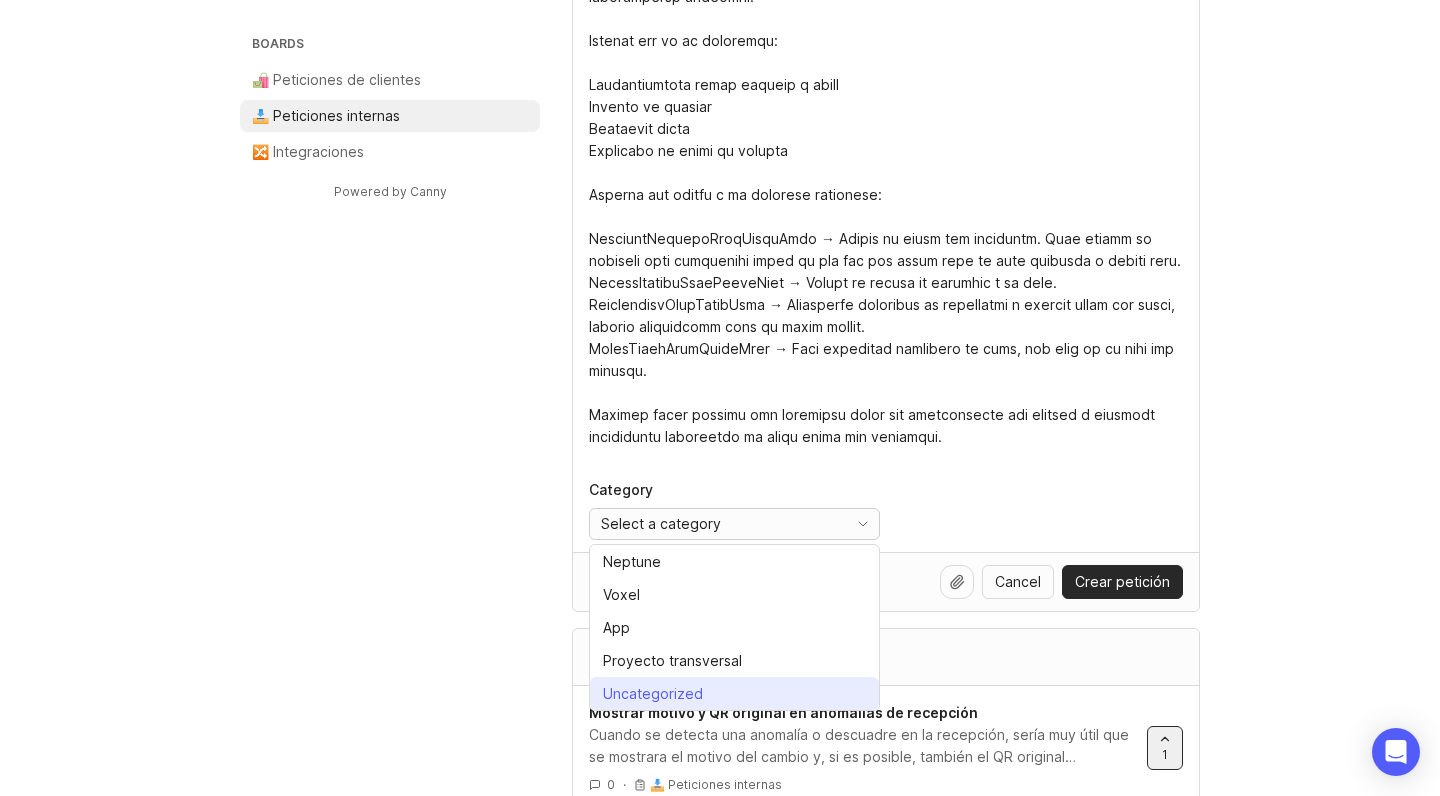 click on "Uncategorized" at bounding box center (657, 694) 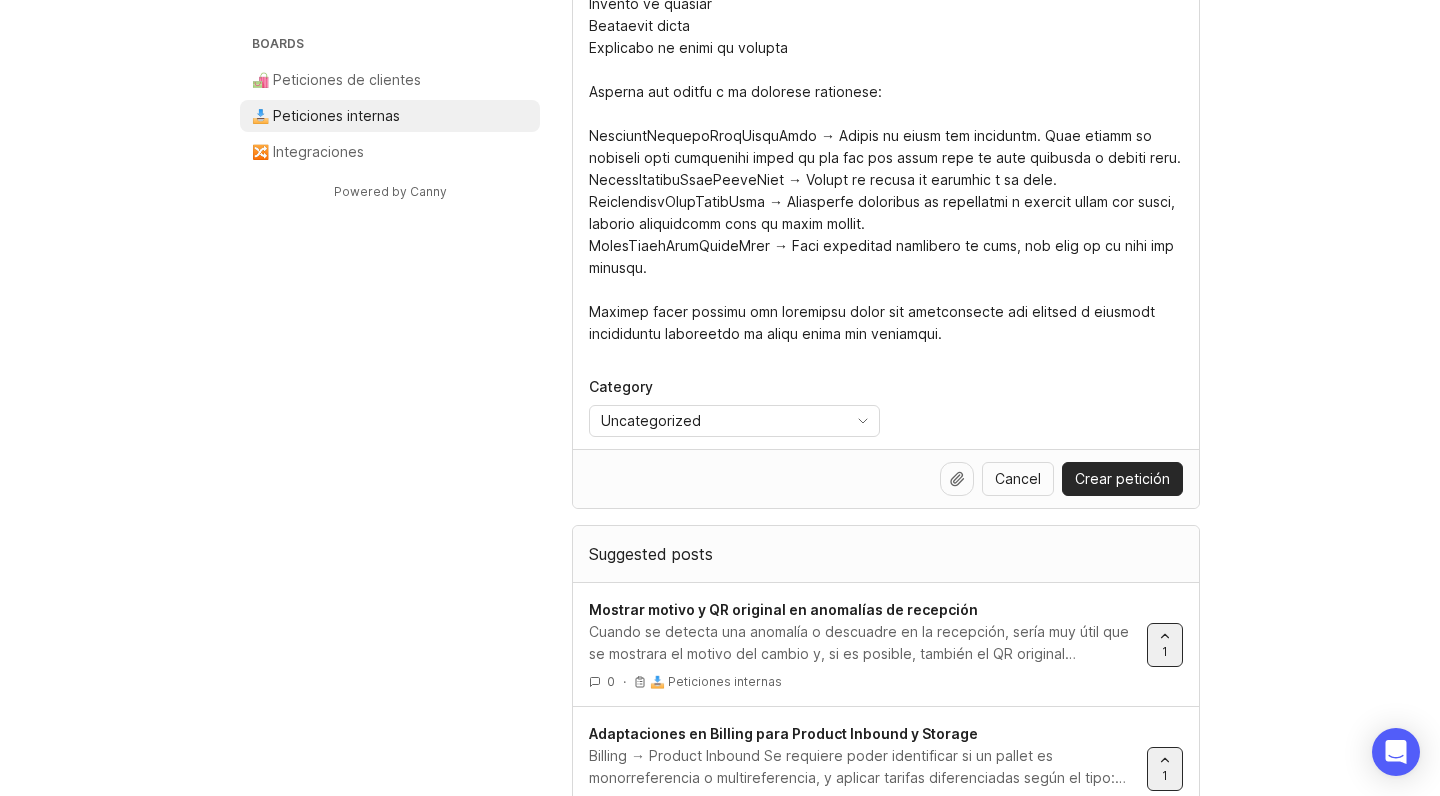 scroll, scrollTop: 567, scrollLeft: 0, axis: vertical 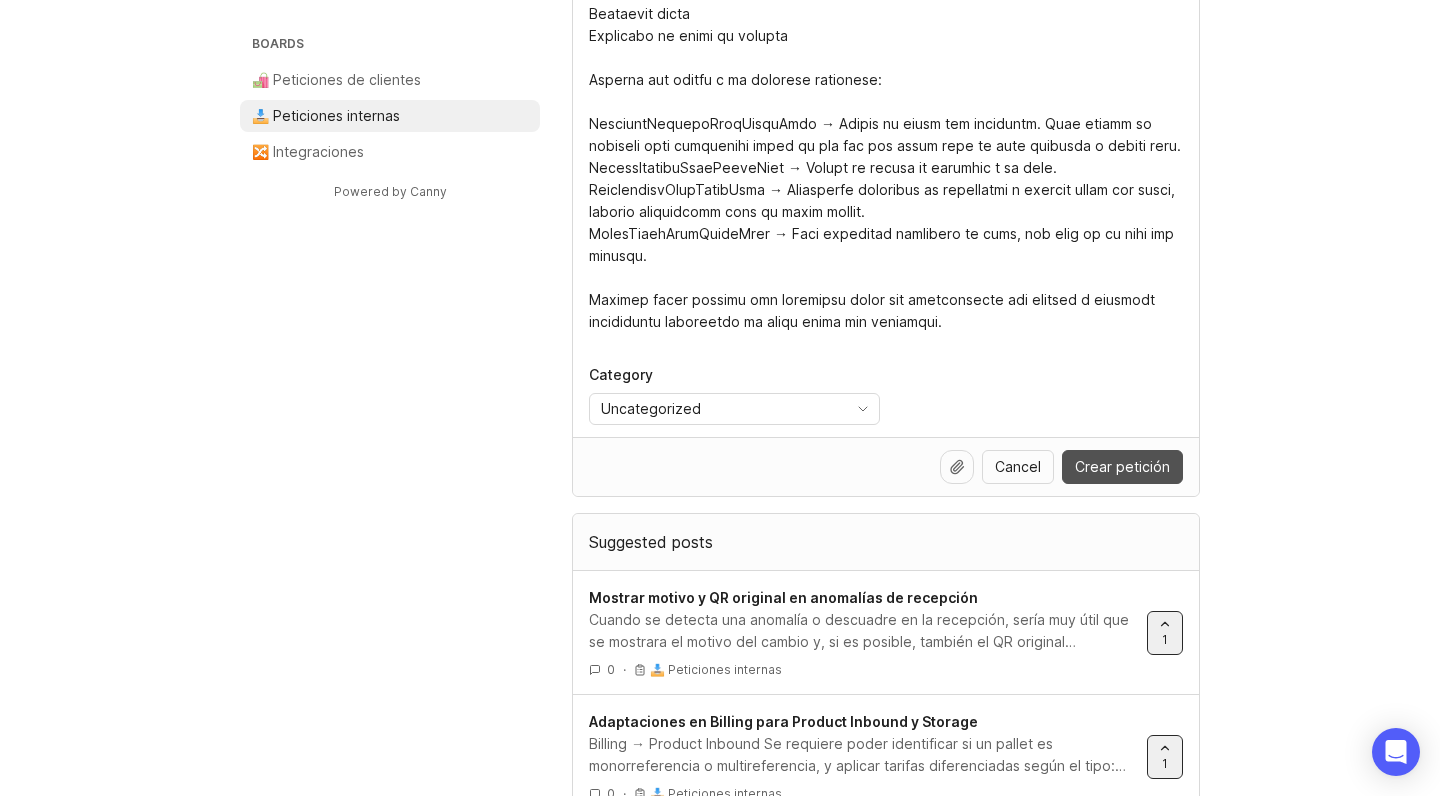 click on "Crear petición" at bounding box center (1122, 467) 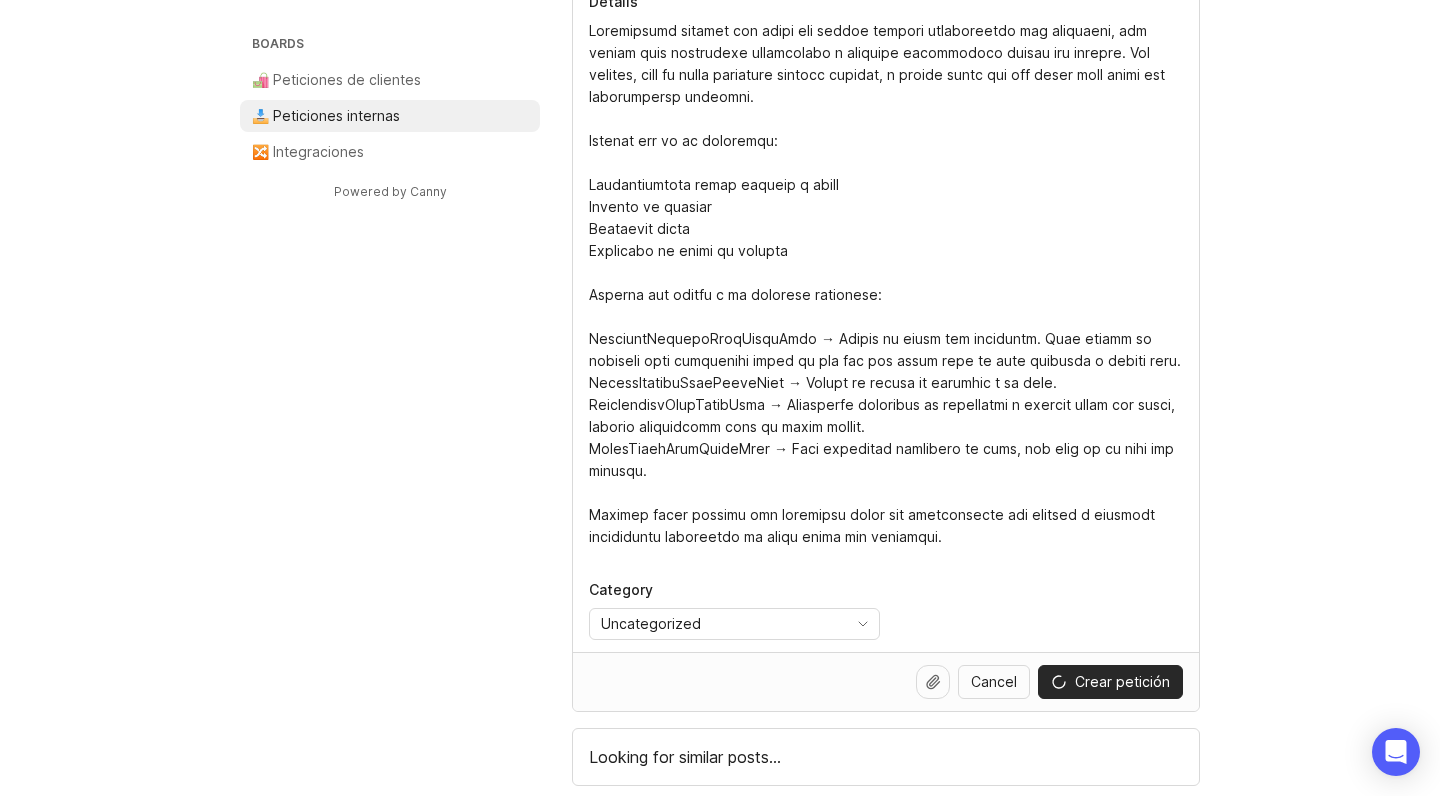 scroll, scrollTop: 0, scrollLeft: 0, axis: both 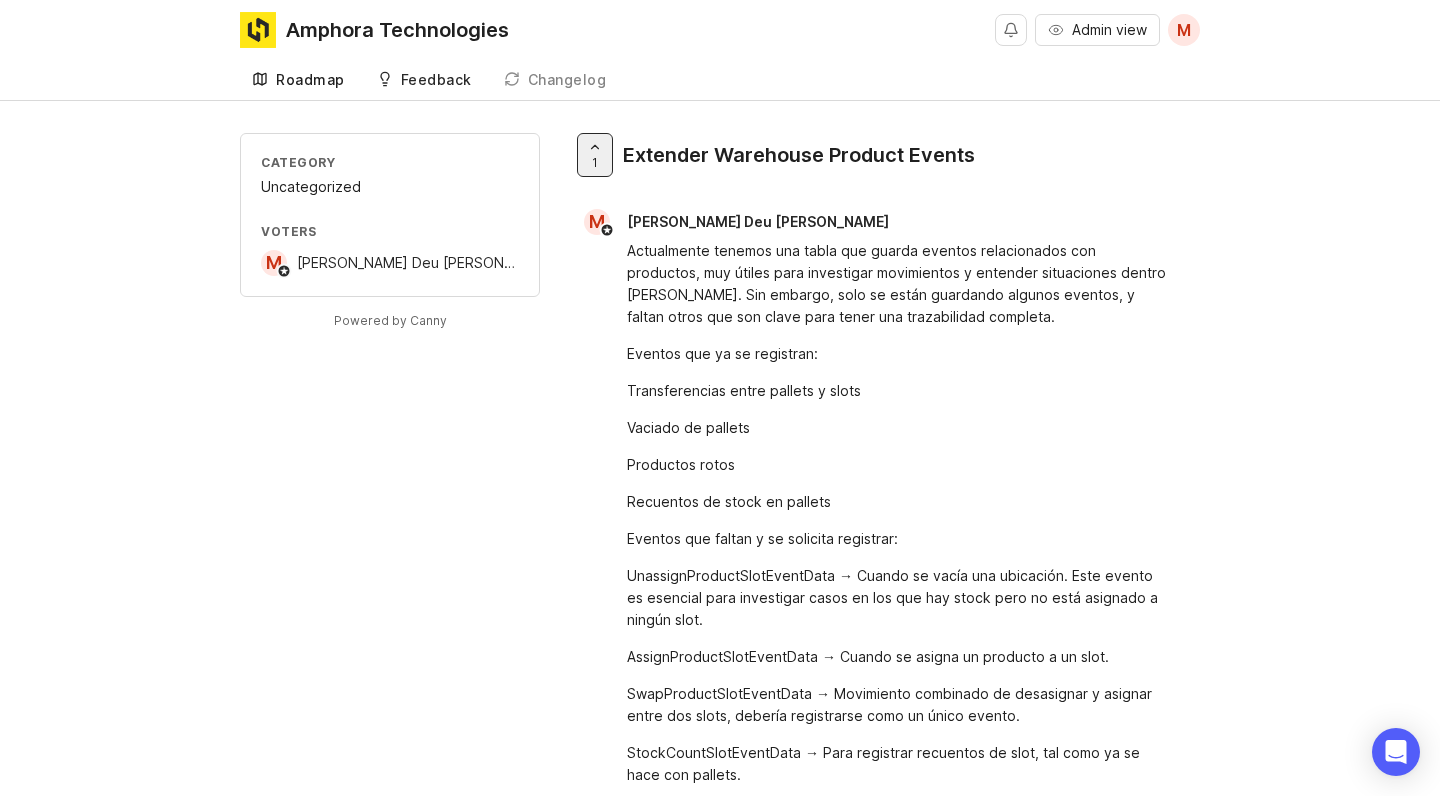 click on "Roadmap" at bounding box center (298, 80) 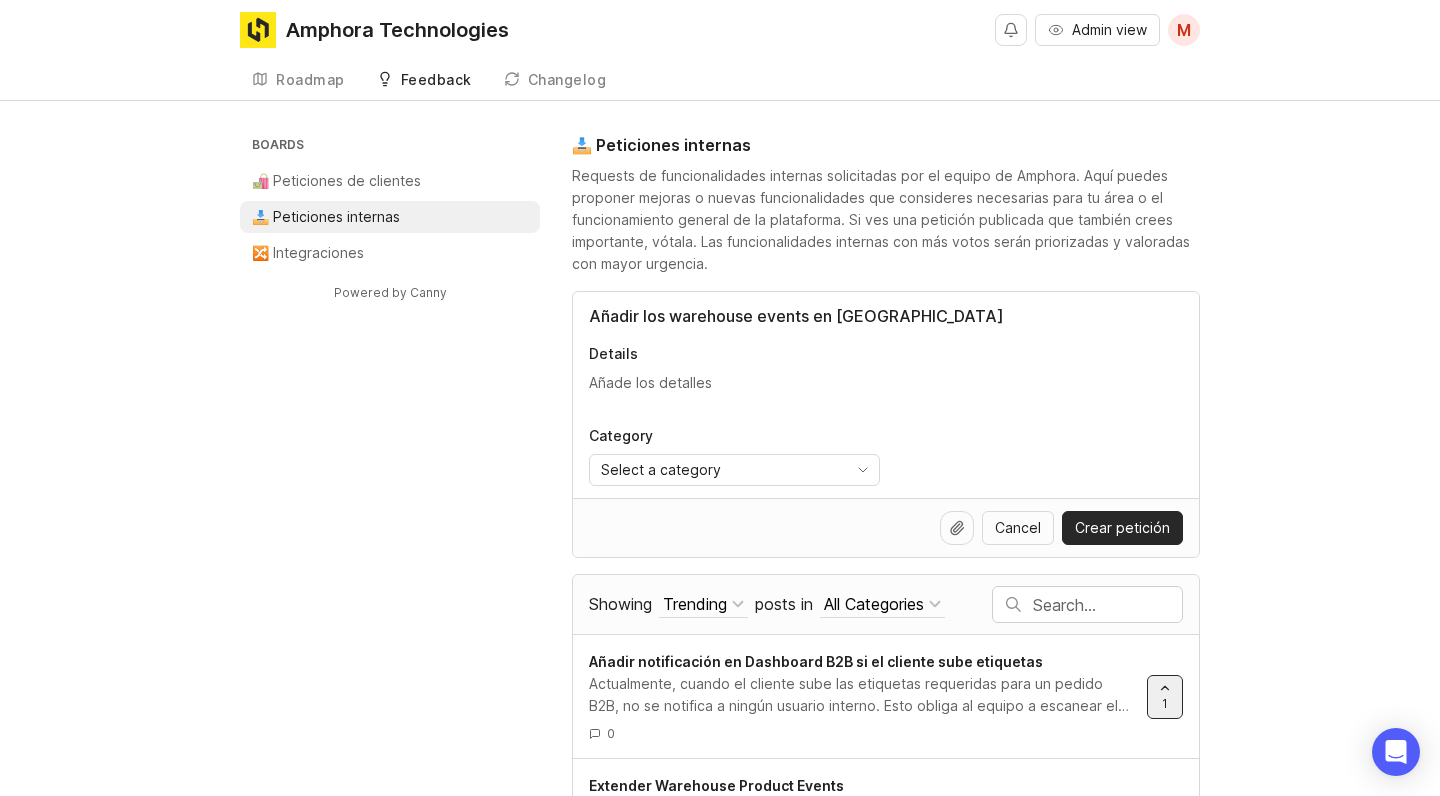 type on "Añadir los warehouse events en Neptune" 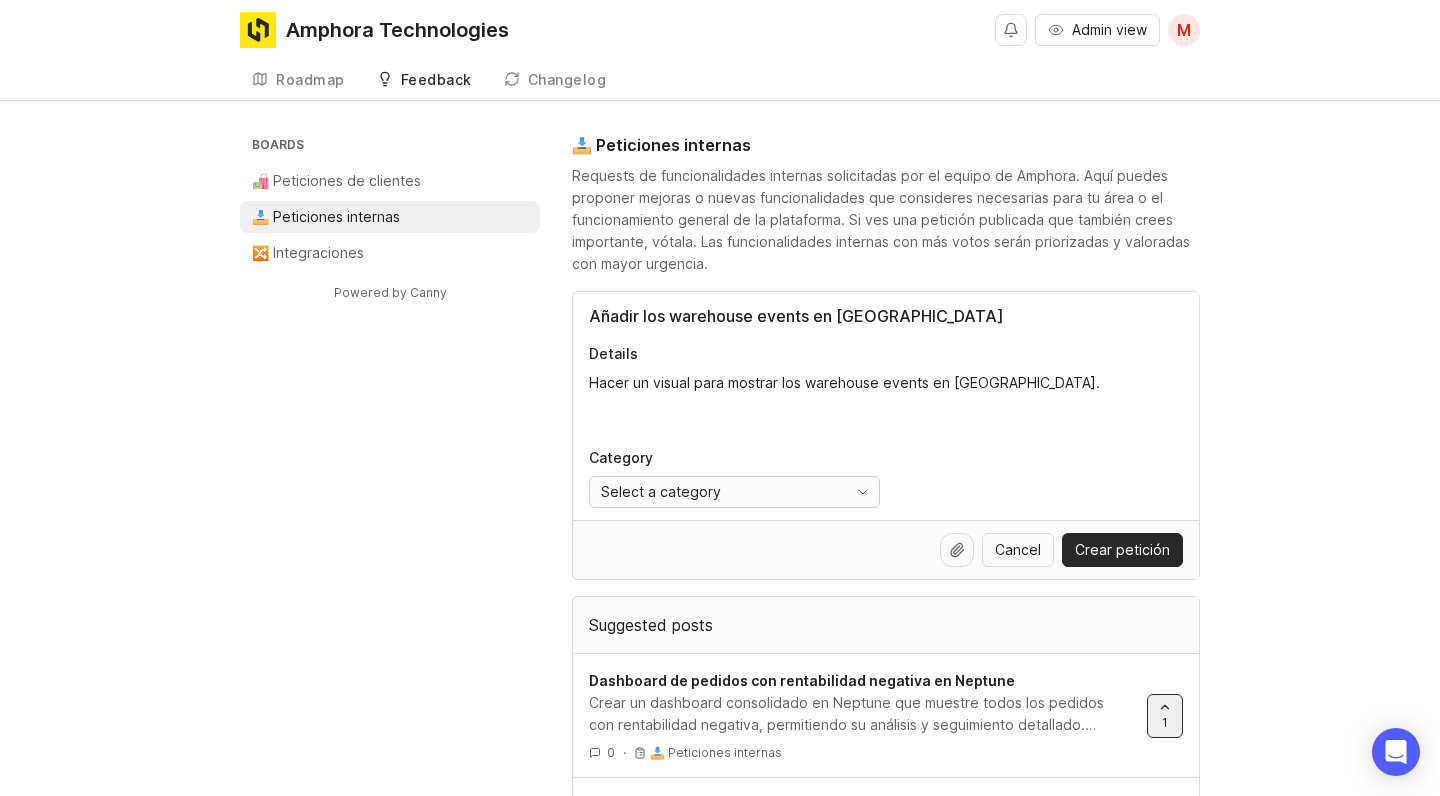 type on "Hacer un visual para mostrar los warehouse events en Neptune." 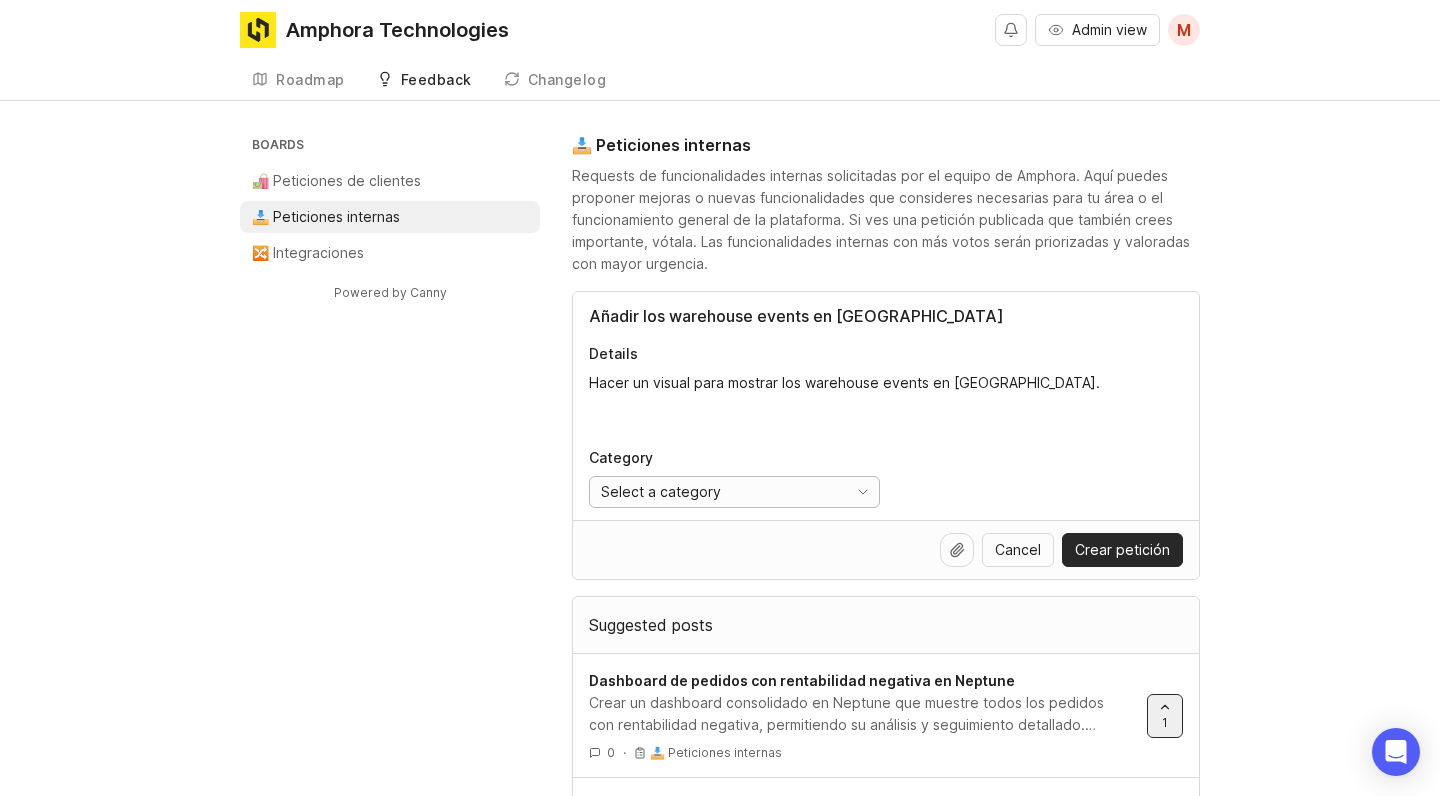 click on "Select a category" at bounding box center [714, 492] 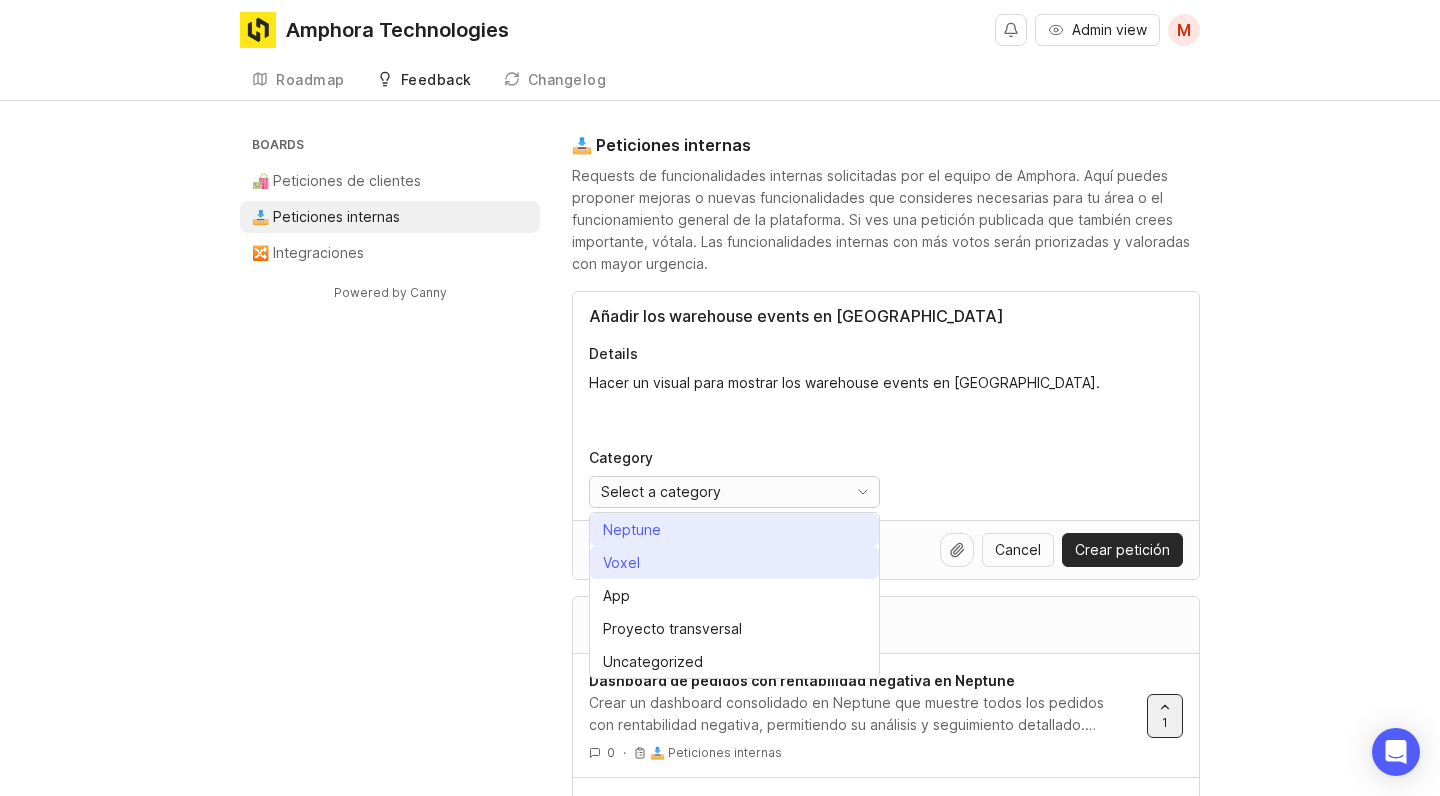 click on "Neptune" at bounding box center [636, 530] 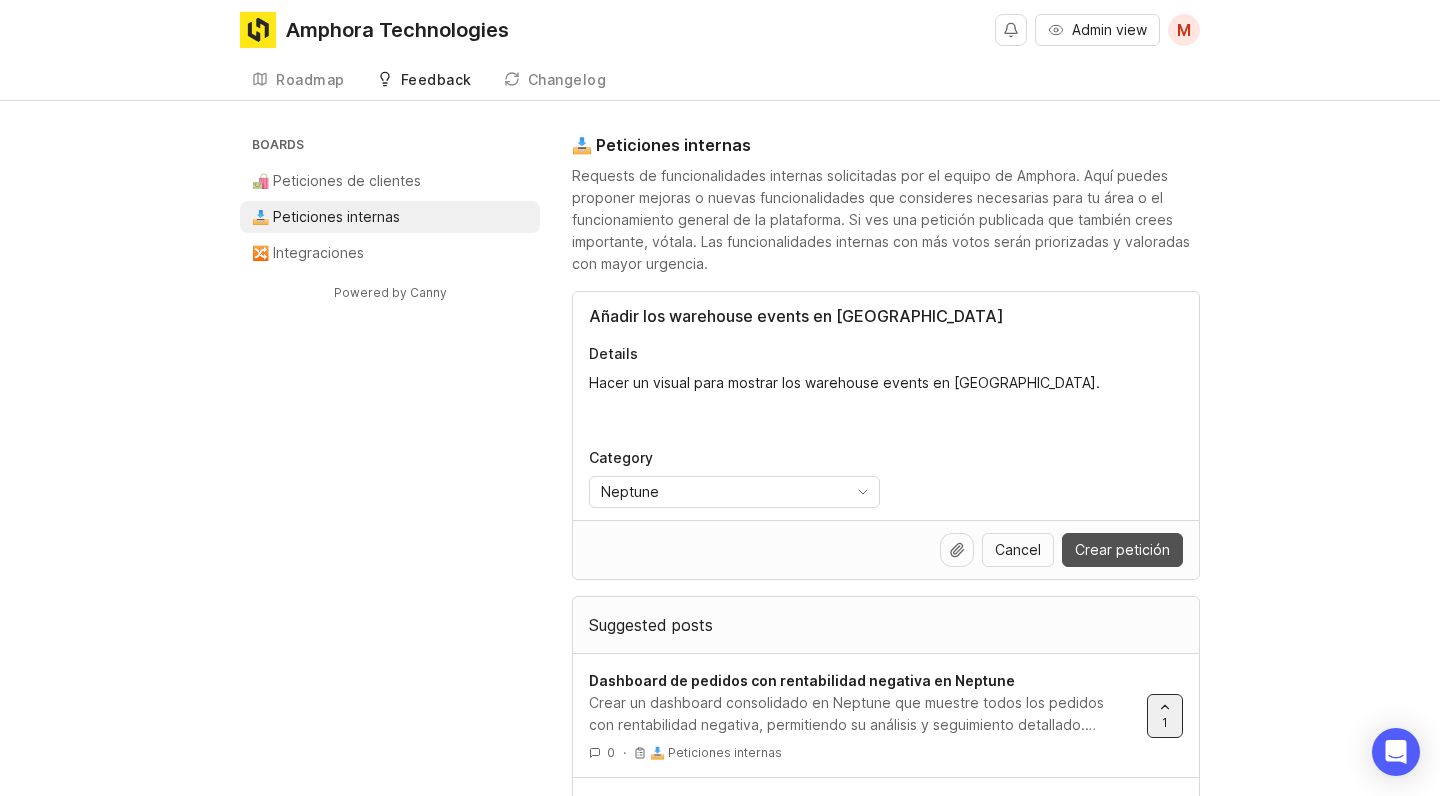 click on "Crear petición" at bounding box center (1122, 550) 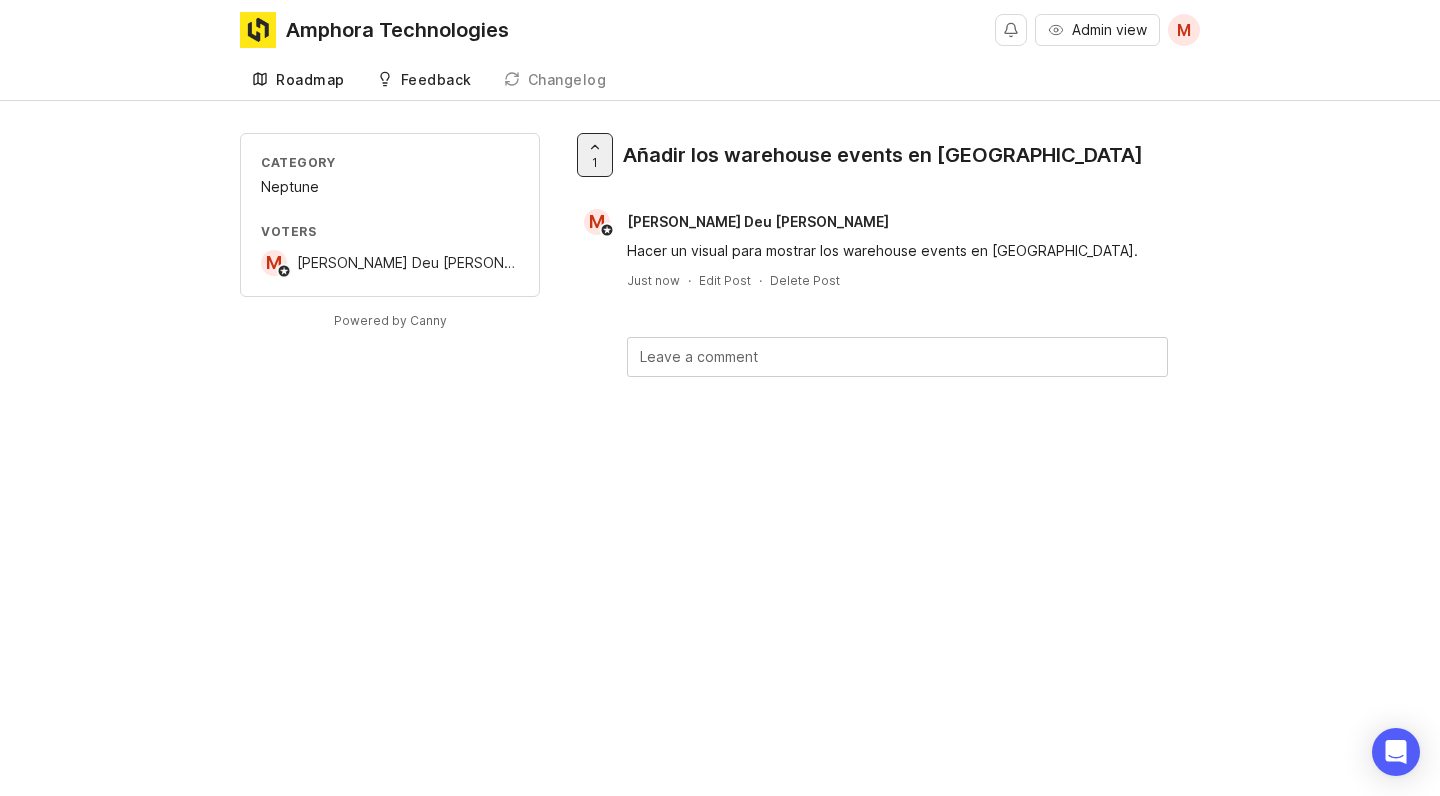 click on "Roadmap" at bounding box center (298, 80) 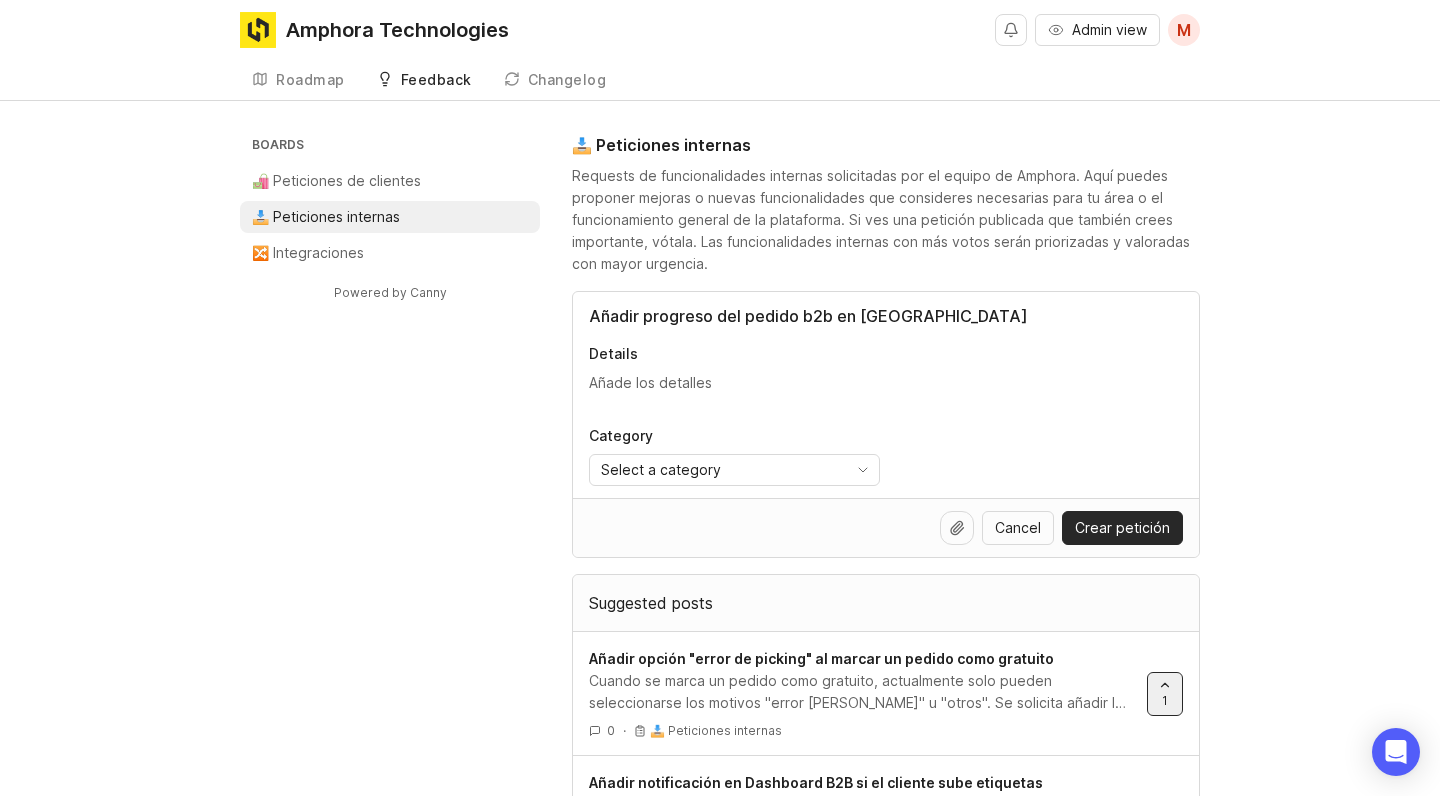 type on "Añadir progreso del pedido b2b en [GEOGRAPHIC_DATA]" 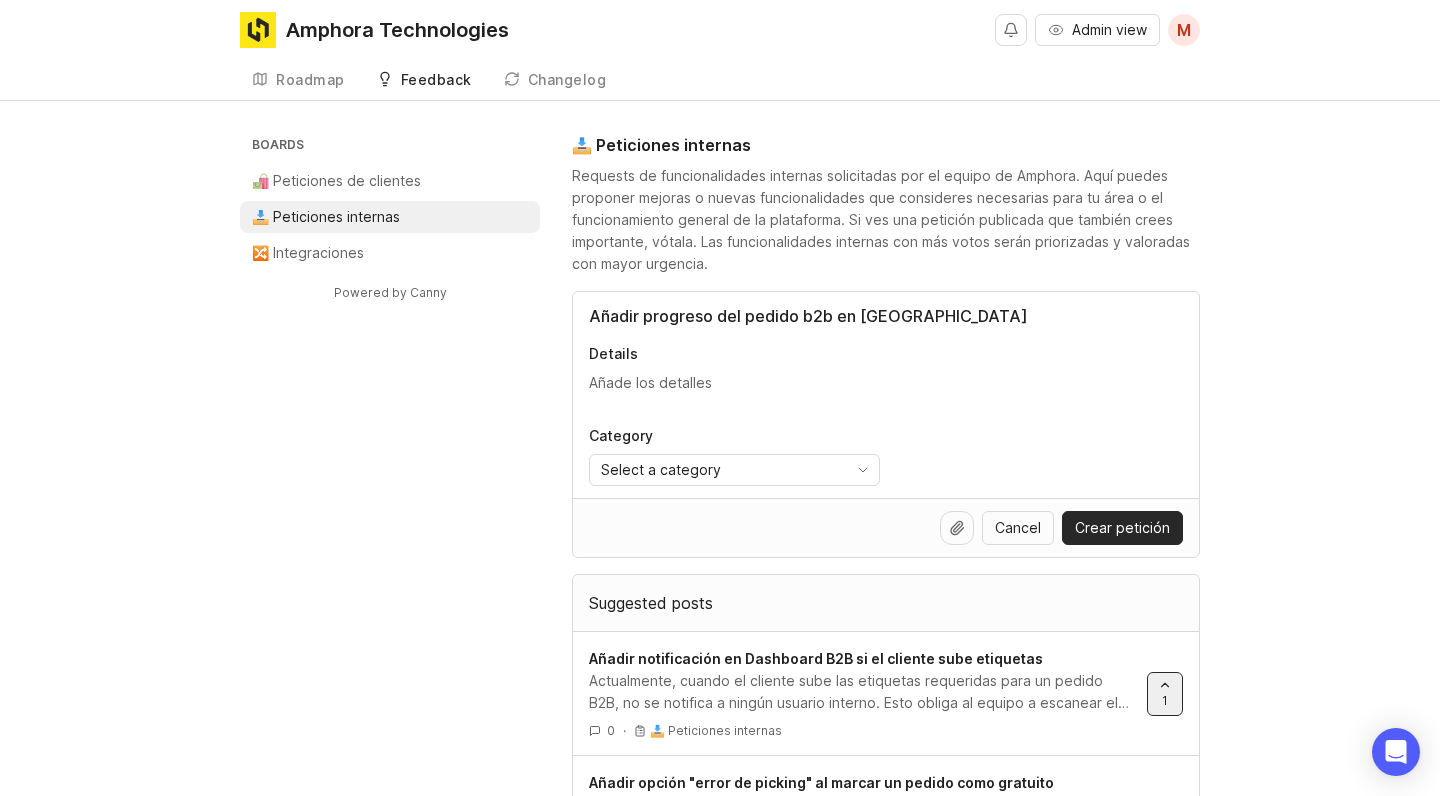 click on "Details" at bounding box center (886, 383) 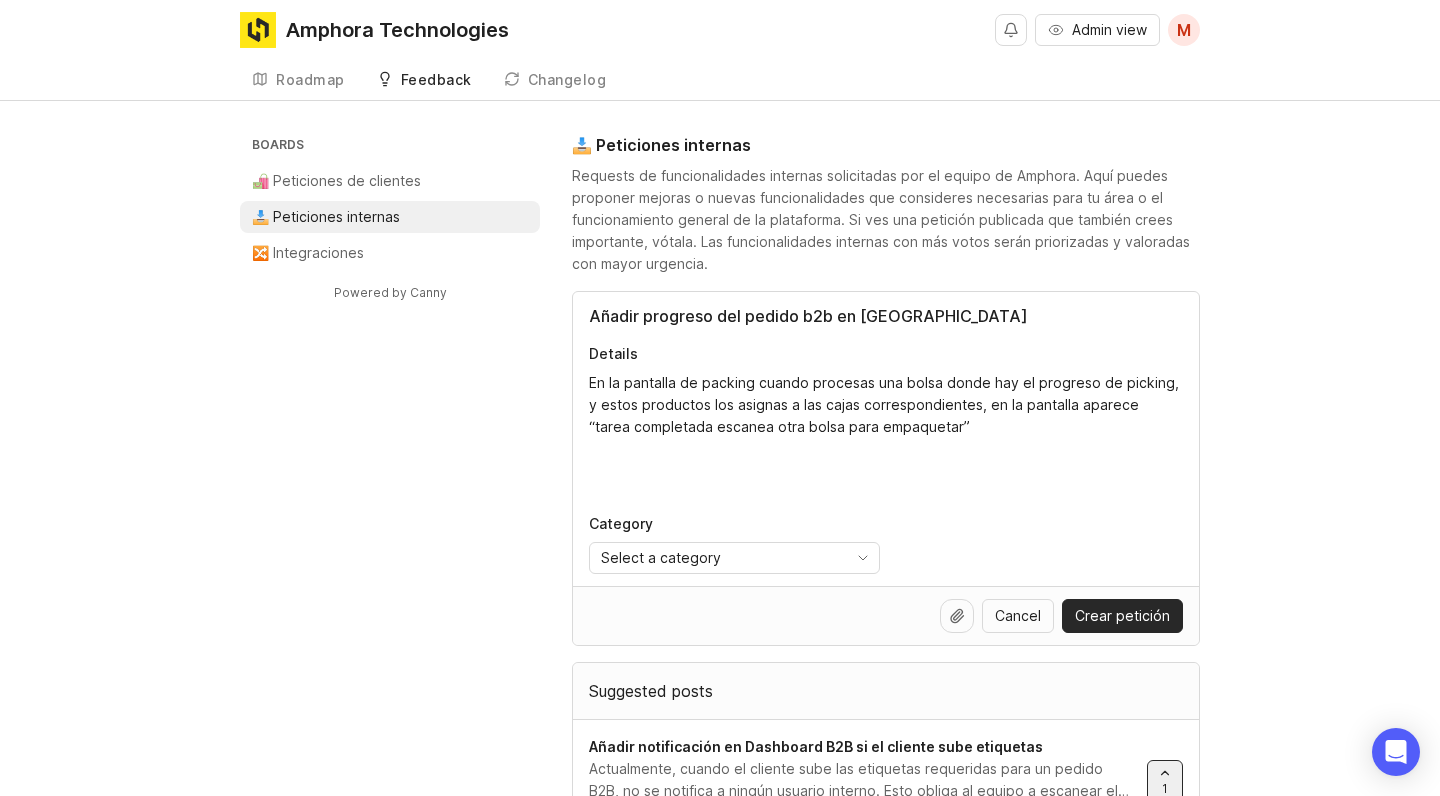 paste on "Esta información tiene poca relevancia por el pedido actual.
Que quiero ver?
- Me quedan mas productos para empaquetar en el pedido?
- Si → quiero ver cuantos me quedan por empaquetar
- No → que me diga que tengo que imprimir la etiqueta de envio y escanearla para finalizar
- Estaria bien ver el progreso del pedido (sobretodo si es grande)
- Hay otras cajas?
- Quedan productos por pickerar?
- Como diferencio cuando he finalizado todas las tareas?" 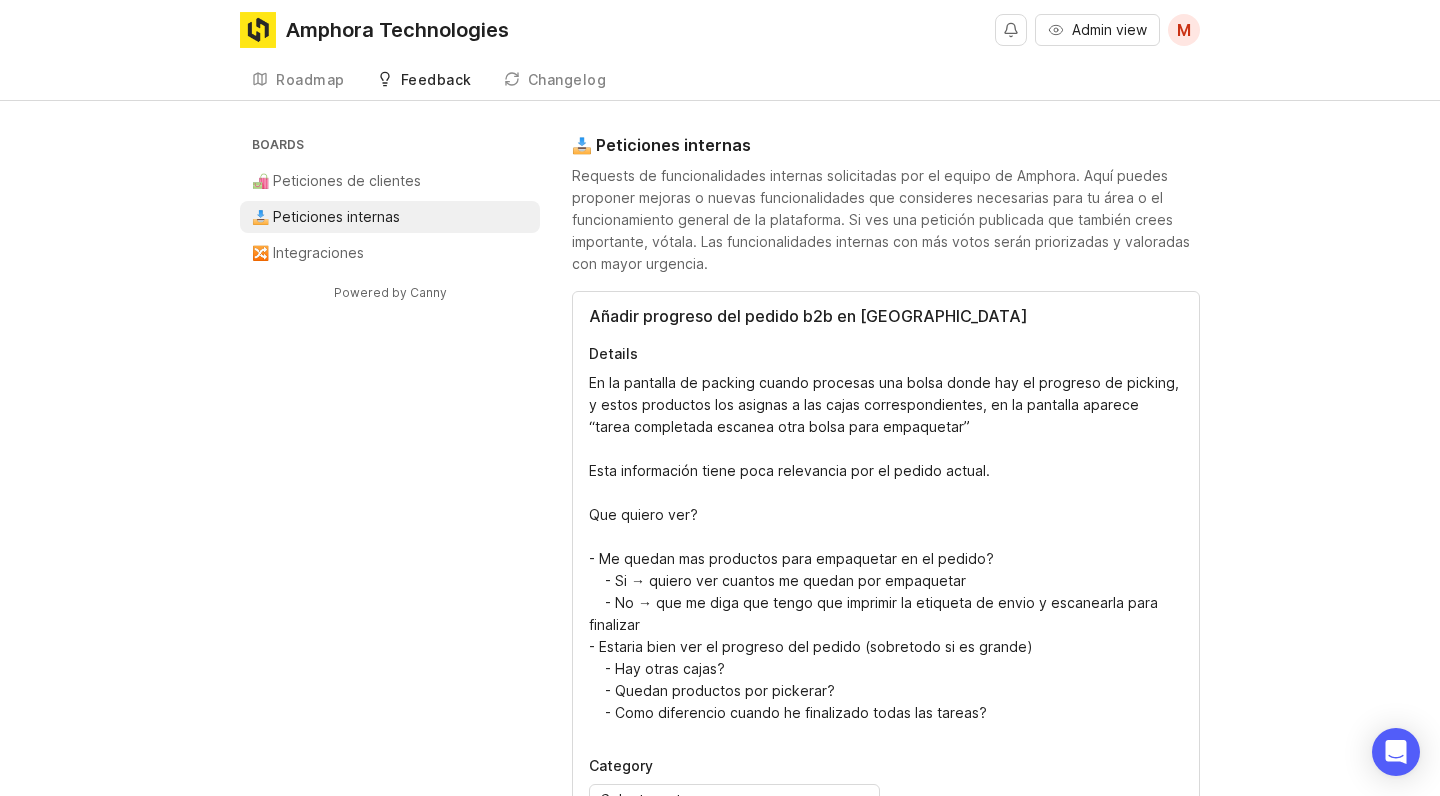 drag, startPoint x: 989, startPoint y: 717, endPoint x: 587, endPoint y: 321, distance: 564.2872 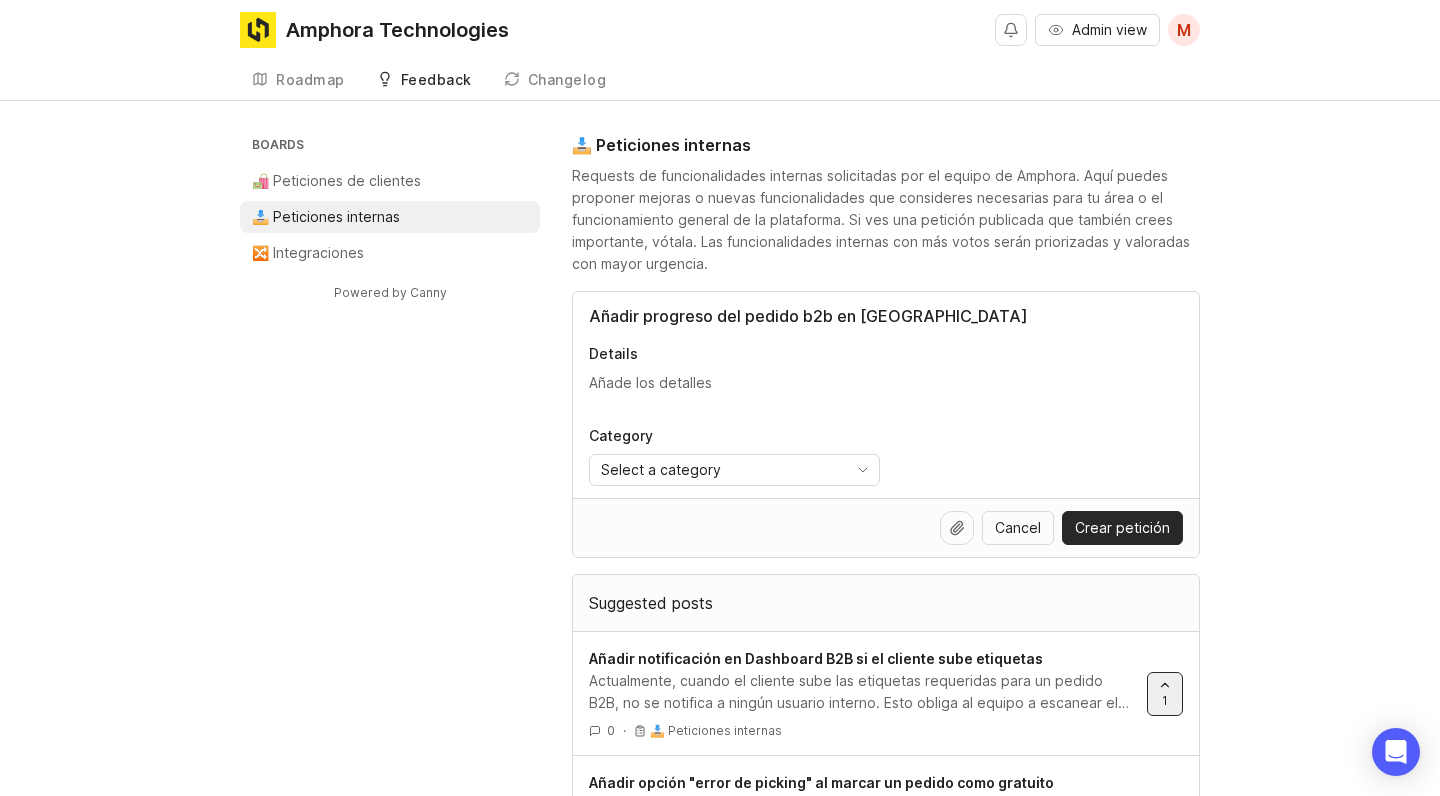 paste on "Actualmente, al procesar una bolsa en la pantalla de packing, una vez se asignan los productos a las cajas correspondientes, aparece el mensaje:
"Tarea completada. Escanea otra bolsa para empaquetar."
Este mensaje aporta poca información útil sobre el estado del pedido actual. Se propone mostrar información contextual y relevante para mejorar la experiencia y eficiencia del operario.
¿Qué se debería mostrar?
🔹 ¿Quedan más productos por empaquetar en el pedido?
Sí → Mostrar claramente cuántos productos quedan pendientes." 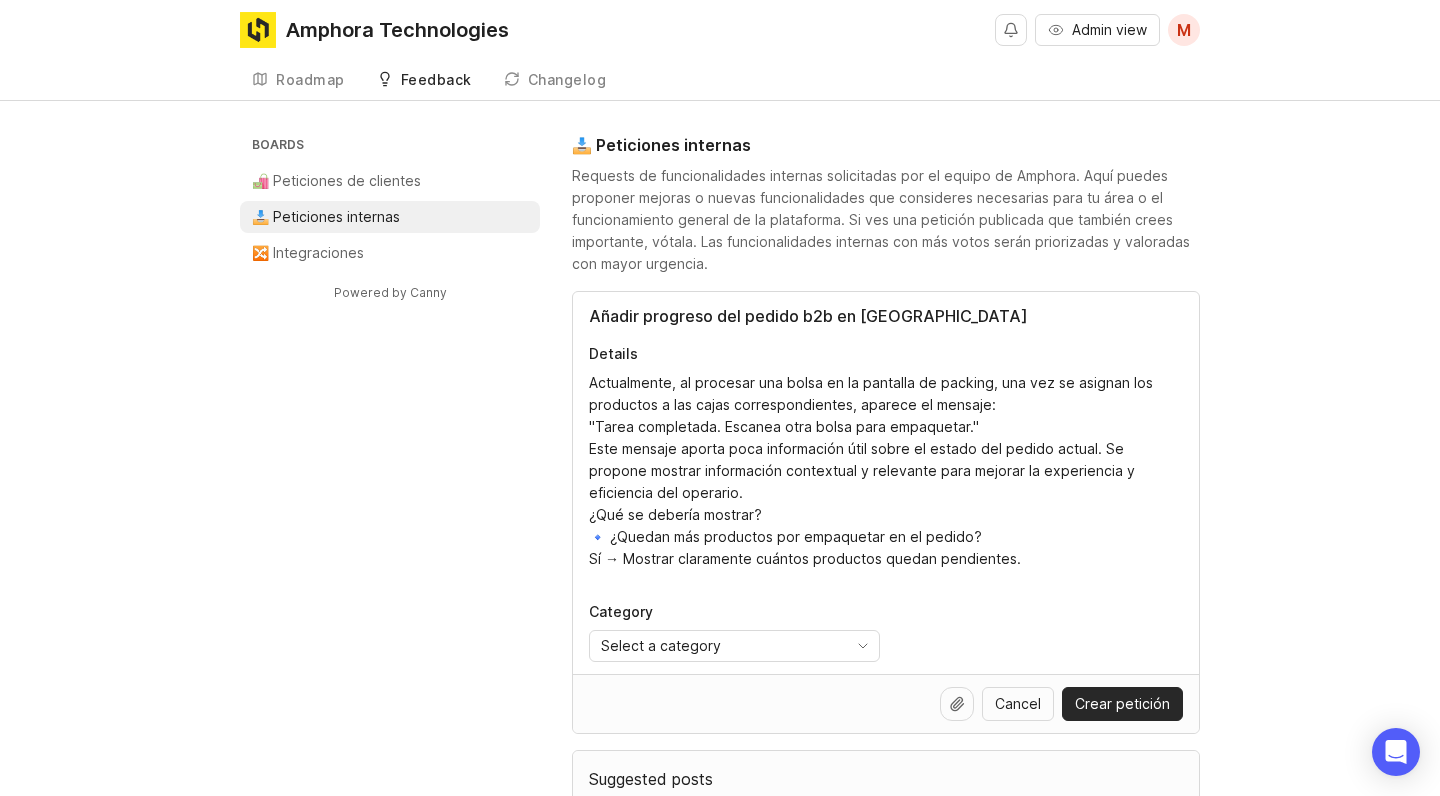click on "Actualmente, al procesar una bolsa en la pantalla de packing, una vez se asignan los productos a las cajas correspondientes, aparece el mensaje:
"Tarea completada. Escanea otra bolsa para empaquetar."
Este mensaje aporta poca información útil sobre el estado del pedido actual. Se propone mostrar información contextual y relevante para mejorar la experiencia y eficiencia del operario.
¿Qué se debería mostrar?
🔹 ¿Quedan más productos por empaquetar en el pedido?
Sí → Mostrar claramente cuántos productos quedan pendientes." at bounding box center (886, 471) 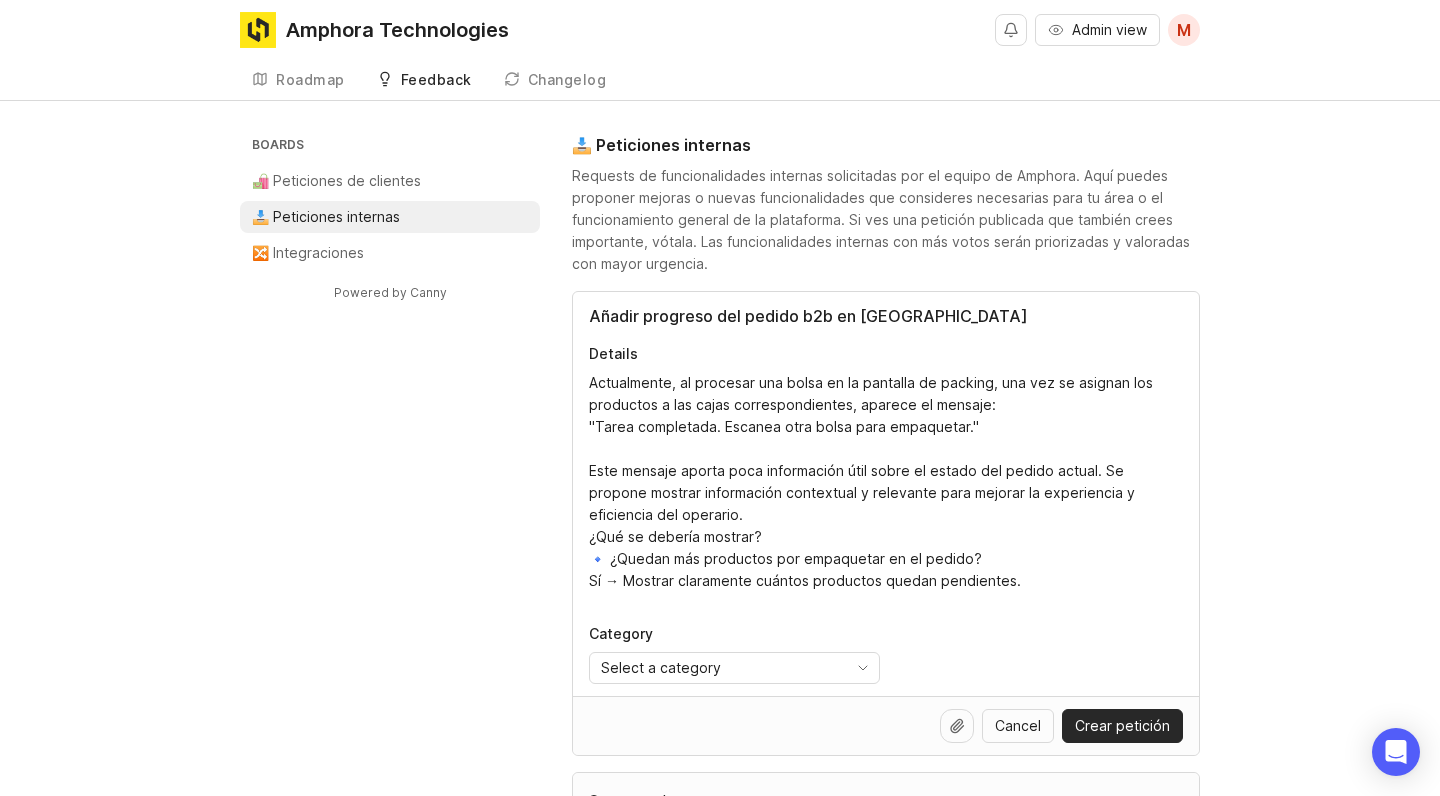 click on "Actualmente, al procesar una bolsa en la pantalla de packing, una vez se asignan los productos a las cajas correspondientes, aparece el mensaje:
"Tarea completada. Escanea otra bolsa para empaquetar."
Este mensaje aporta poca información útil sobre el estado del pedido actual. Se propone mostrar información contextual y relevante para mejorar la experiencia y eficiencia del operario.
¿Qué se debería mostrar?
🔹 ¿Quedan más productos por empaquetar en el pedido?
Sí → Mostrar claramente cuántos productos quedan pendientes." at bounding box center [886, 482] 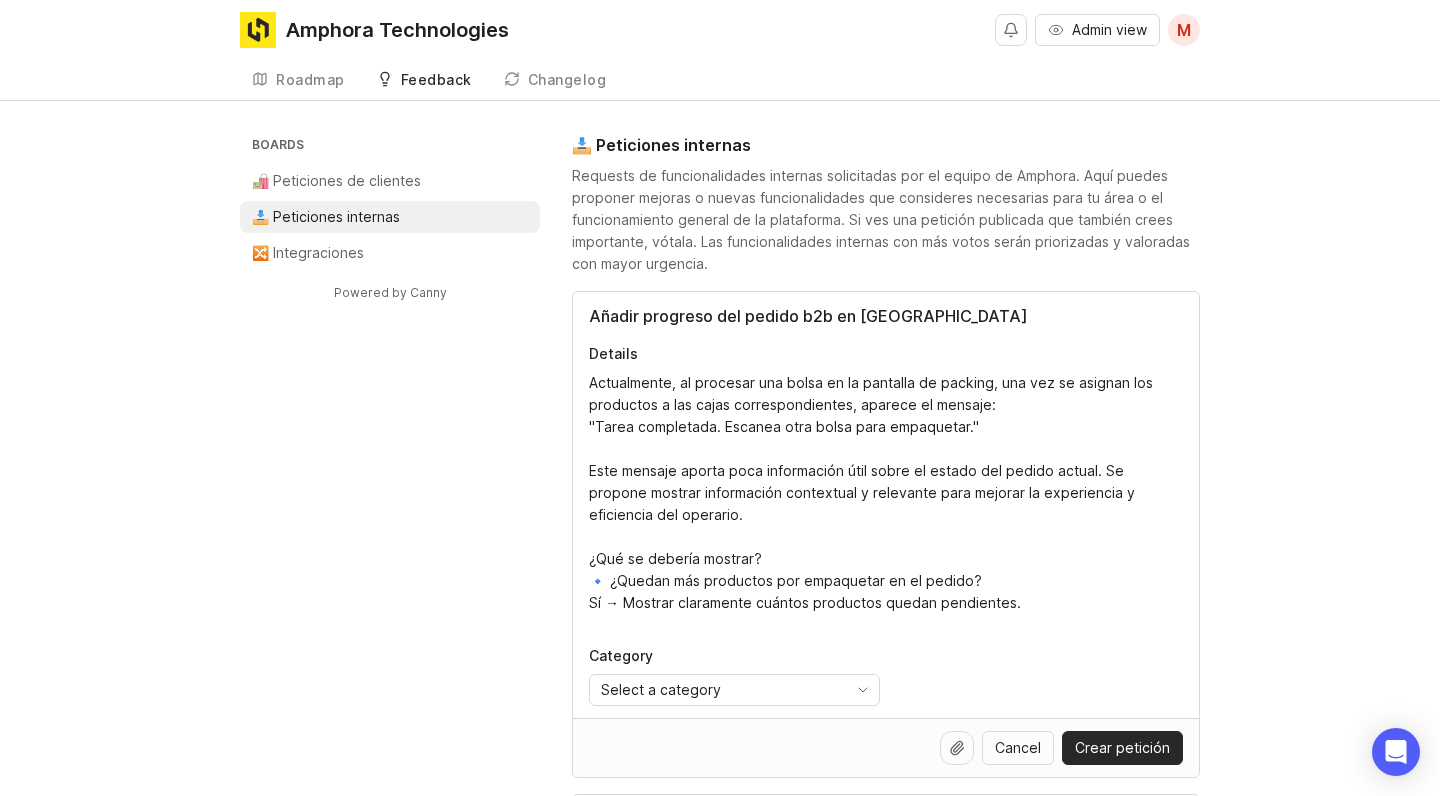 click on "Actualmente, al procesar una bolsa en la pantalla de packing, una vez se asignan los productos a las cajas correspondientes, aparece el mensaje:
"Tarea completada. Escanea otra bolsa para empaquetar."
Este mensaje aporta poca información útil sobre el estado del pedido actual. Se propone mostrar información contextual y relevante para mejorar la experiencia y eficiencia del operario.
¿Qué se debería mostrar?
🔹 ¿Quedan más productos por empaquetar en el pedido?
Sí → Mostrar claramente cuántos productos quedan pendientes." at bounding box center [886, 493] 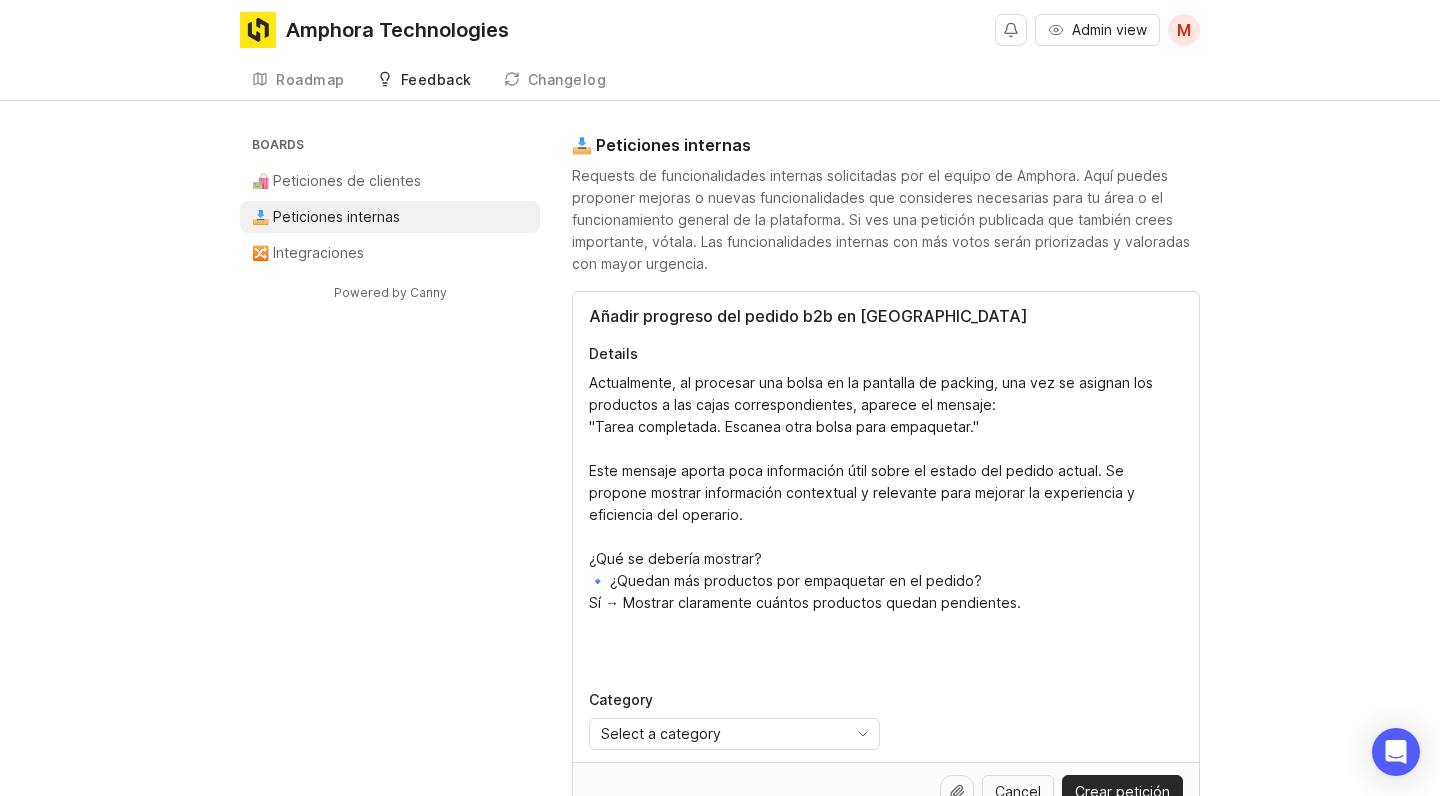 paste on "🔹 Progreso del pedido (especialmente útil en pedidos grandes):
¿Hay otras cajas asociadas?
¿Quedan productos por pickear?
¿Cuántas tareas quedan para completar el pedido?" 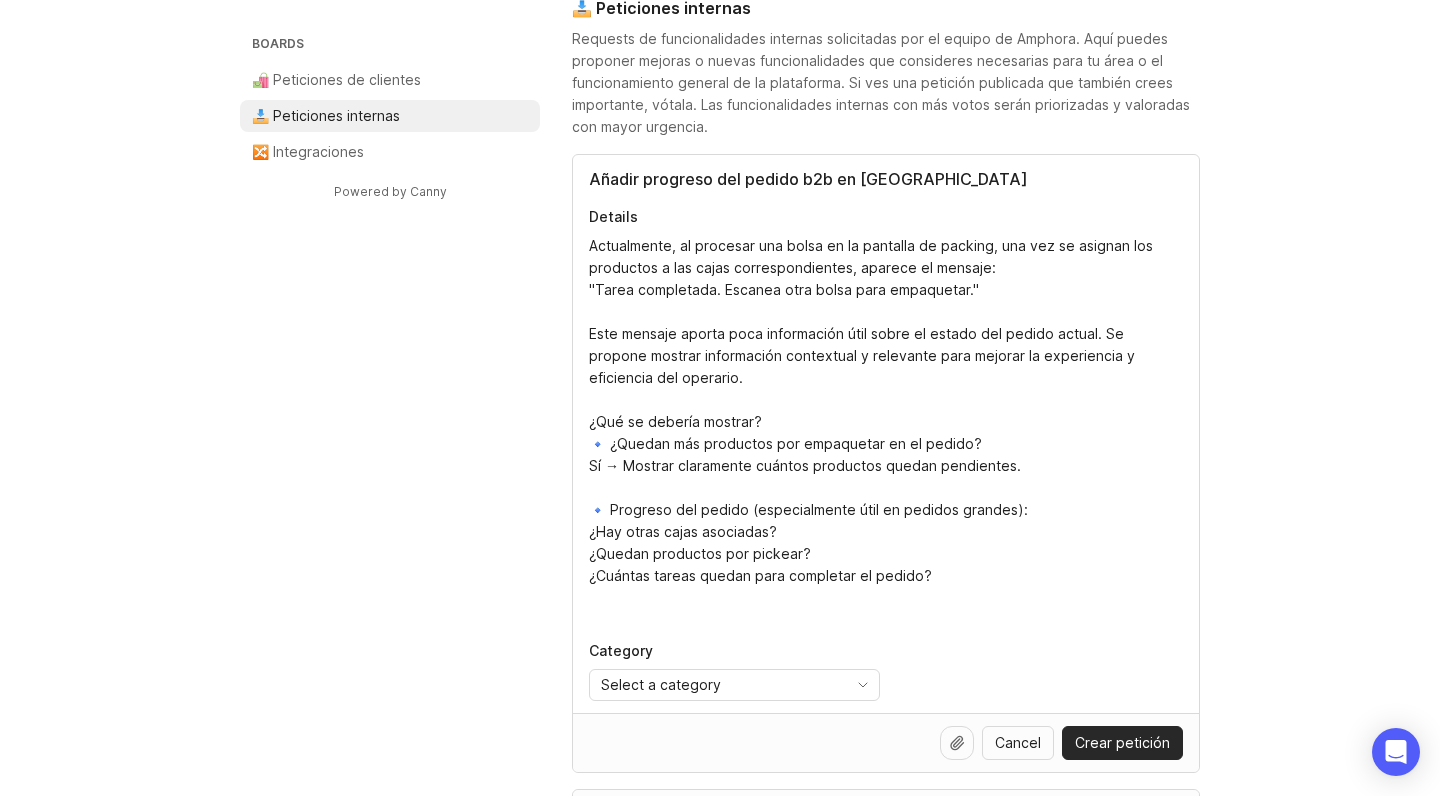 scroll, scrollTop: 213, scrollLeft: 0, axis: vertical 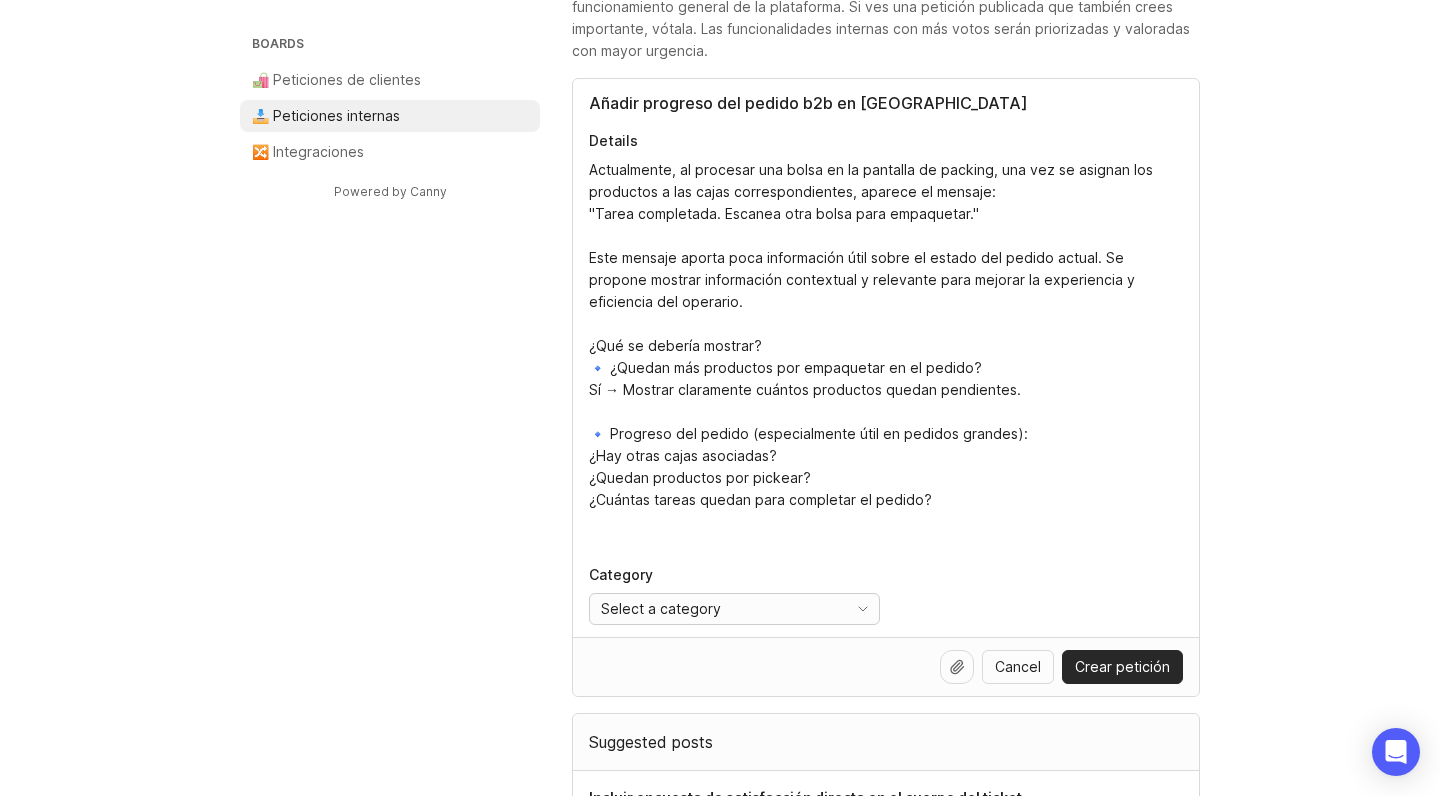 type on "Actualmente, al procesar una bolsa en la pantalla de packing, una vez se asignan los productos a las cajas correspondientes, aparece el mensaje:
"Tarea completada. Escanea otra bolsa para empaquetar."
Este mensaje aporta poca información útil sobre el estado del pedido actual. Se propone mostrar información contextual y relevante para mejorar la experiencia y eficiencia del operario.
¿Qué se debería mostrar?
🔹 ¿Quedan más productos por empaquetar en el pedido?
Sí → Mostrar claramente cuántos productos quedan pendientes.
🔹 Progreso del pedido (especialmente útil en pedidos grandes):
¿Hay otras cajas asociadas?
¿Quedan productos por pickear?
¿Cuántas tareas quedan para completar el pedido?" 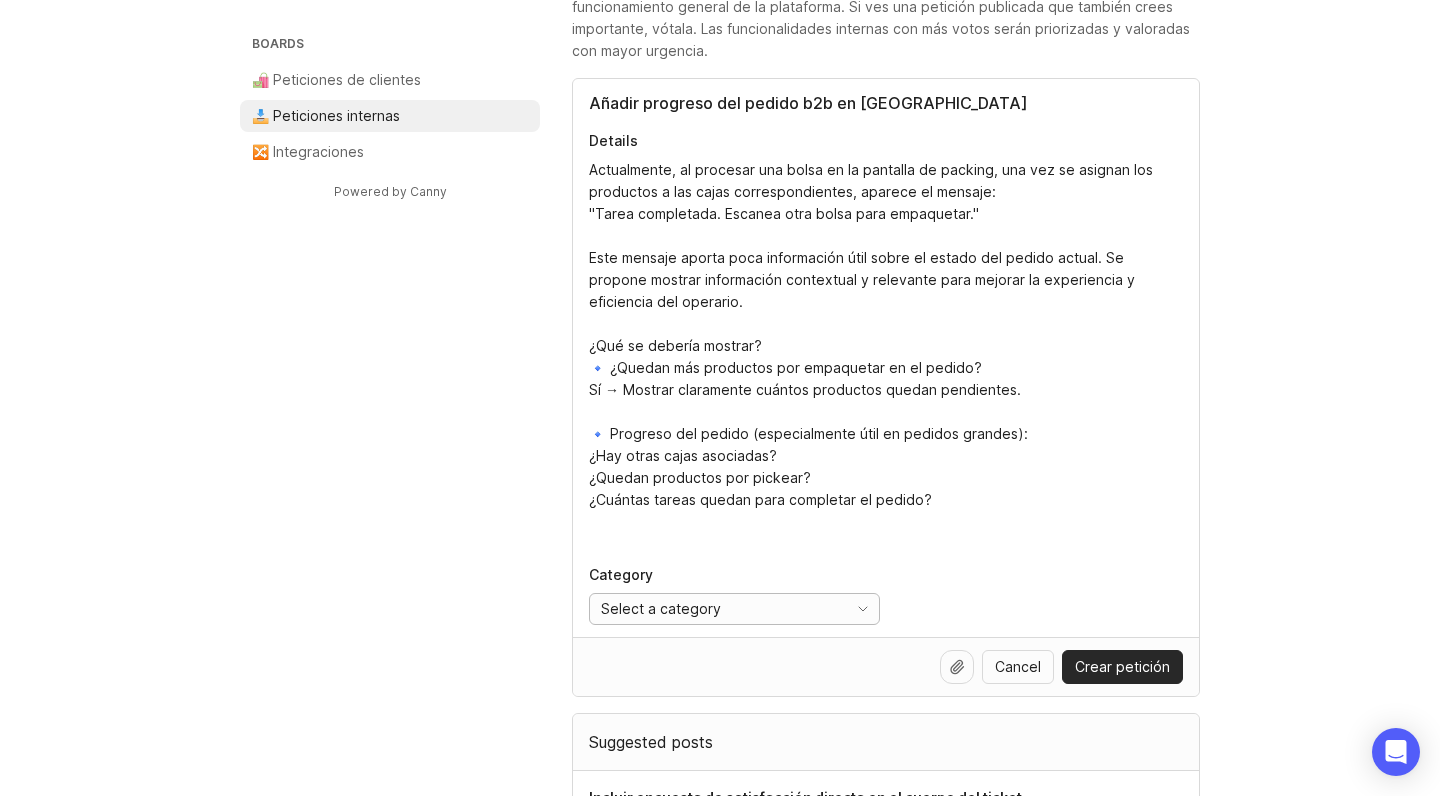 click on "Select a category" at bounding box center (661, 609) 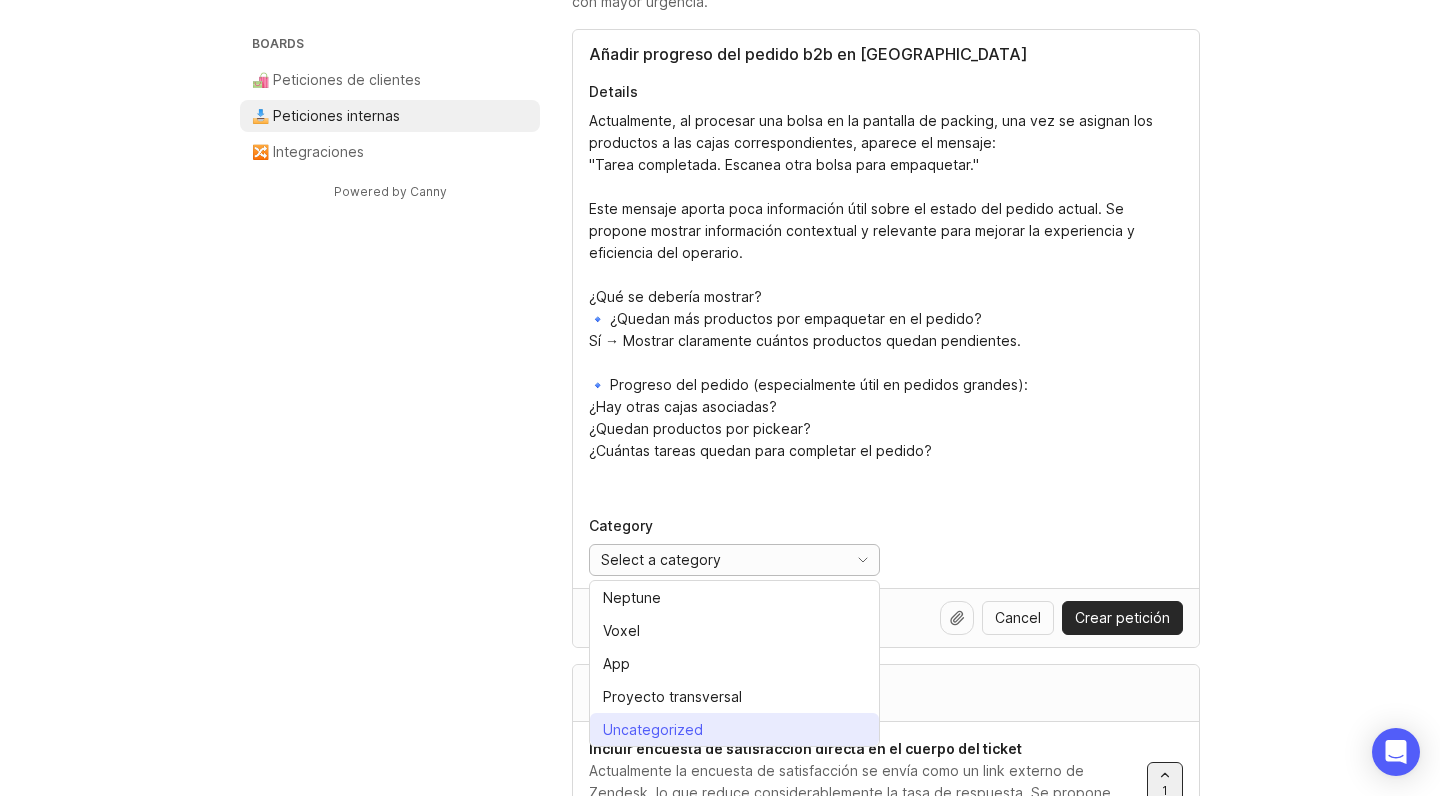 scroll, scrollTop: 256, scrollLeft: 0, axis: vertical 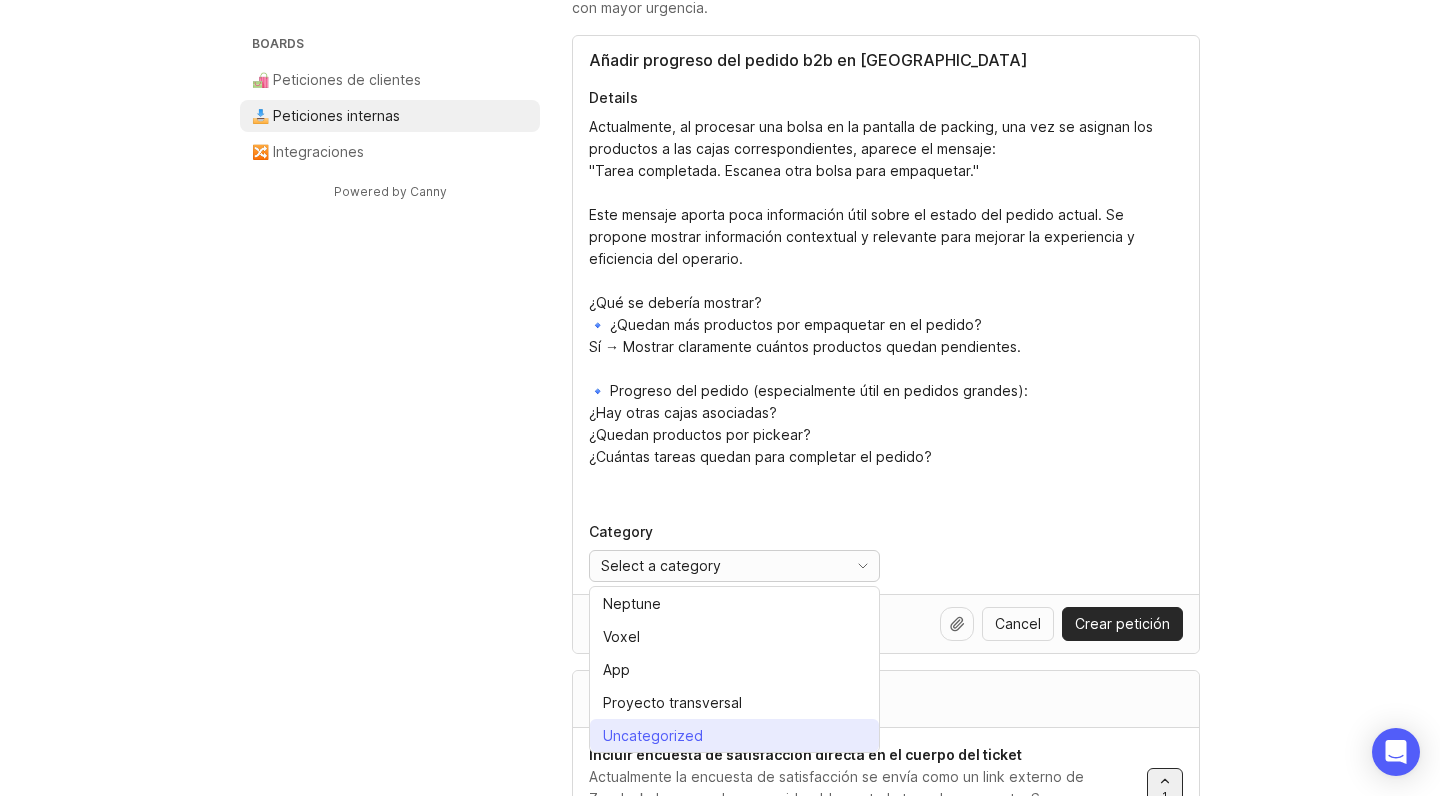click on "Uncategorized" at bounding box center [653, 736] 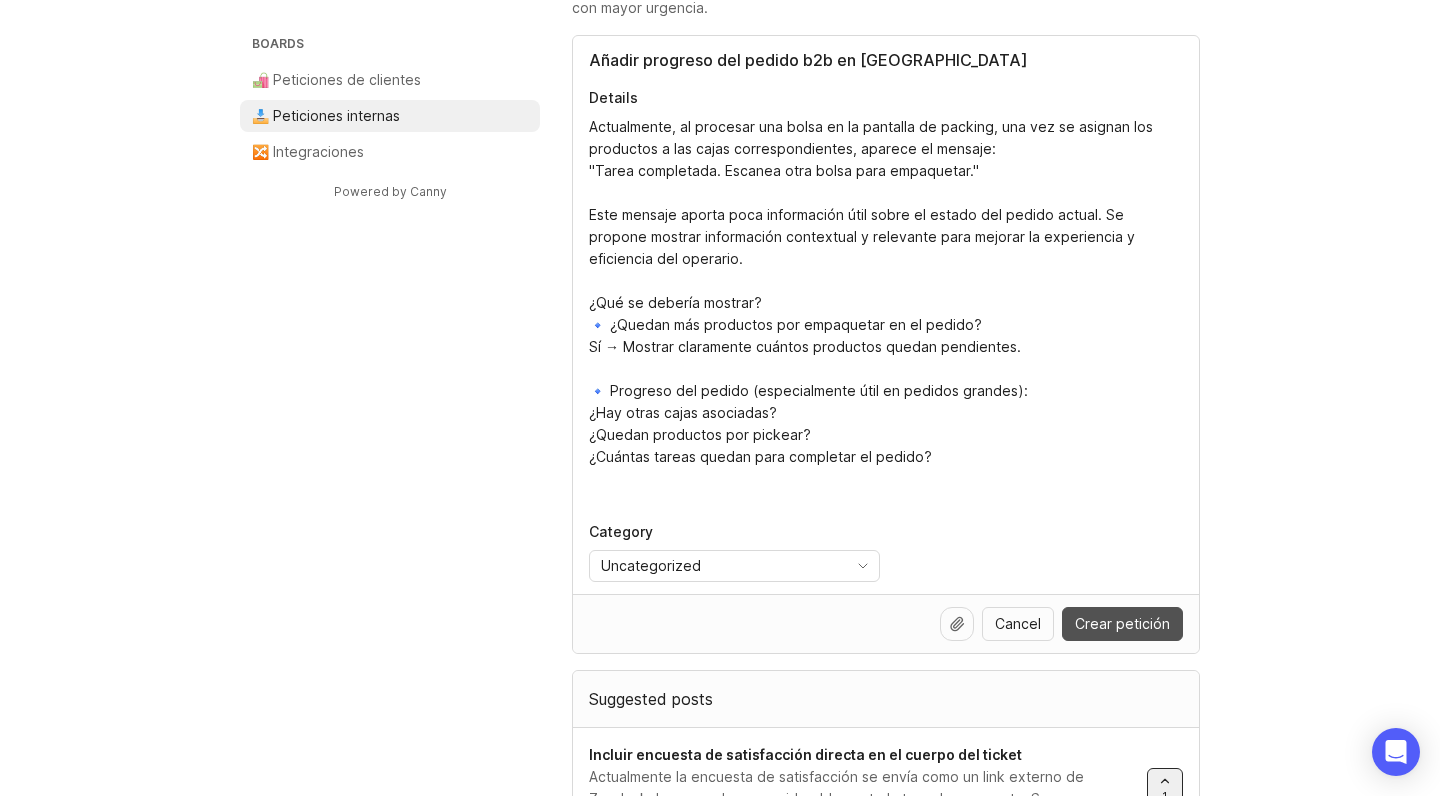 click on "Crear petición" at bounding box center (1122, 624) 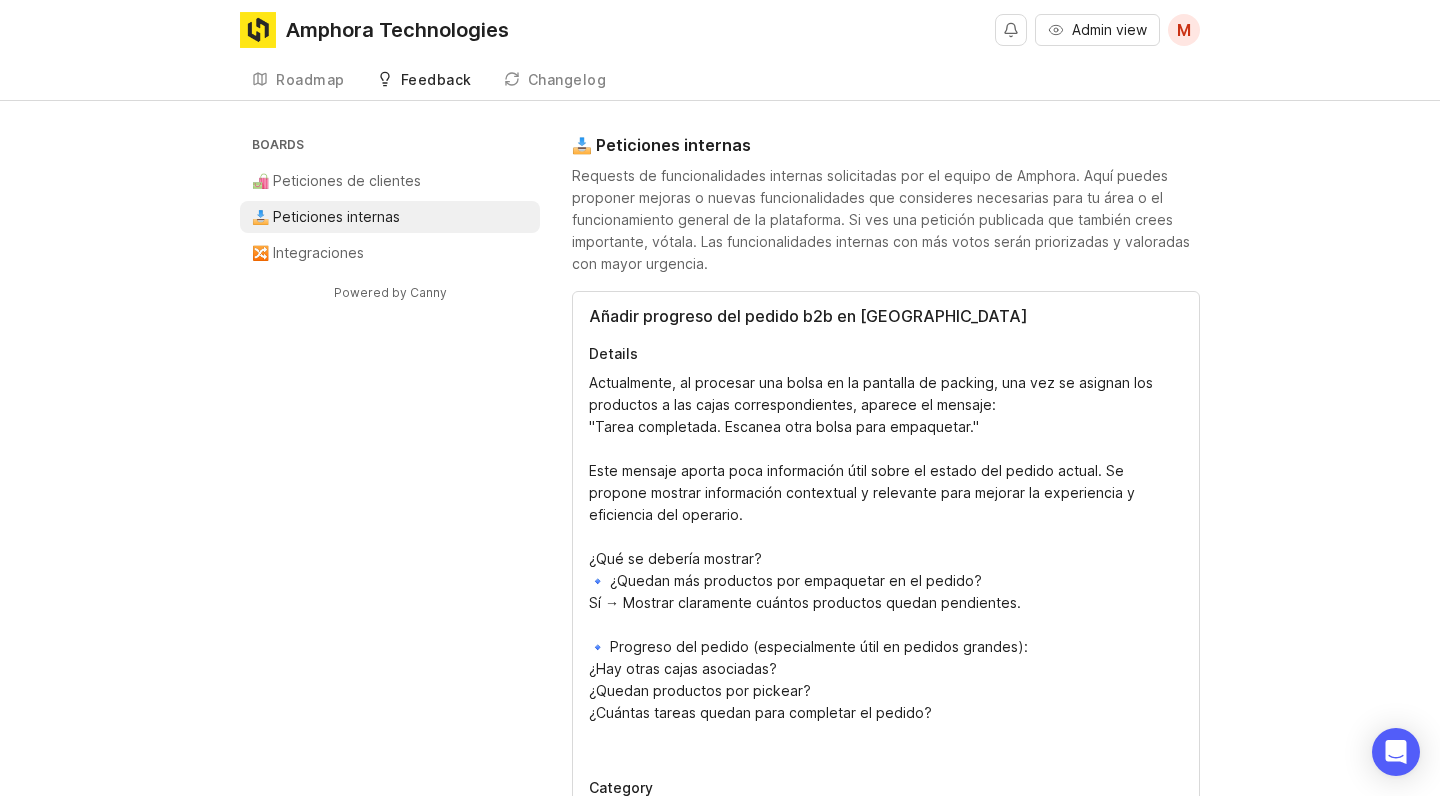 scroll, scrollTop: 0, scrollLeft: 0, axis: both 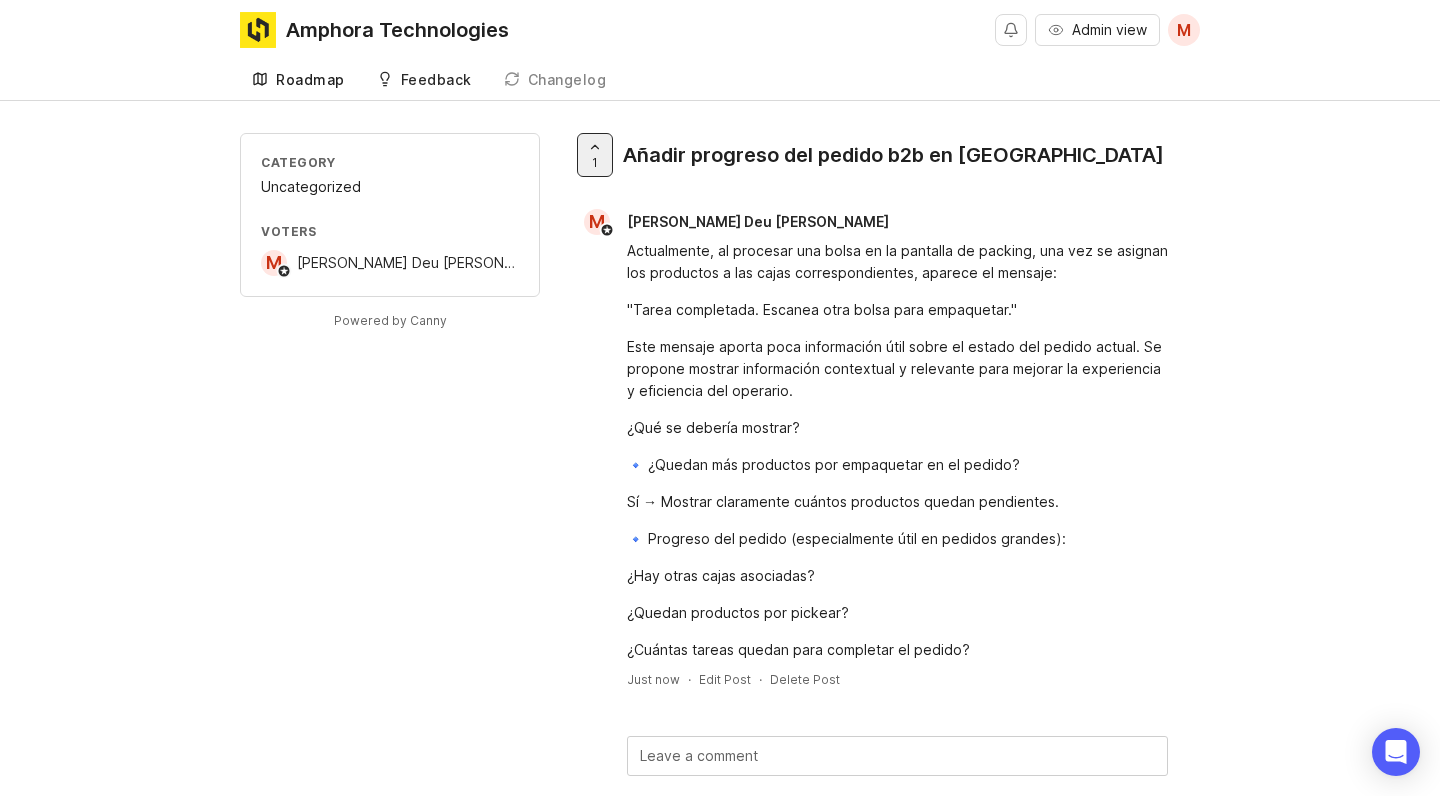 click on "Roadmap" at bounding box center [310, 80] 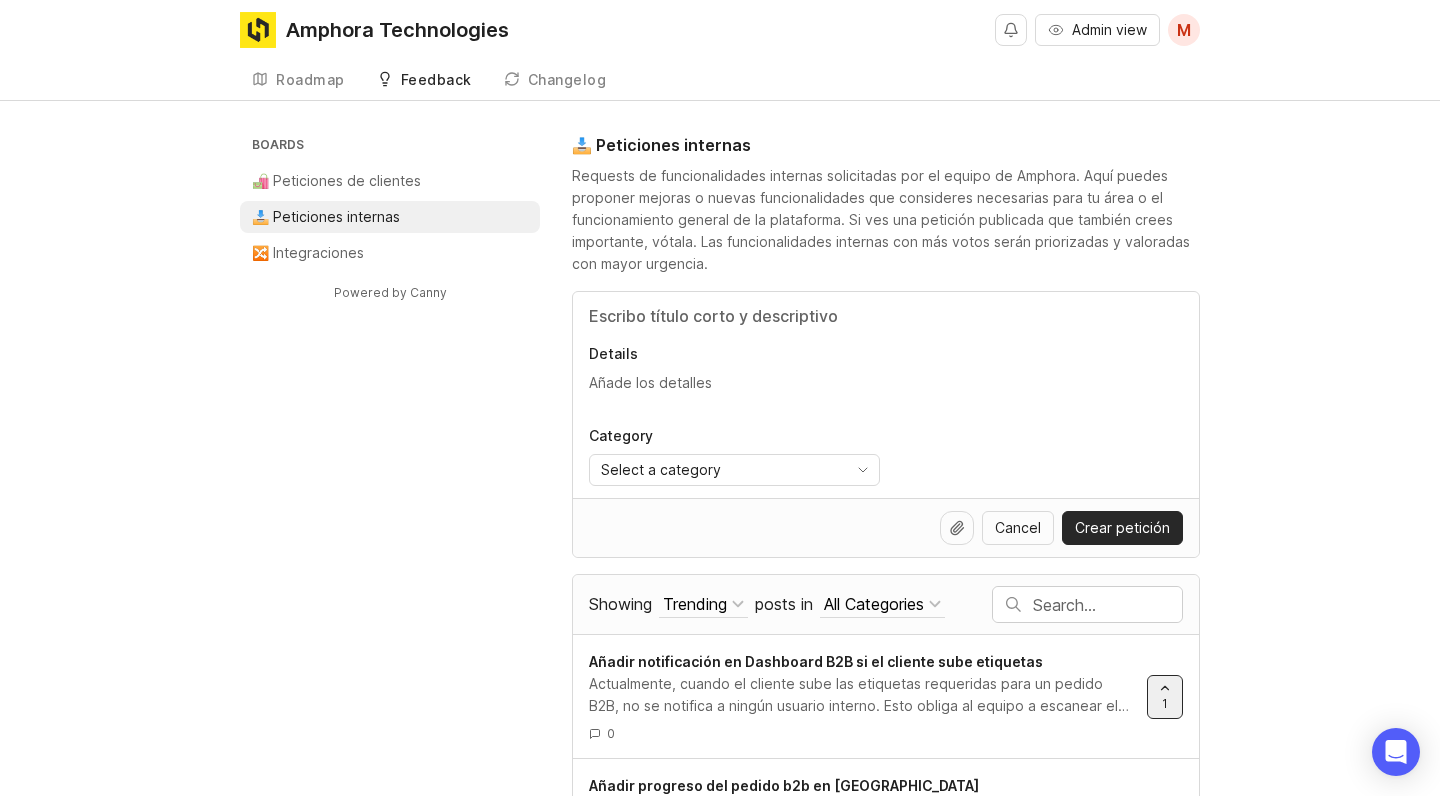 click on "Details" at bounding box center (886, 383) 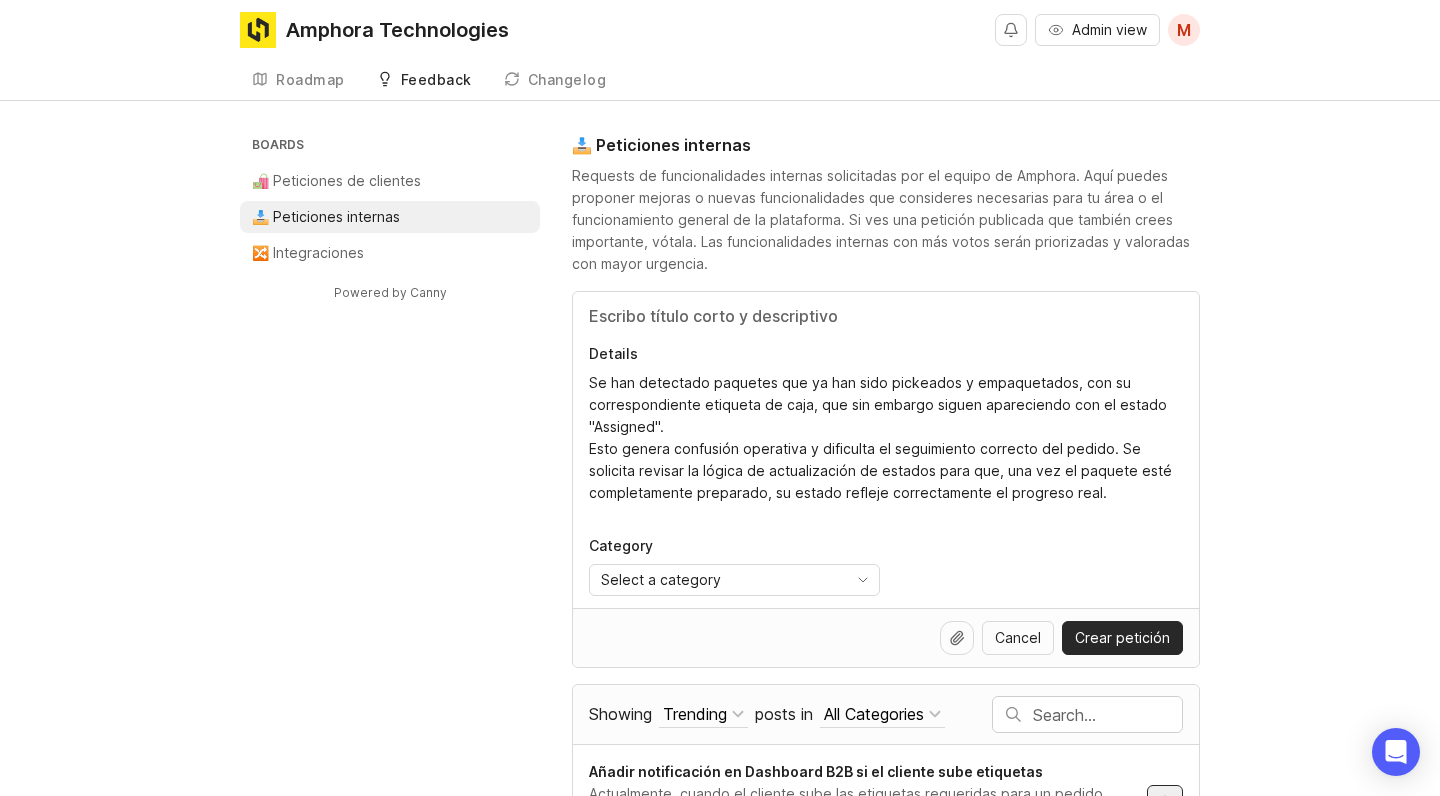 type on "Se han detectado paquetes que ya han sido pickeados y empaquetados, con su correspondiente etiqueta de caja, que sin embargo siguen apareciendo con el estado "Assigned".
Esto genera confusión operativa y dificulta el seguimiento correcto del pedido. Se solicita revisar la lógica de actualización de estados para que, una vez el paquete esté completamente preparado, su estado refleje correctamente el progreso real." 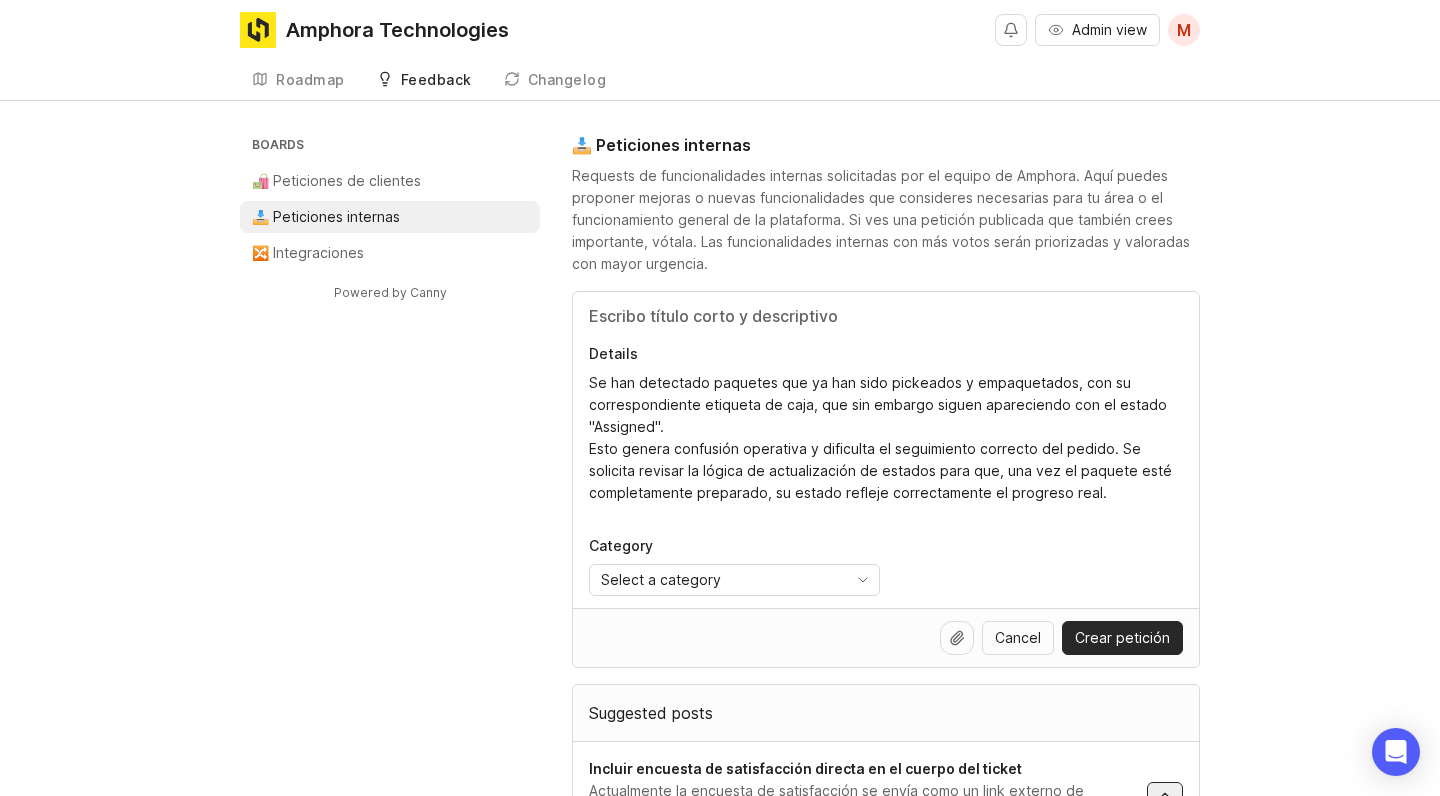 paste on "Pedidos Pickeados y Empaquetados que aparecen como assigned" 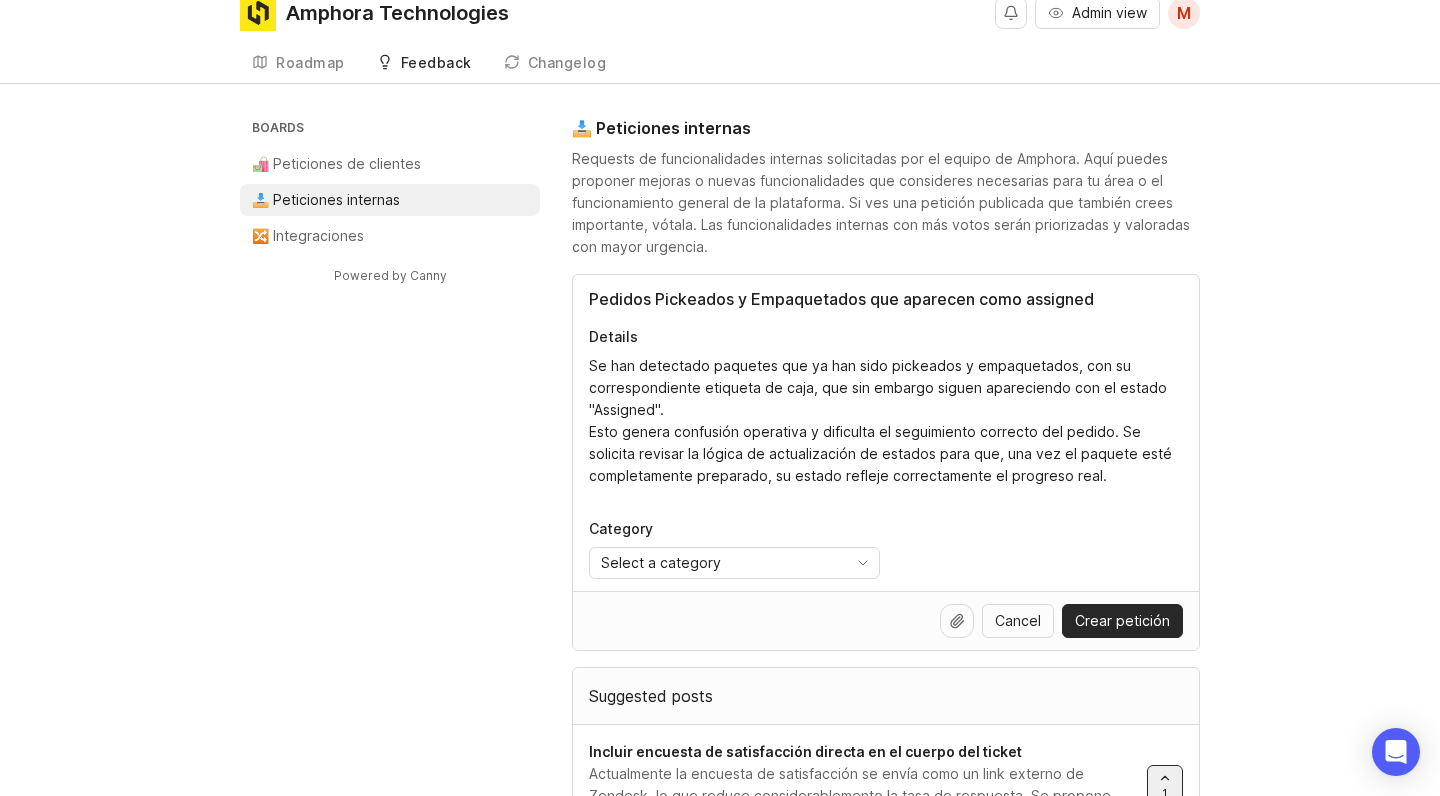 scroll, scrollTop: 18, scrollLeft: 0, axis: vertical 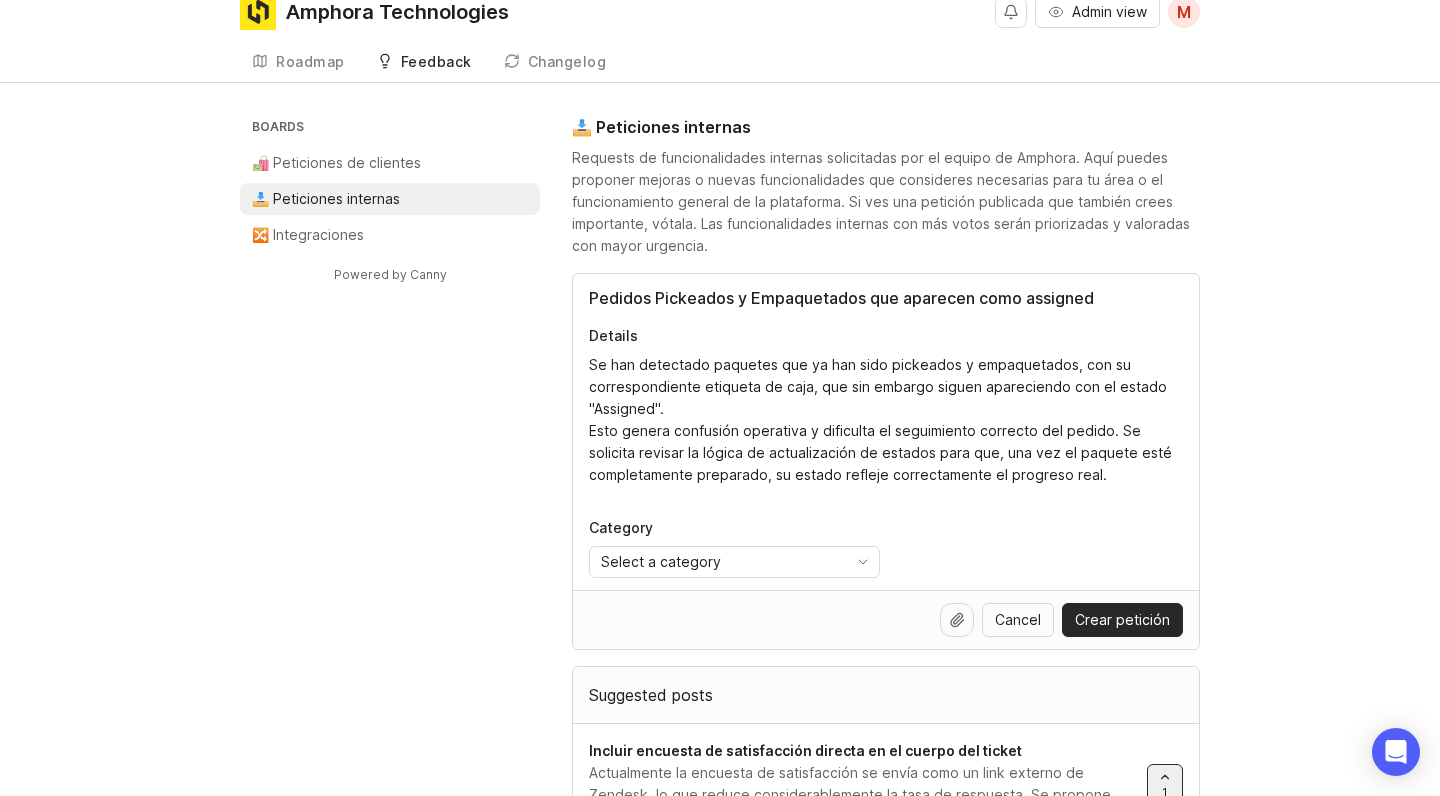 click on "Pedidos Pickeados y Empaquetados que aparecen como assigned" at bounding box center (886, 298) 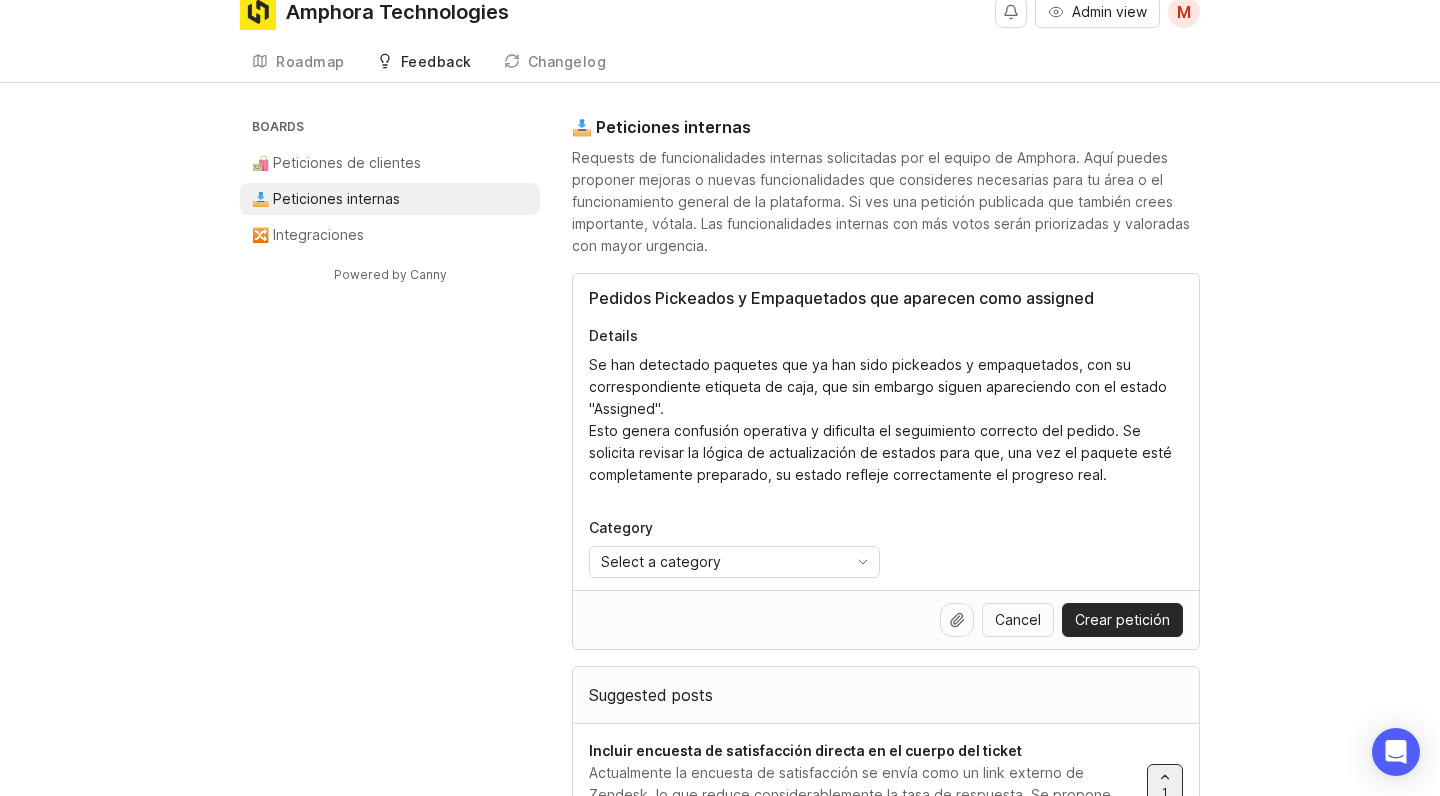 click on "Pedidos Pickeados y Empaquetados que aparecen como assigned" at bounding box center [886, 298] 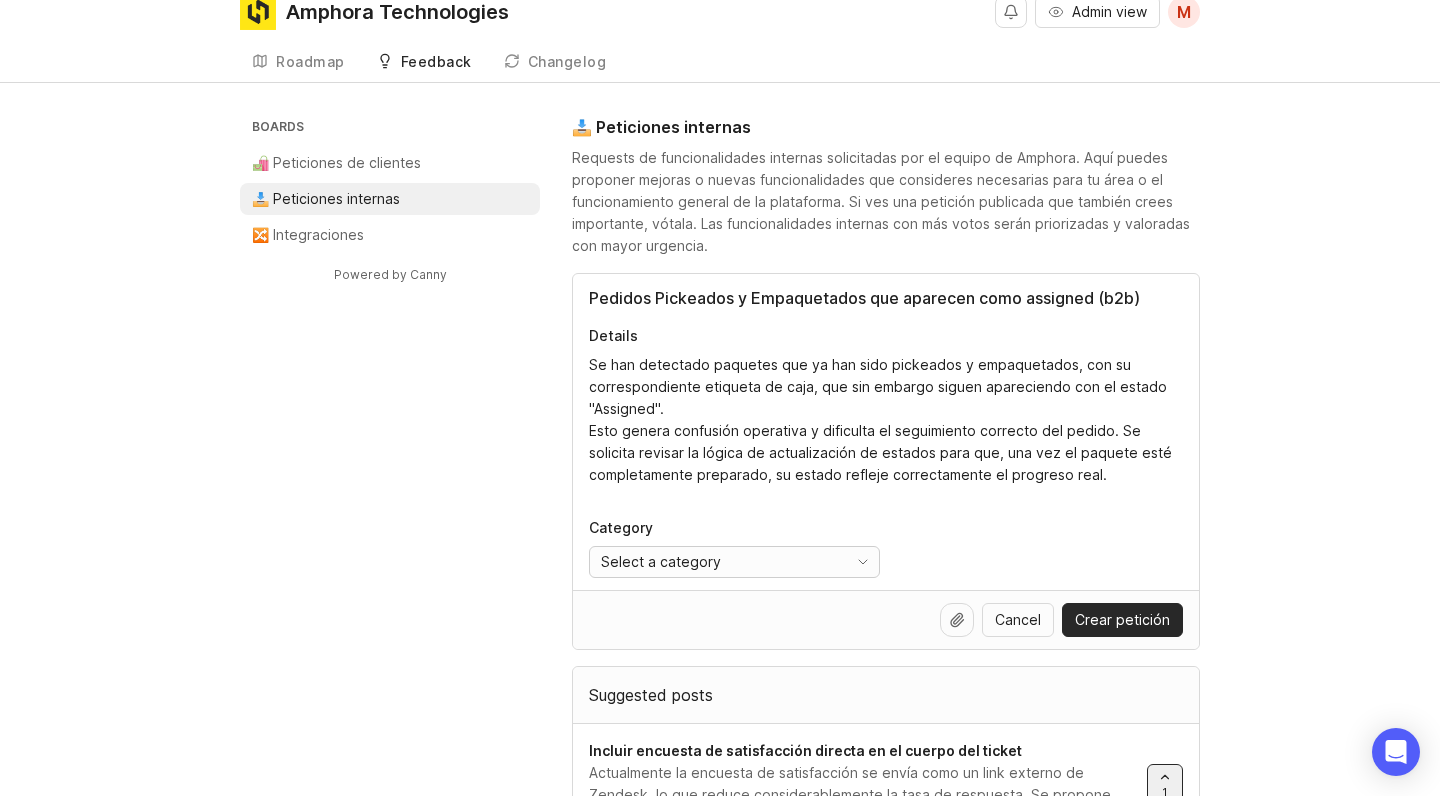 type on "Pedidos Pickeados y Empaquetados que aparecen como assigned (b2b)" 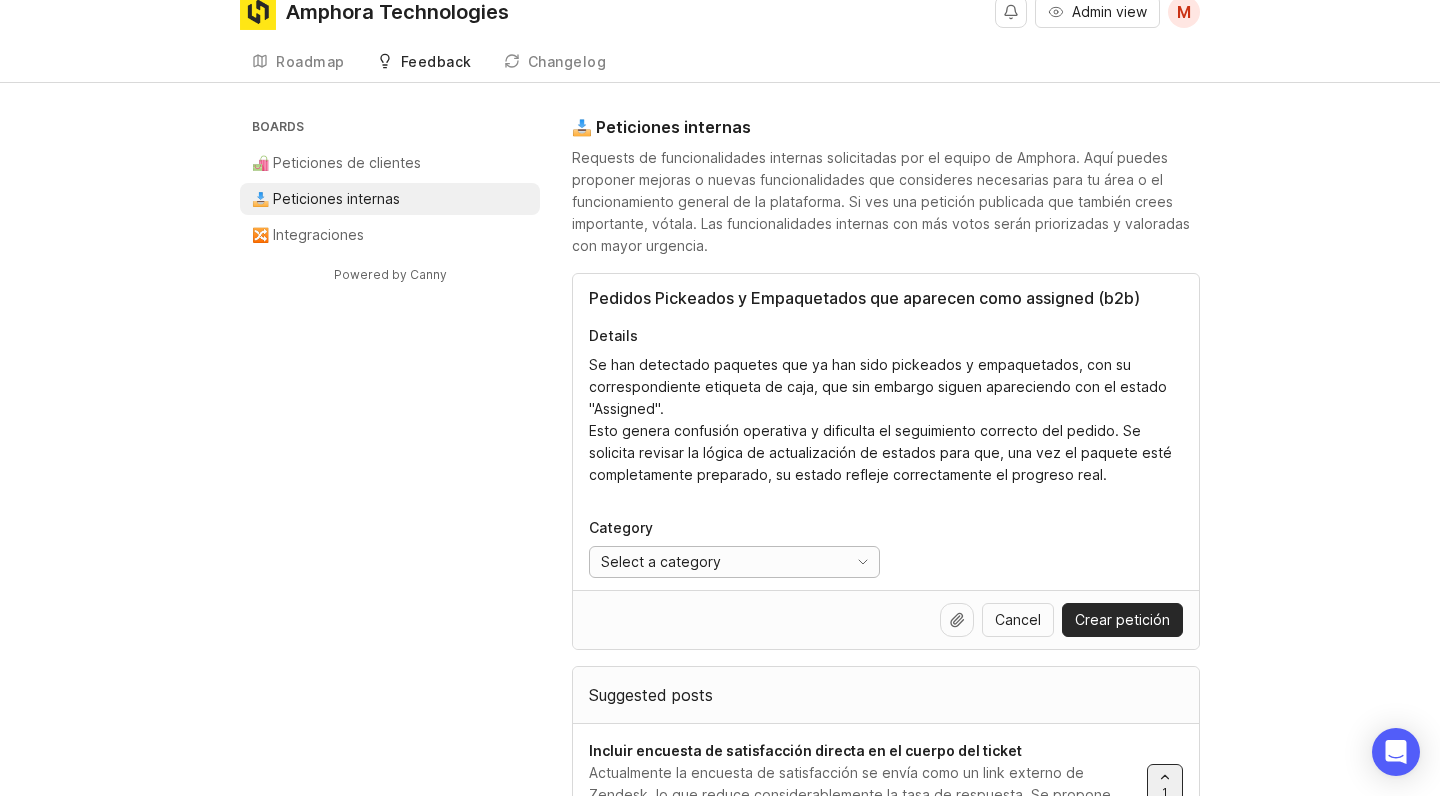 click on "Select a category" at bounding box center (714, 562) 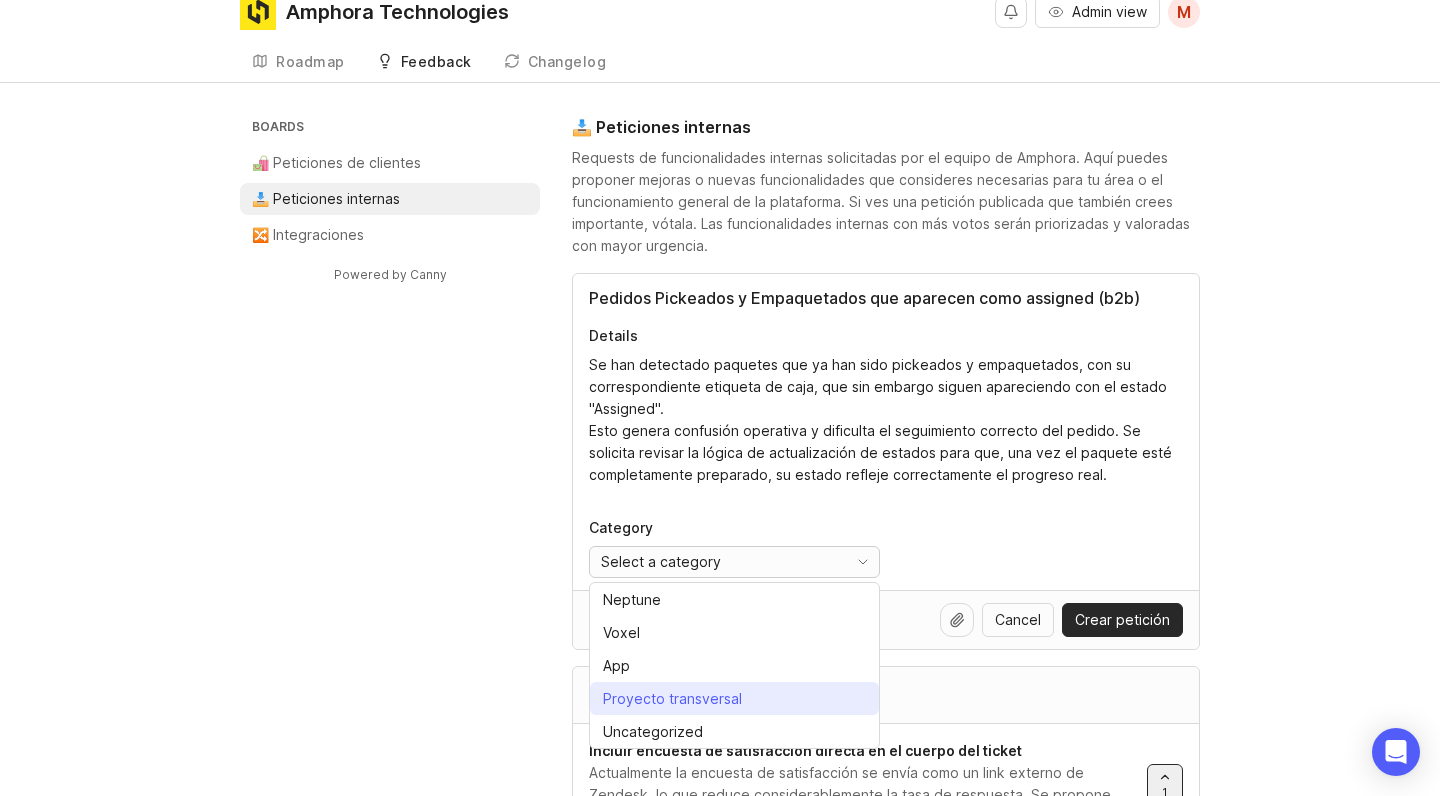 click on "Proyecto transversal" at bounding box center [672, 699] 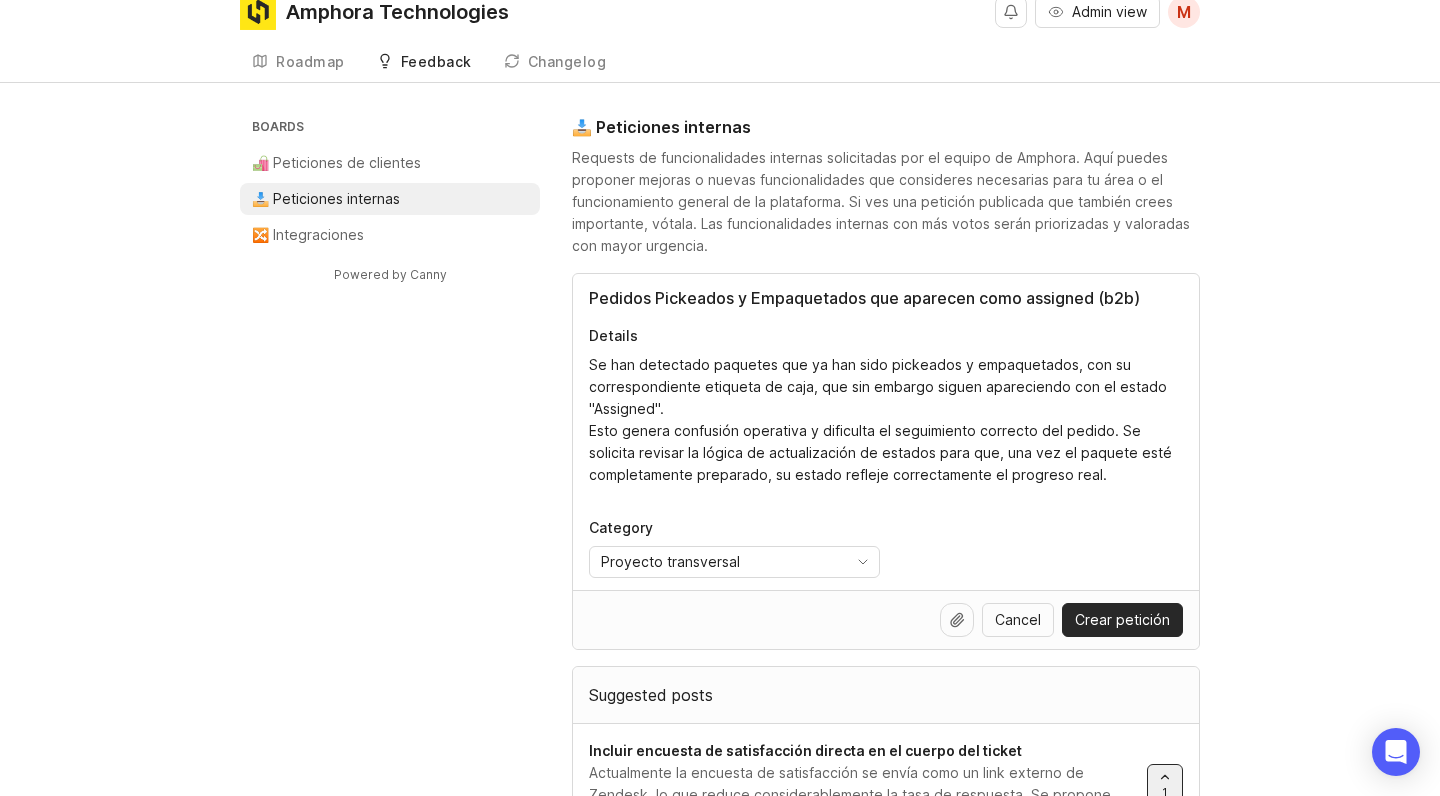 click on "Cancel Crear petición" at bounding box center [886, 619] 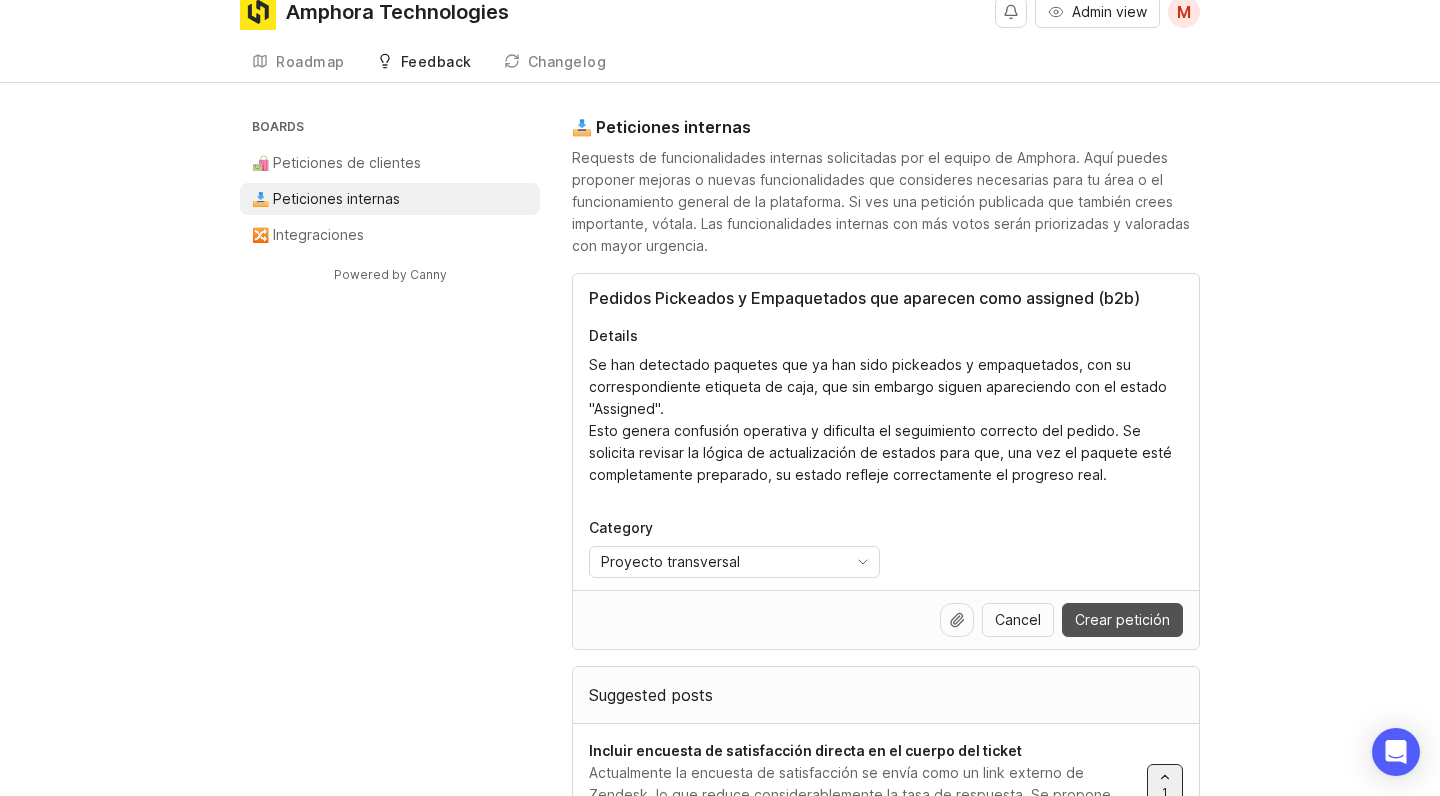 click on "Crear petición" at bounding box center [1122, 620] 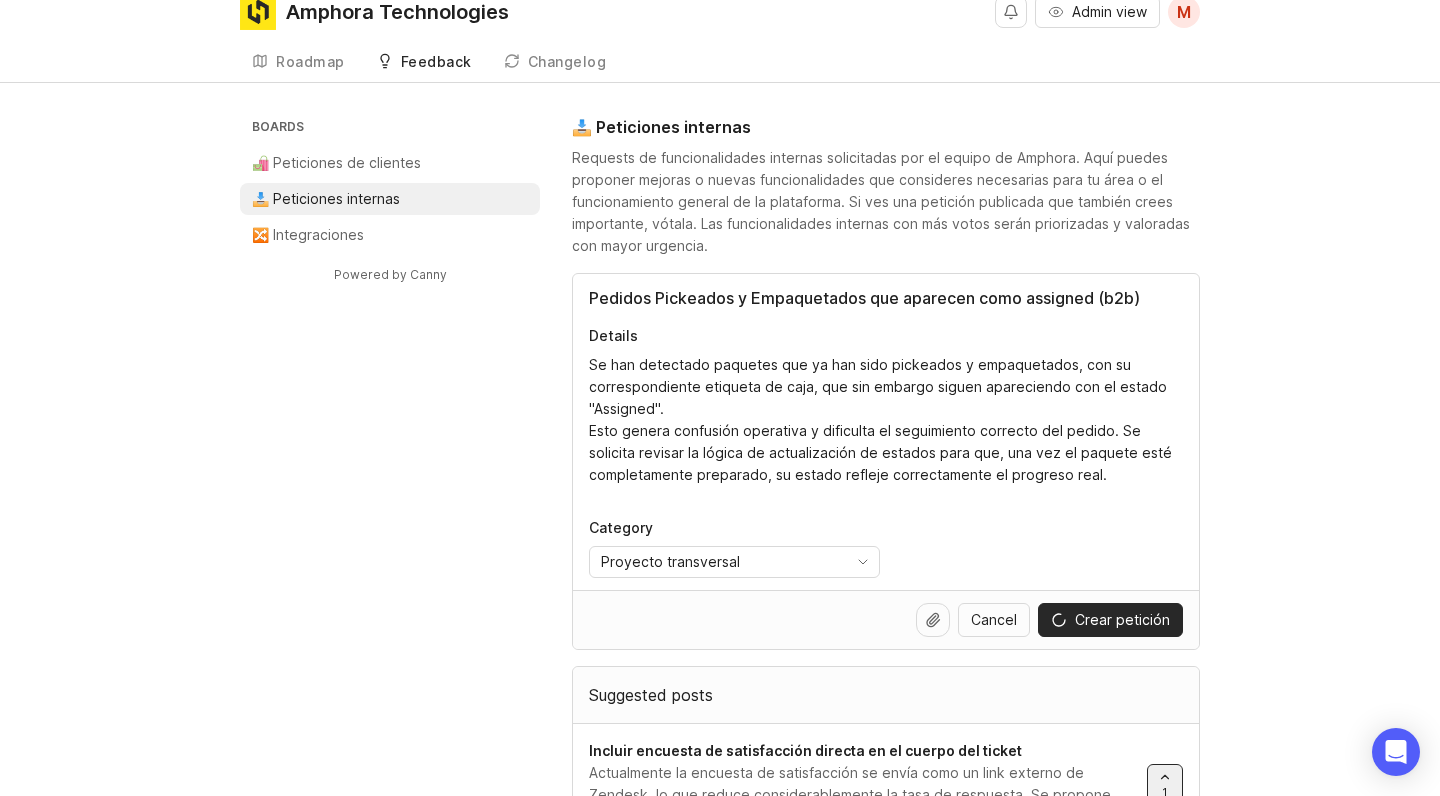scroll, scrollTop: 0, scrollLeft: 0, axis: both 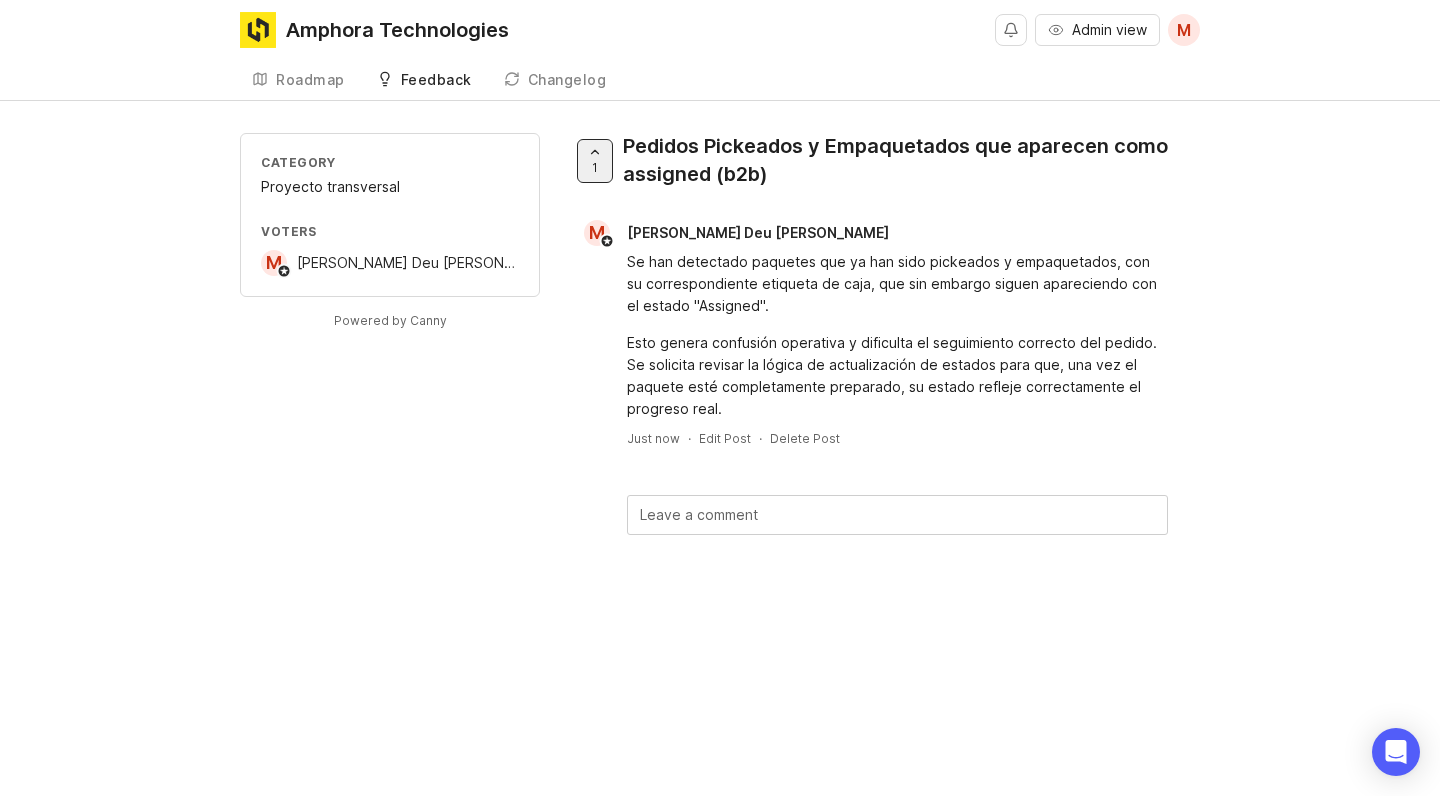 click on "Feedback" at bounding box center (424, 80) 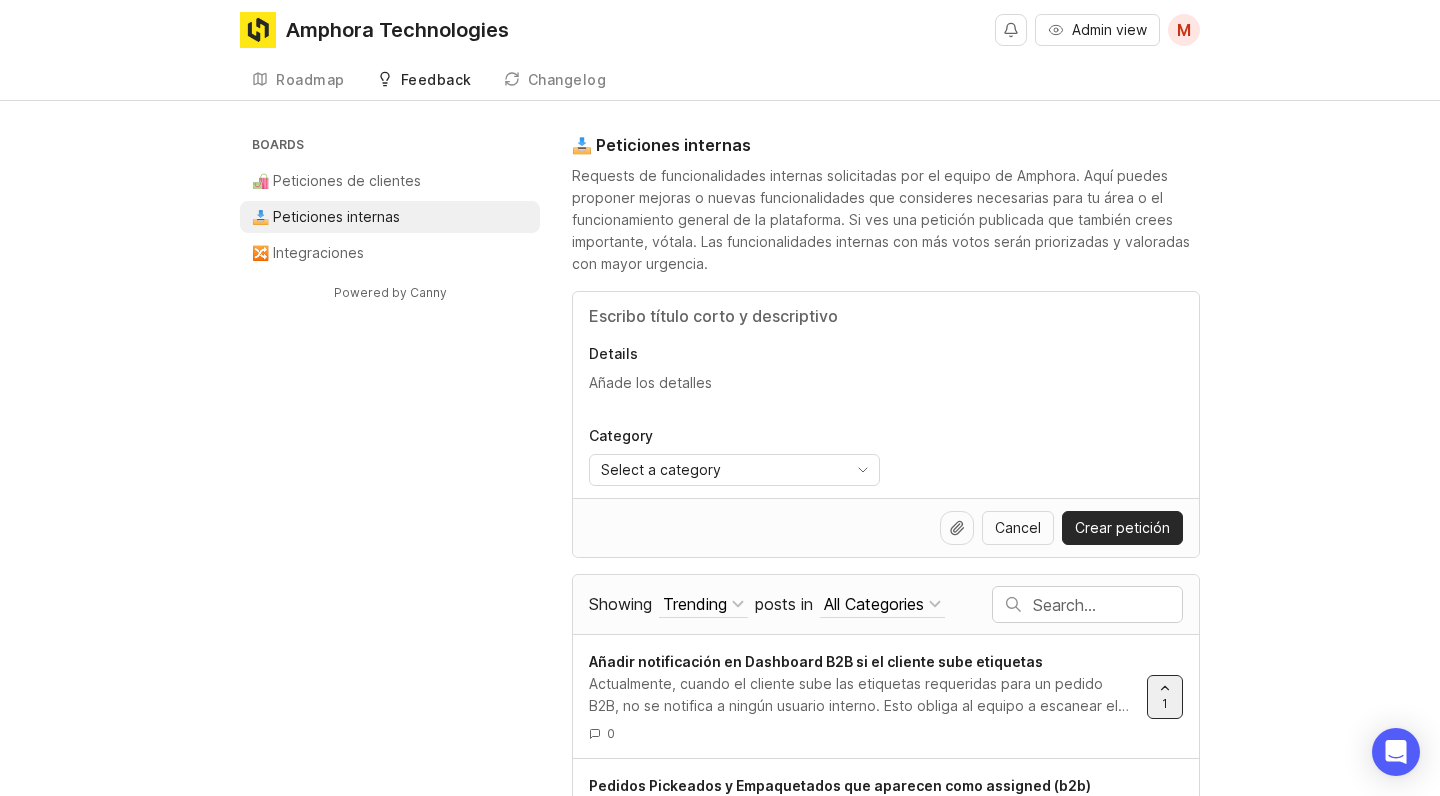 click on "Feedback" at bounding box center (436, 80) 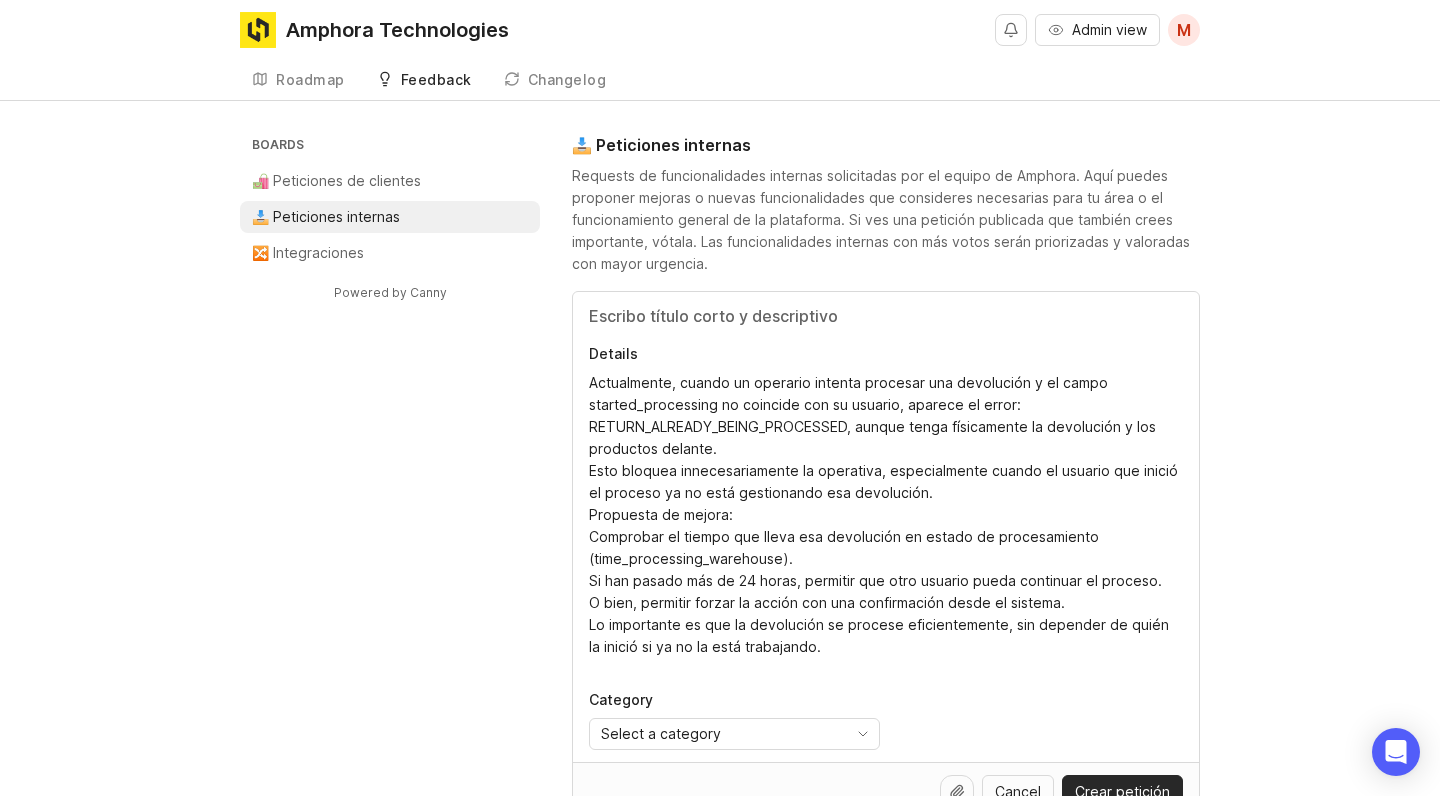 click on "Actualmente, cuando un operario intenta procesar una devolución y el campo started_processing no coincide con su usuario, aparece el error:
RETURN_ALREADY_BEING_PROCESSED, aunque tenga físicamente la devolución y los productos delante.
Esto bloquea innecesariamente la operativa, especialmente cuando el usuario que inició el proceso ya no está gestionando esa devolución.
Propuesta de mejora:
Comprobar el tiempo que lleva esa devolución en estado de procesamiento (time_processing_warehouse).
Si han pasado más de 24 horas, permitir que otro usuario pueda continuar el proceso.
O bien, permitir forzar la acción con una confirmación desde el sistema.
Lo importante es que la devolución se procese eficientemente, sin depender de quién la inició si ya no la está trabajando." at bounding box center [886, 515] 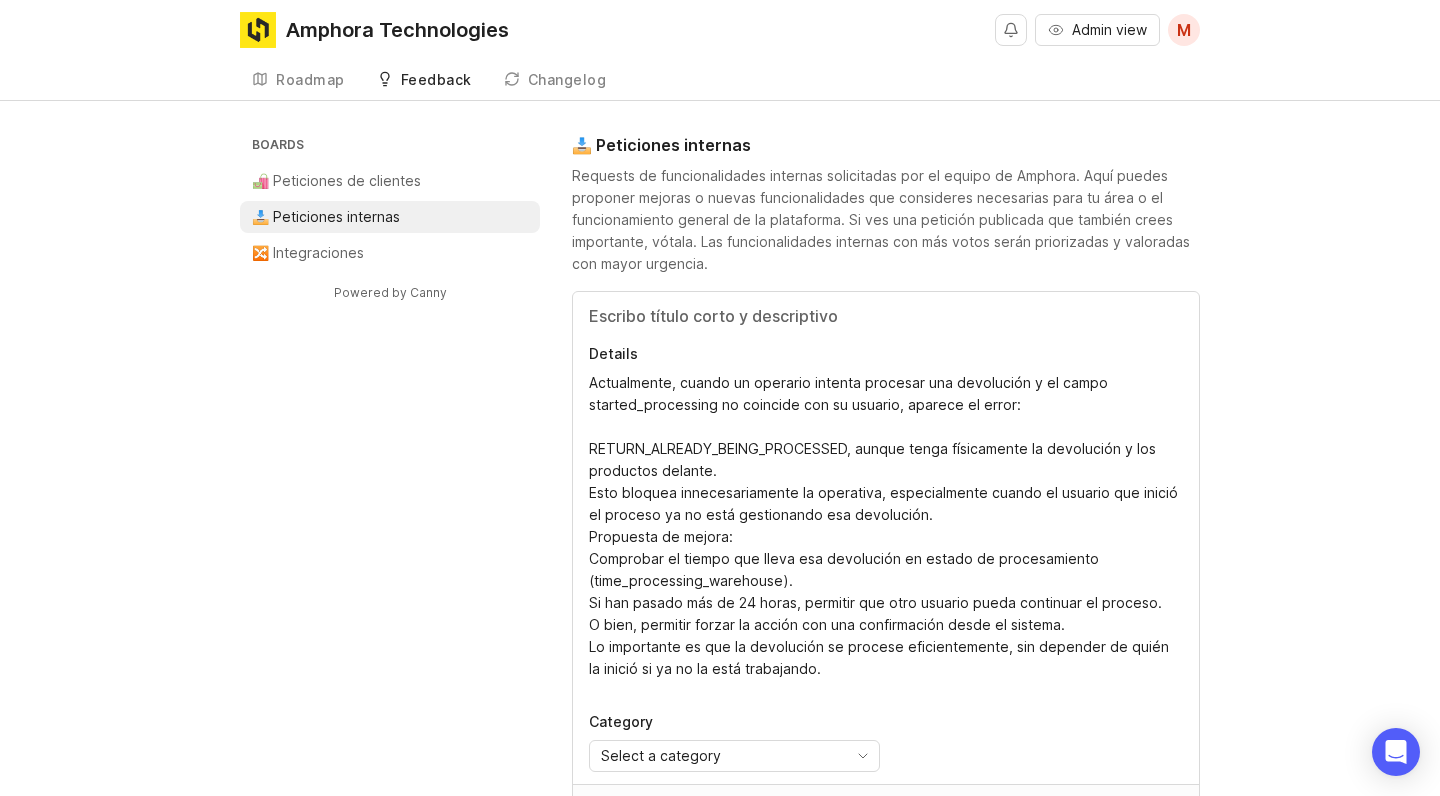 click on "Actualmente, cuando un operario intenta procesar una devolución y el campo started_processing no coincide con su usuario, aparece el error:
RETURN_ALREADY_BEING_PROCESSED, aunque tenga físicamente la devolución y los productos delante.
Esto bloquea innecesariamente la operativa, especialmente cuando el usuario que inició el proceso ya no está gestionando esa devolución.
Propuesta de mejora:
Comprobar el tiempo que lleva esa devolución en estado de procesamiento (time_processing_warehouse).
Si han pasado más de 24 horas, permitir que otro usuario pueda continuar el proceso.
O bien, permitir forzar la acción con una confirmación desde el sistema.
Lo importante es que la devolución se procese eficientemente, sin depender de quién la inició si ya no la está trabajando." at bounding box center (886, 526) 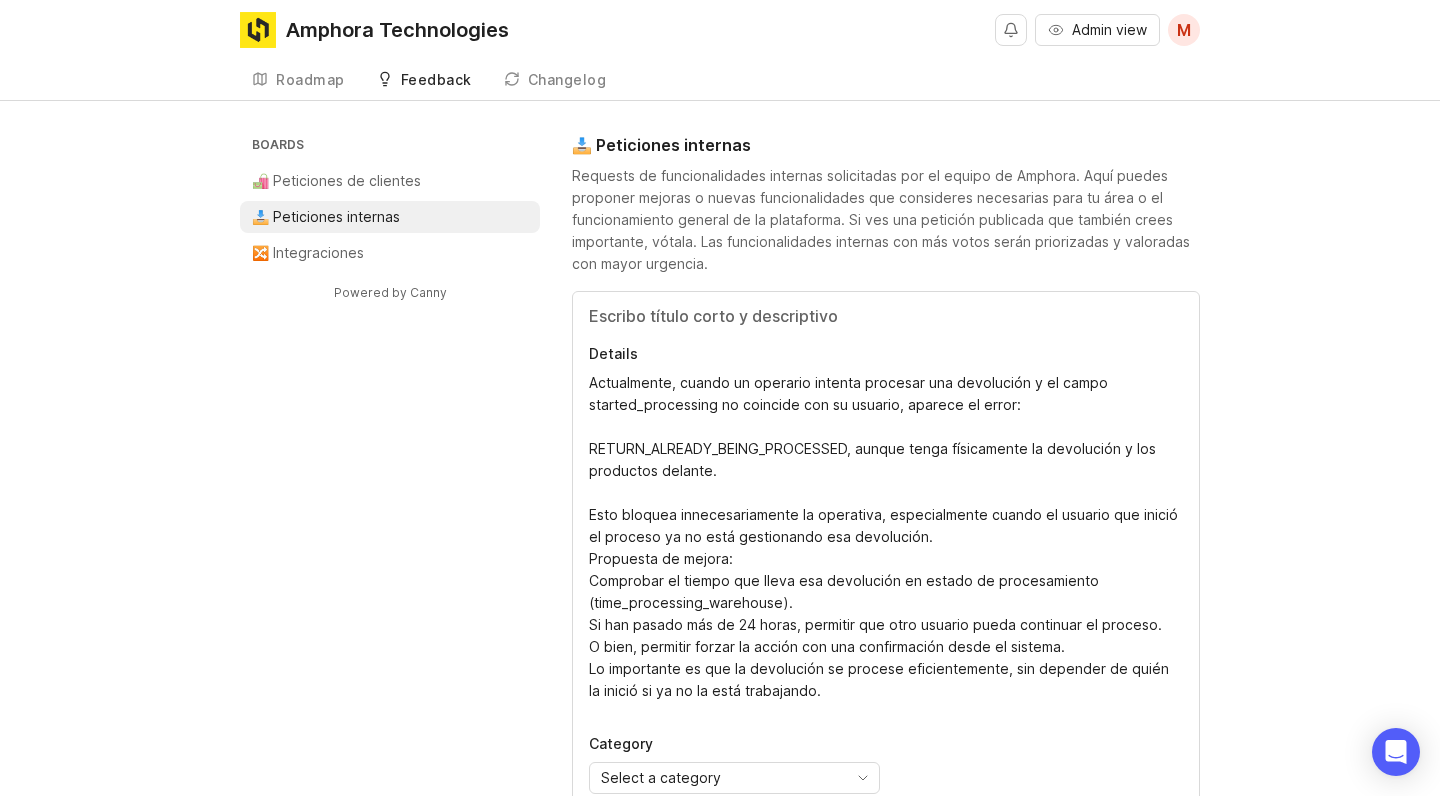 click on "Actualmente, cuando un operario intenta procesar una devolución y el campo started_processing no coincide con su usuario, aparece el error:
RETURN_ALREADY_BEING_PROCESSED, aunque tenga físicamente la devolución y los productos delante.
Esto bloquea innecesariamente la operativa, especialmente cuando el usuario que inició el proceso ya no está gestionando esa devolución.
Propuesta de mejora:
Comprobar el tiempo que lleva esa devolución en estado de procesamiento (time_processing_warehouse).
Si han pasado más de 24 horas, permitir que otro usuario pueda continuar el proceso.
O bien, permitir forzar la acción con una confirmación desde el sistema.
Lo importante es que la devolución se procese eficientemente, sin depender de quién la inició si ya no la está trabajando." at bounding box center [886, 537] 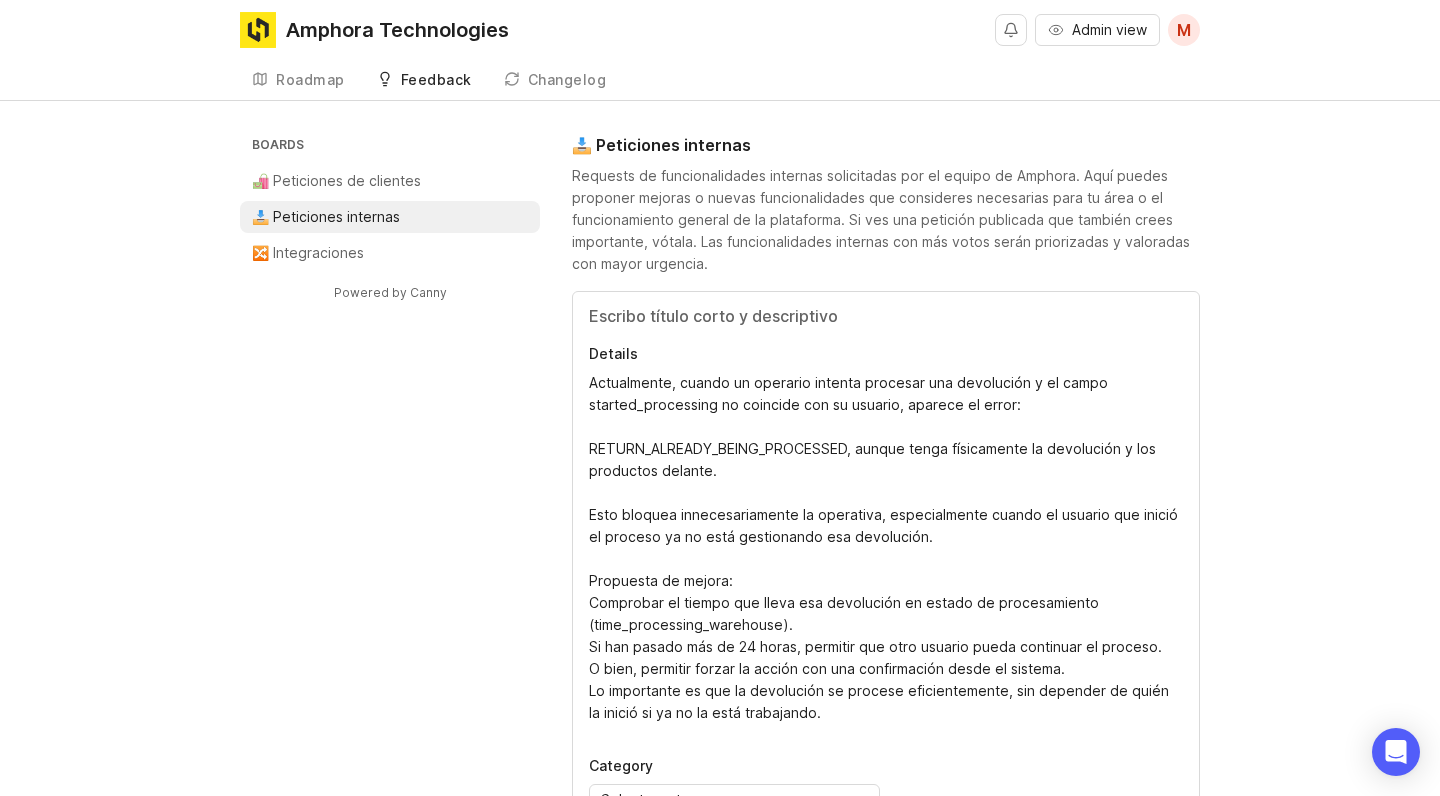 type on "Actualmente, cuando un operario intenta procesar una devolución y el campo started_processing no coincide con su usuario, aparece el error:
RETURN_ALREADY_BEING_PROCESSED, aunque tenga físicamente la devolución y los productos delante.
Esto bloquea innecesariamente la operativa, especialmente cuando el usuario que inició el proceso ya no está gestionando esa devolución.
Propuesta de mejora:
Comprobar el tiempo que lleva esa devolución en estado de procesamiento (time_processing_warehouse).
Si han pasado más de 24 horas, permitir que otro usuario pueda continuar el proceso.
O bien, permitir forzar la acción con una confirmación desde el sistema.
Lo importante es que la devolución se procese eficientemente, sin depender de quién la inició si ya no la está trabajando." 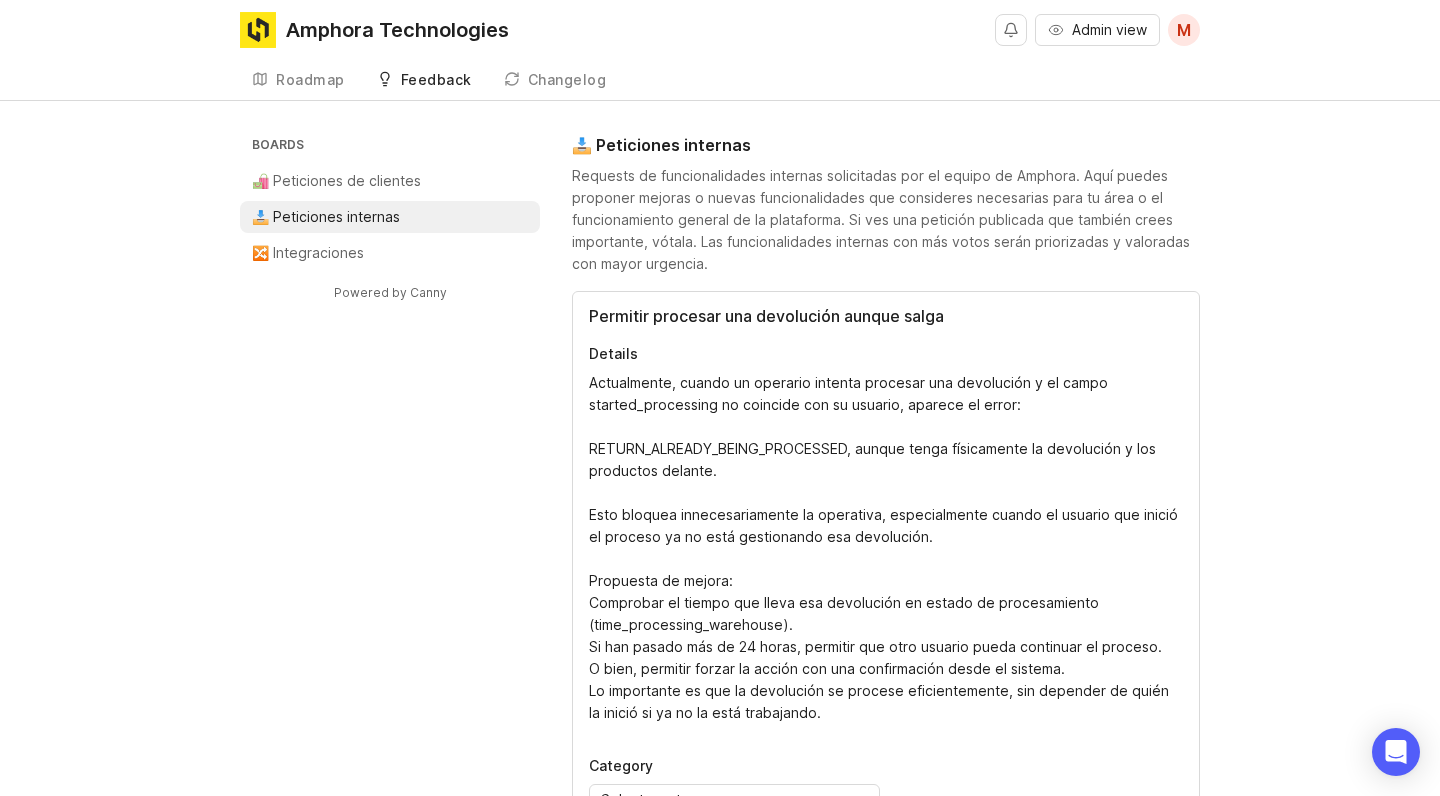 drag, startPoint x: 853, startPoint y: 447, endPoint x: 586, endPoint y: 445, distance: 267.00748 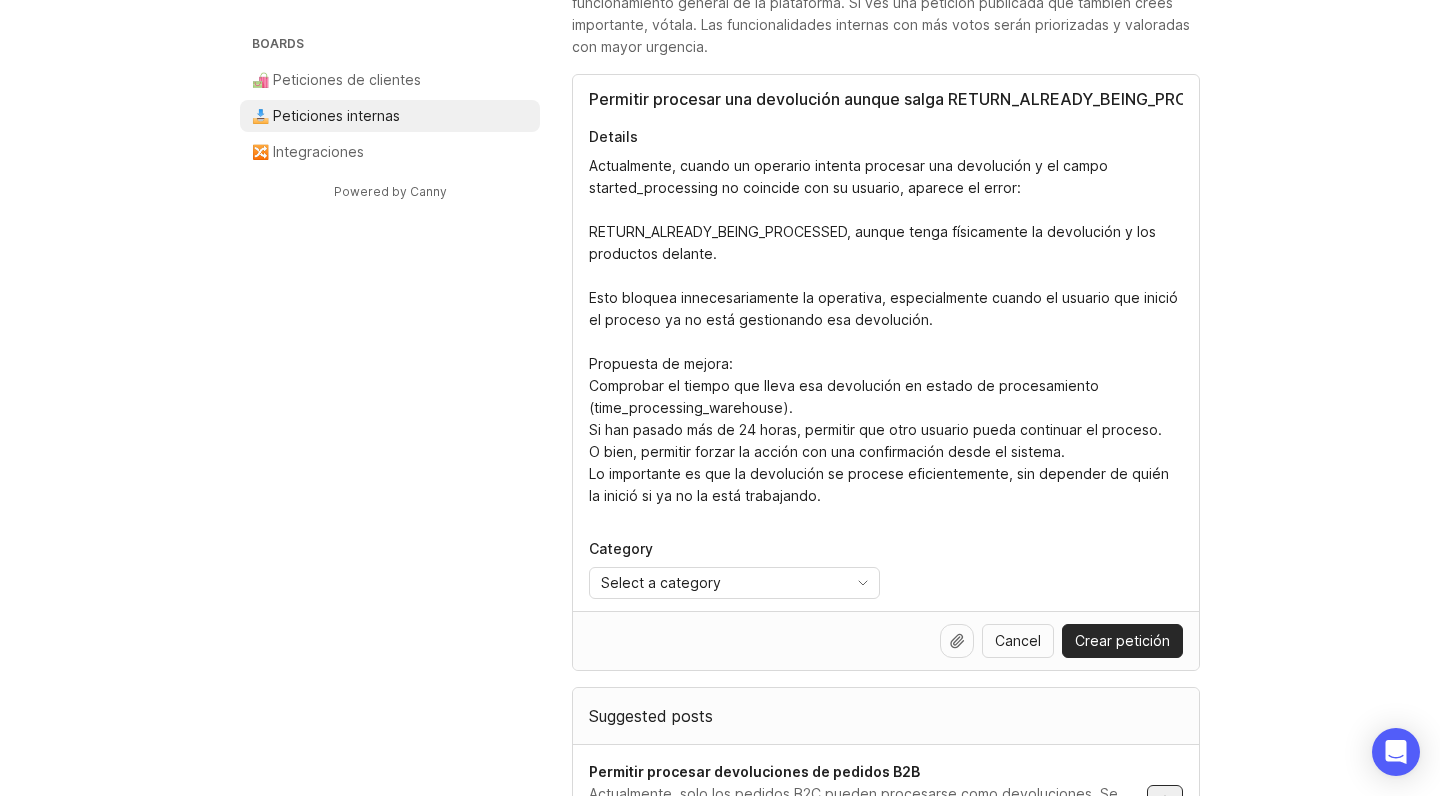 scroll, scrollTop: 231, scrollLeft: 0, axis: vertical 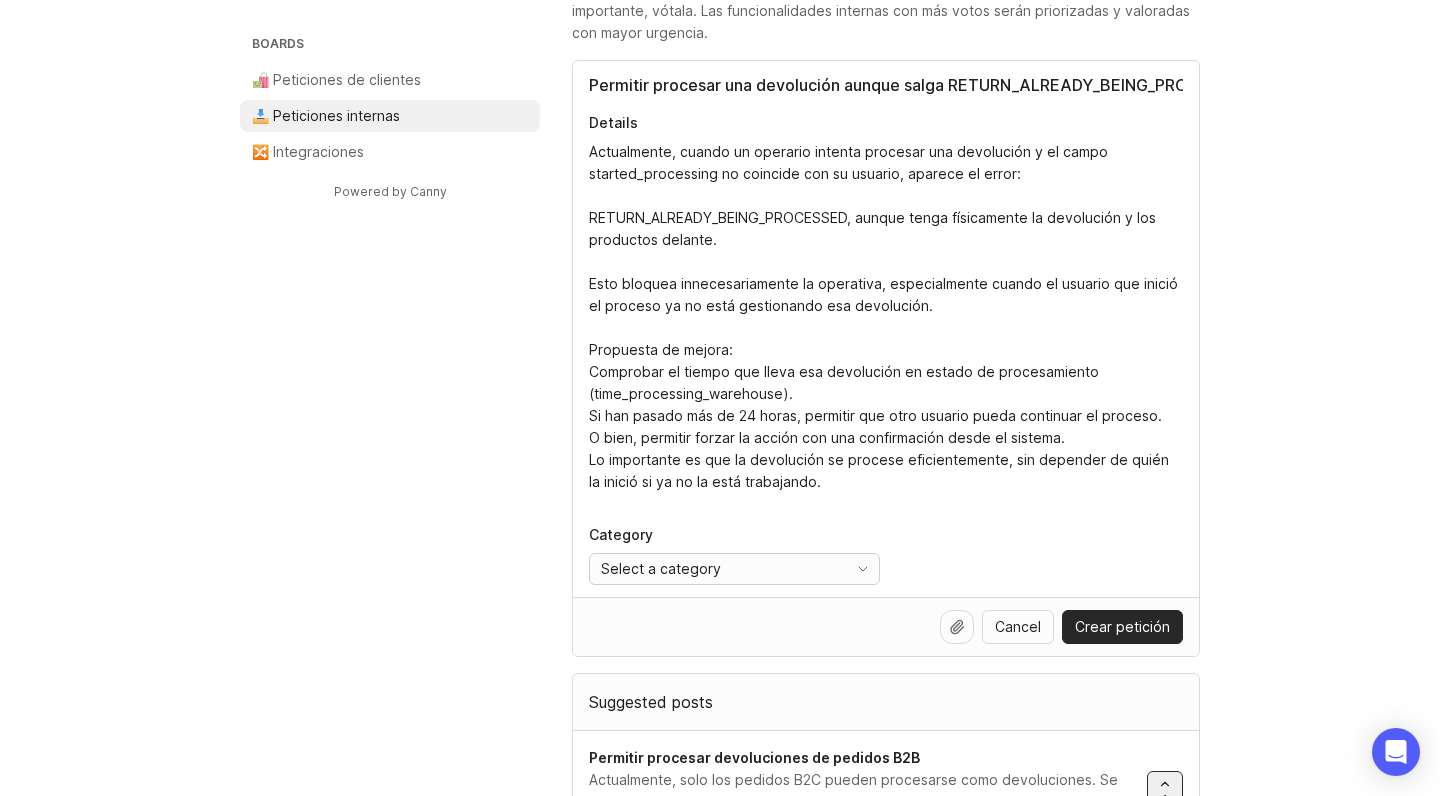type on "Permitir procesar una devolución aunque salga RETURN_ALREADY_BEING_PROCESSED" 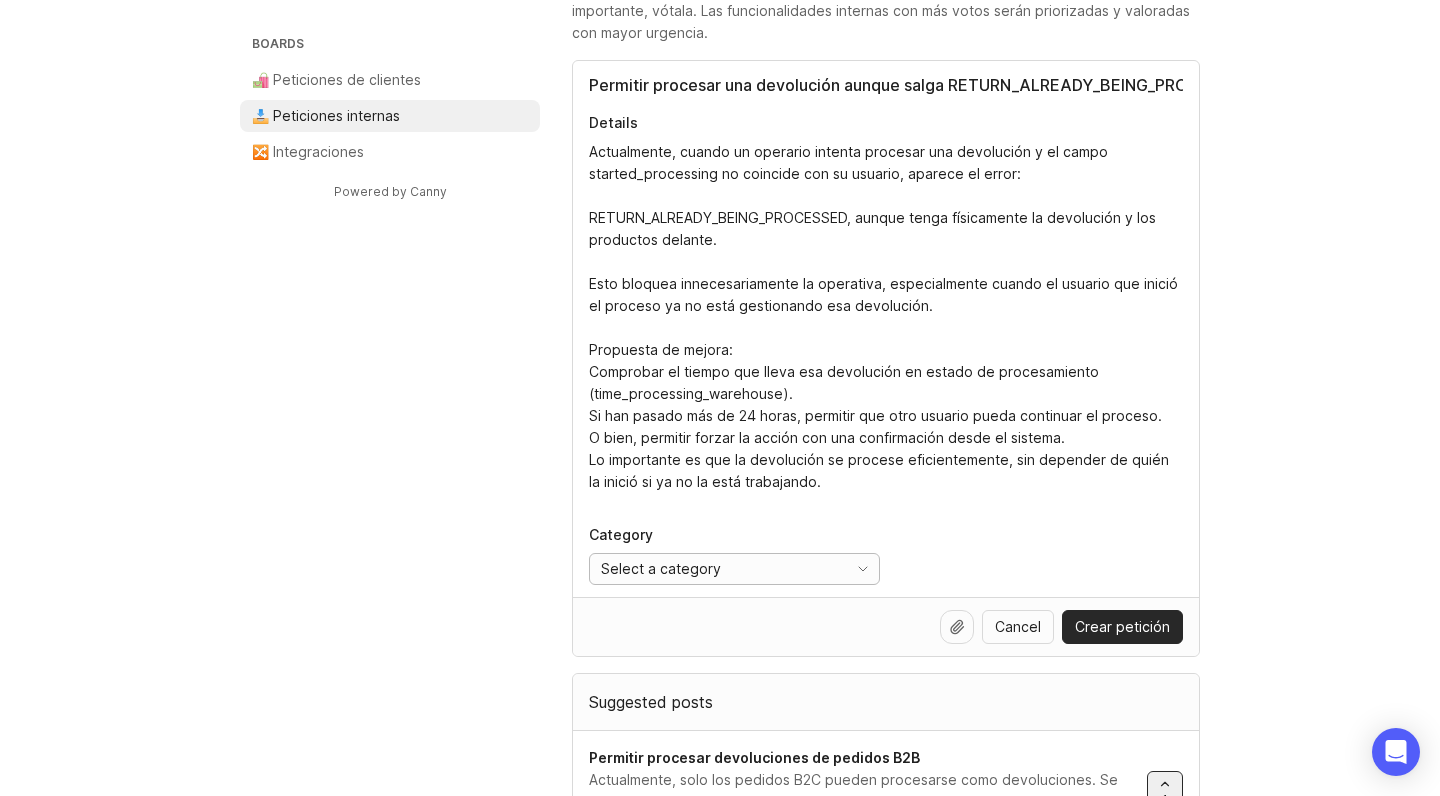 click on "Select a category" at bounding box center (714, 569) 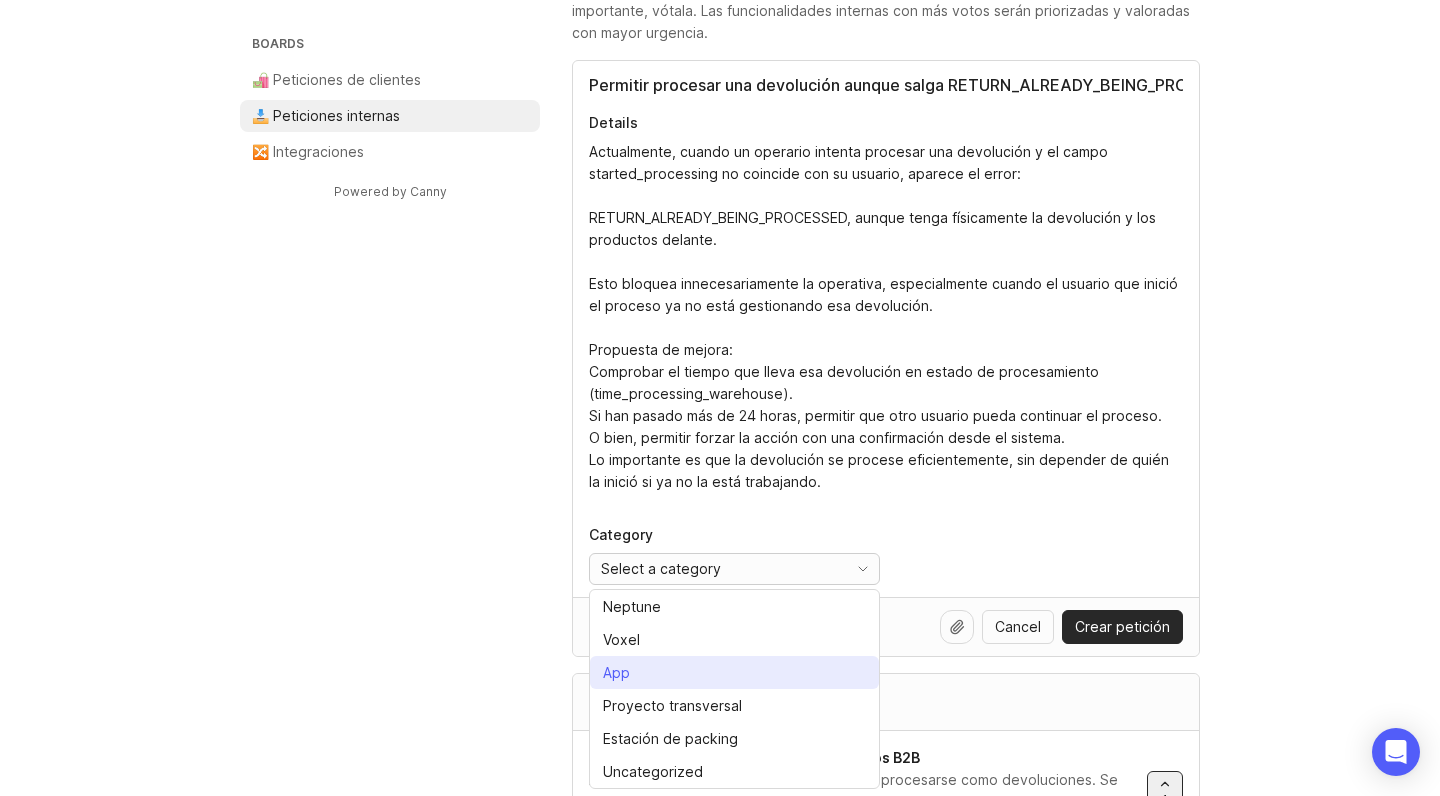 click on "App" at bounding box center (734, 672) 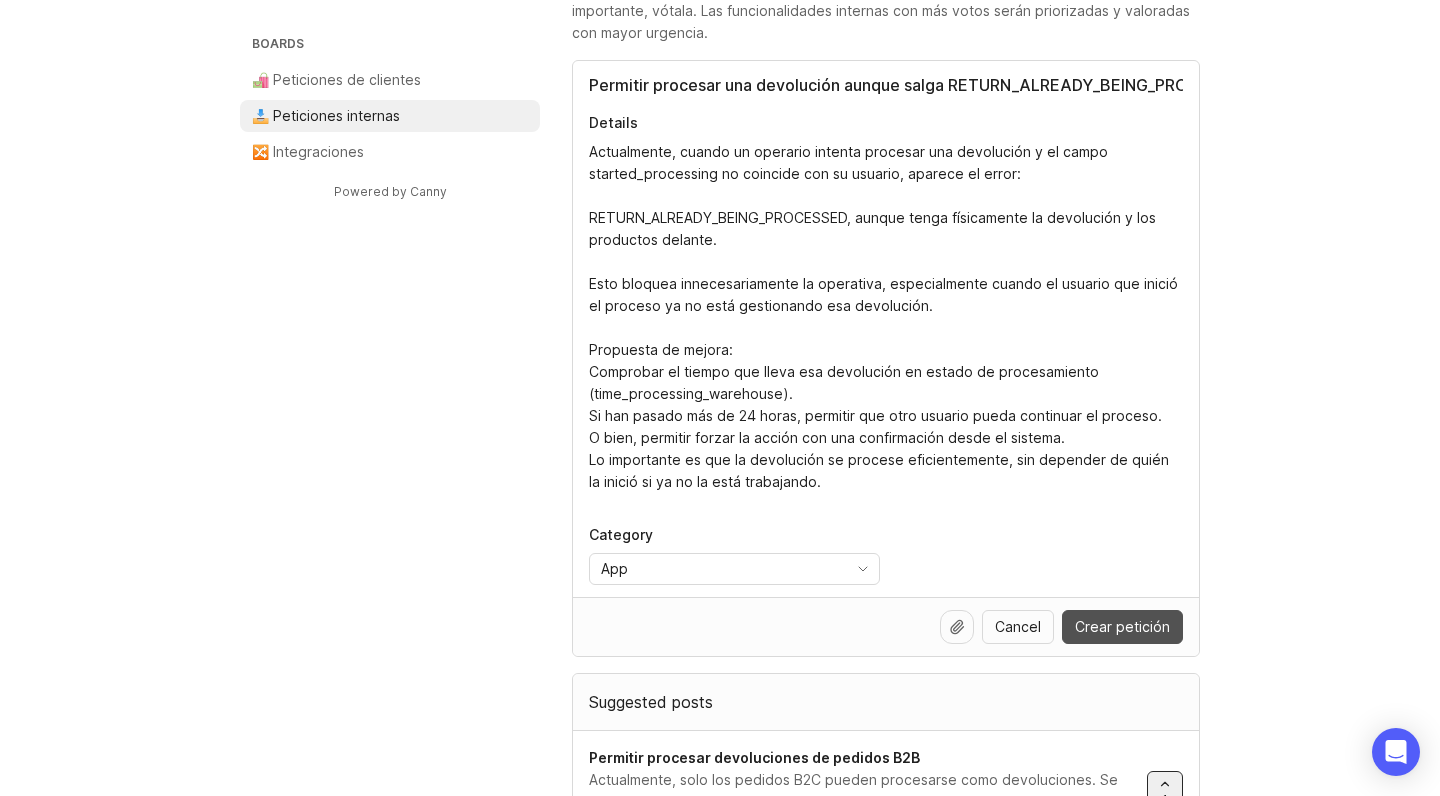 click on "Crear petición" at bounding box center [1122, 627] 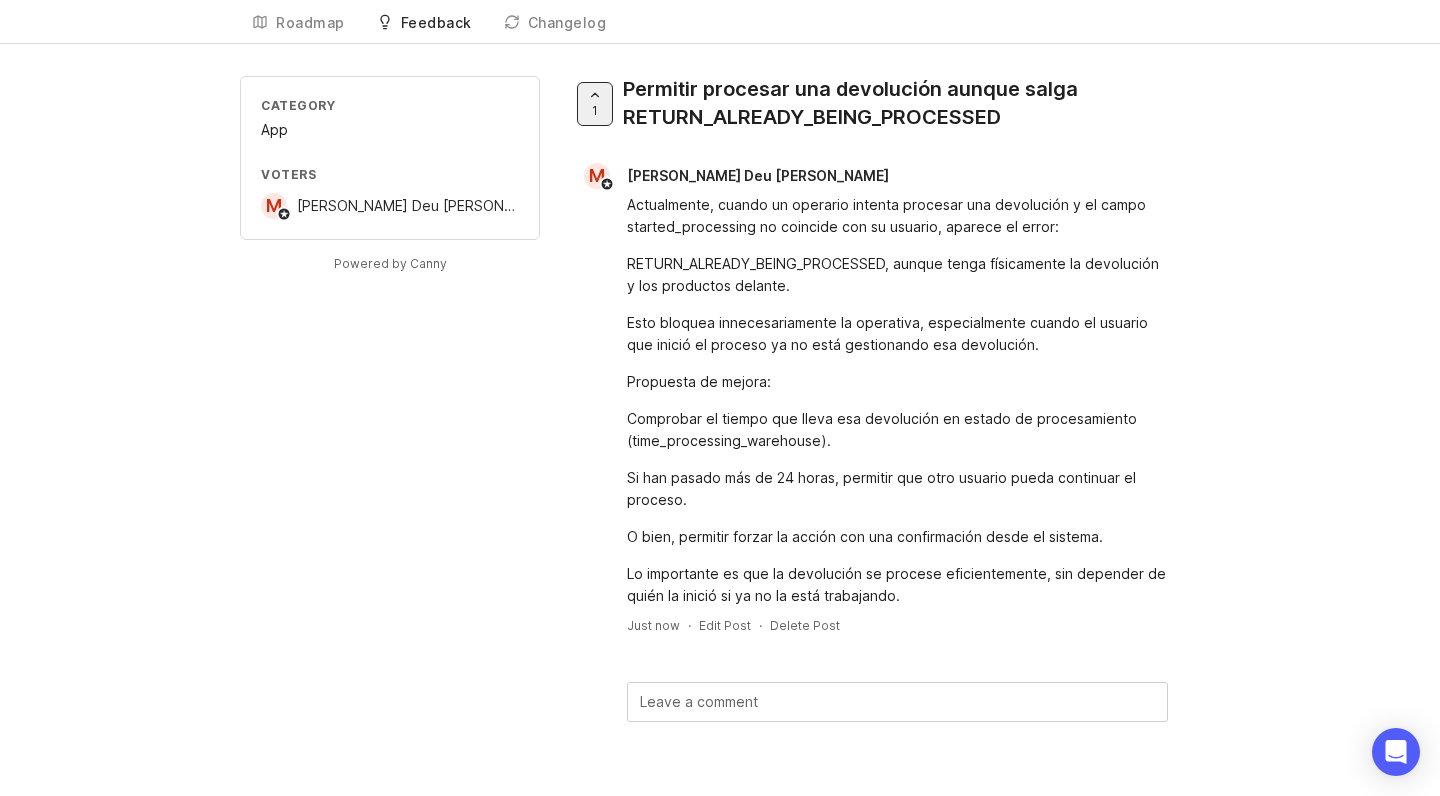 scroll, scrollTop: 0, scrollLeft: 0, axis: both 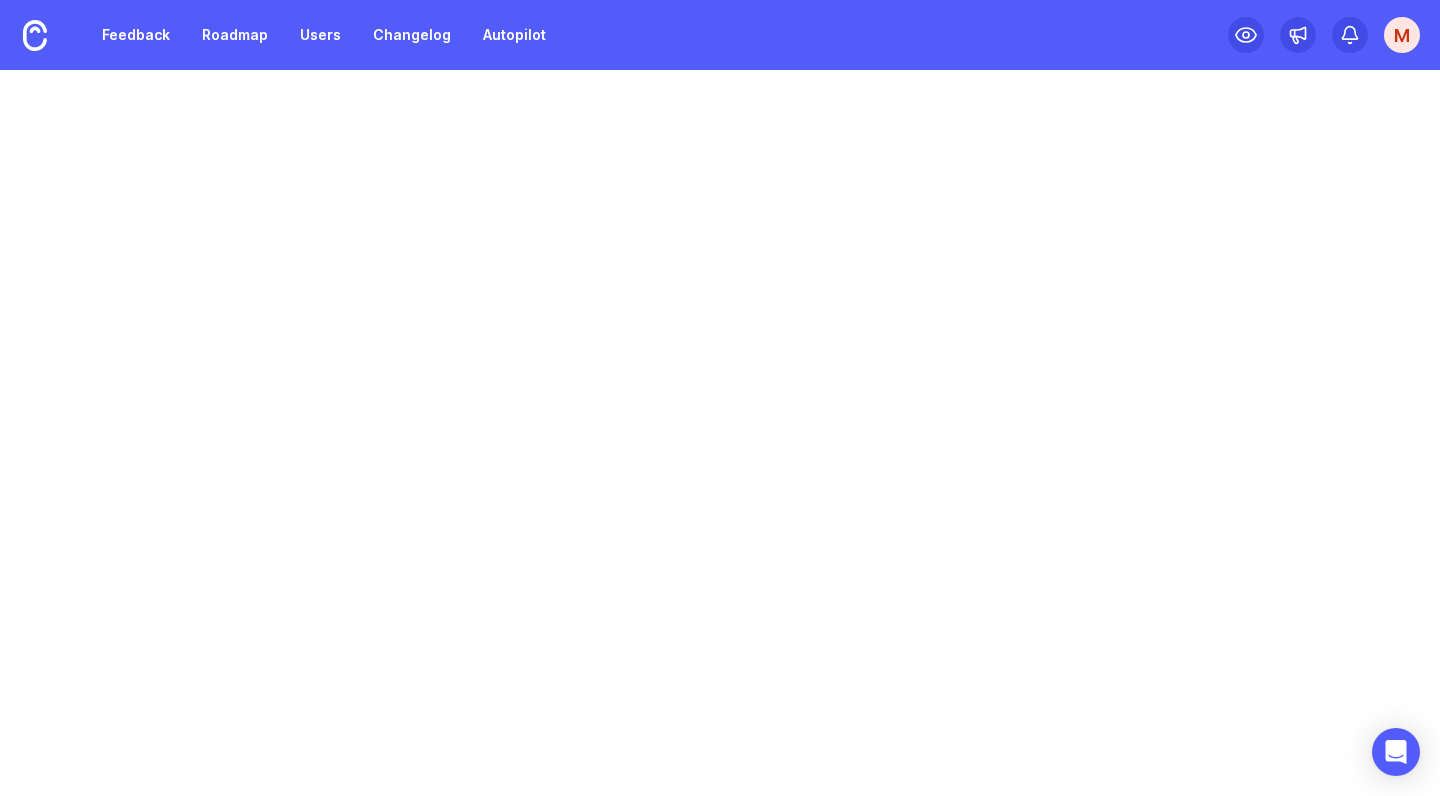 click on "Feedback Roadmap Users Changelog Autopilot   M" at bounding box center (720, 35) 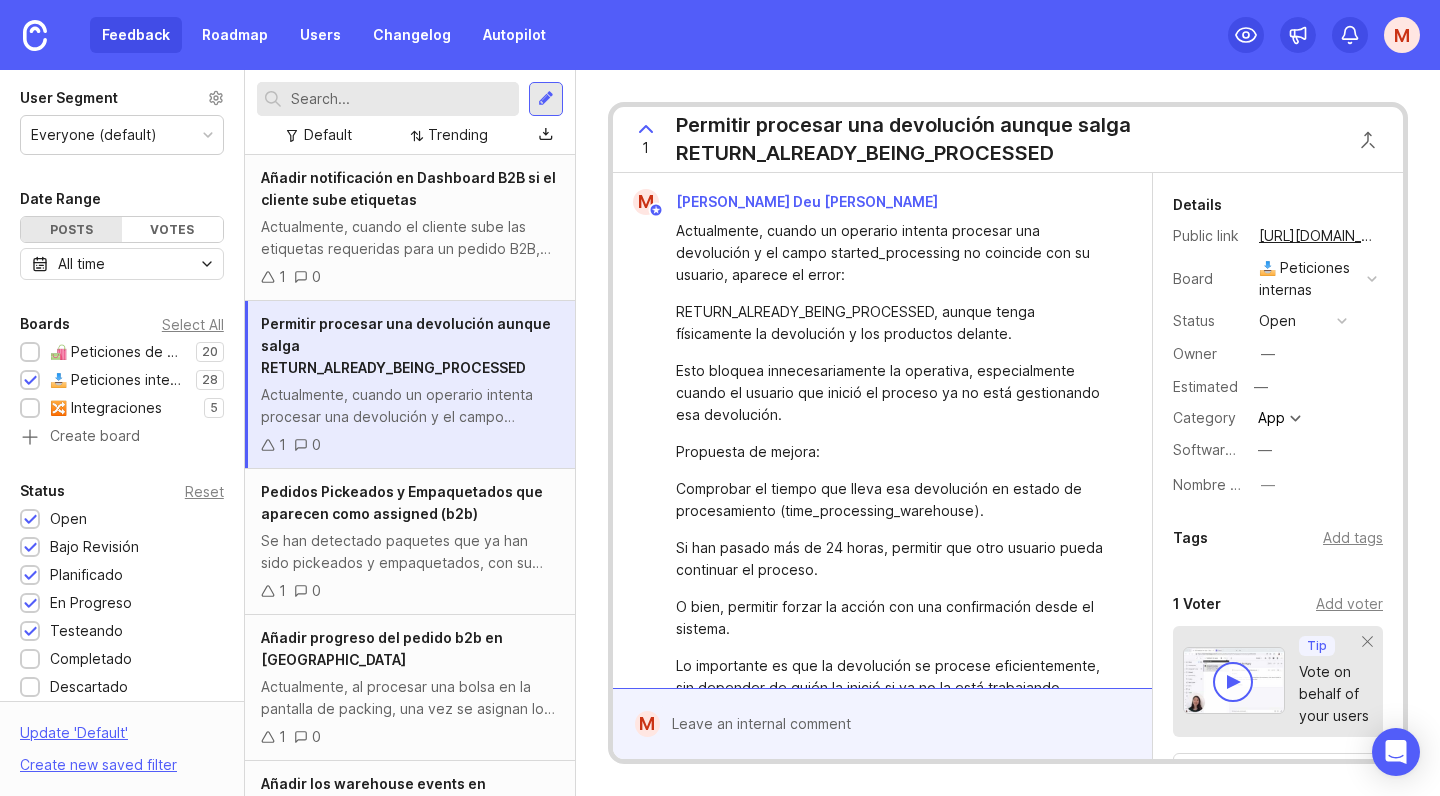 scroll, scrollTop: 0, scrollLeft: 0, axis: both 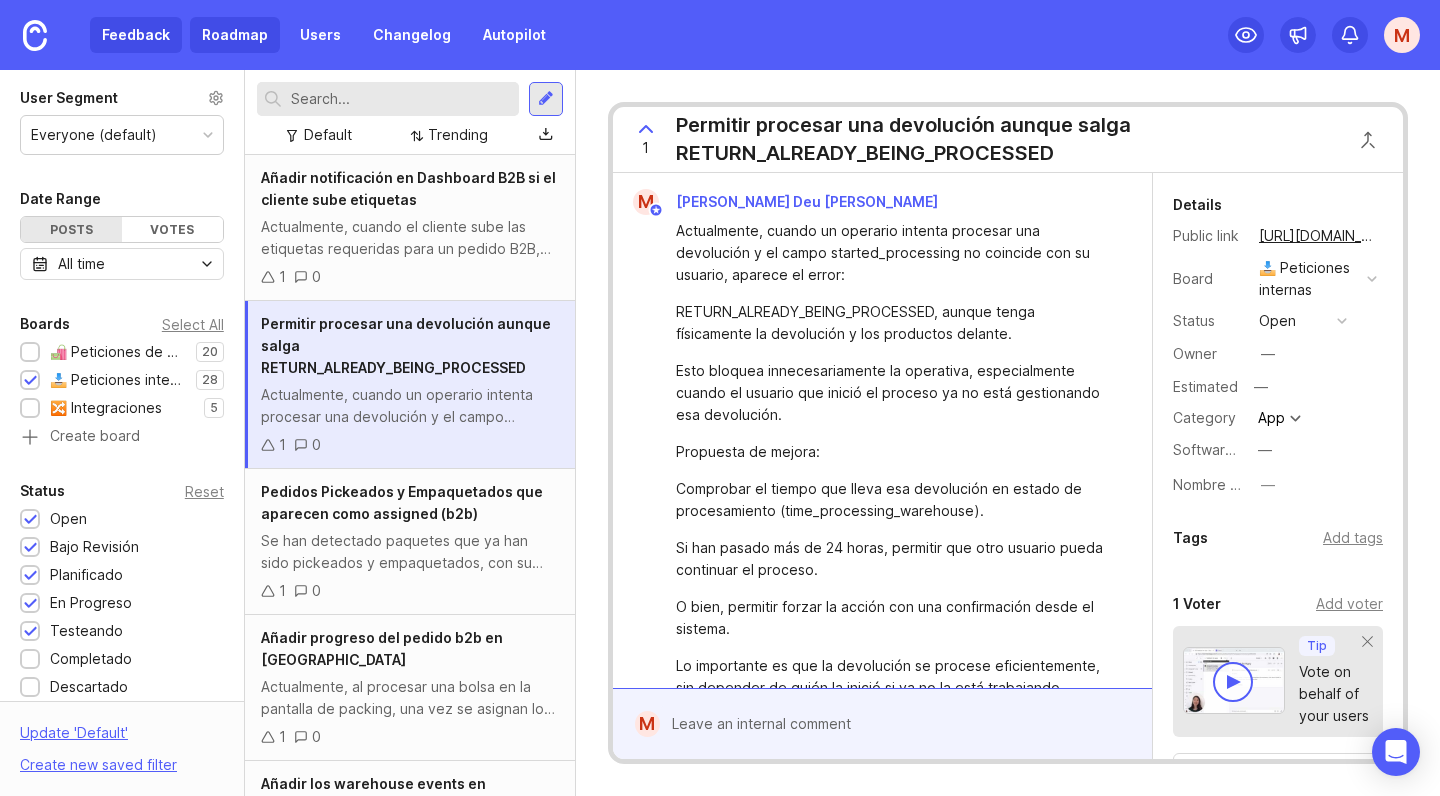 click on "Roadmap" at bounding box center [235, 35] 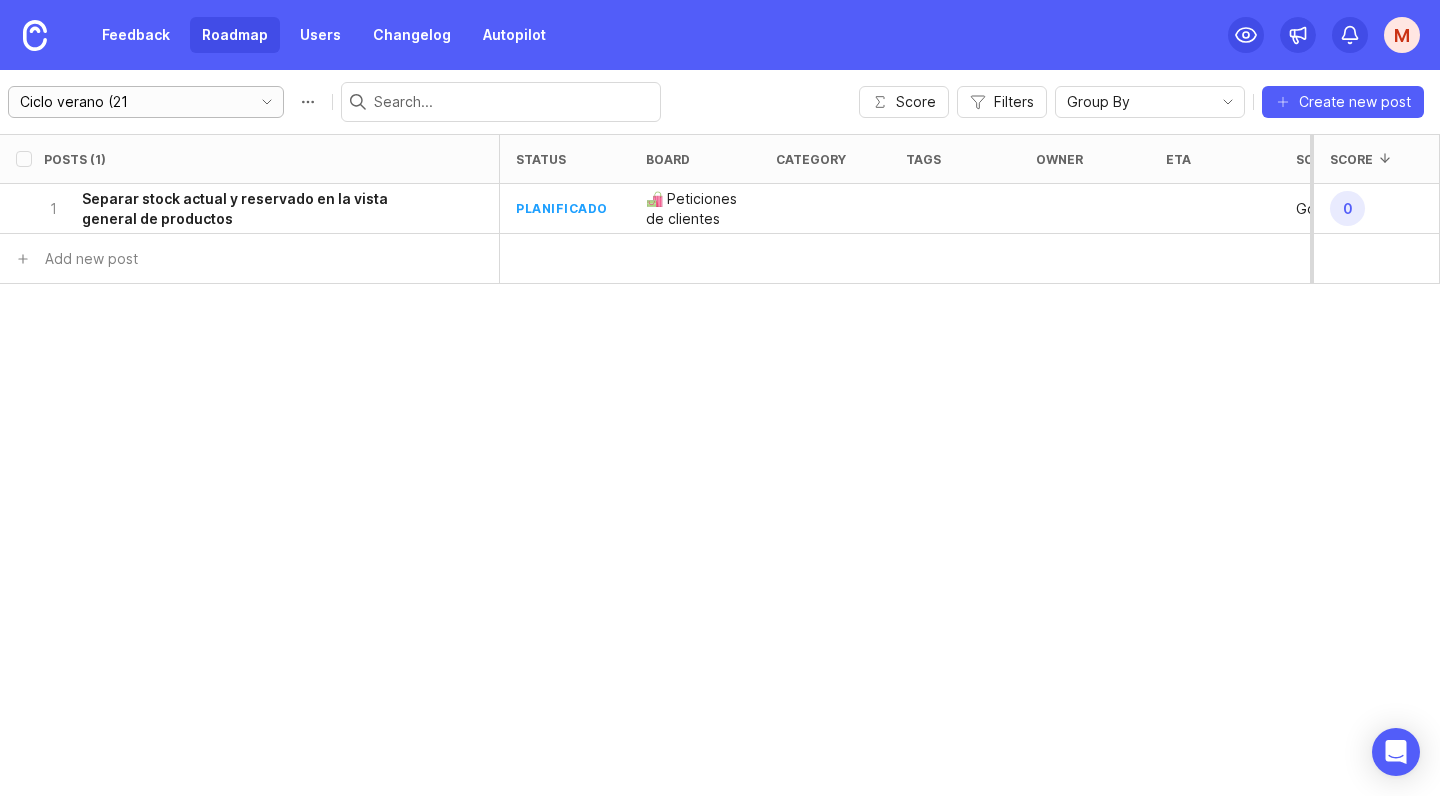 click on "Ciclo verano (21" at bounding box center (130, 102) 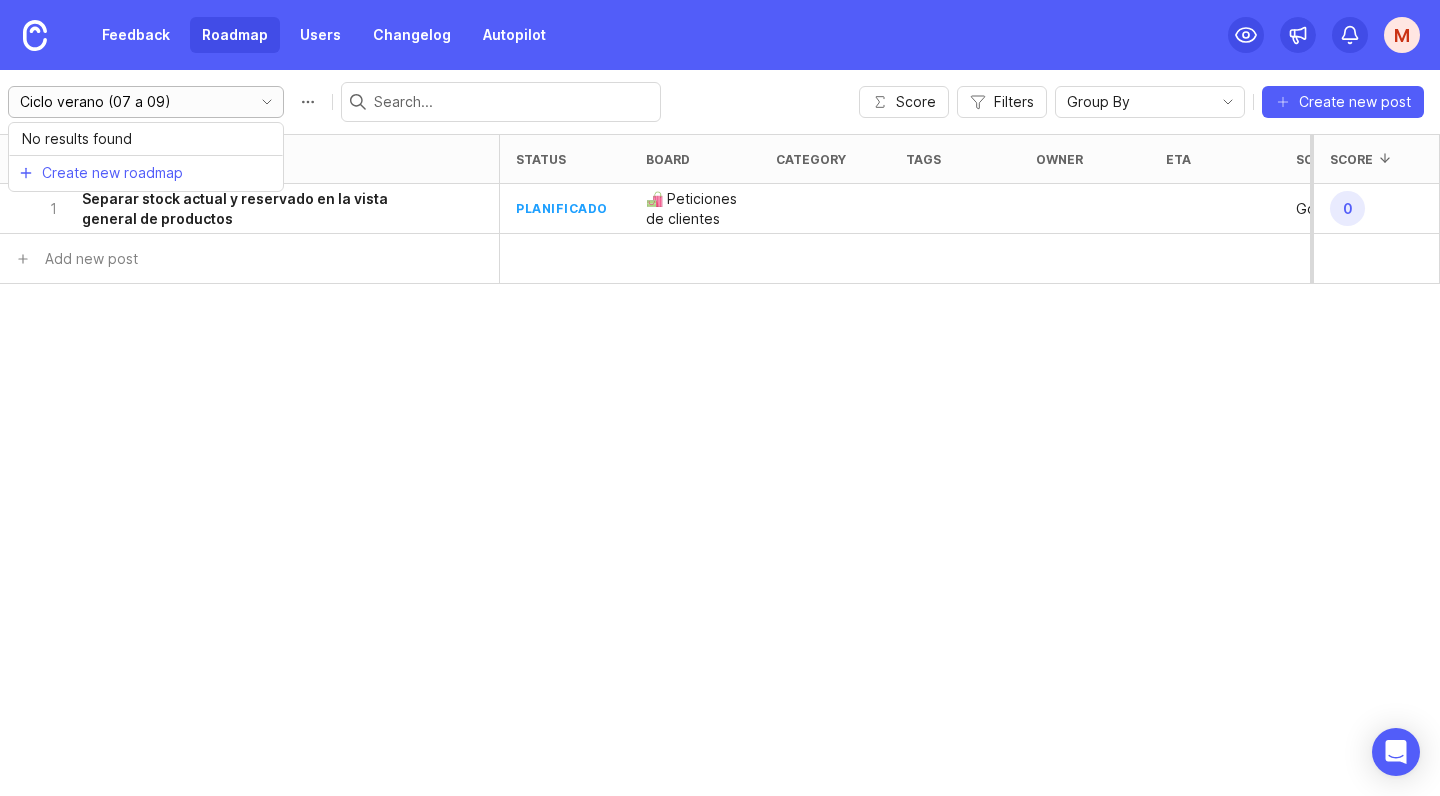 click on "Ciclo verano (07 a 09)" at bounding box center [130, 102] 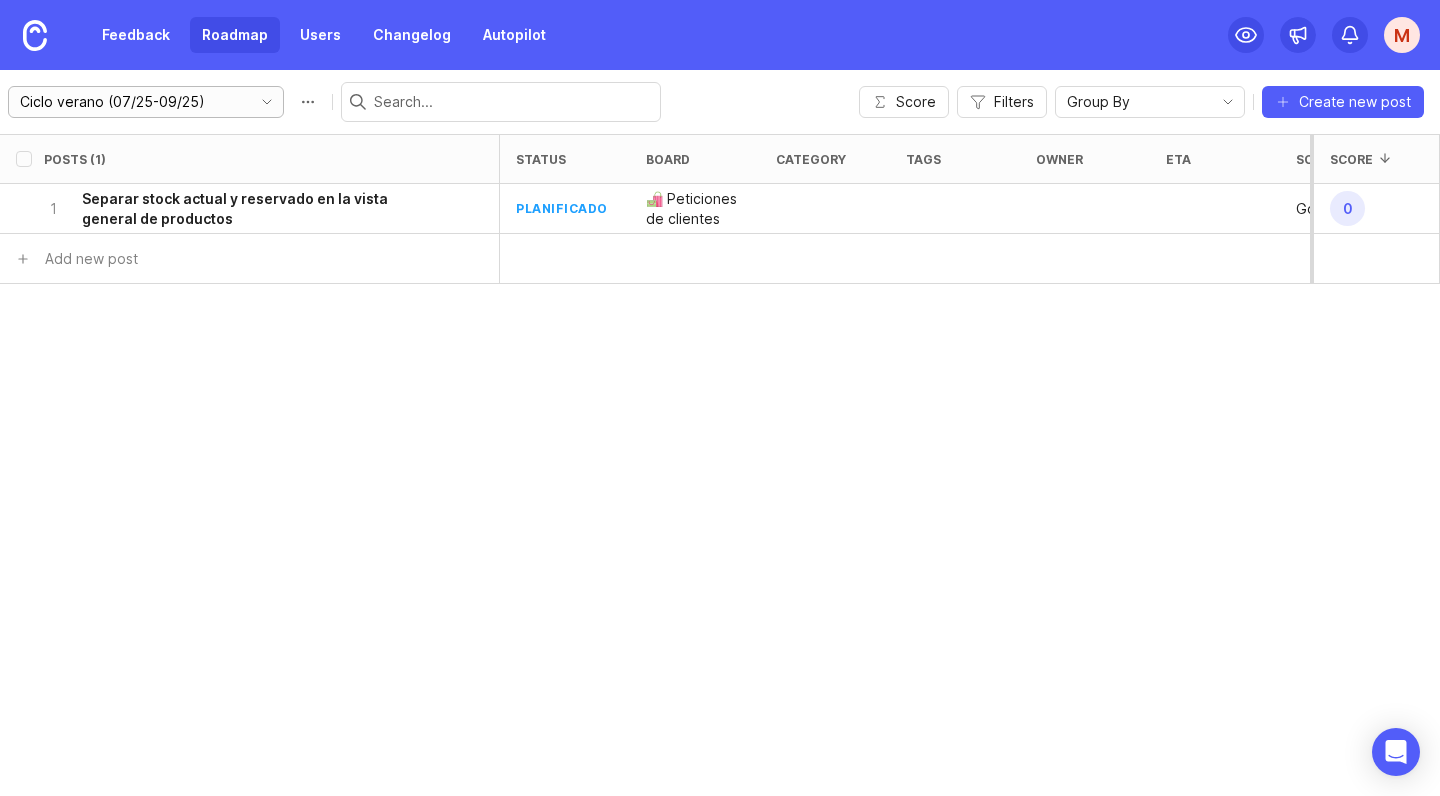 type on "Ciclo verano (07/25-09/25)" 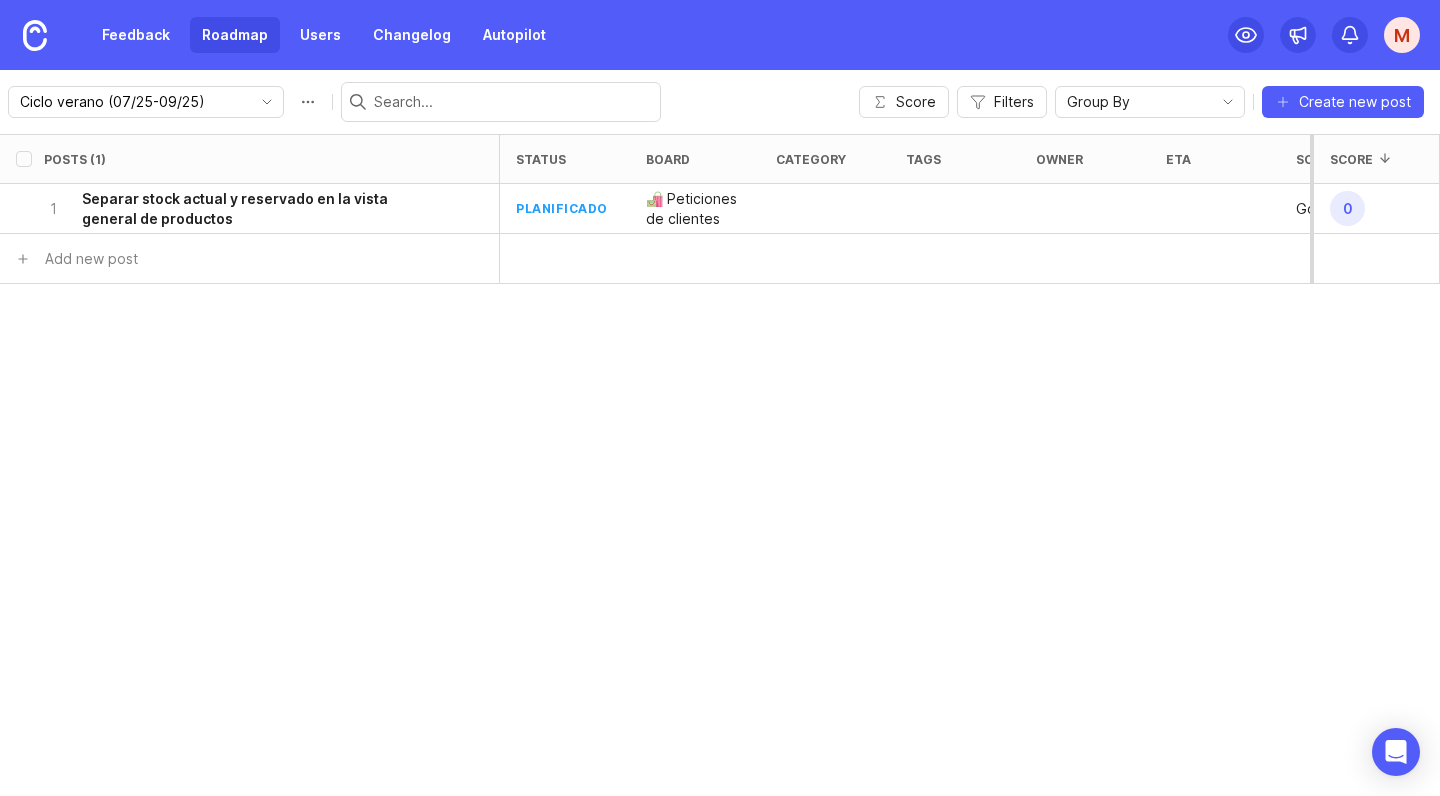 click on "Posts (1) status board category tags owner eta Software affected Nombre cliente Votes Impact Effort Score 1 Separar stock actual y reservado en la vista general de productos planificado 🛍️ Peticiones de clientes Go - 1 0 1-233 0 Add new post" at bounding box center [720, 465] 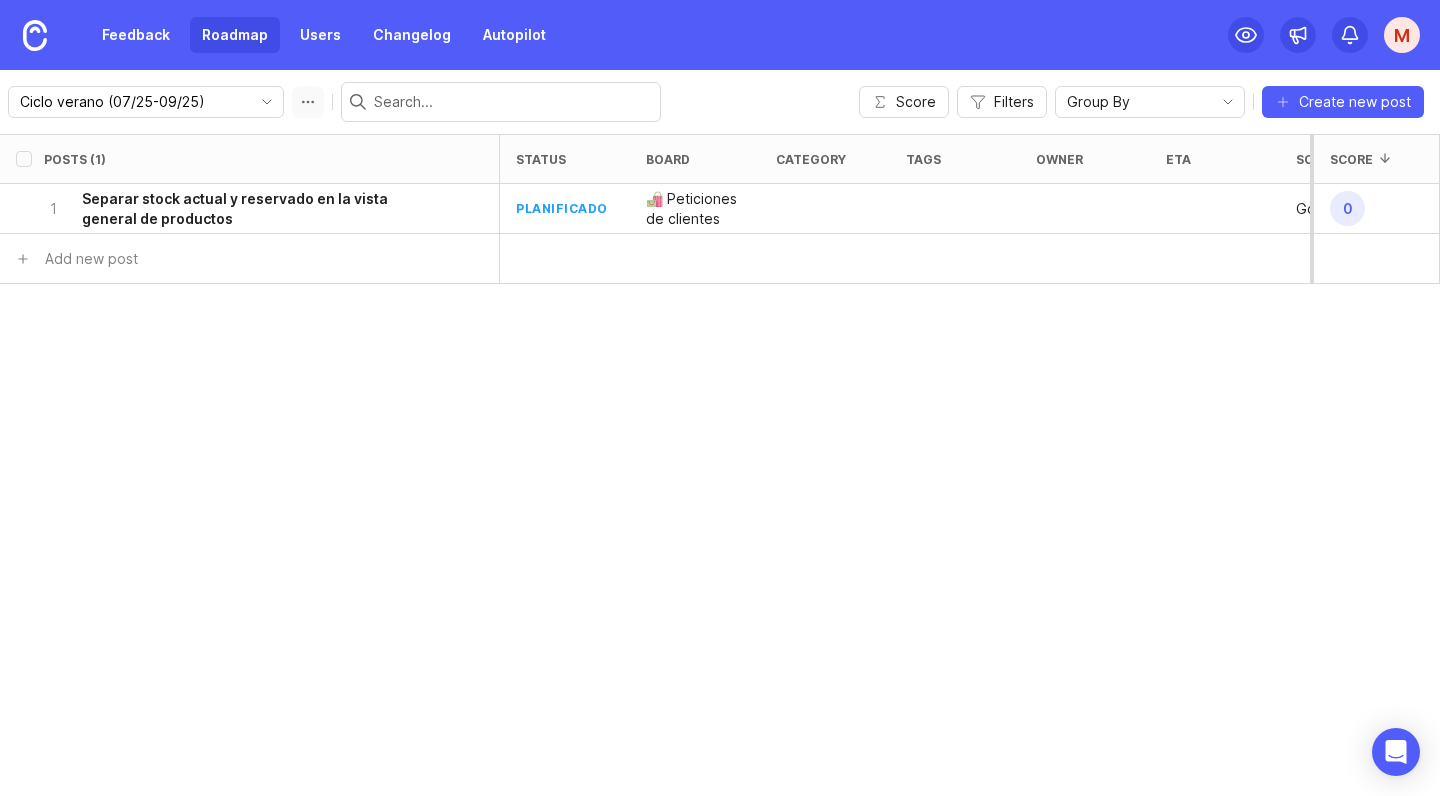 click at bounding box center [308, 102] 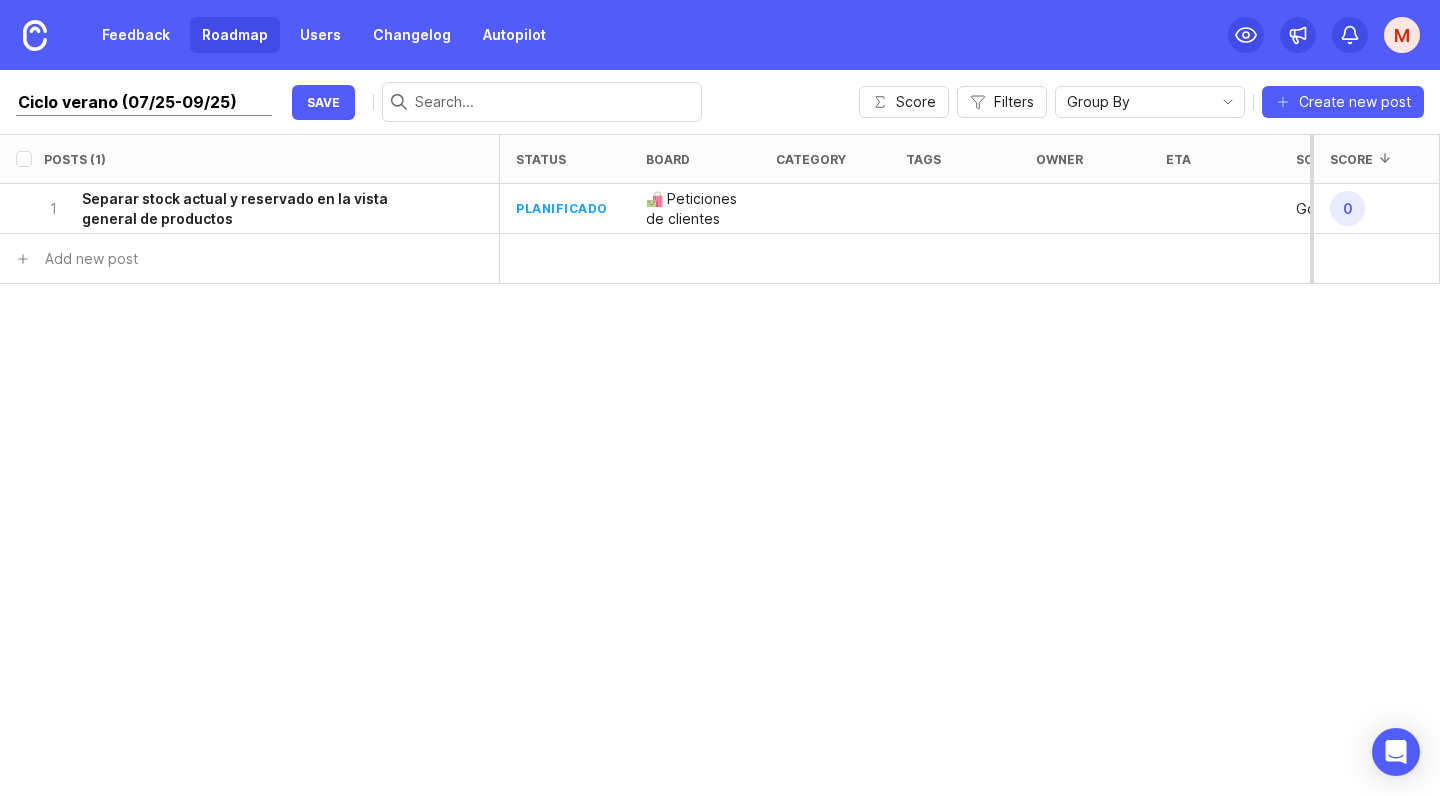 type on "Ciclo verano (07/25-09/25)" 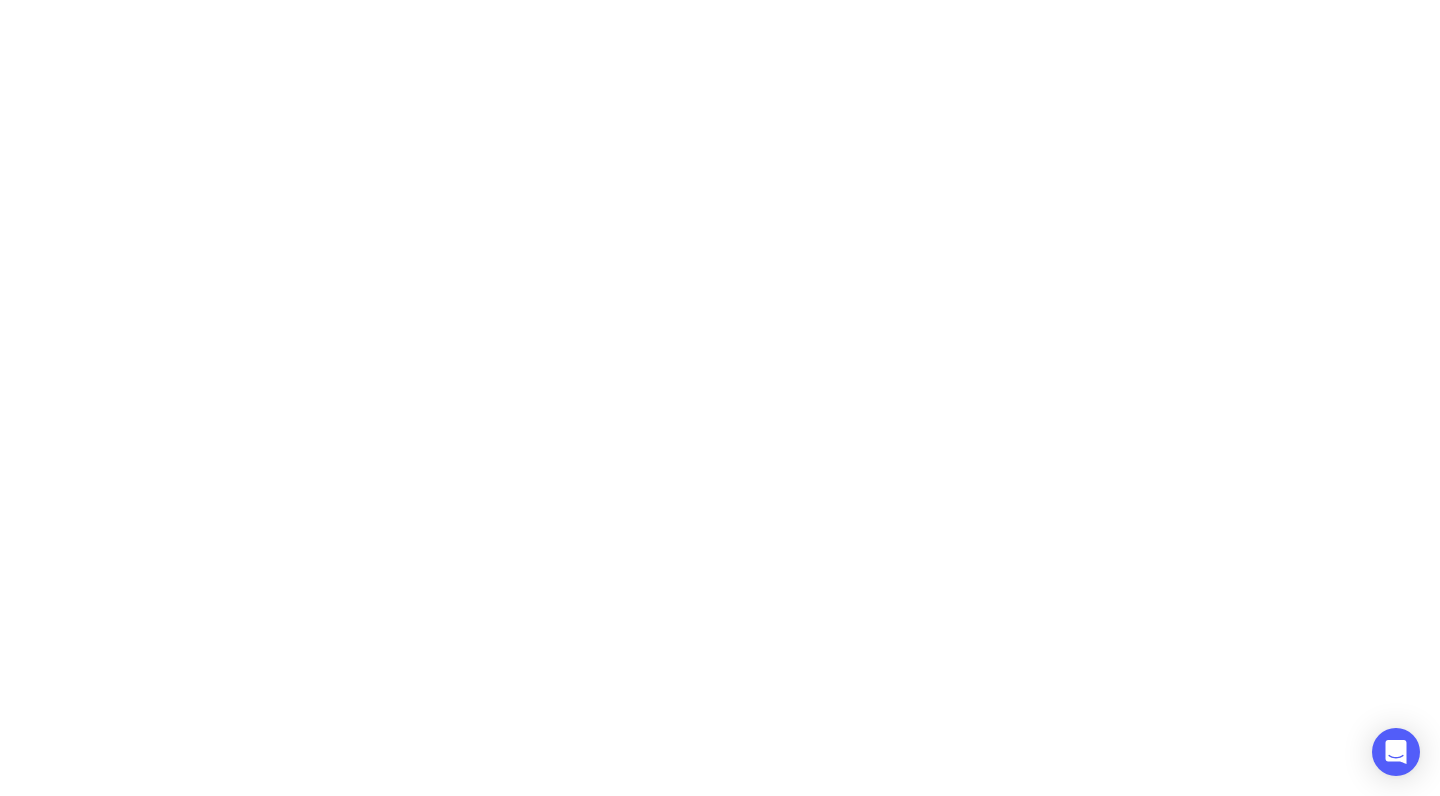 scroll, scrollTop: 0, scrollLeft: 0, axis: both 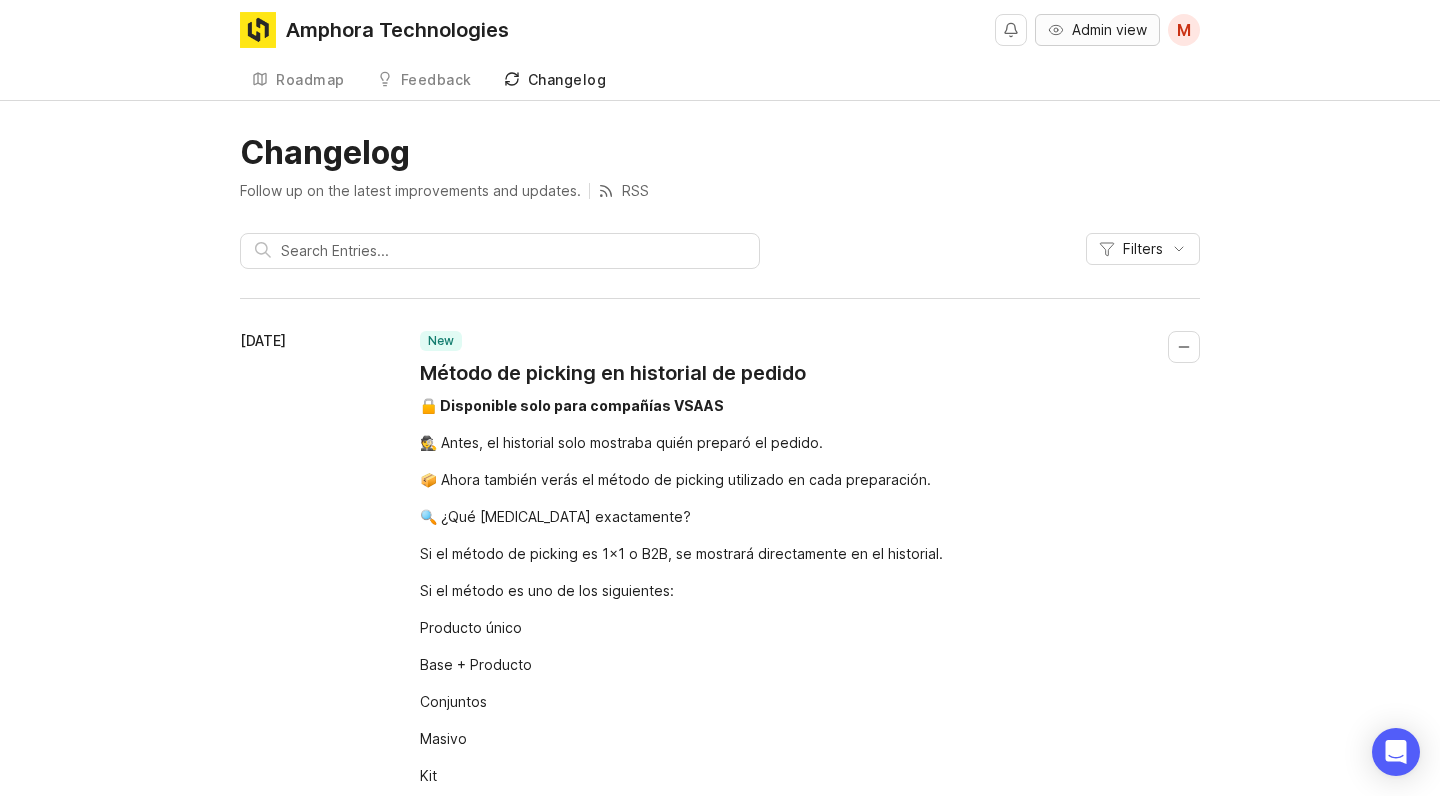 click on "Admin view" at bounding box center [1097, 30] 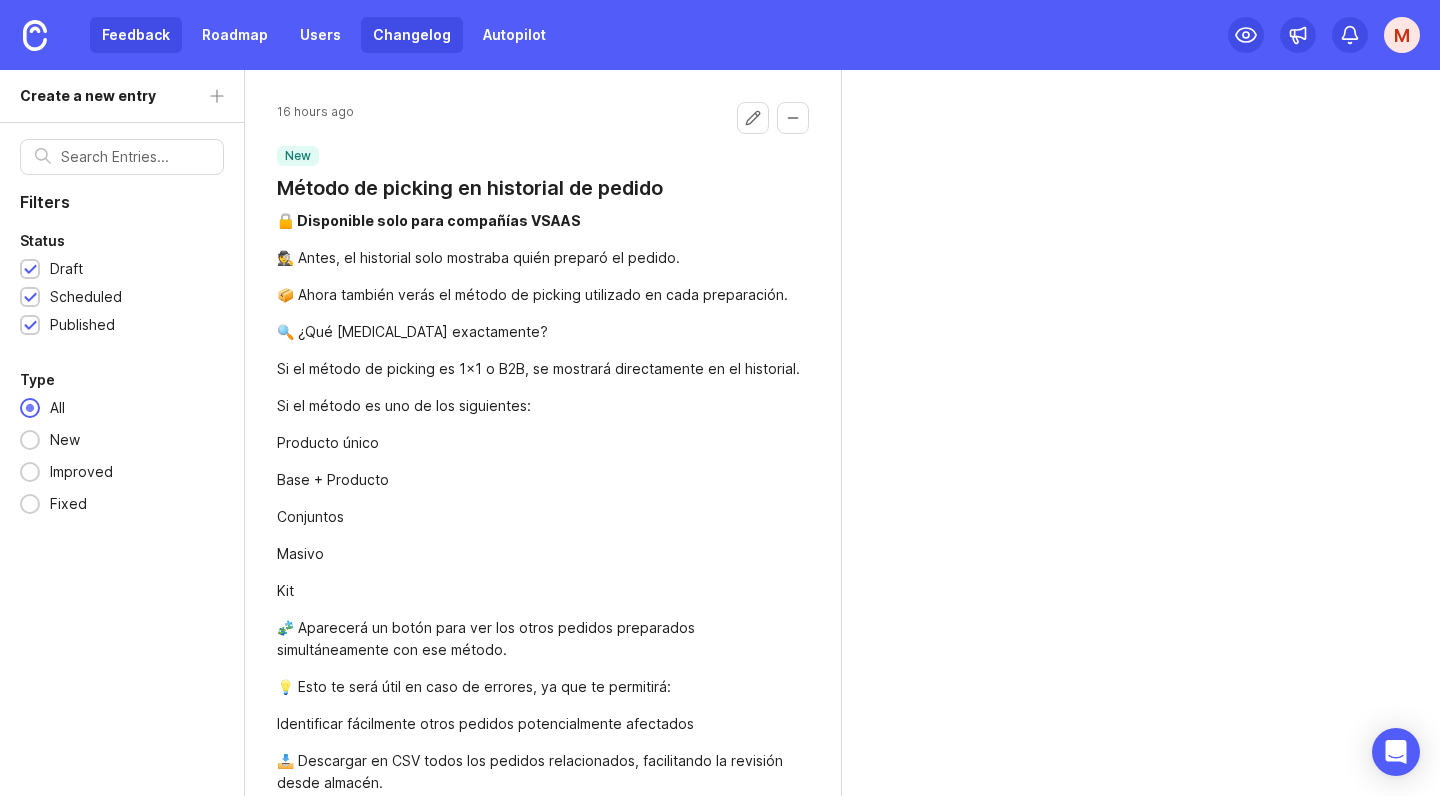 click on "Feedback" at bounding box center (136, 35) 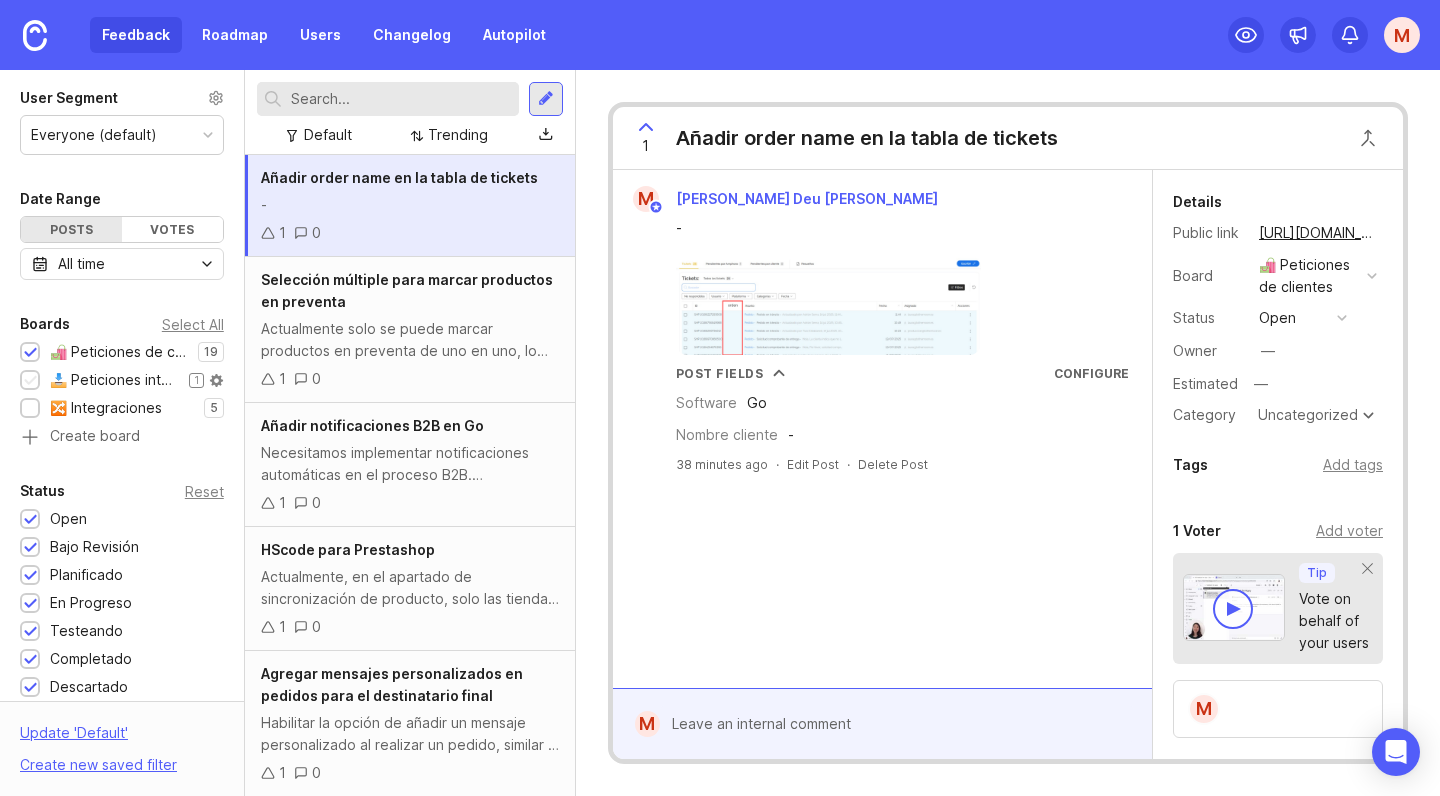 click at bounding box center [30, 381] 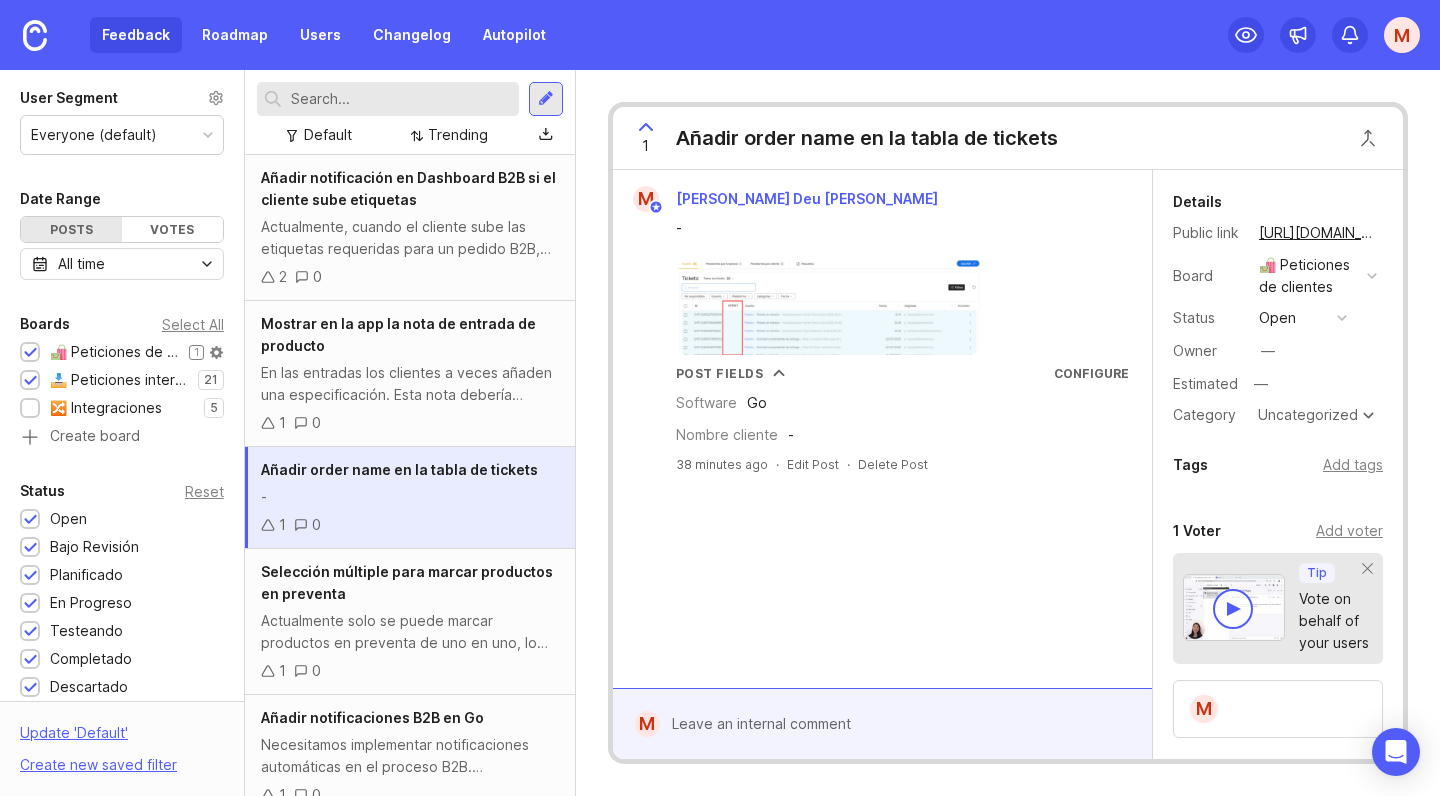 click at bounding box center [30, 353] 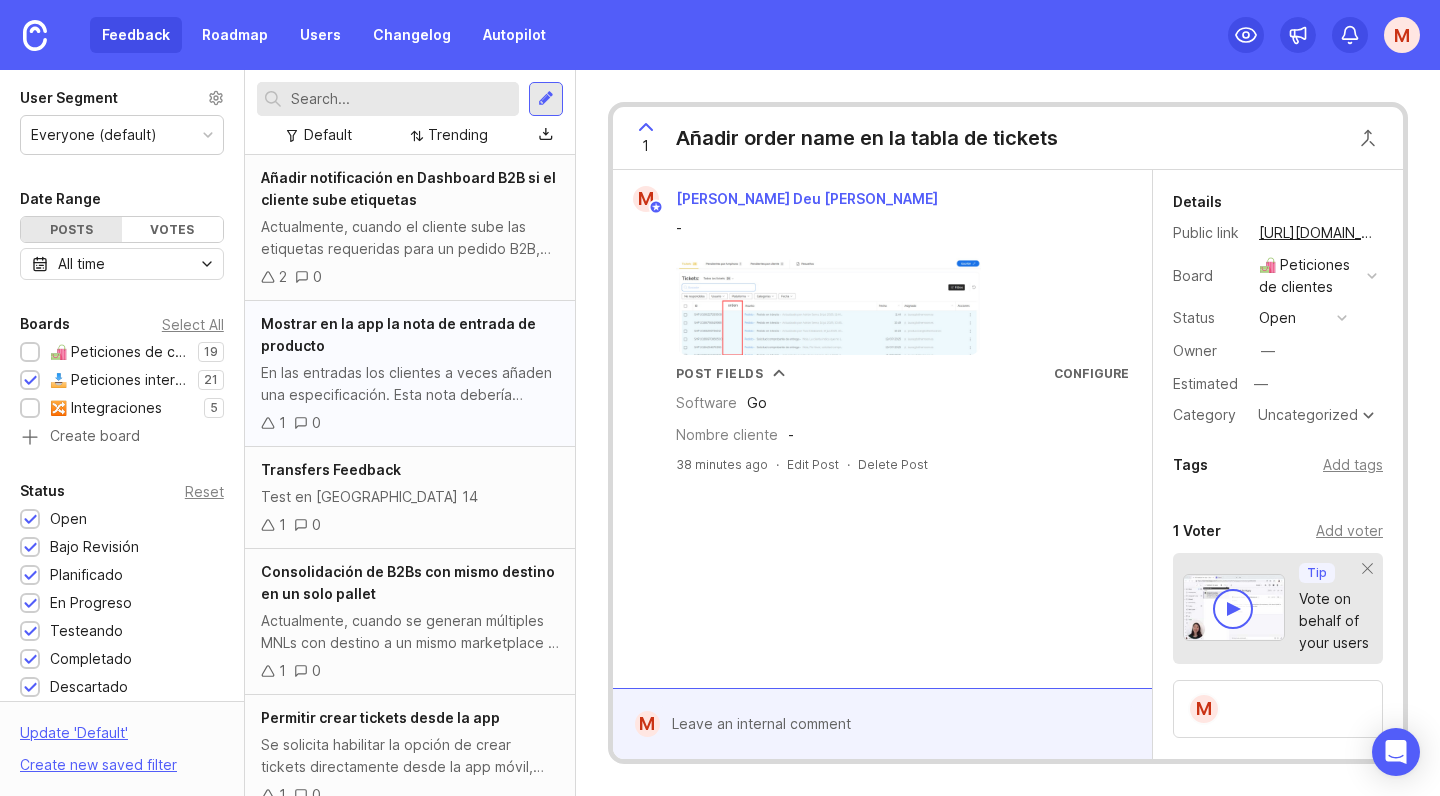 click on "En las entradas los clientes a veces añaden una especificación. Esta nota debería mostrarse en la app." at bounding box center [410, 384] 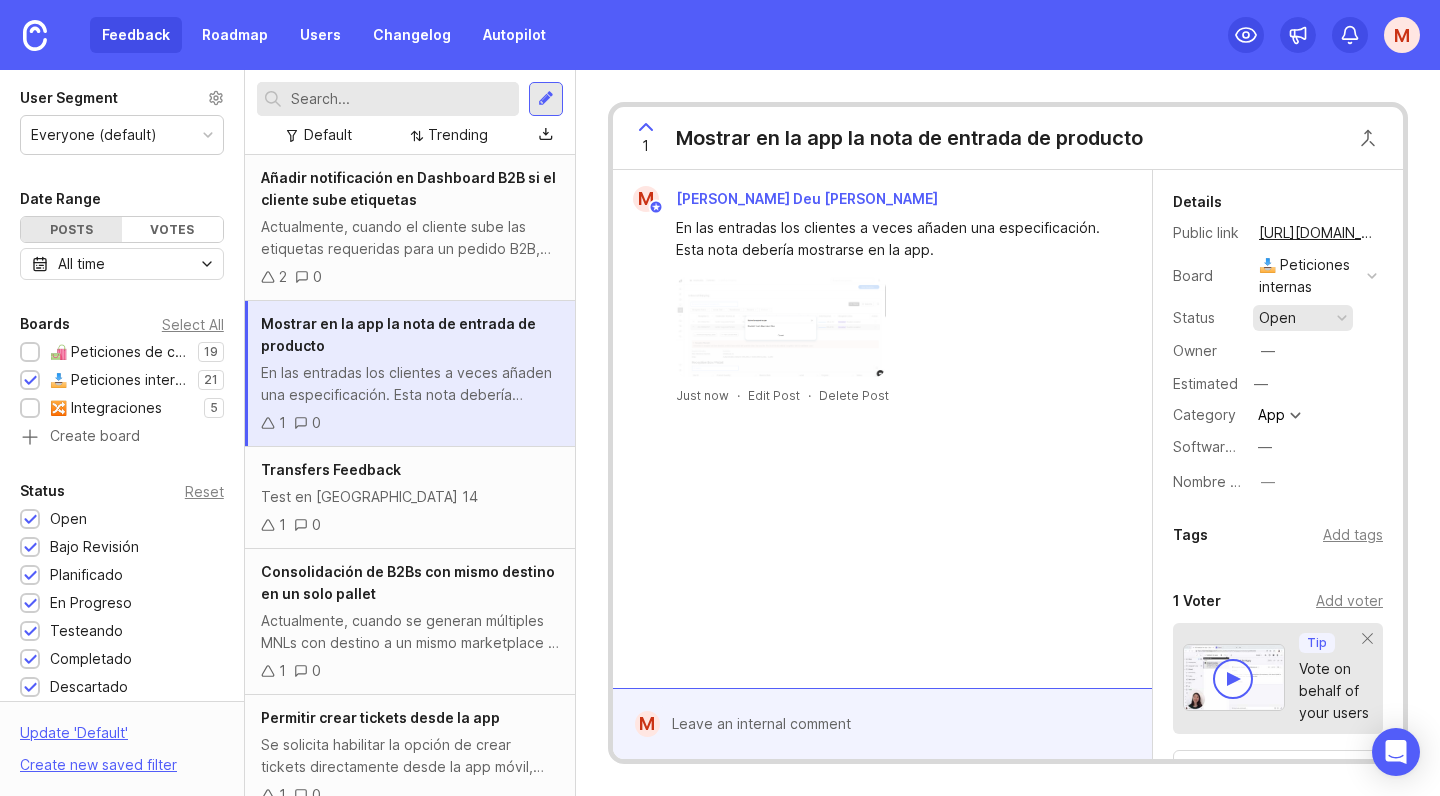 click on "open" at bounding box center [1303, 318] 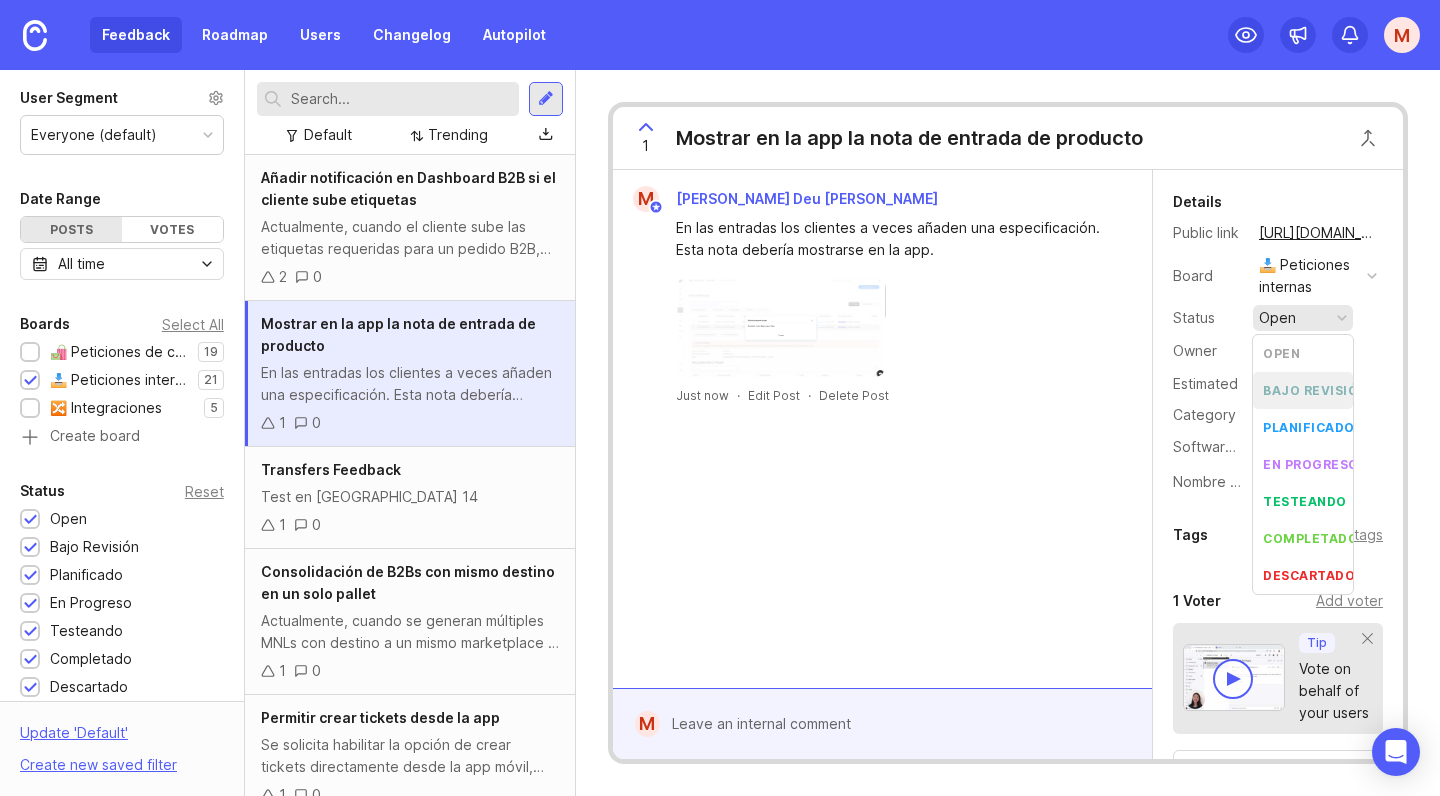 click on "bajo revisión" at bounding box center (1315, 390) 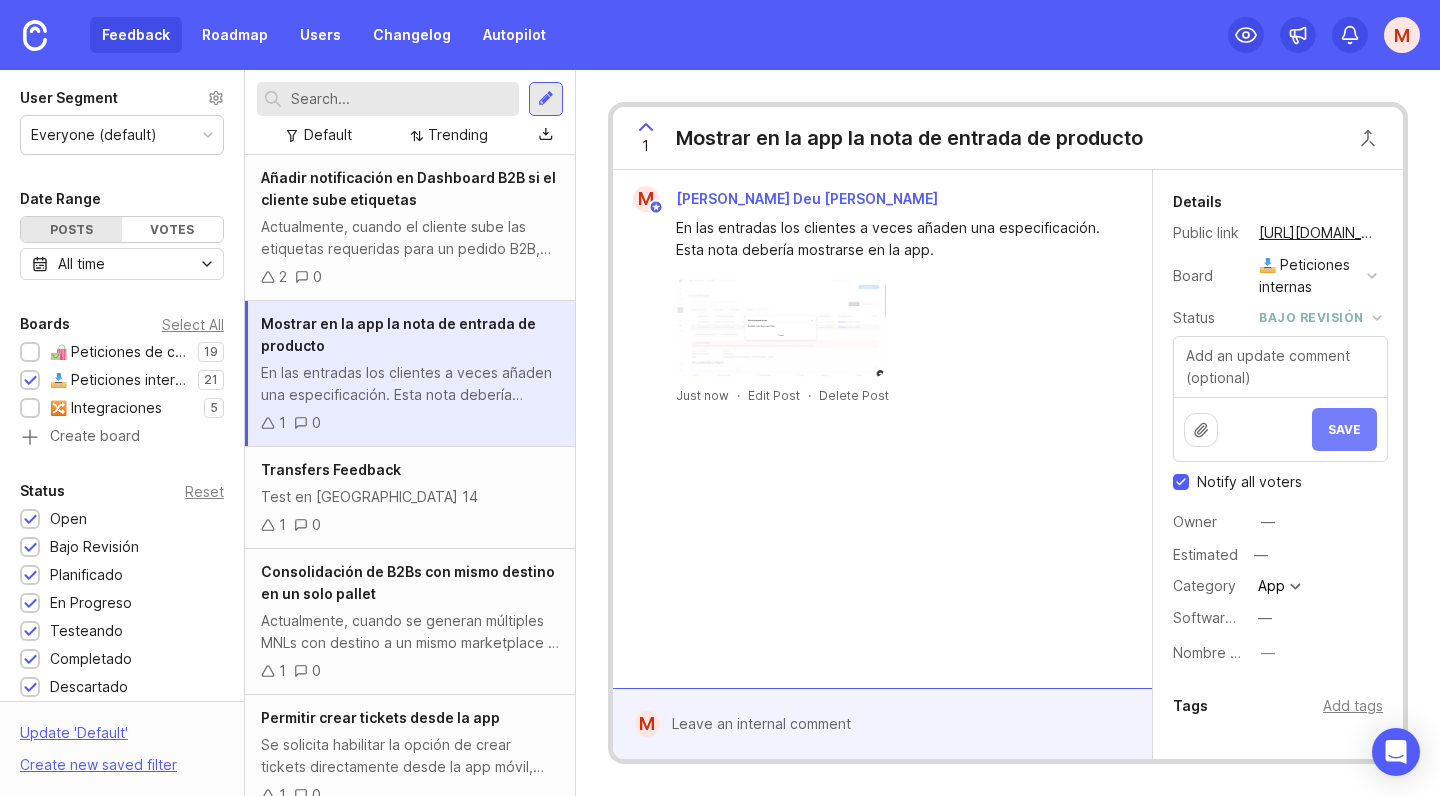 click on "Save" at bounding box center (1344, 429) 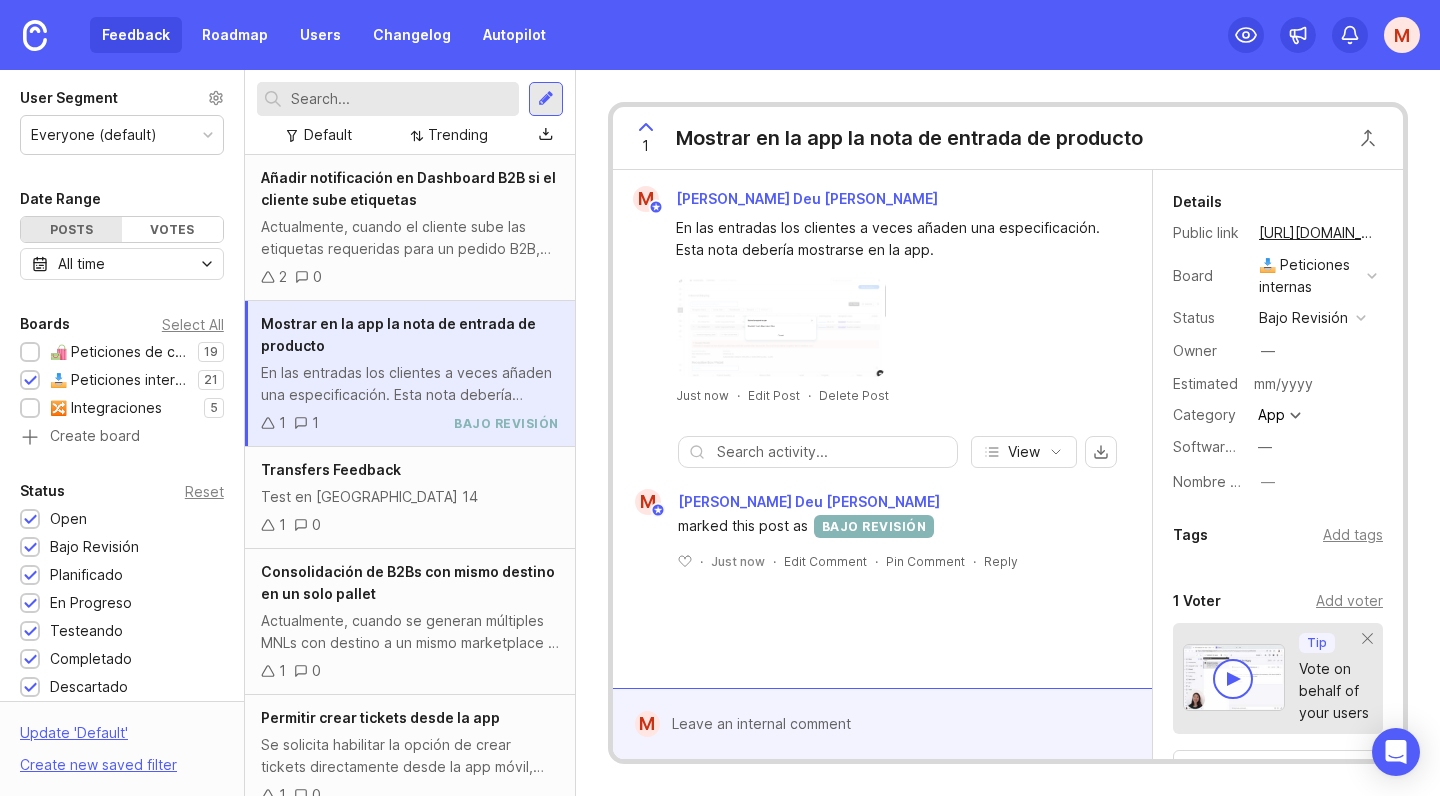 click at bounding box center [1315, 384] 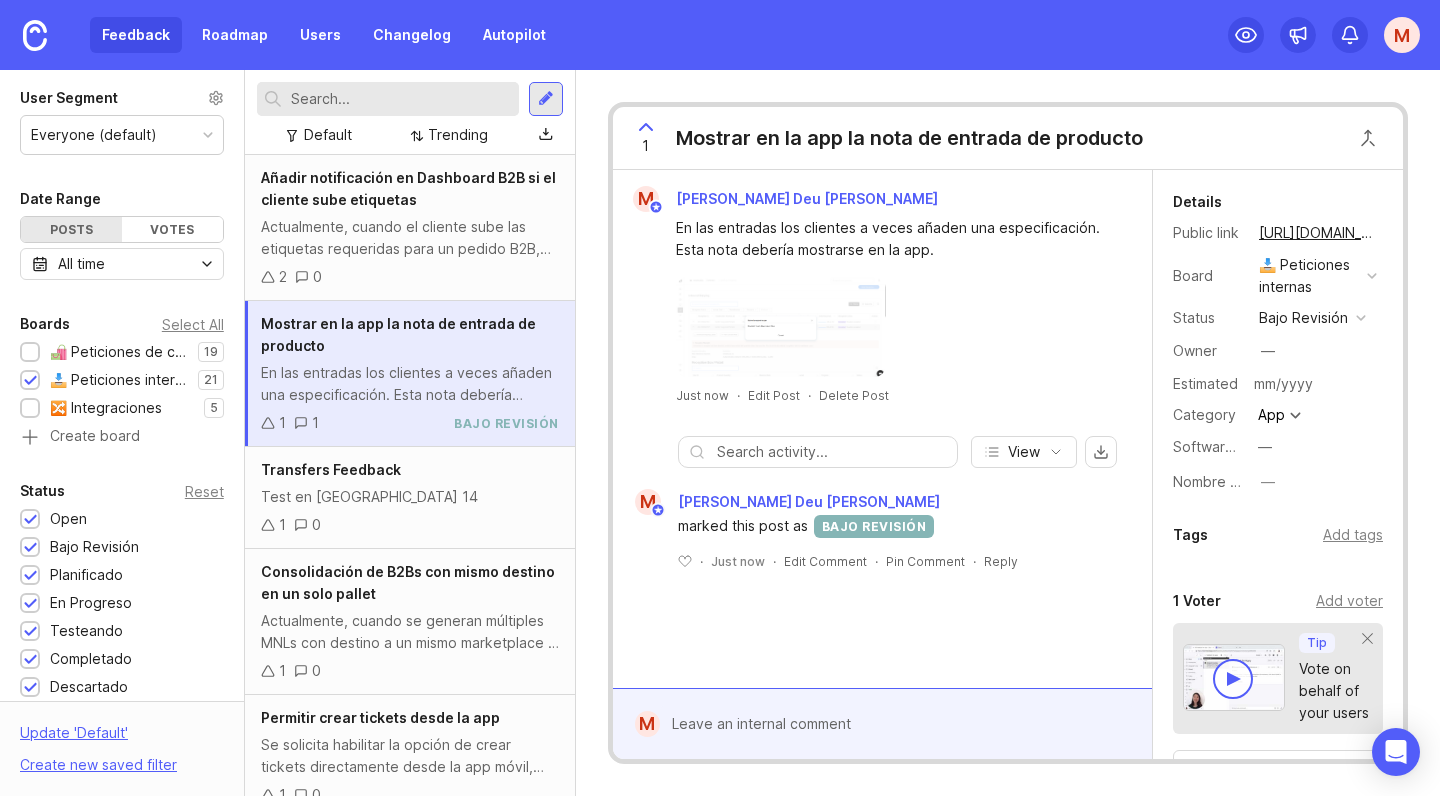 click at bounding box center [1315, 384] 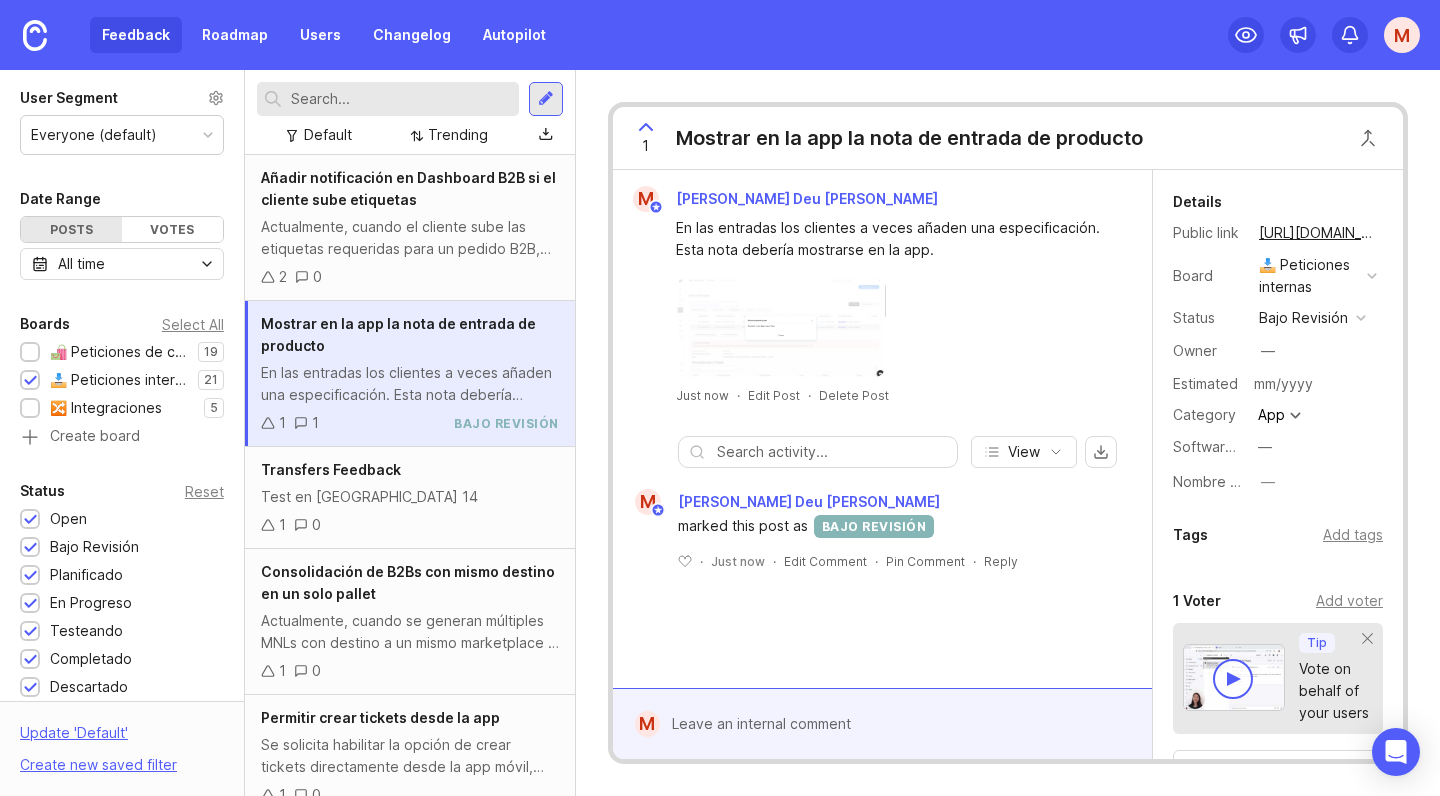 click at bounding box center (1315, 384) 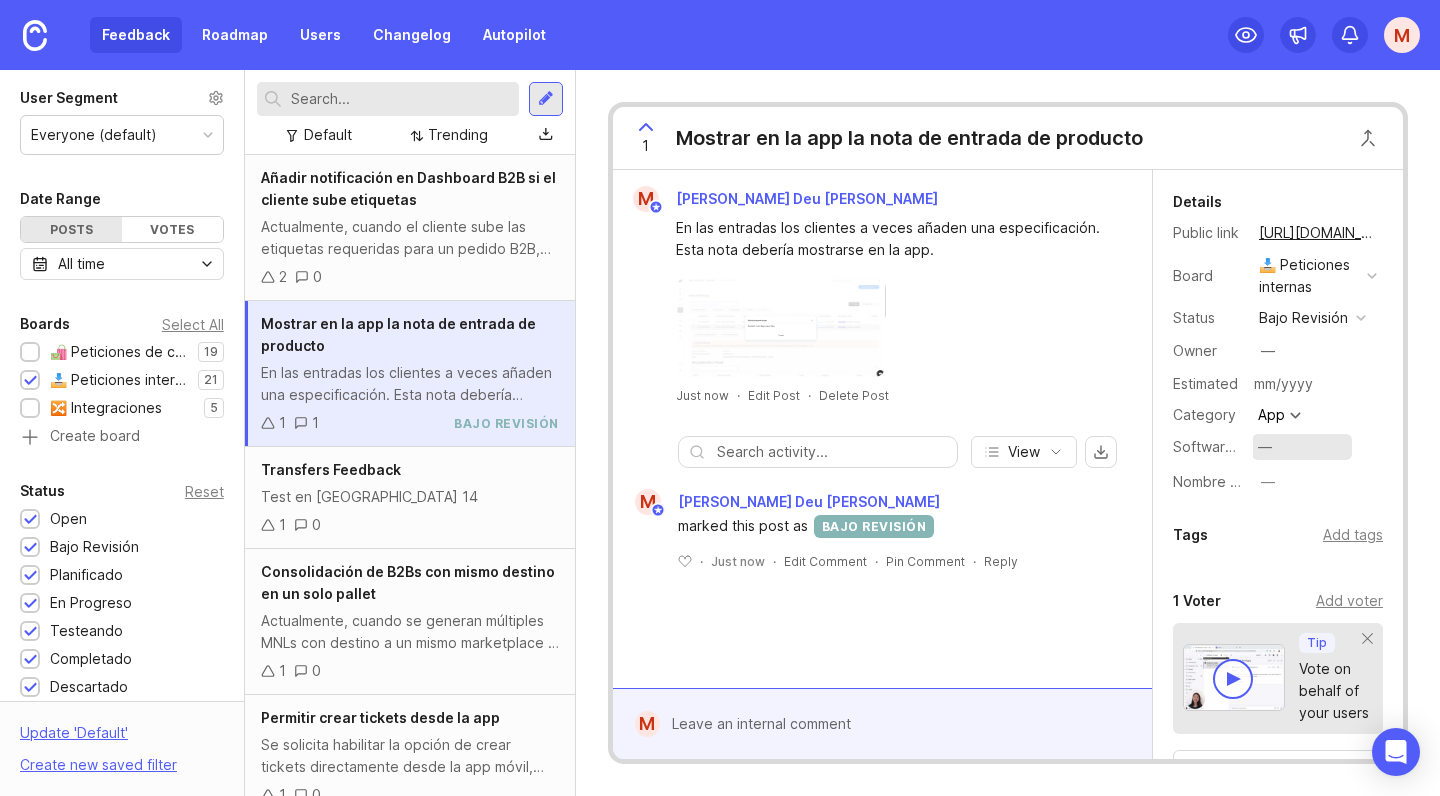 click on "—" at bounding box center [1265, 447] 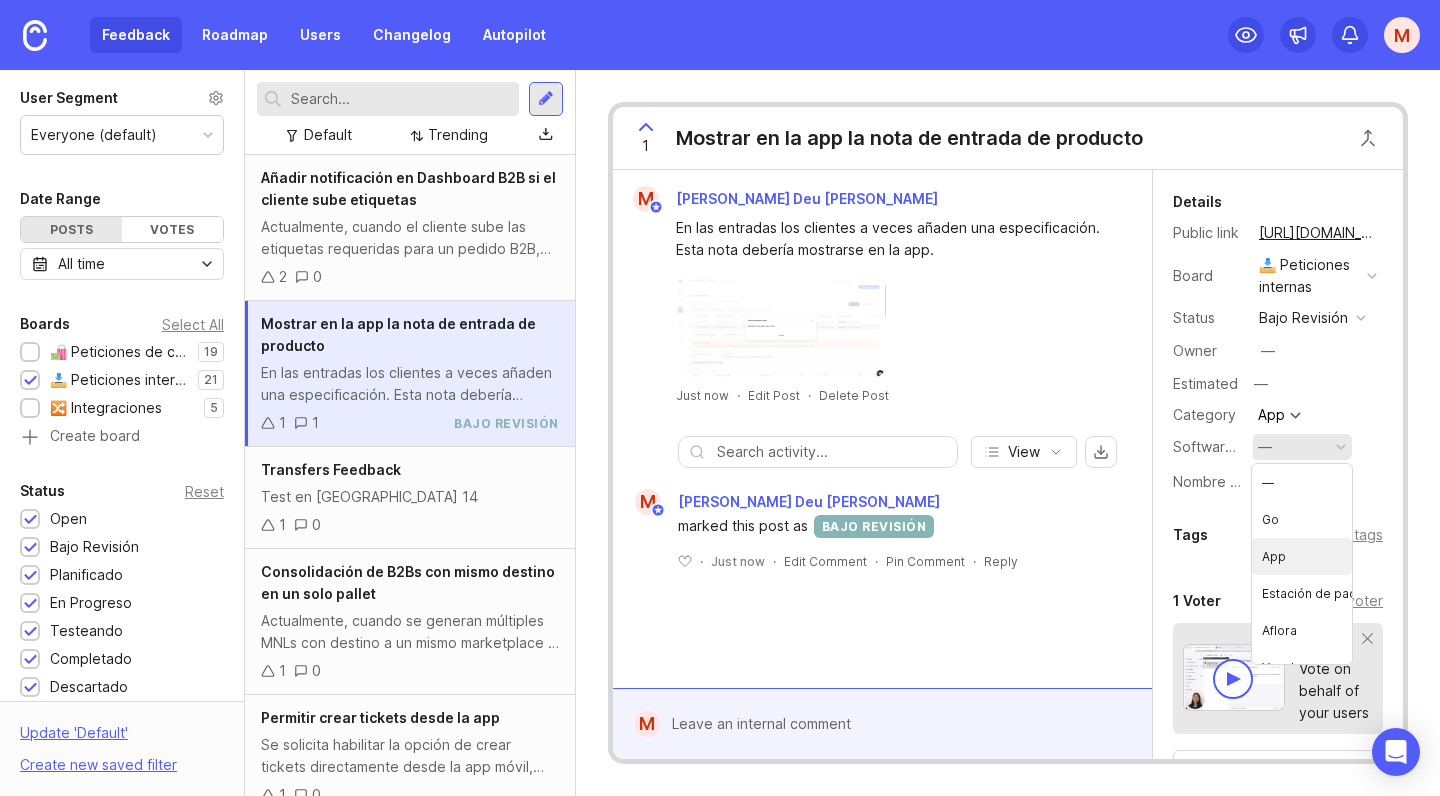 click on "App" at bounding box center (1302, 556) 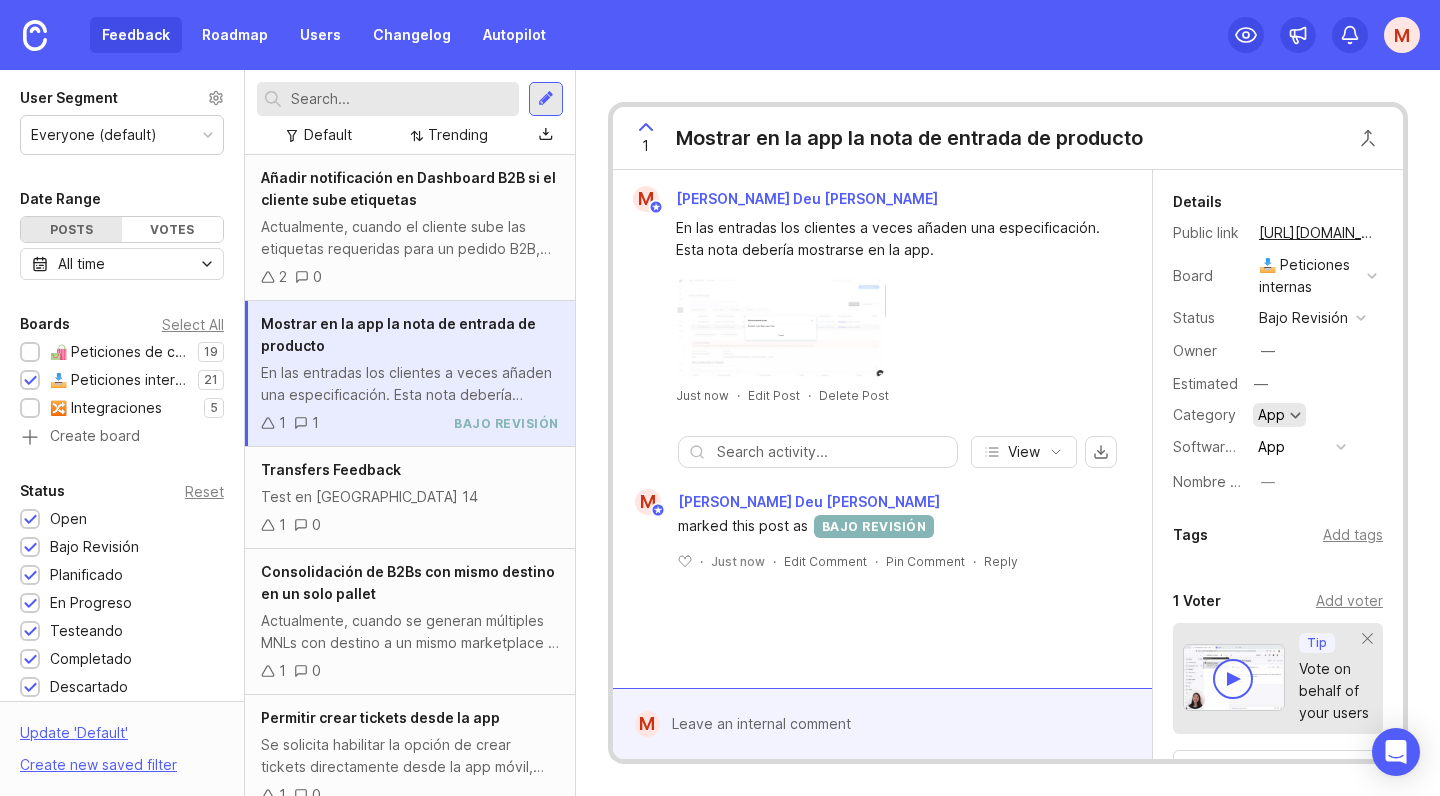 click on "App" at bounding box center (1271, 415) 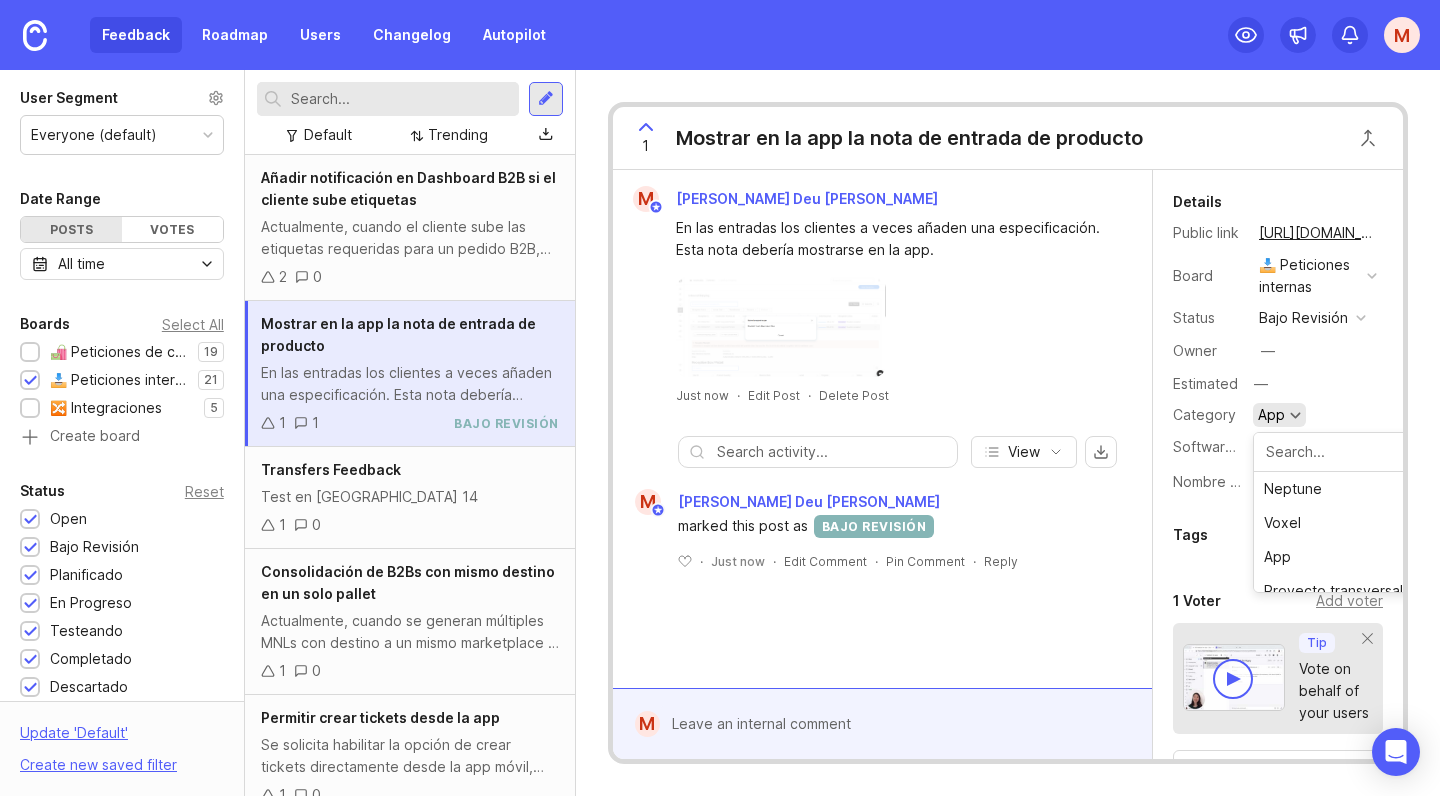 click on "App" at bounding box center (1271, 415) 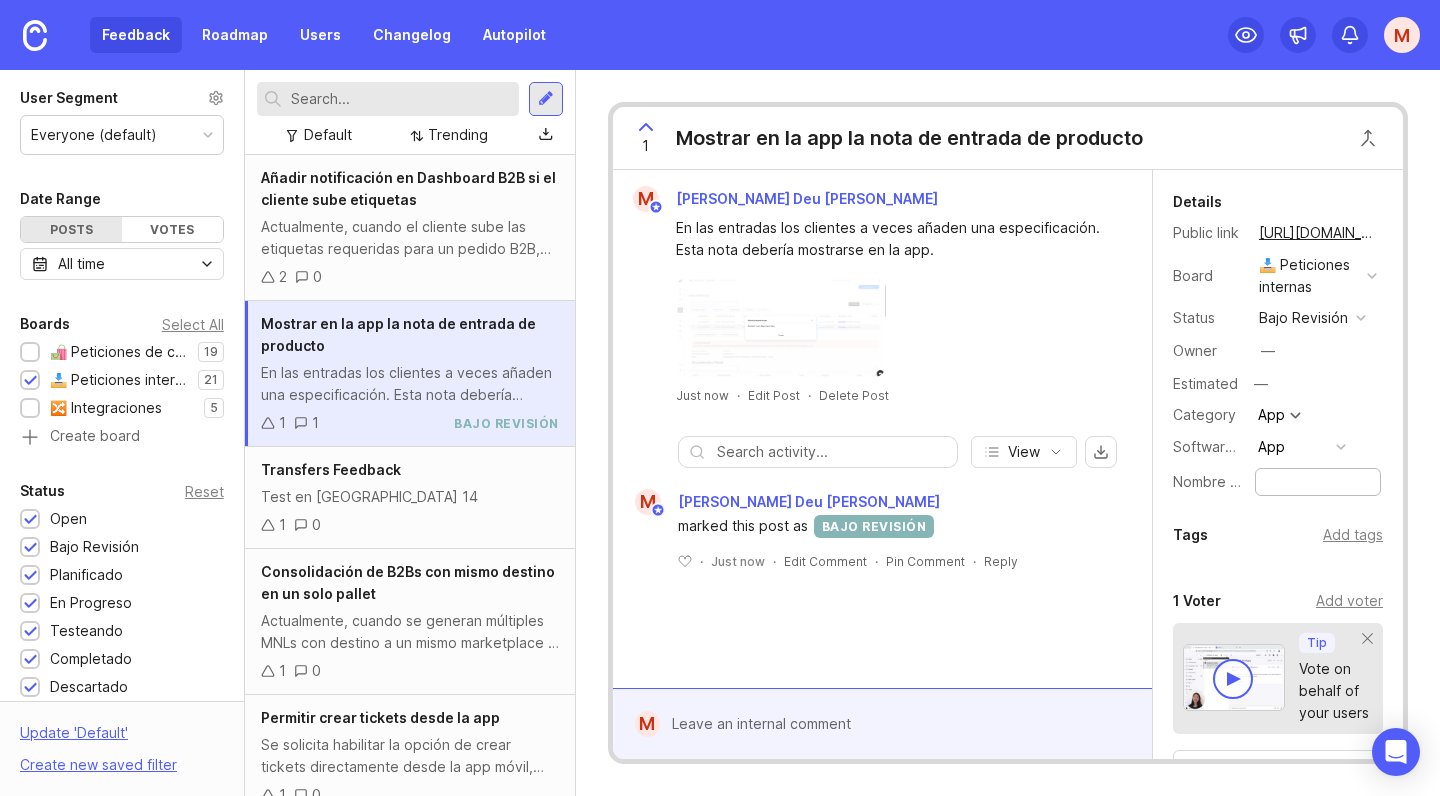 click on "Nombre cliente" at bounding box center [1224, 481] 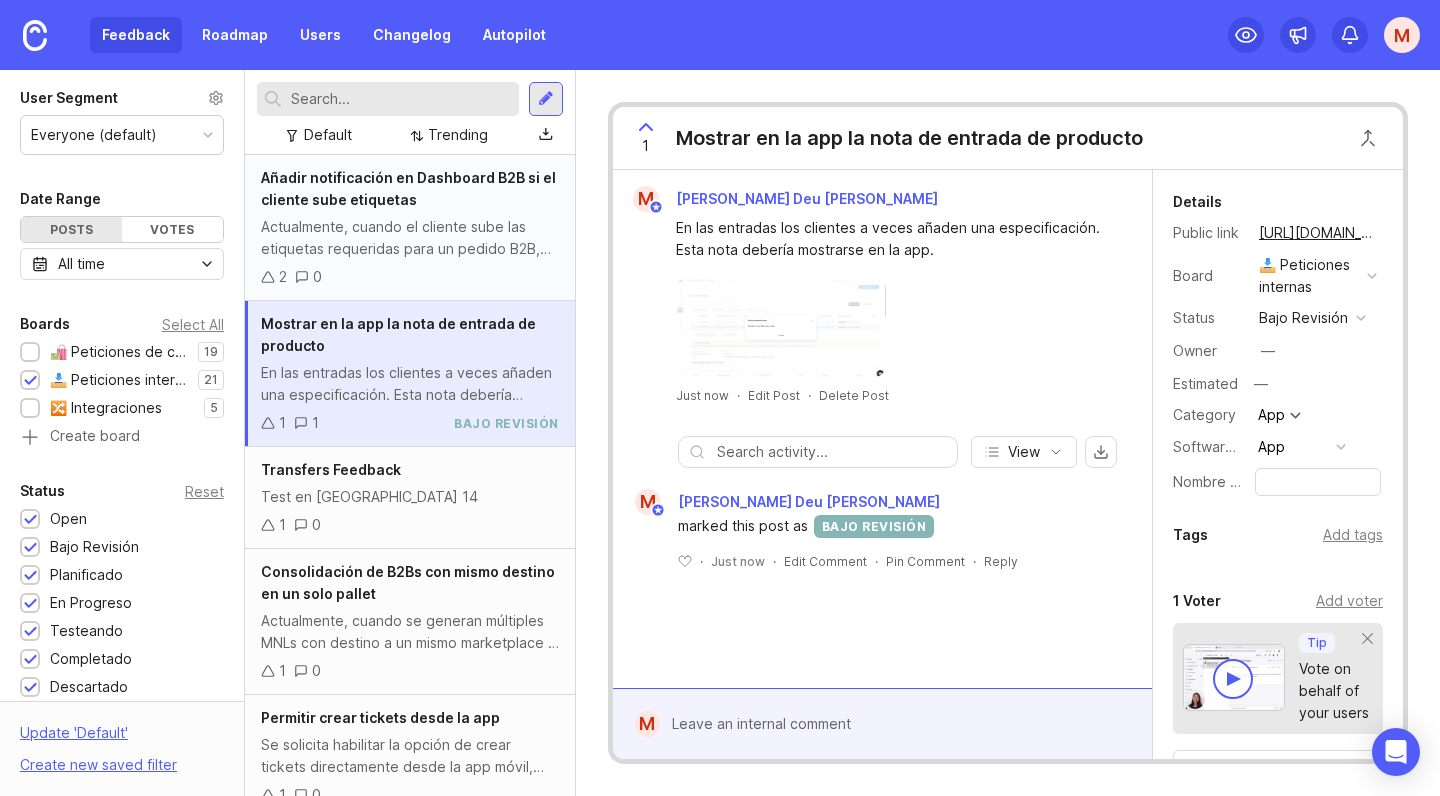 click on "Actualmente, cuando el cliente sube las etiquetas requeridas para un pedido B2B, no se notifica a ningún usuario interno. Esto obliga al equipo a escanear el QR manualmente cada cierto tiempo para comprobarlo. Se solicita añadir una notificación automática o visual en el Dashboard B2B que indique cuándo las etiquetas han sido subidas, para agilizar la operativa y evitar revisiones manuales constantes." at bounding box center [410, 238] 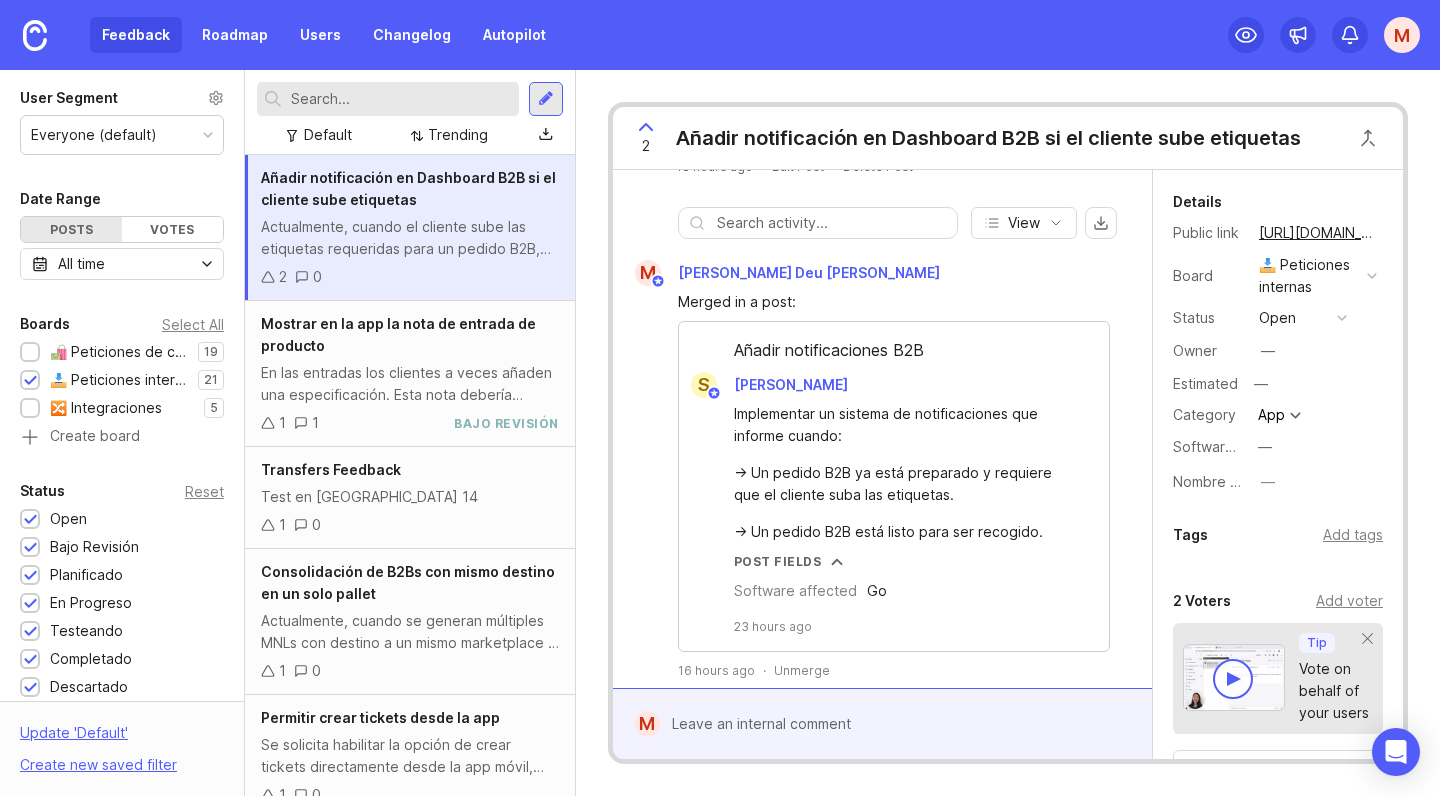 click on "S Sara Calzada" at bounding box center (894, 385) 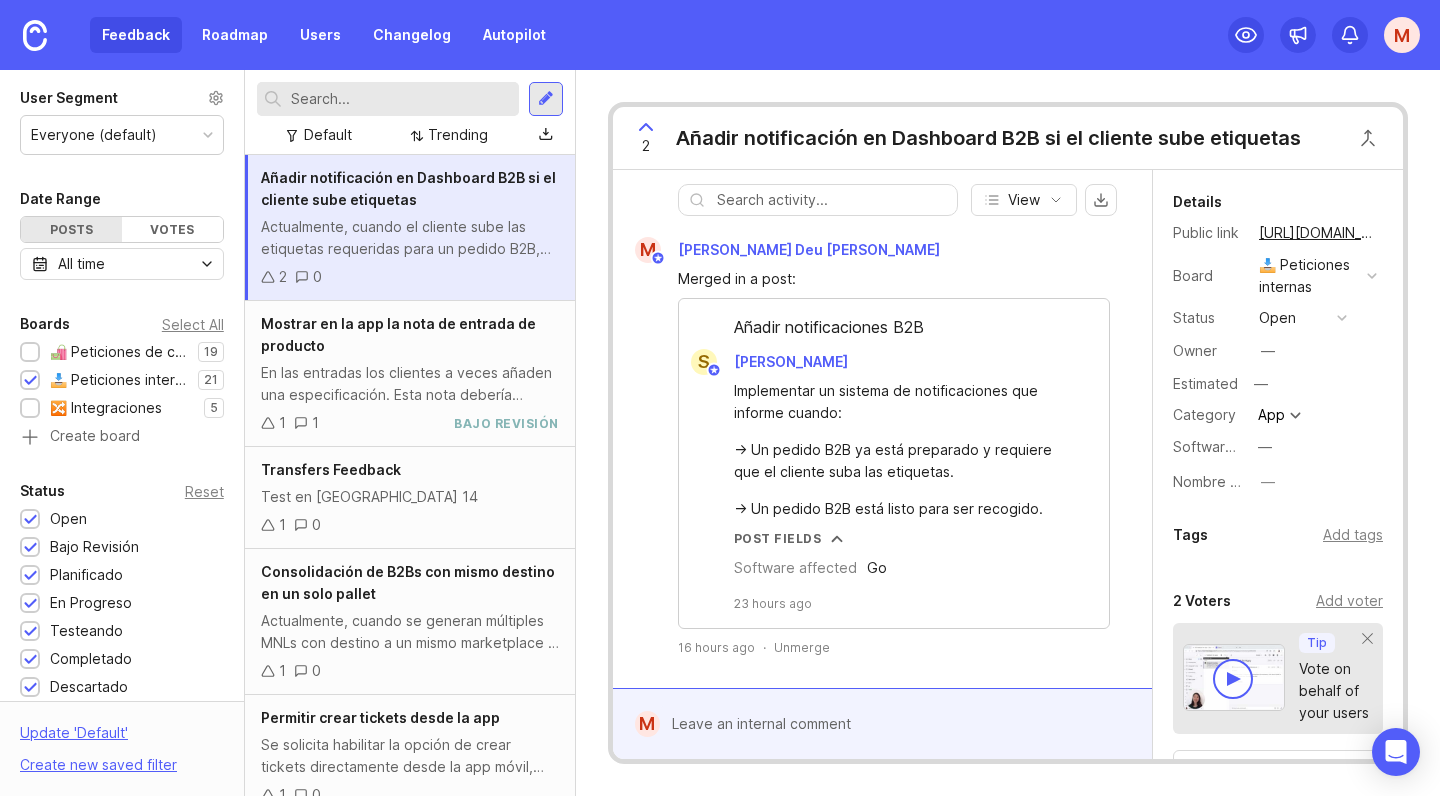 scroll, scrollTop: 283, scrollLeft: 0, axis: vertical 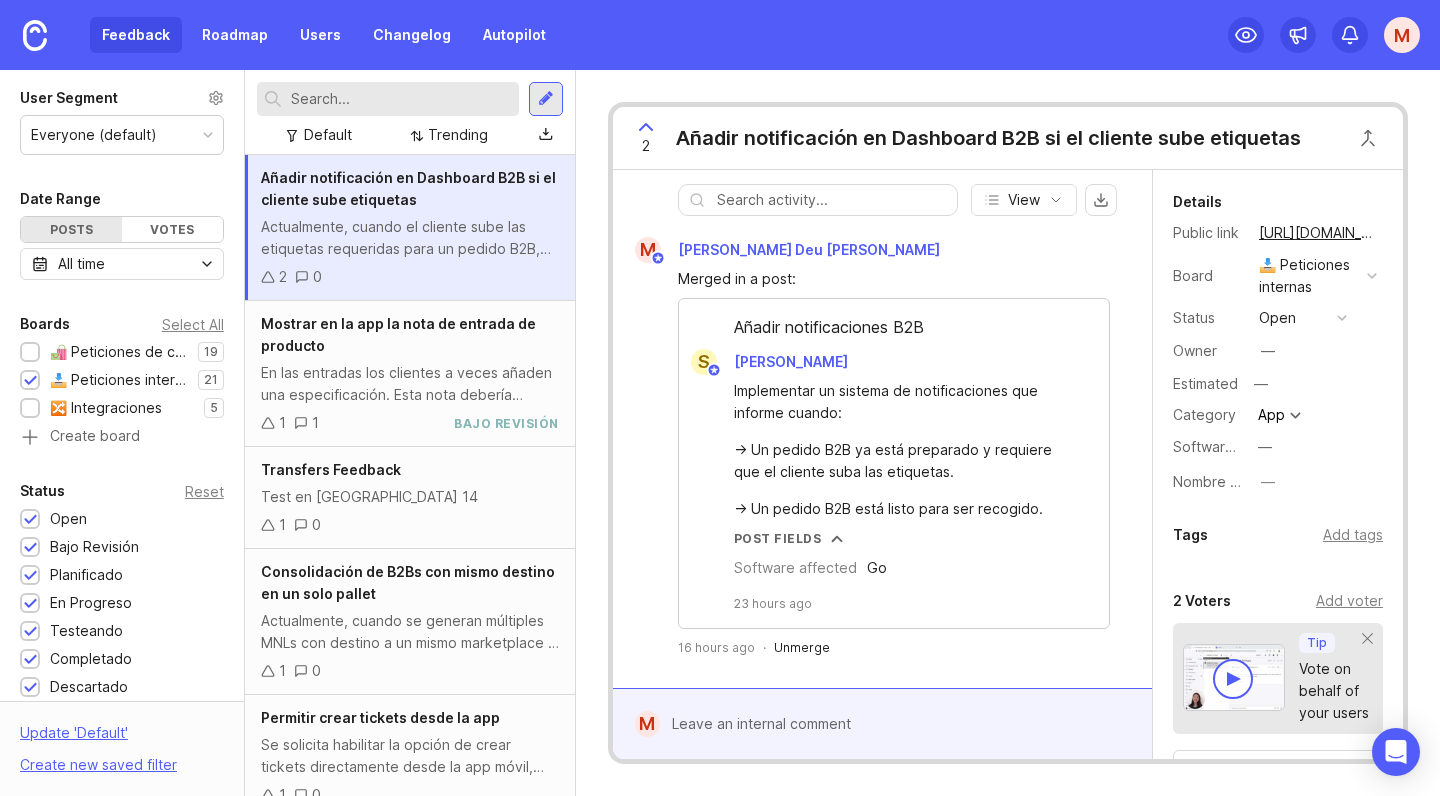 click on "Unmerge" at bounding box center (802, 647) 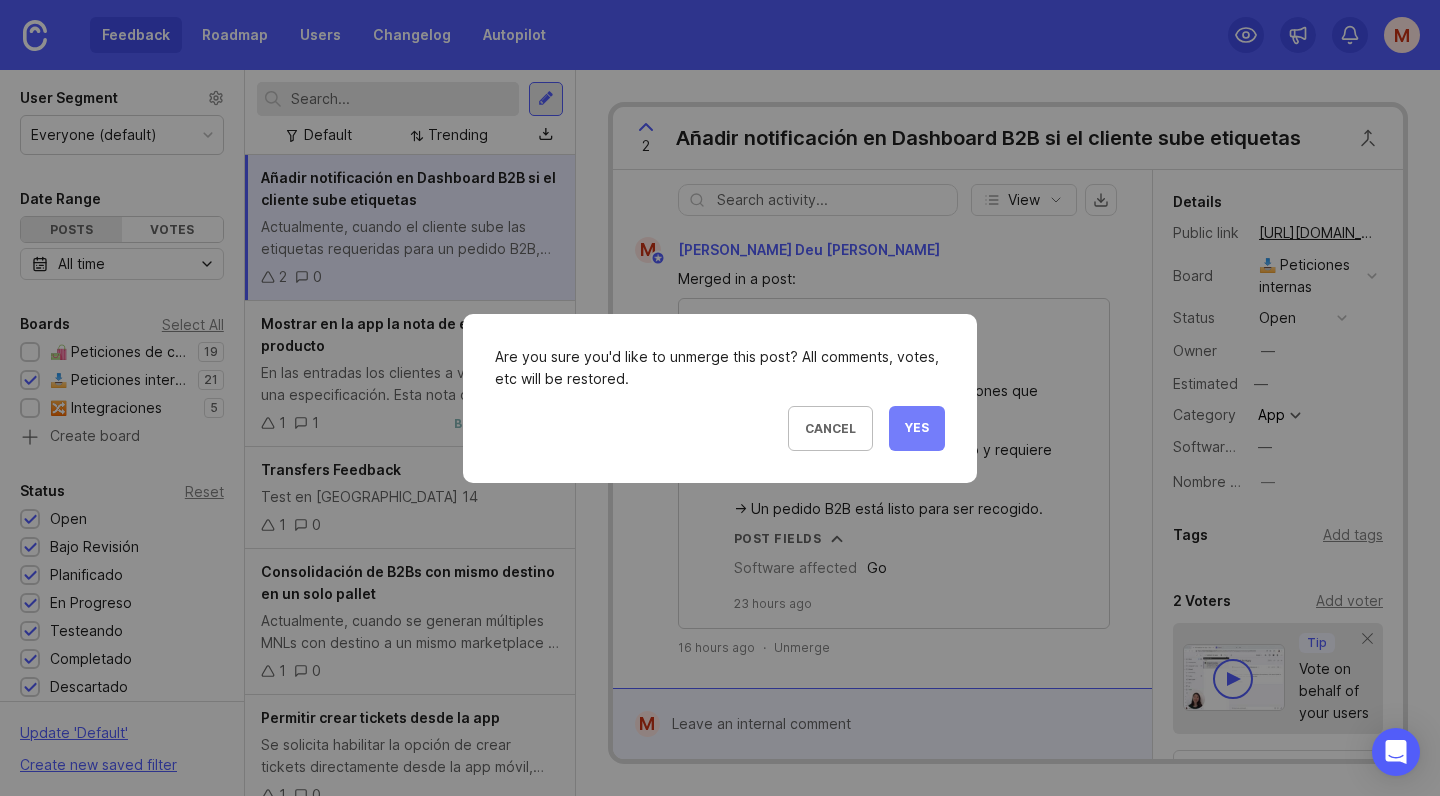 click on "Yes" at bounding box center [917, 428] 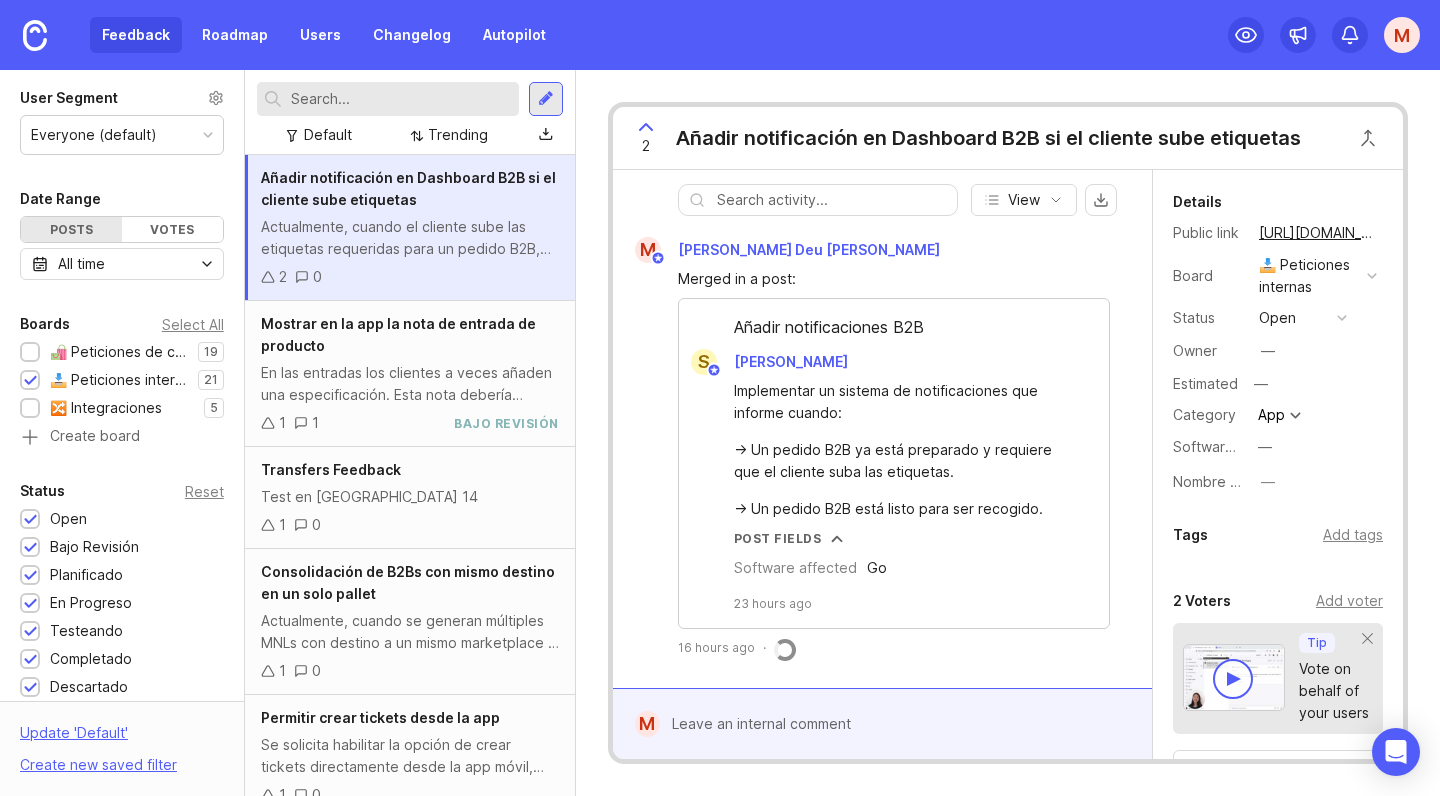 scroll, scrollTop: 0, scrollLeft: 0, axis: both 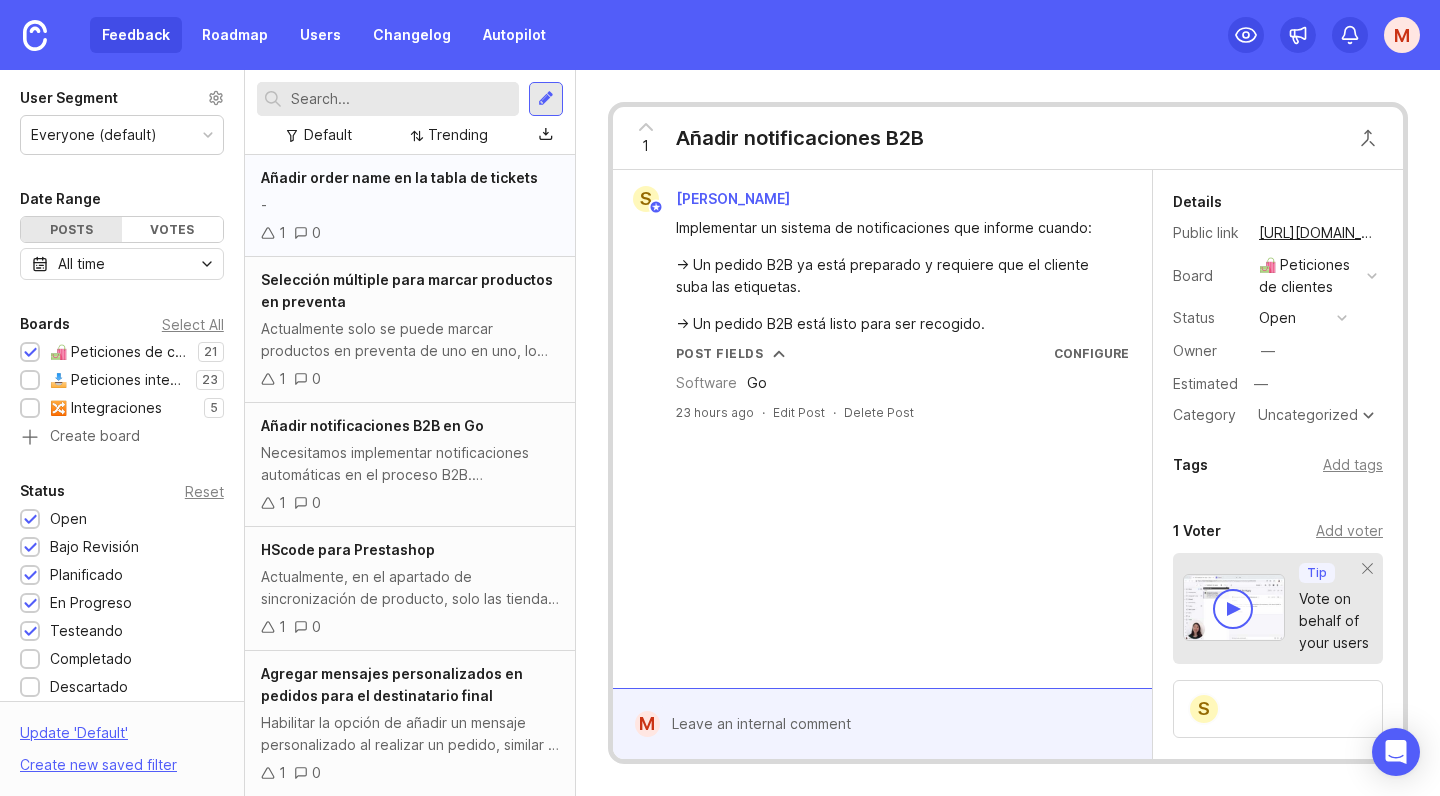 click on "1 0" at bounding box center [410, 233] 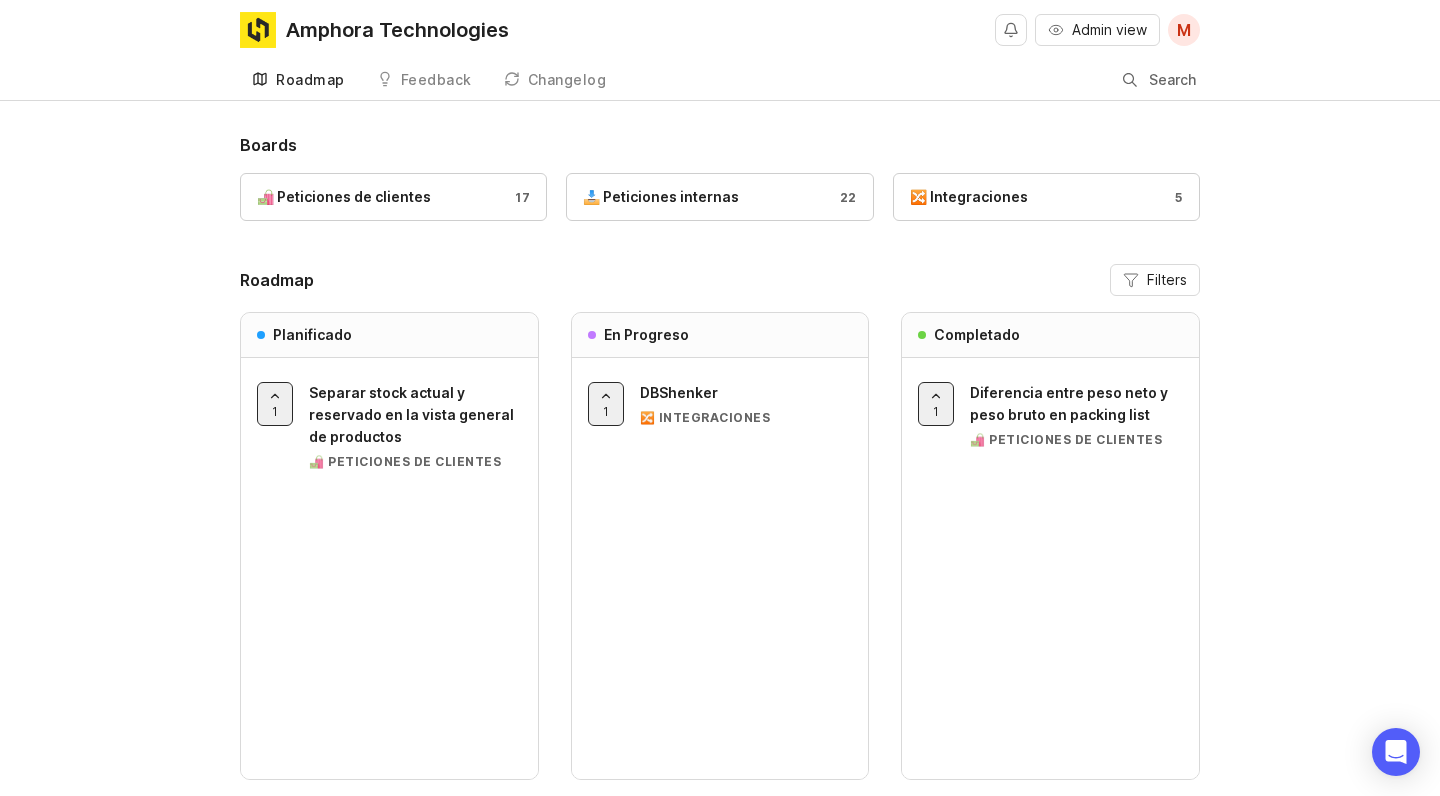 scroll, scrollTop: 0, scrollLeft: 0, axis: both 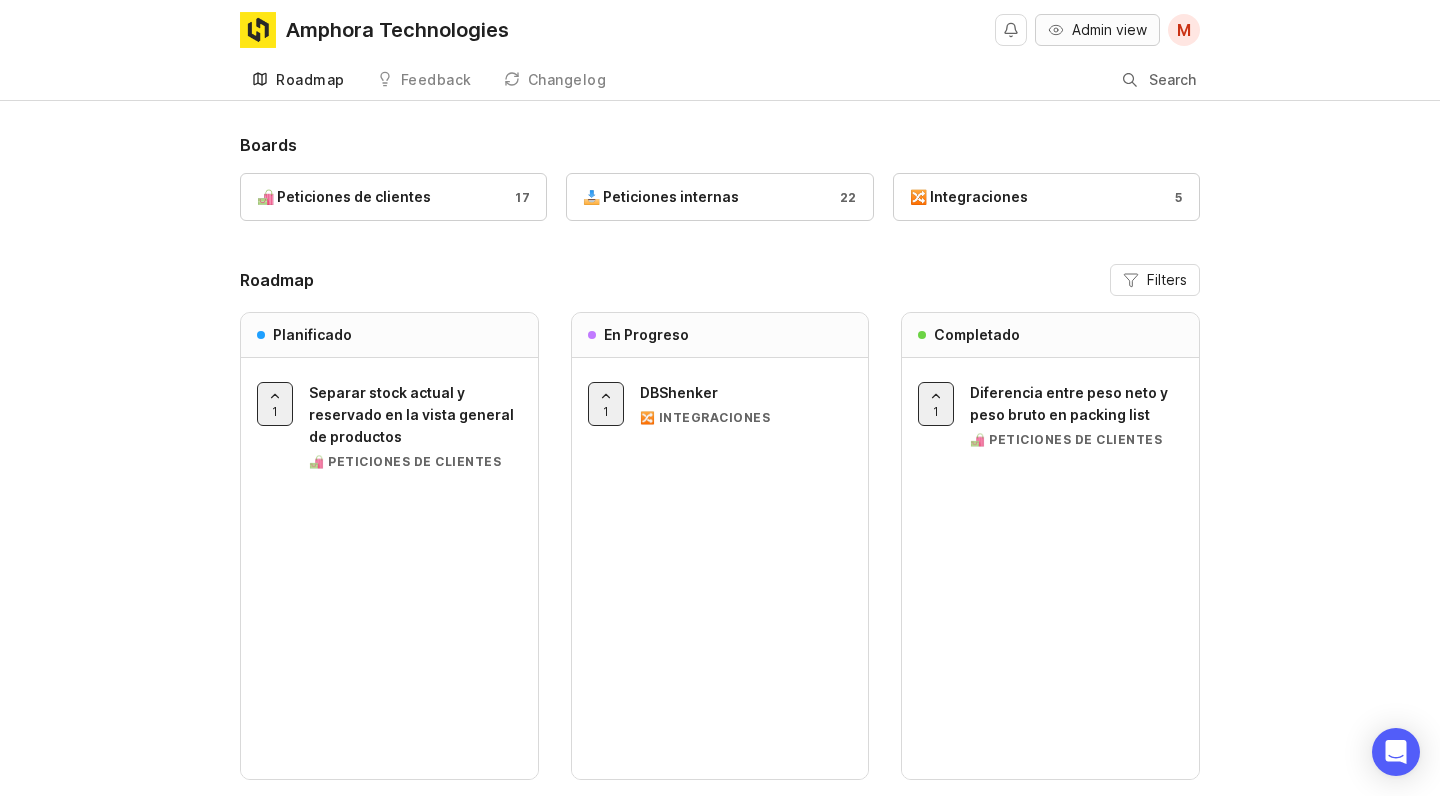 click on "Admin view" at bounding box center (1109, 30) 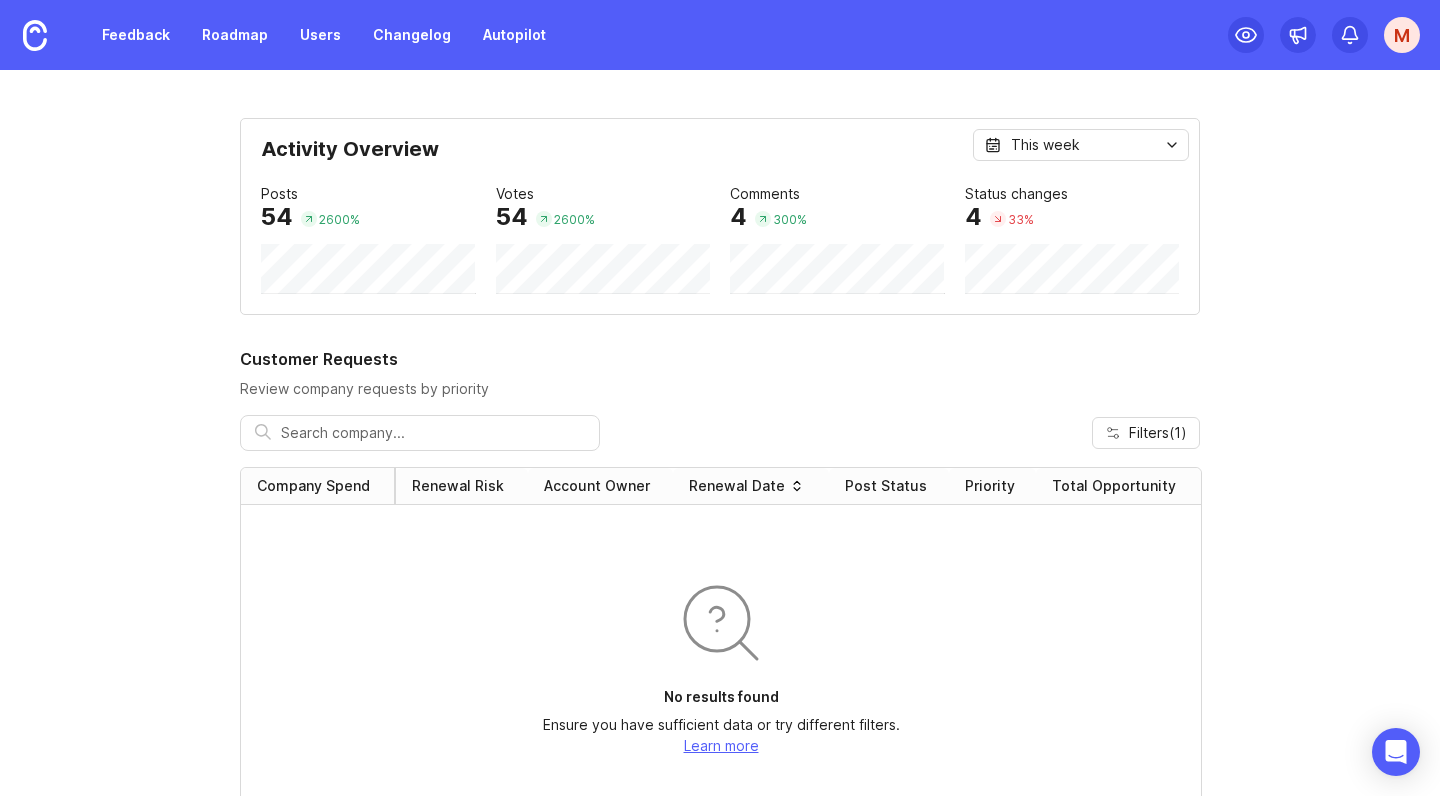 click on "4" at bounding box center (973, 217) 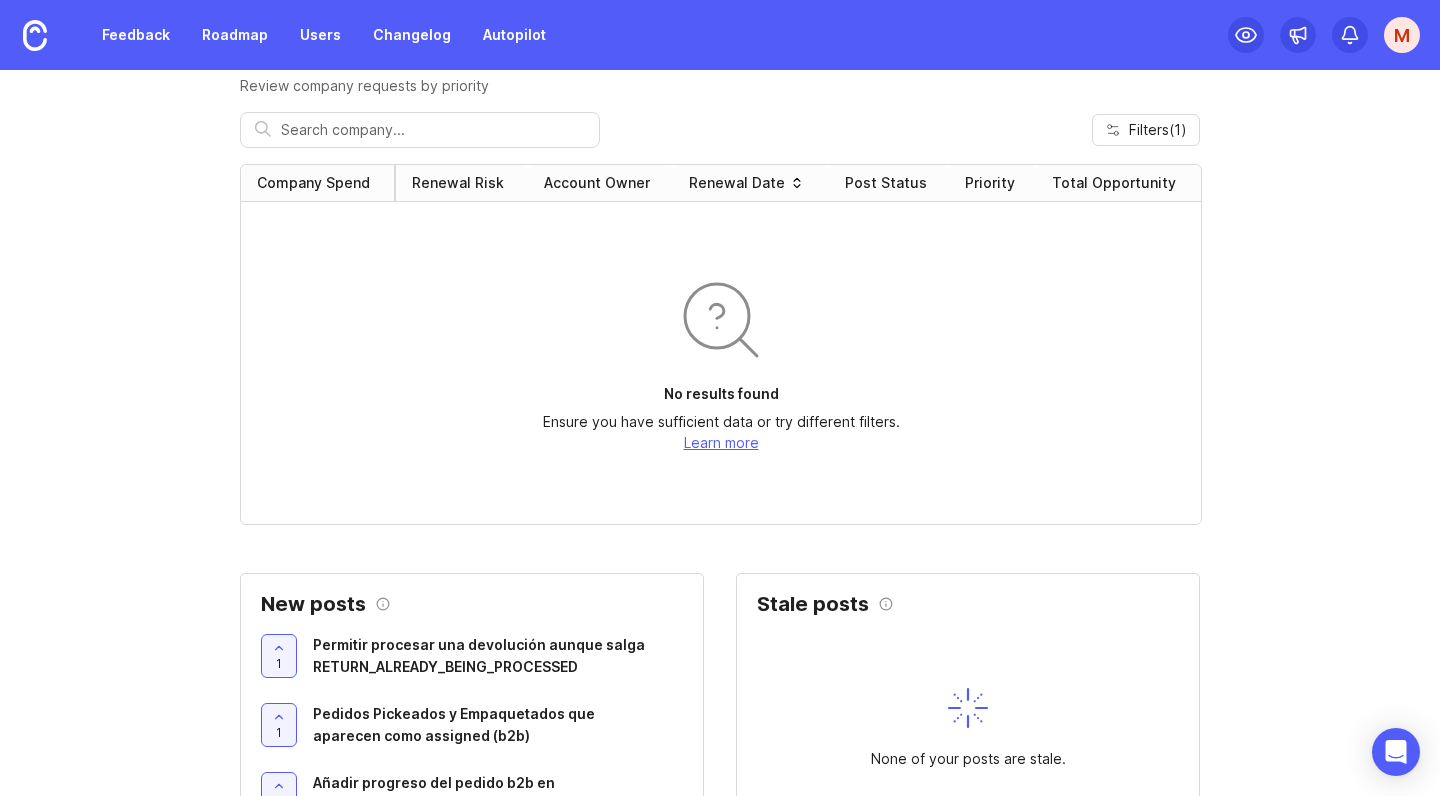 scroll, scrollTop: 290, scrollLeft: 0, axis: vertical 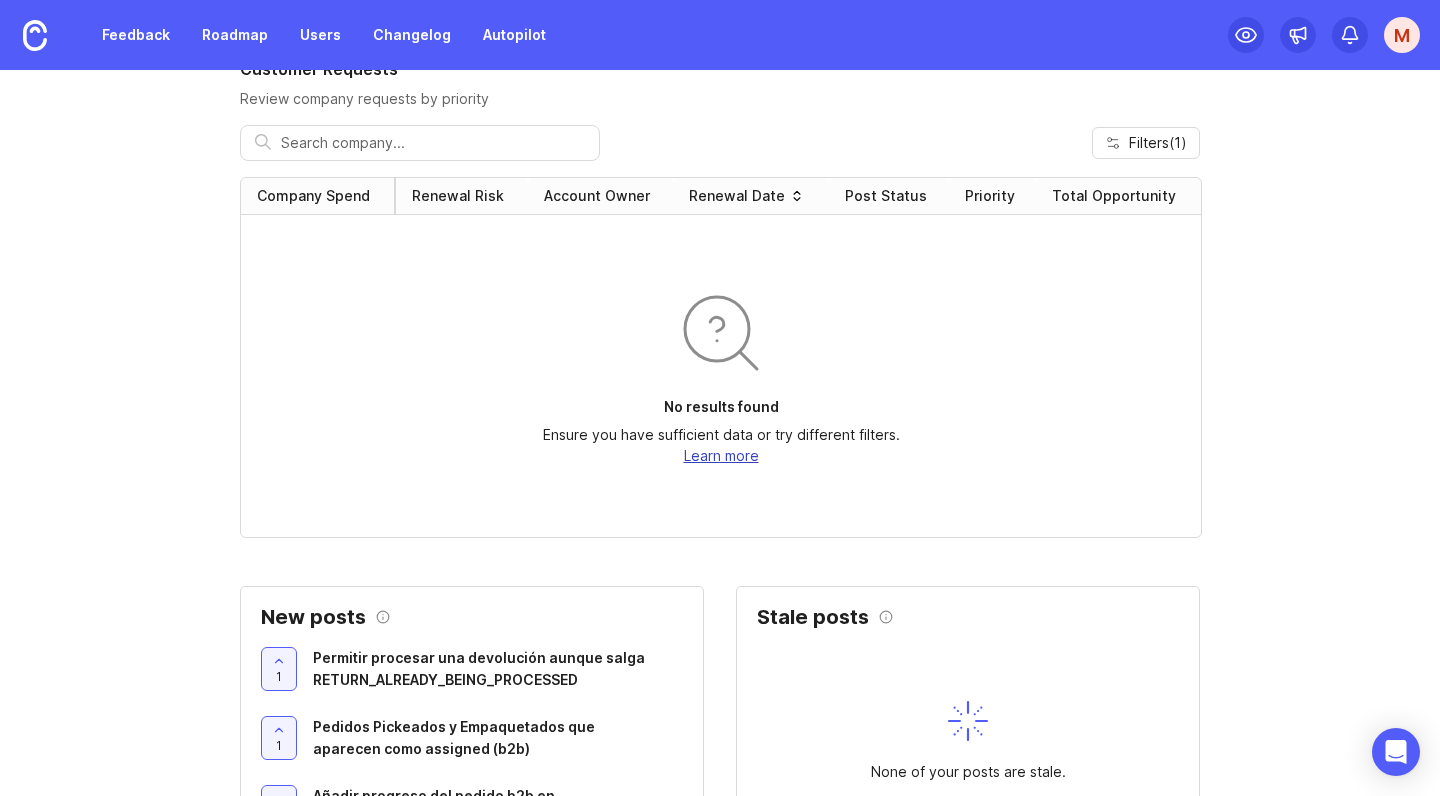 click on "Learn more" at bounding box center (721, 455) 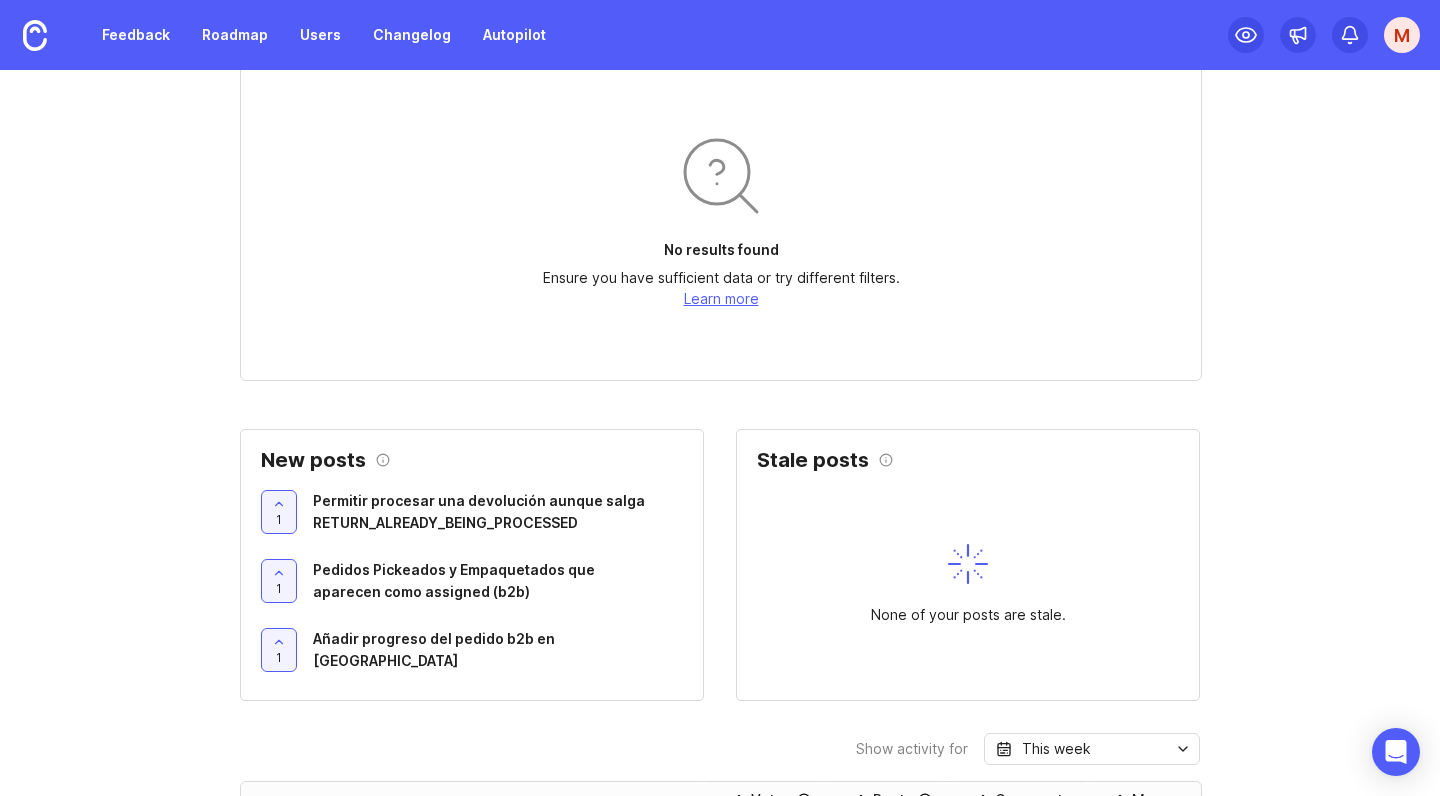scroll, scrollTop: 453, scrollLeft: 0, axis: vertical 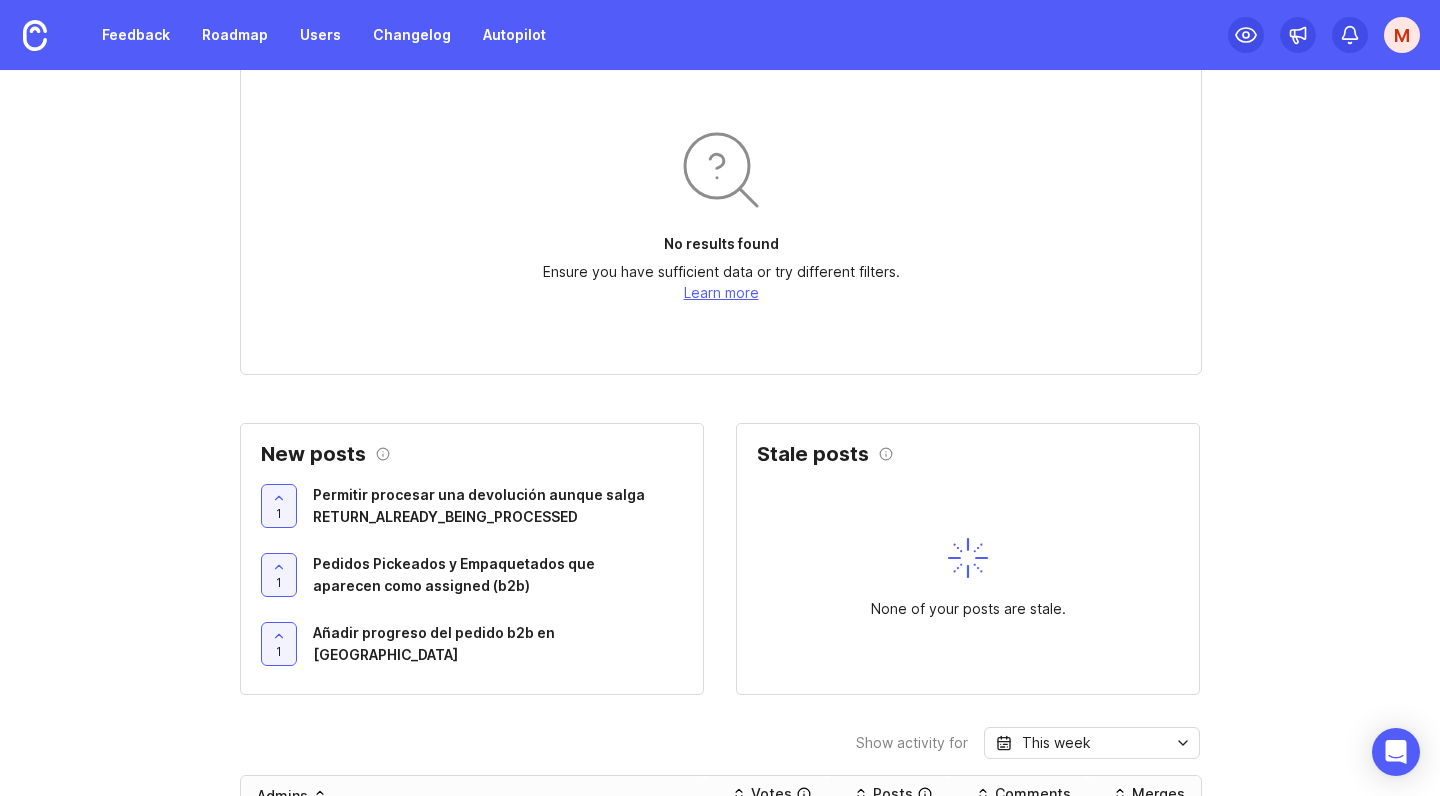 click on "None of your posts are stale." at bounding box center [968, 579] 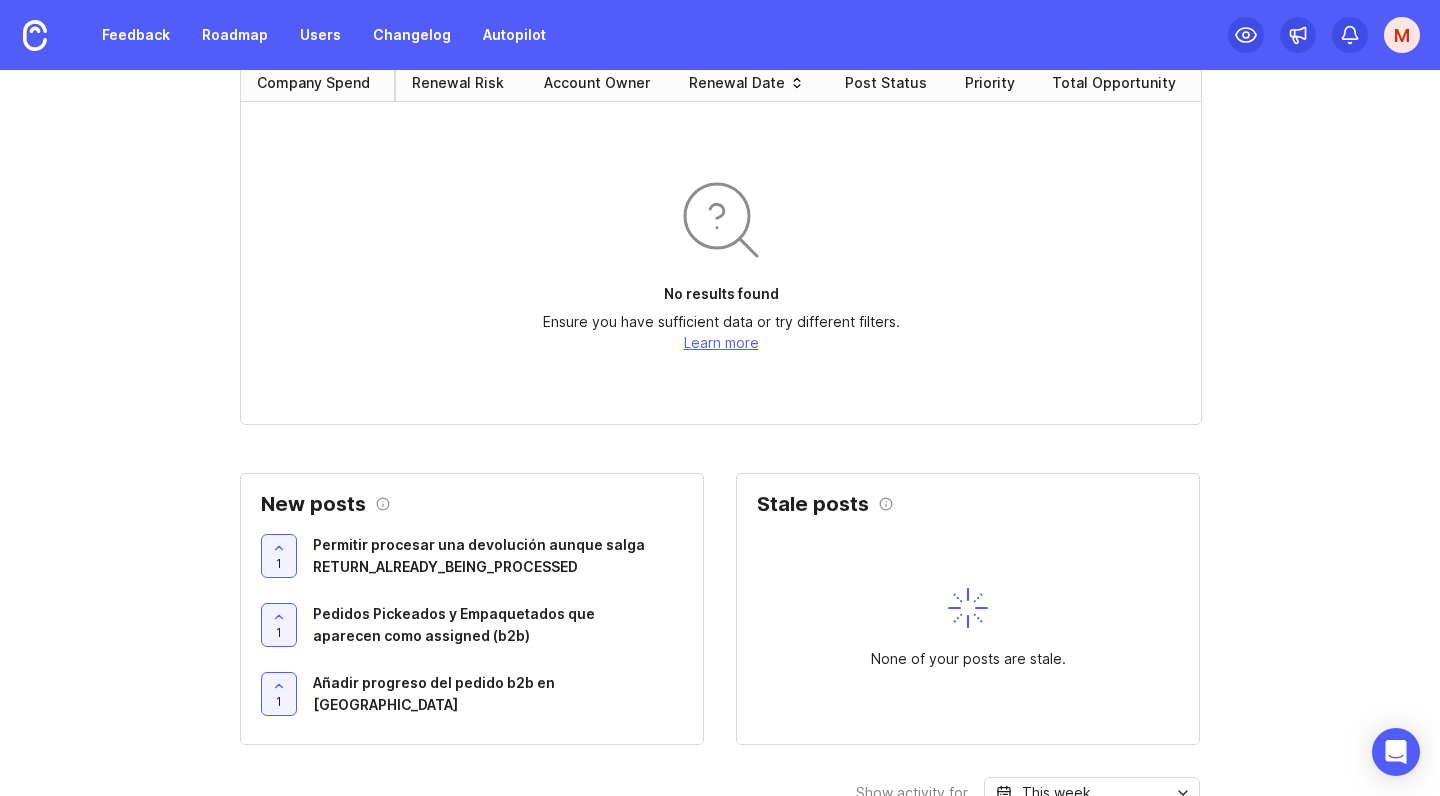 scroll, scrollTop: 117, scrollLeft: 0, axis: vertical 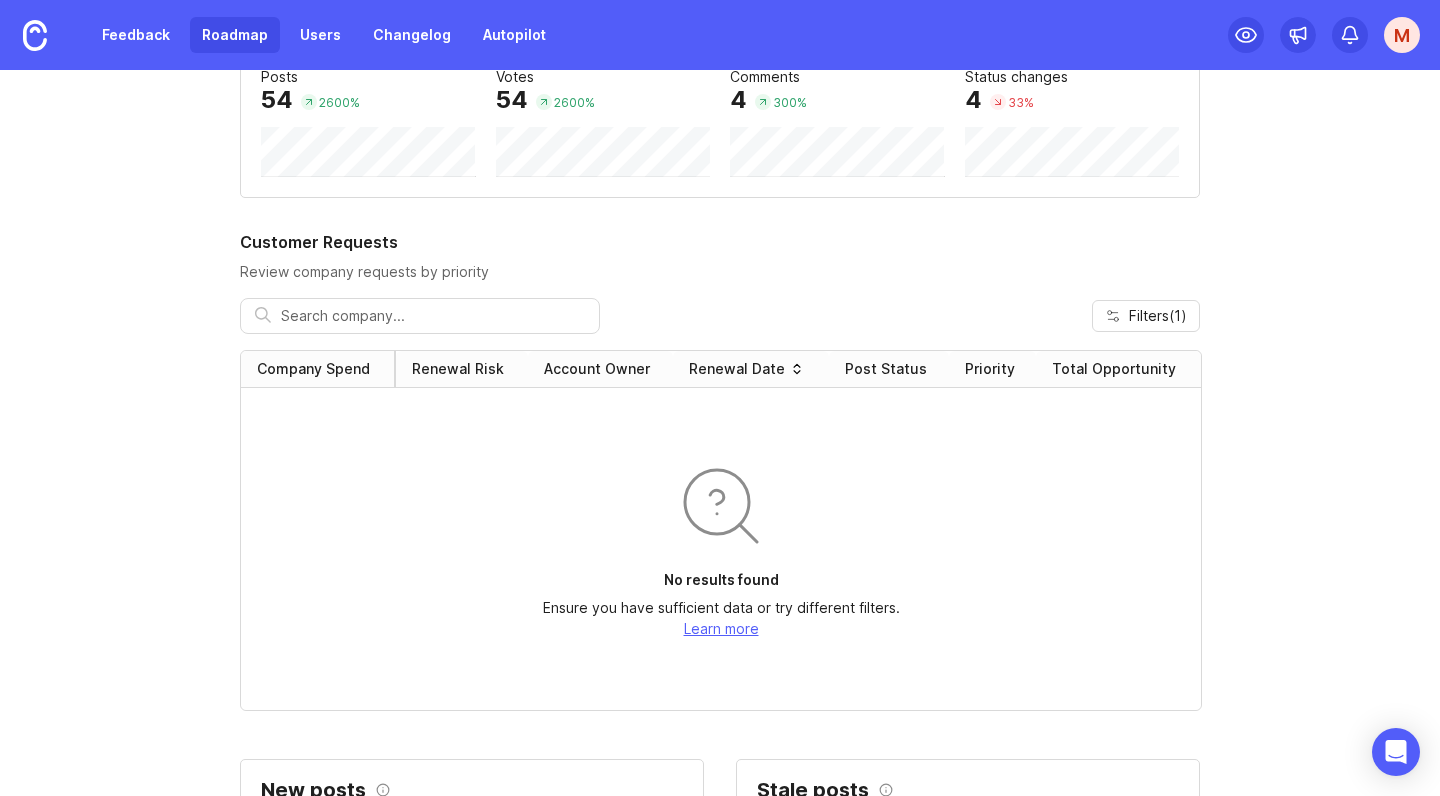 click on "Roadmap" at bounding box center (235, 35) 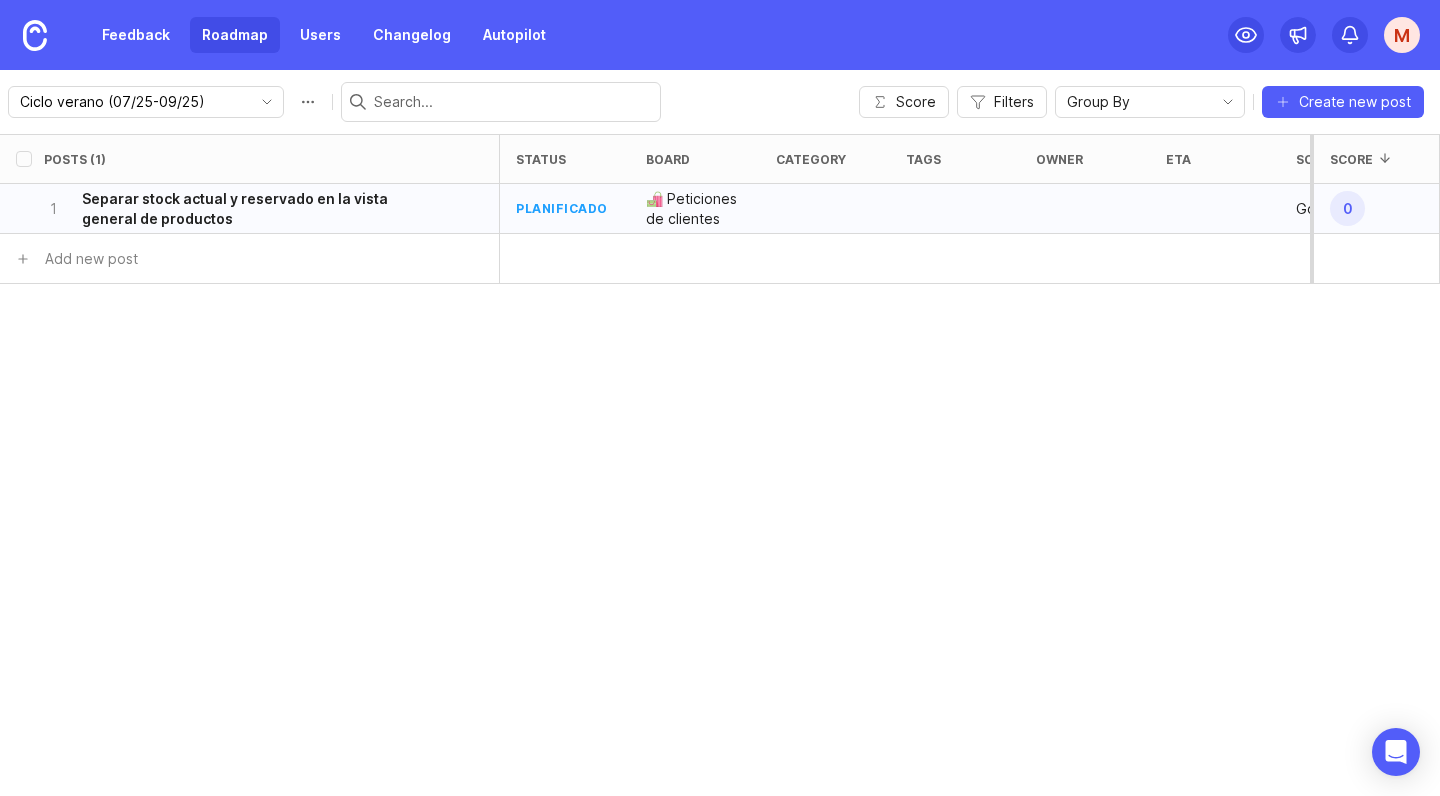 click at bounding box center (825, 209) 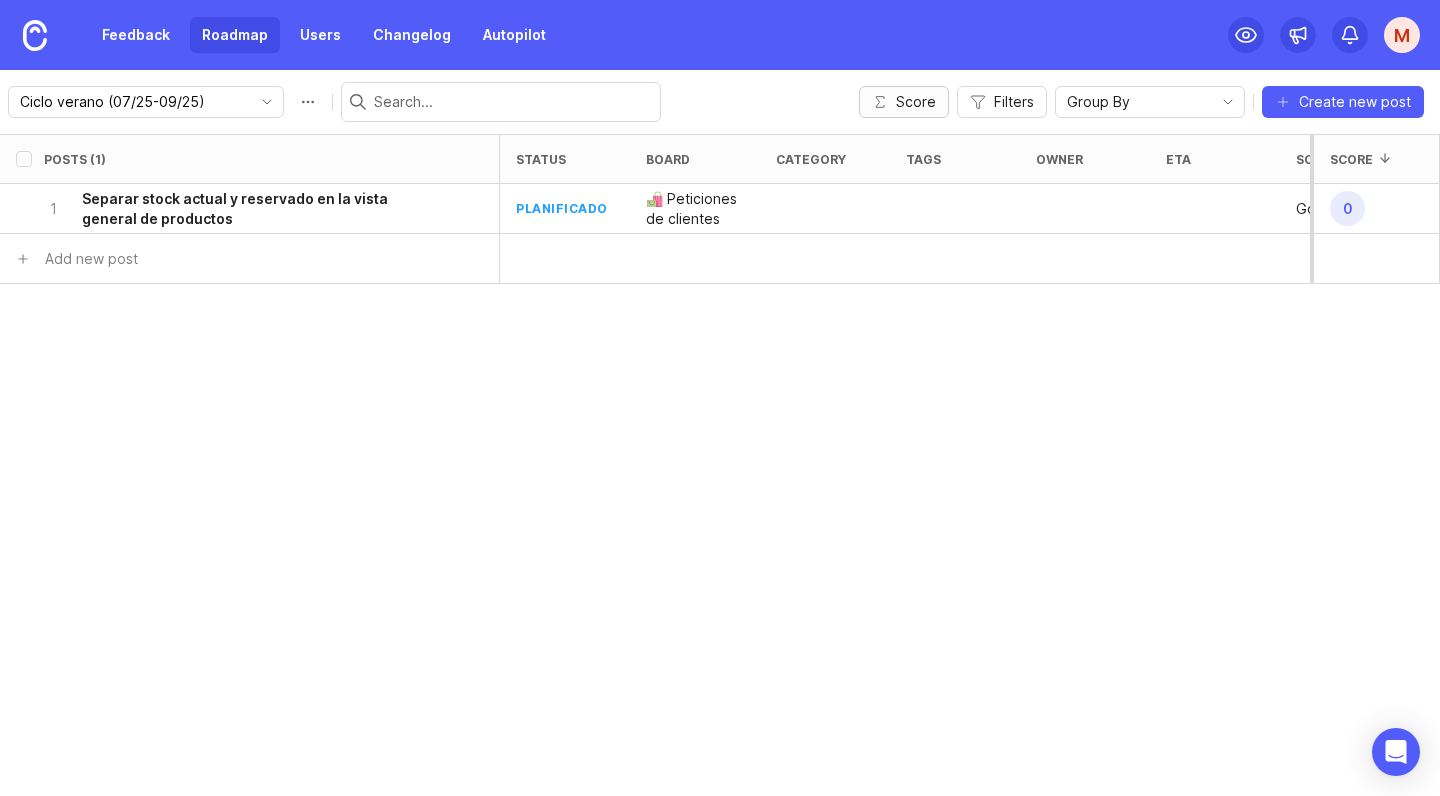 click on "Score" at bounding box center (904, 102) 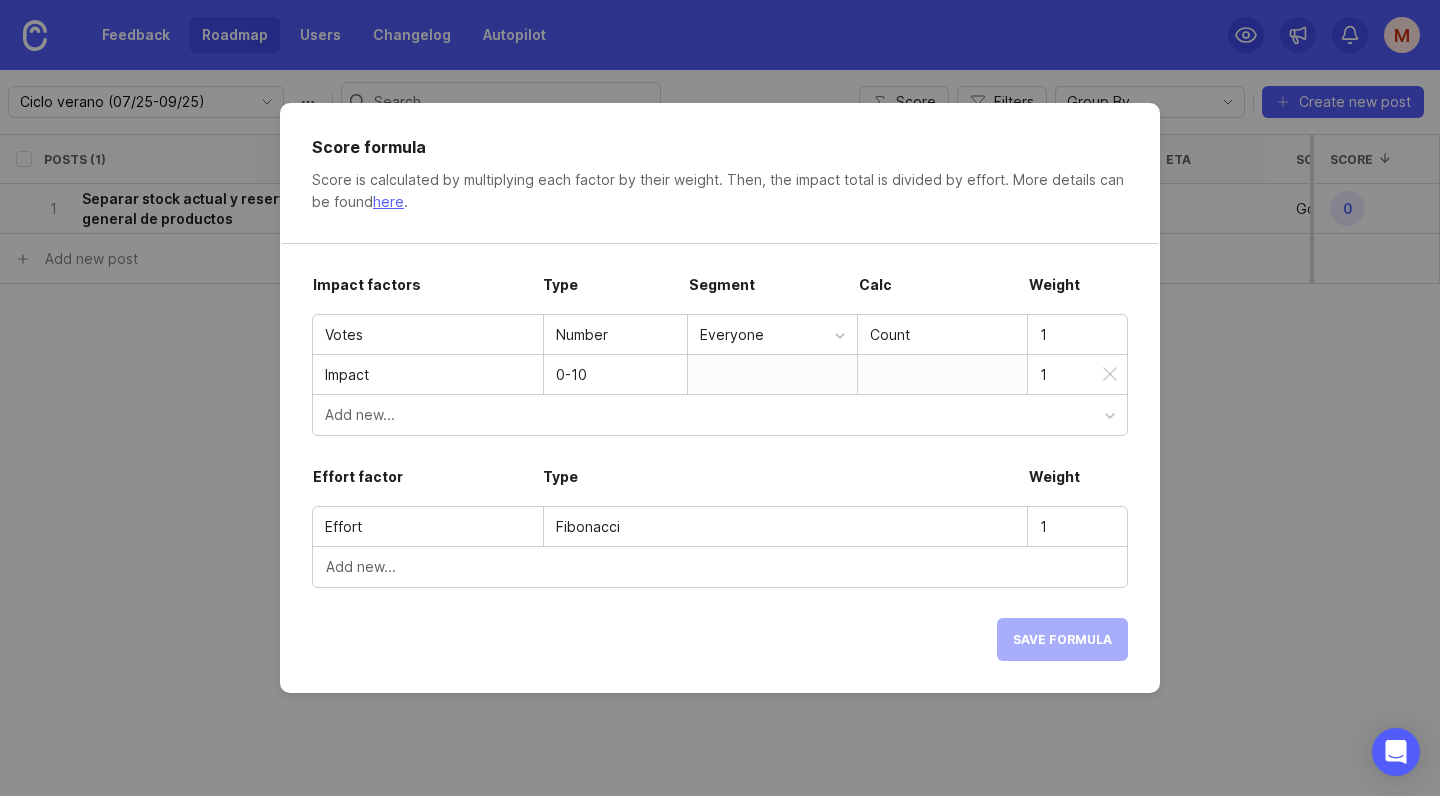 click on "0-10" at bounding box center [615, 375] 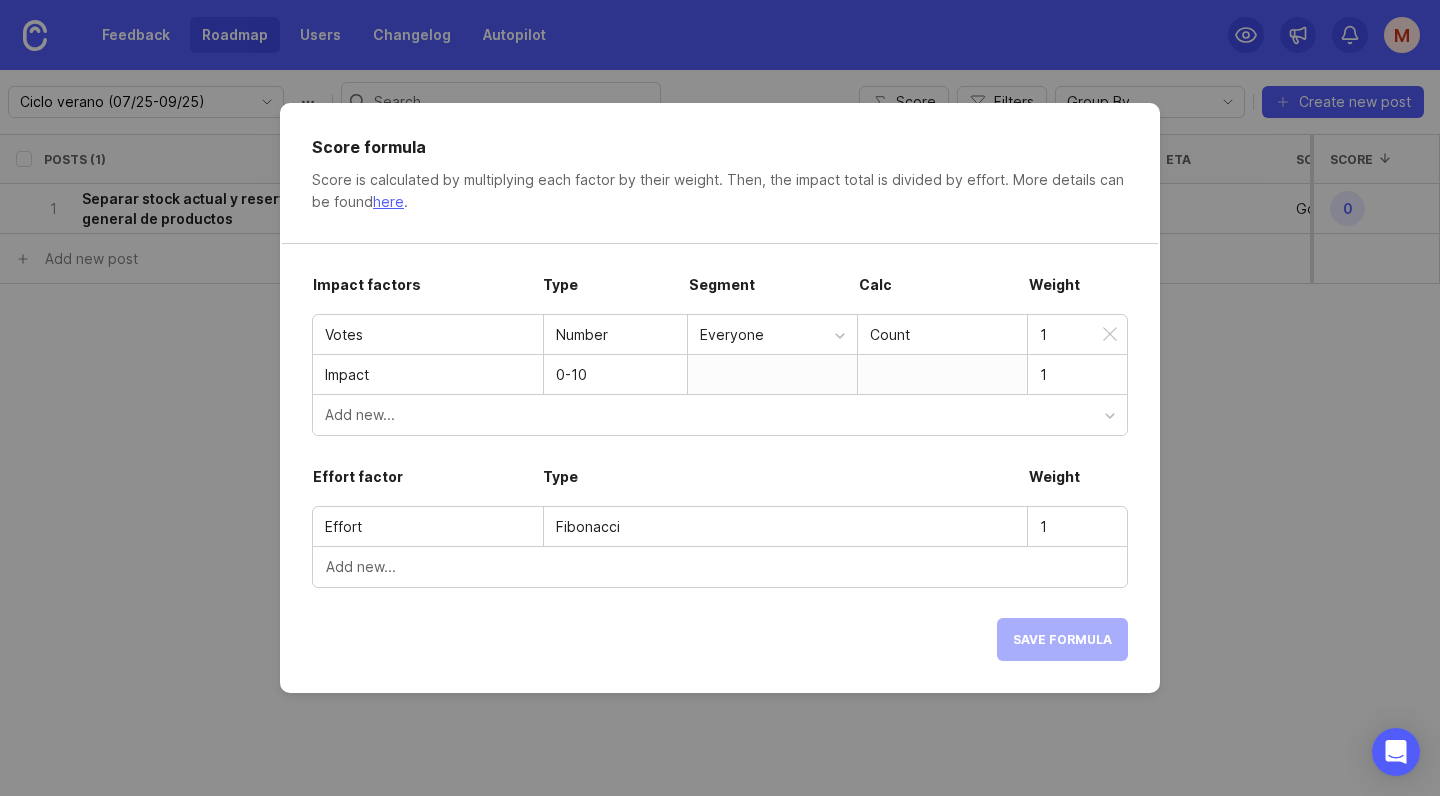 click on "Everyone" at bounding box center (767, 335) 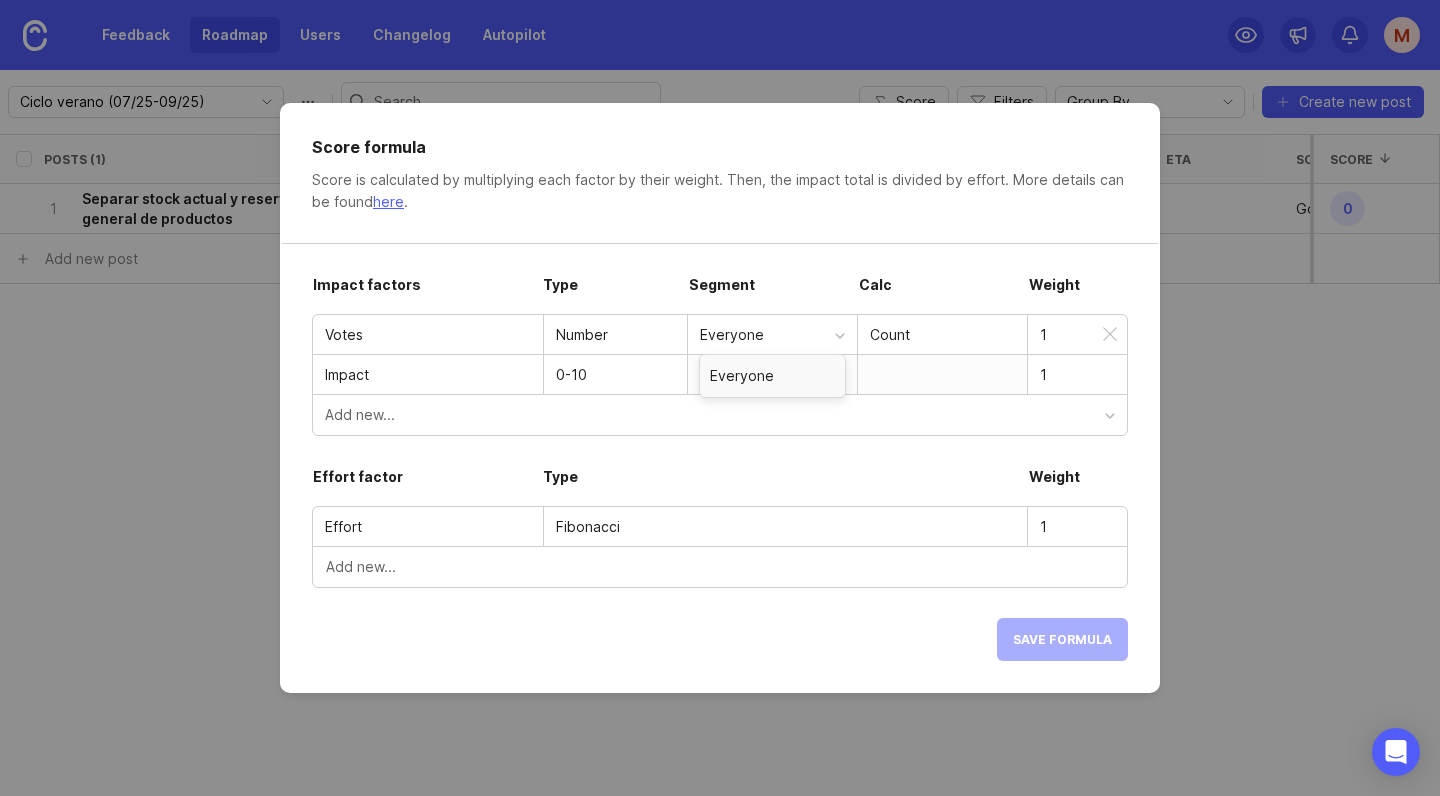 click on "Everyone" at bounding box center (767, 335) 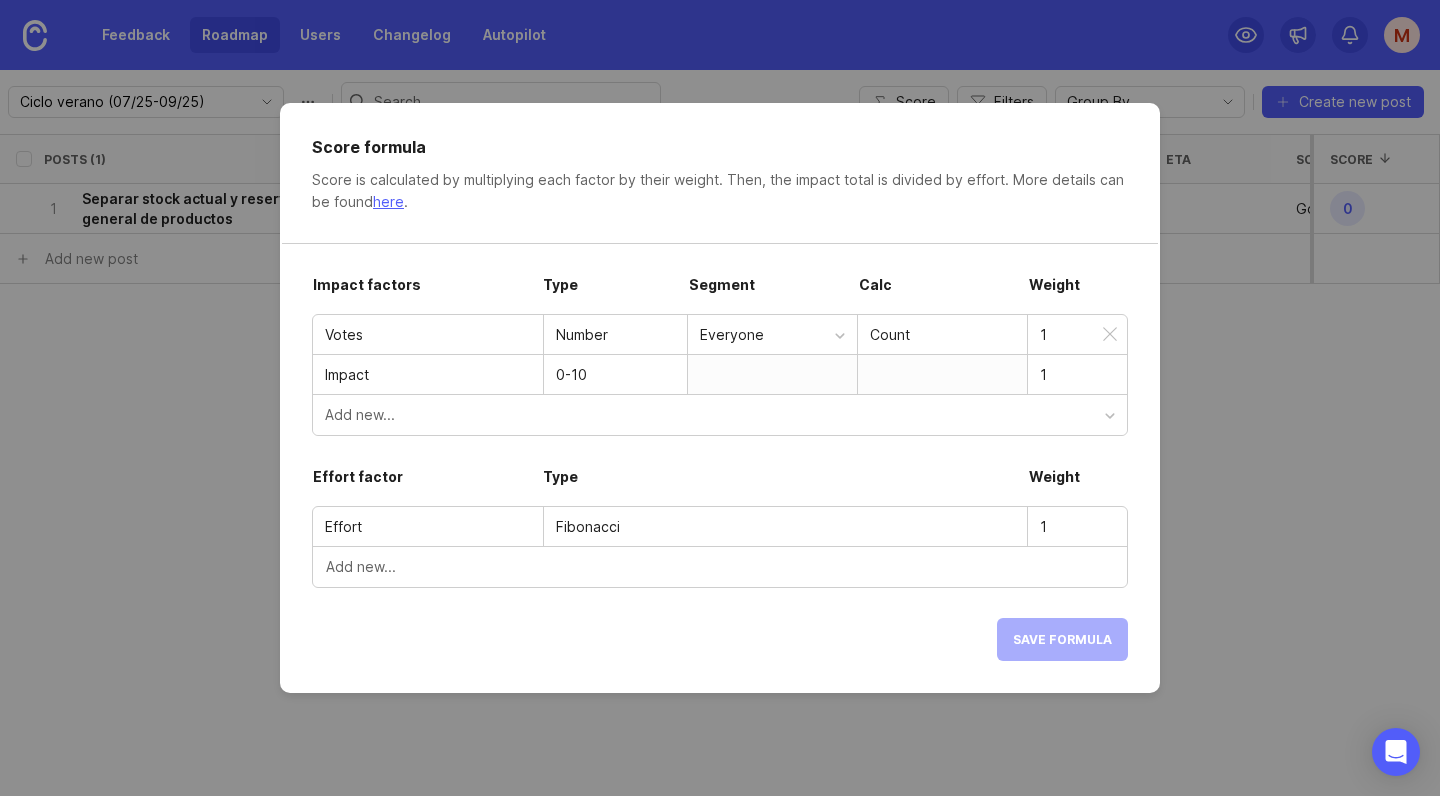 click on "Count" at bounding box center [942, 335] 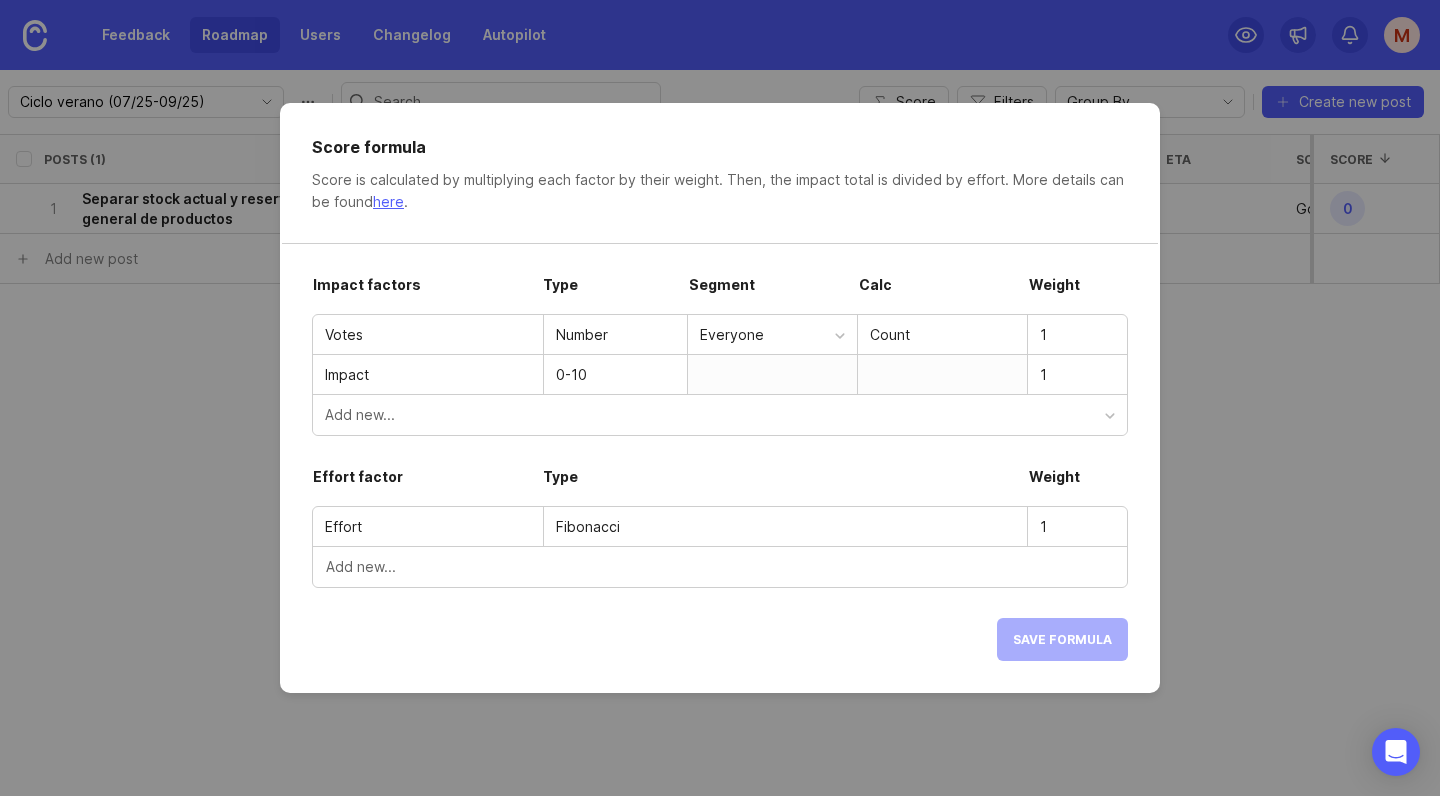 click on "Add new..." at bounding box center (720, 415) 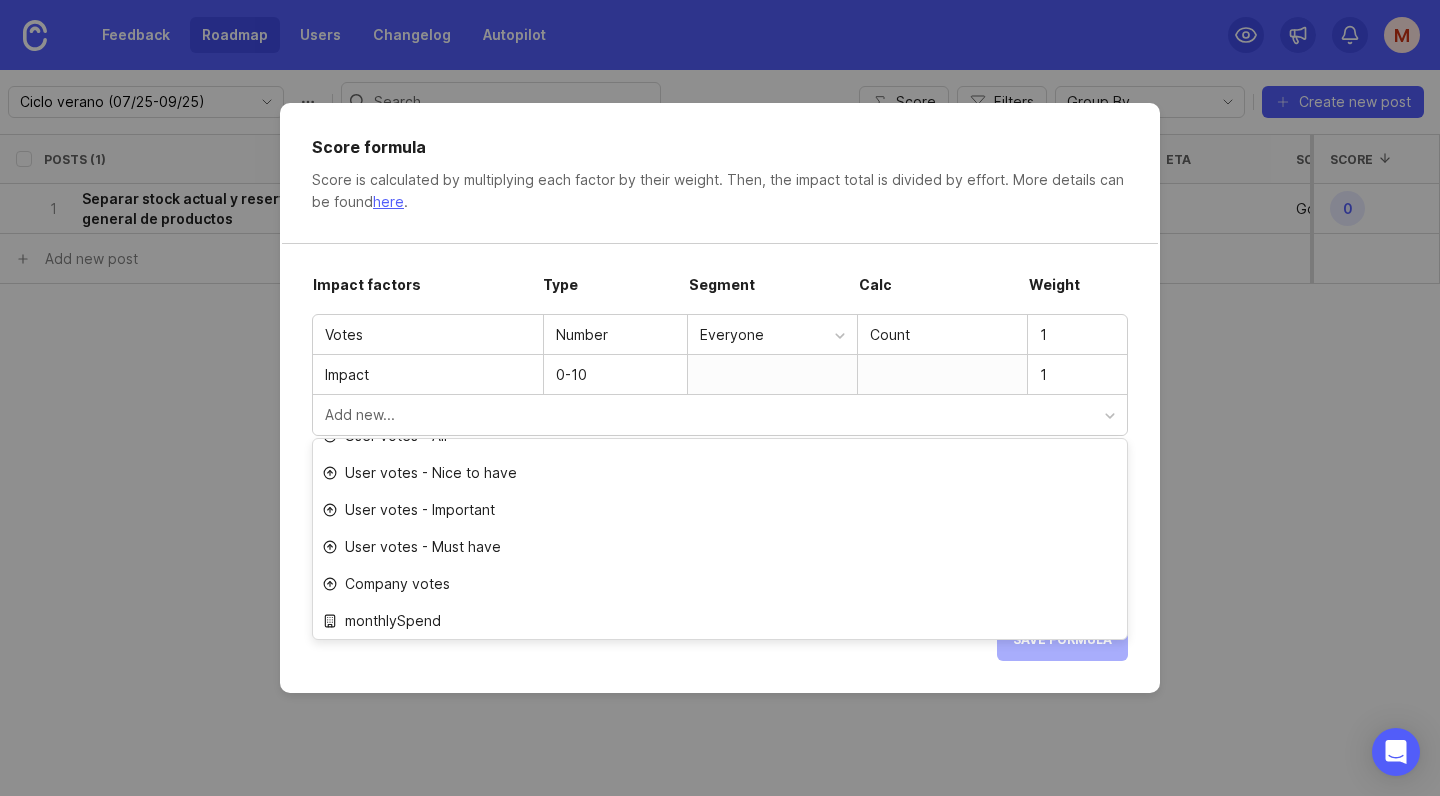 scroll, scrollTop: 59, scrollLeft: 0, axis: vertical 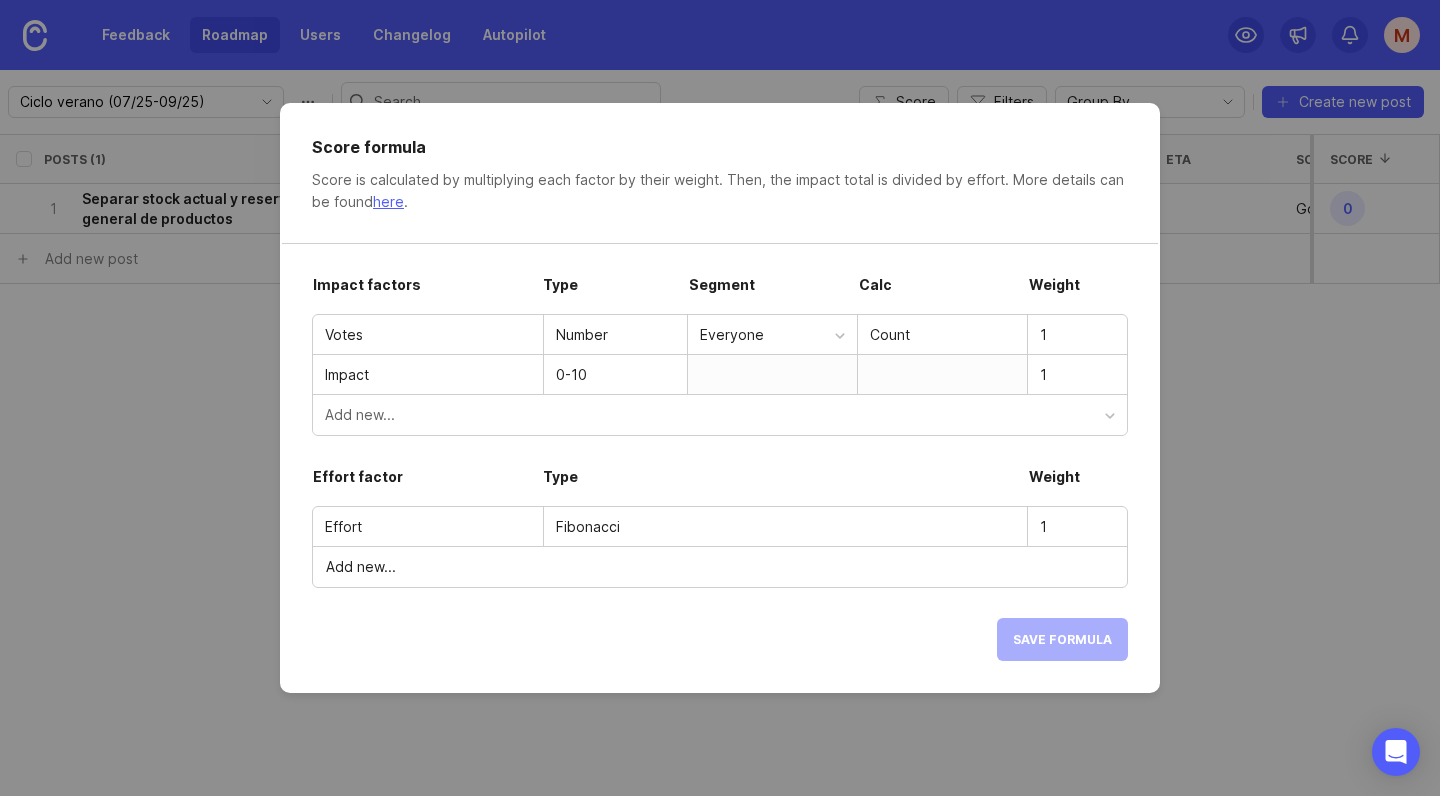 click on "Add new..." at bounding box center (720, 567) 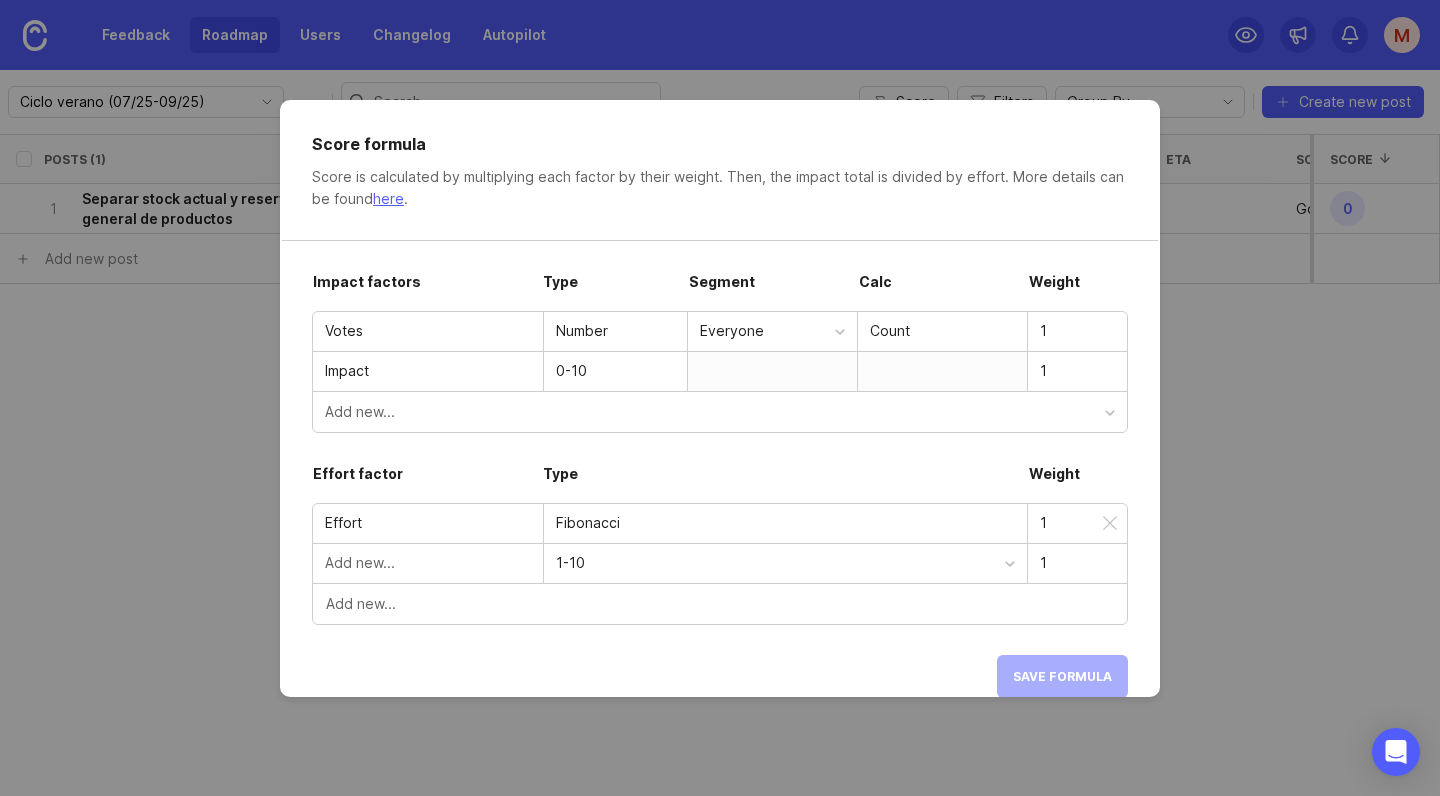 click on "Fibonacci" at bounding box center [785, 523] 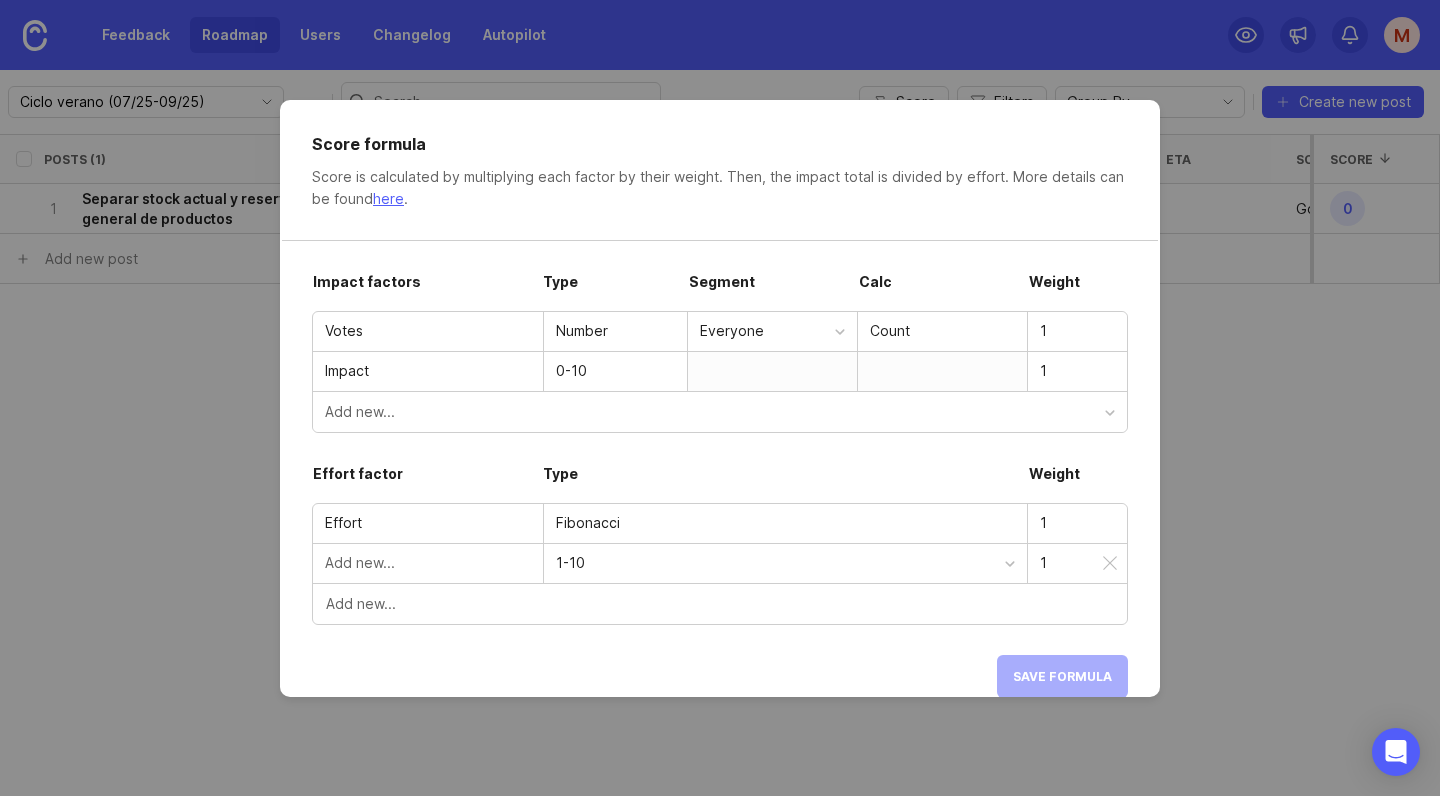 click on "1-10" at bounding box center [785, 563] 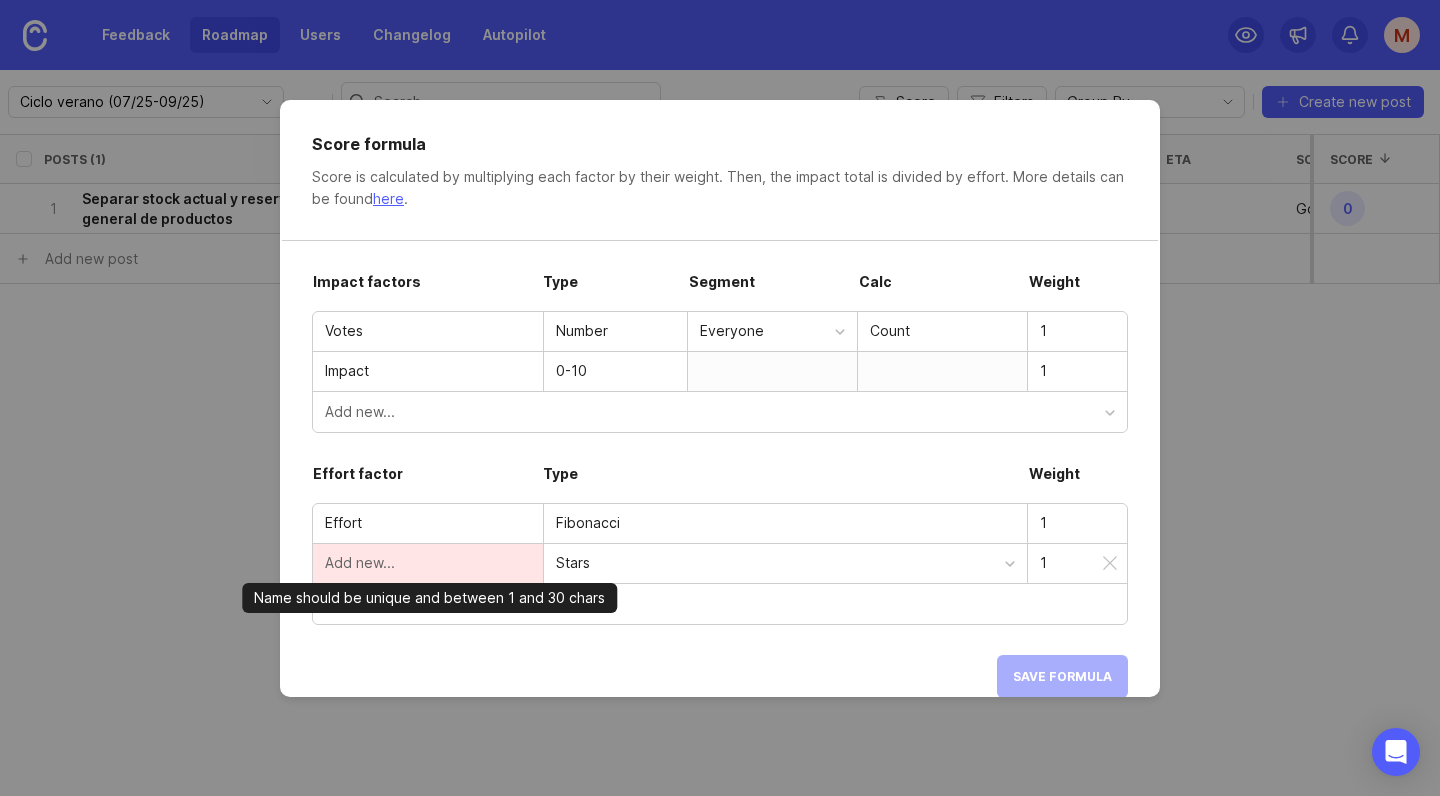 click at bounding box center [428, 563] 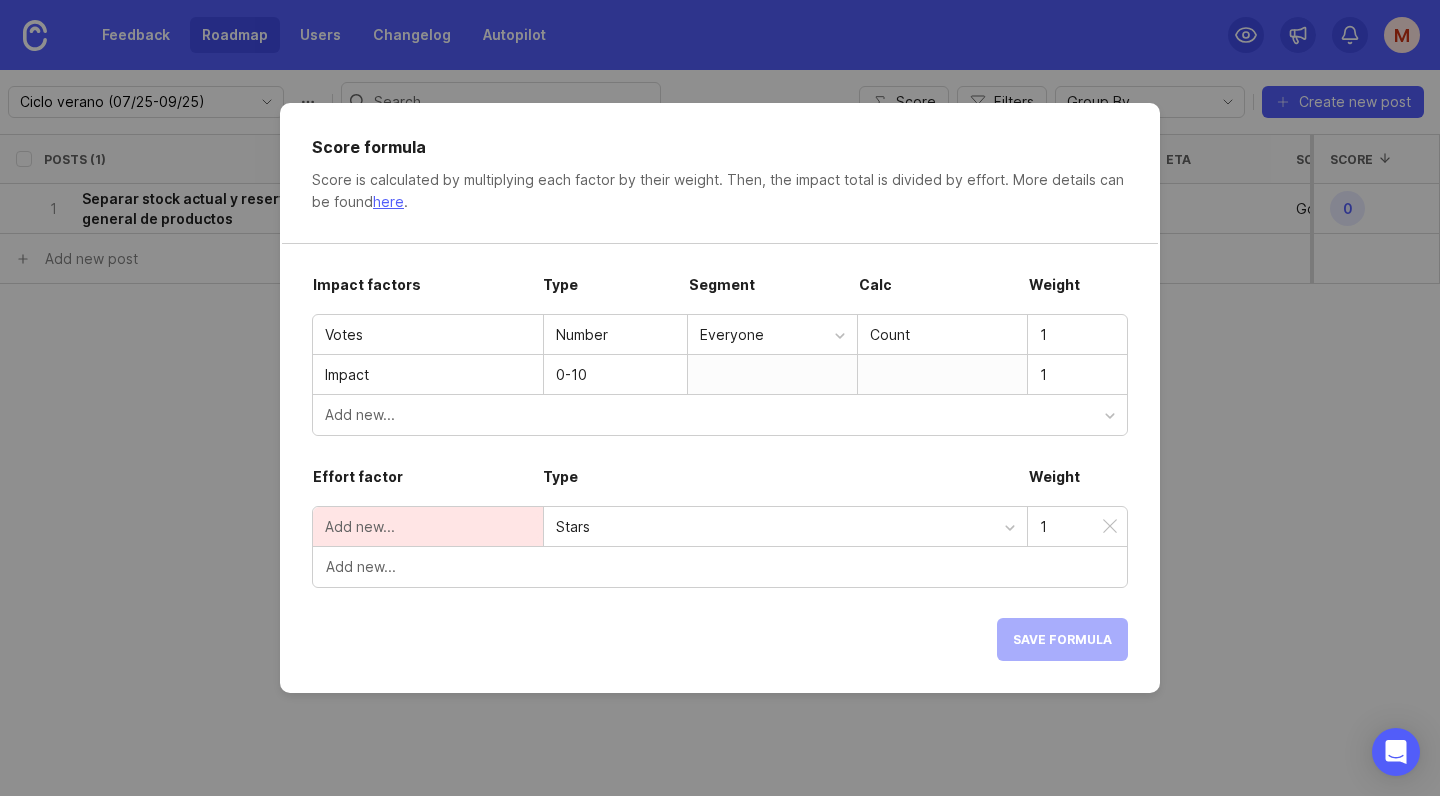 click at bounding box center (428, 527) 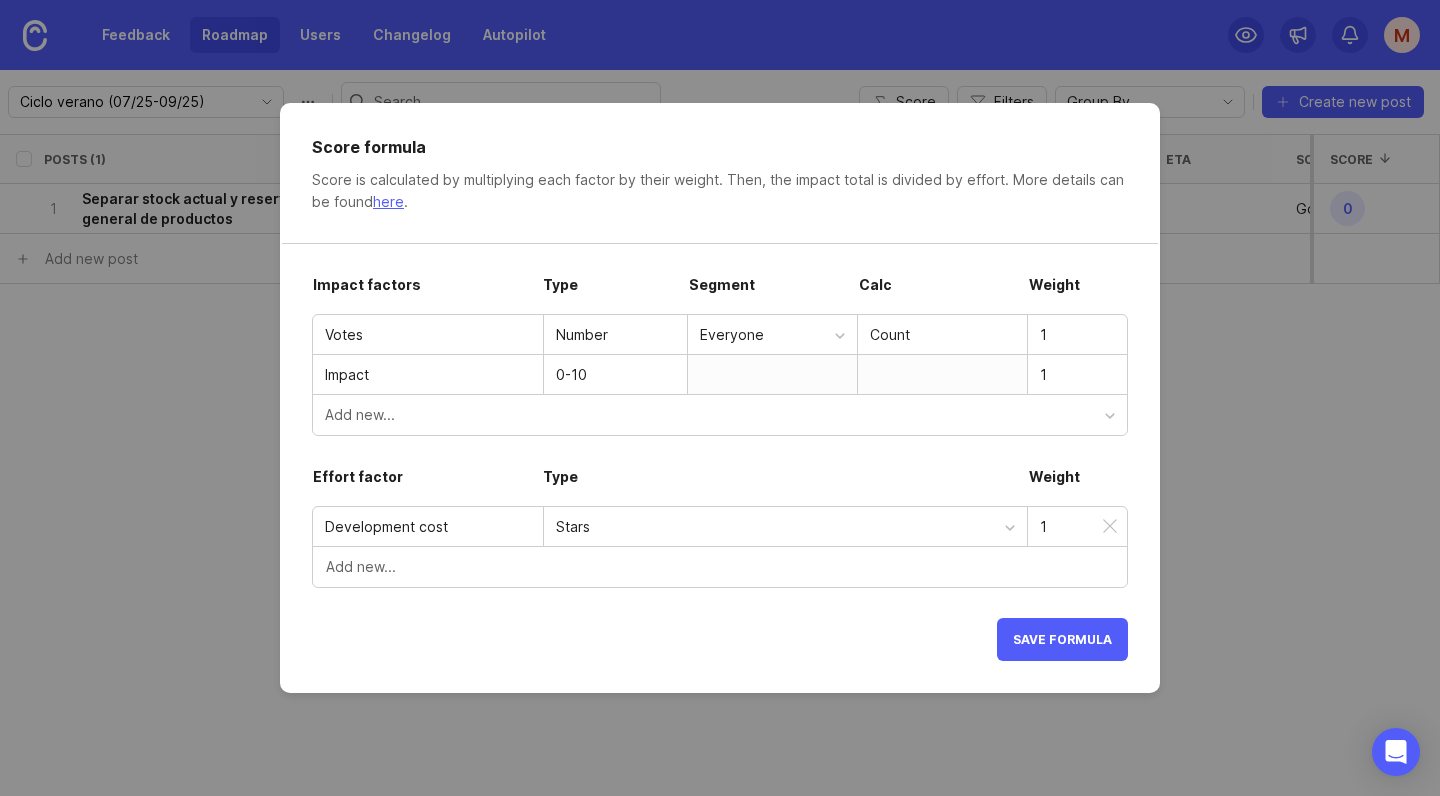 type on "Development cost" 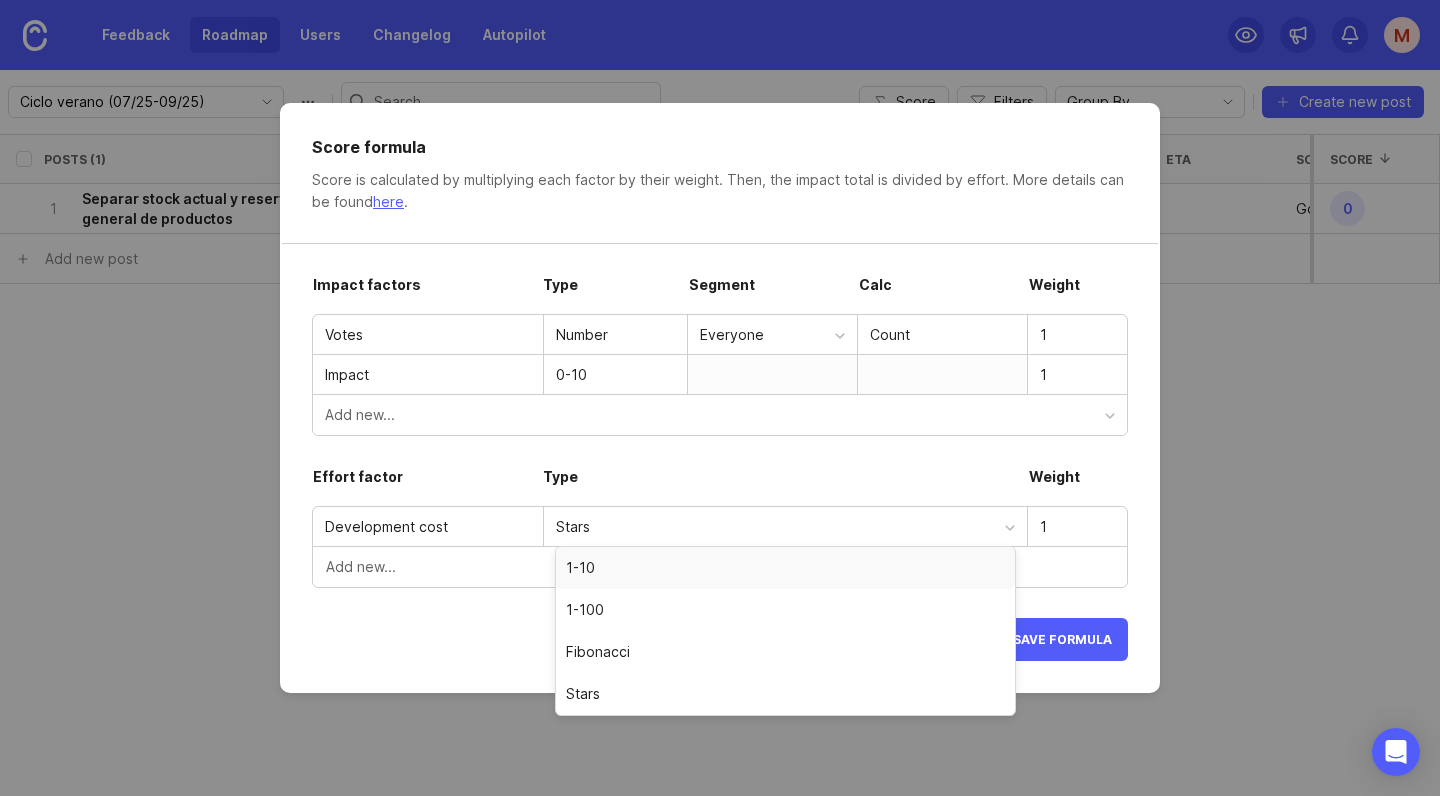 click on "Type" at bounding box center (785, 486) 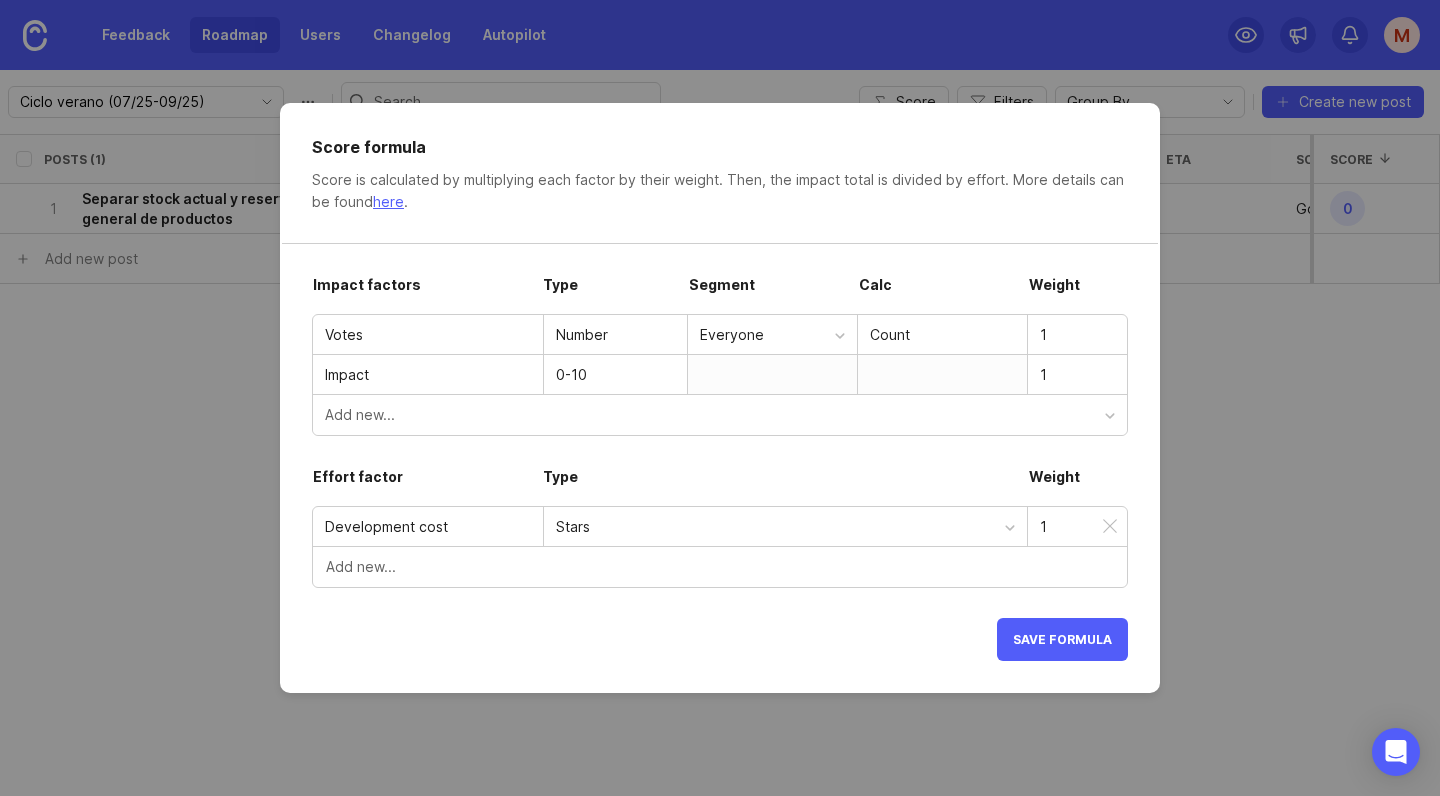 click on "1" at bounding box center (1077, 527) 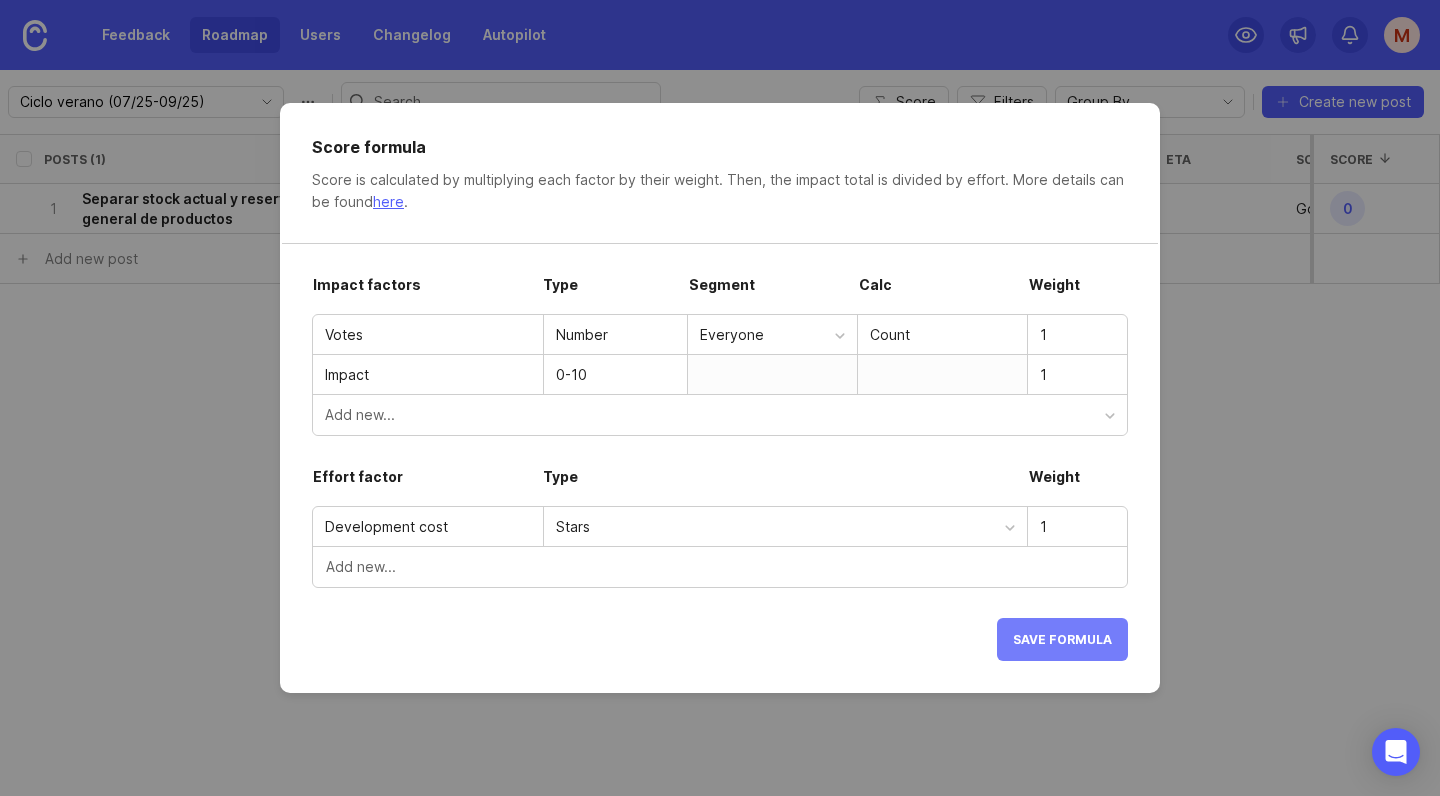 click on "Save formula" at bounding box center (1062, 639) 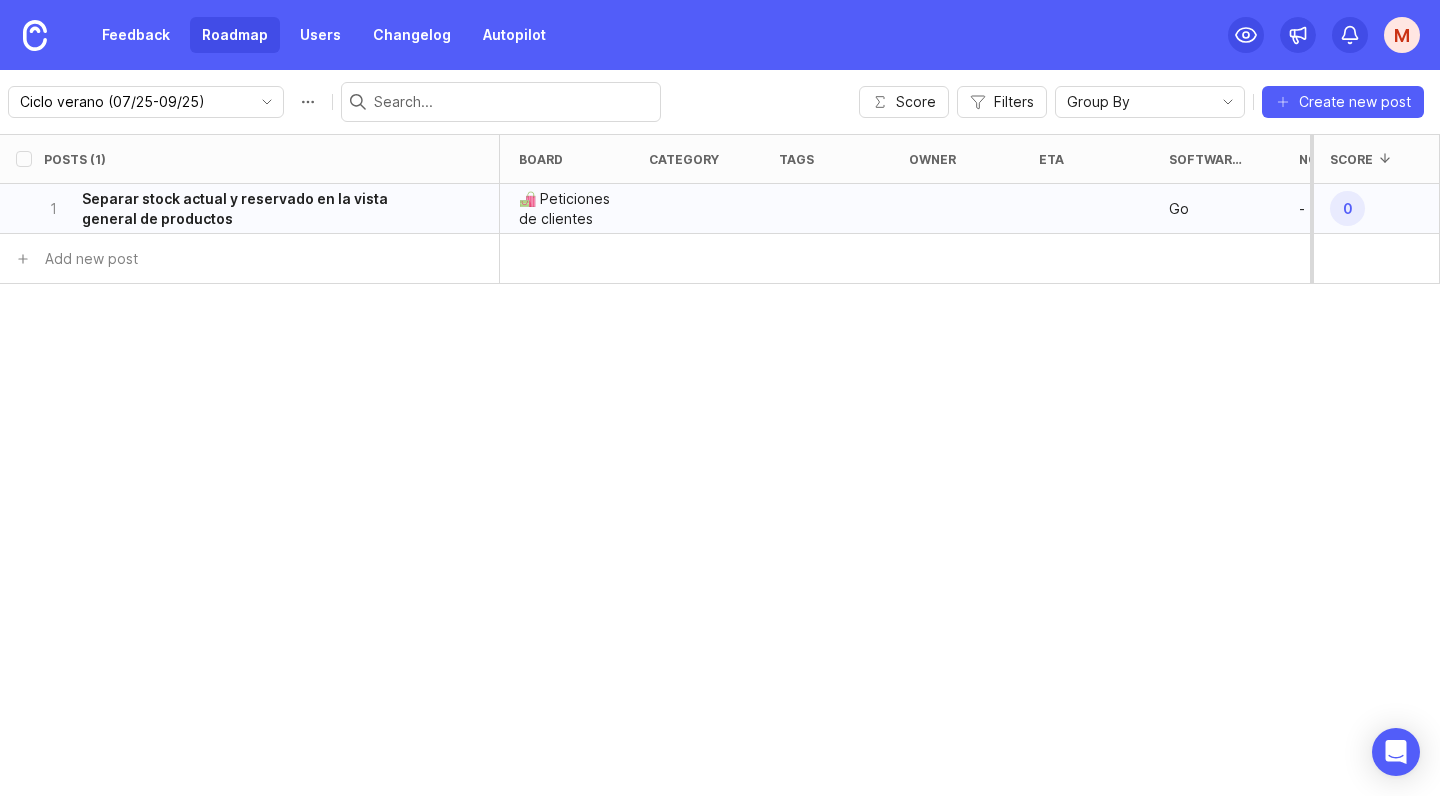 scroll, scrollTop: 0, scrollLeft: 123, axis: horizontal 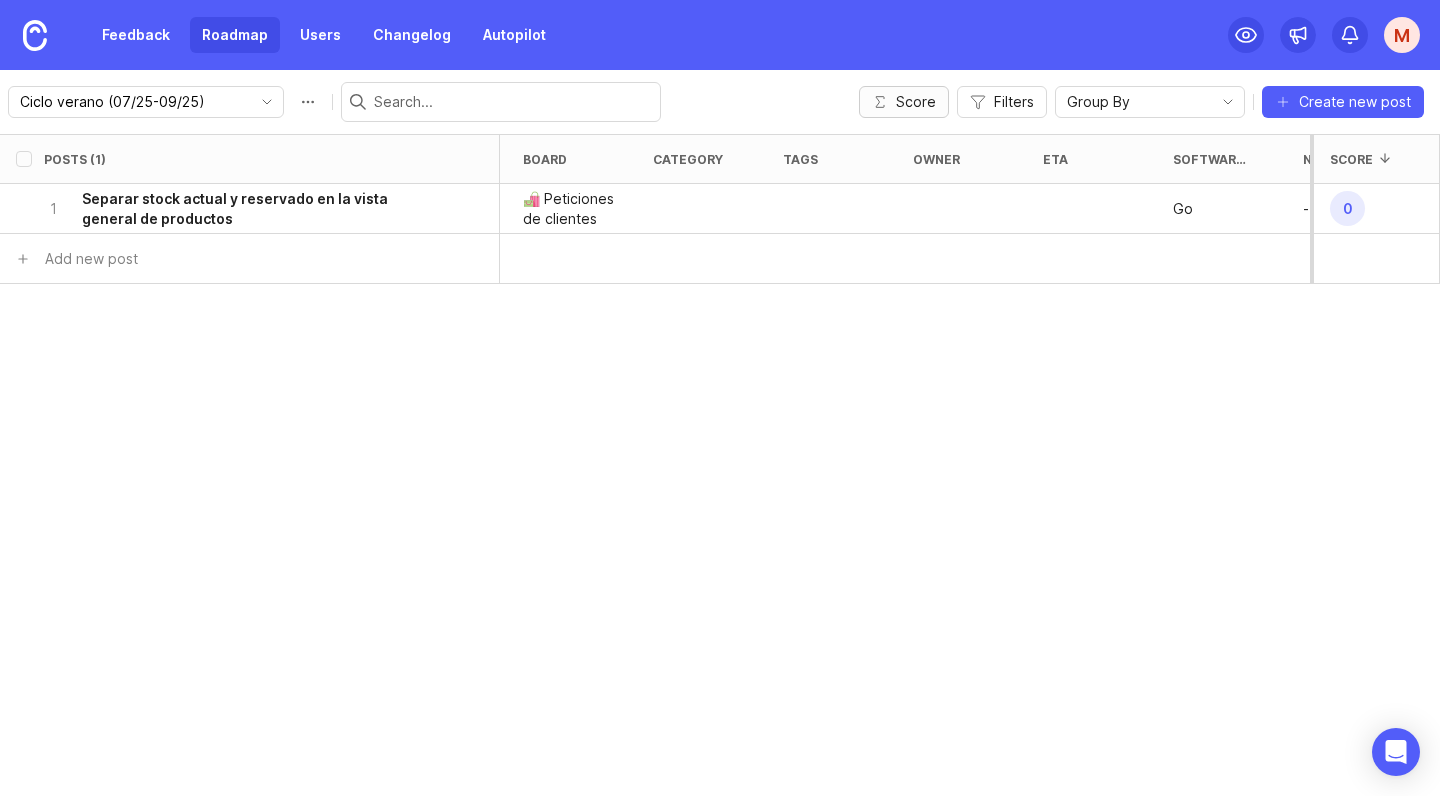 click on "Score" at bounding box center (916, 102) 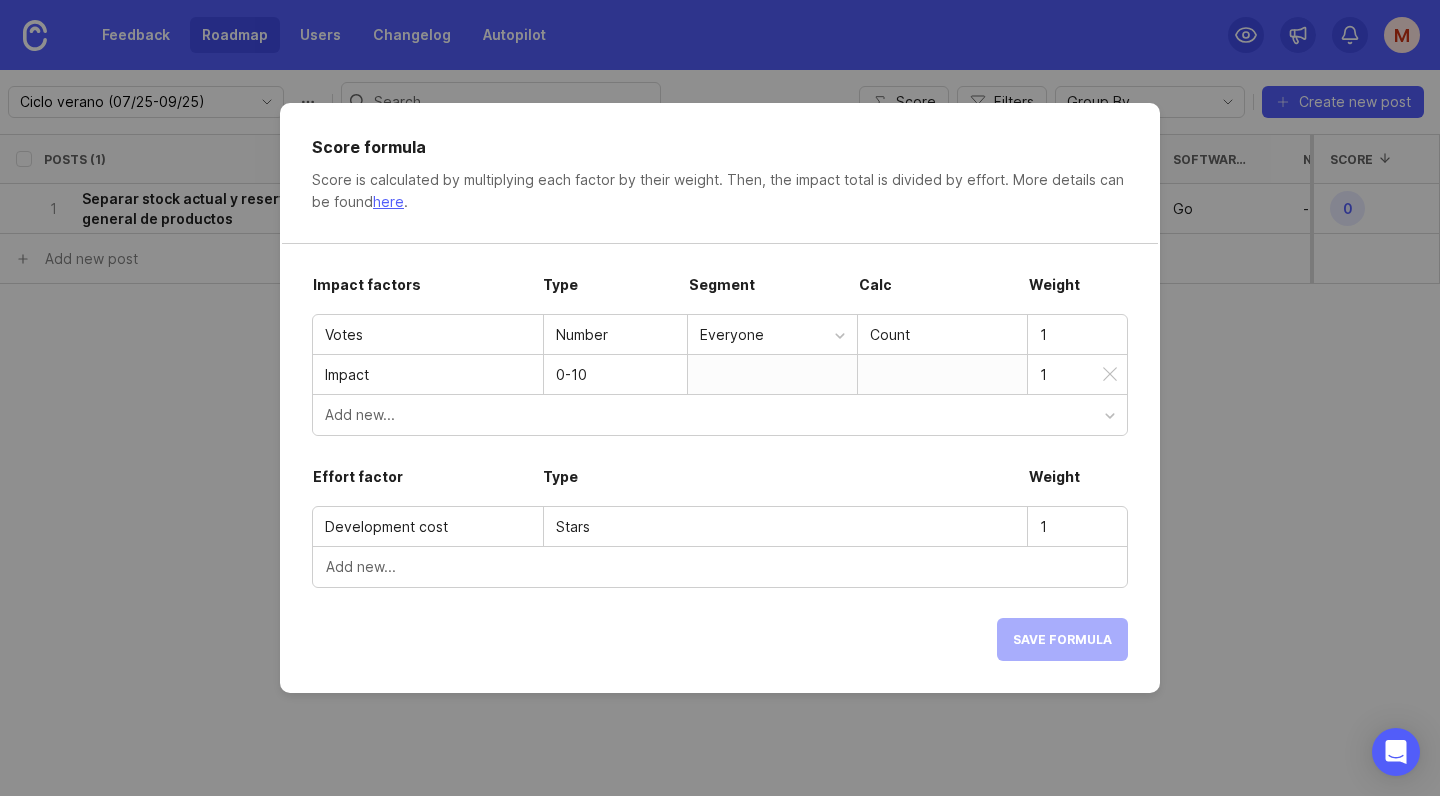 click on "0-10" at bounding box center (615, 375) 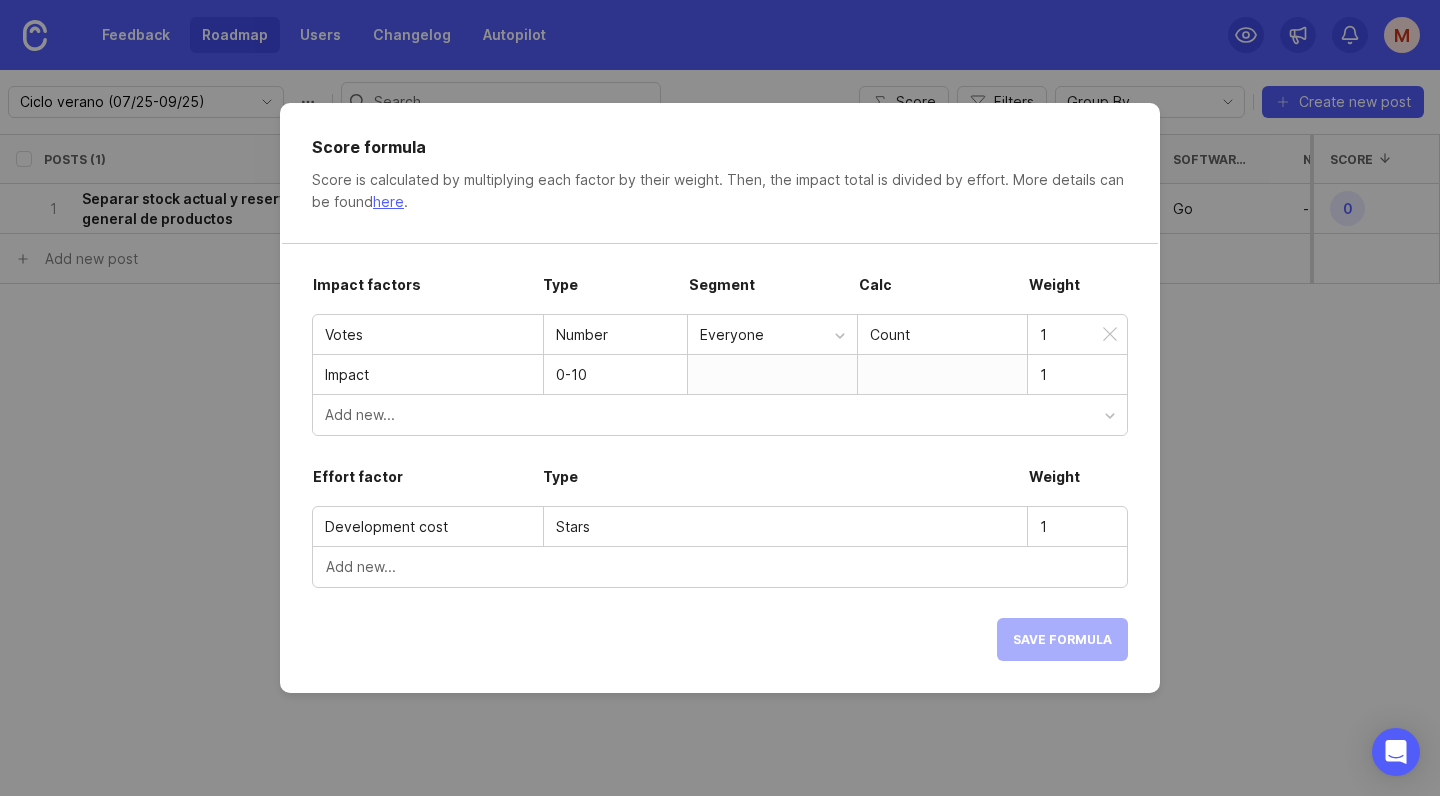 click on "Number" at bounding box center (582, 335) 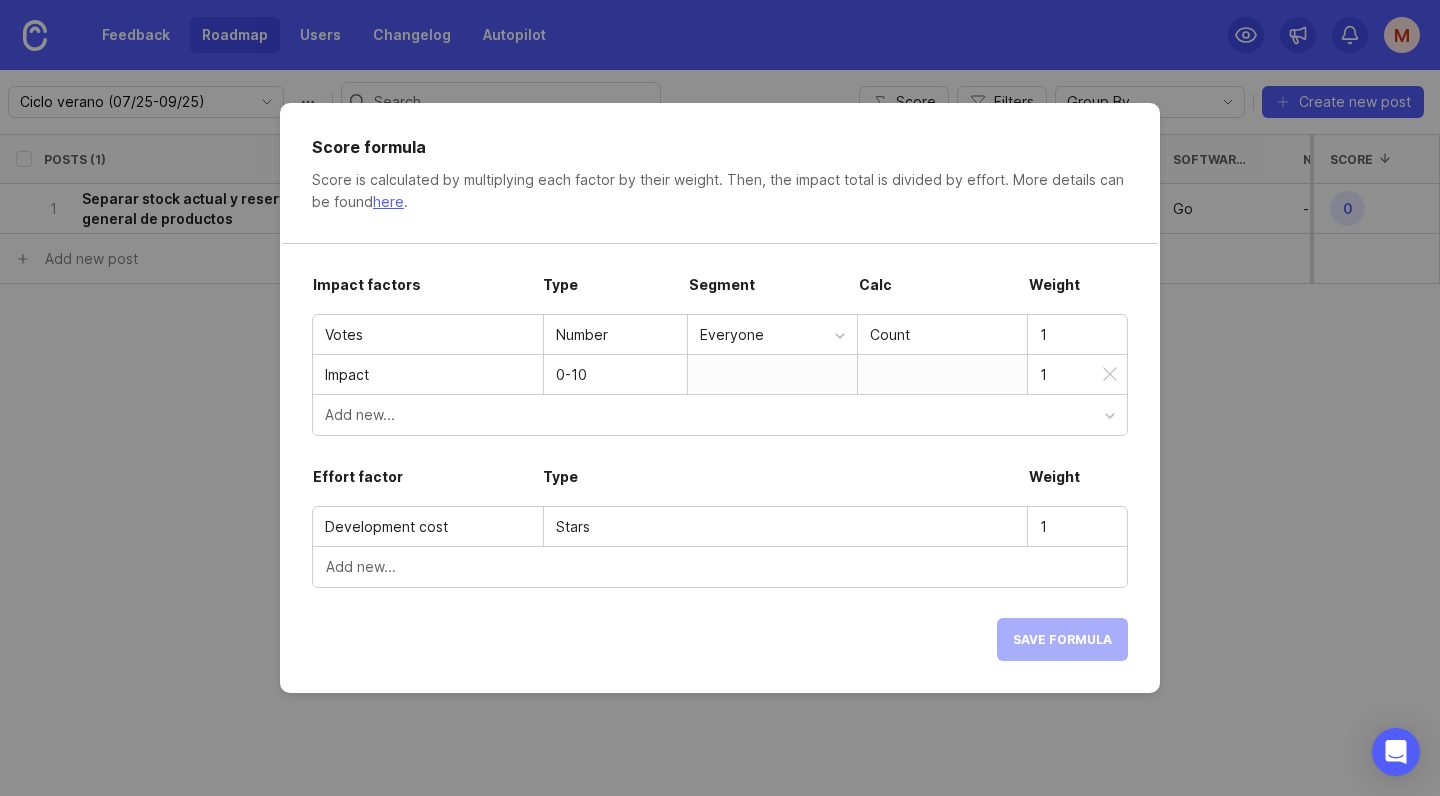 click on "0-10" at bounding box center [615, 375] 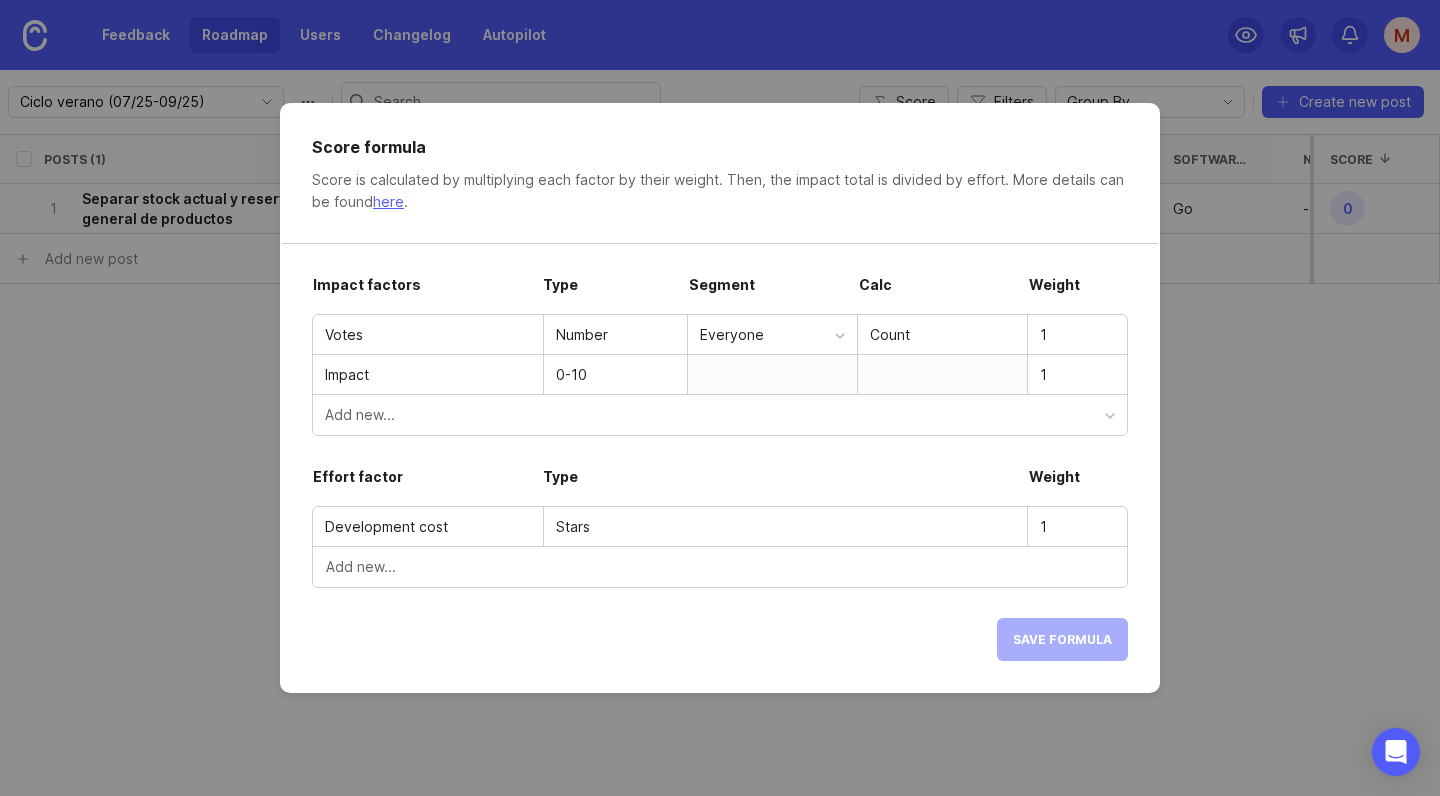click on "Add new..." at bounding box center [720, 415] 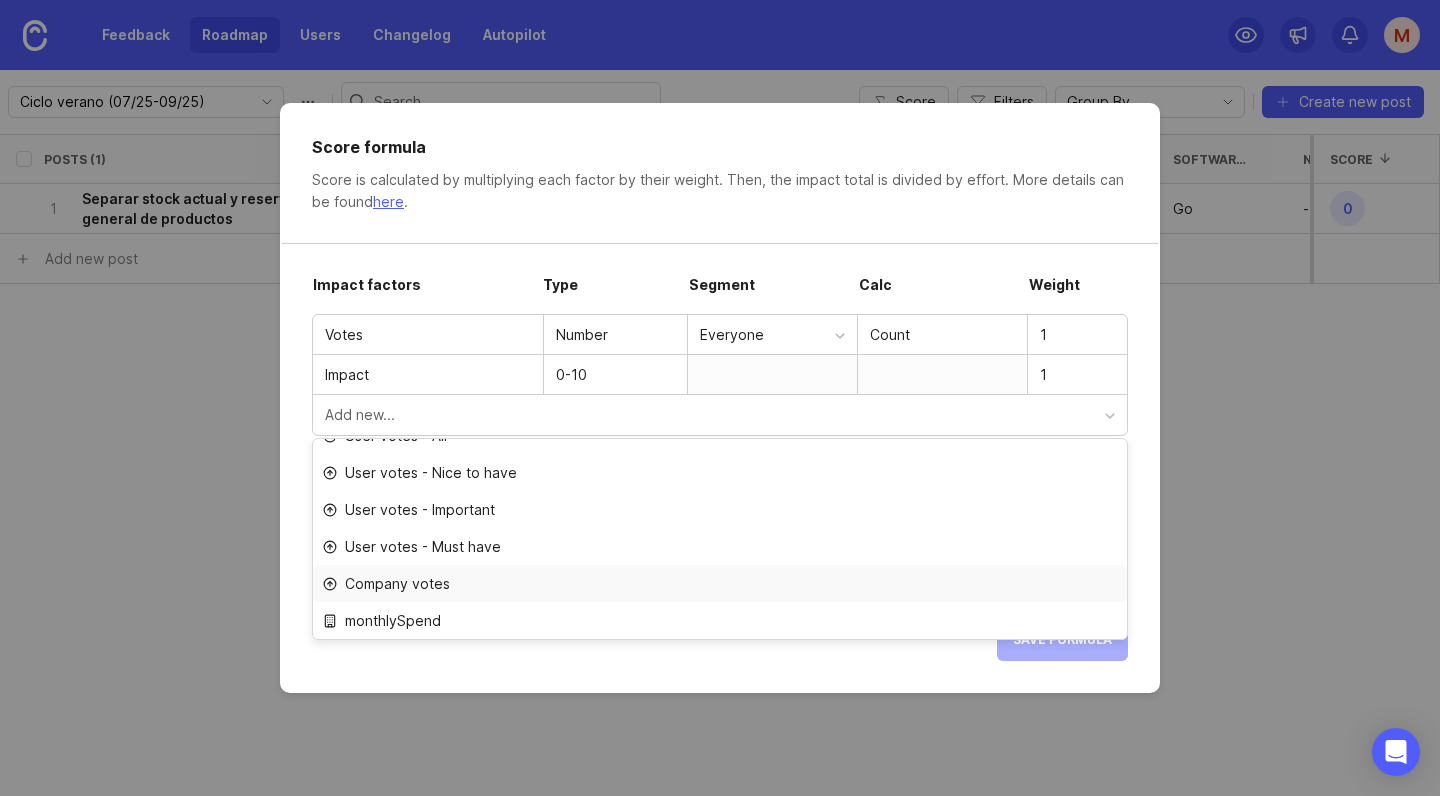 scroll, scrollTop: 59, scrollLeft: 0, axis: vertical 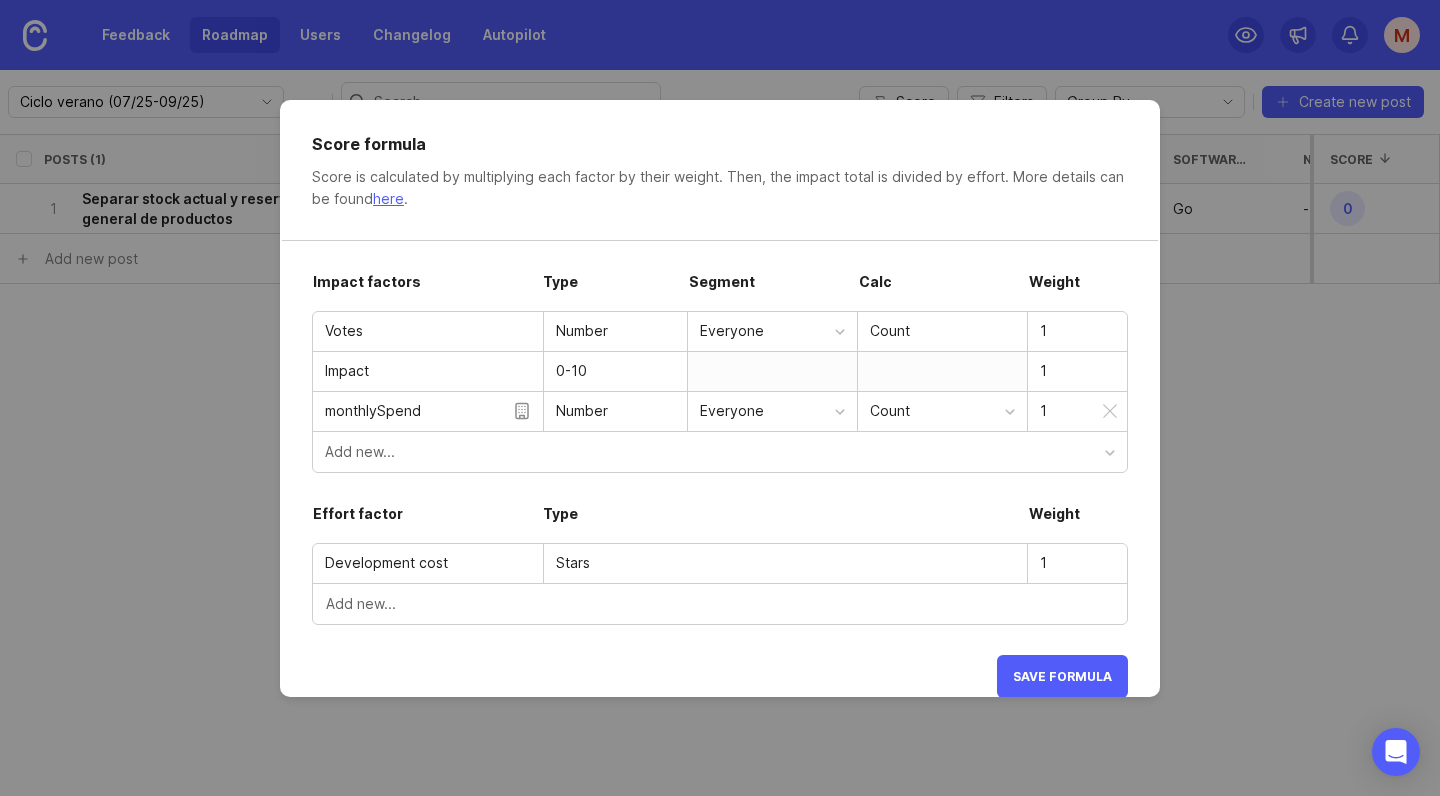 click on "Number" at bounding box center (582, 411) 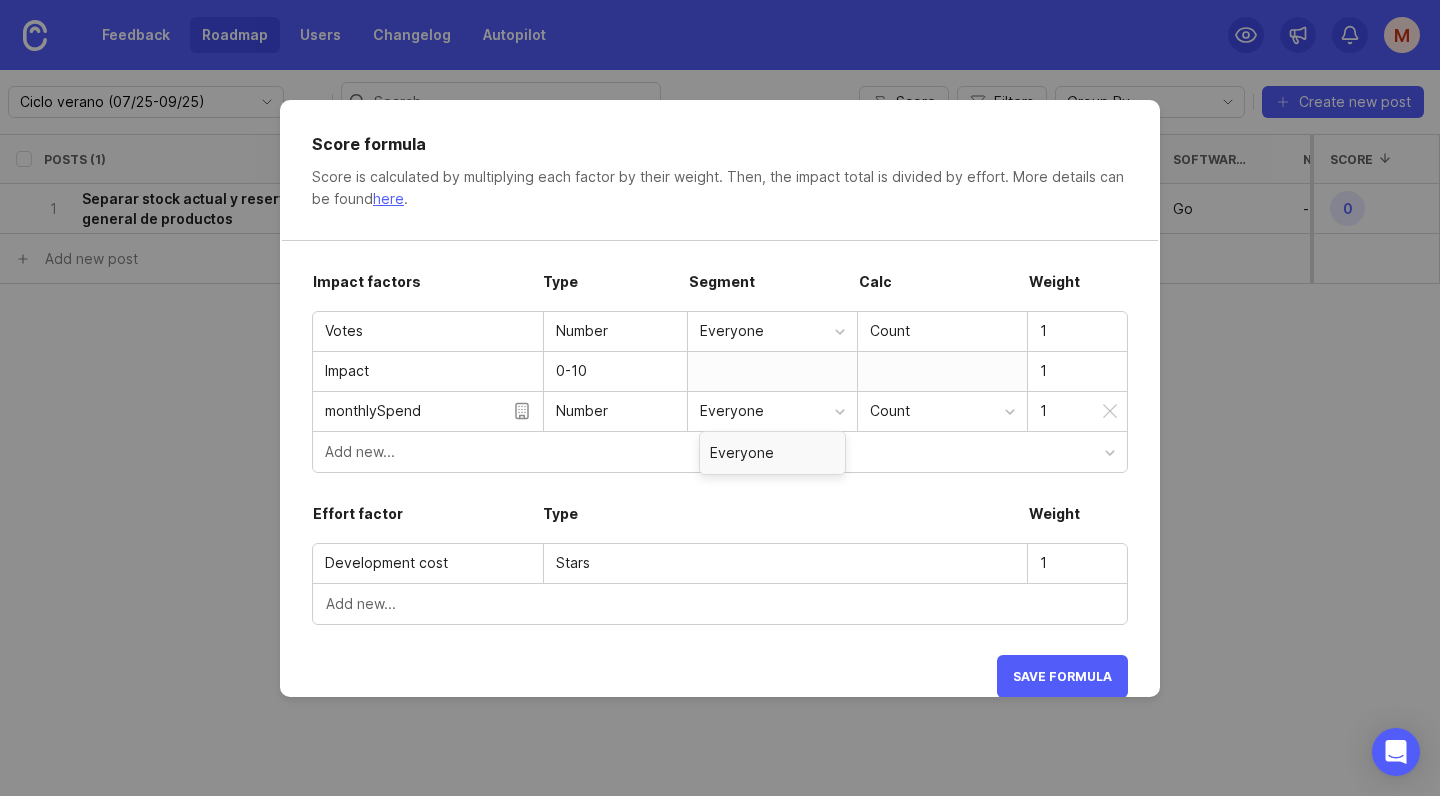 click on "Everyone" at bounding box center (767, 411) 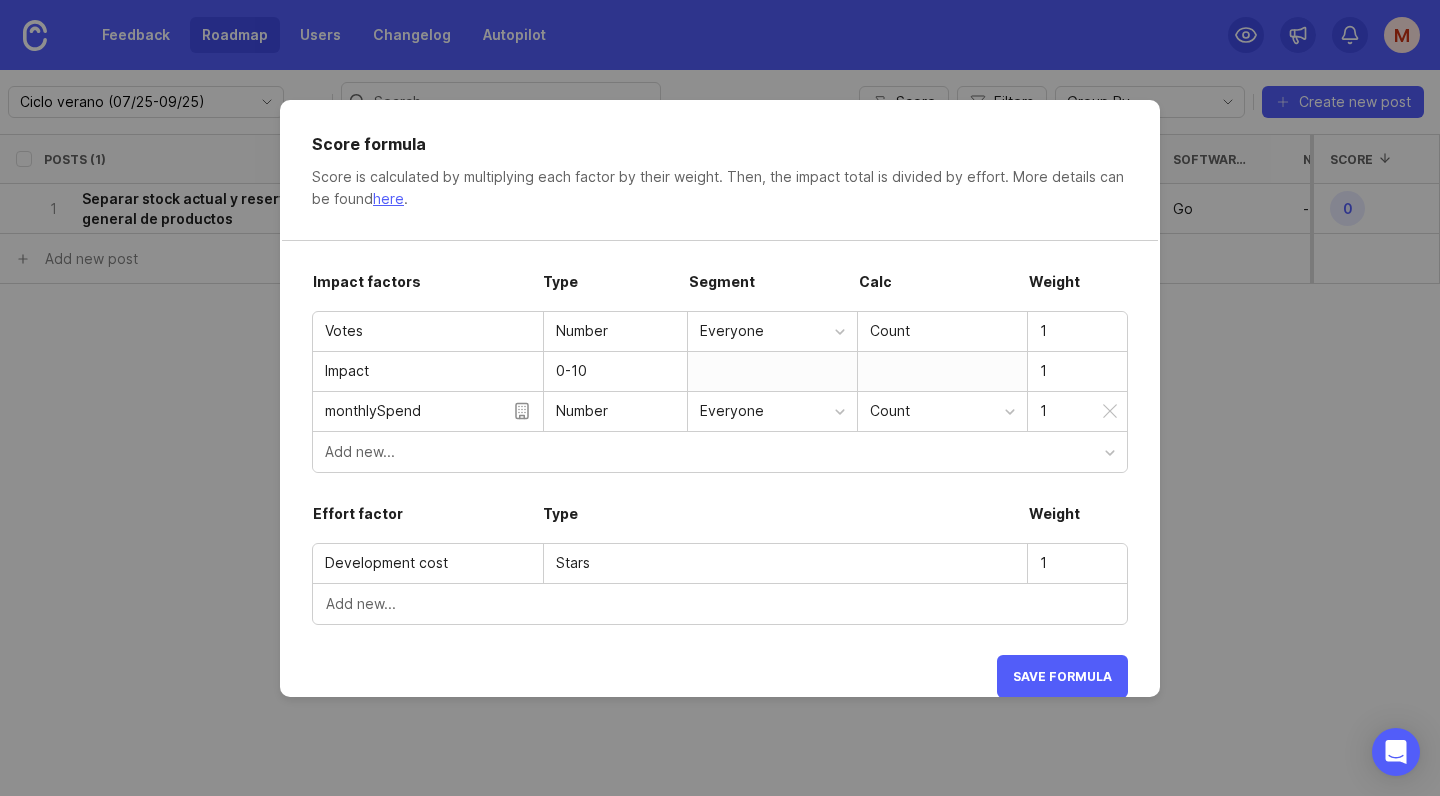 click on "Count" at bounding box center (937, 411) 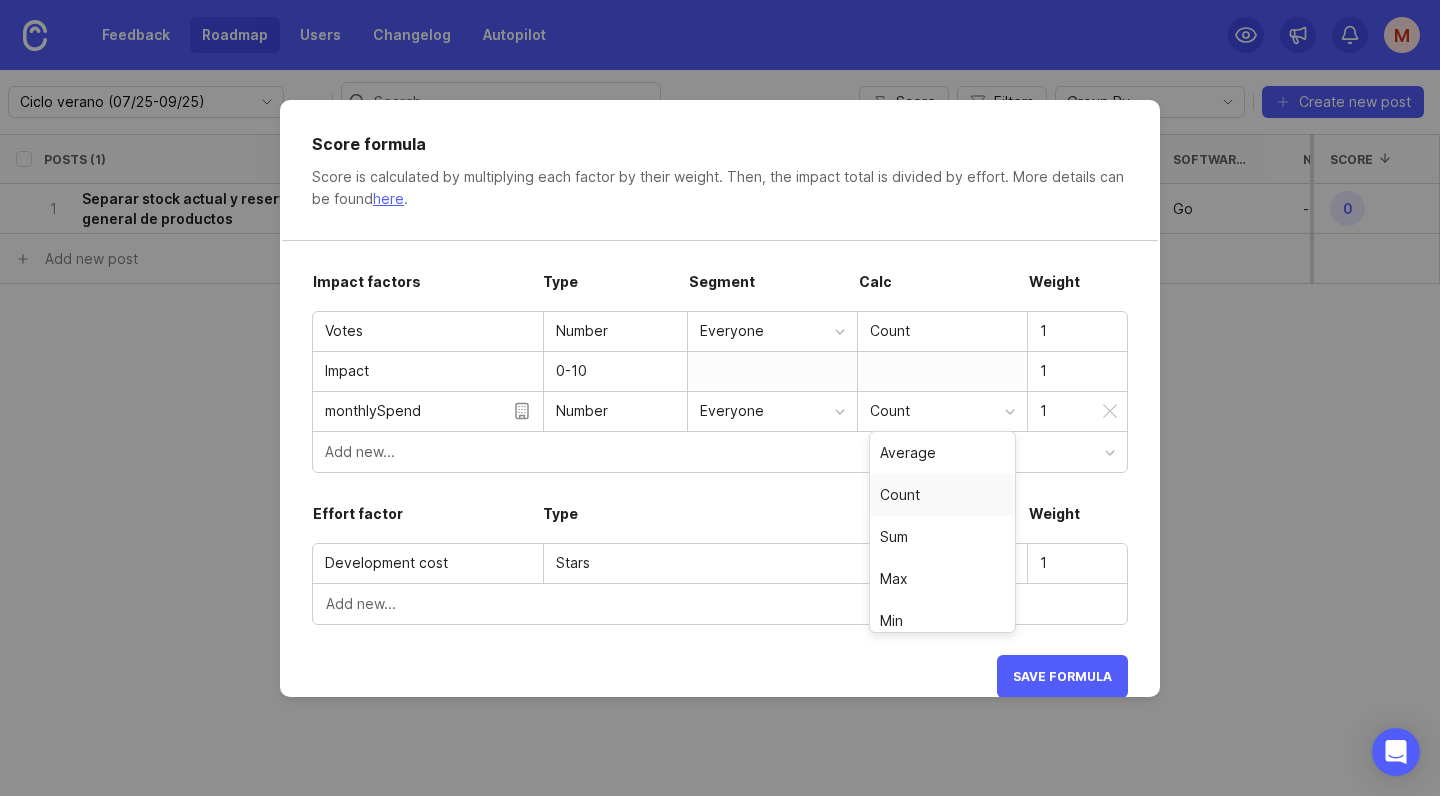 click on "Count" at bounding box center [937, 411] 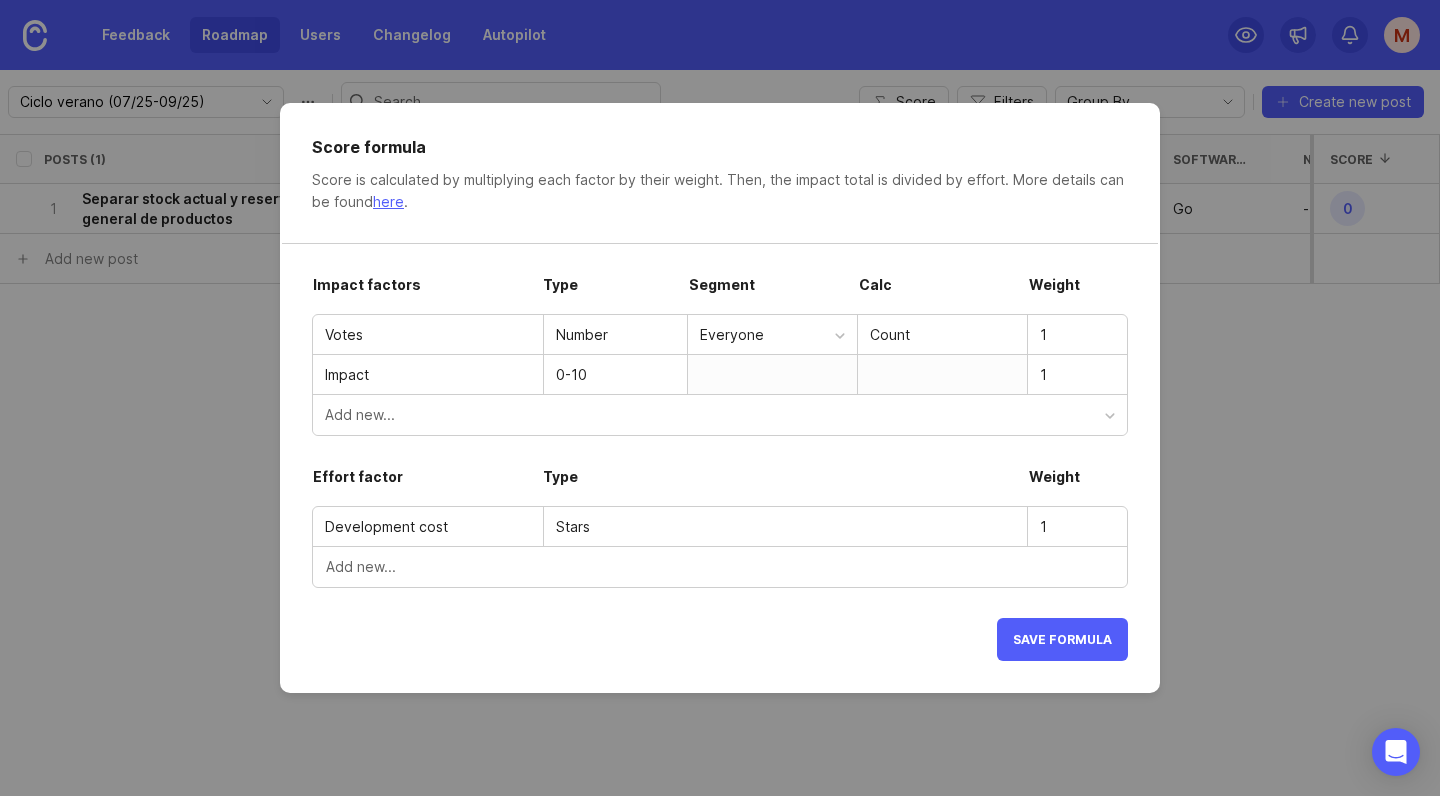 click on "Score formula Score is calculated by multiplying each factor by their weight. Then, the impact total is divided by effort. More details can be found  here . Impact factors Type Segment Calc Weight Votes Number Everyone Count 1 Impact 0-10 1 Add new... Effort factor Type Weight Development cost Stars 1 Add new... Save formula" at bounding box center [720, 398] 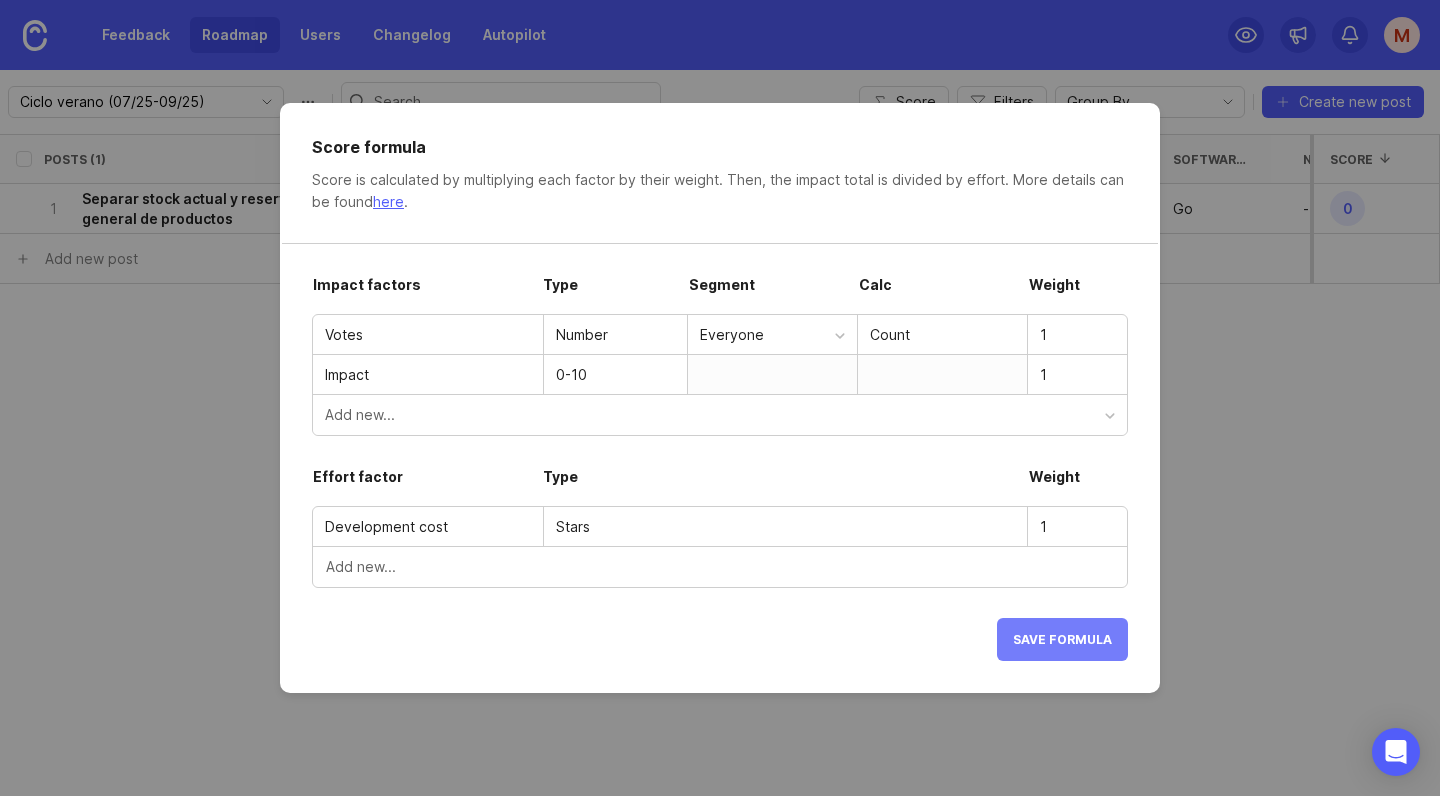 click on "Save formula" at bounding box center [1062, 639] 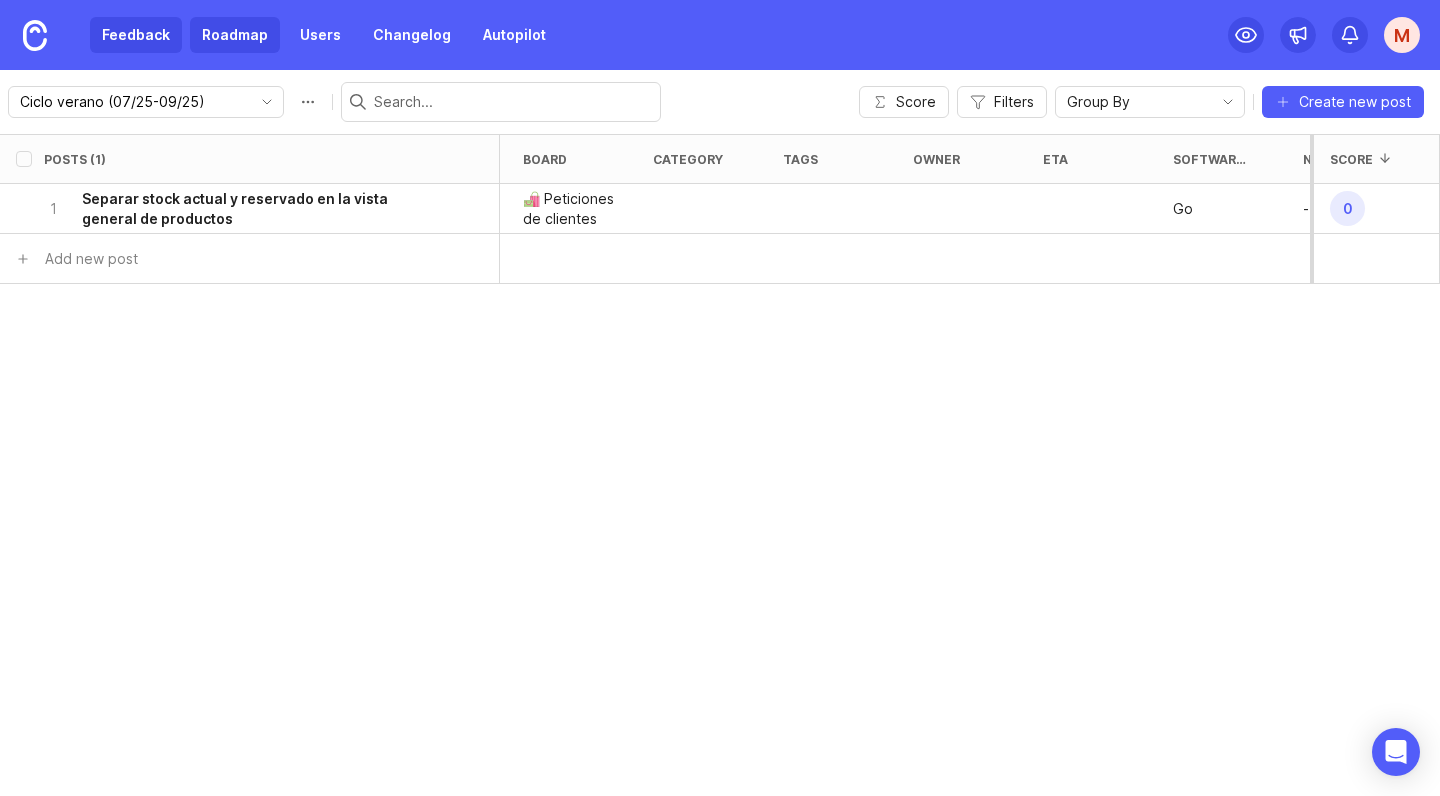 click on "Feedback" at bounding box center [136, 35] 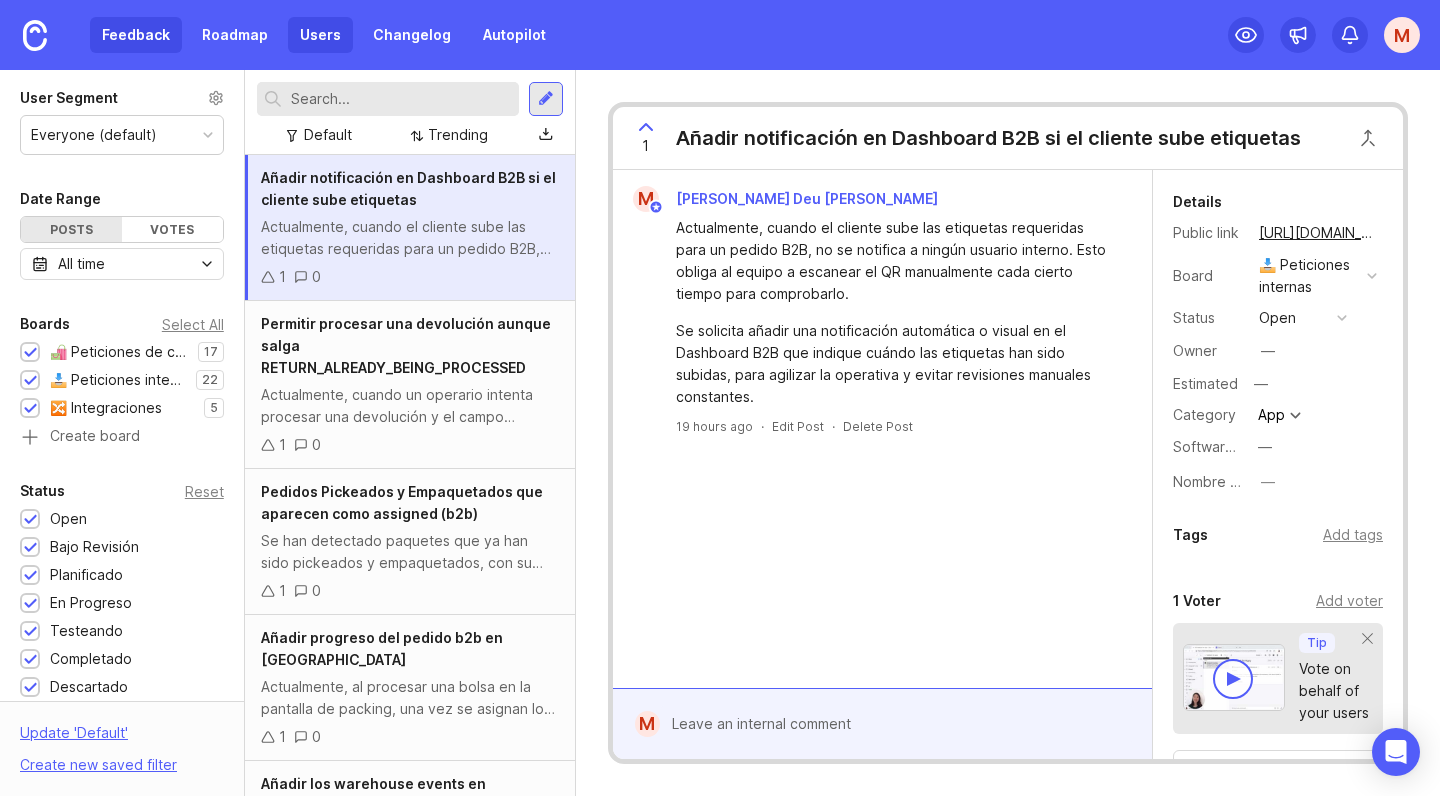 click on "Users" at bounding box center [320, 35] 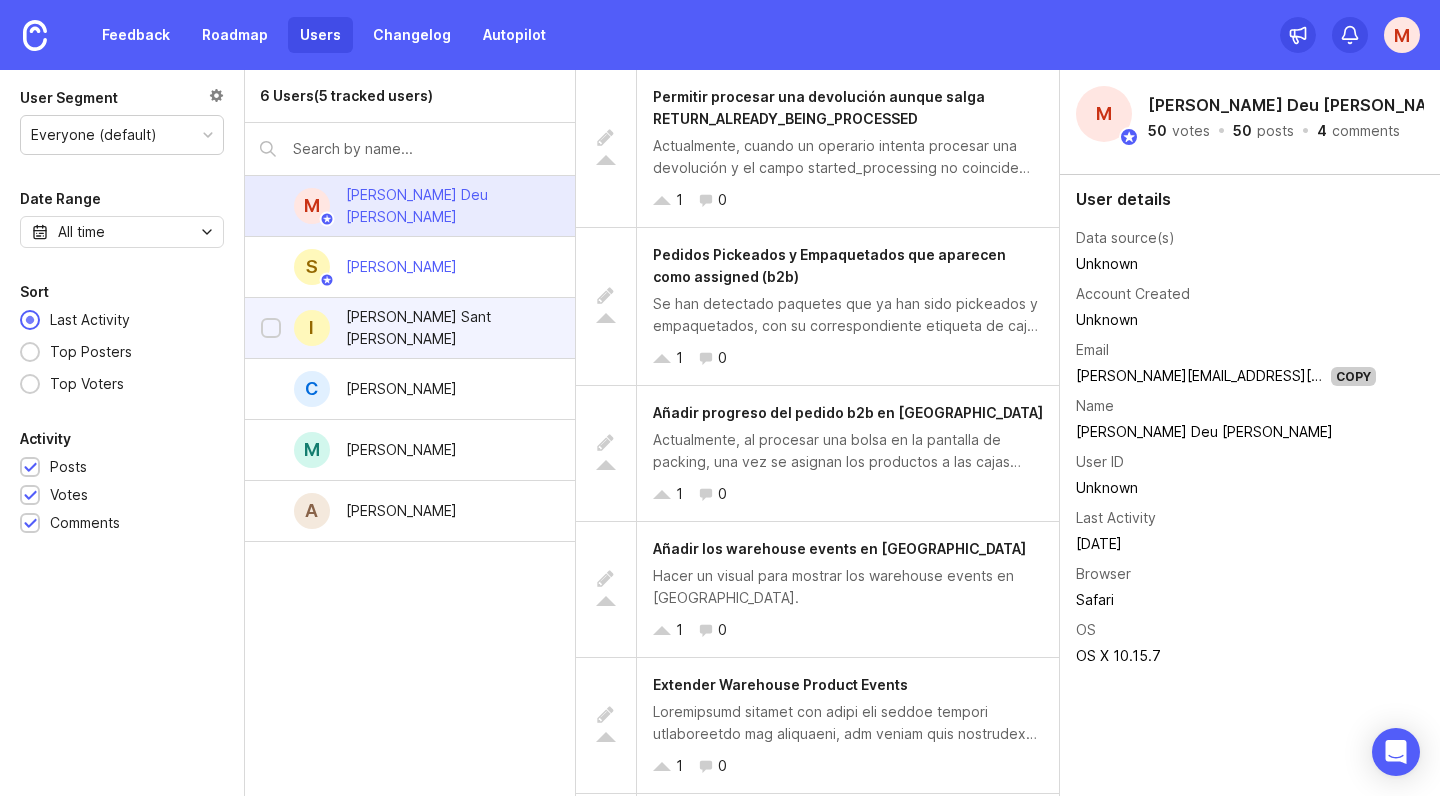 click on "Ignasi Sant Albors" at bounding box center [444, 328] 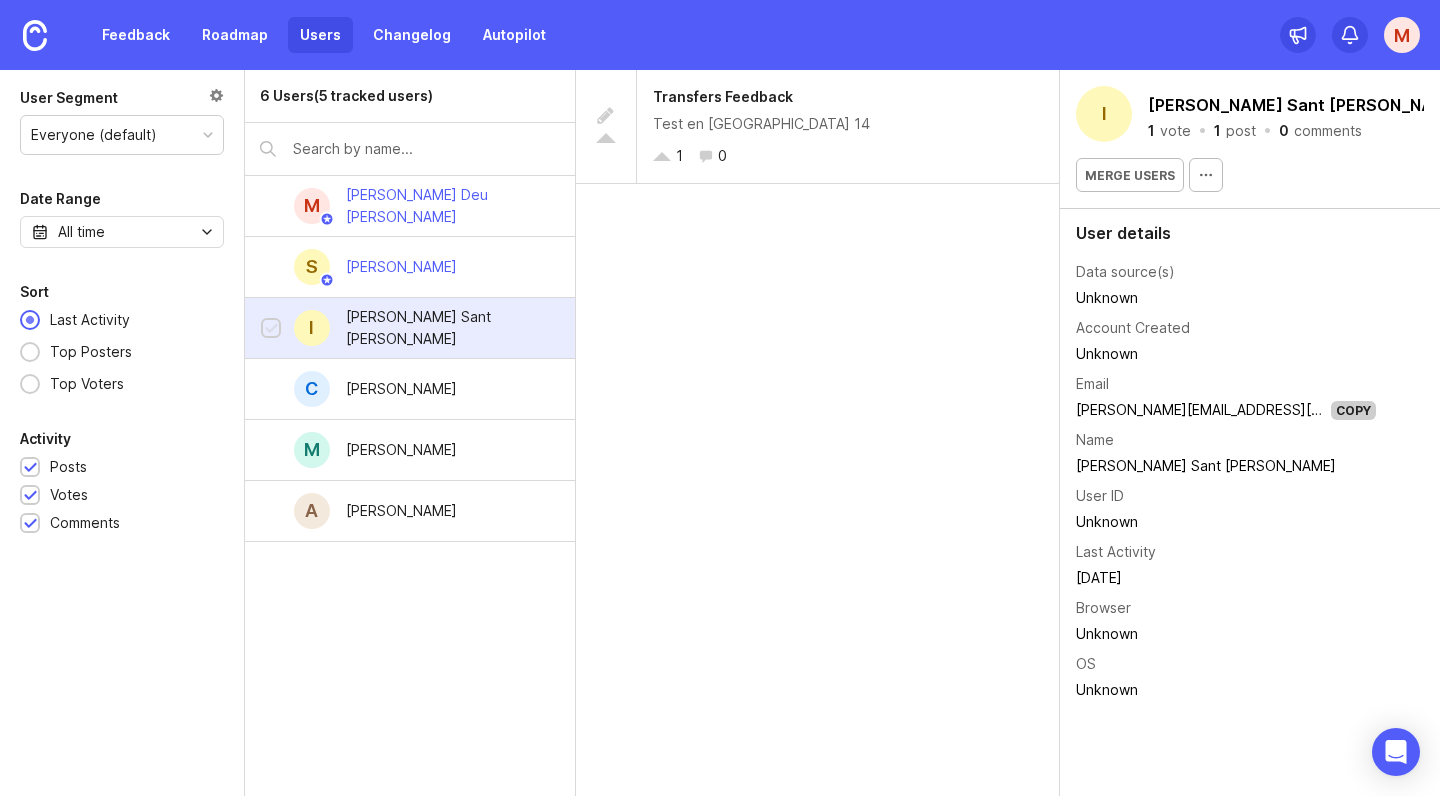 click at bounding box center (271, 329) 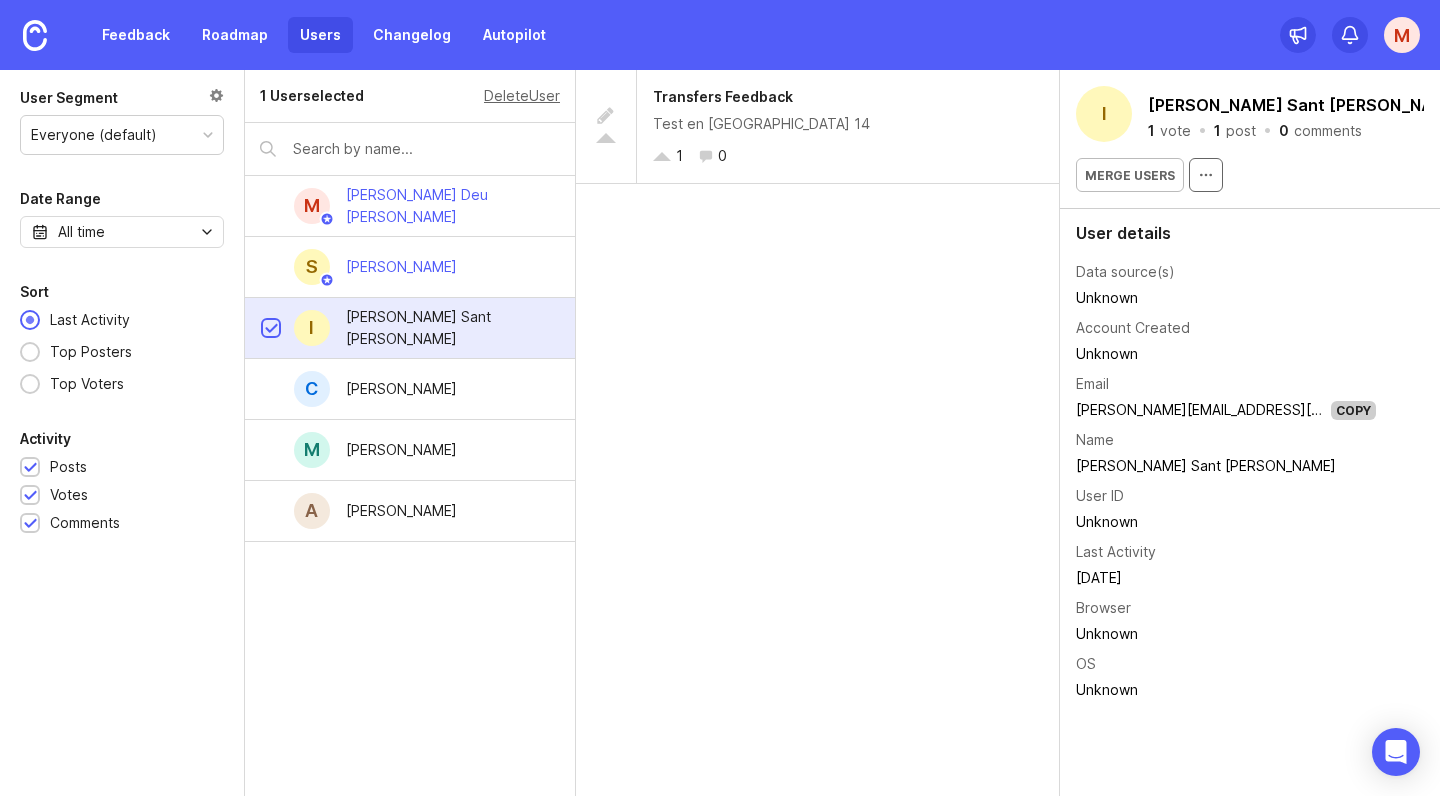 click 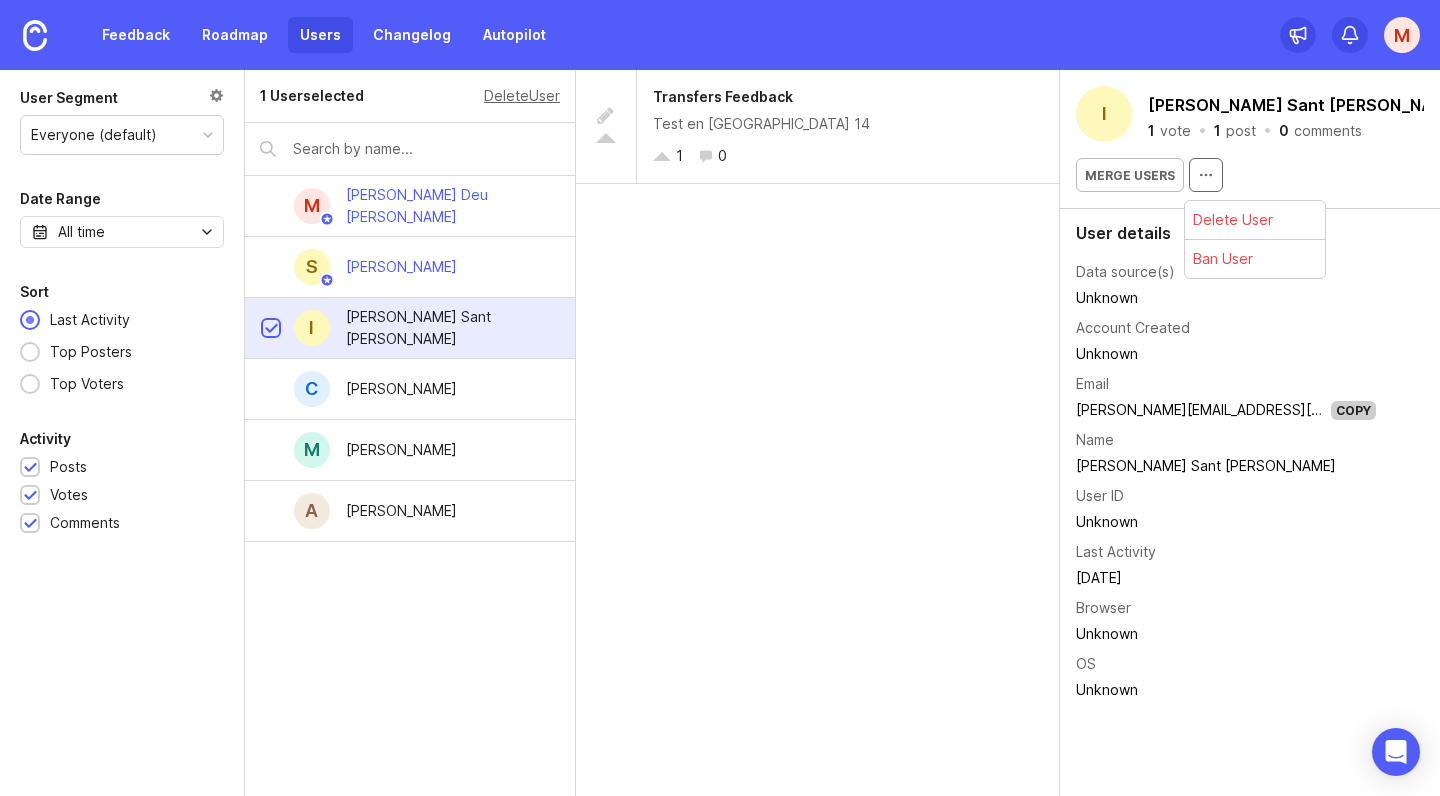 click 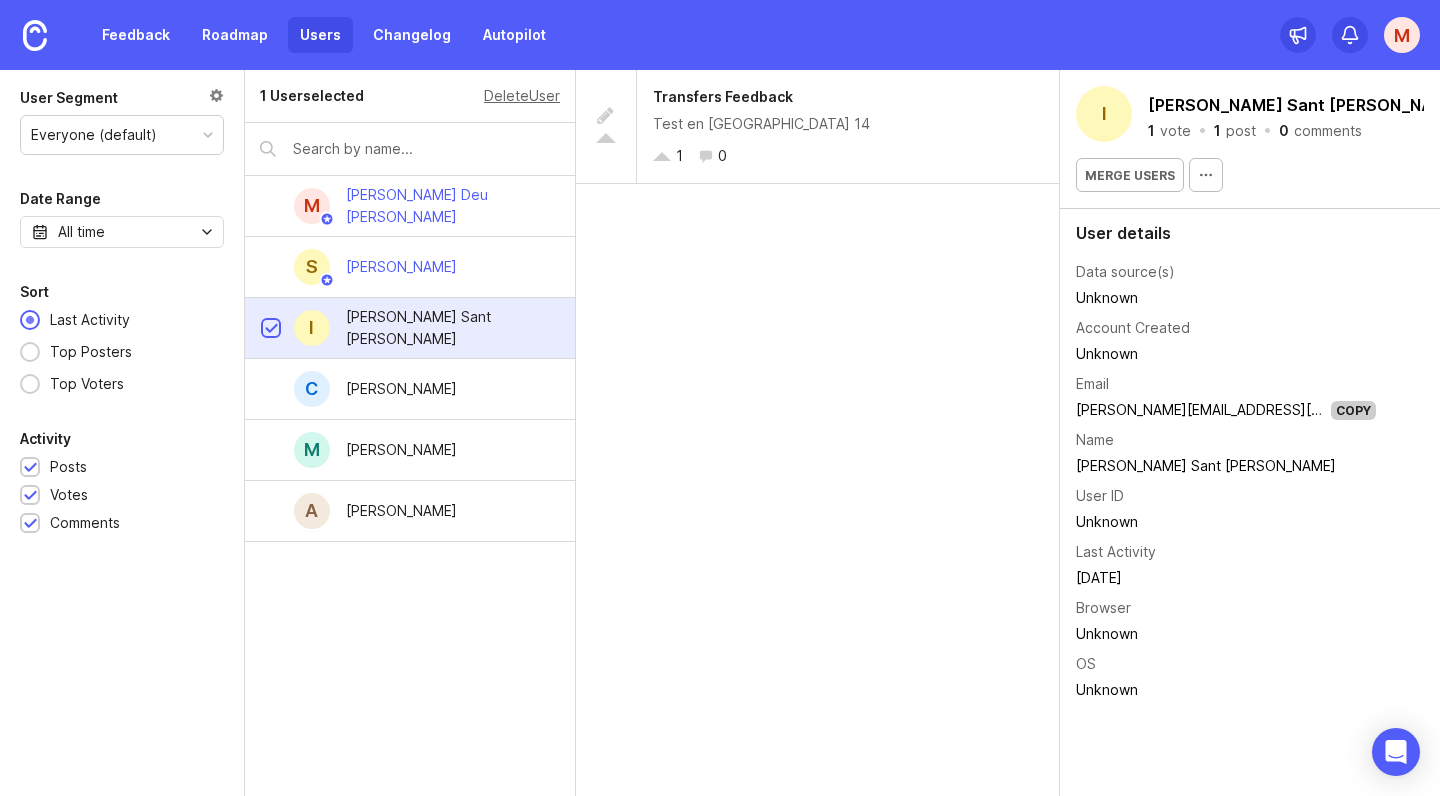 click on "User ID" at bounding box center (1100, 496) 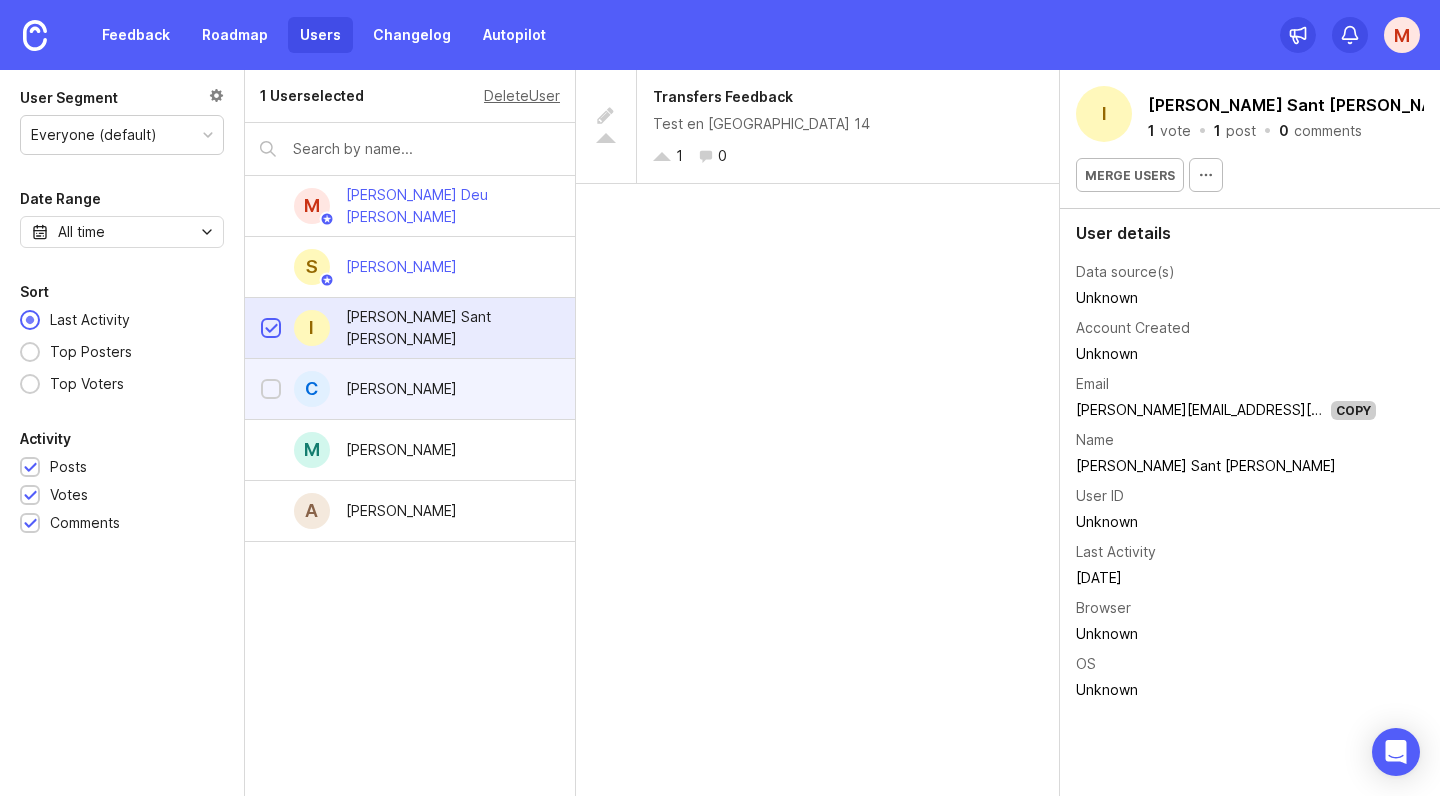 click on "Claudina Briozzo" at bounding box center (401, 389) 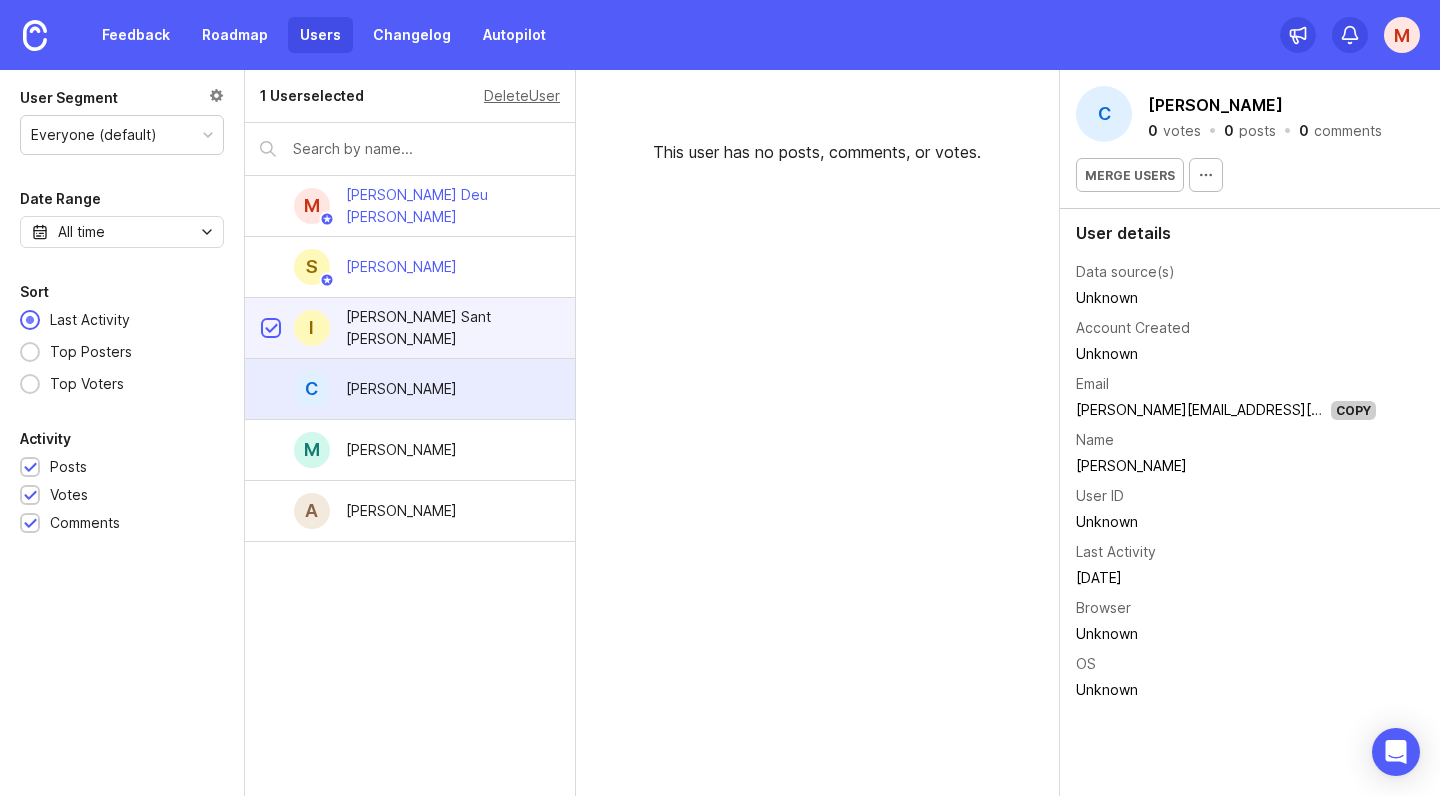 click at bounding box center [271, 328] 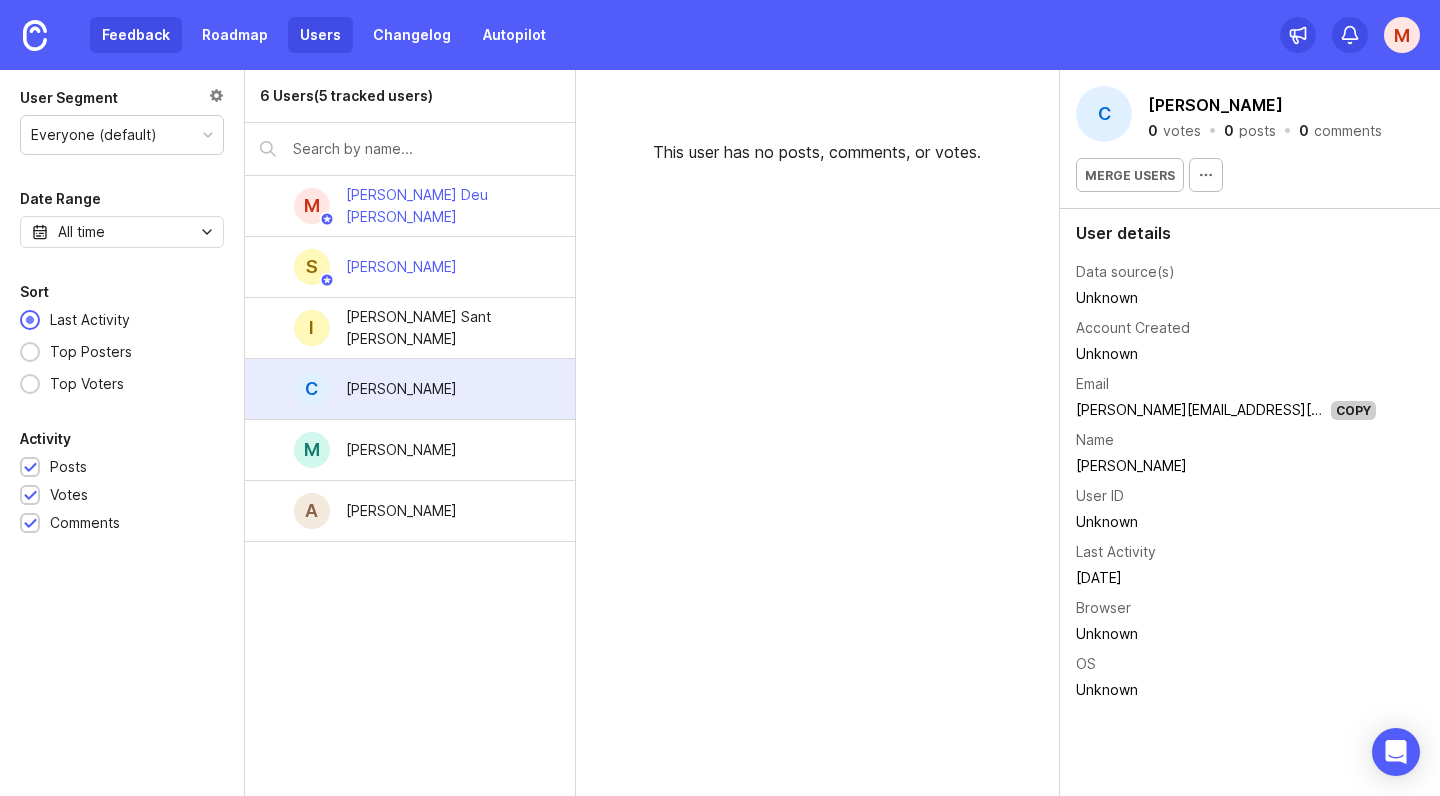 click on "Feedback" at bounding box center (136, 35) 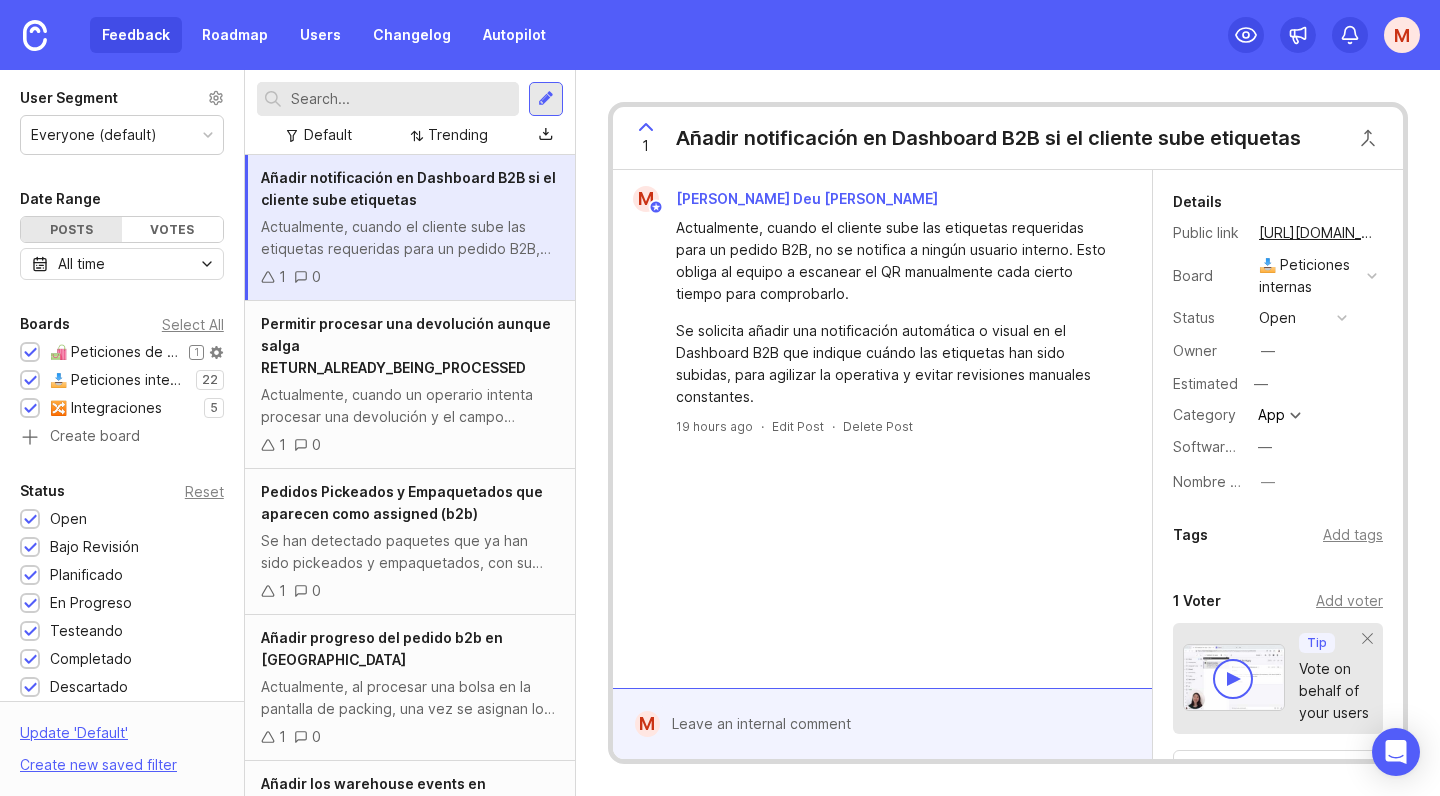 click at bounding box center (30, 353) 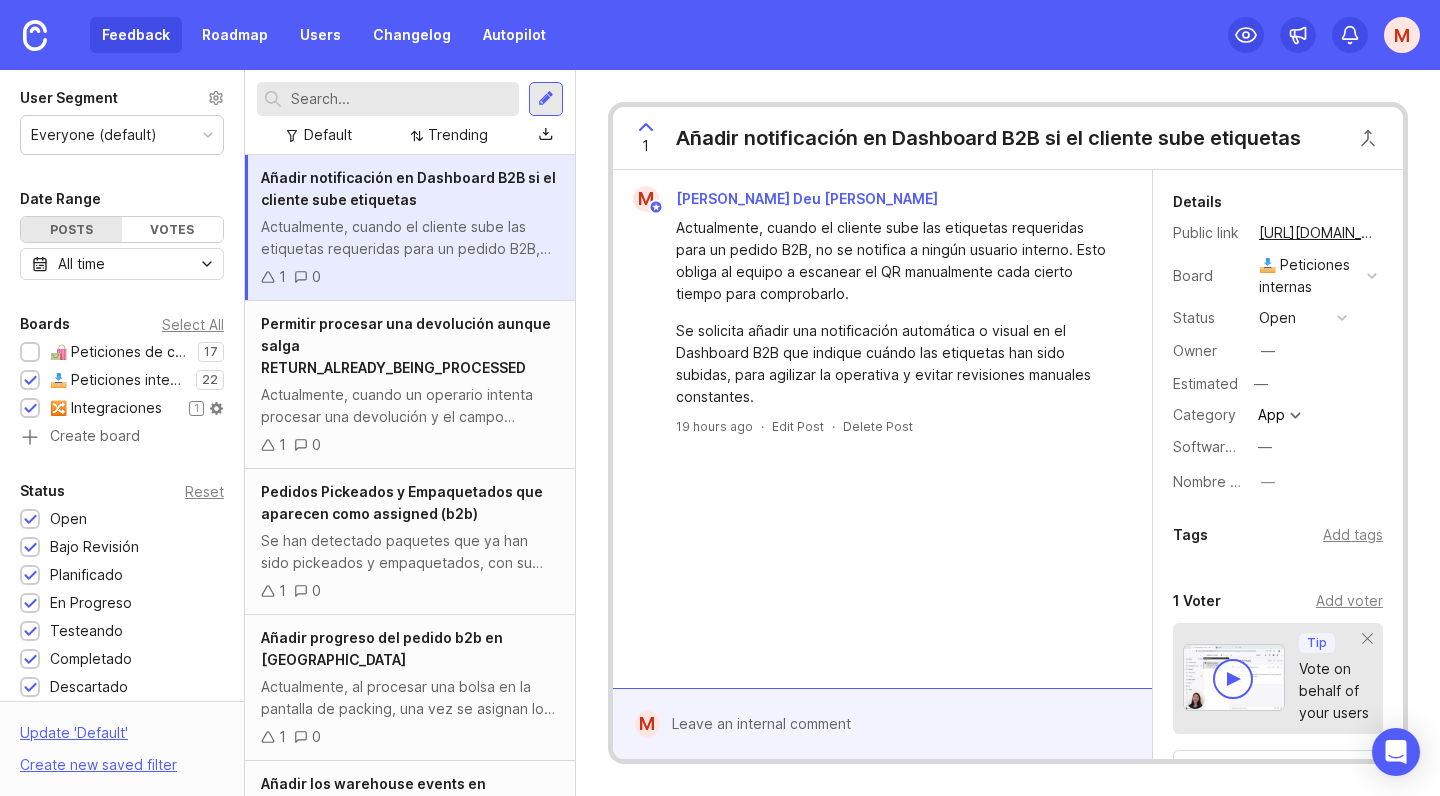 click at bounding box center [30, 409] 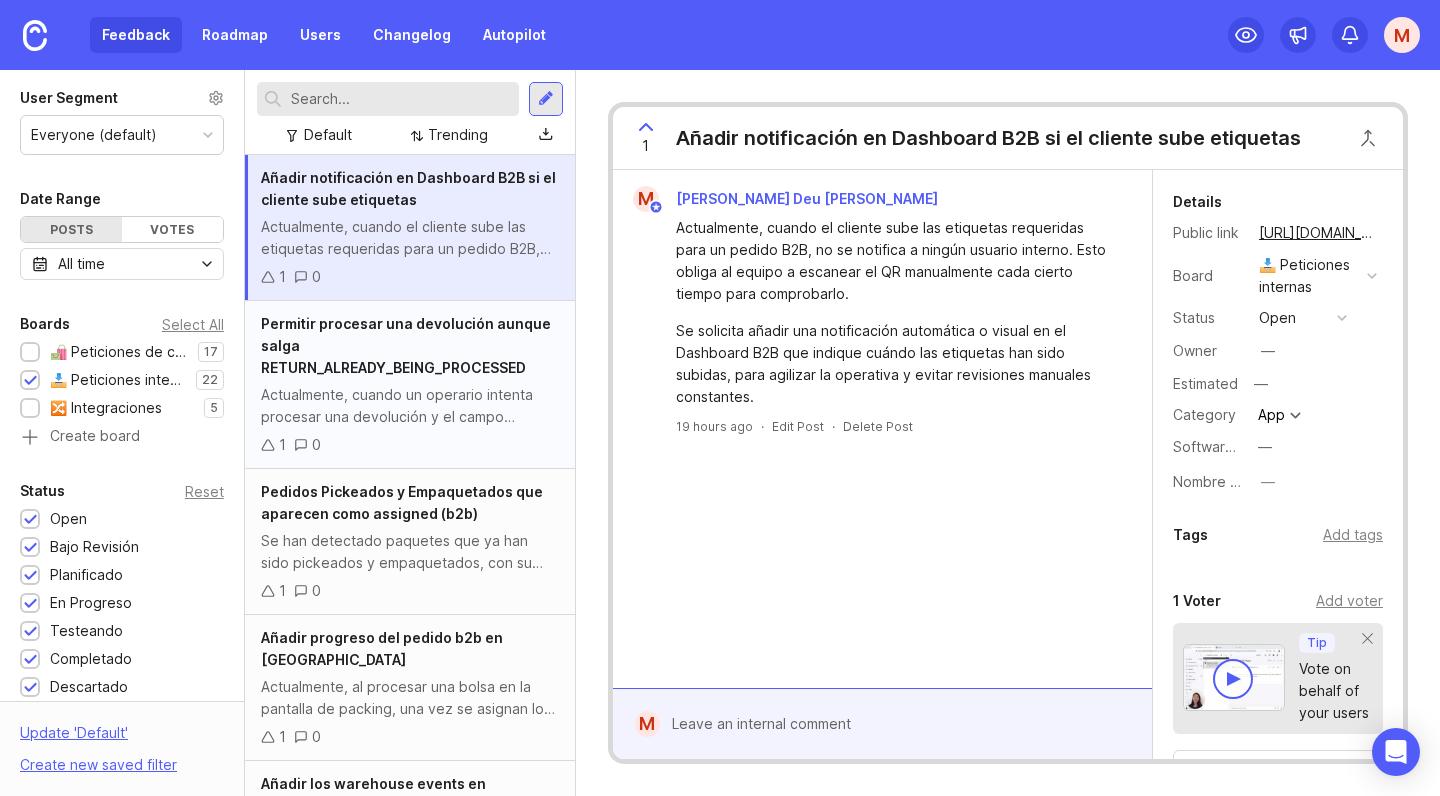 click on "Permitir procesar una devolución aunque salga RETURN_ALREADY_BEING_PROCESSED" at bounding box center [410, 346] 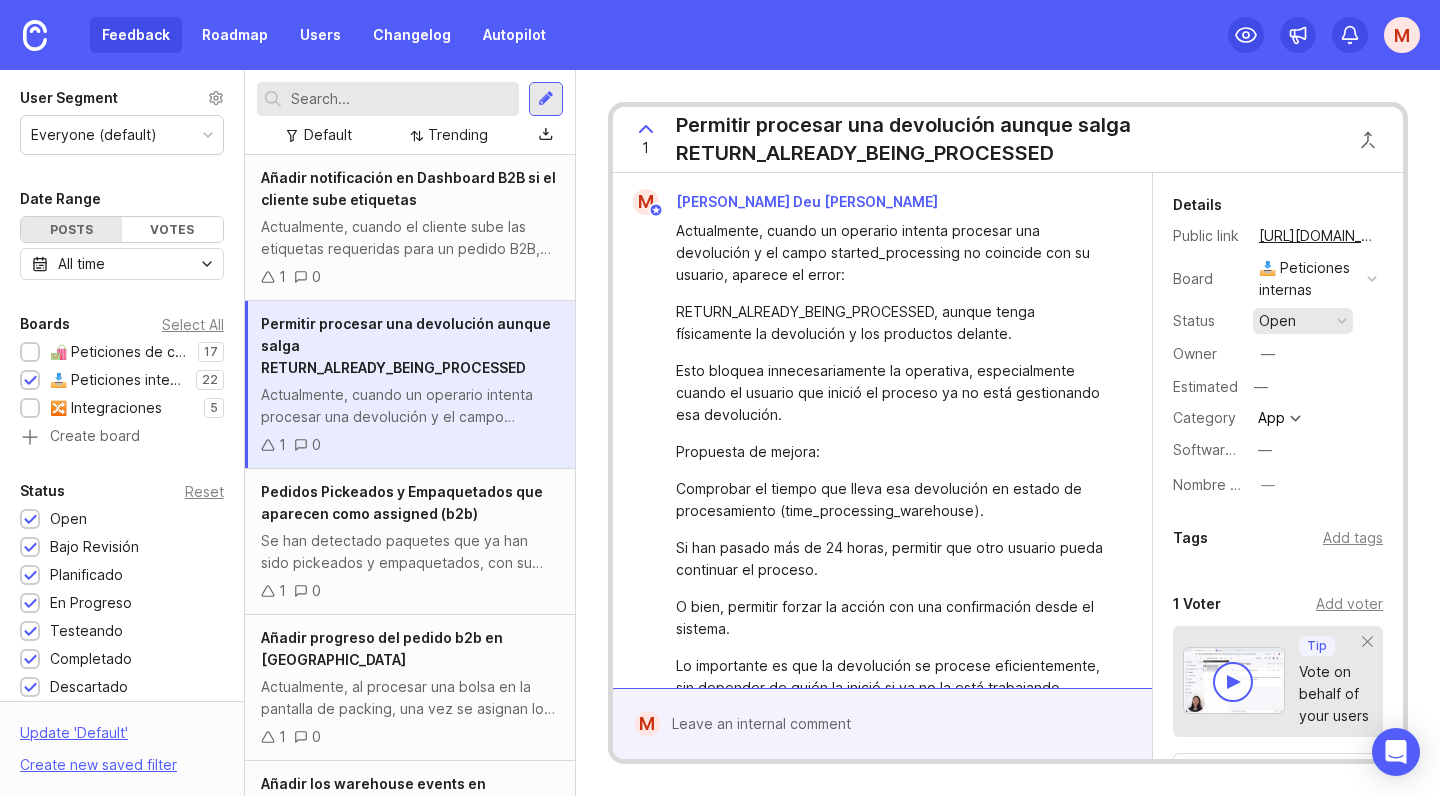 click at bounding box center (1342, 321) 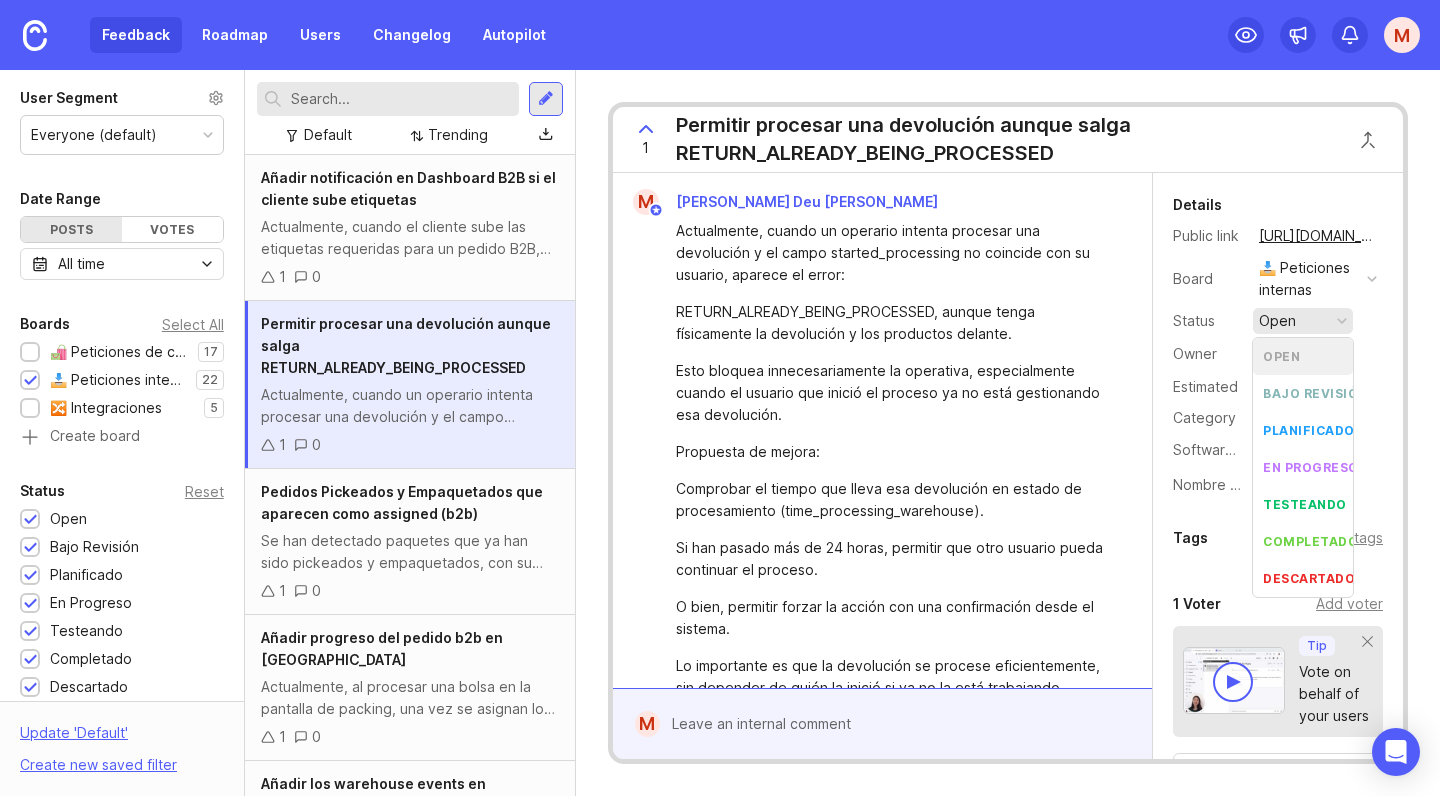 click at bounding box center (1342, 321) 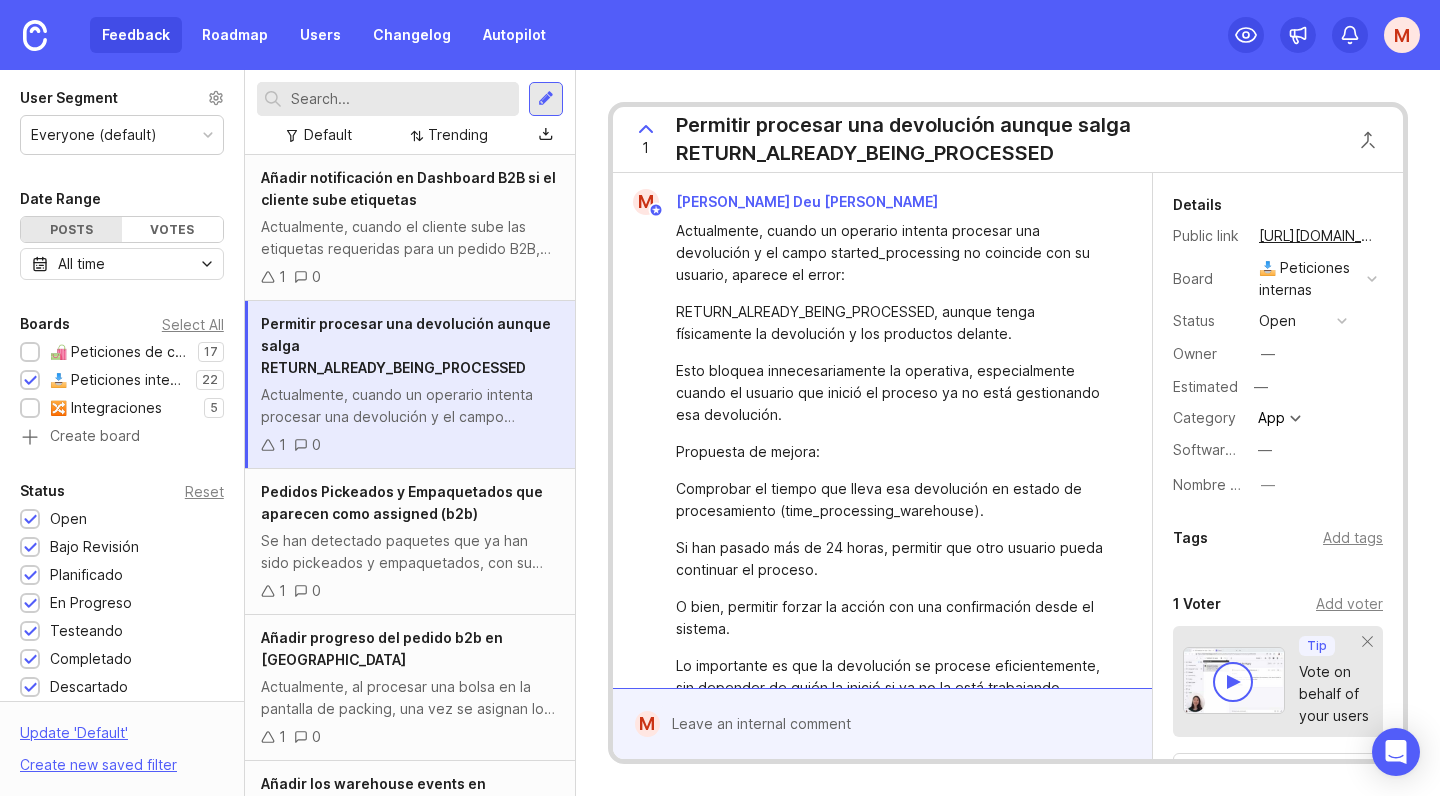 scroll, scrollTop: 0, scrollLeft: 0, axis: both 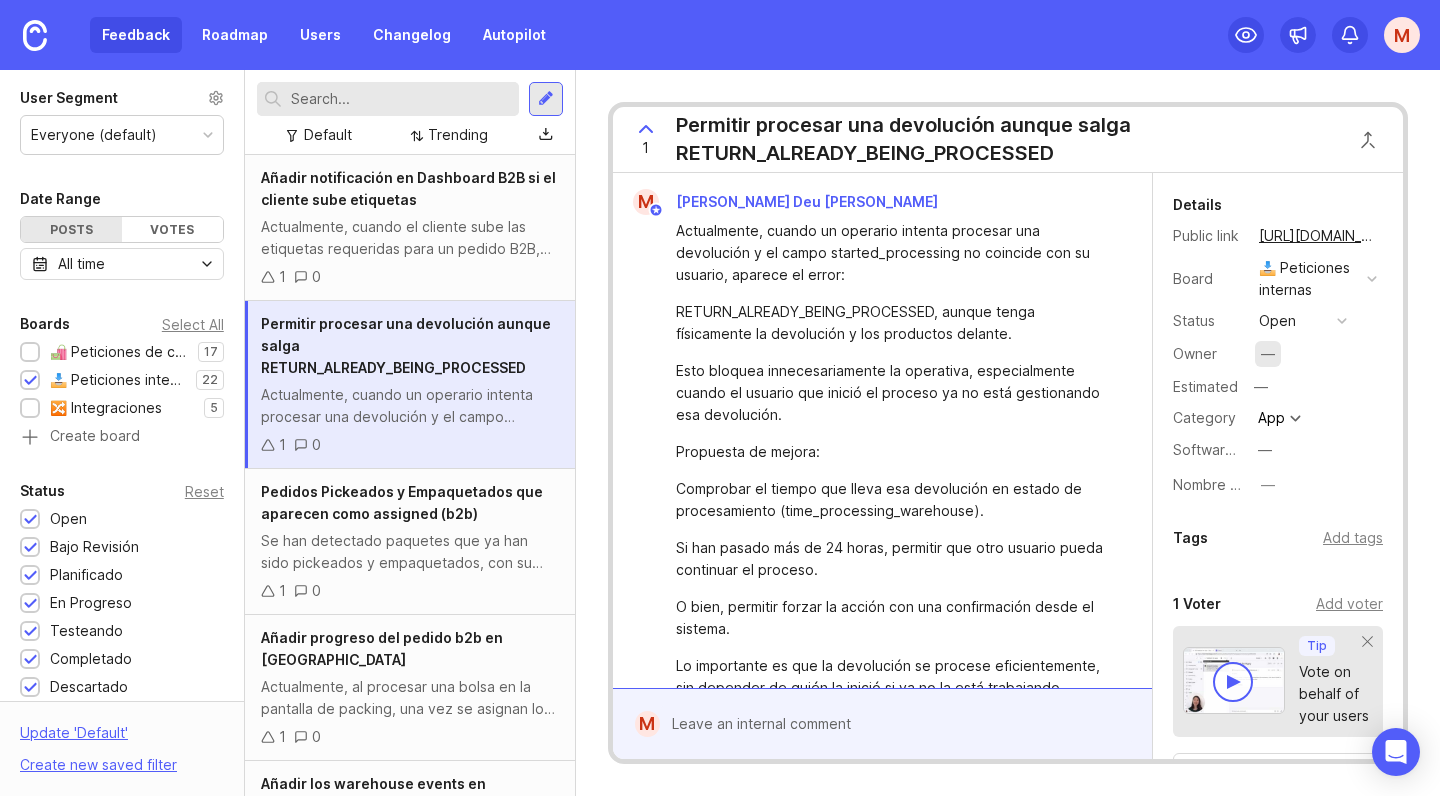 click on "—" at bounding box center (1268, 354) 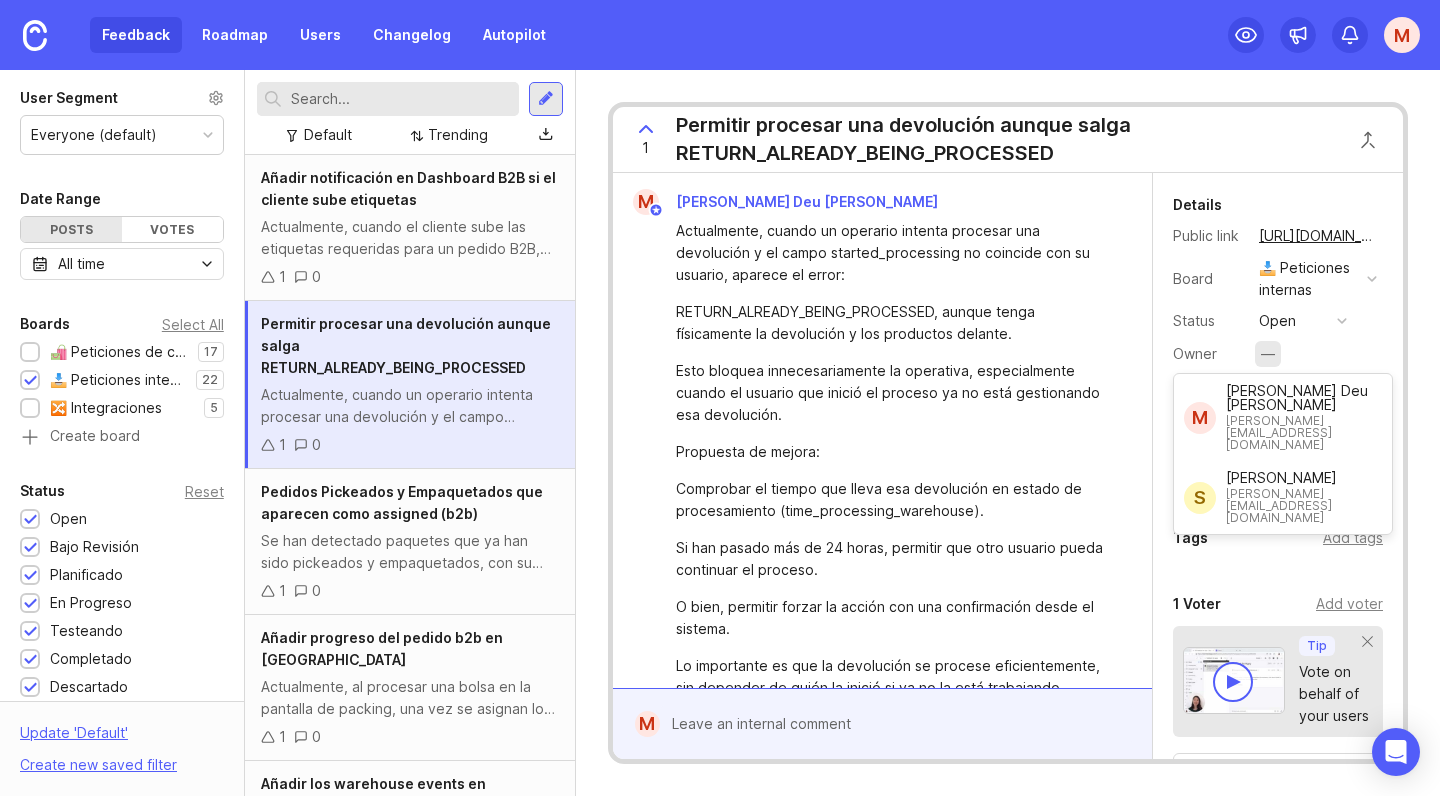click on "—" at bounding box center [1268, 354] 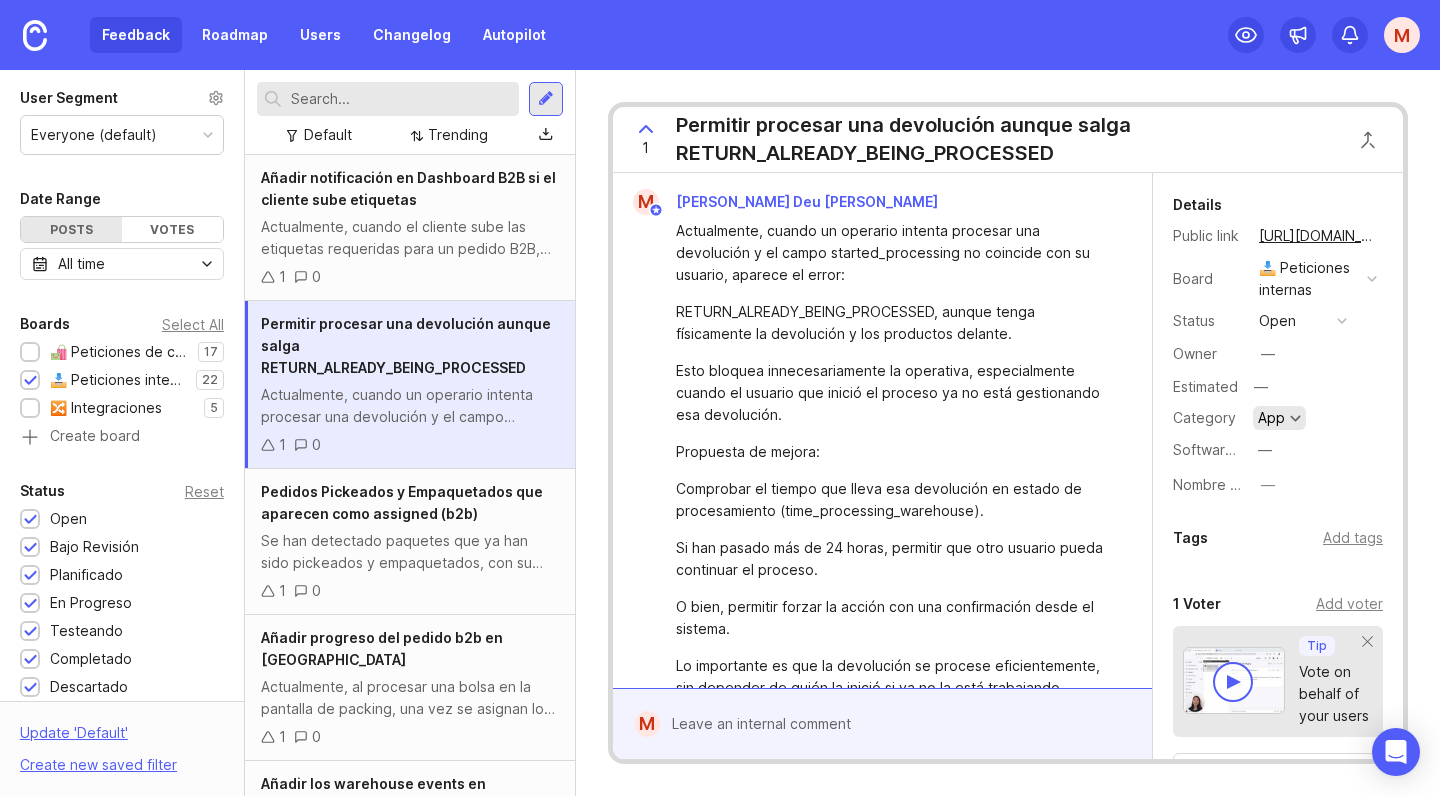 click at bounding box center [1295, 418] 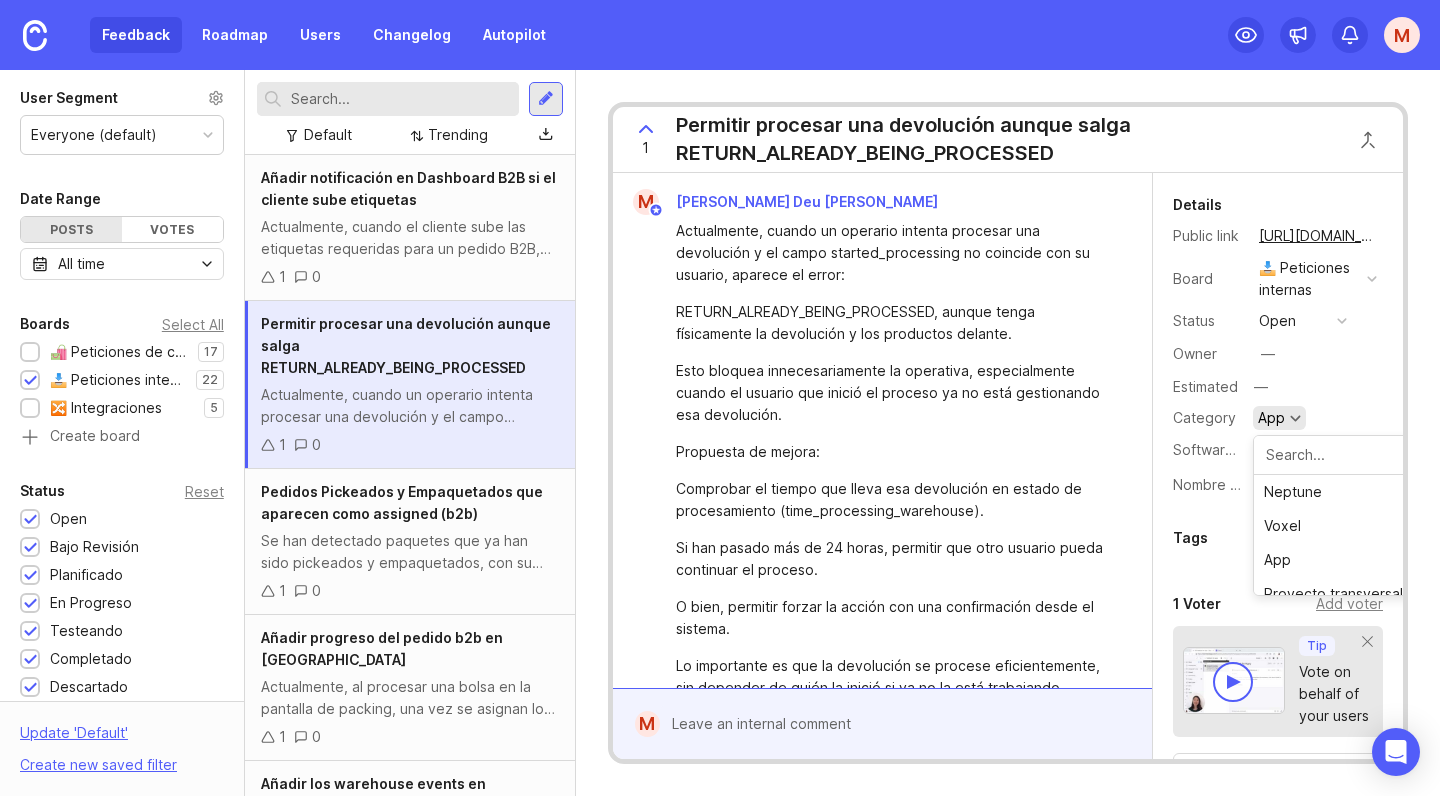 click at bounding box center (1295, 418) 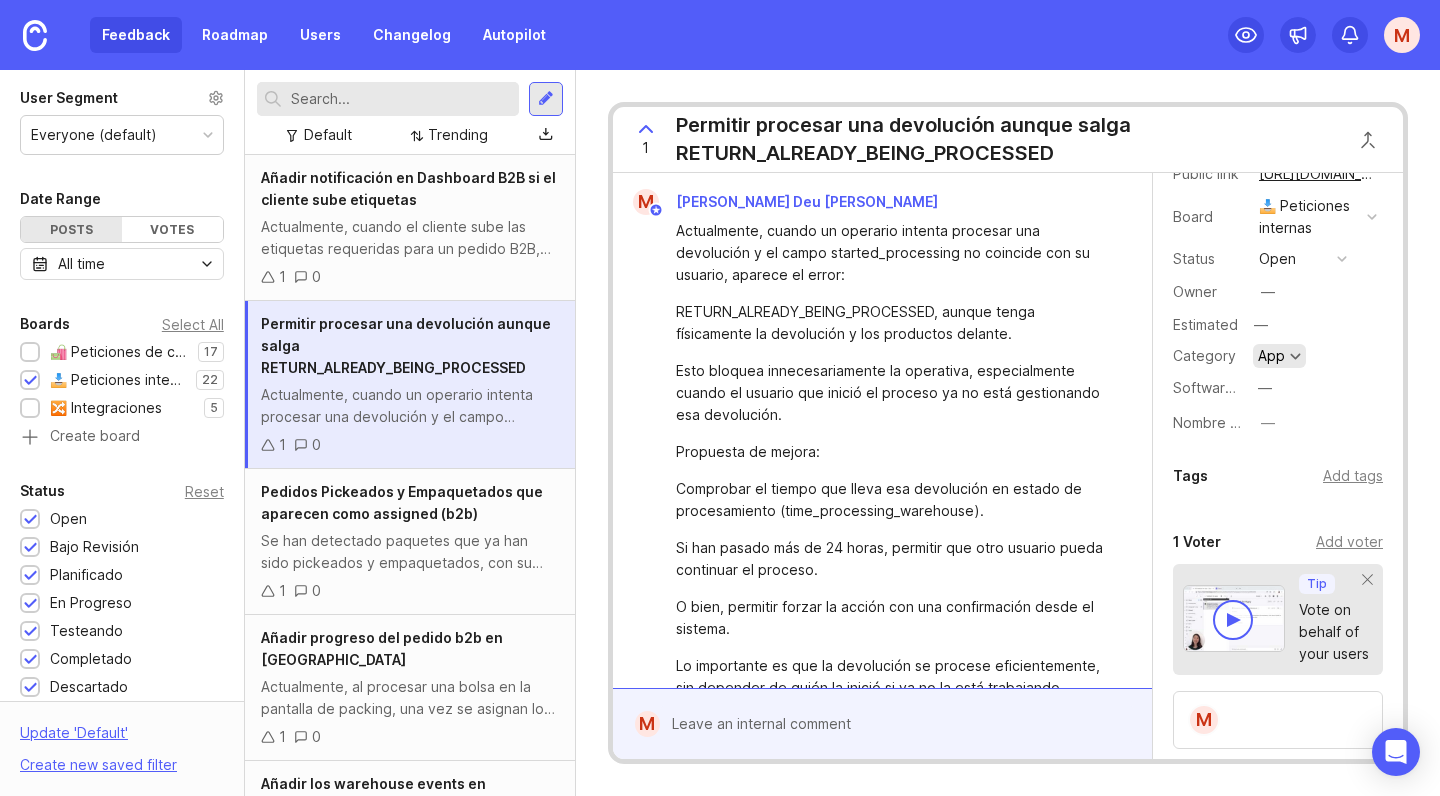 scroll, scrollTop: 64, scrollLeft: 0, axis: vertical 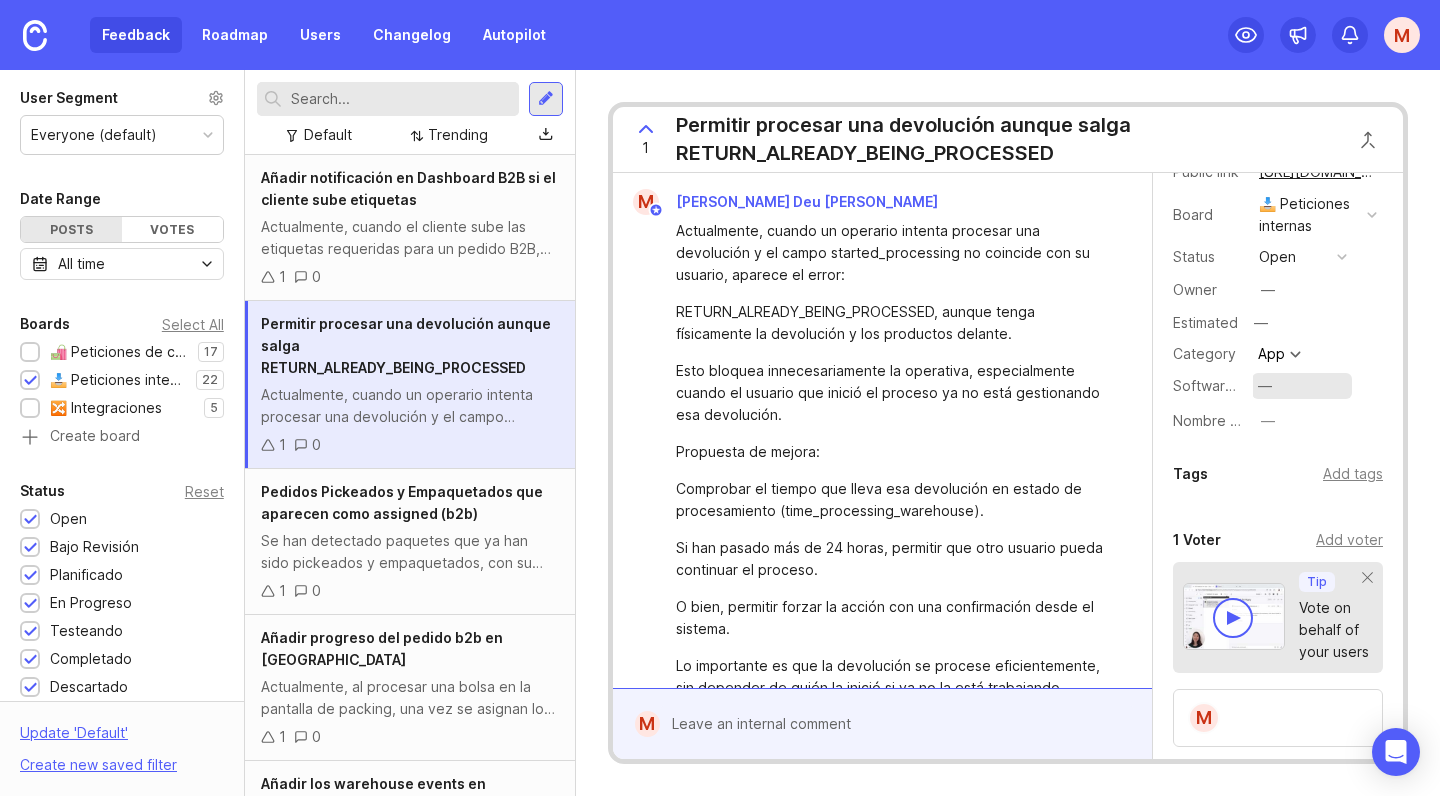 click on "—" at bounding box center (1265, 386) 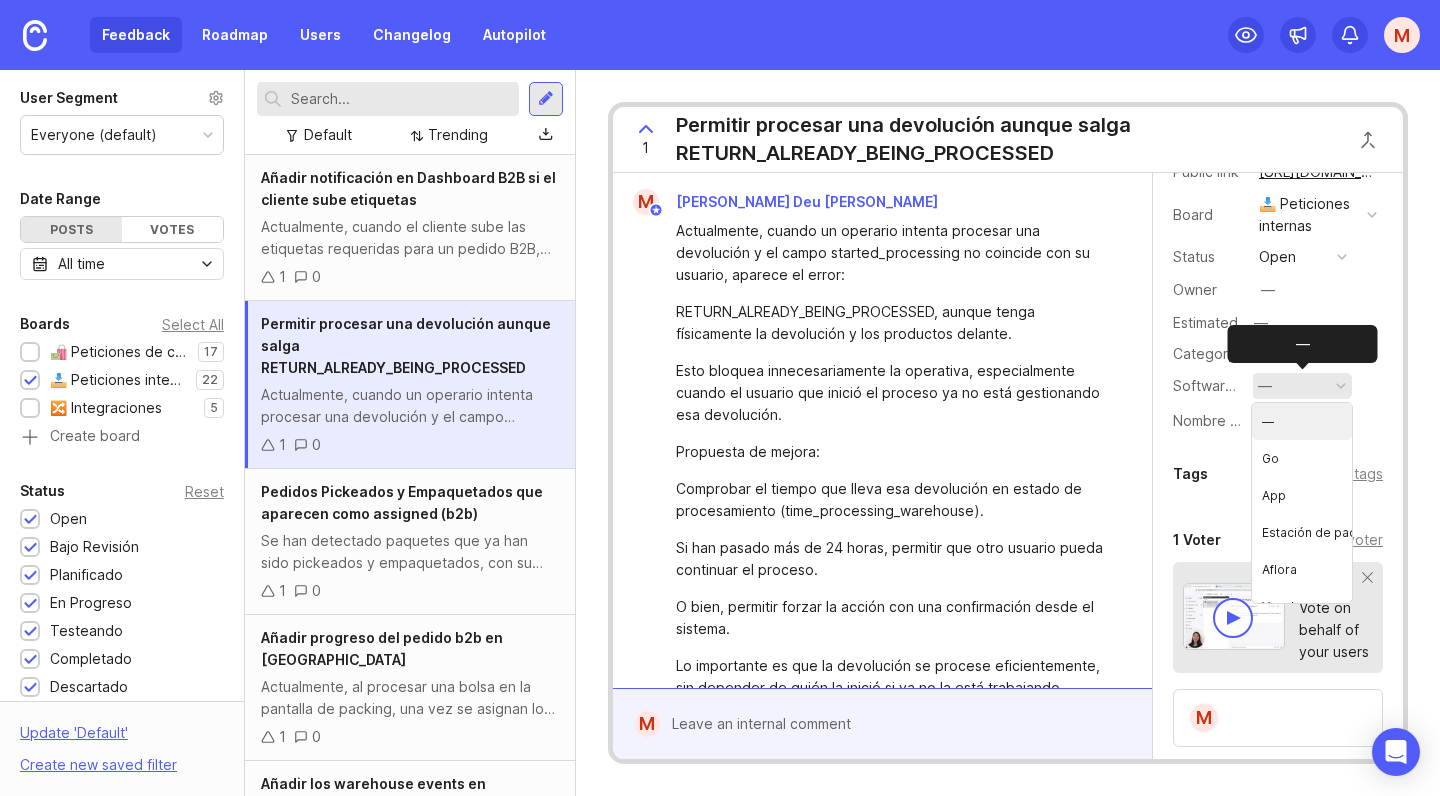 click on "—" at bounding box center [1265, 386] 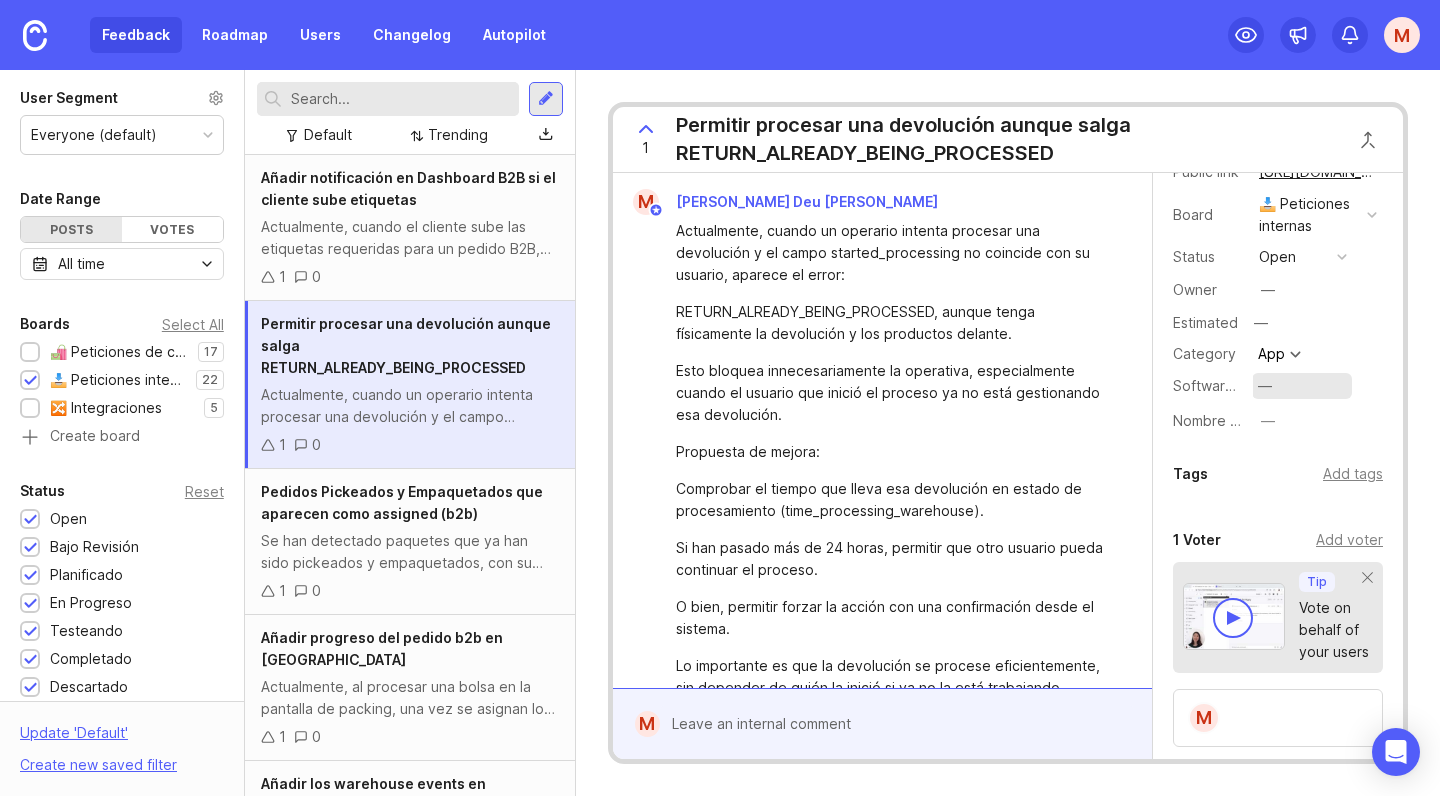 click on "—" at bounding box center (1265, 386) 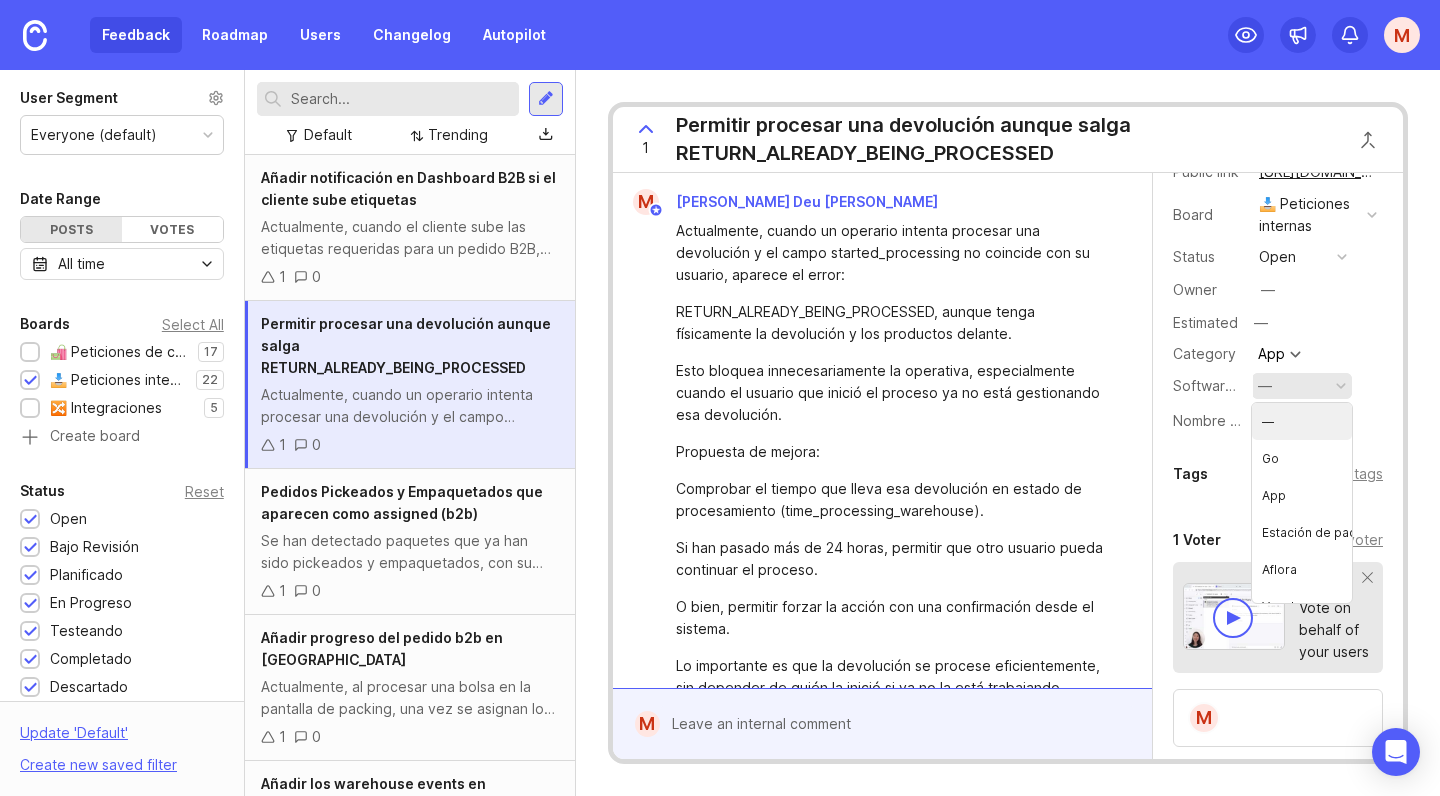 click on "—" at bounding box center [1265, 386] 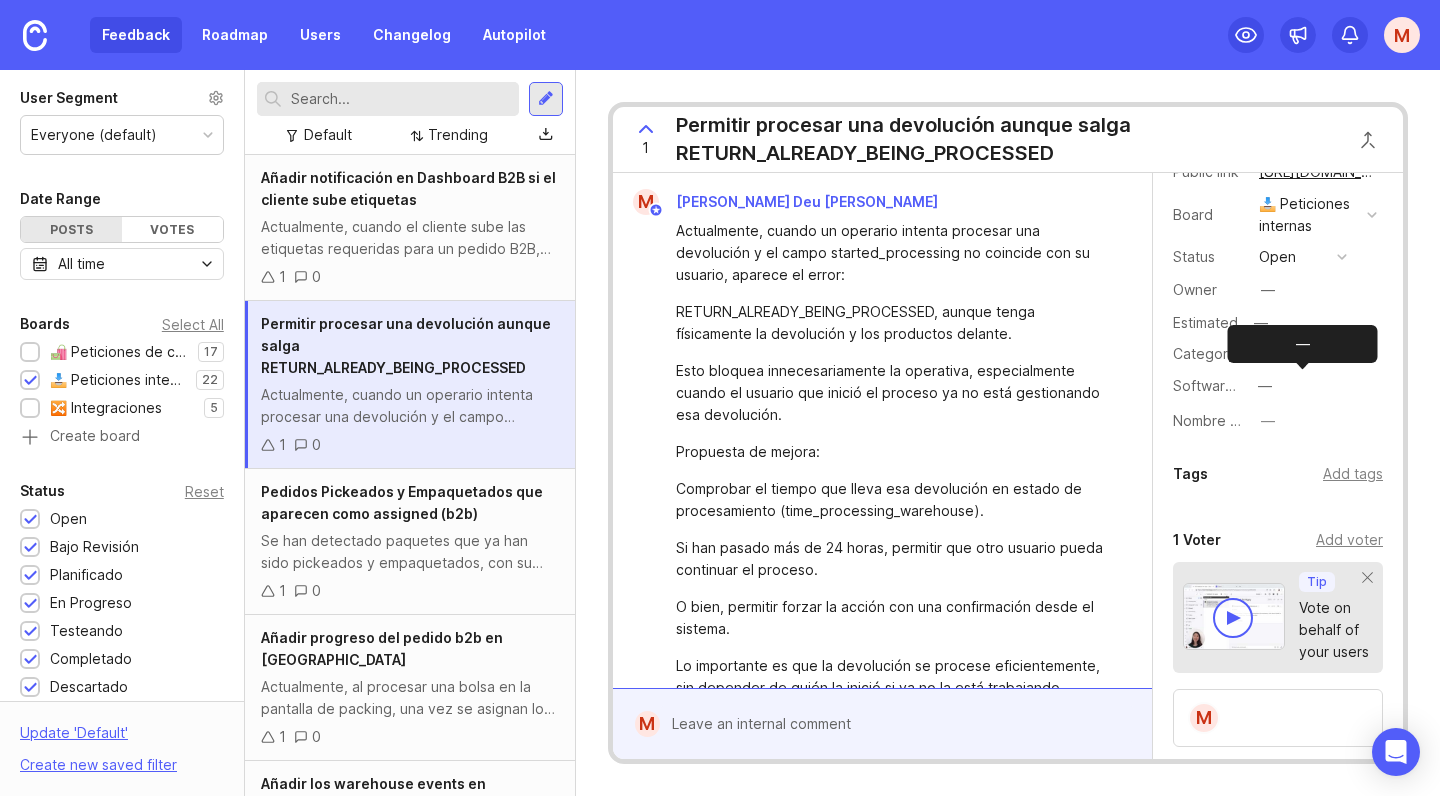 click at bounding box center [1303, 368] 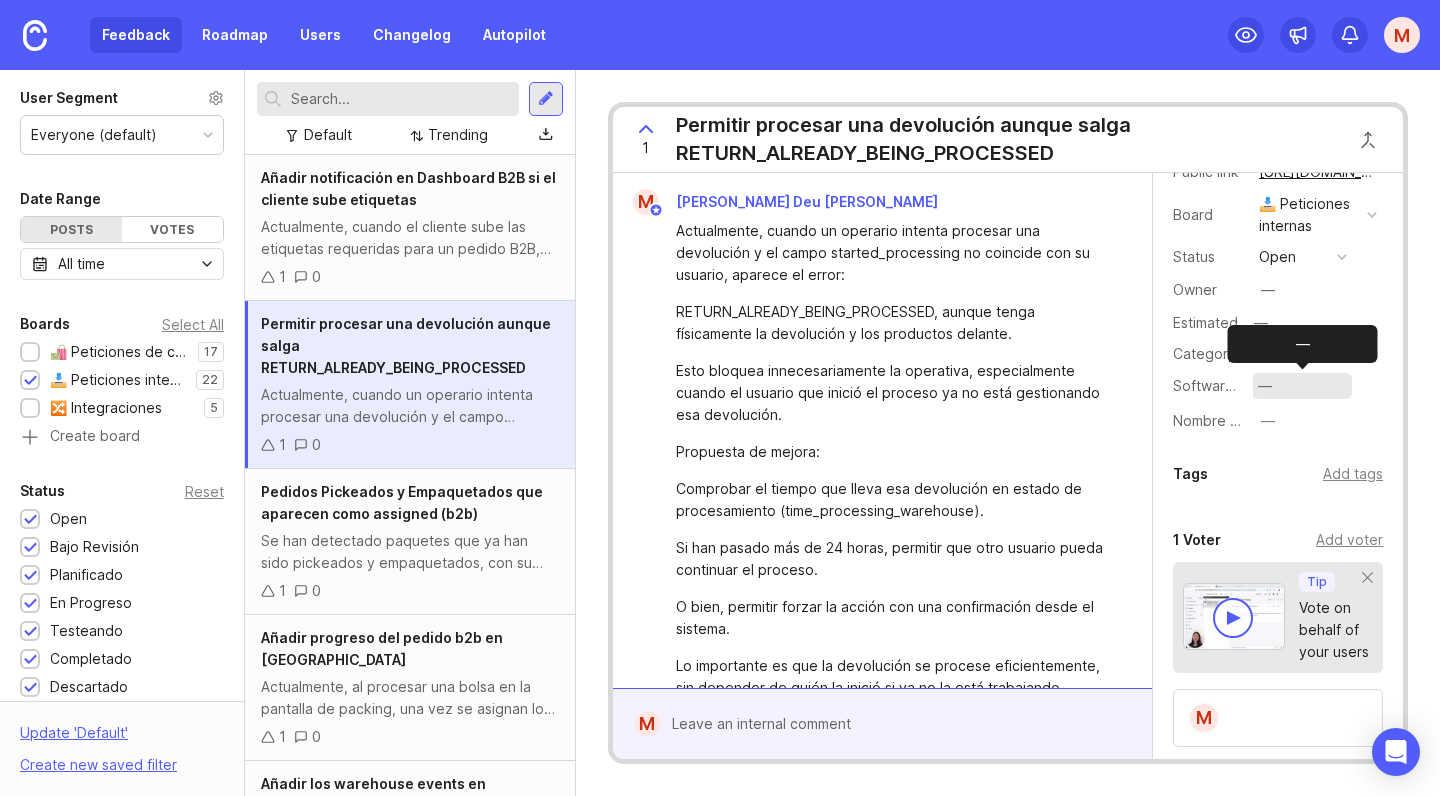 click on "—" at bounding box center [1302, 386] 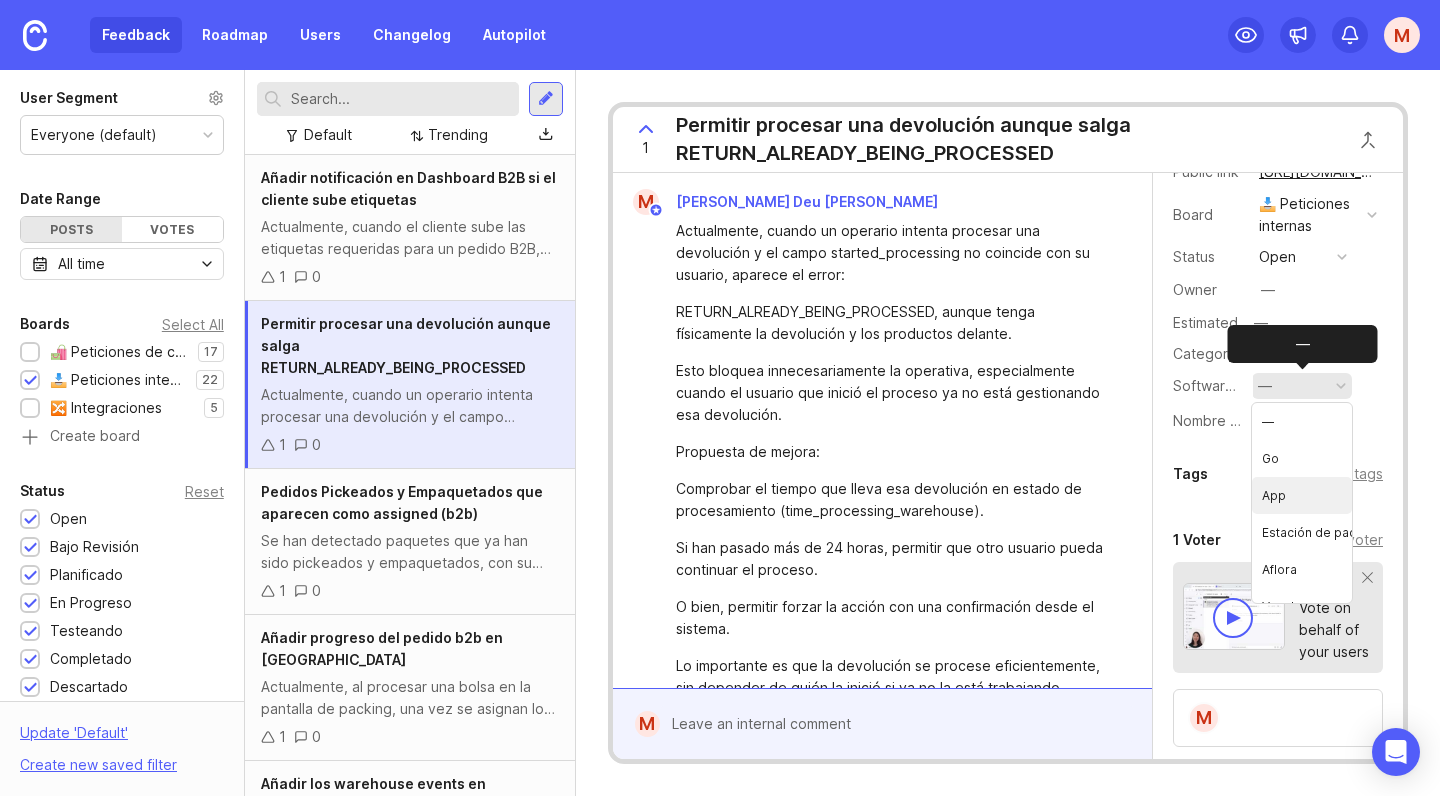 click on "App" at bounding box center [1302, 495] 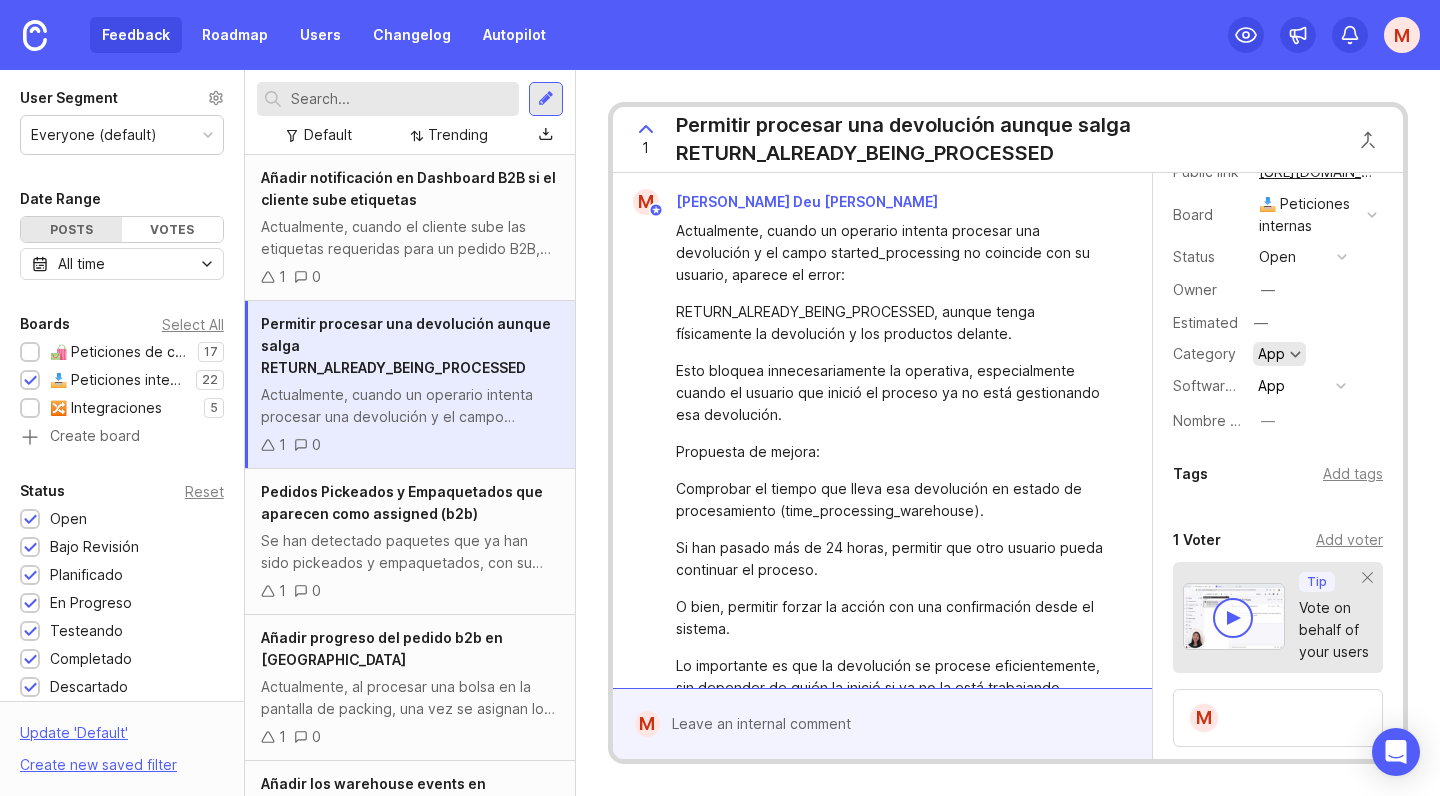 click on "App" at bounding box center [1271, 354] 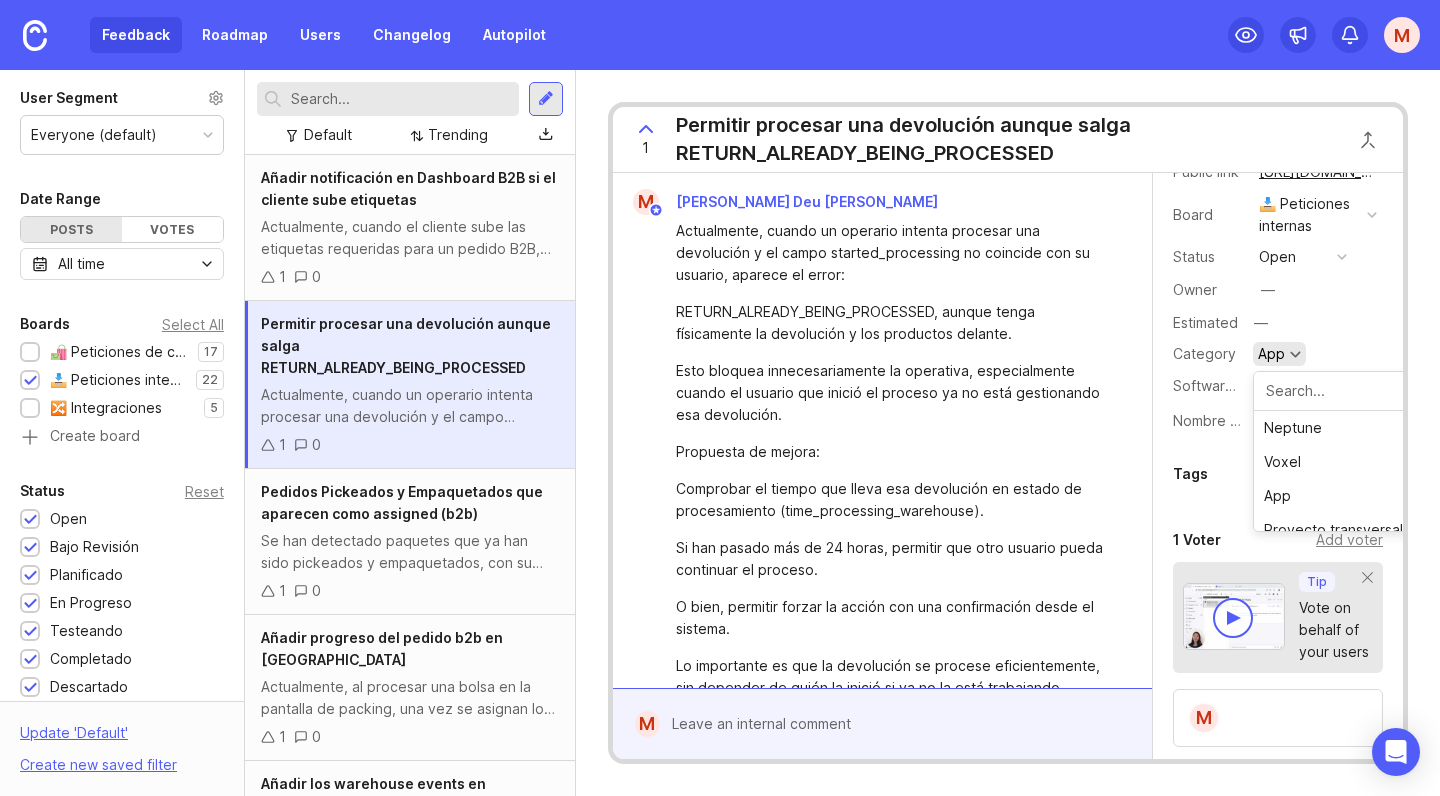 scroll, scrollTop: 0, scrollLeft: 0, axis: both 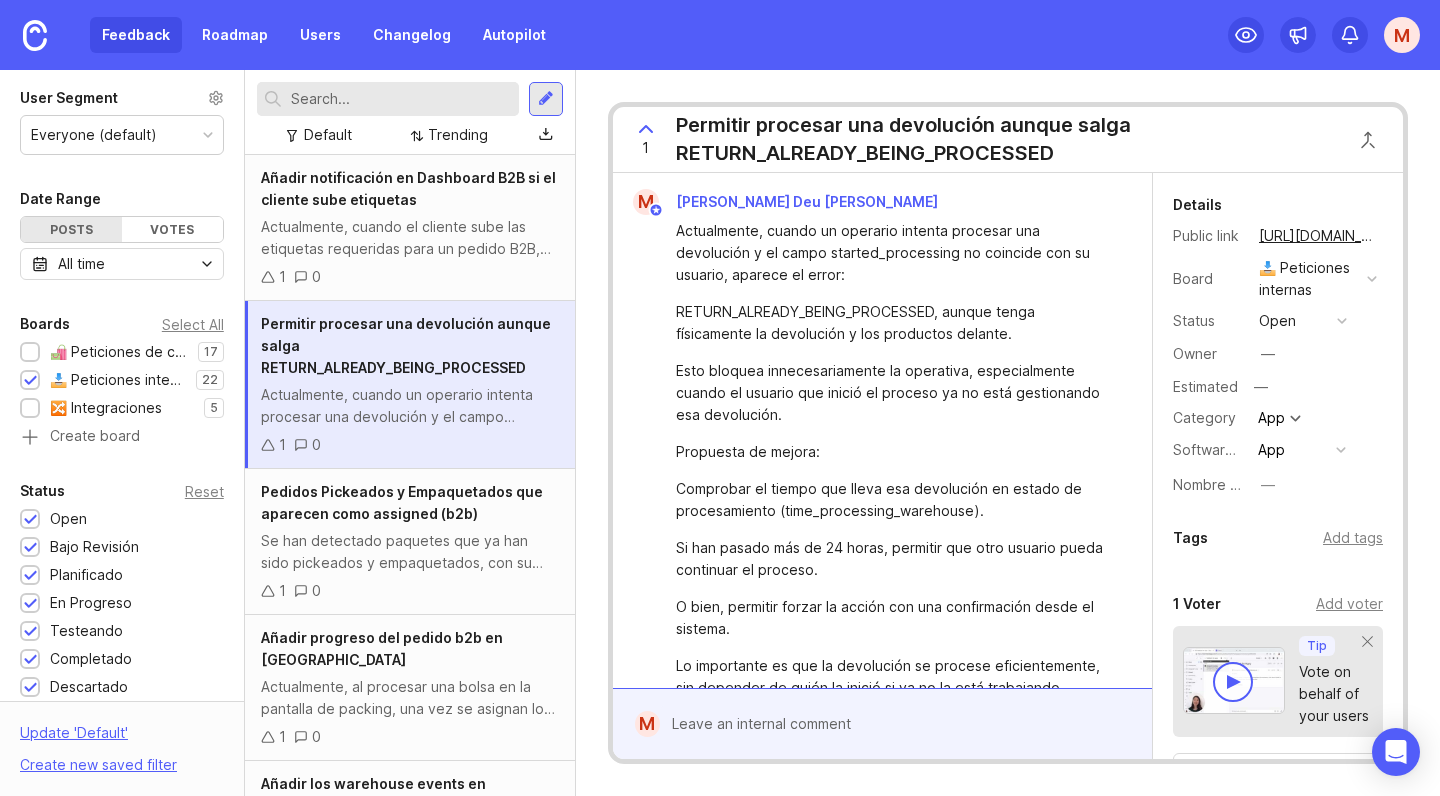 click on "—" at bounding box center (1268, 485) 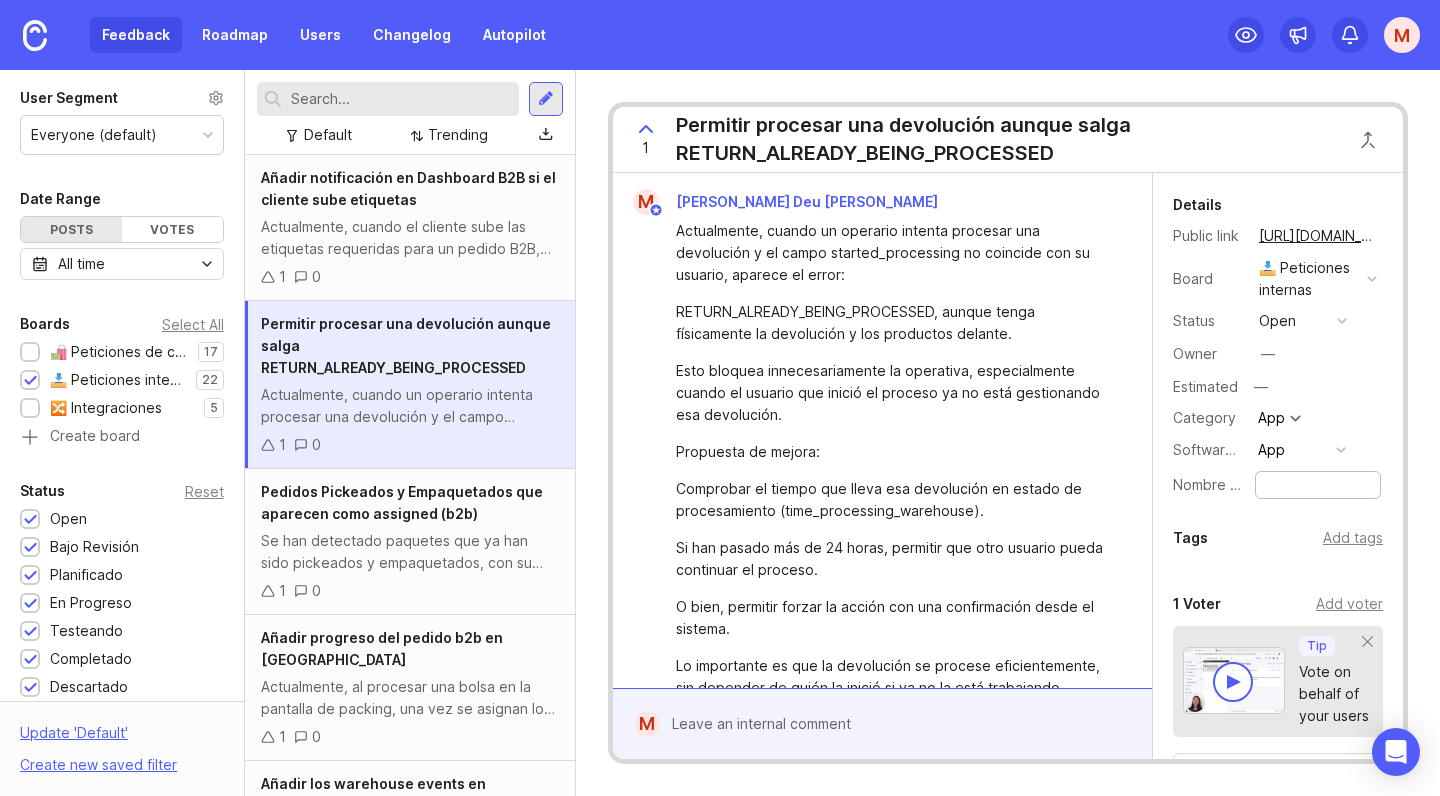 click on "Nombre cliente" at bounding box center (1224, 484) 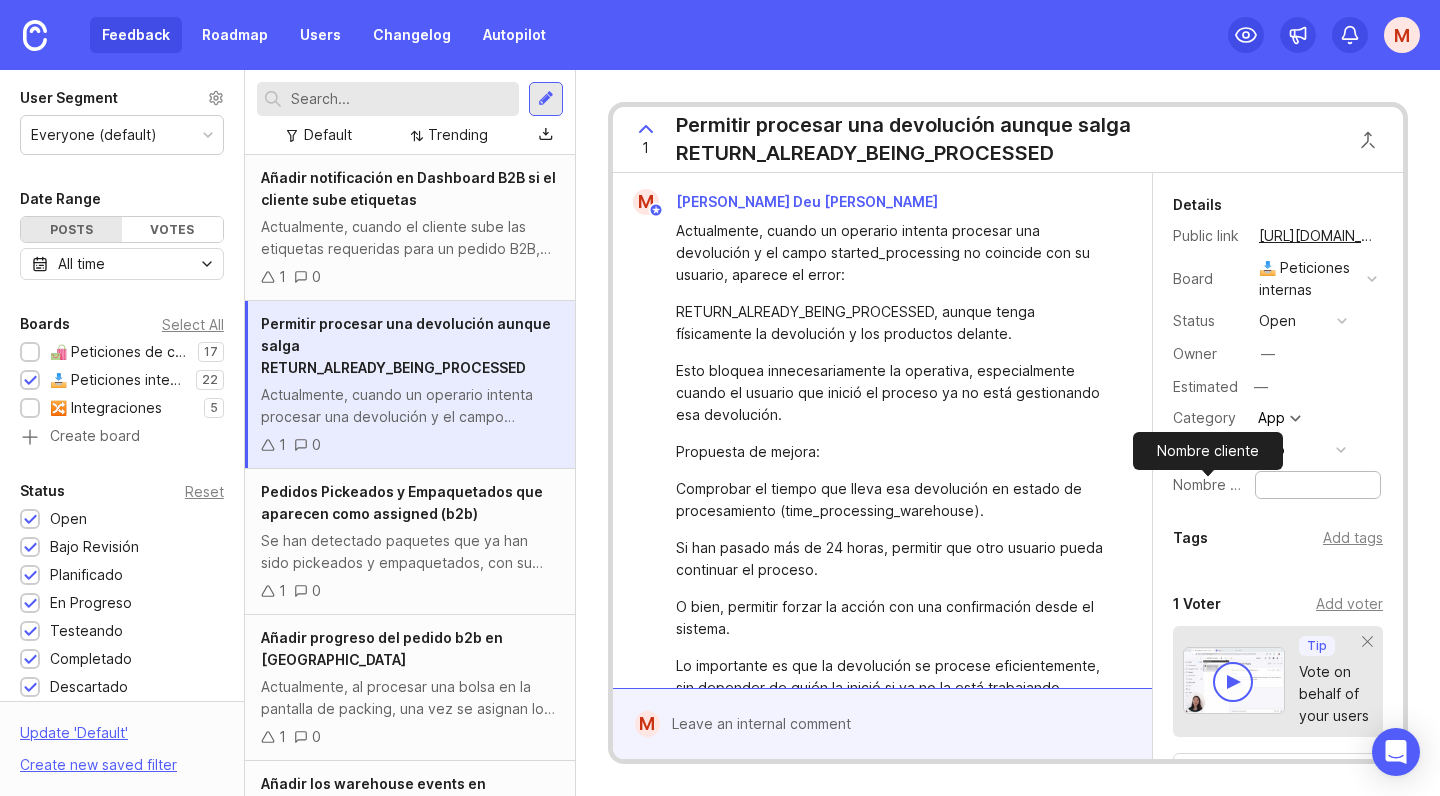 click on "Nombre cliente" at bounding box center (1224, 484) 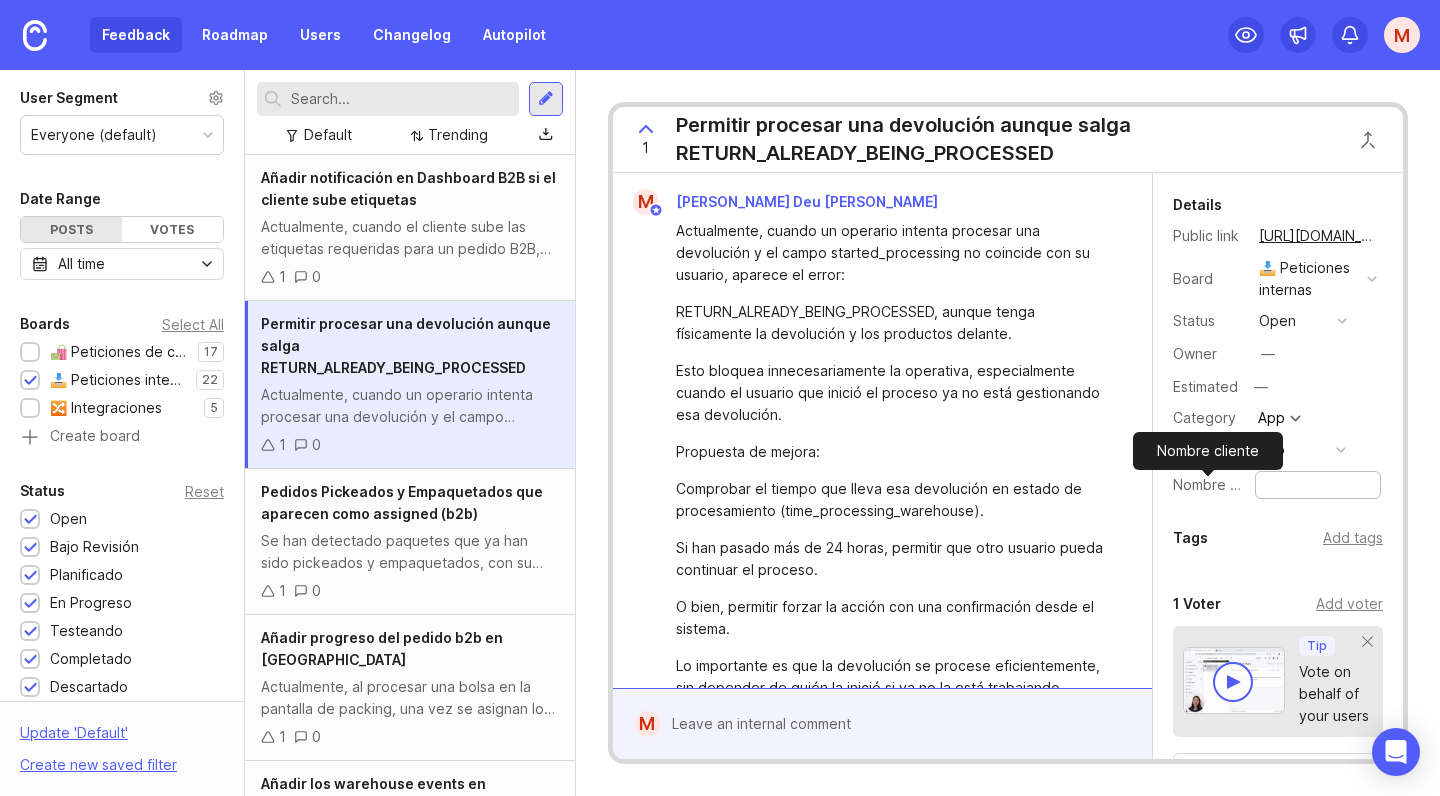 click on "Nombre cliente" at bounding box center [1318, 485] 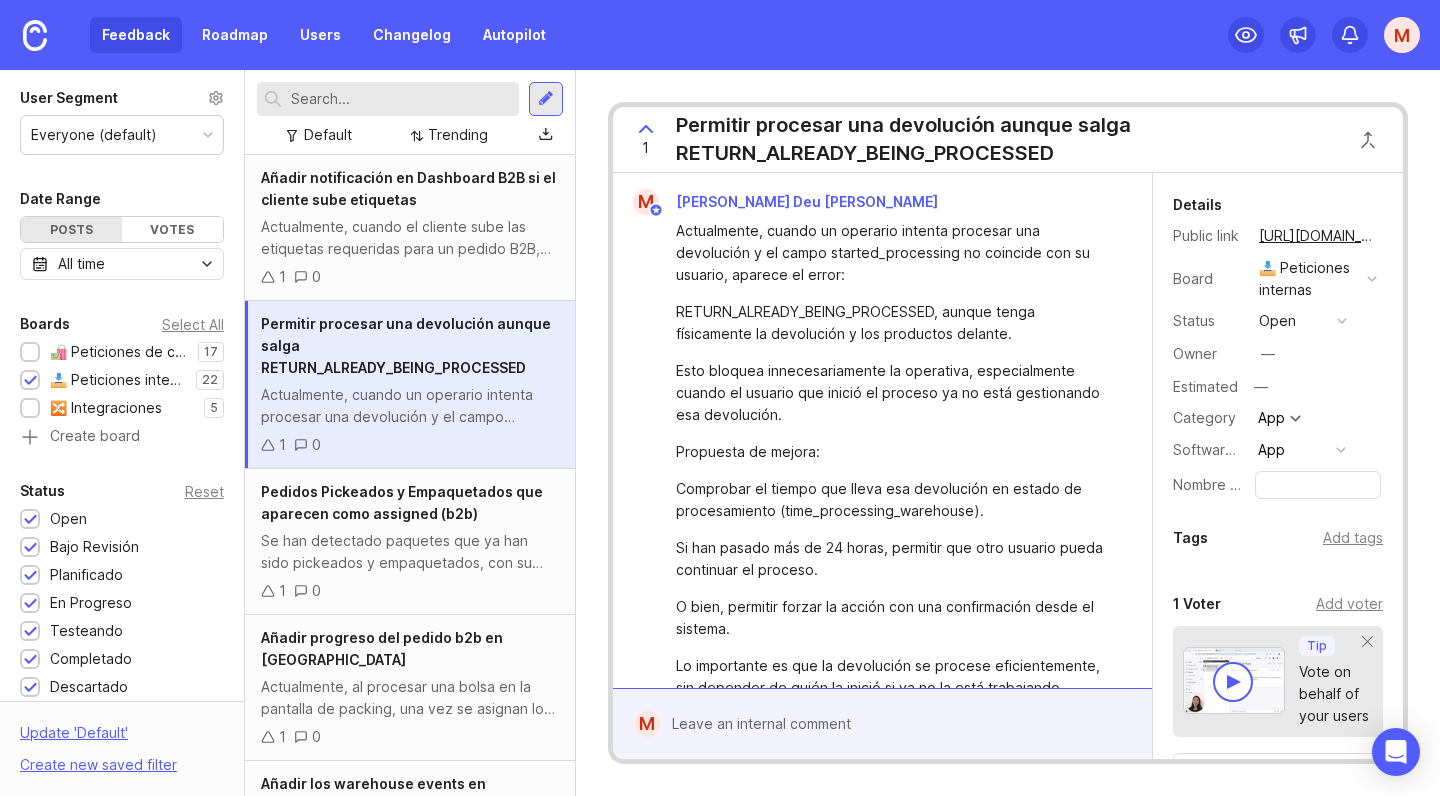 click on "Details Public link https://amphora-technologies.canny.io/peticiones-internas/p/permitir-procesar-una-devolucion-aunque-salga-return-already-being-processed Board 📥 Peticiones internas Status open Owner — Estimated — Category App Software affected App Nombre cliente Tags Add tags 1 Voter Add voter Tip Vote on behalf of your users M Roadmaps Add to roadmap" at bounding box center (1278, 615) 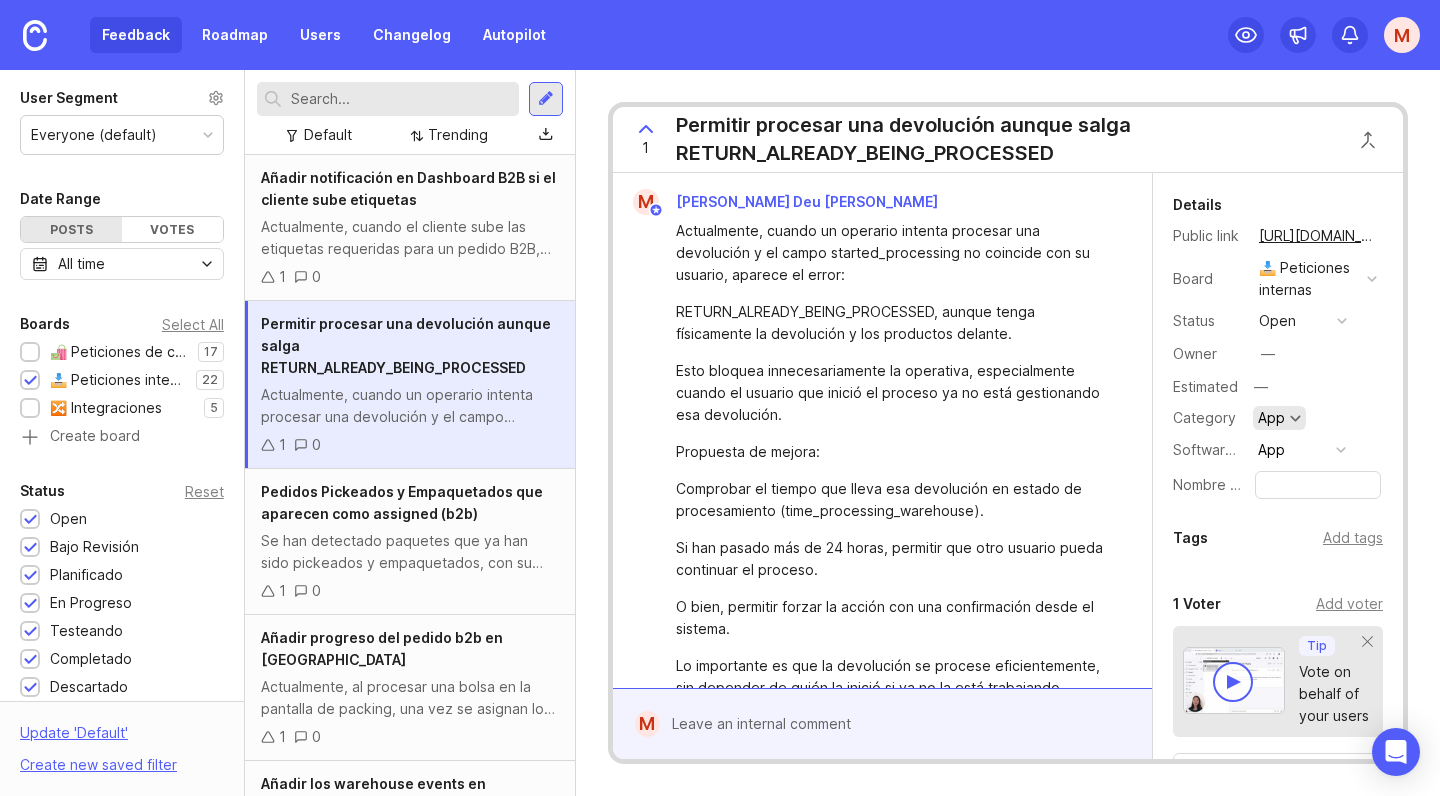 click on "App" at bounding box center [1279, 418] 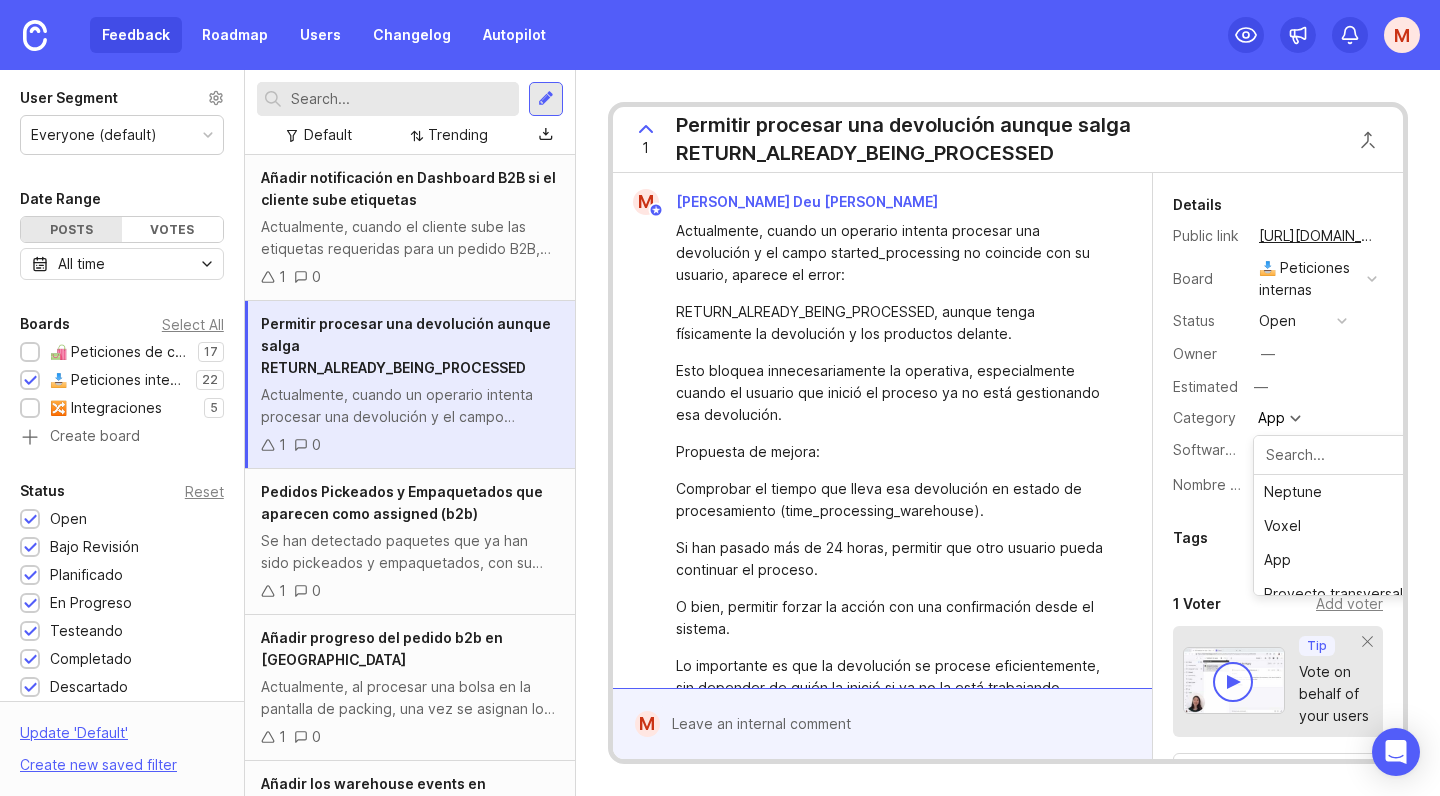 scroll, scrollTop: 0, scrollLeft: 0, axis: both 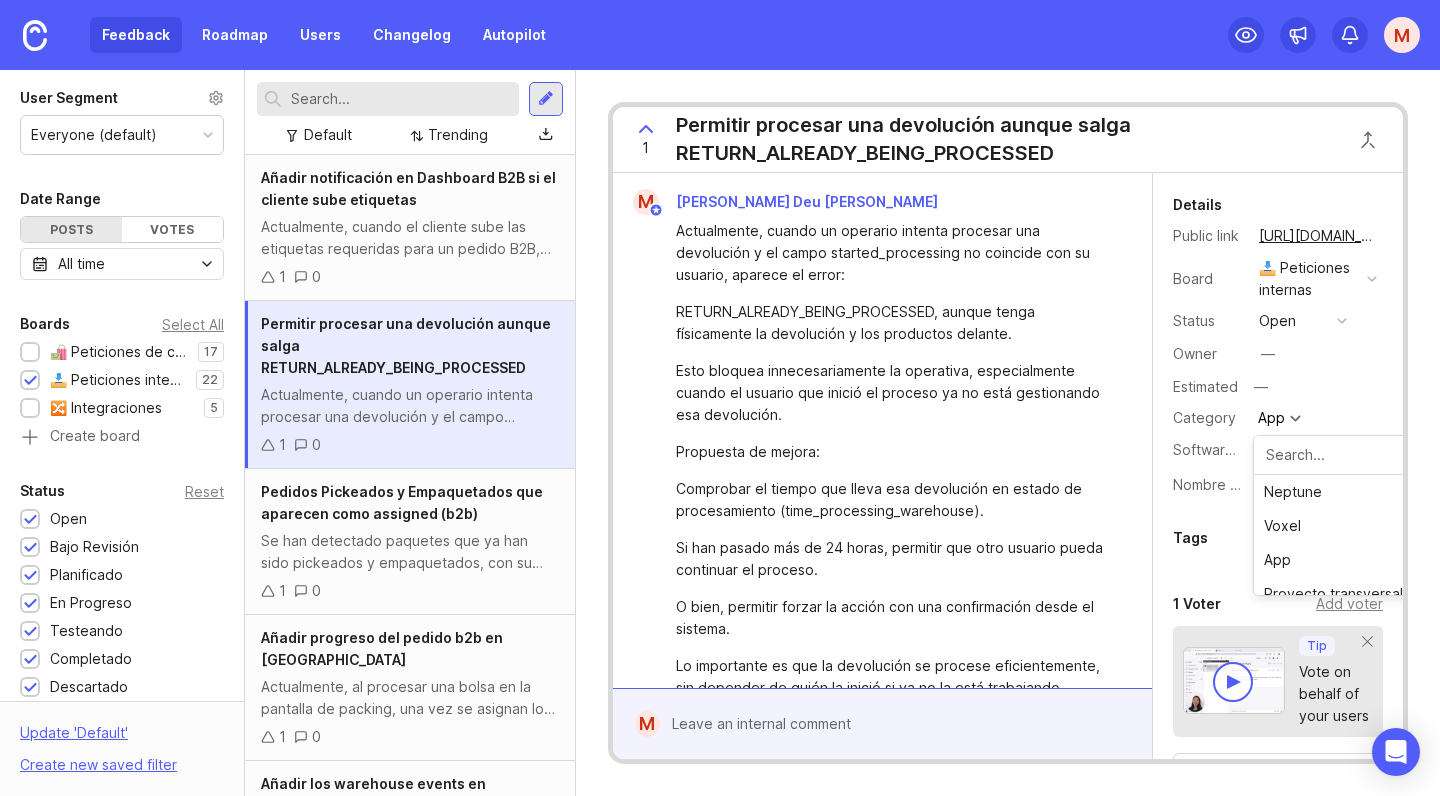click on "Category App Neptune Voxel App Proyecto transversal Uncategorized" at bounding box center [1278, 418] 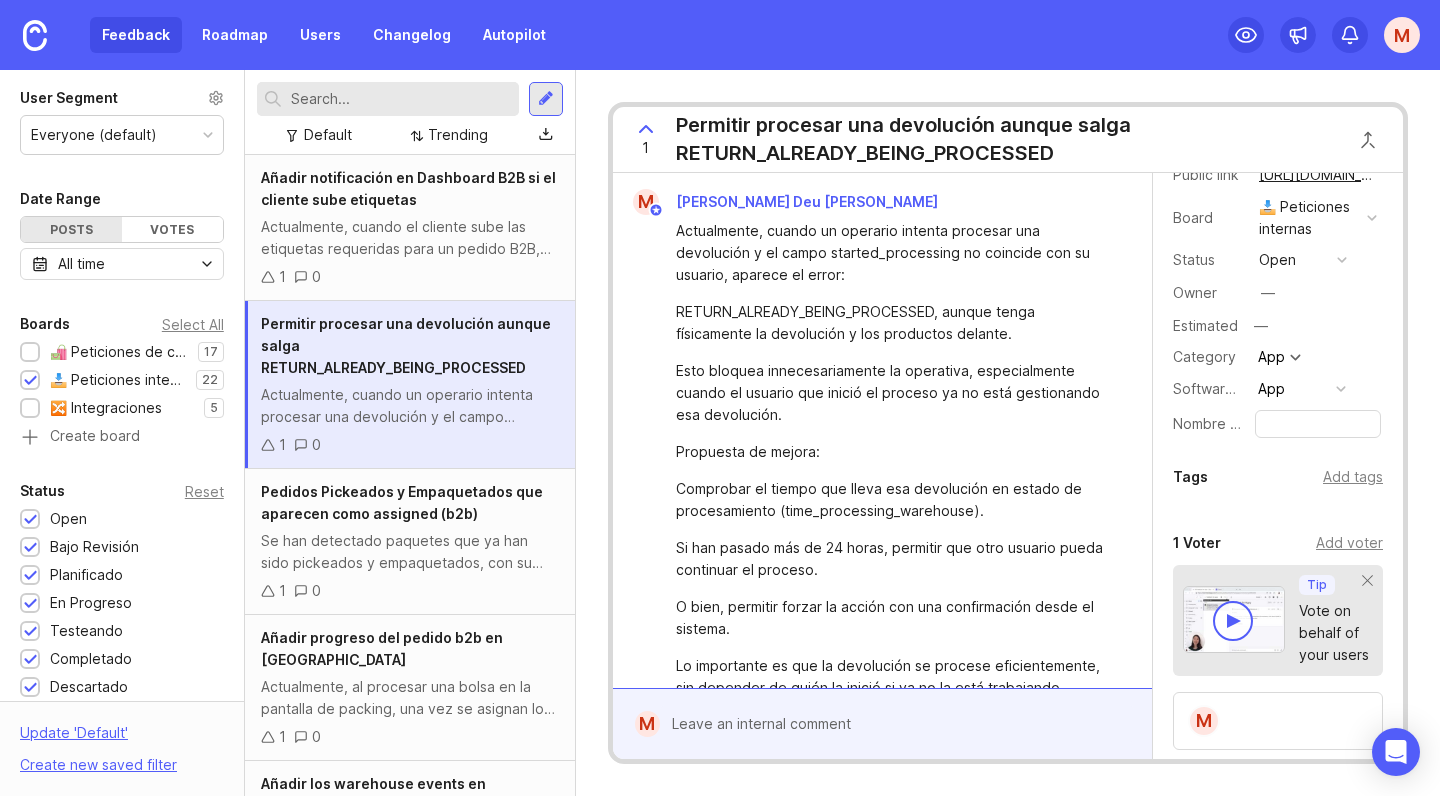 scroll, scrollTop: 68, scrollLeft: 0, axis: vertical 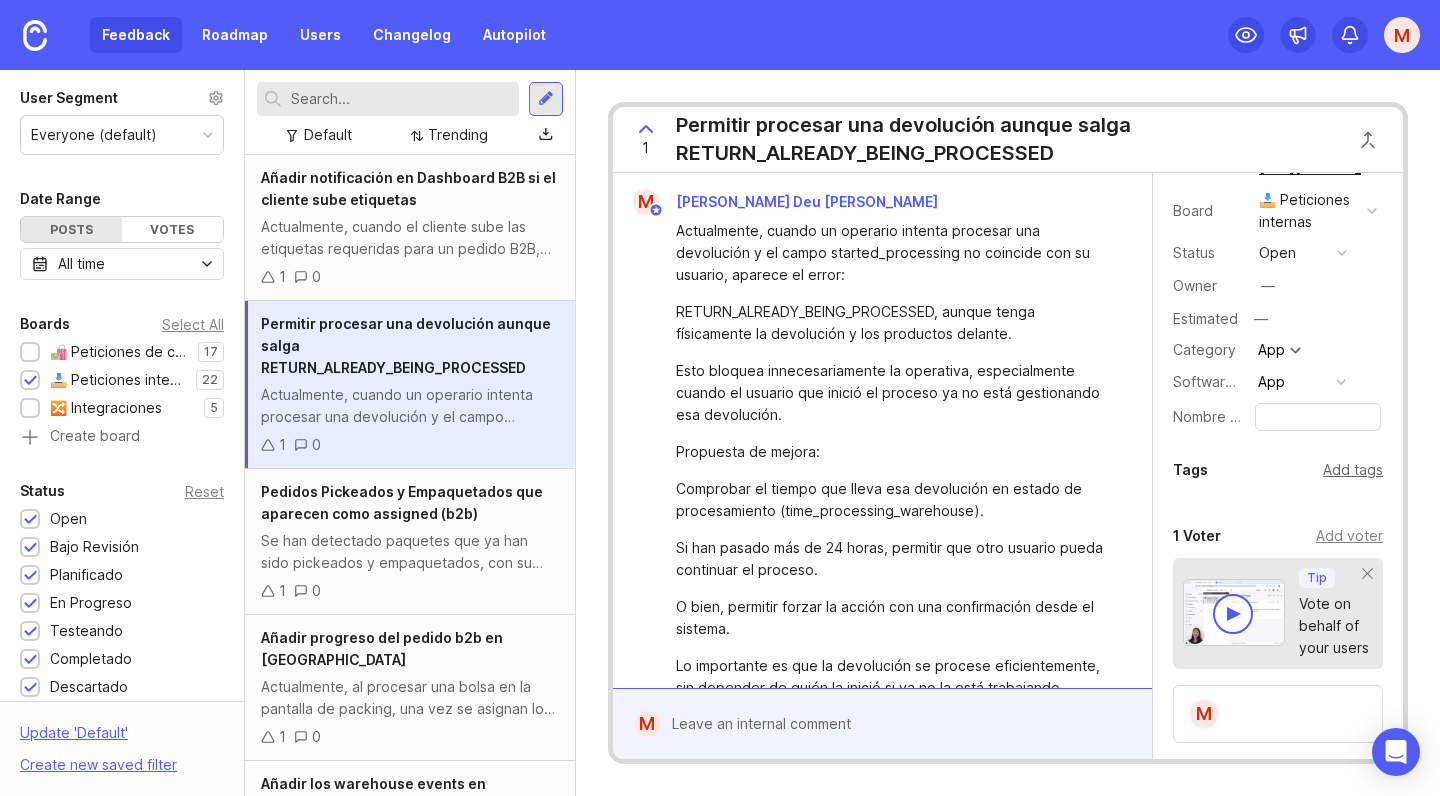 click on "Add tags" at bounding box center [1353, 470] 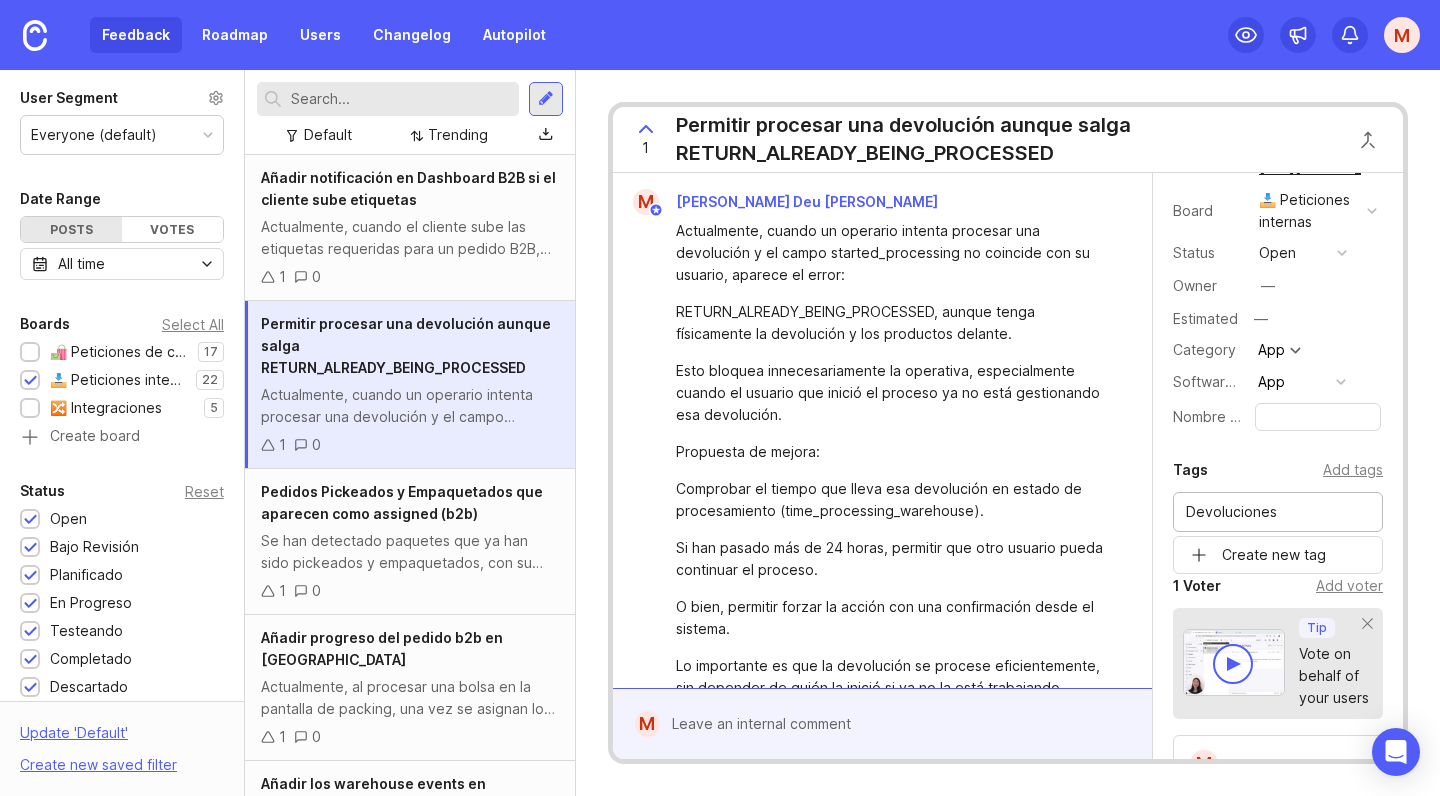 type on "Devoluciones" 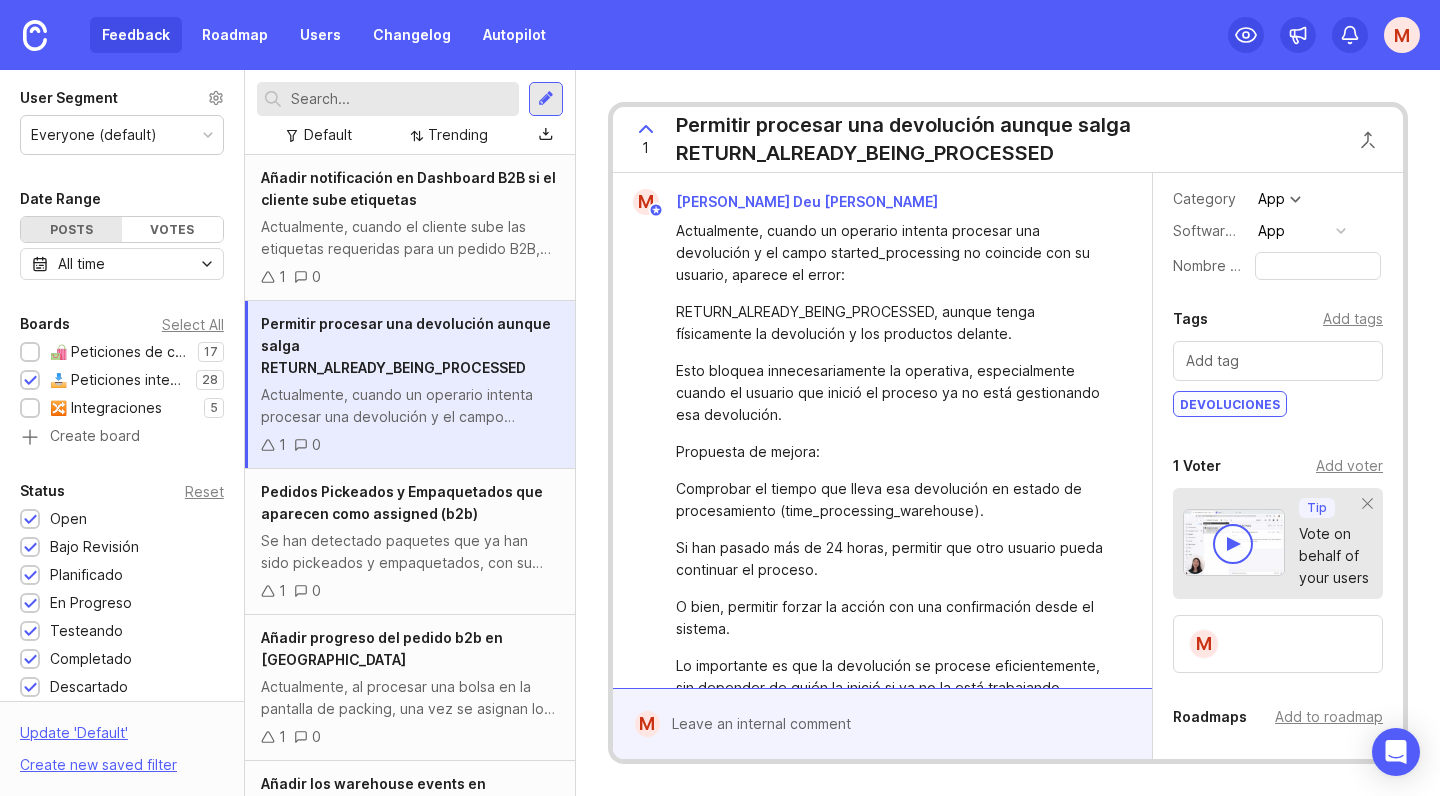 scroll, scrollTop: 0, scrollLeft: 0, axis: both 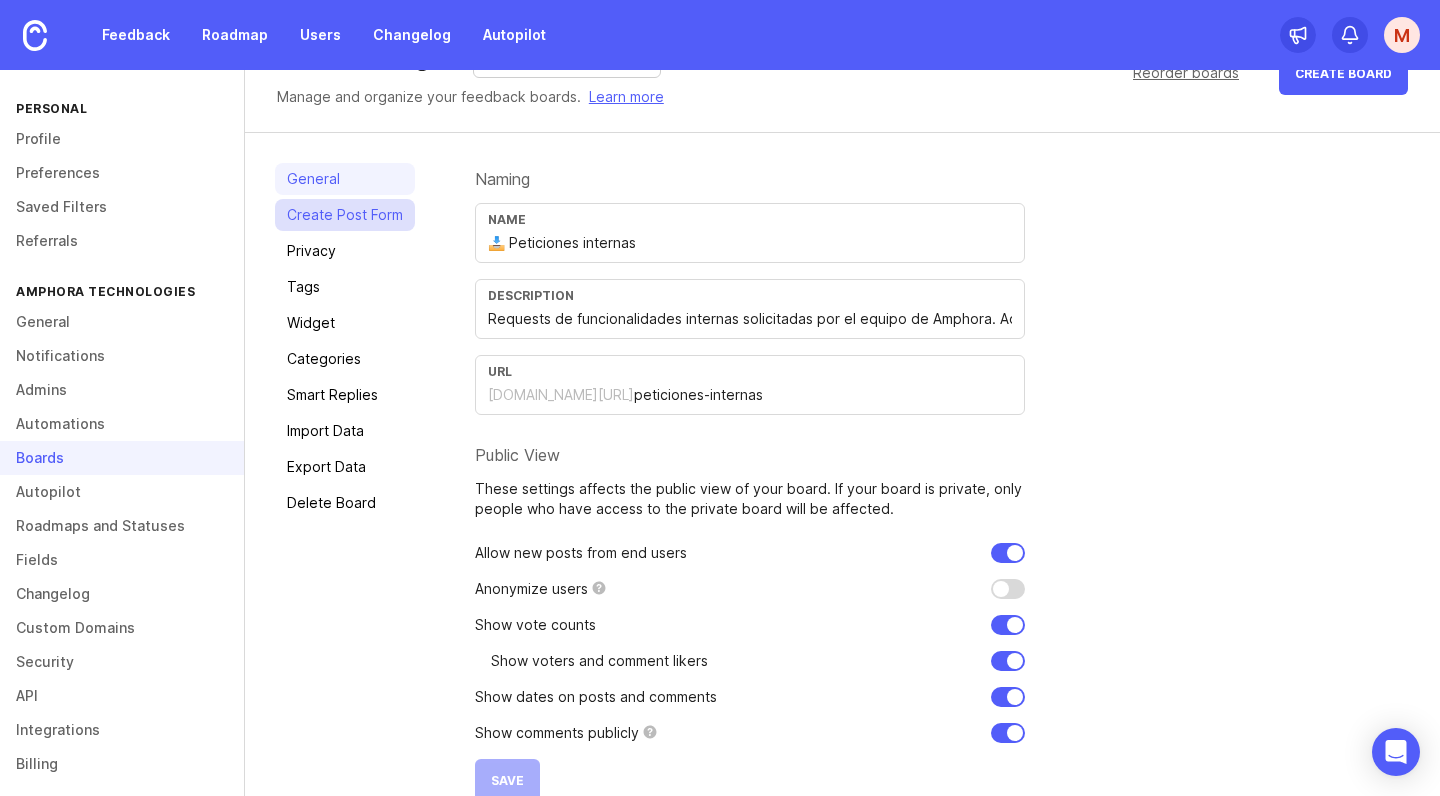 click on "Create Post Form" at bounding box center [345, 215] 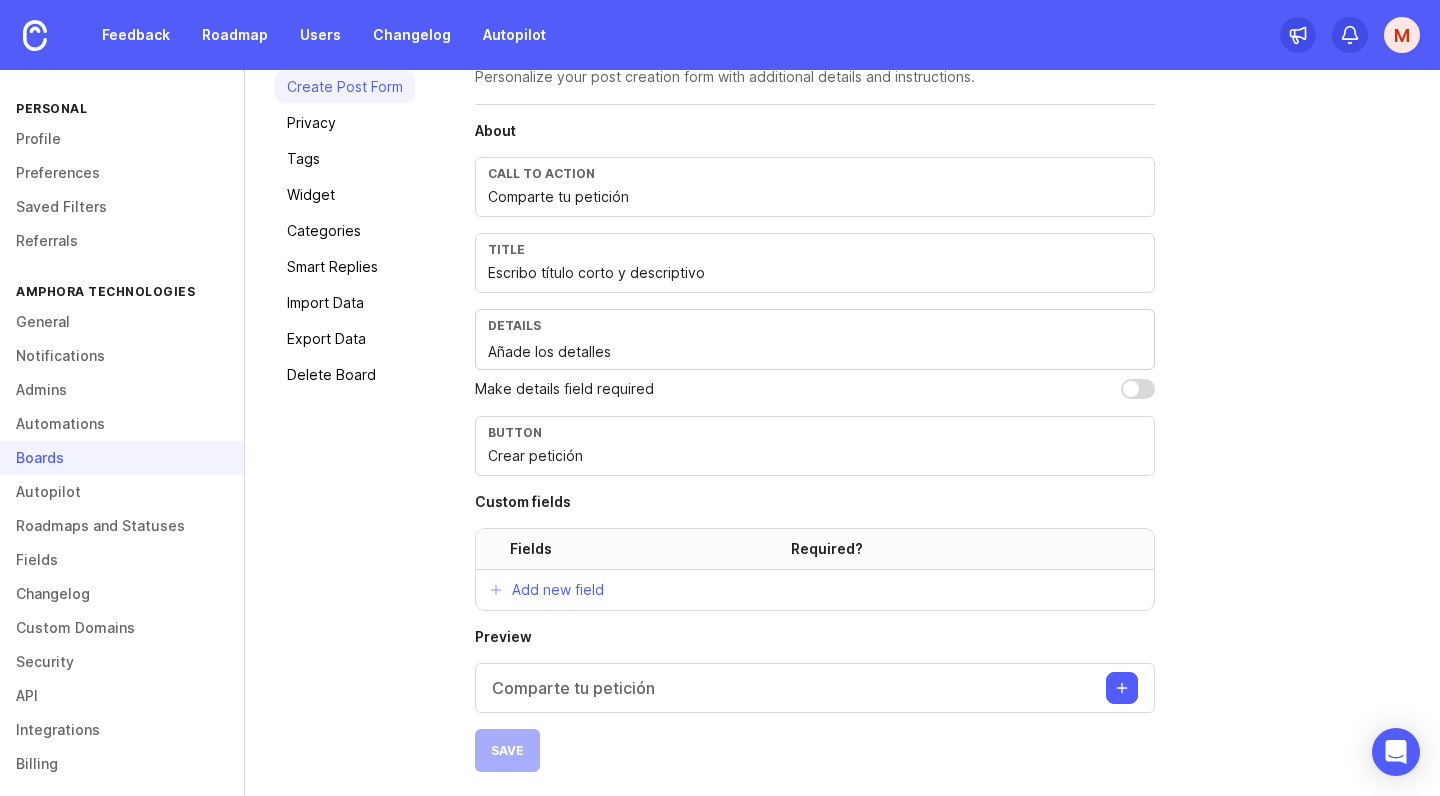 scroll, scrollTop: 182, scrollLeft: 0, axis: vertical 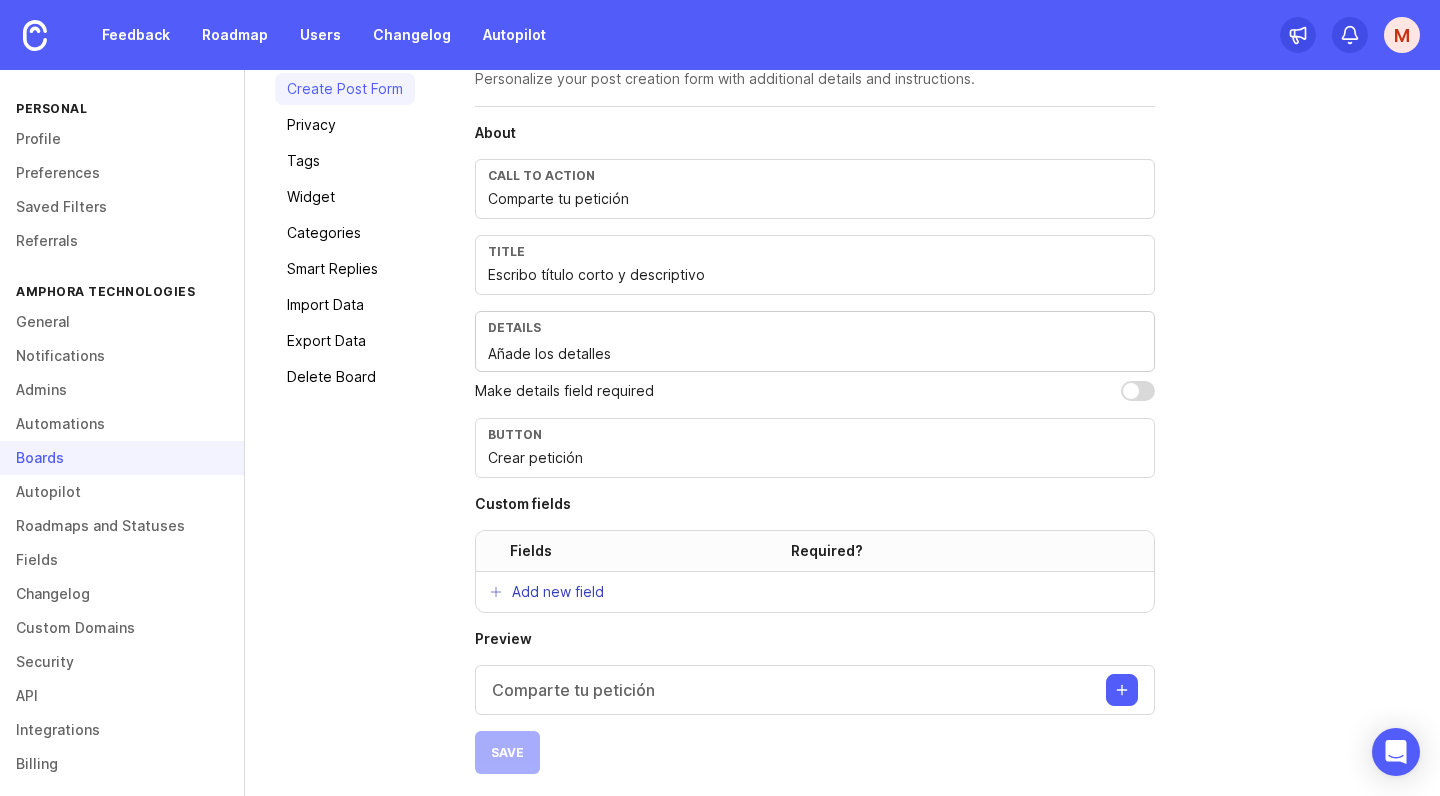 click on "Add new field" at bounding box center [558, 592] 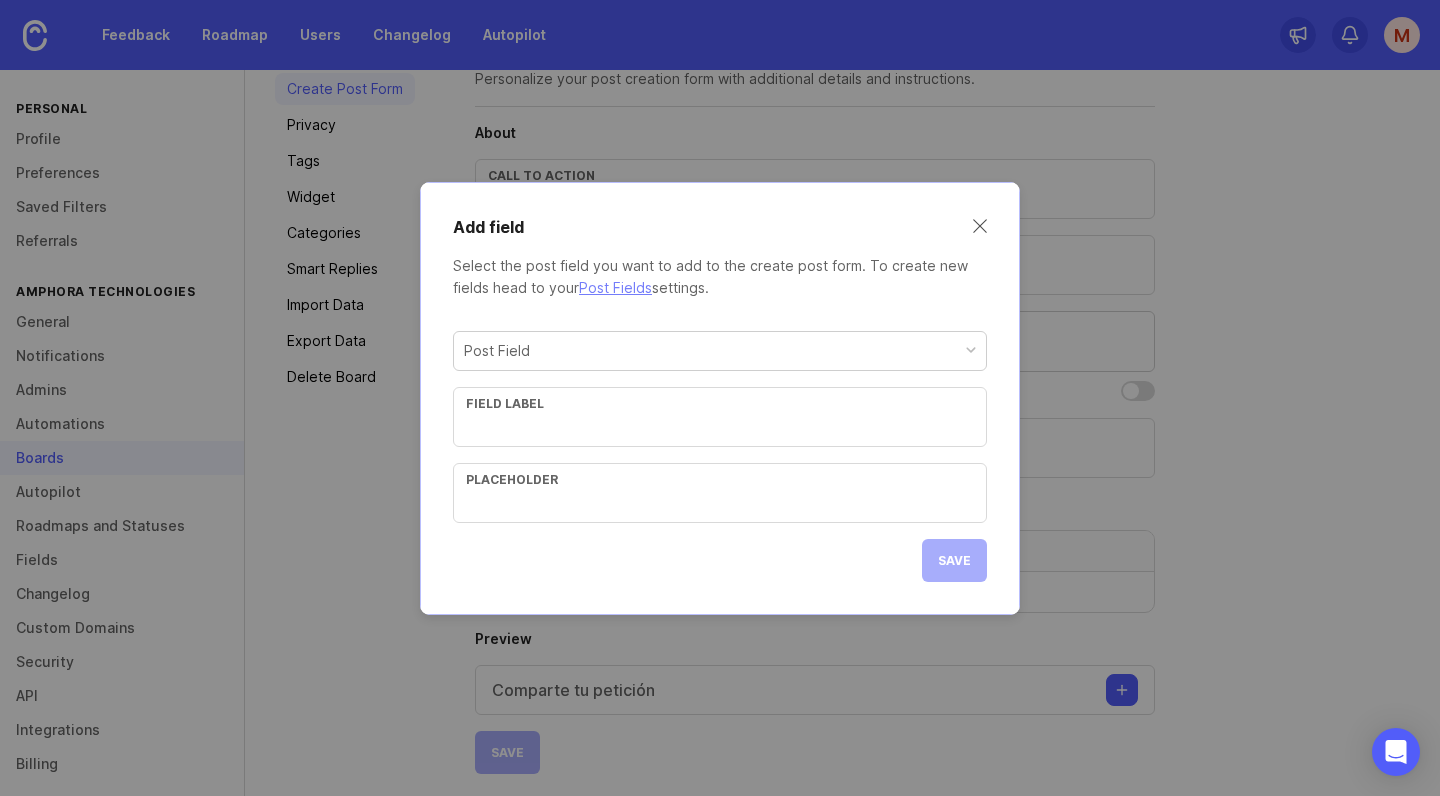 click on "Post Field" at bounding box center (497, 351) 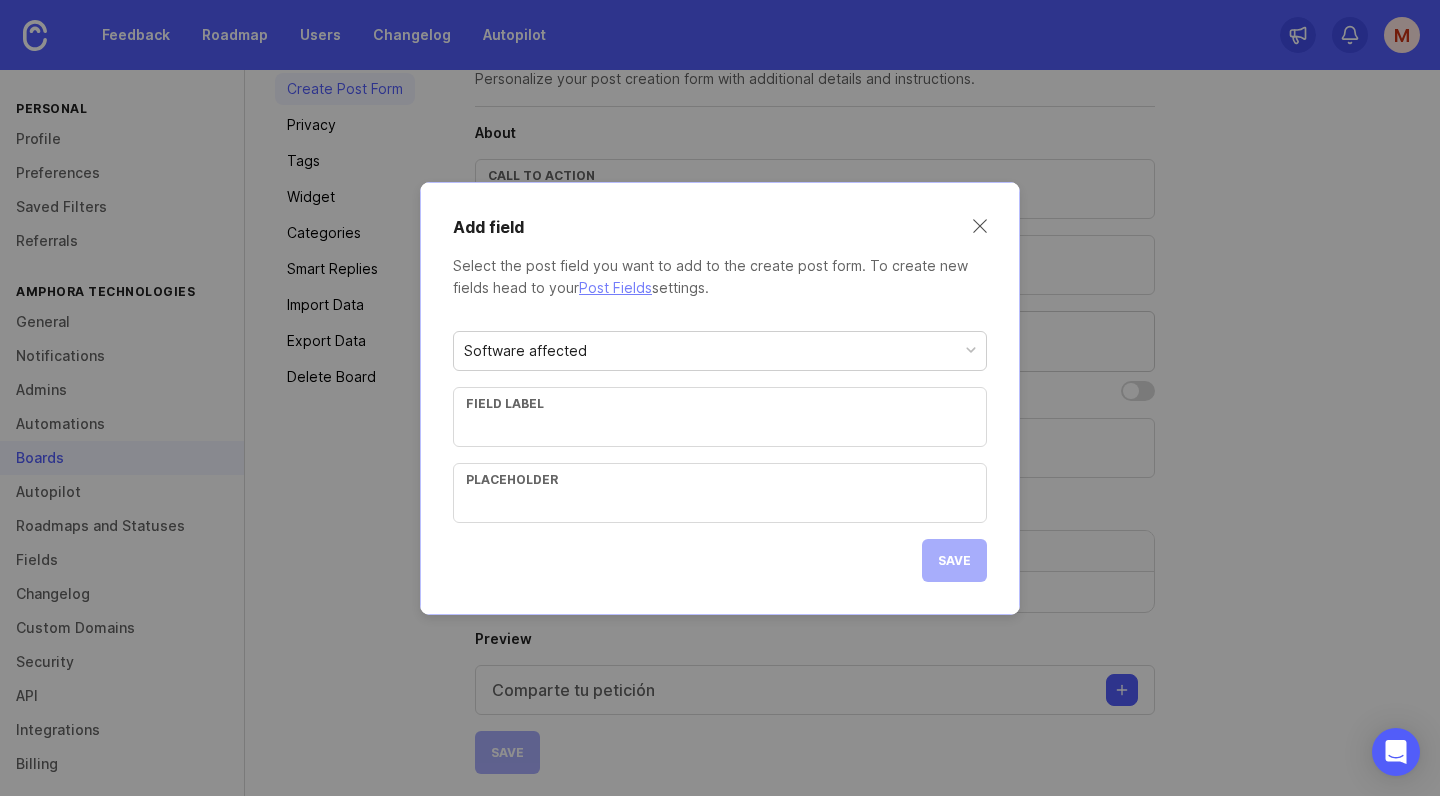 click at bounding box center [720, 427] 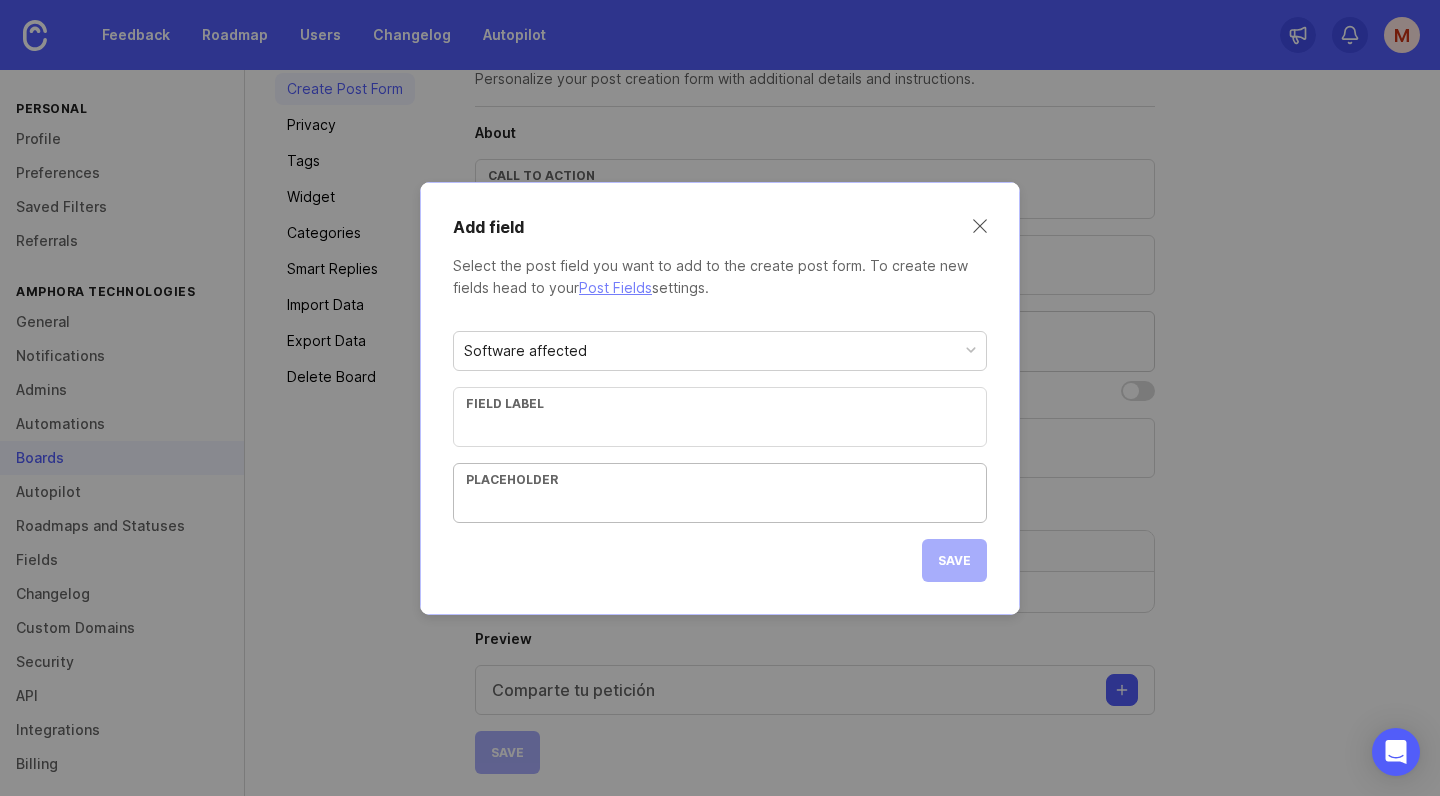 click at bounding box center [720, 503] 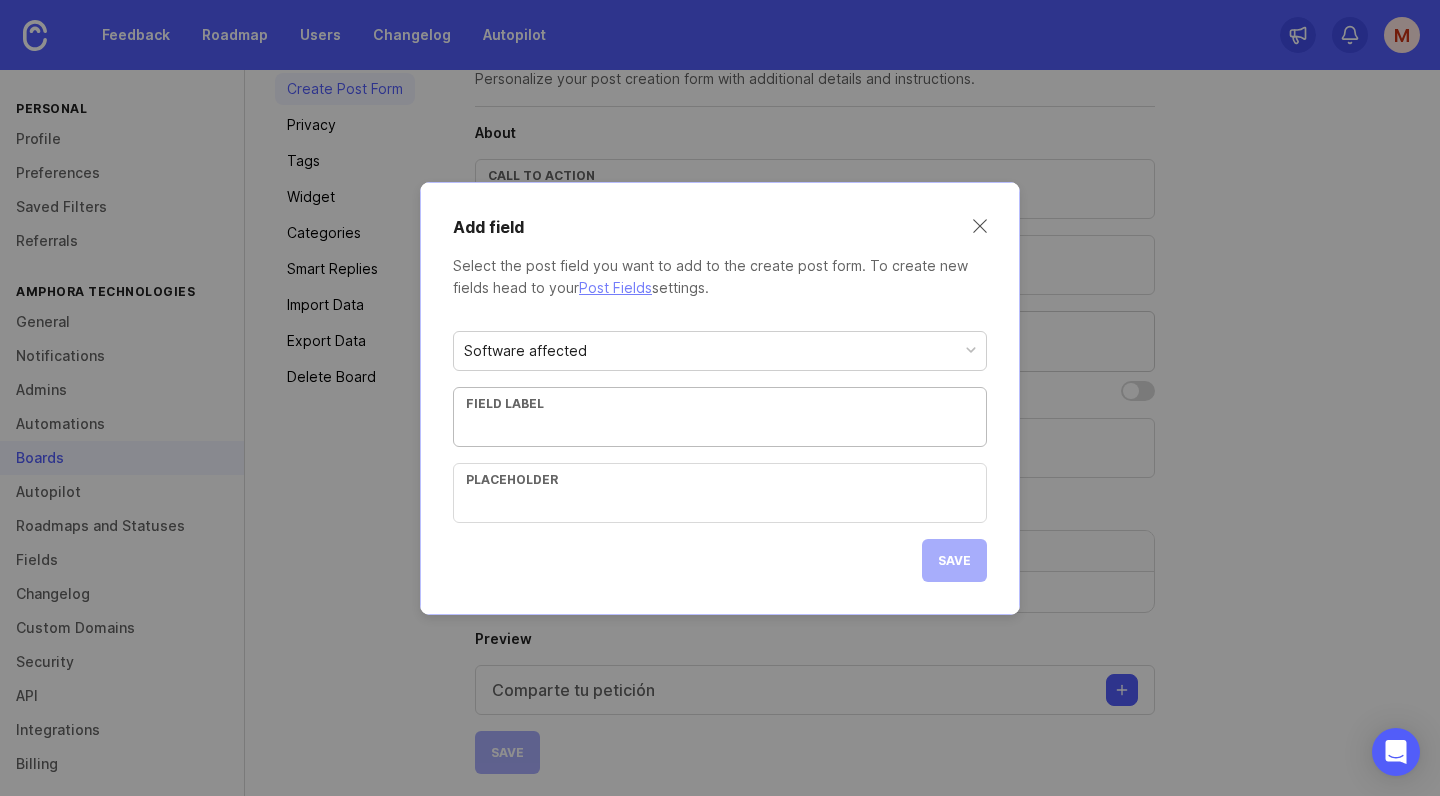 click at bounding box center (720, 427) 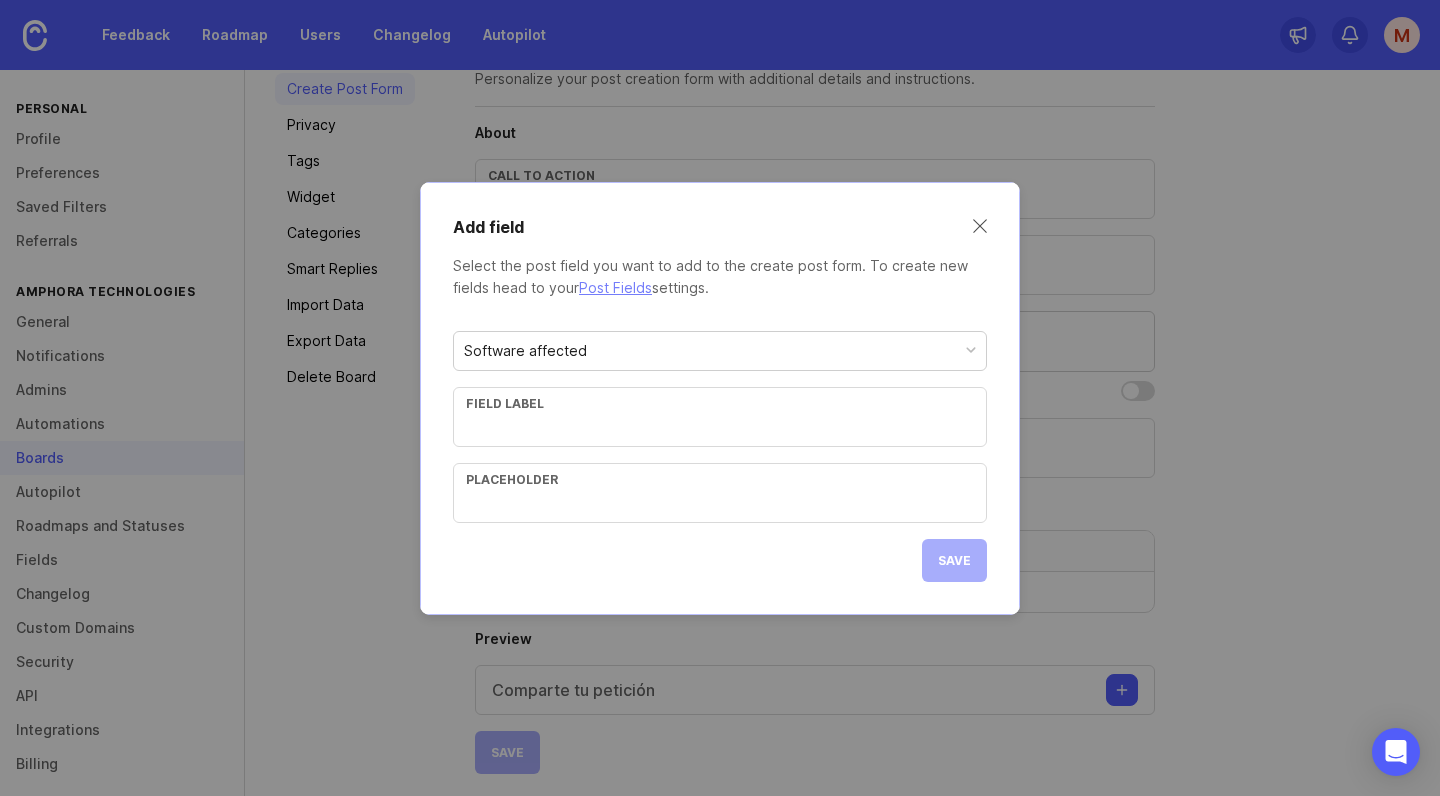 click on "Software affected Field label Placeholder Save" at bounding box center (720, 448) 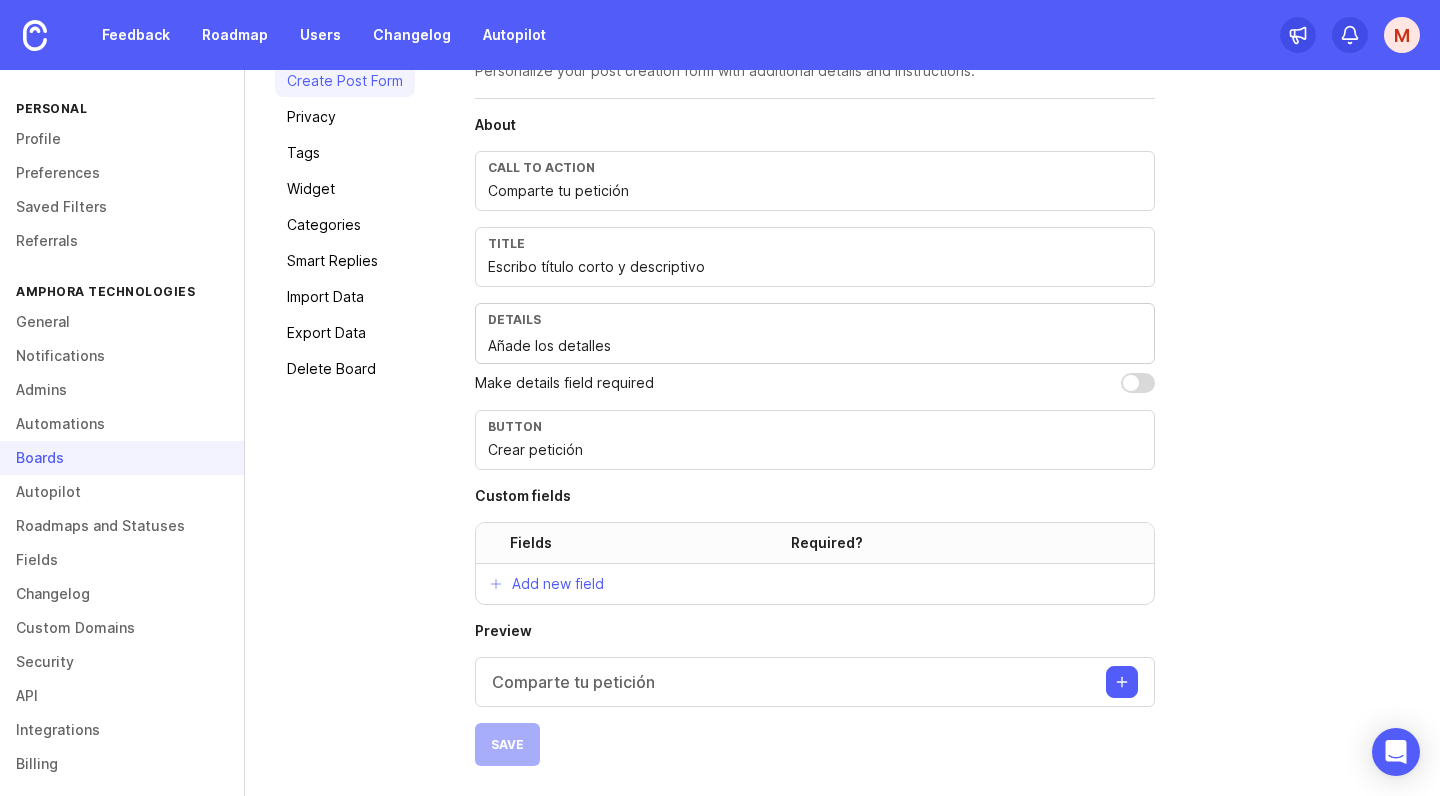 scroll, scrollTop: 190, scrollLeft: 0, axis: vertical 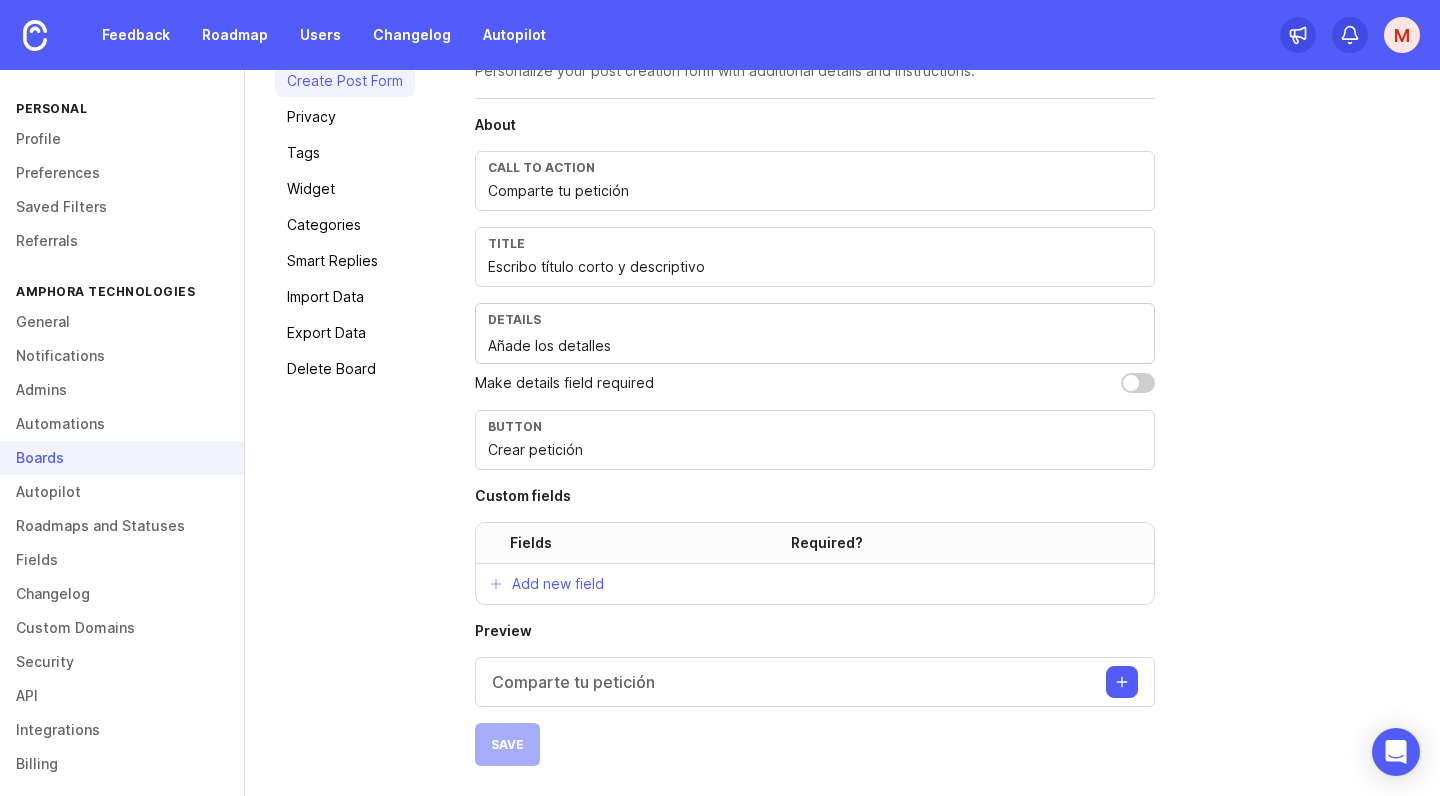 click at bounding box center [1138, 383] 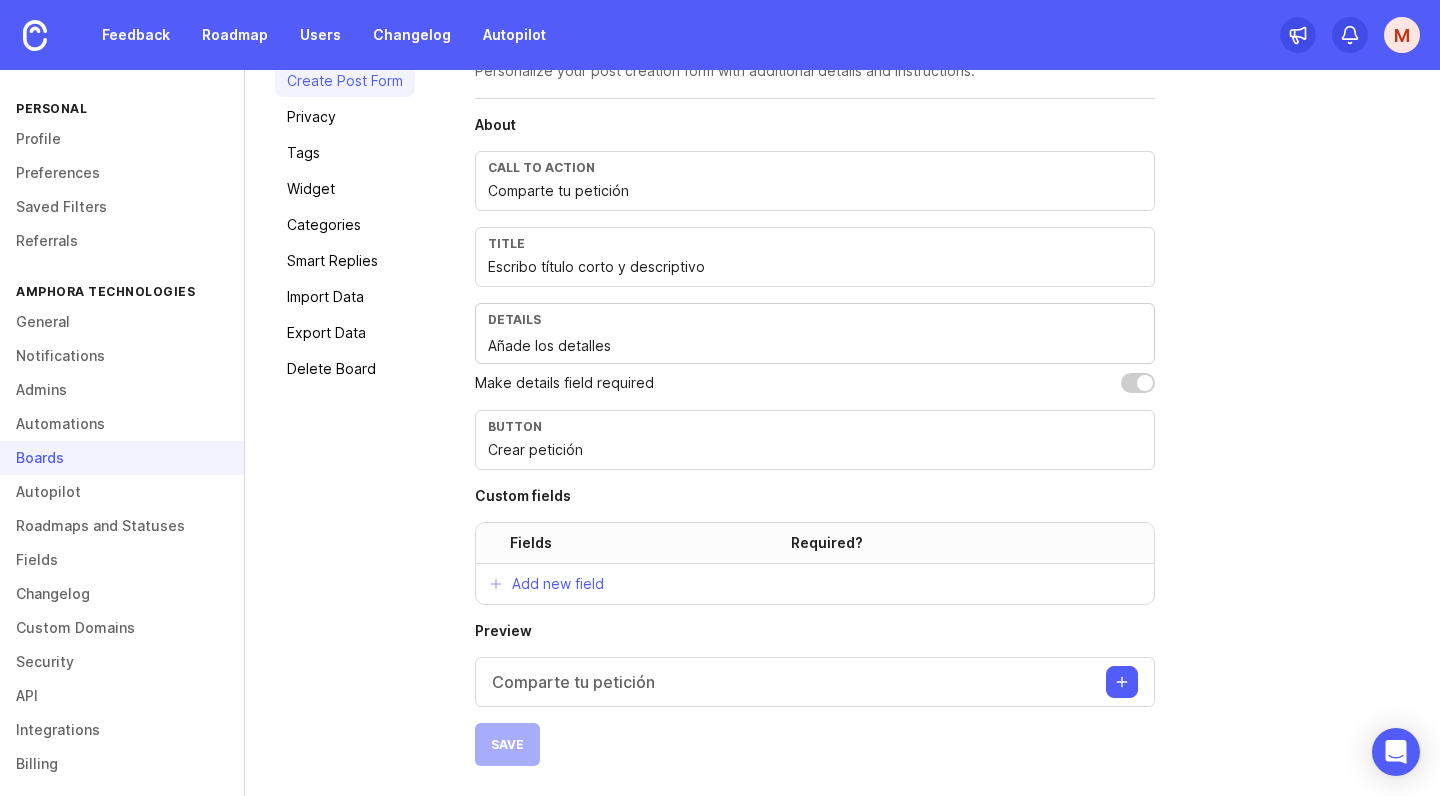 checkbox on "true" 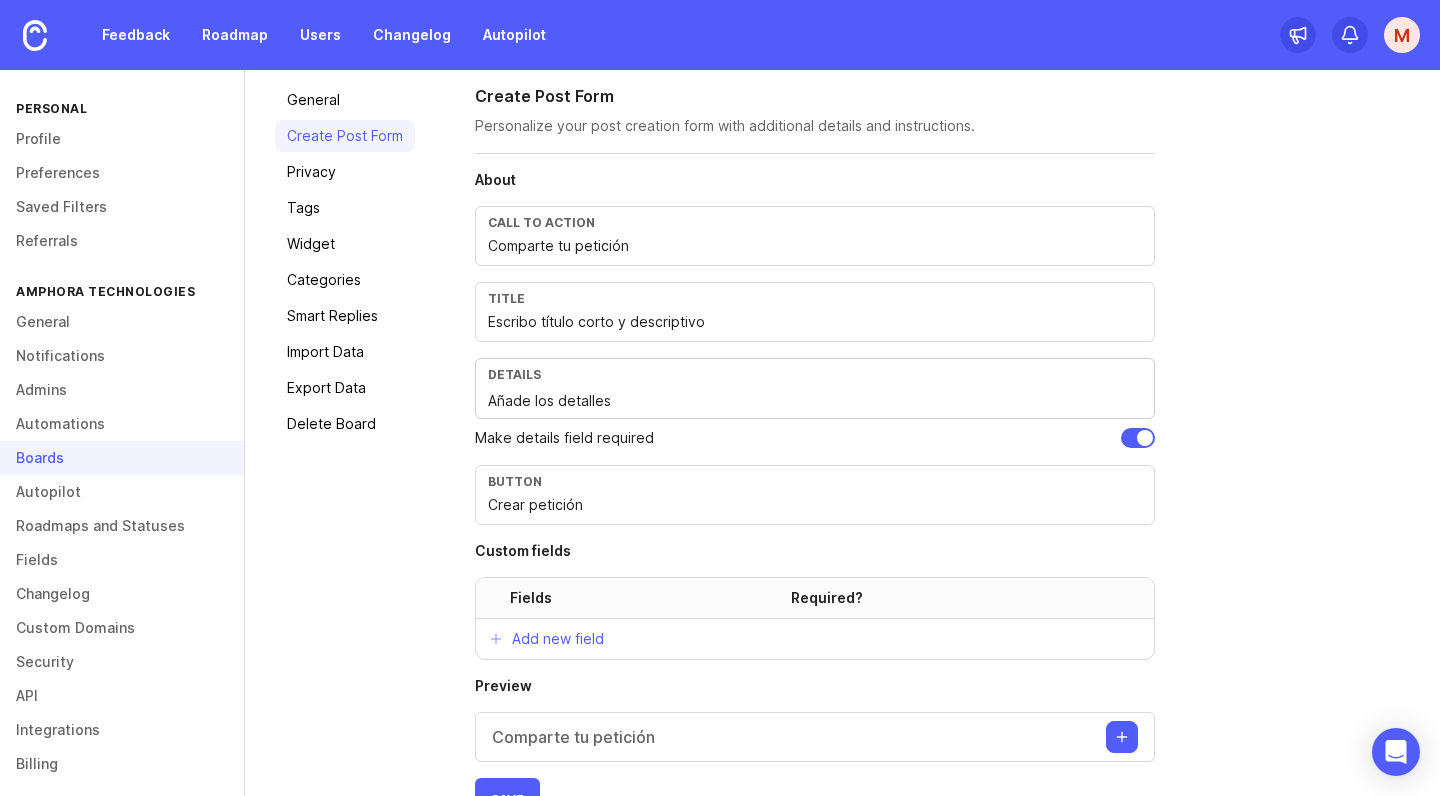 scroll, scrollTop: 88, scrollLeft: 0, axis: vertical 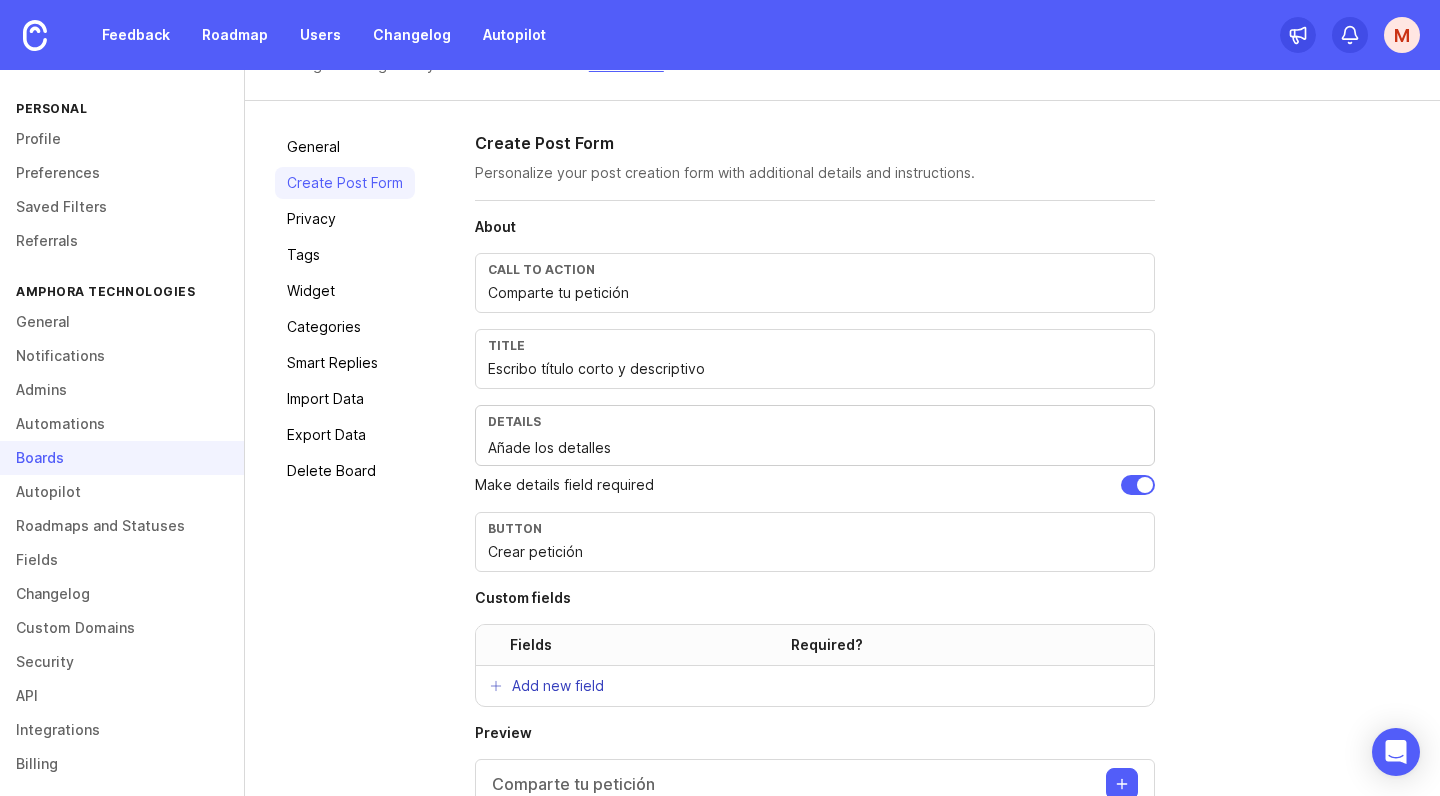 click on "Add new field" at bounding box center [546, 686] 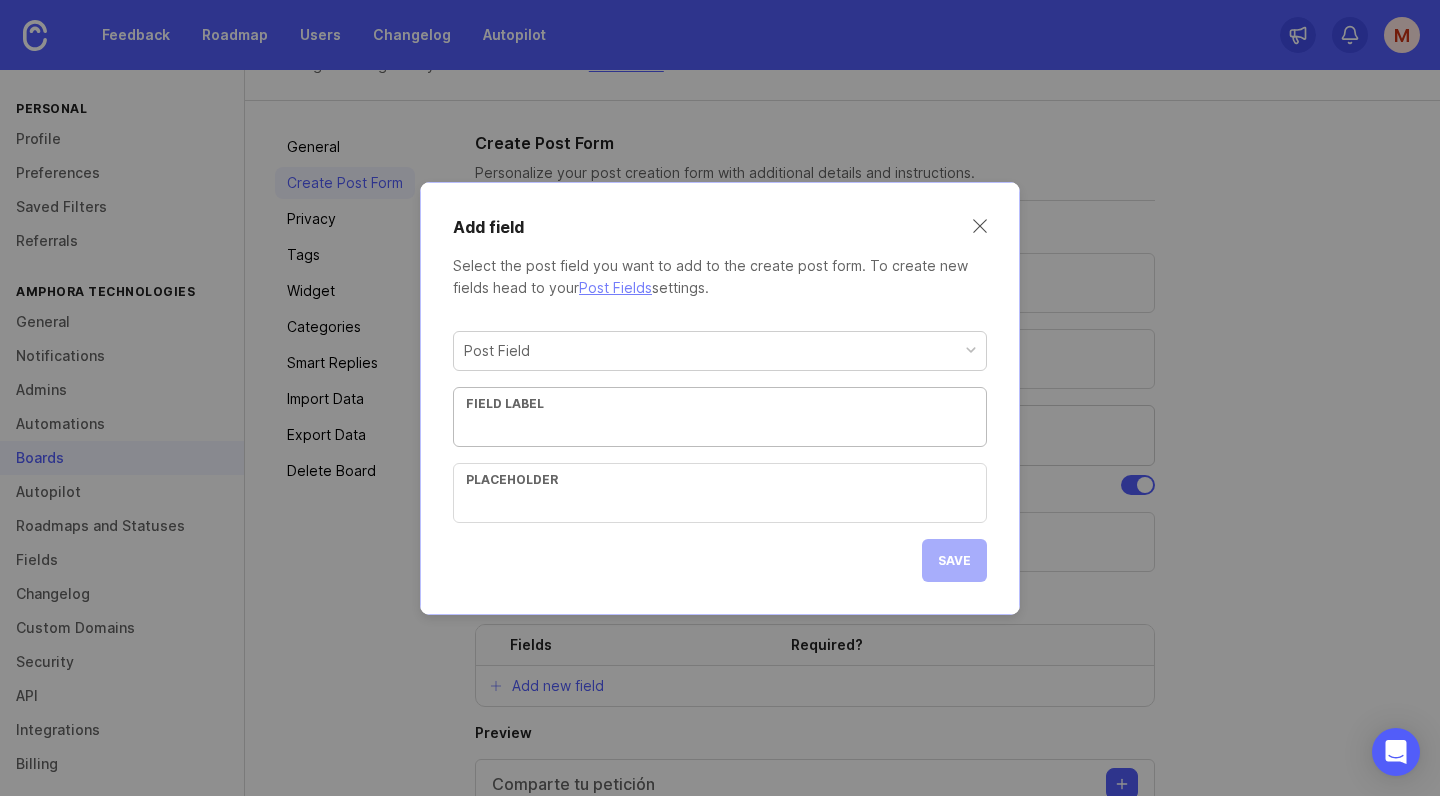 click on "Post Field" at bounding box center (720, 351) 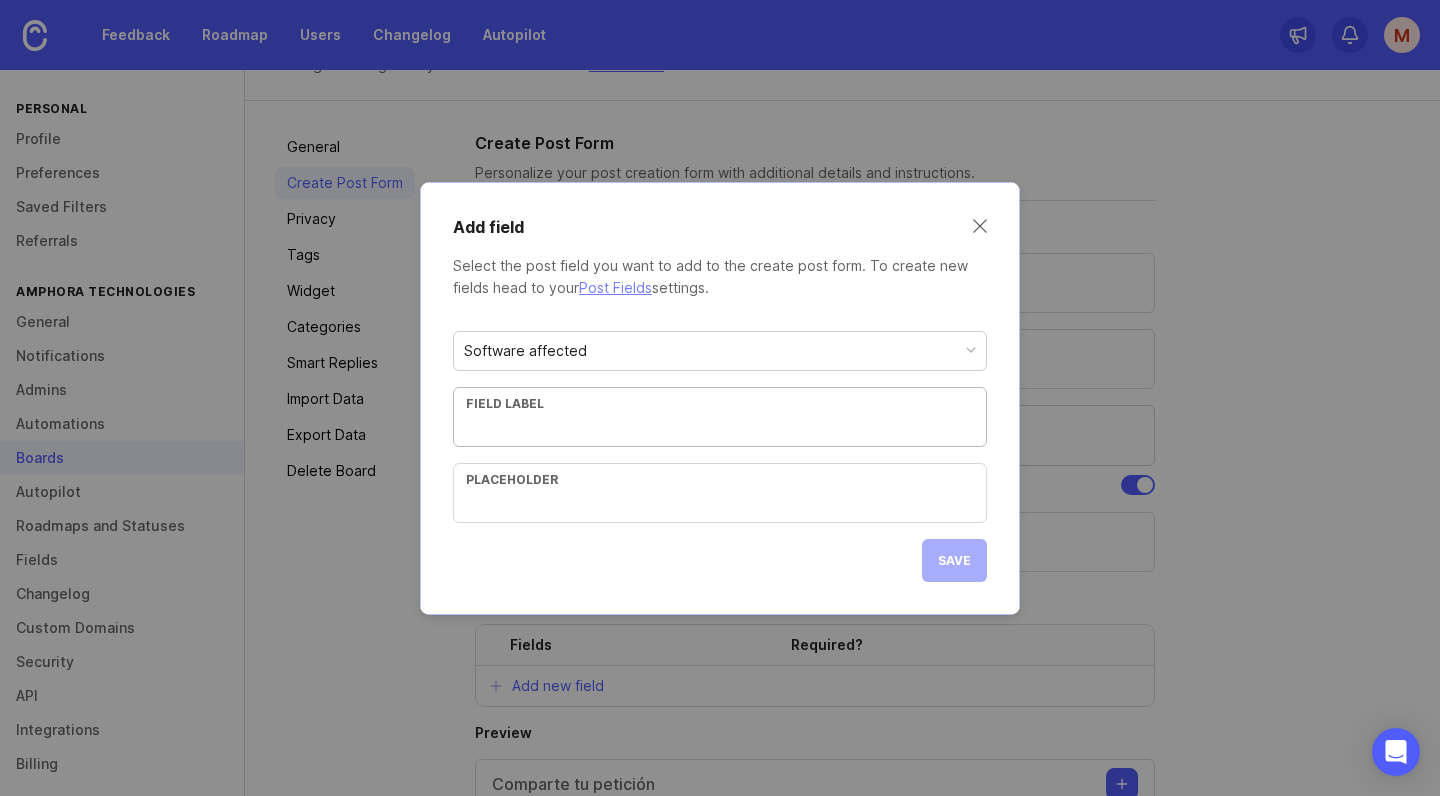 click at bounding box center [720, 427] 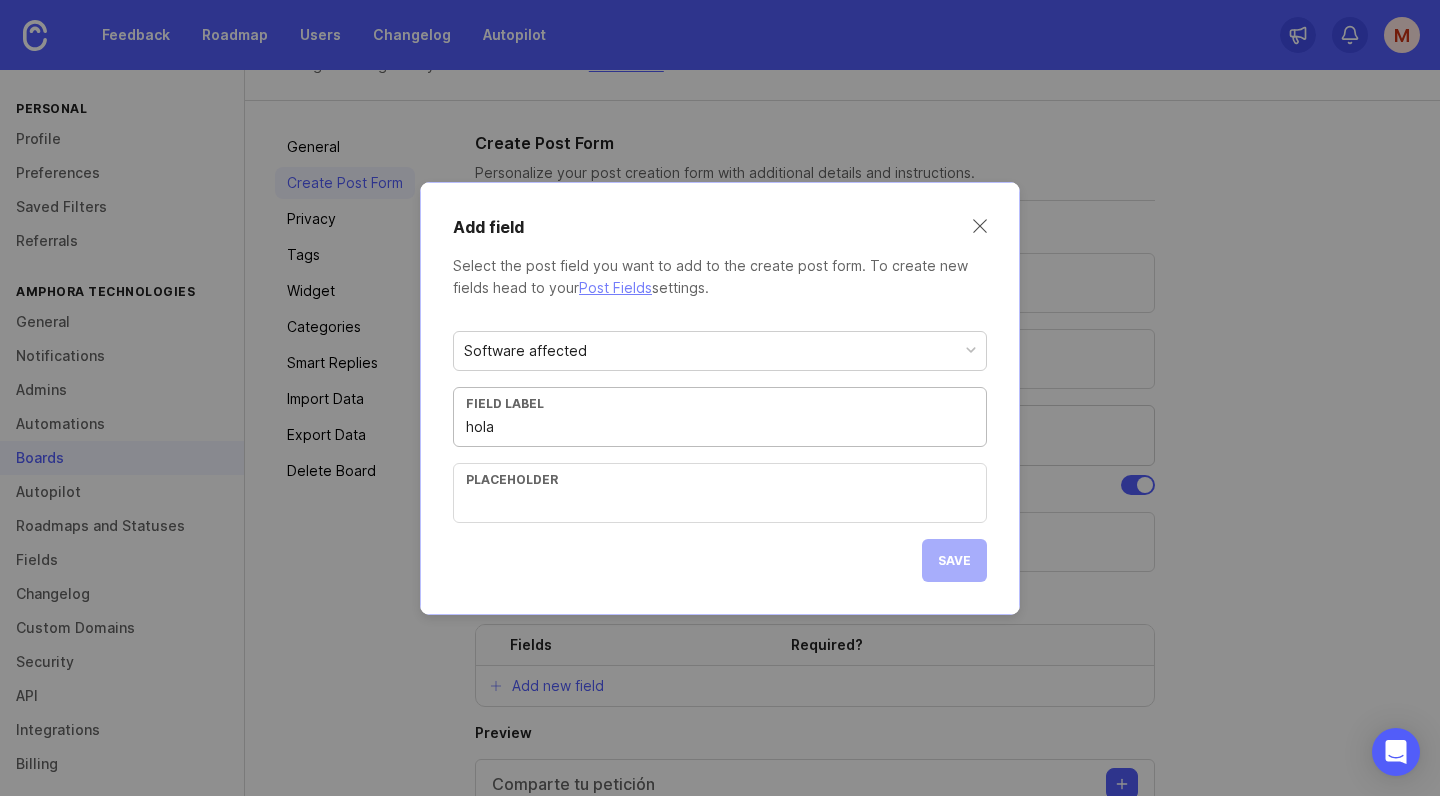 type on "hola" 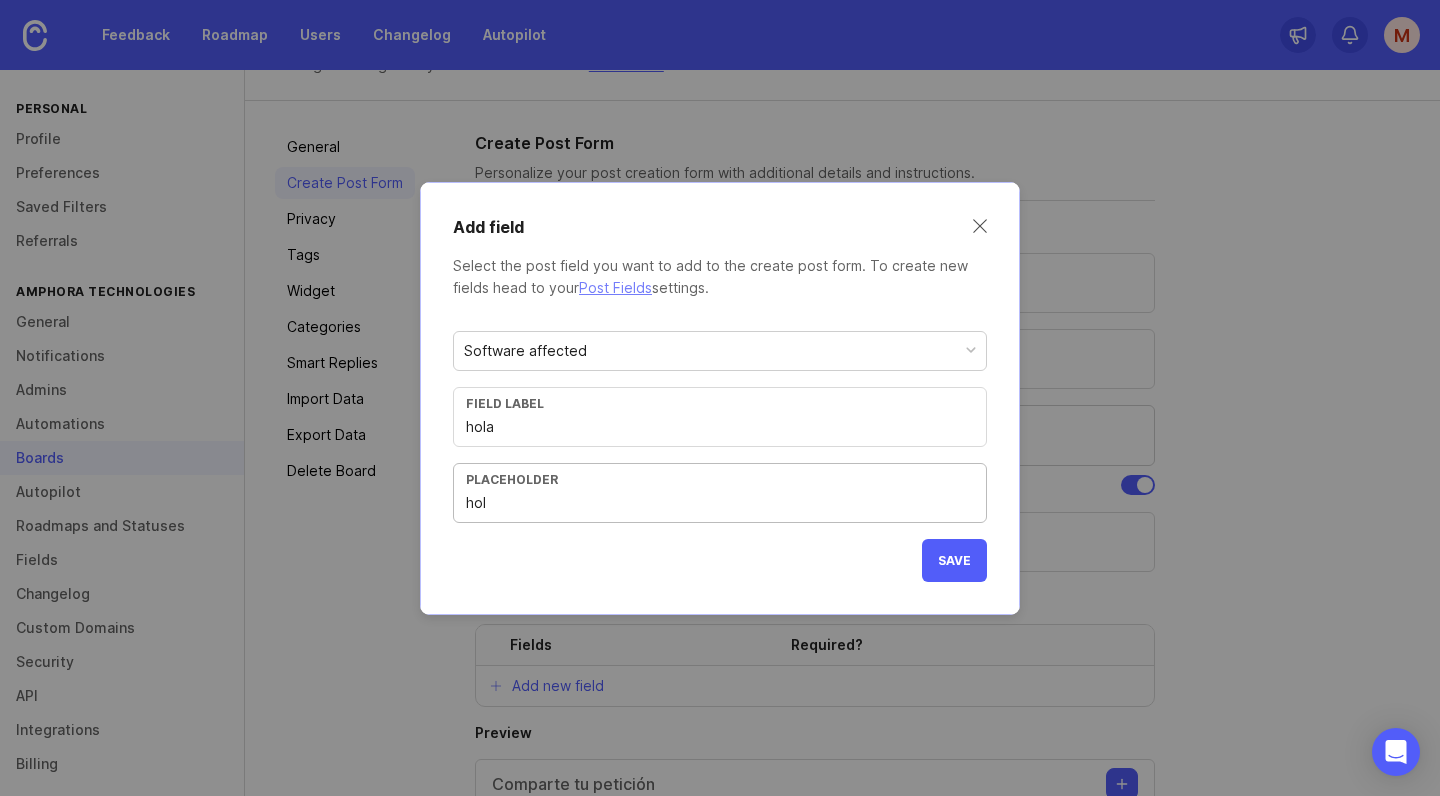 type on "hola" 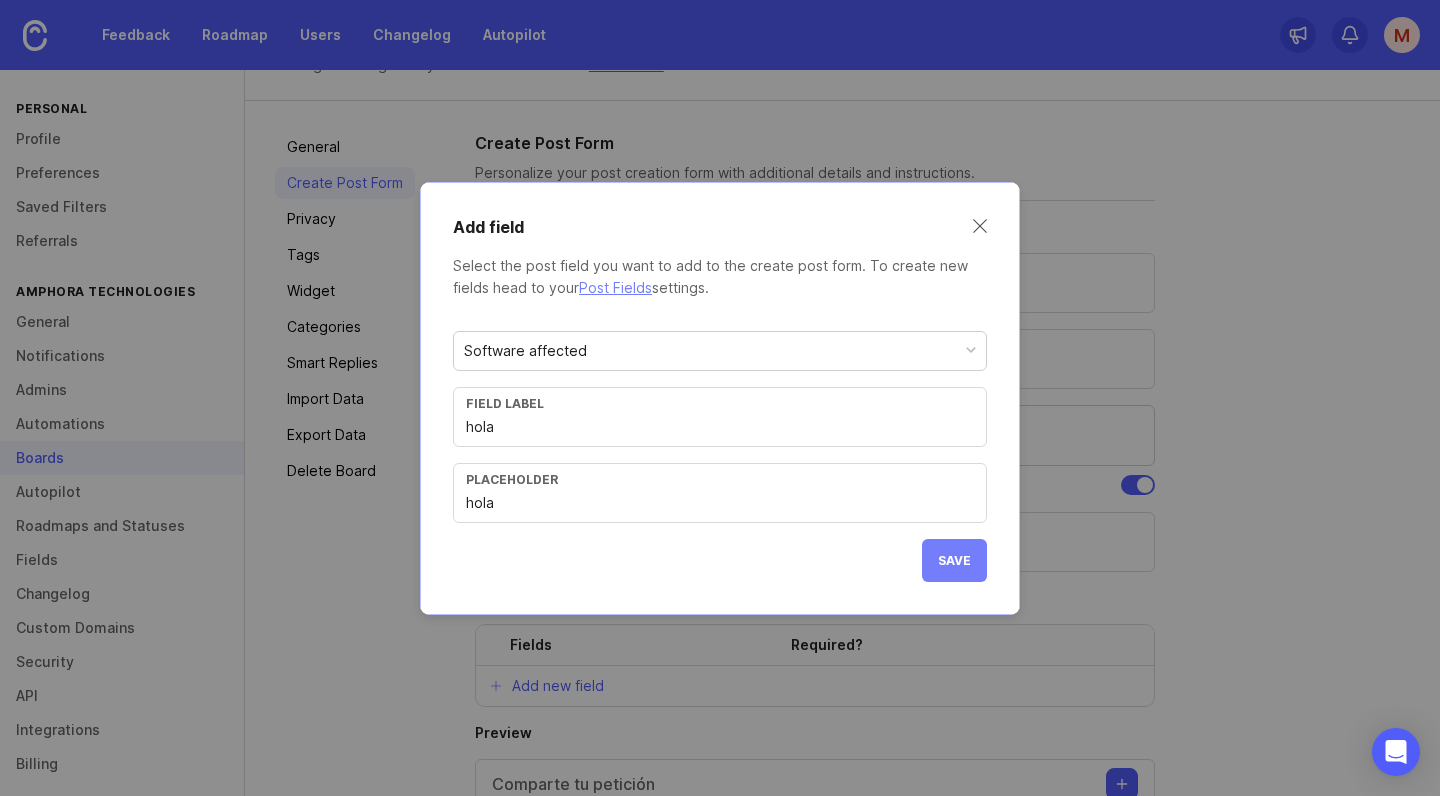 click on "Save" at bounding box center [954, 560] 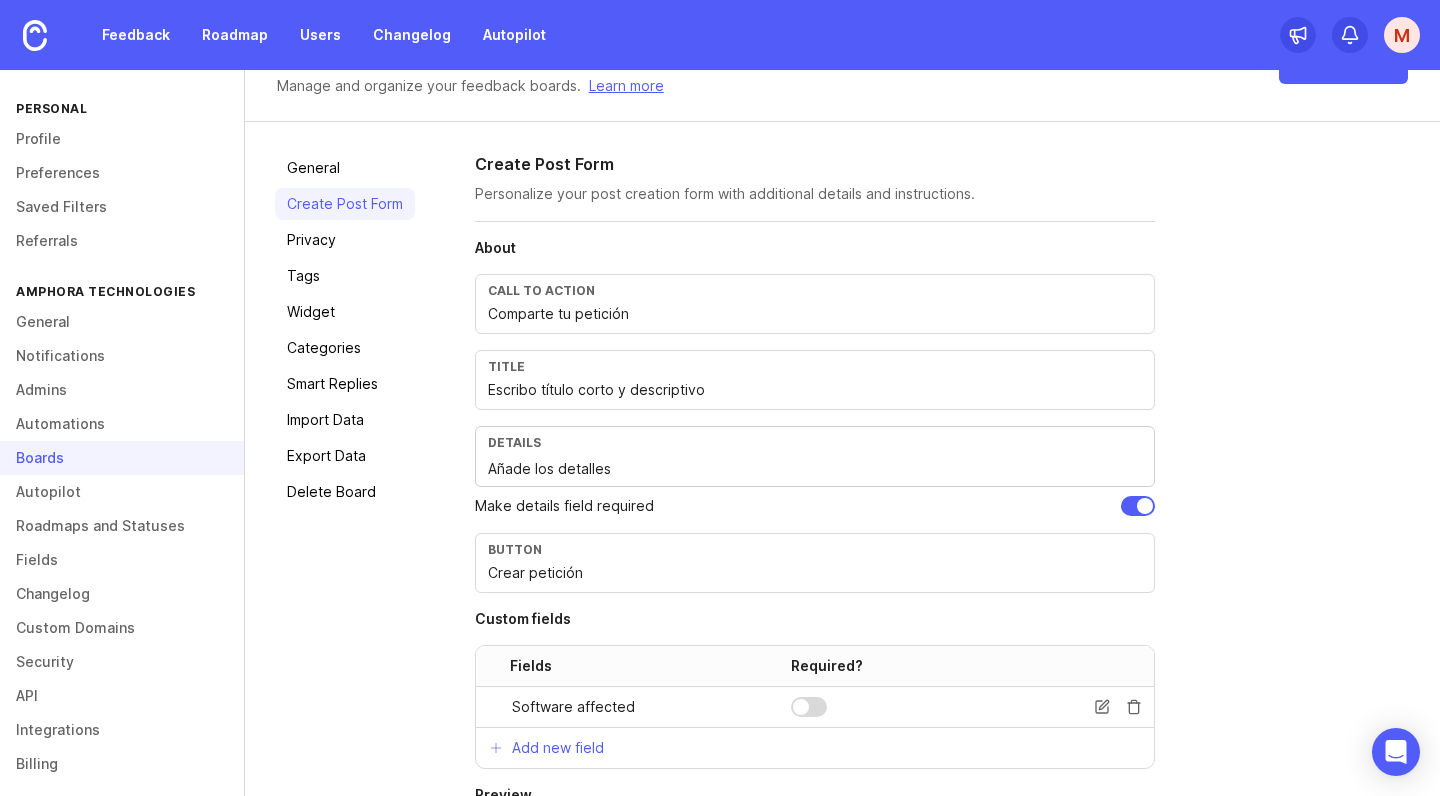 scroll, scrollTop: 8, scrollLeft: 0, axis: vertical 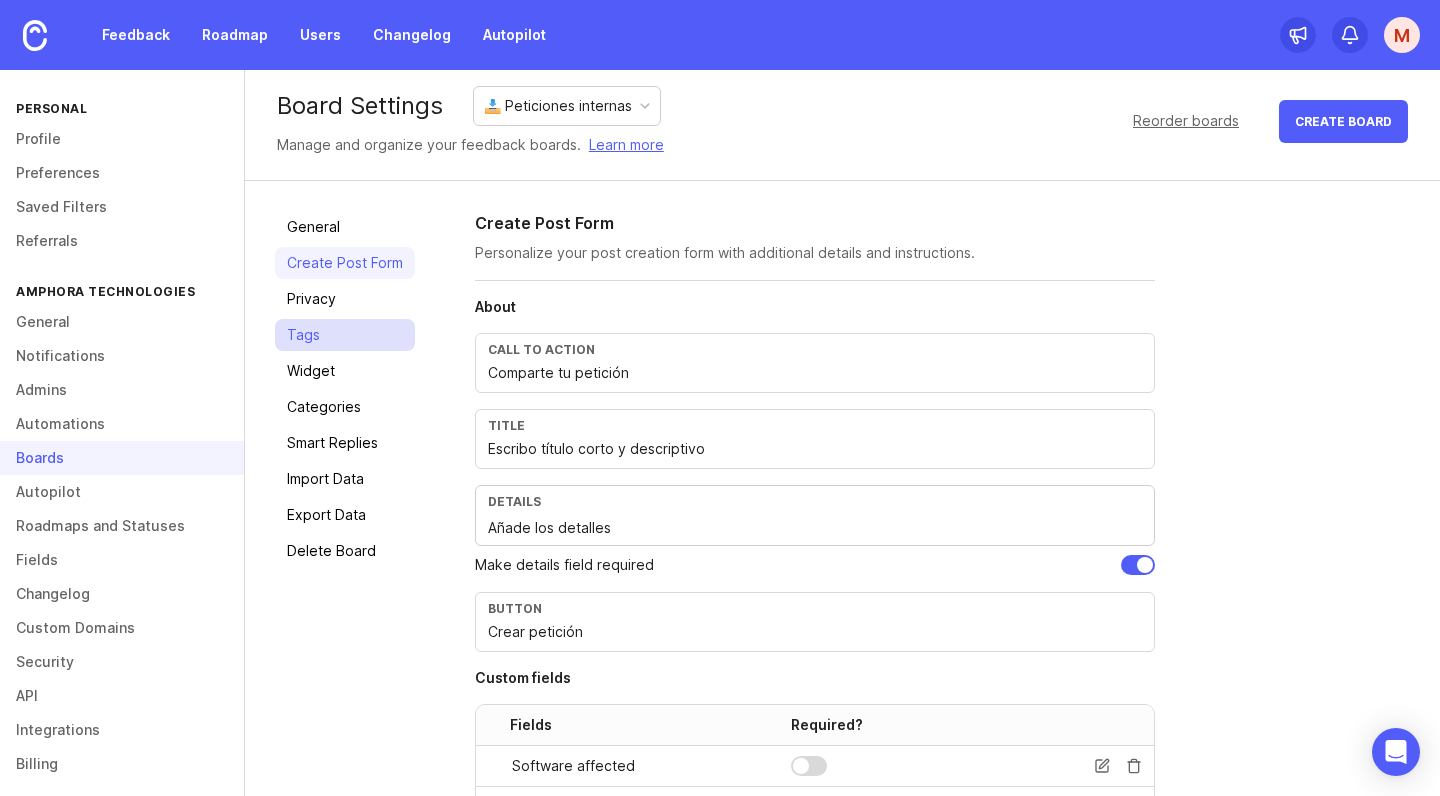 click on "Tags" at bounding box center (345, 335) 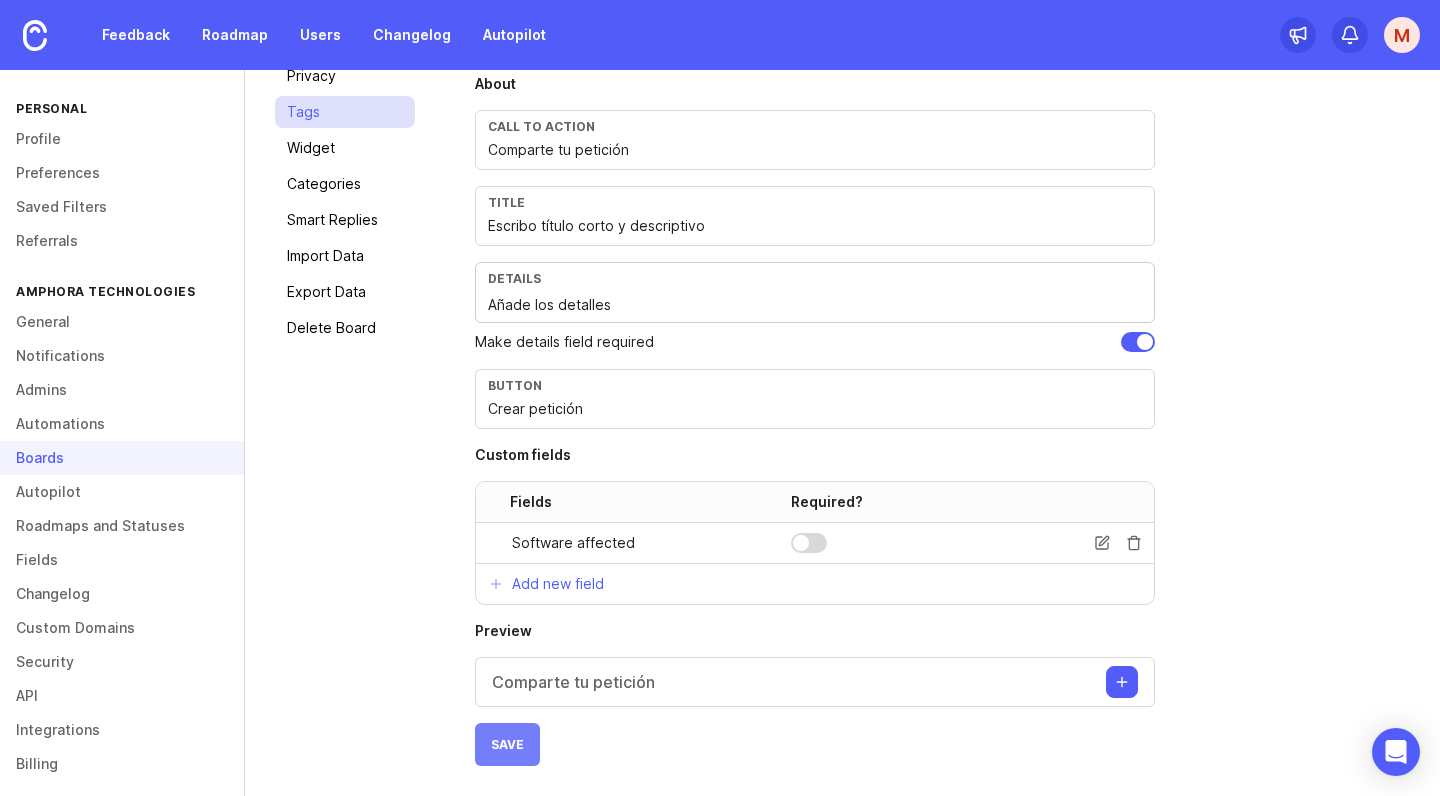 scroll, scrollTop: 231, scrollLeft: 0, axis: vertical 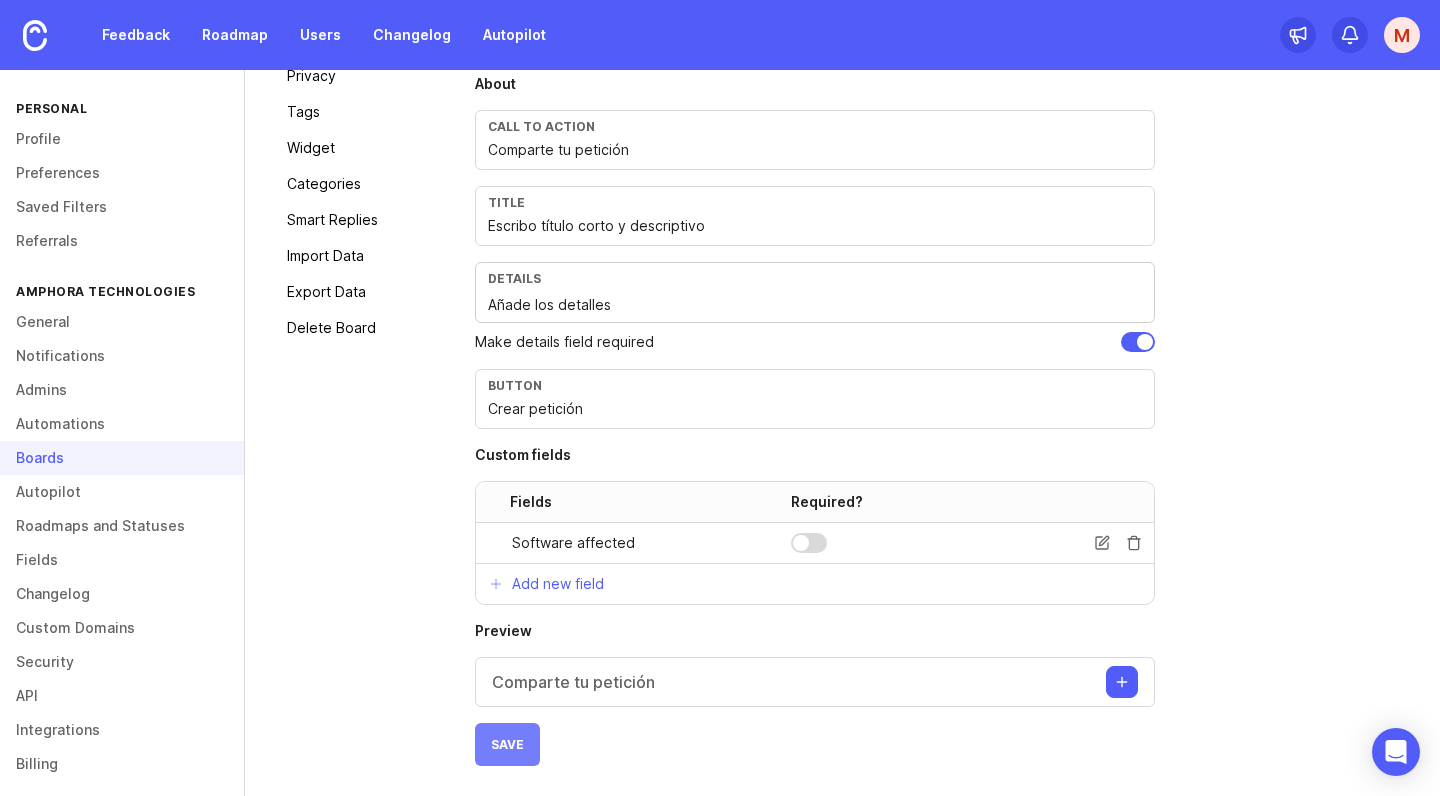 click on "Save" at bounding box center [507, 744] 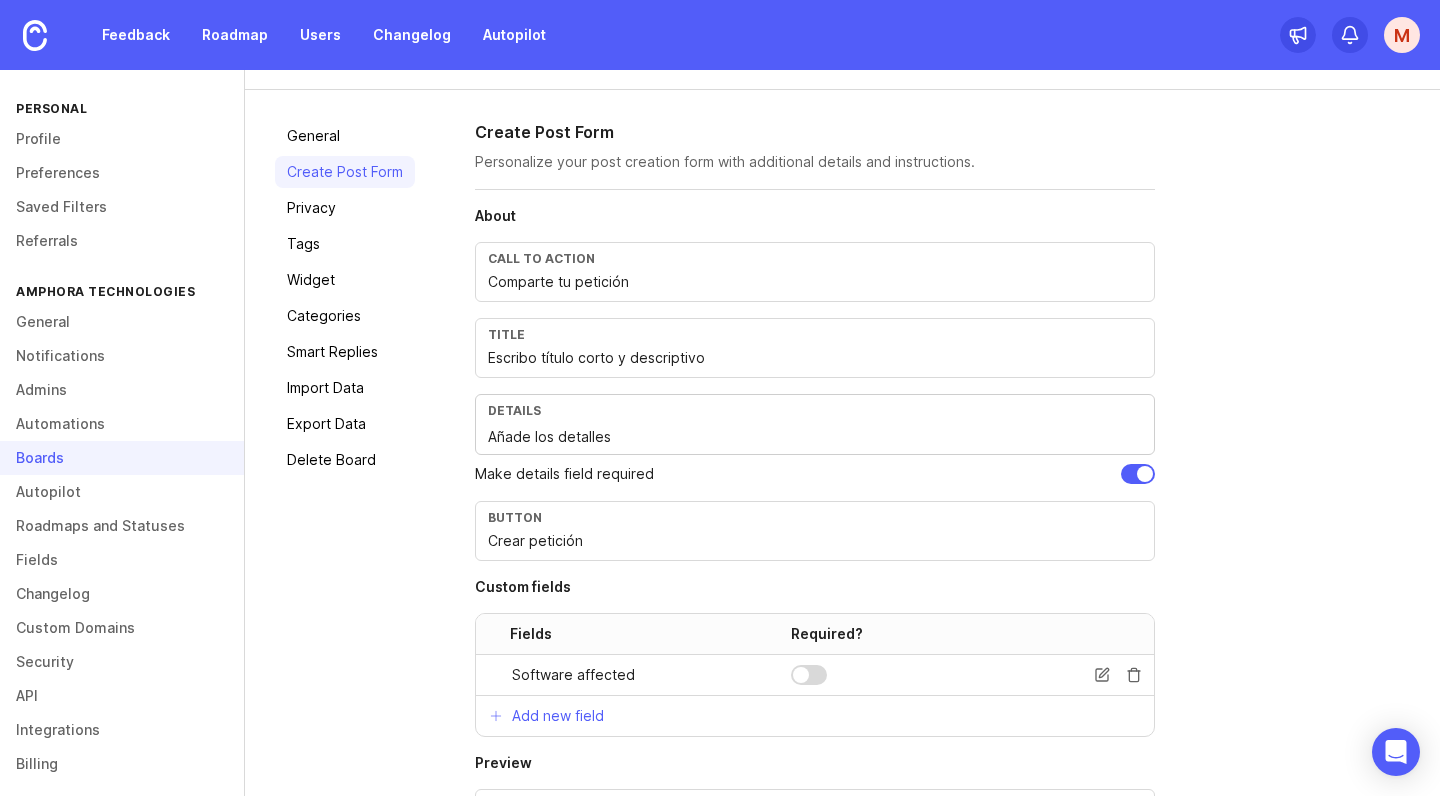 scroll, scrollTop: 102, scrollLeft: 0, axis: vertical 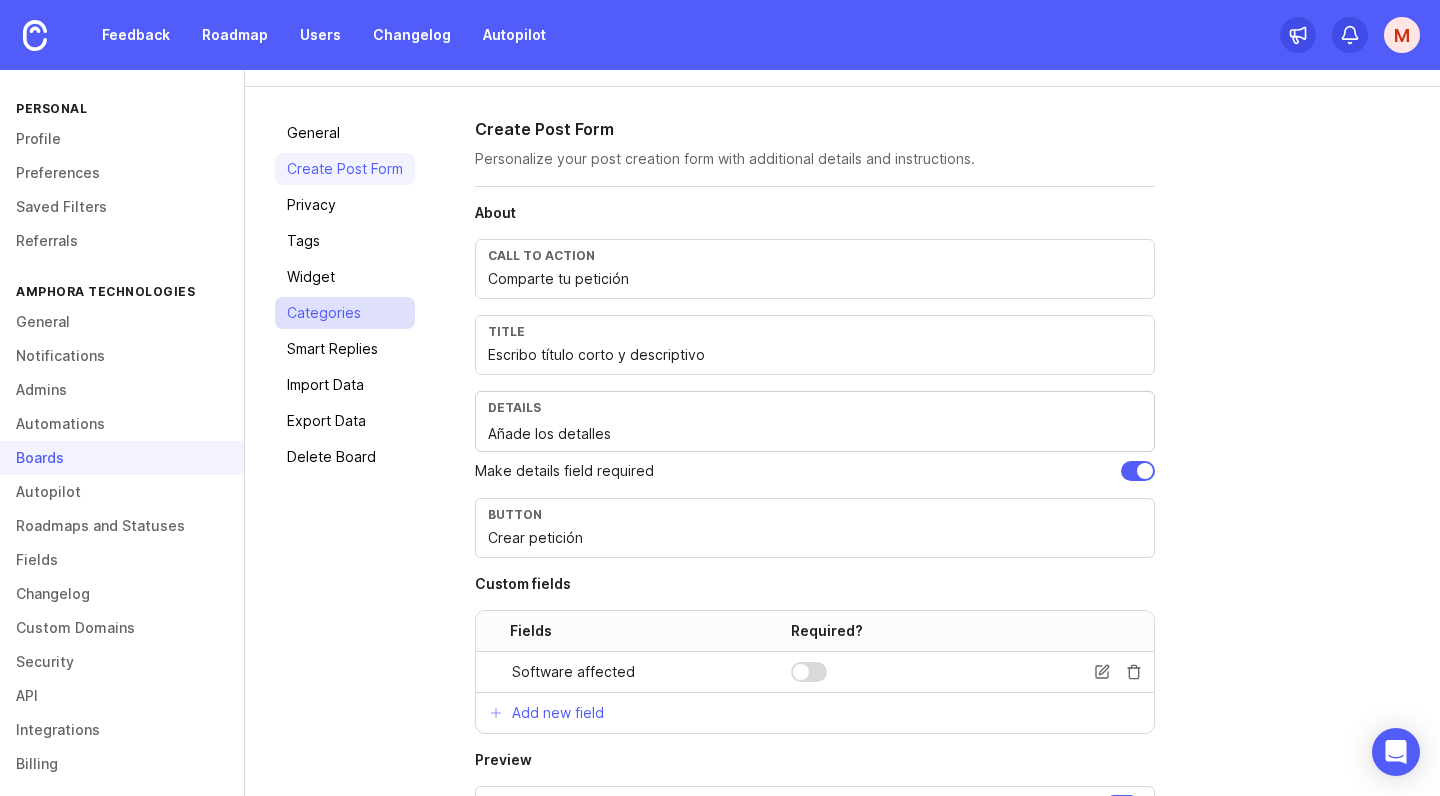 click on "Categories" at bounding box center (345, 313) 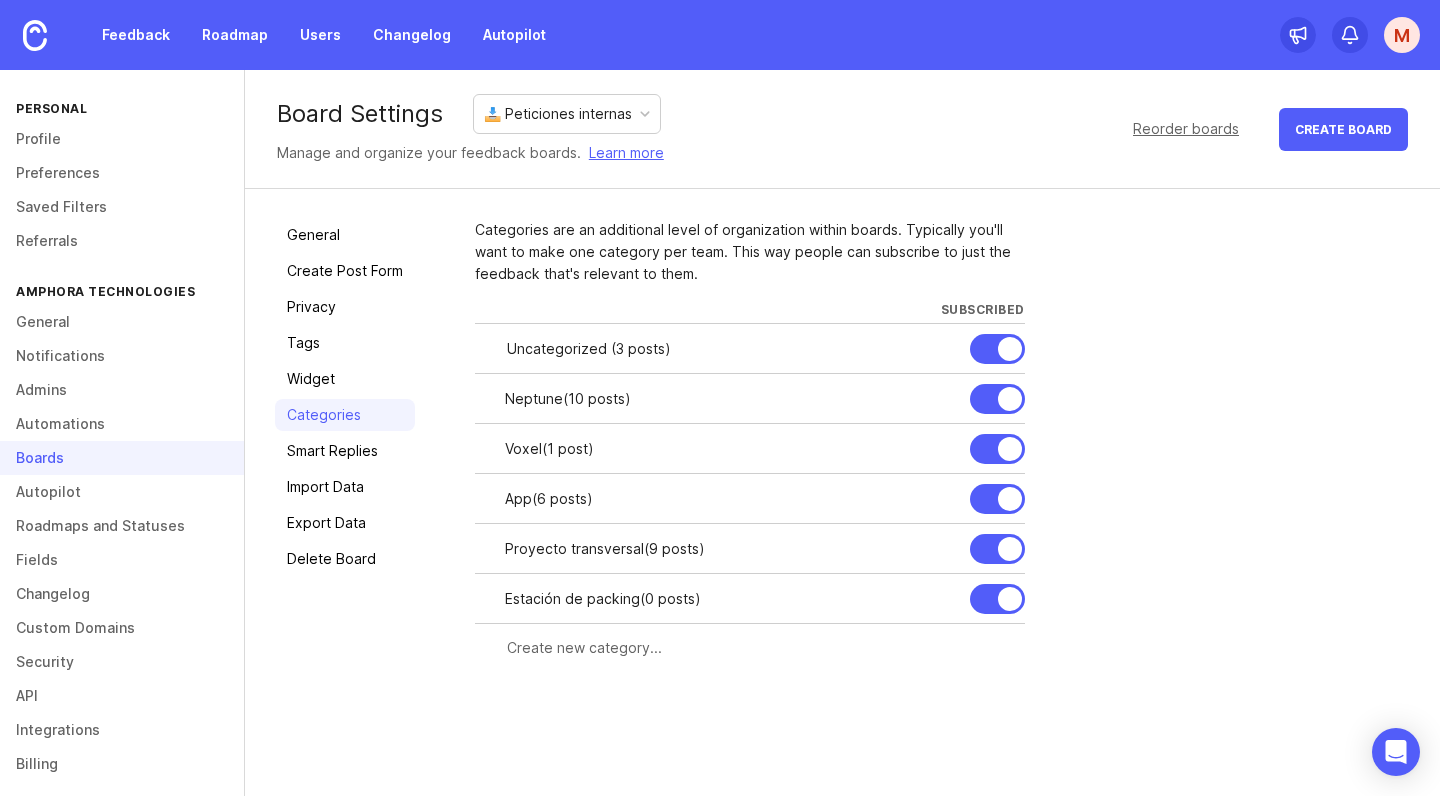 scroll, scrollTop: 0, scrollLeft: 0, axis: both 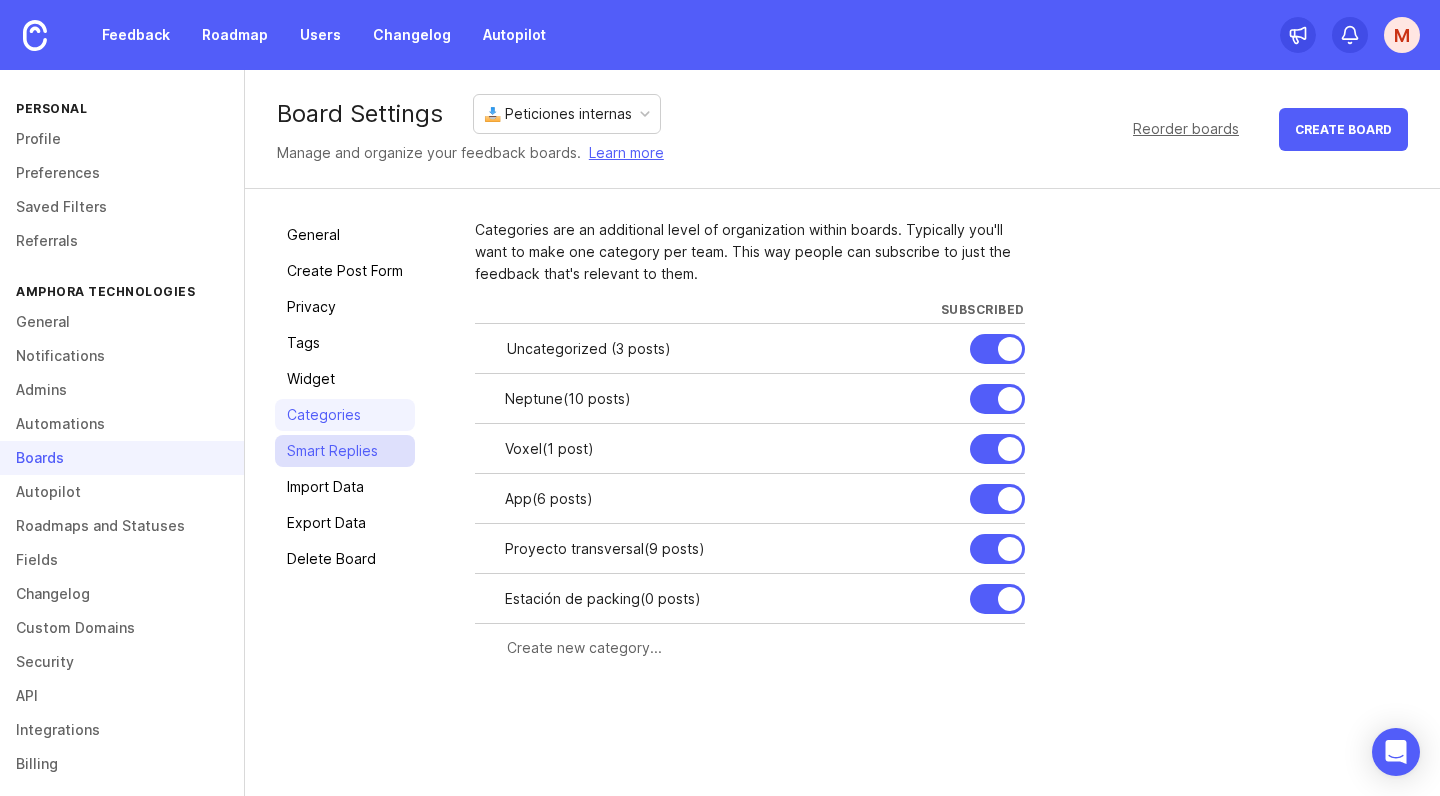 click on "Smart Replies" at bounding box center [345, 451] 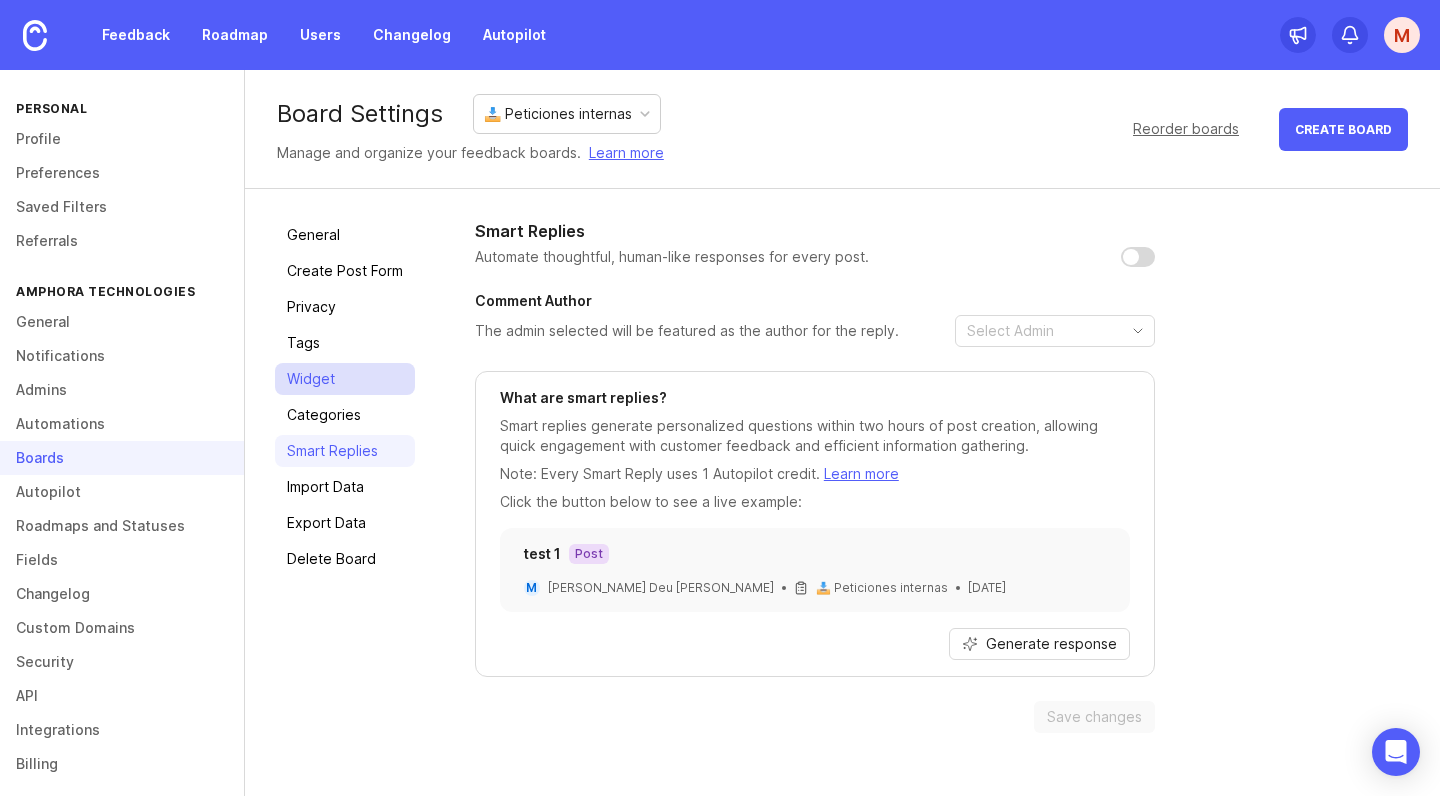 click on "Widget" at bounding box center (345, 379) 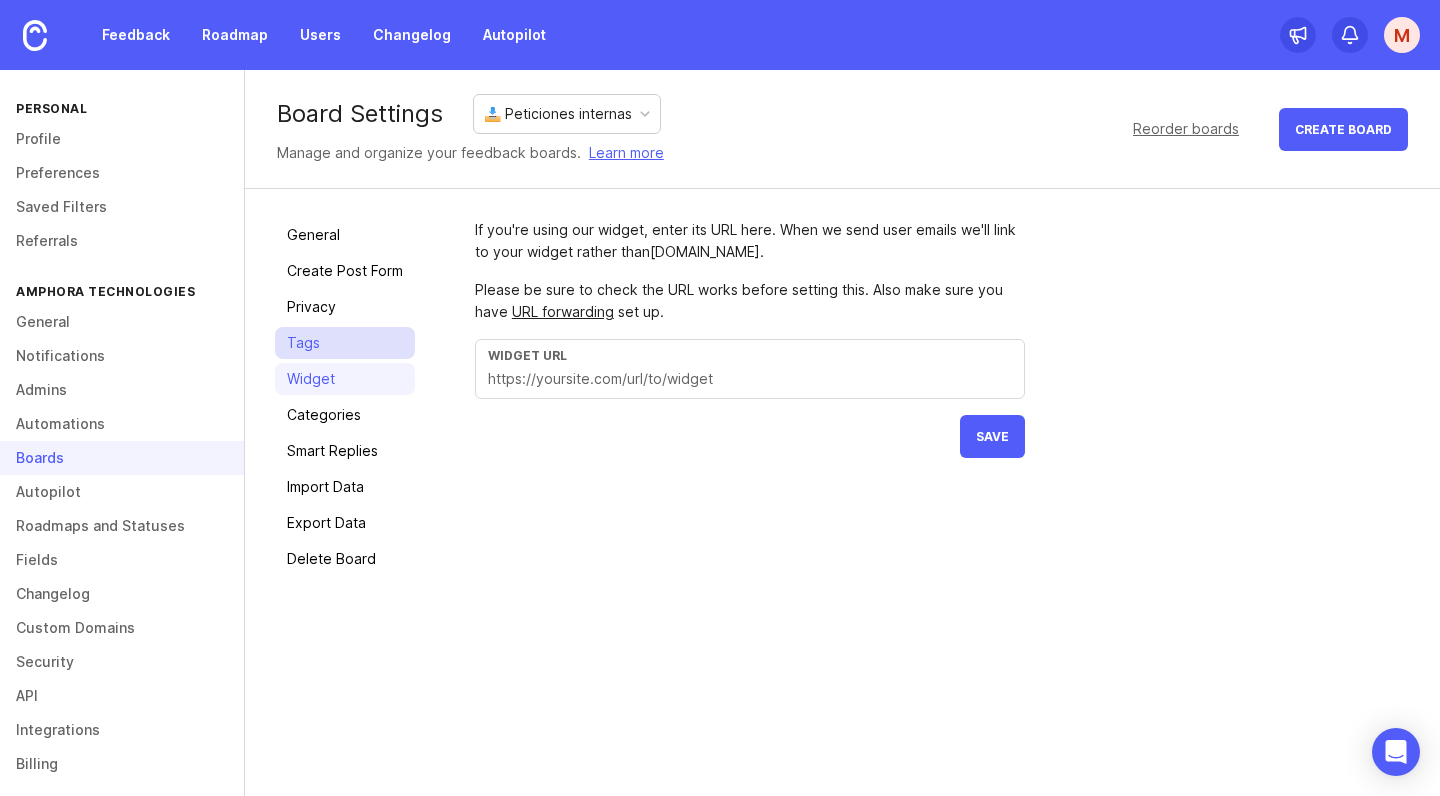 click on "Tags" at bounding box center (345, 343) 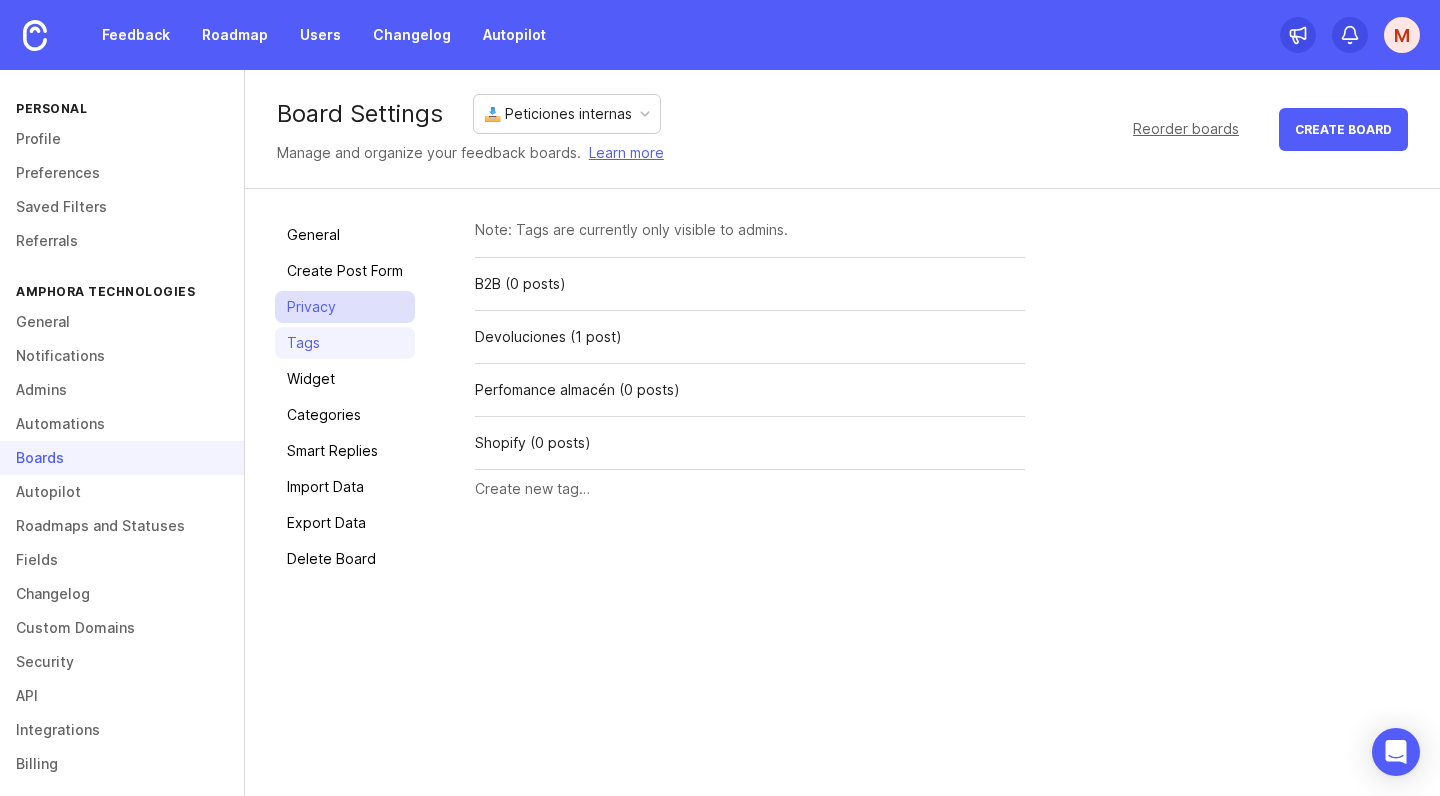 click on "Privacy" at bounding box center [345, 307] 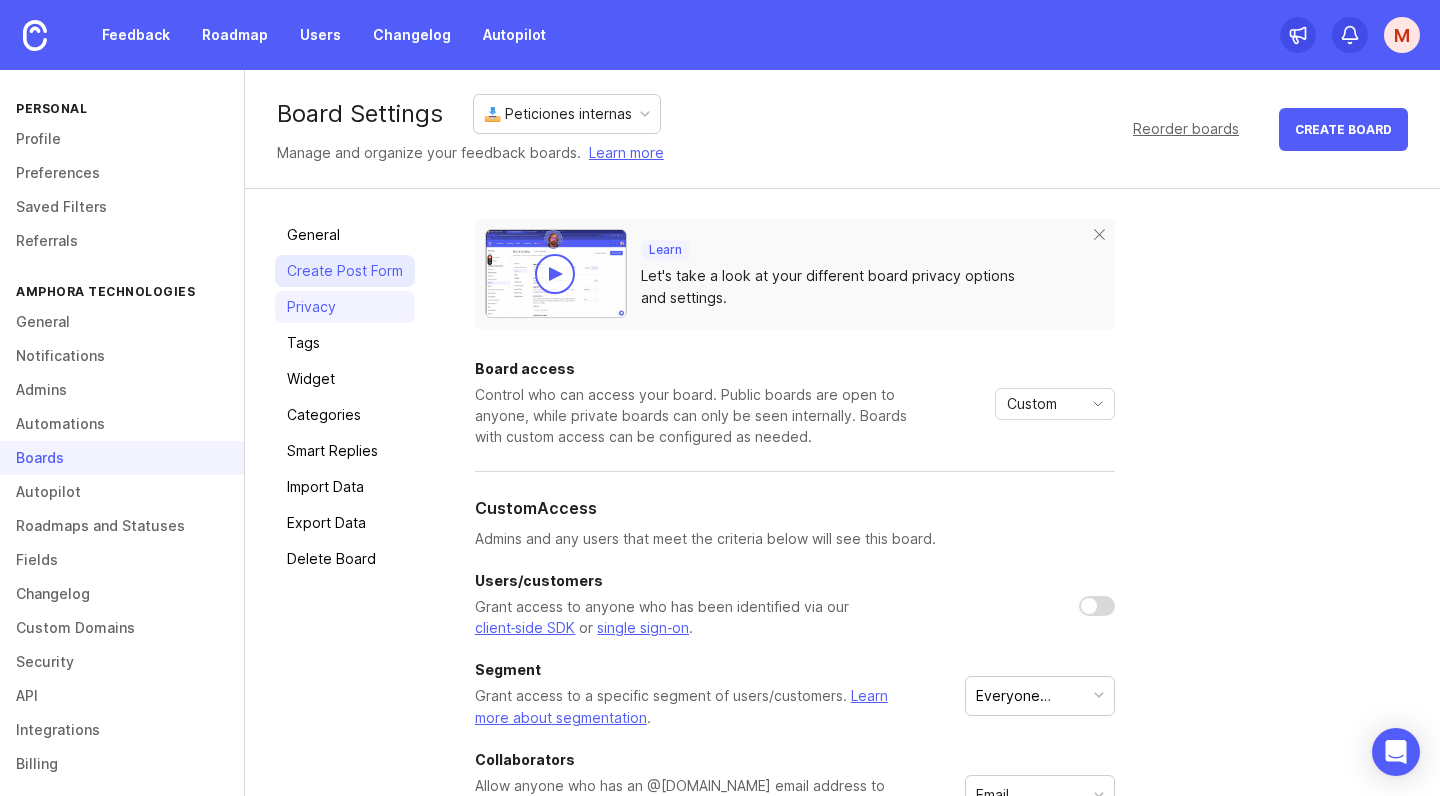 scroll, scrollTop: -1, scrollLeft: 0, axis: vertical 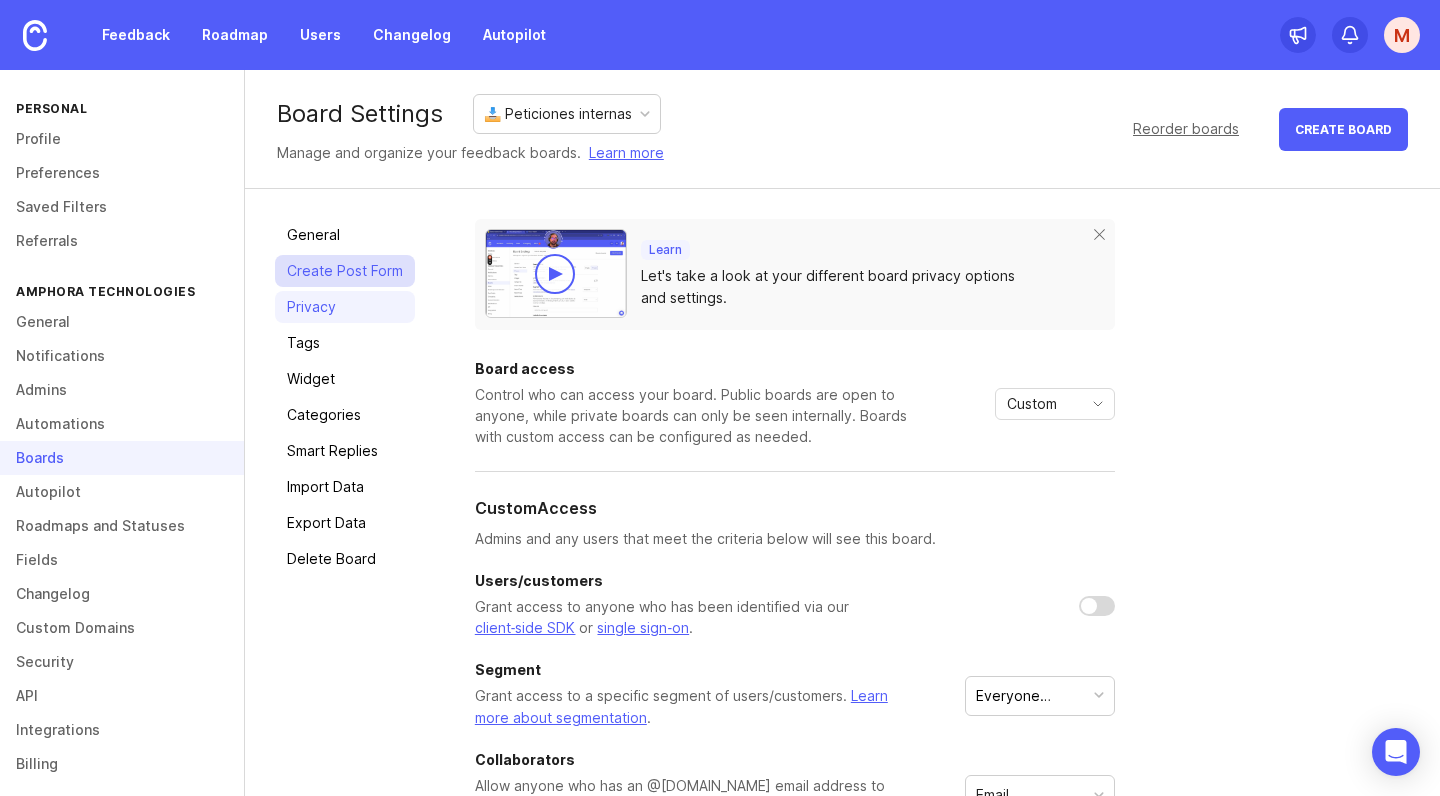 click on "Create Post Form" at bounding box center [345, 271] 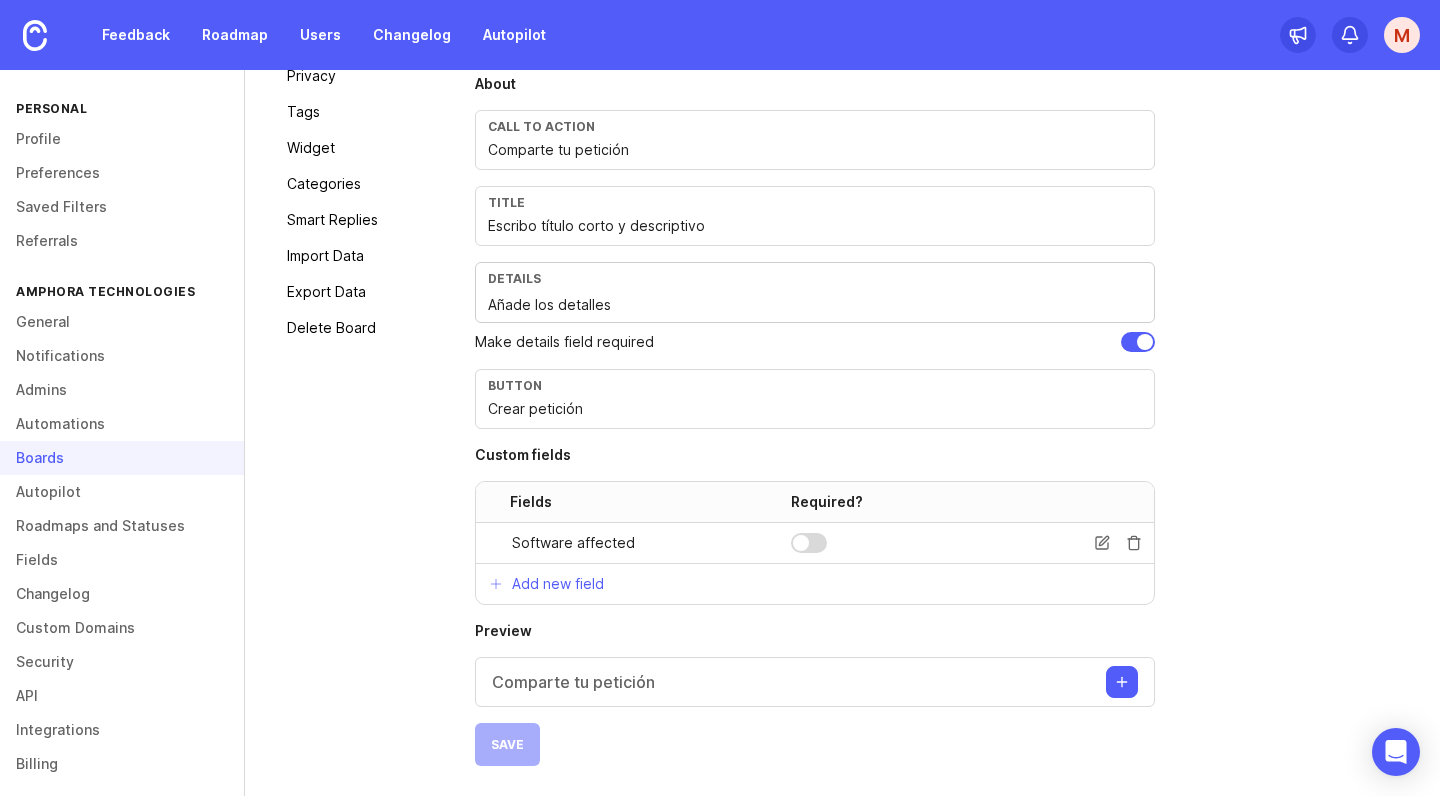 scroll, scrollTop: 231, scrollLeft: 0, axis: vertical 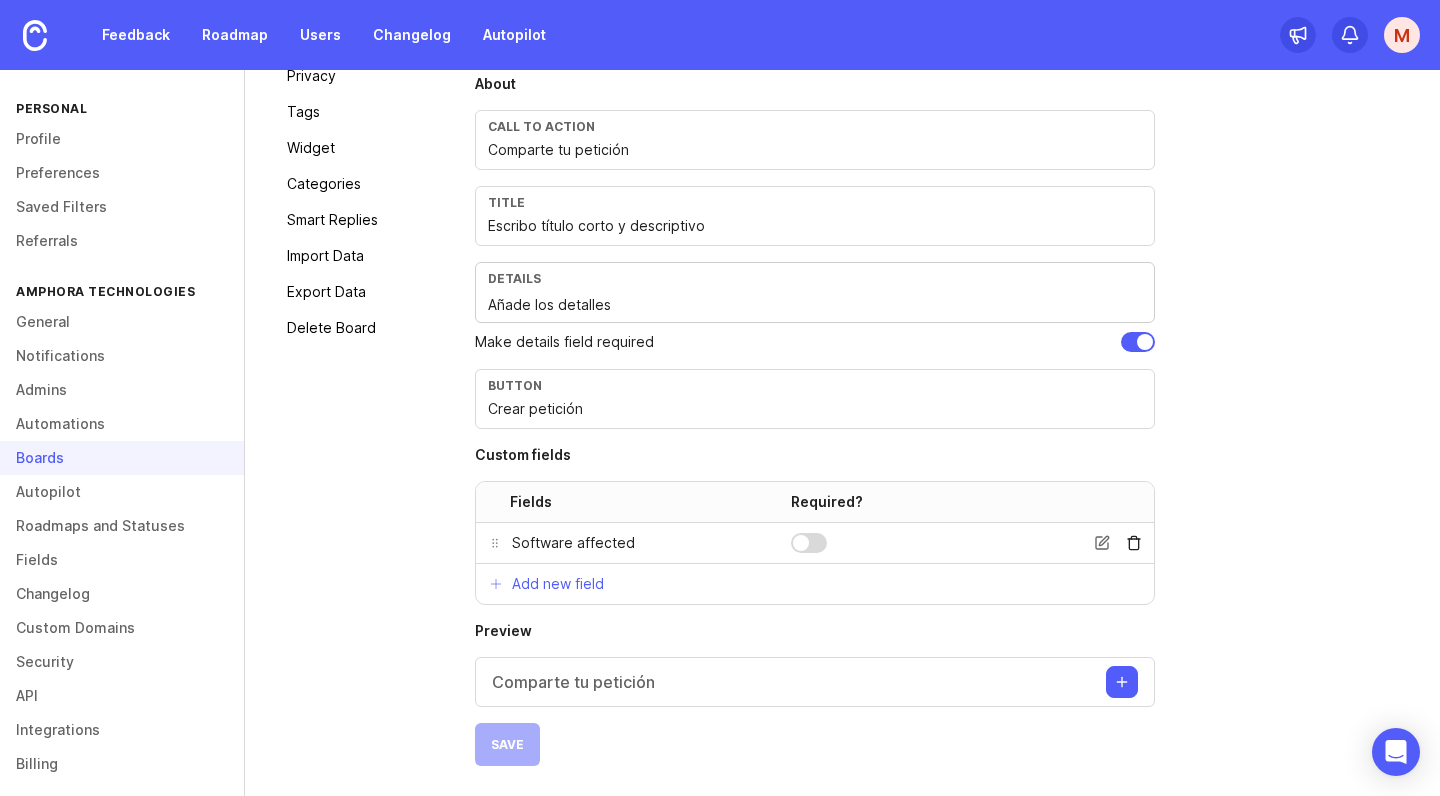 click 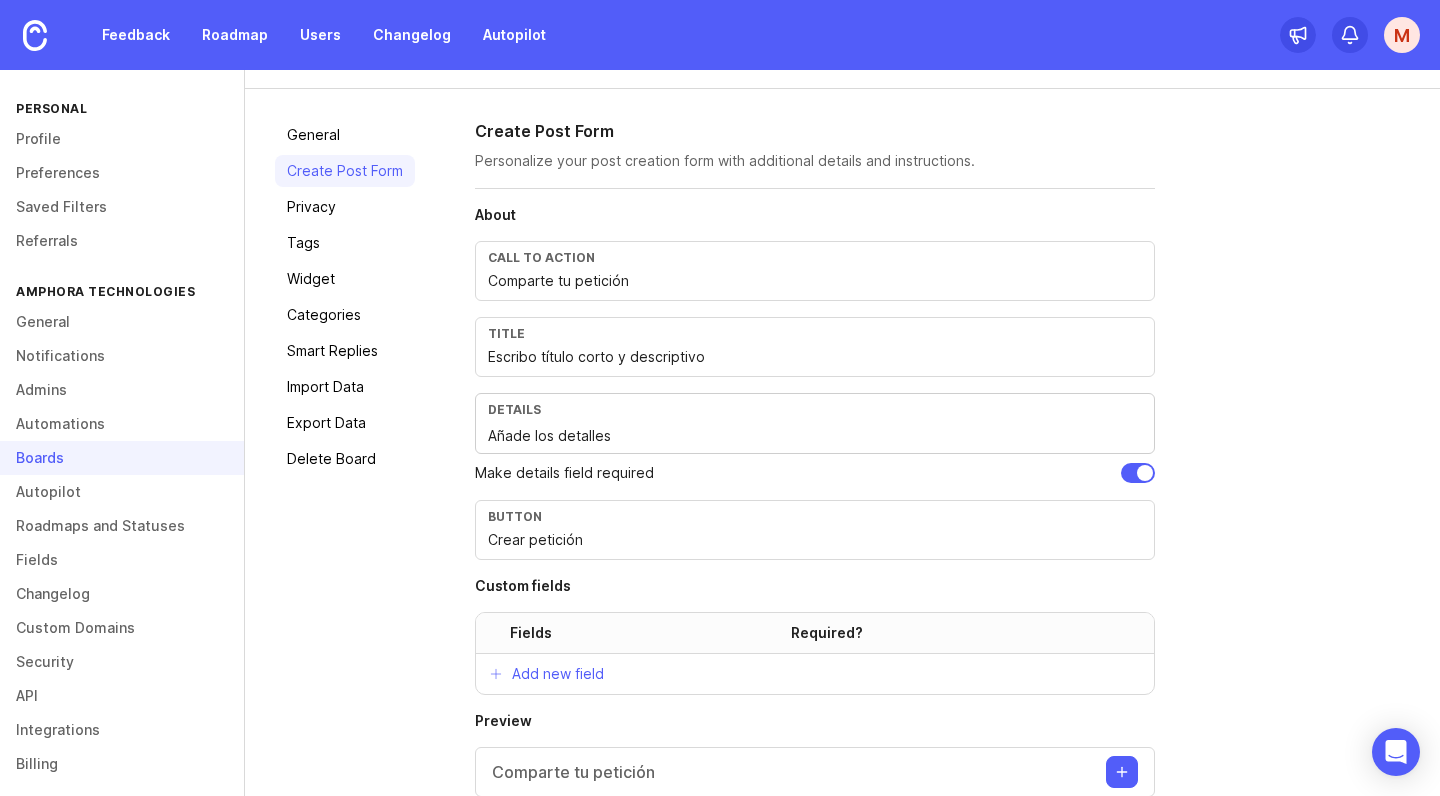 scroll, scrollTop: 0, scrollLeft: 0, axis: both 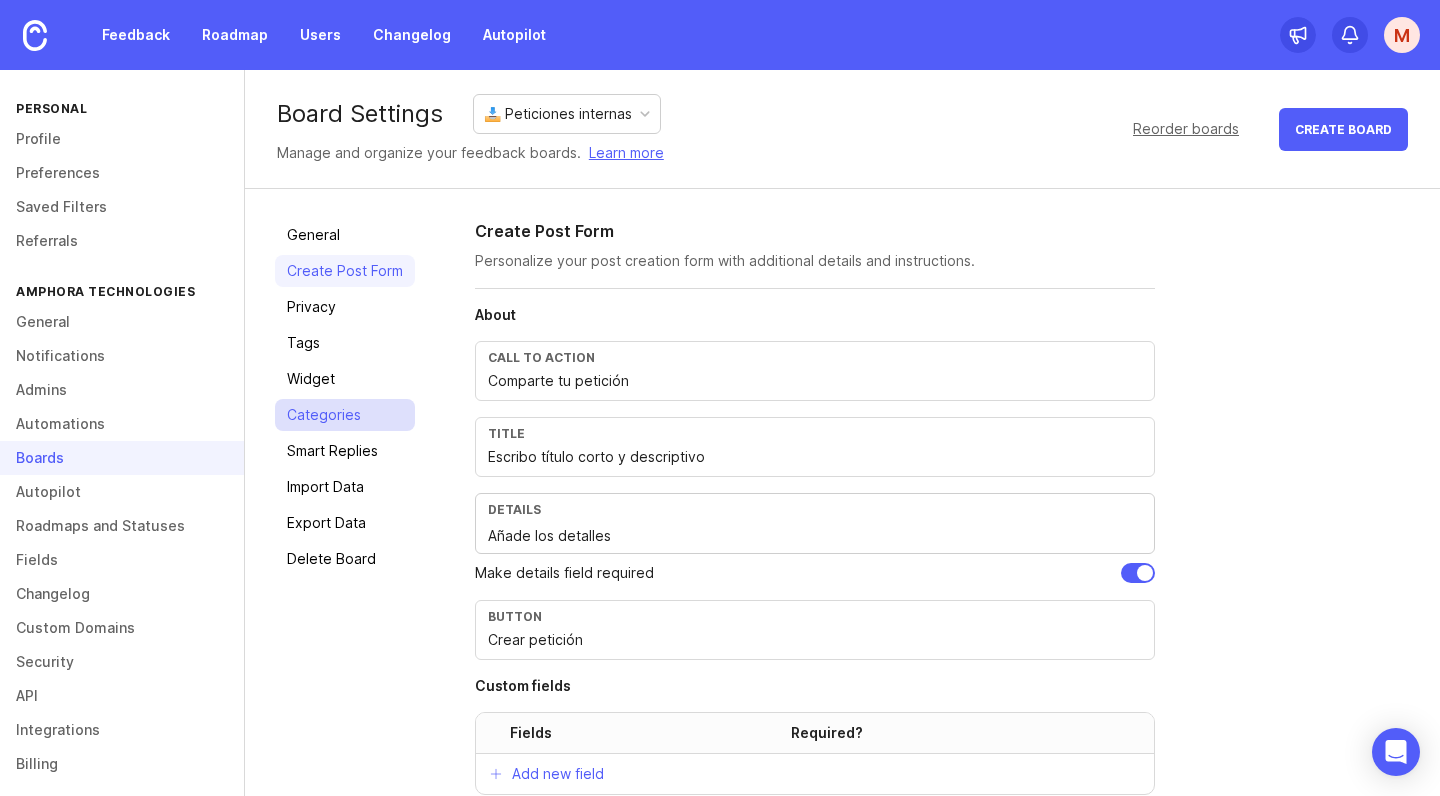 click on "Categories" at bounding box center (345, 415) 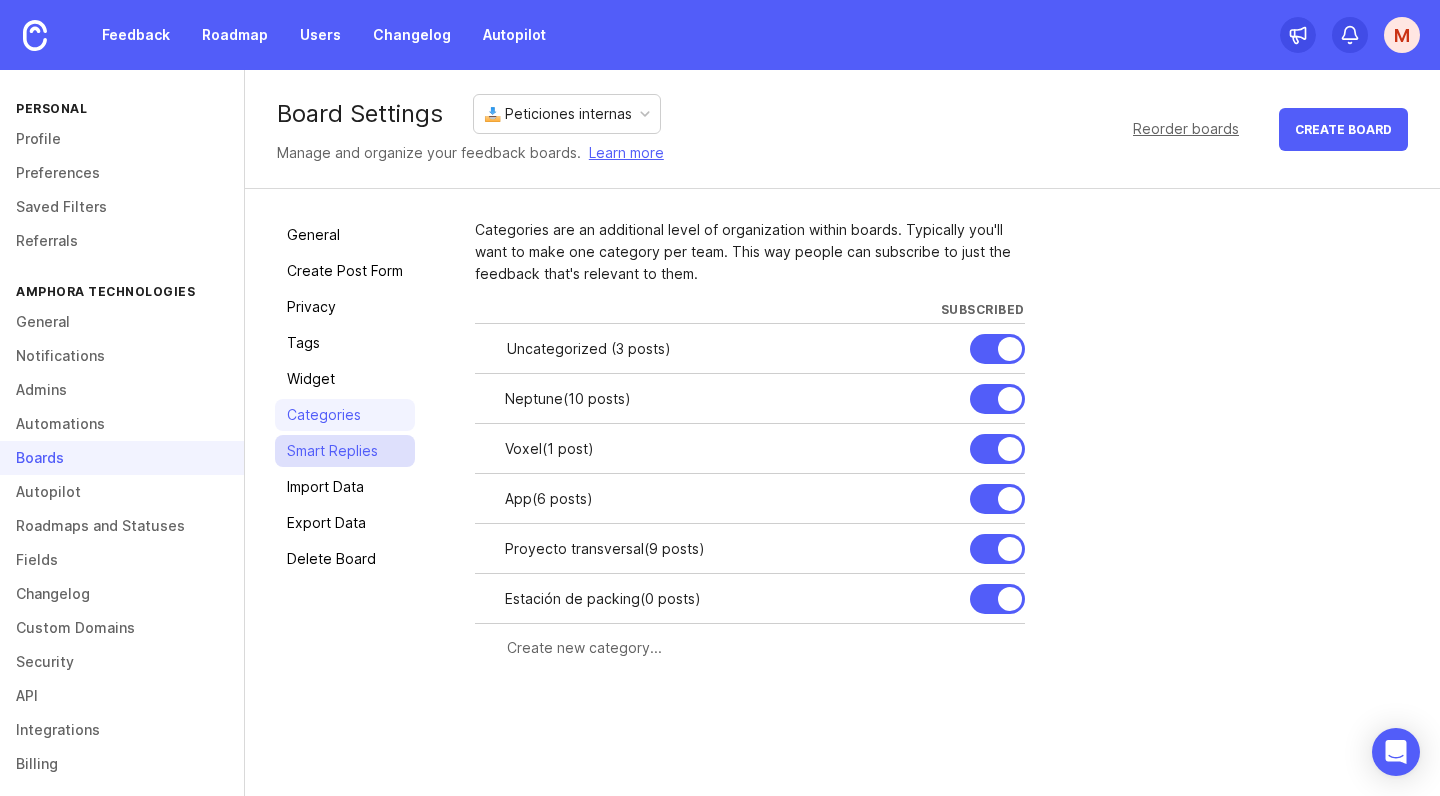 click on "Smart Replies" at bounding box center [345, 451] 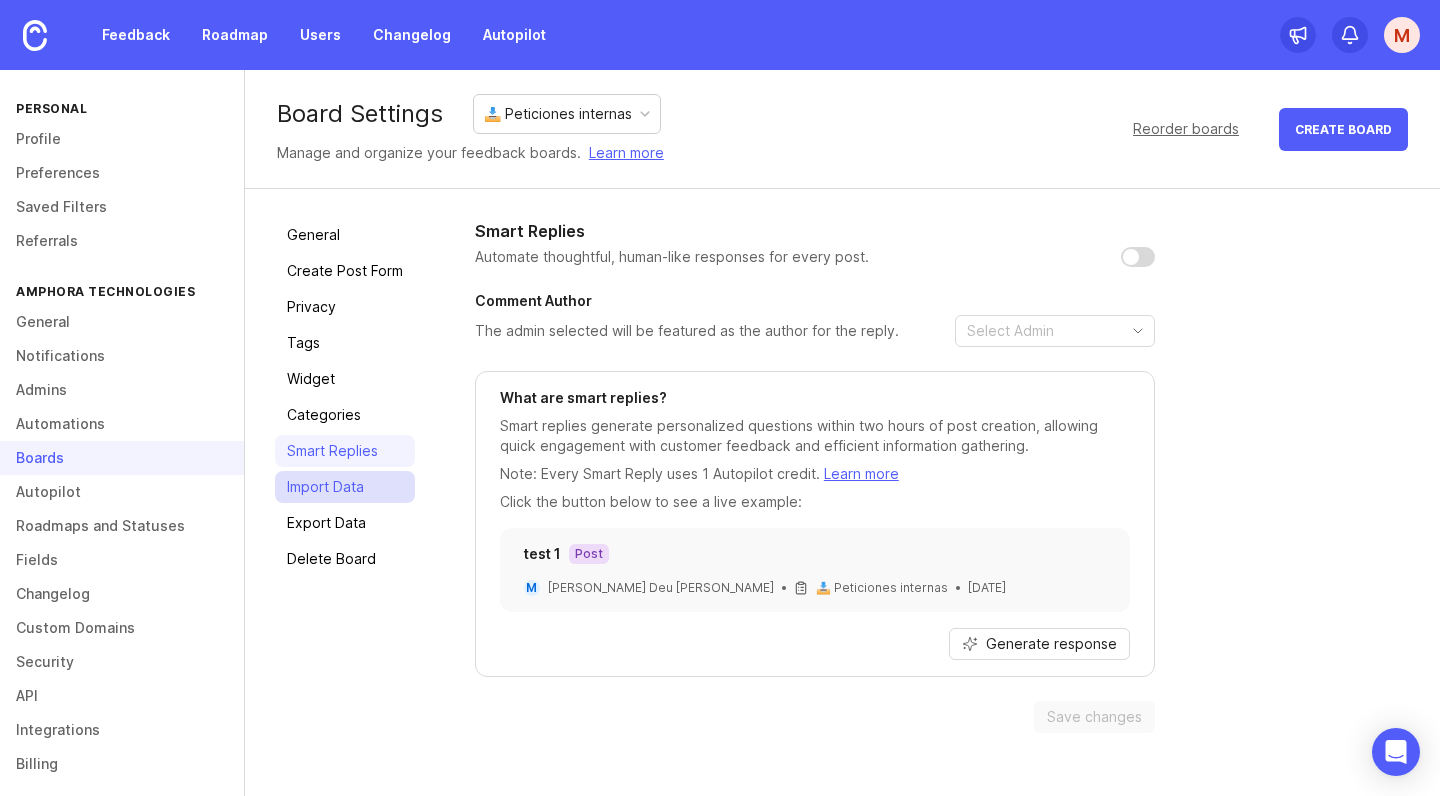 click on "Import Data" at bounding box center (345, 487) 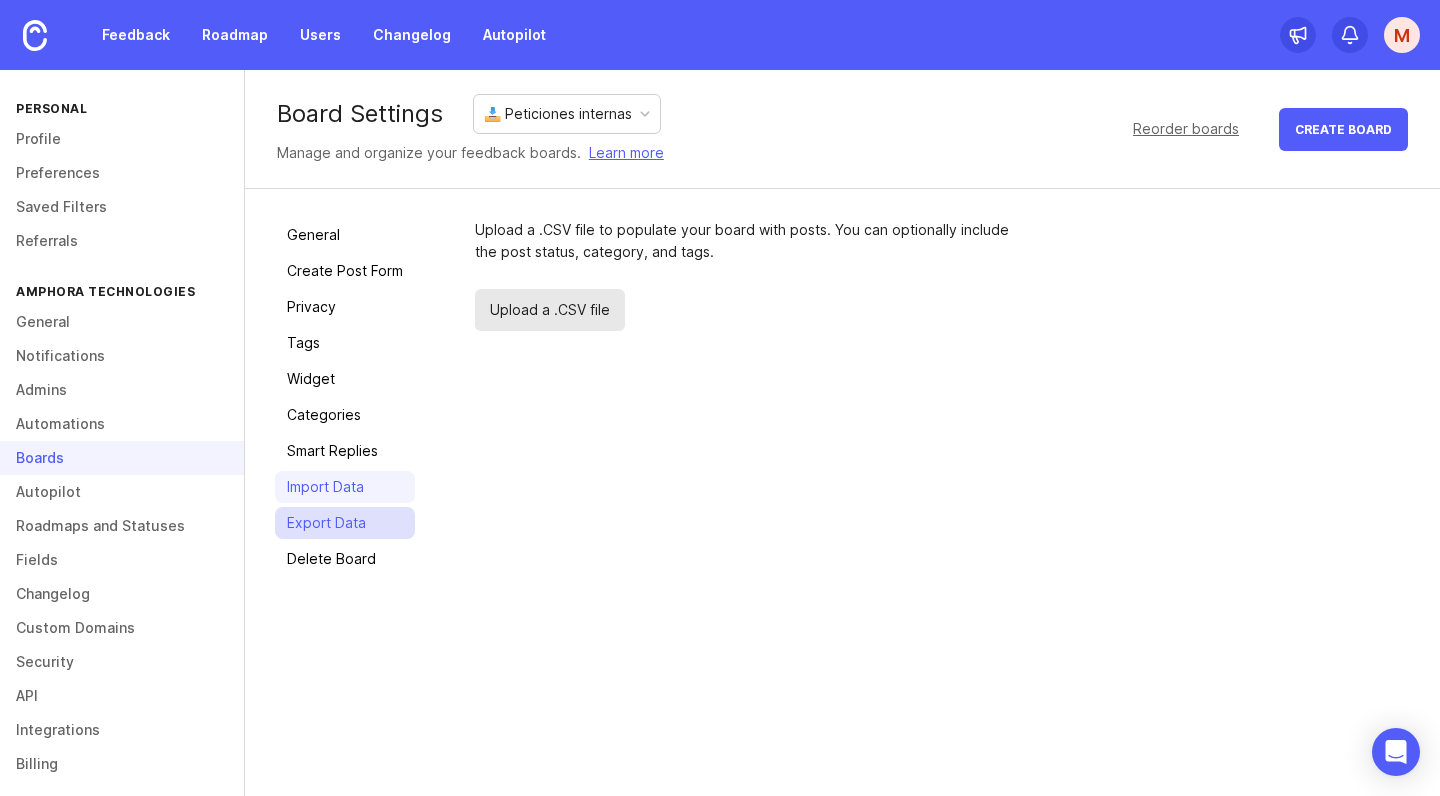 click on "Export Data" at bounding box center [345, 523] 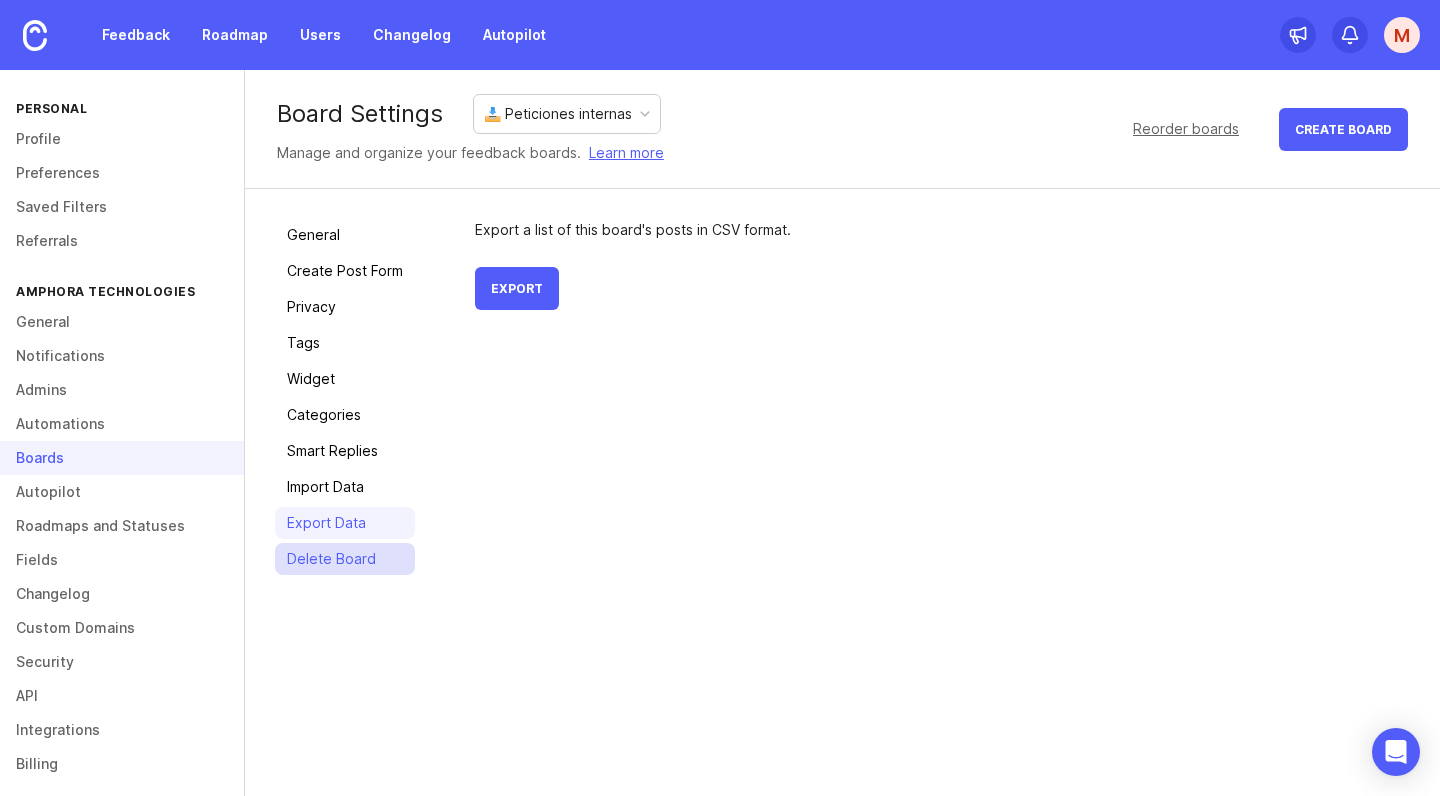 click on "Delete Board" at bounding box center (345, 559) 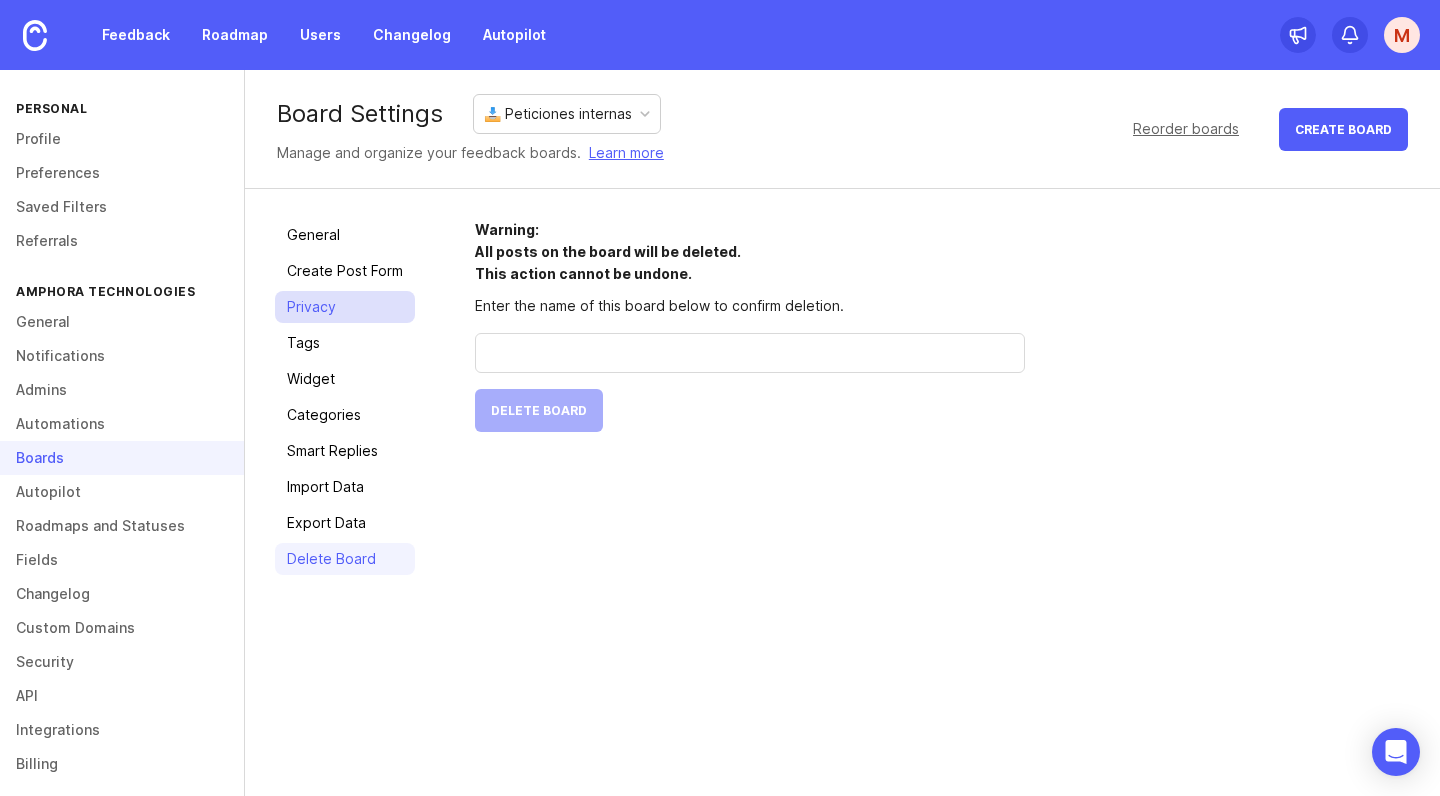 click on "Privacy" at bounding box center [345, 307] 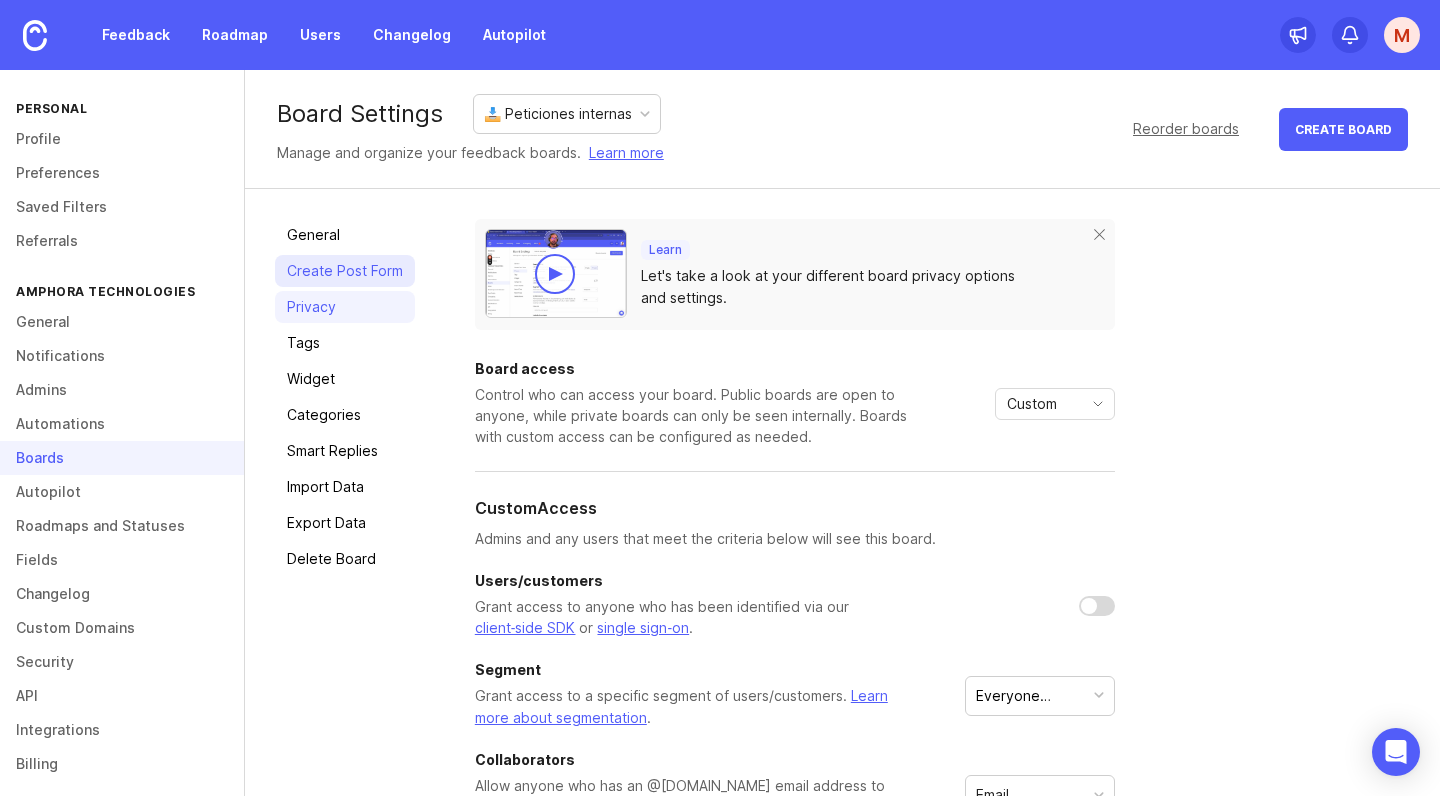 scroll, scrollTop: 0, scrollLeft: 0, axis: both 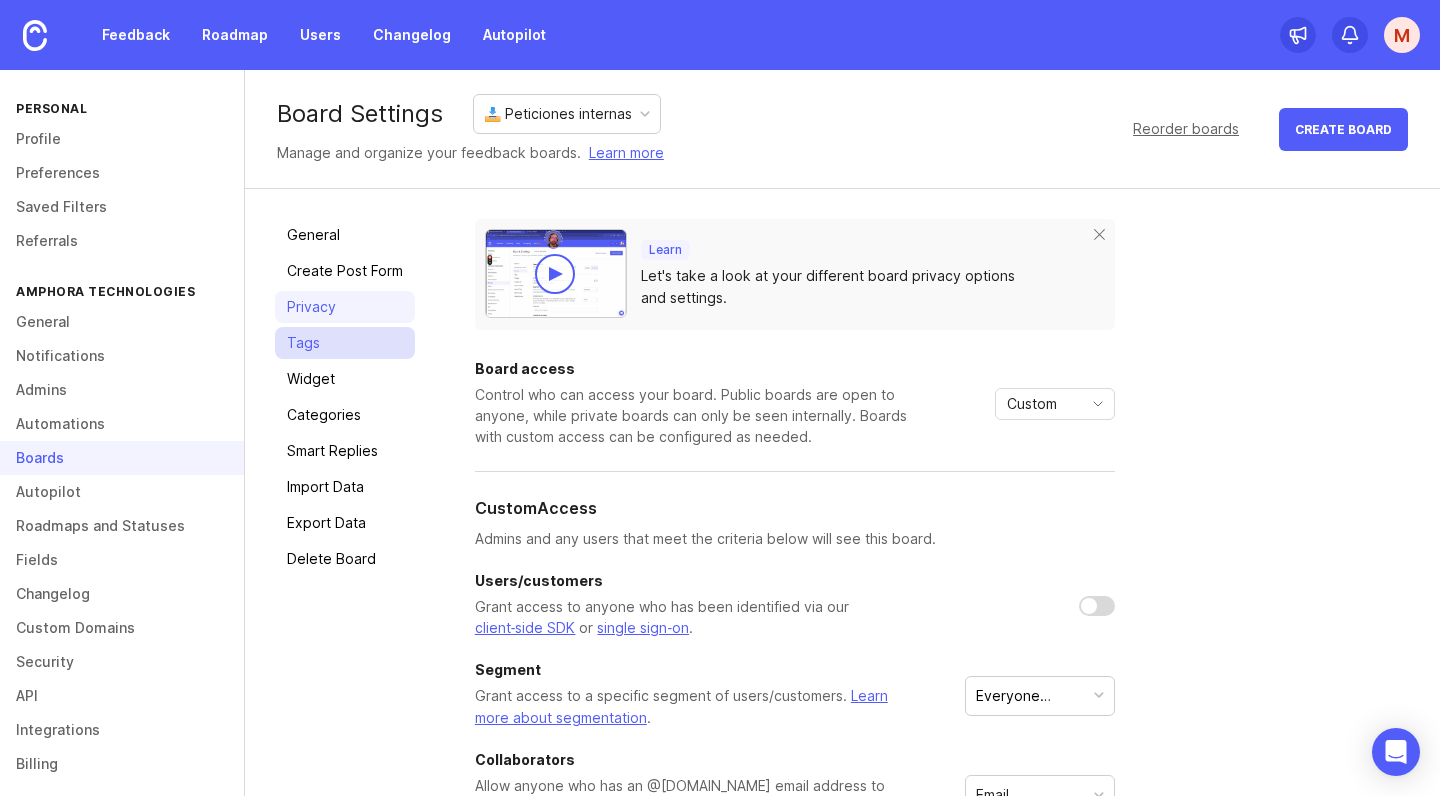 click on "Tags" at bounding box center [345, 343] 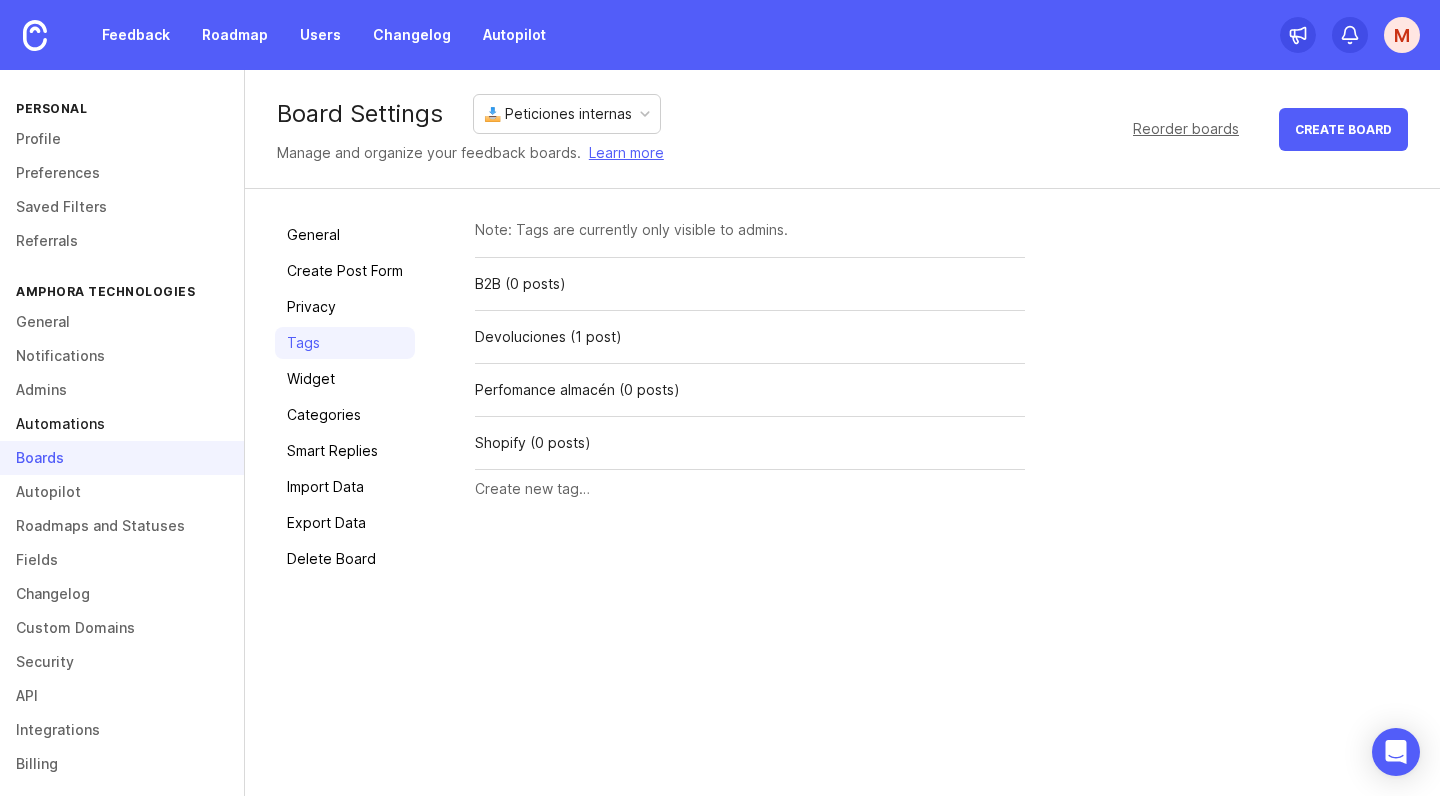 click on "Automations" at bounding box center [122, 424] 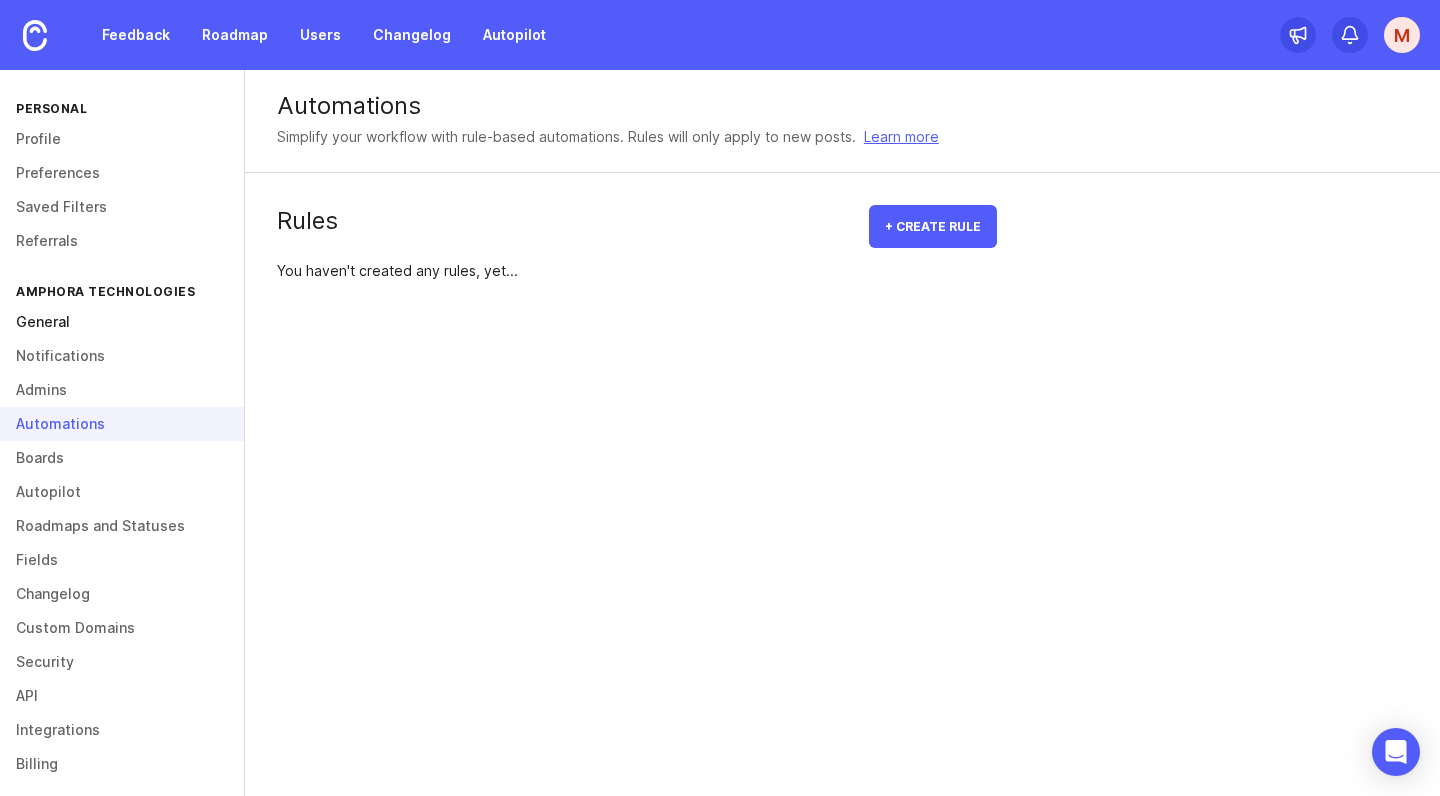 click on "General" at bounding box center [122, 322] 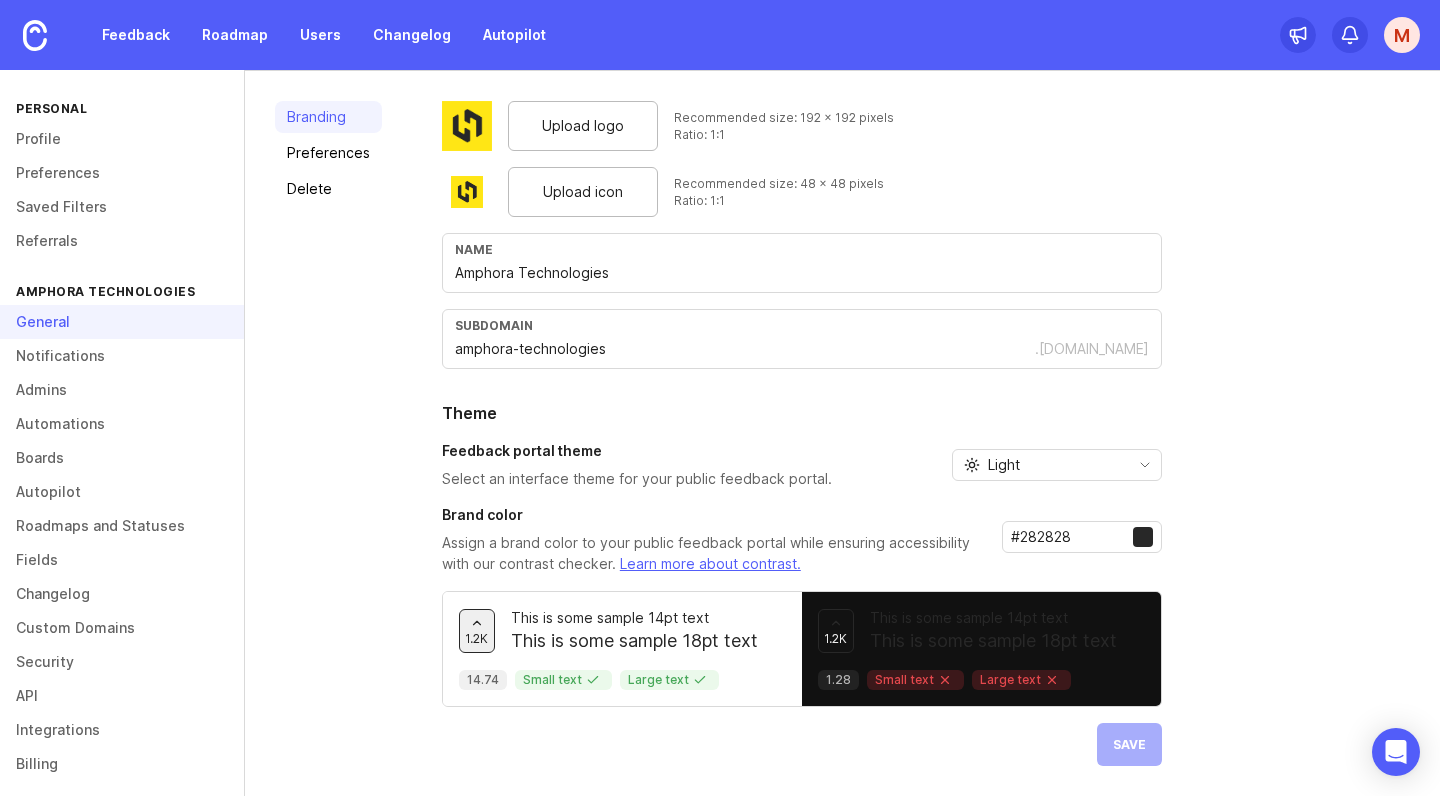 scroll, scrollTop: 102, scrollLeft: 0, axis: vertical 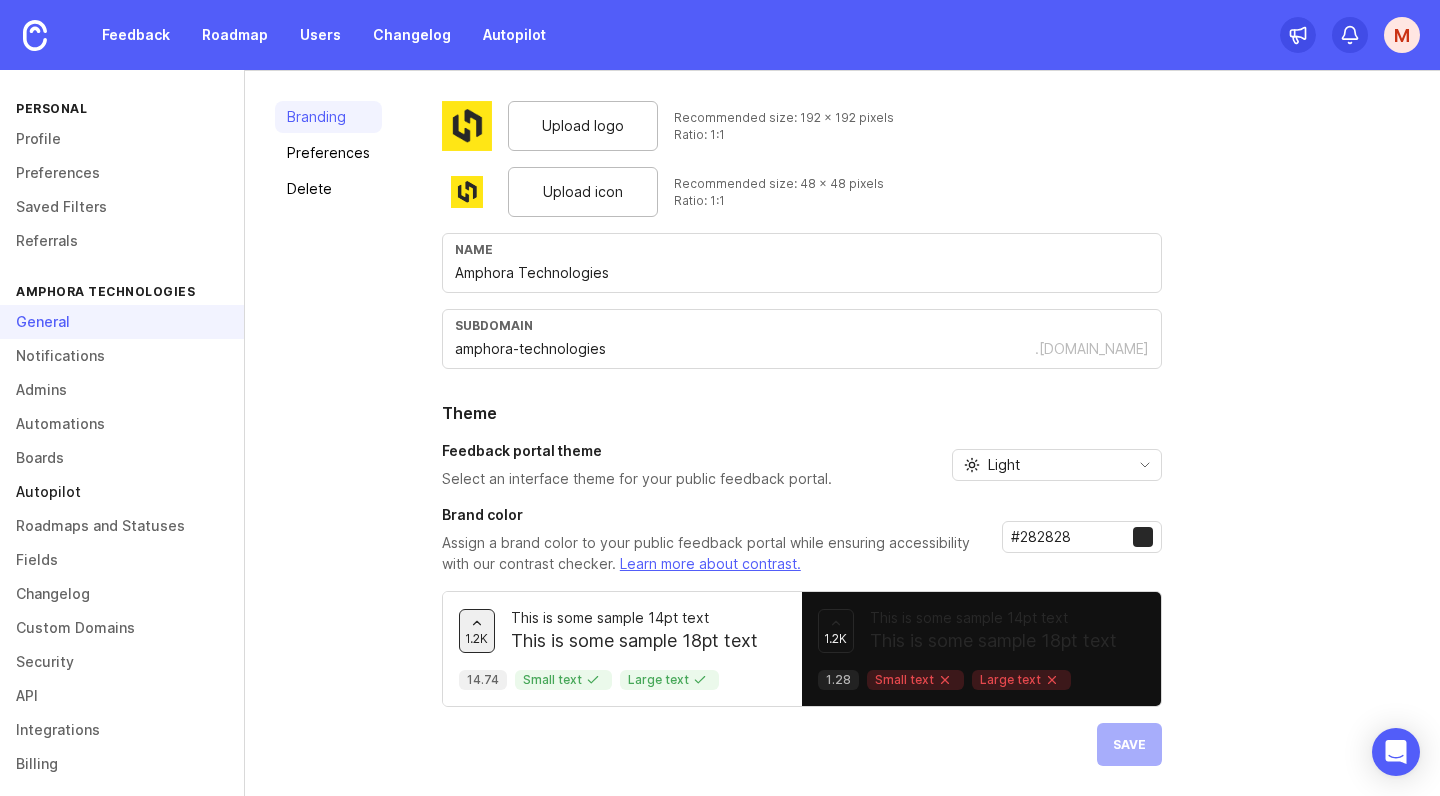 click on "Autopilot" at bounding box center (122, 492) 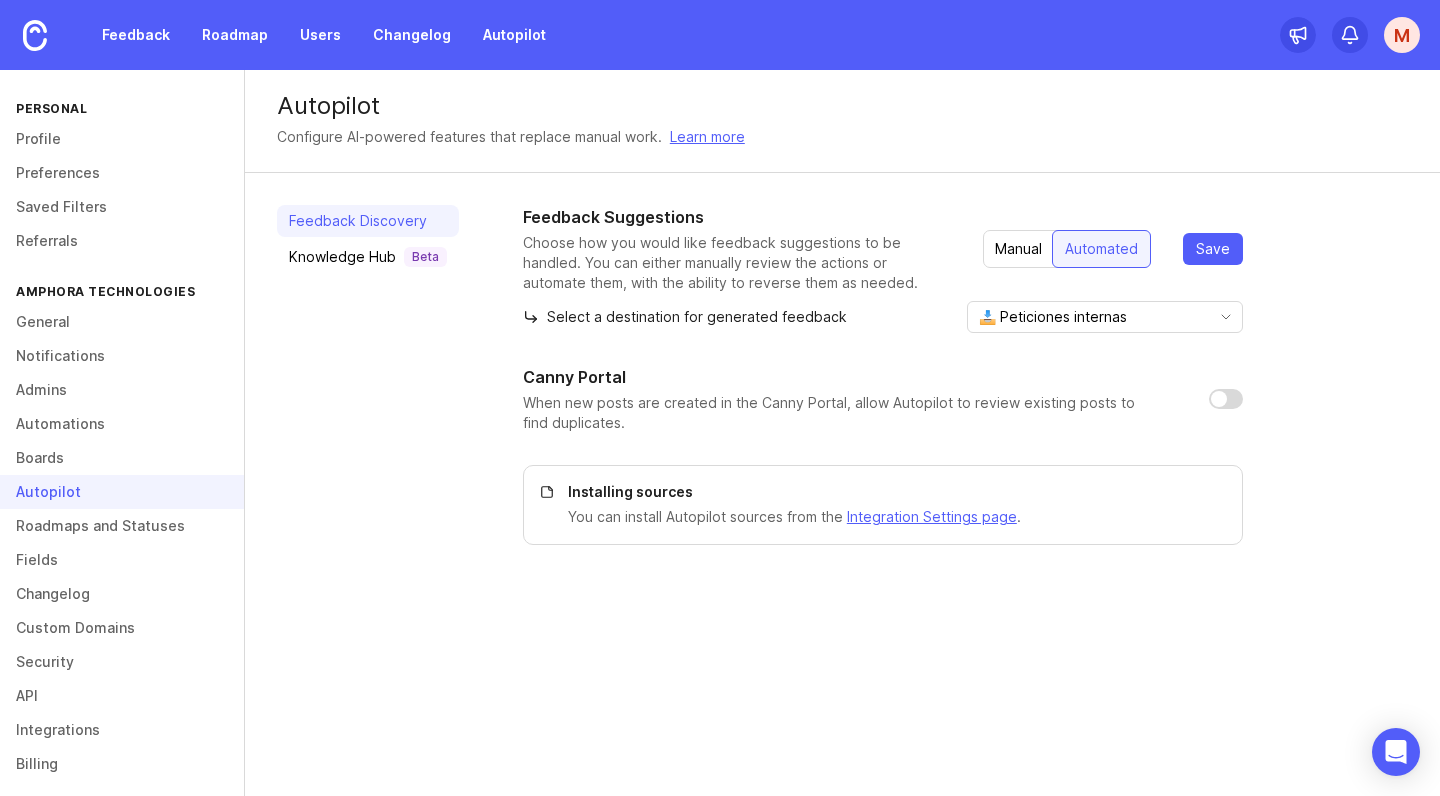 scroll, scrollTop: 0, scrollLeft: 0, axis: both 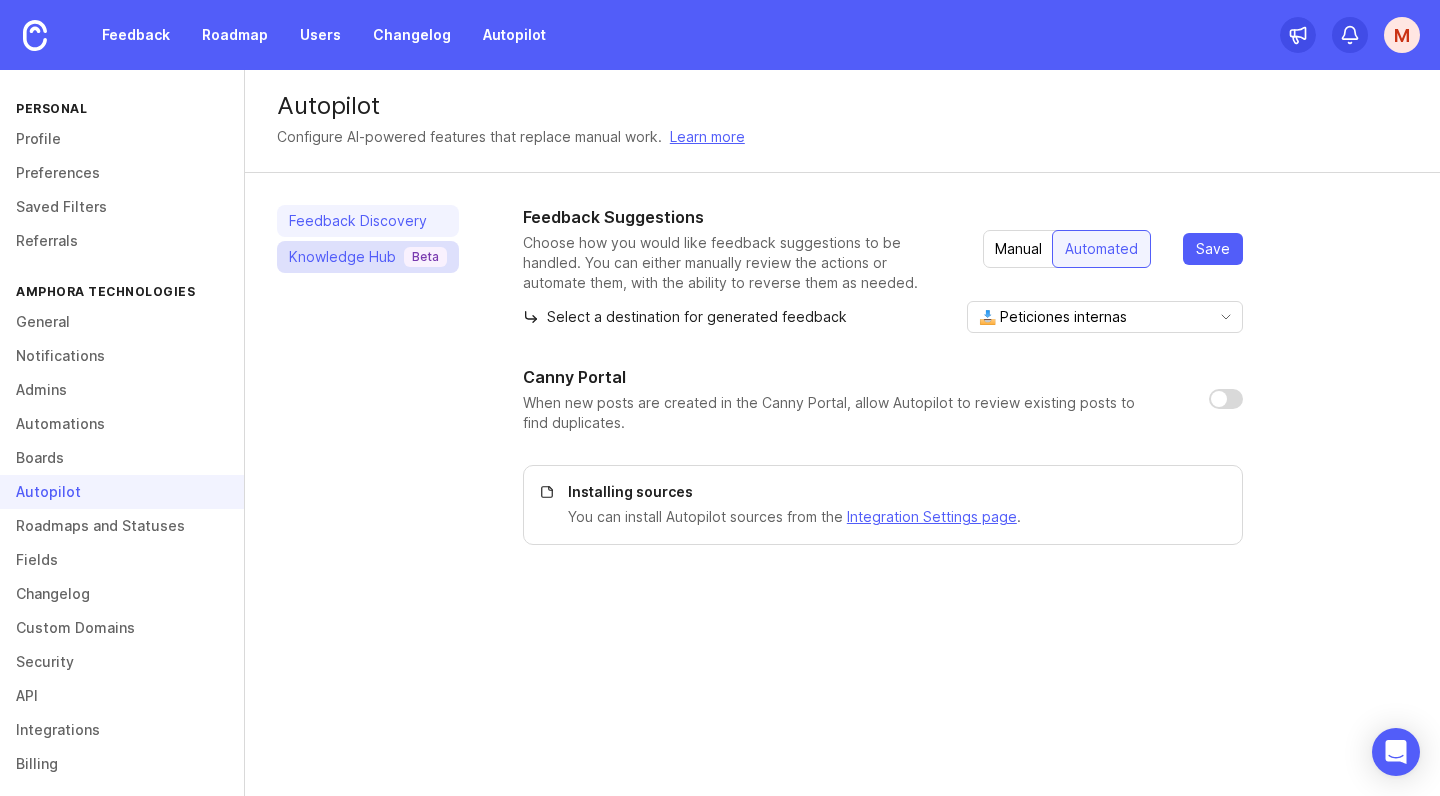 click on "Knowledge Hub Beta" at bounding box center [368, 257] 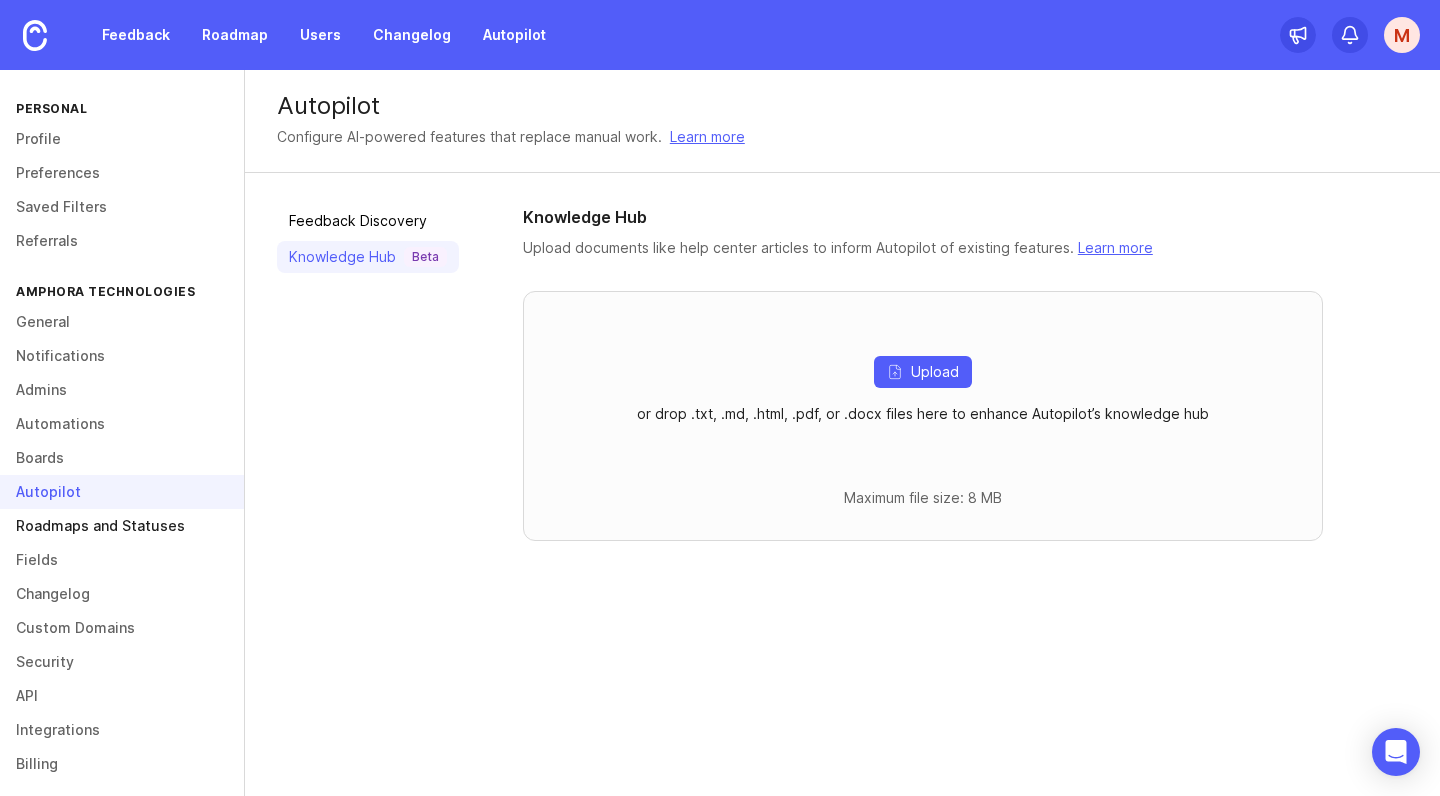 click on "Roadmaps and Statuses" at bounding box center [122, 526] 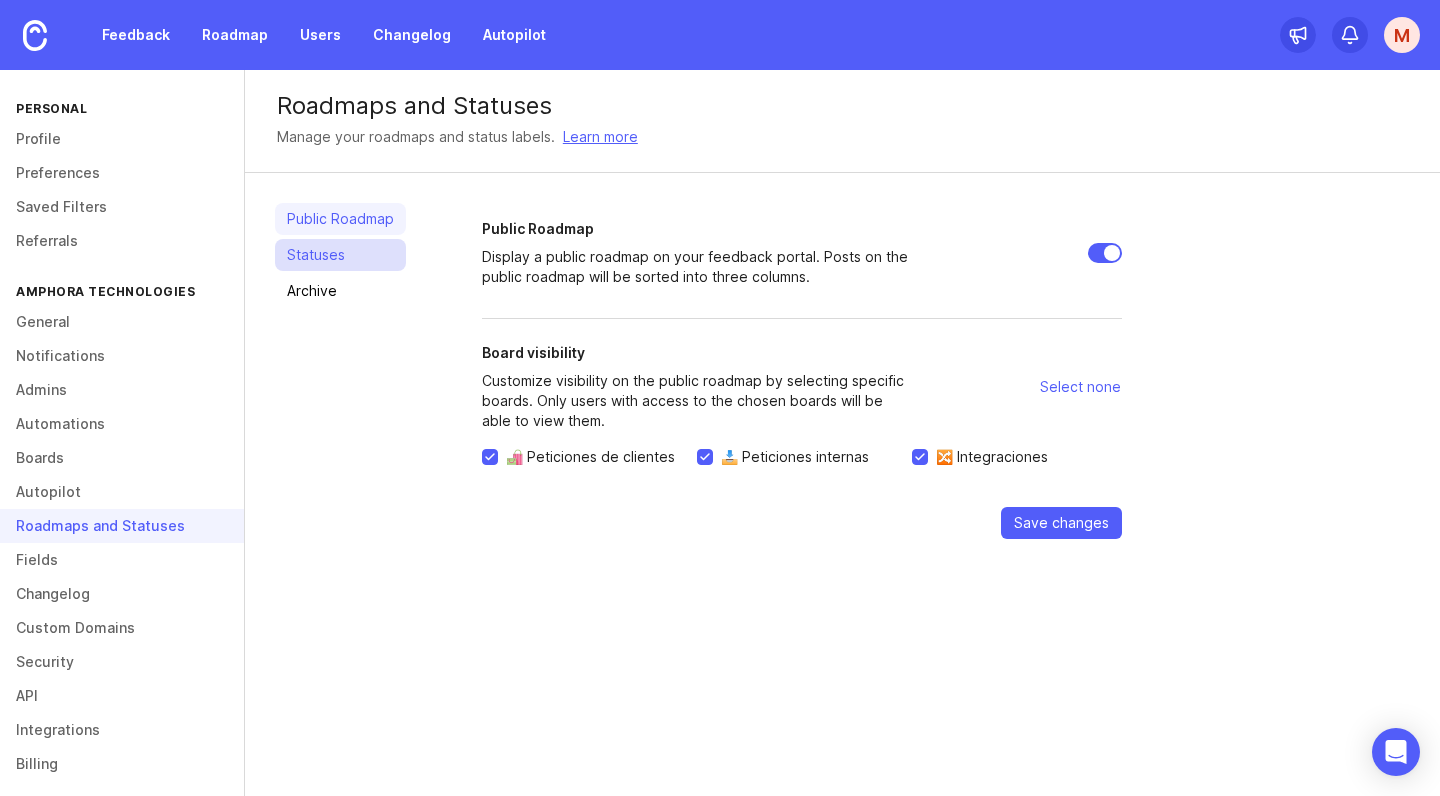 click on "Statuses" at bounding box center [340, 255] 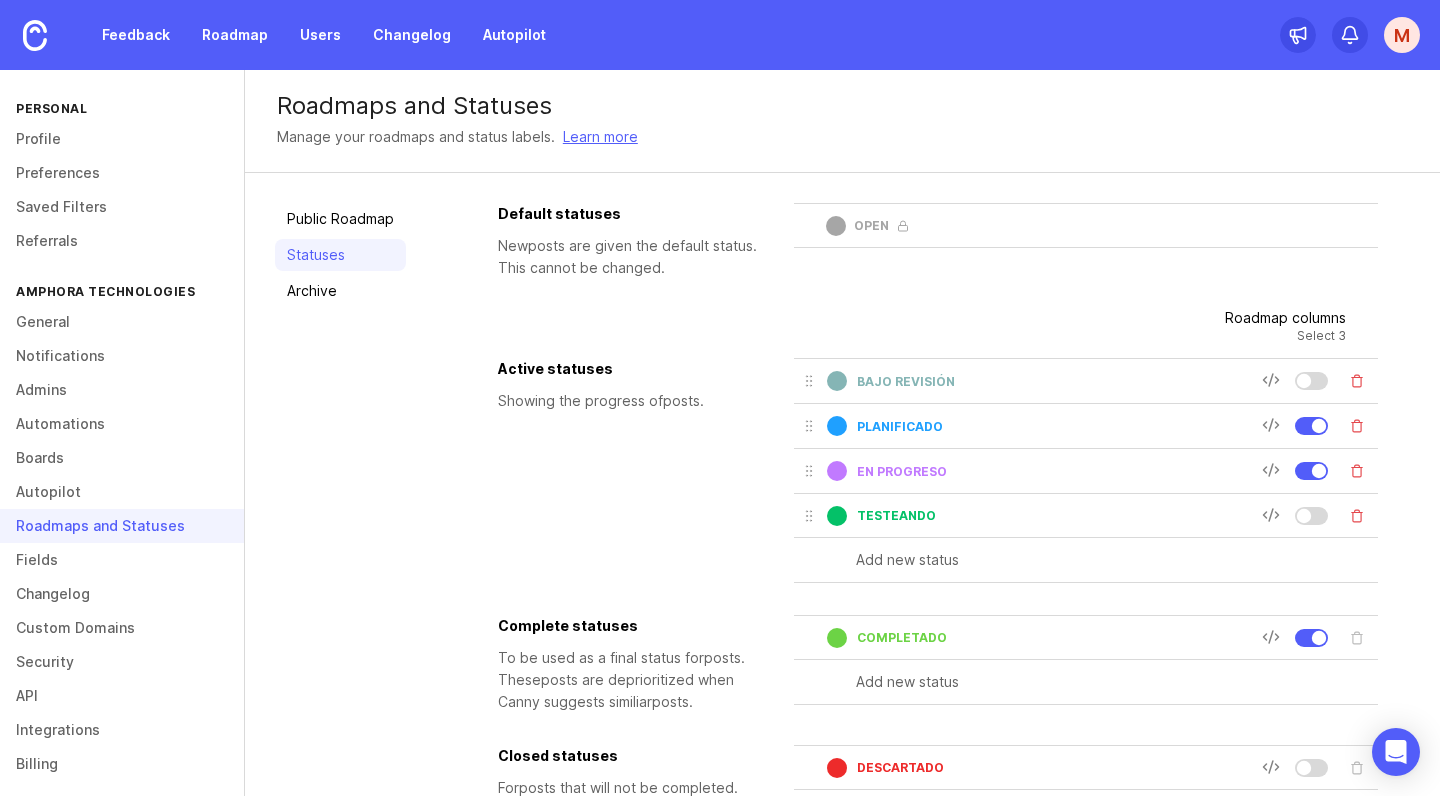 scroll, scrollTop: 0, scrollLeft: 0, axis: both 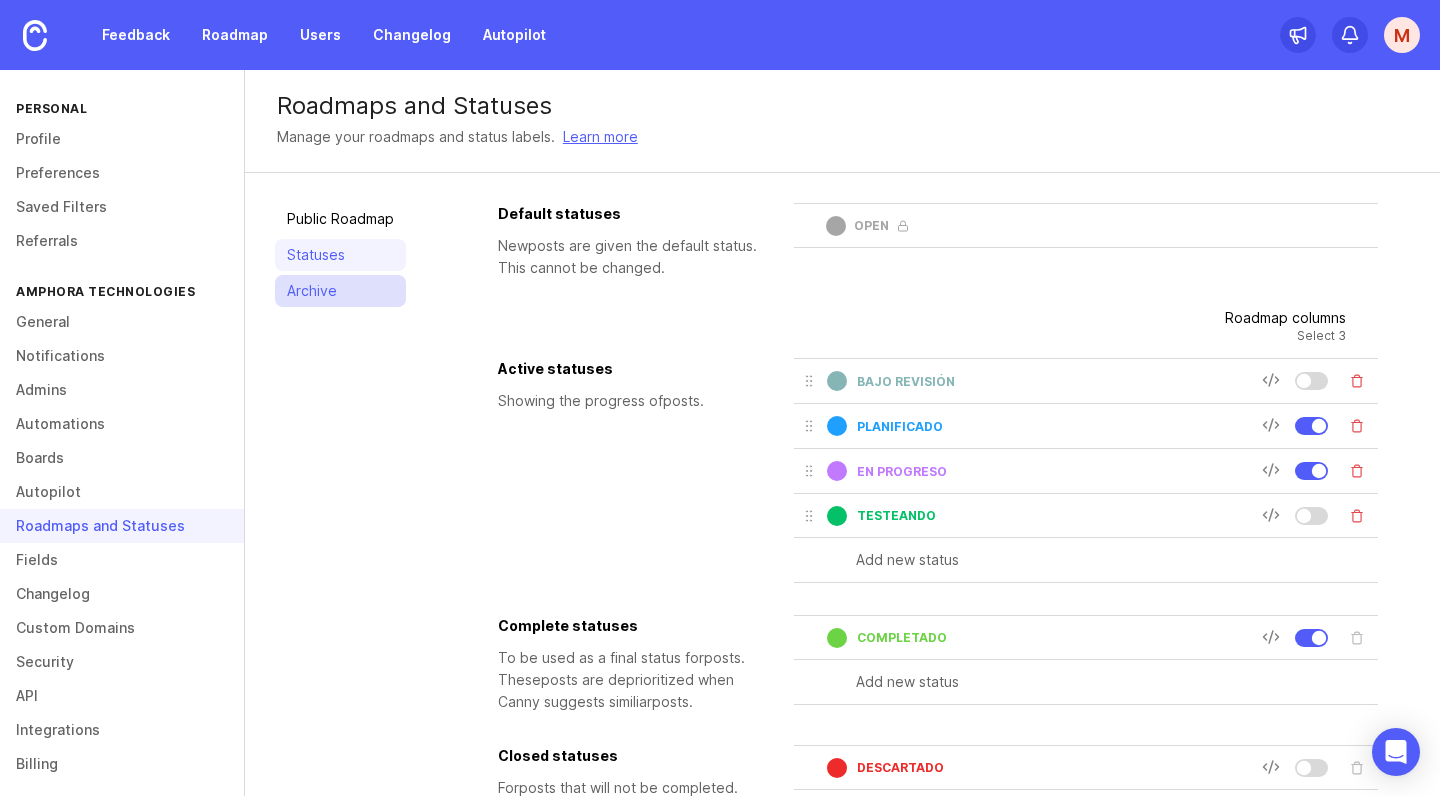 click on "Archive" at bounding box center (340, 291) 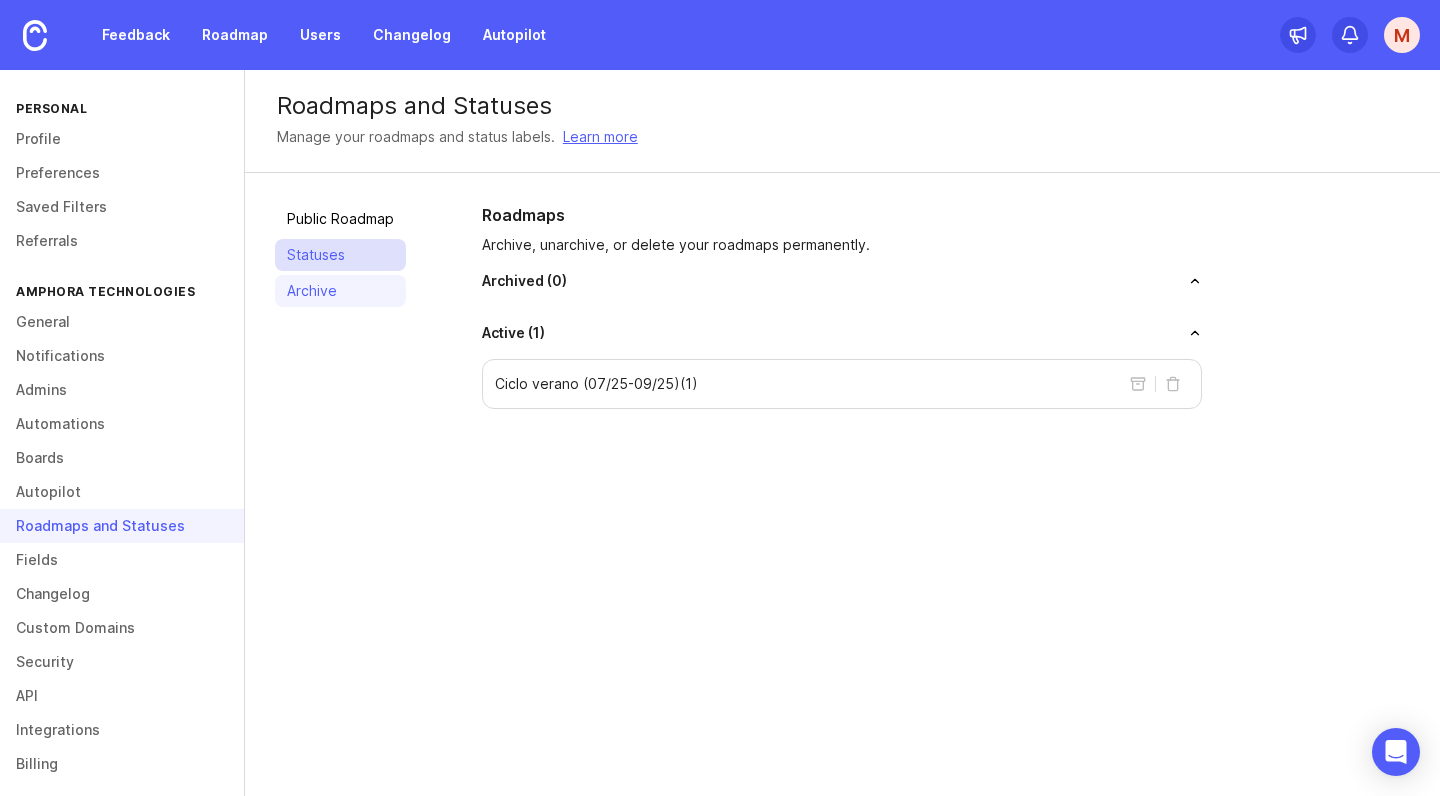 click on "Statuses" at bounding box center [340, 255] 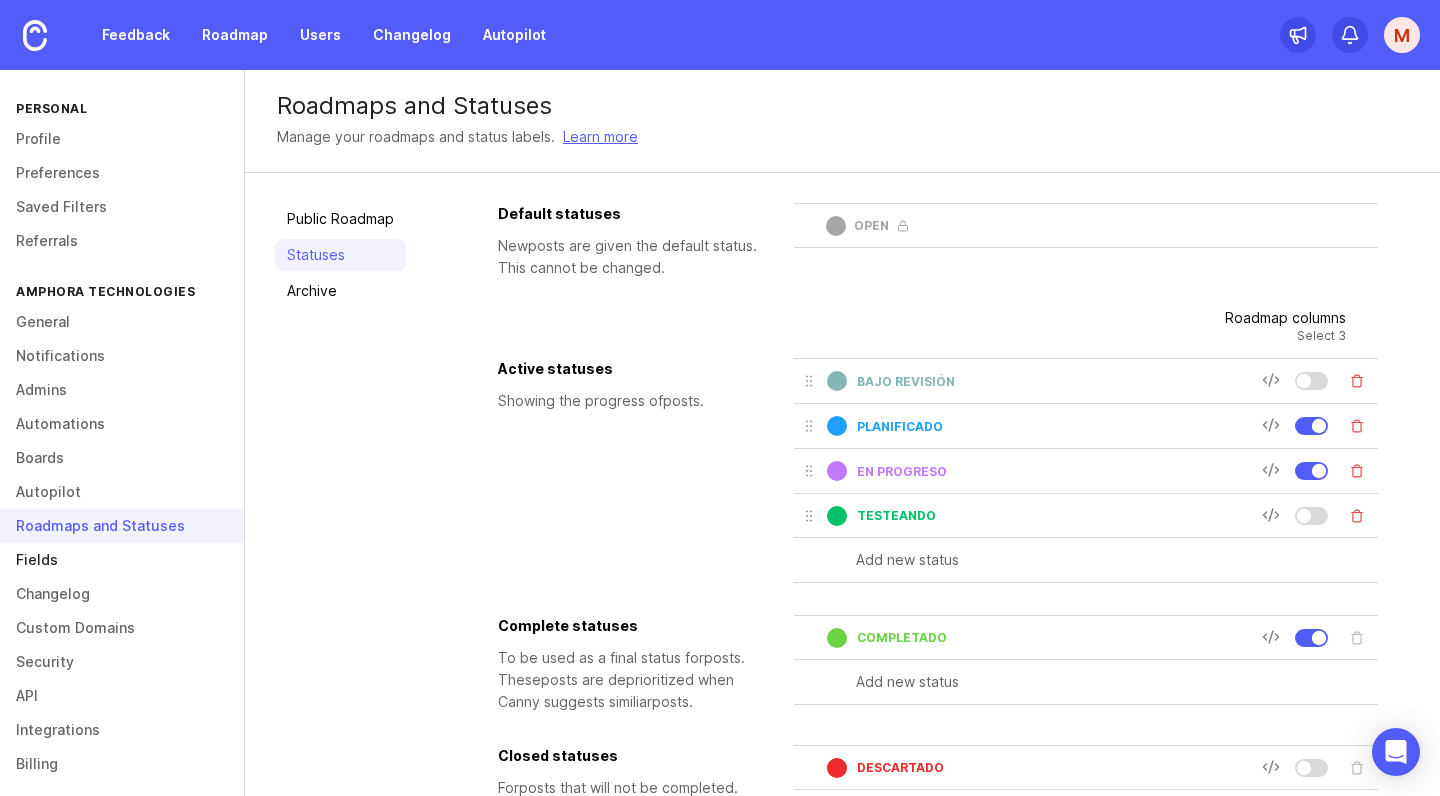 click on "Fields" at bounding box center (122, 560) 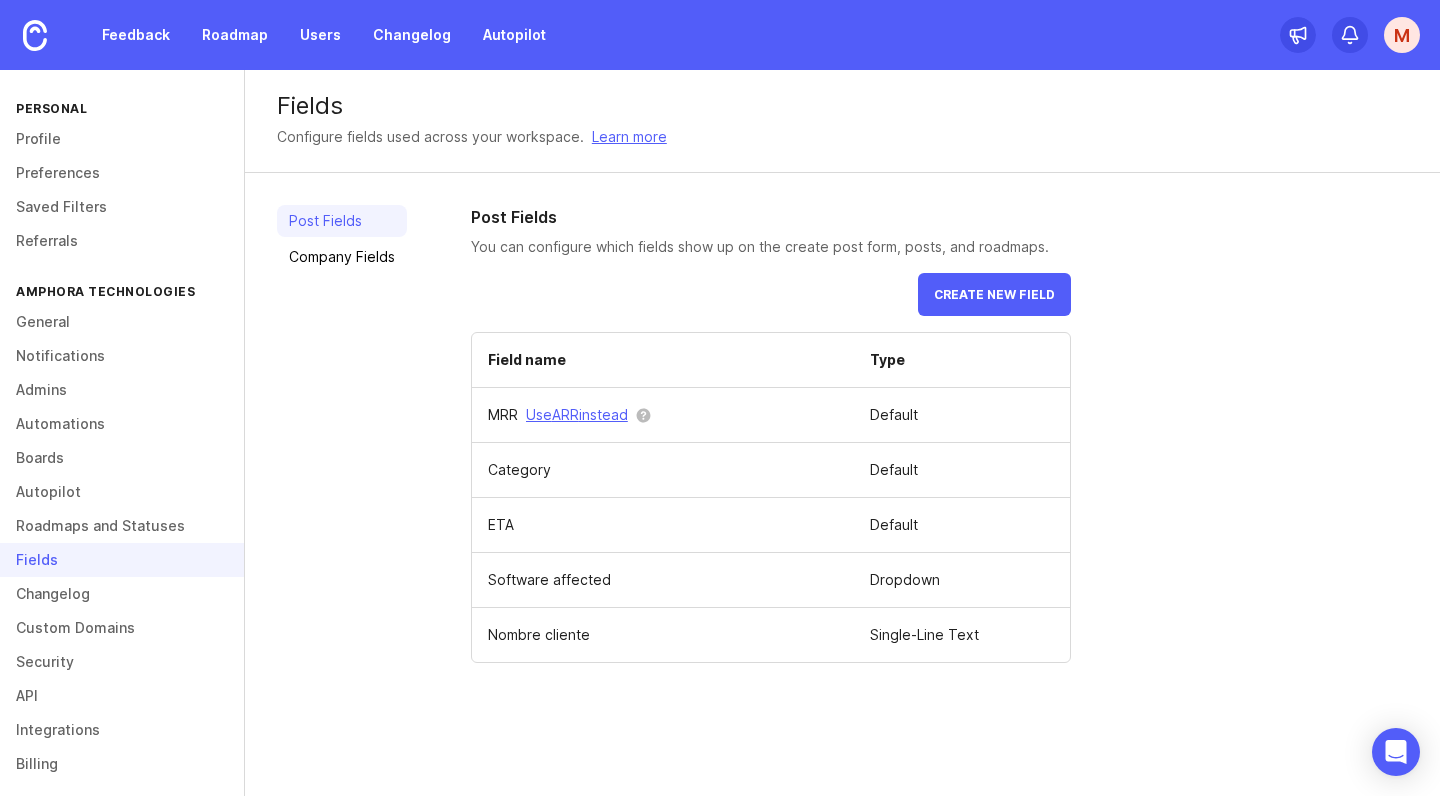 click on "Category" at bounding box center (663, 470) 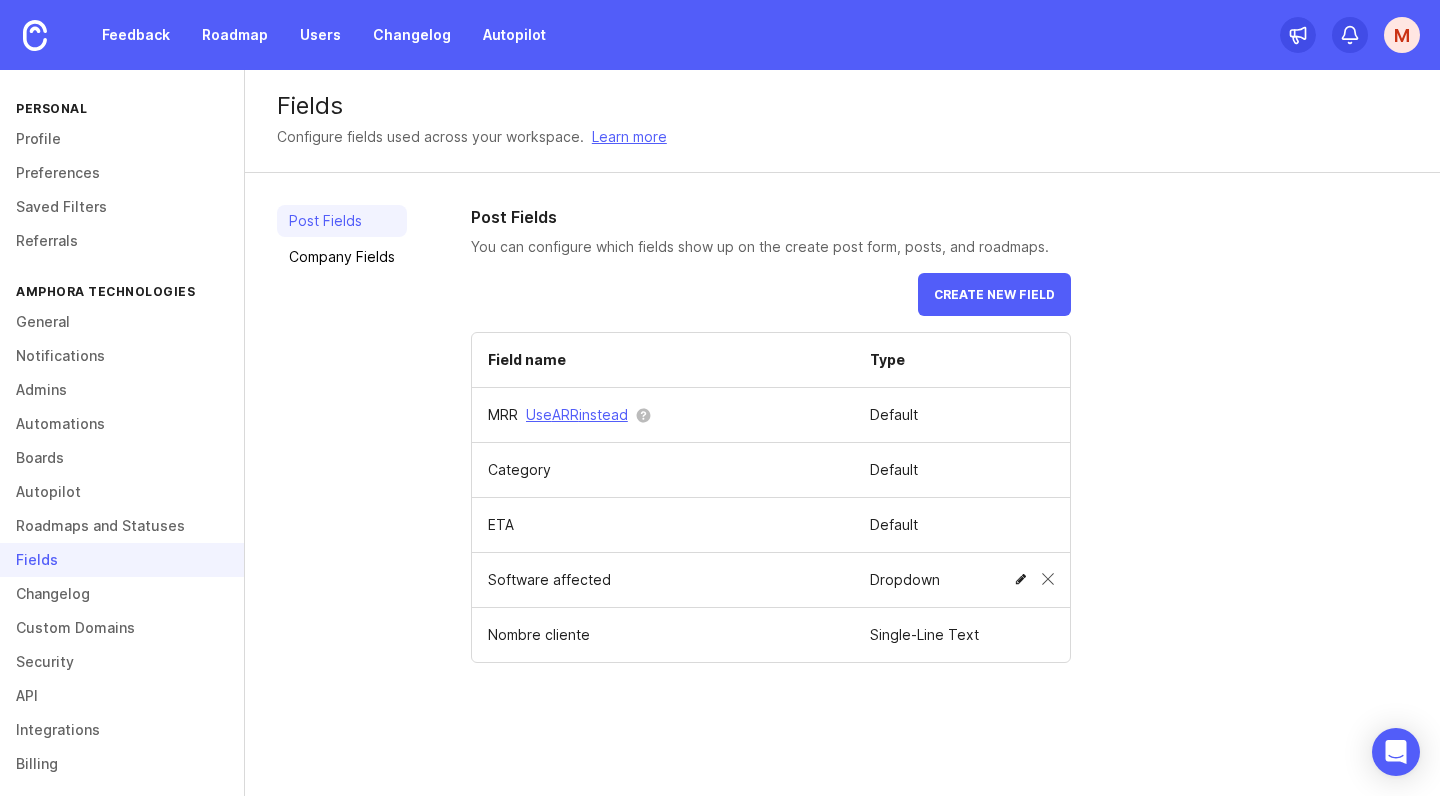 click at bounding box center [1021, 579] 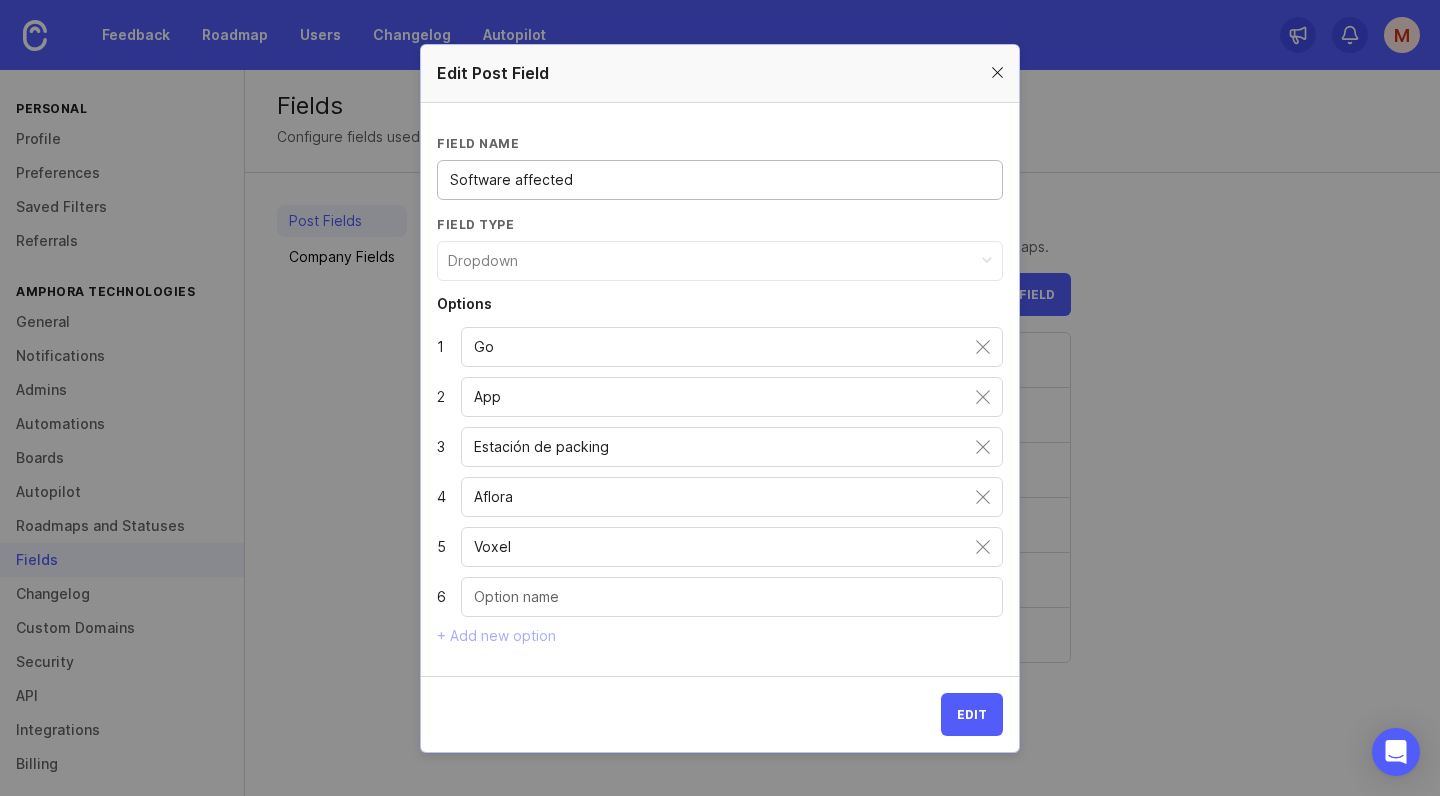 click at bounding box center [997, 73] 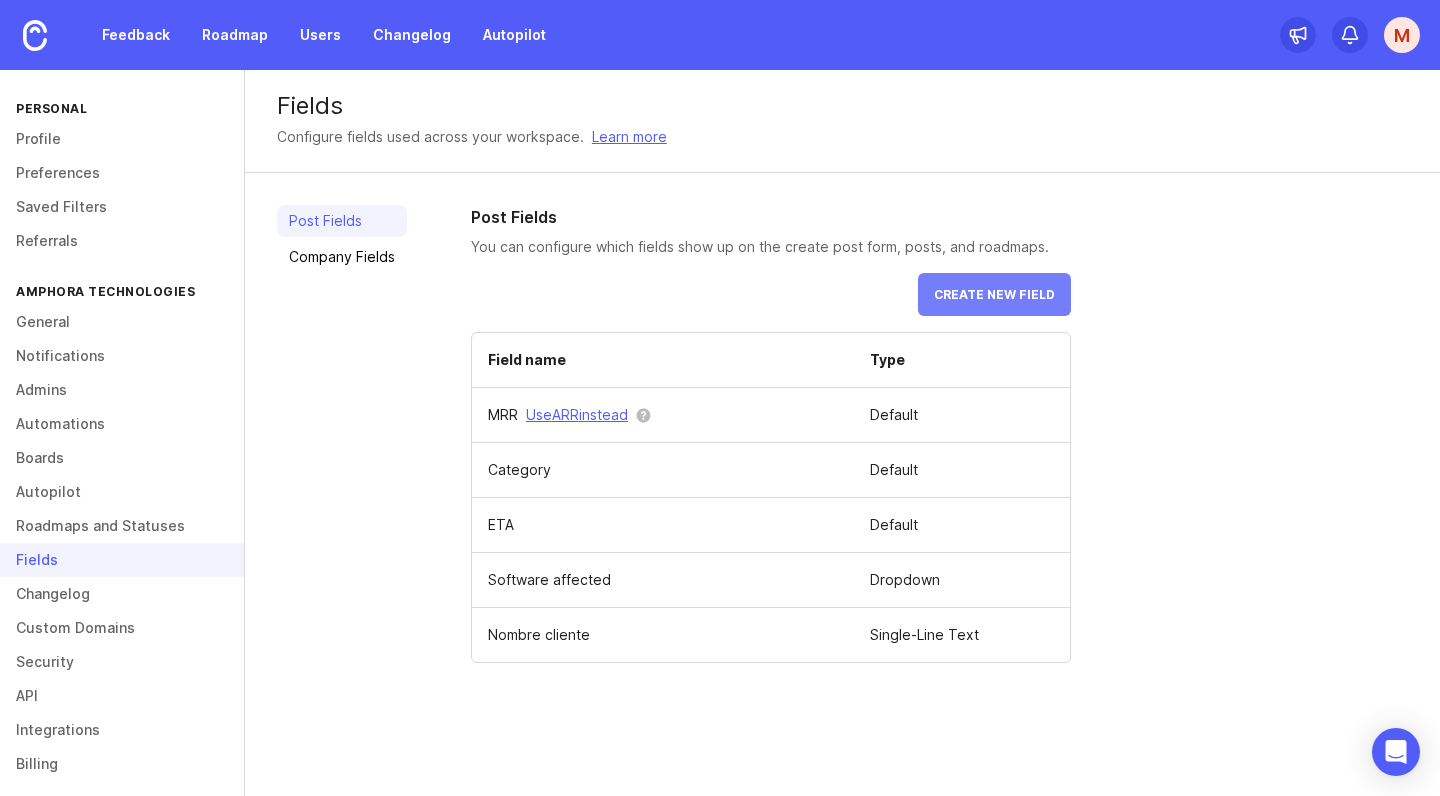 click on "Create new field" at bounding box center [994, 294] 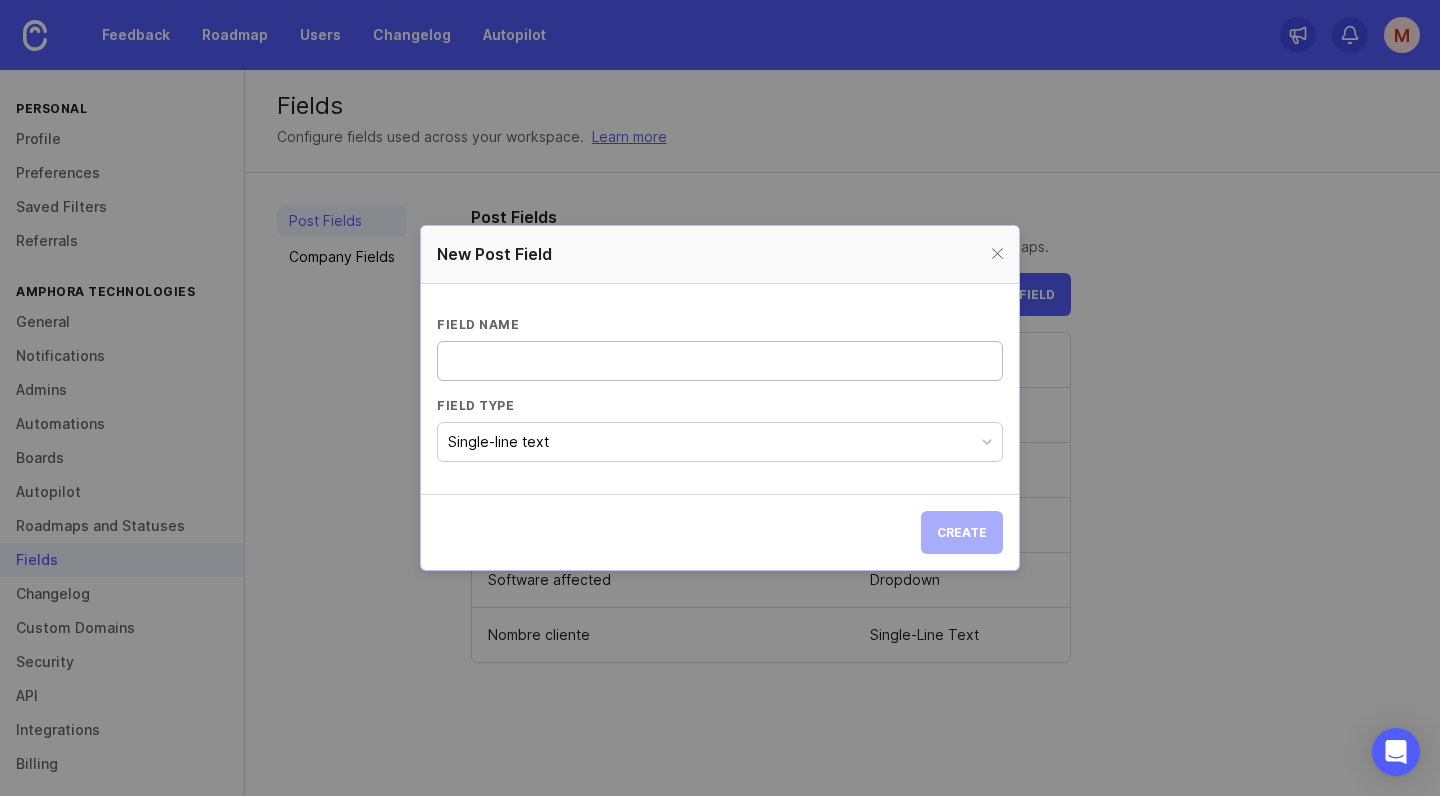 click on "Single-line text" at bounding box center [720, 442] 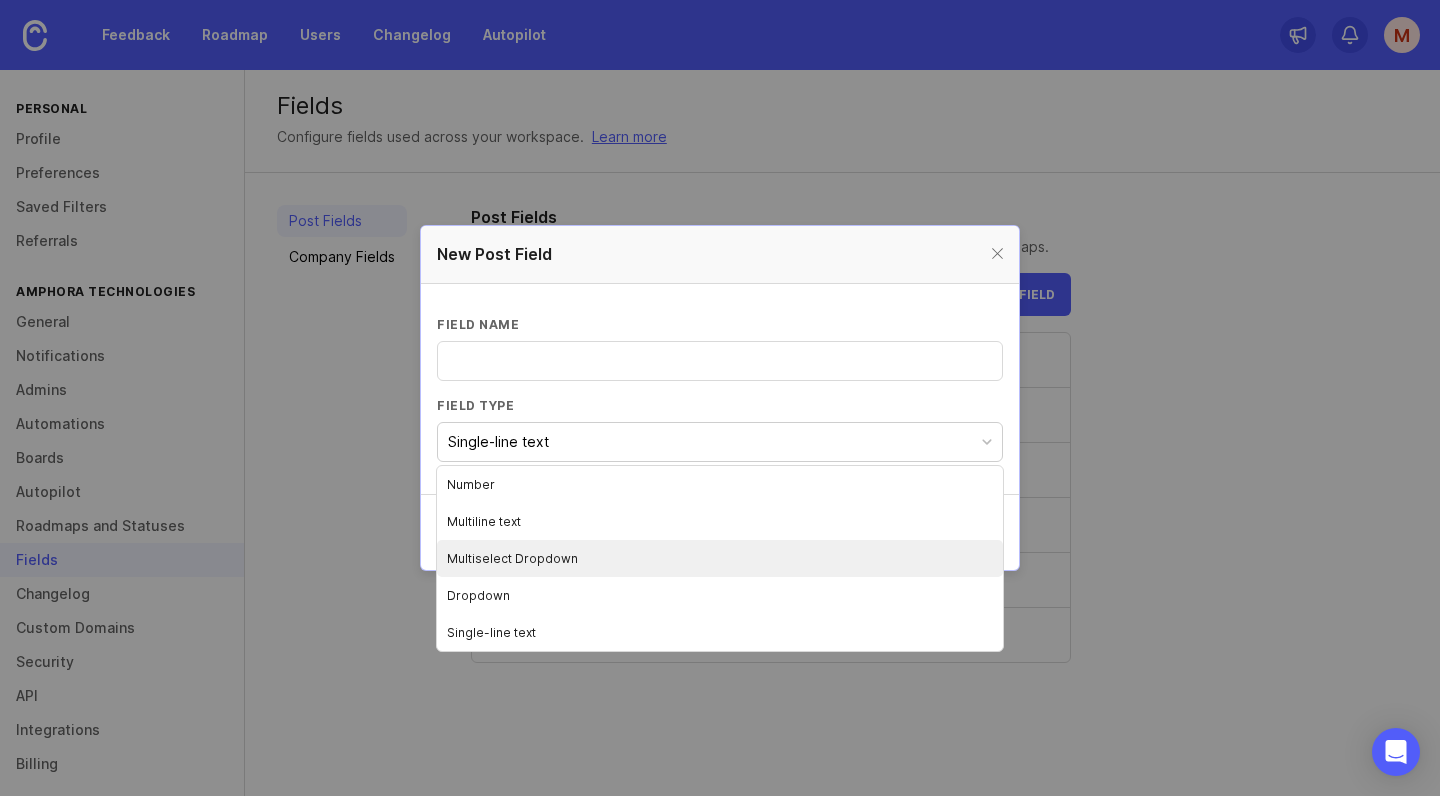 click on "Multiselect Dropdown" at bounding box center [720, 558] 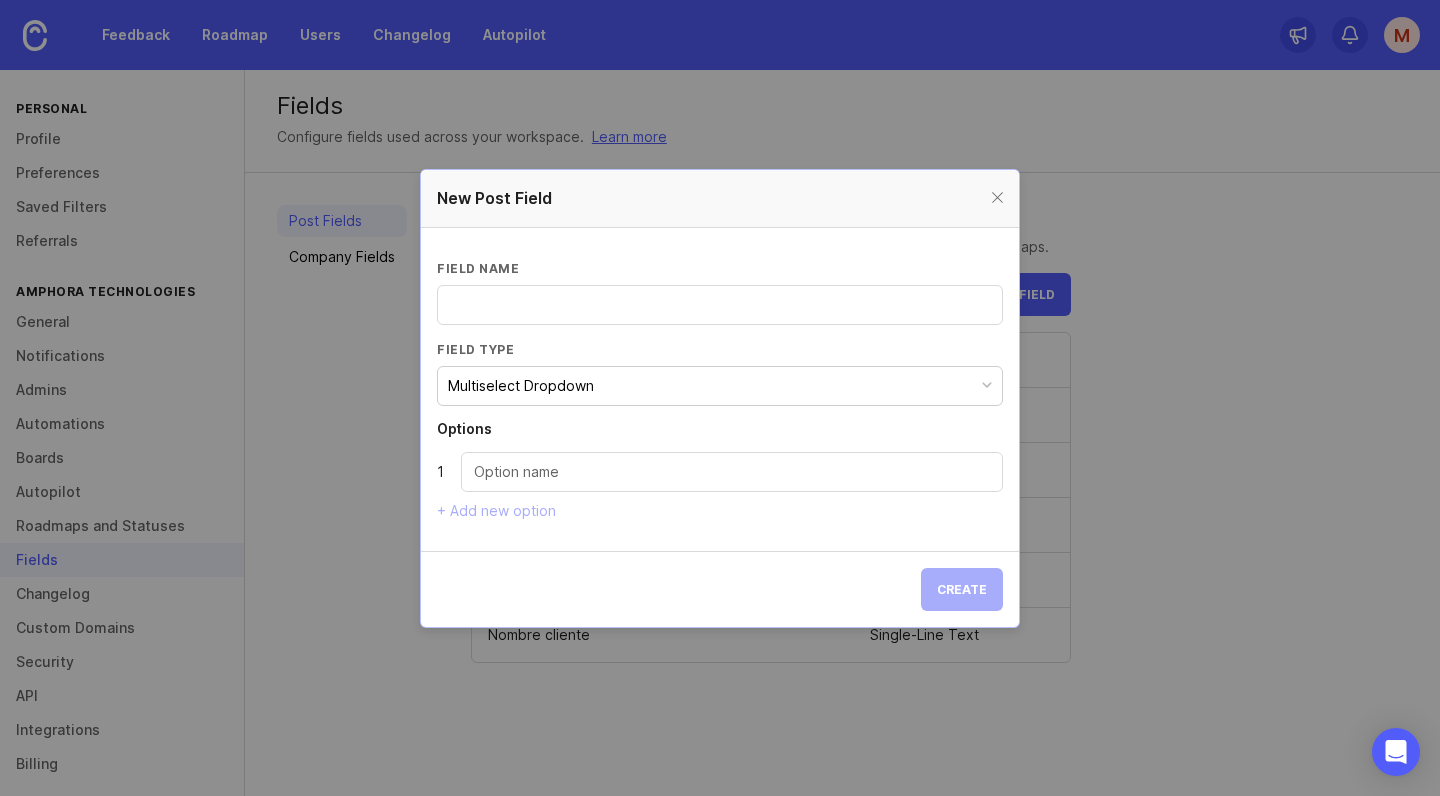 click at bounding box center [720, 305] 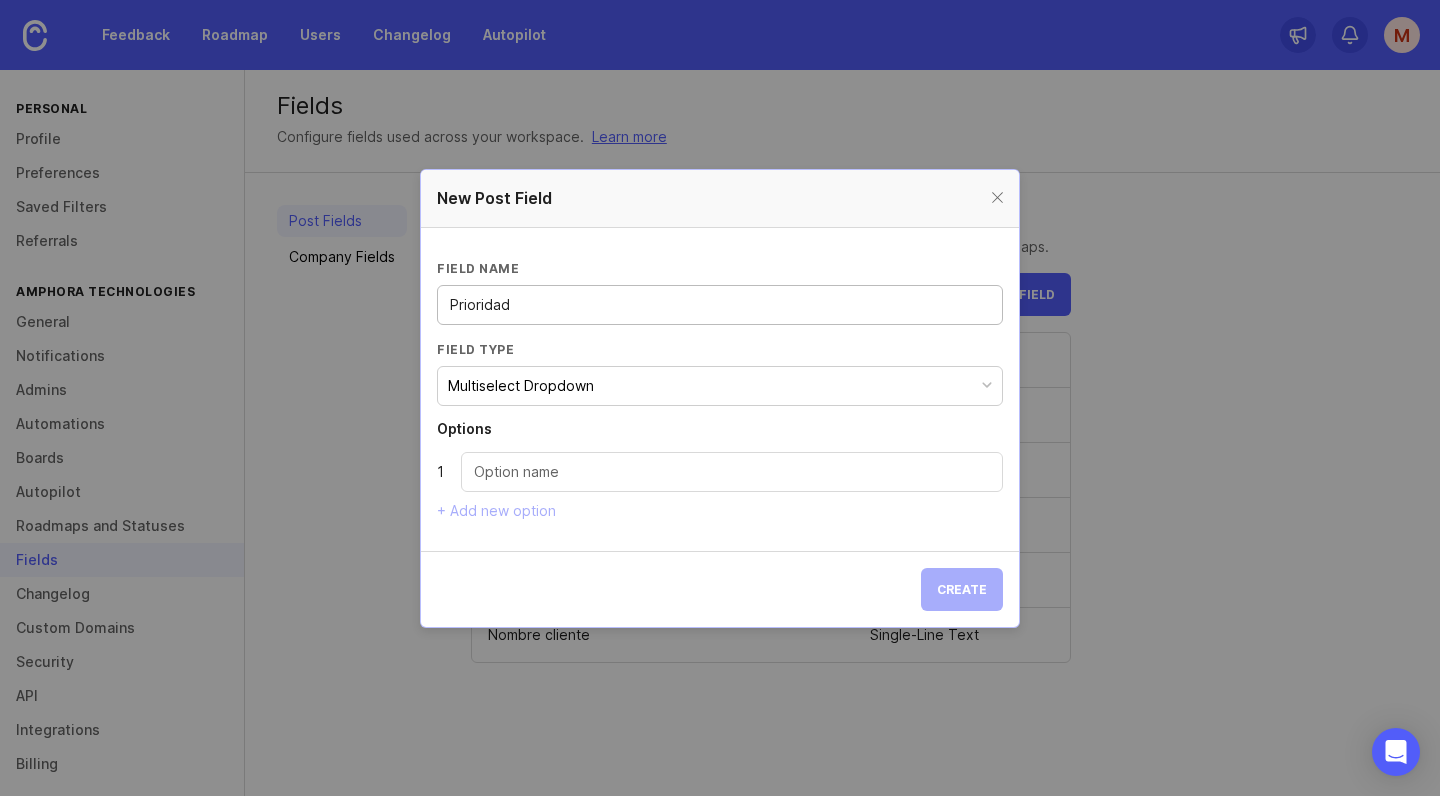 type on "Prioridad" 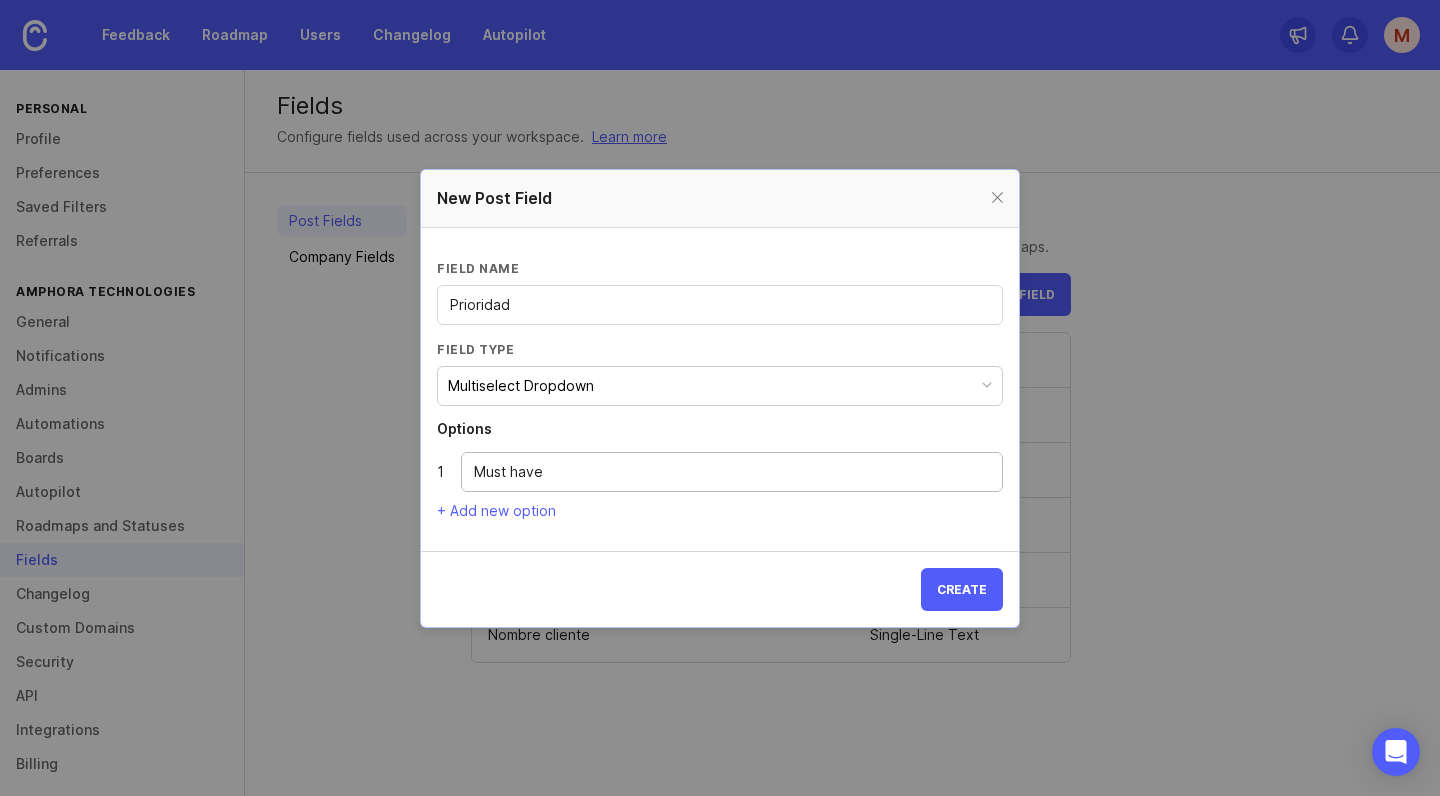 type on "Must have" 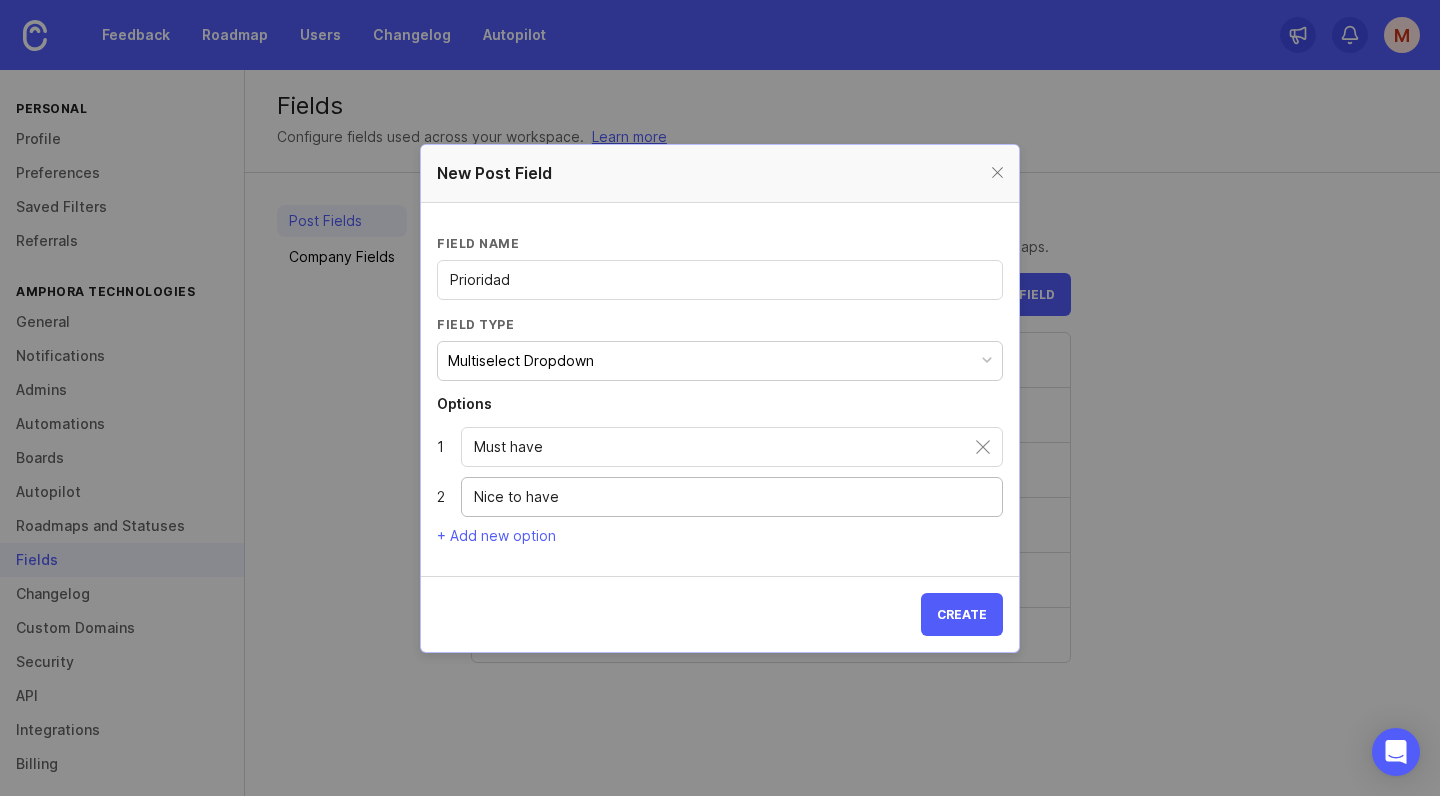 type on "Nice to have" 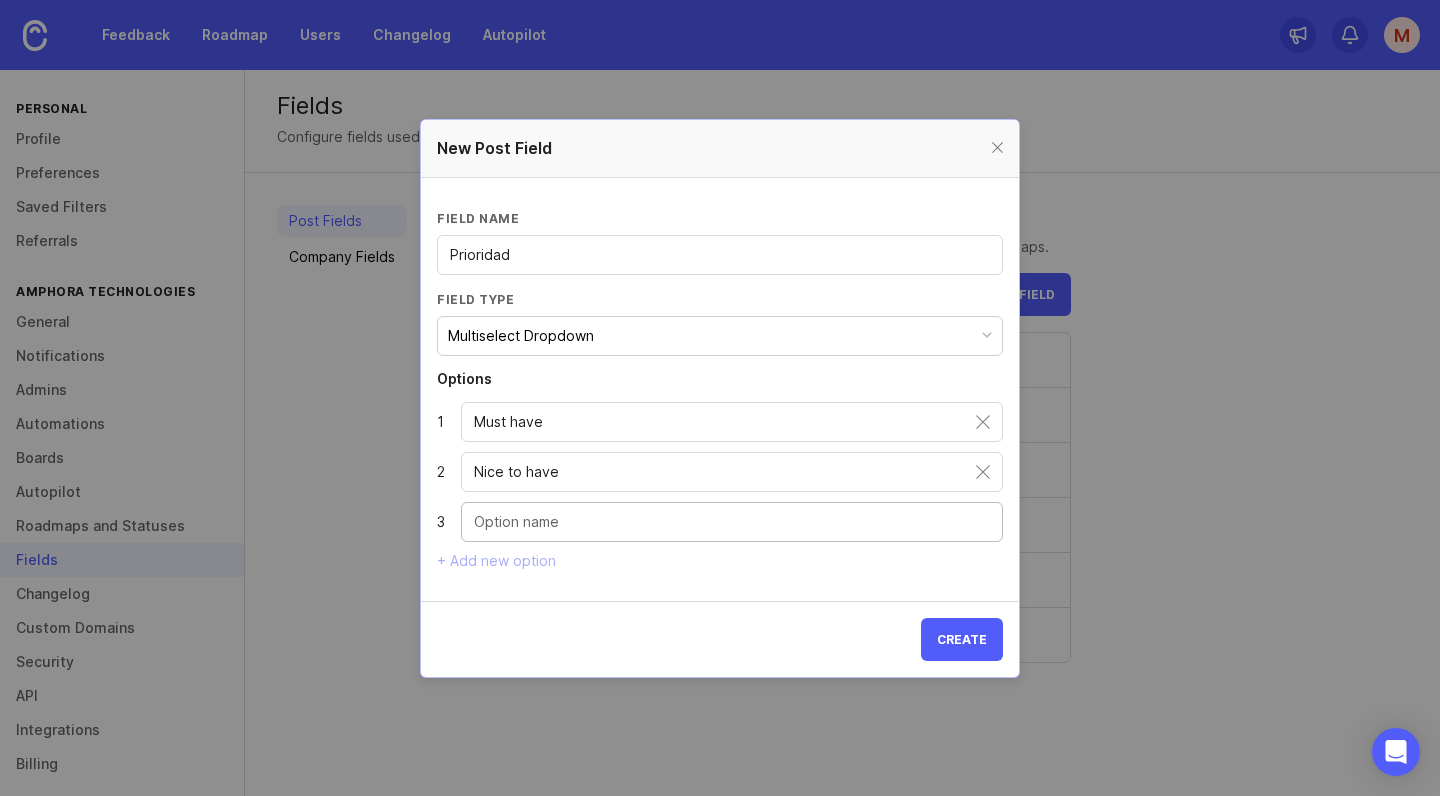click at bounding box center [732, 522] 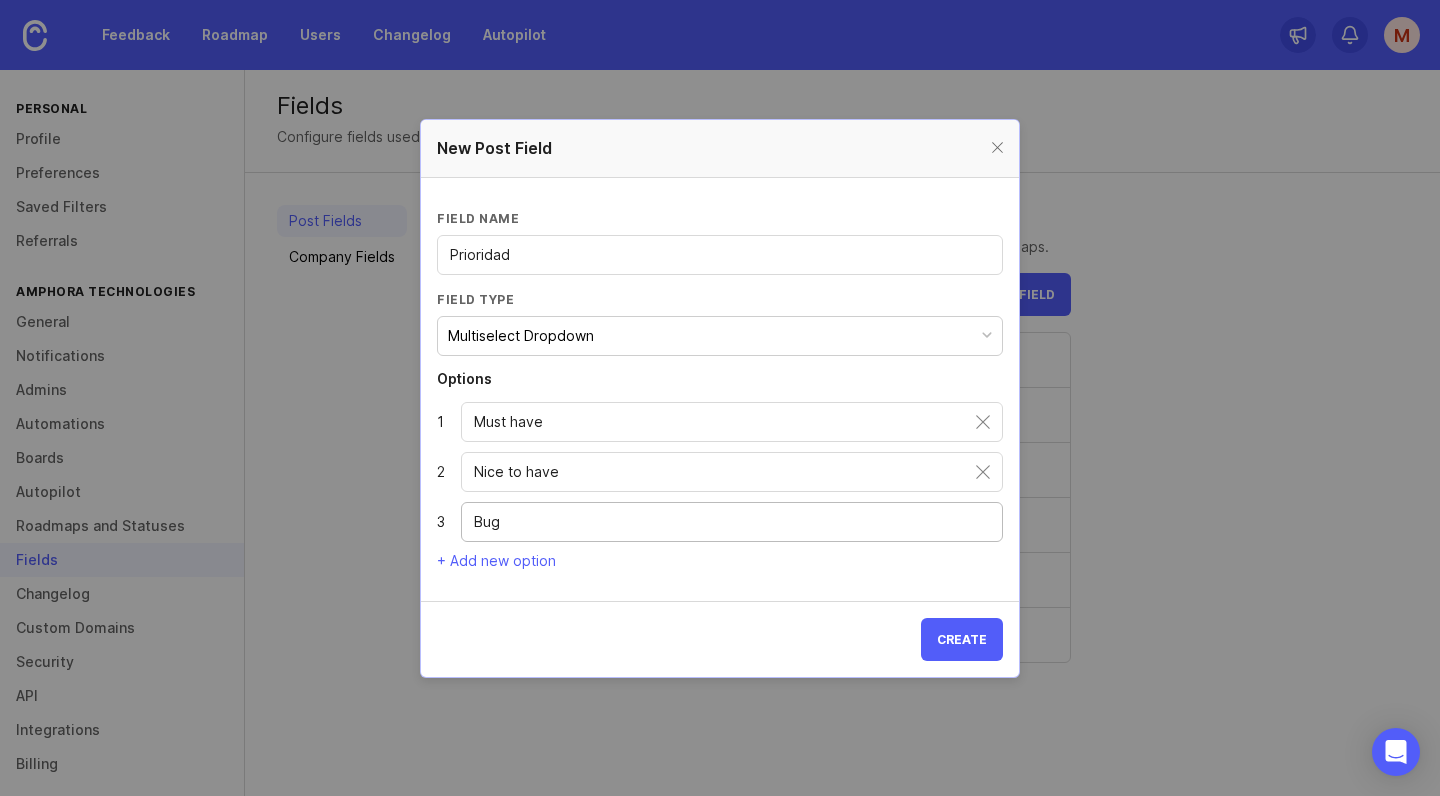 type on "Bug" 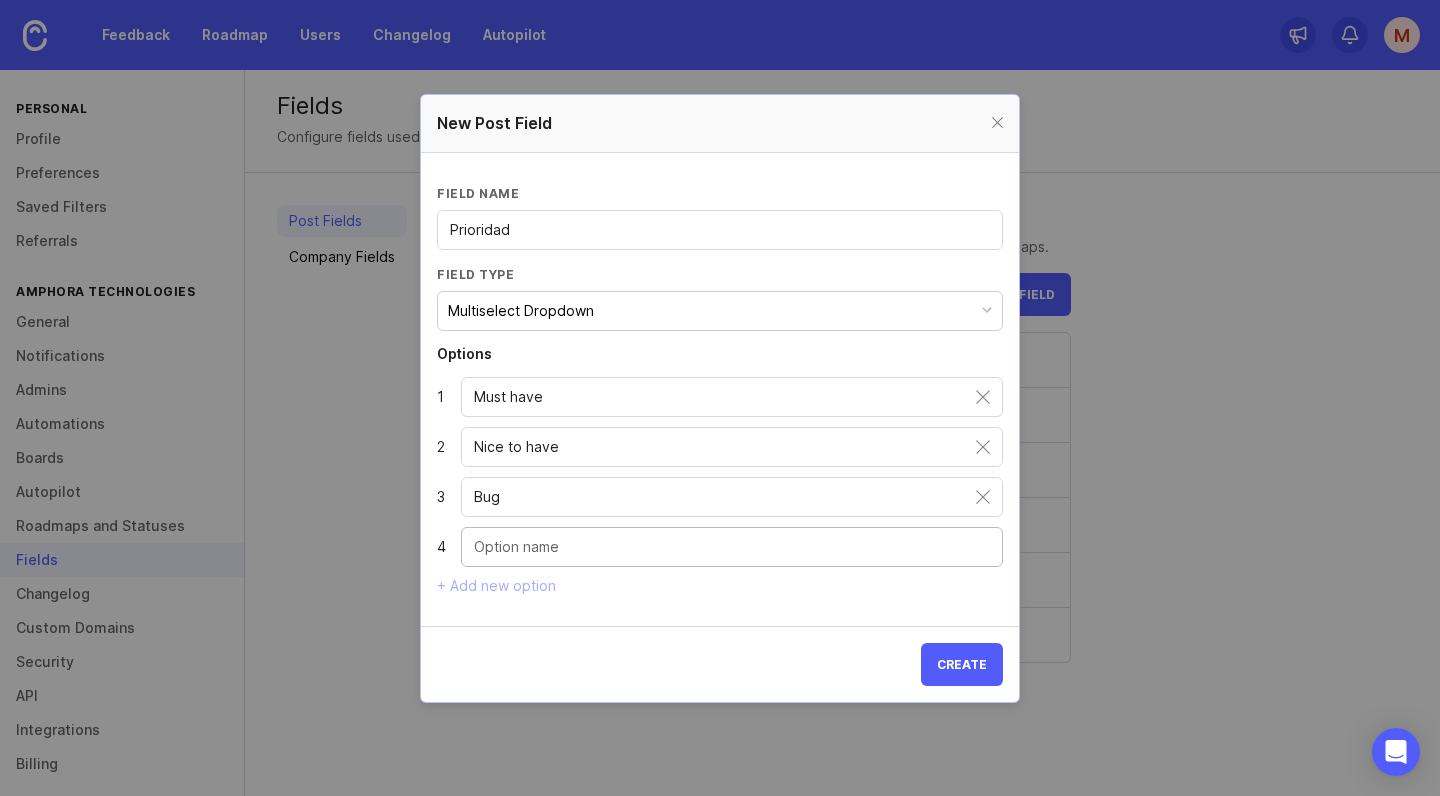 click on "Bug" at bounding box center [725, 497] 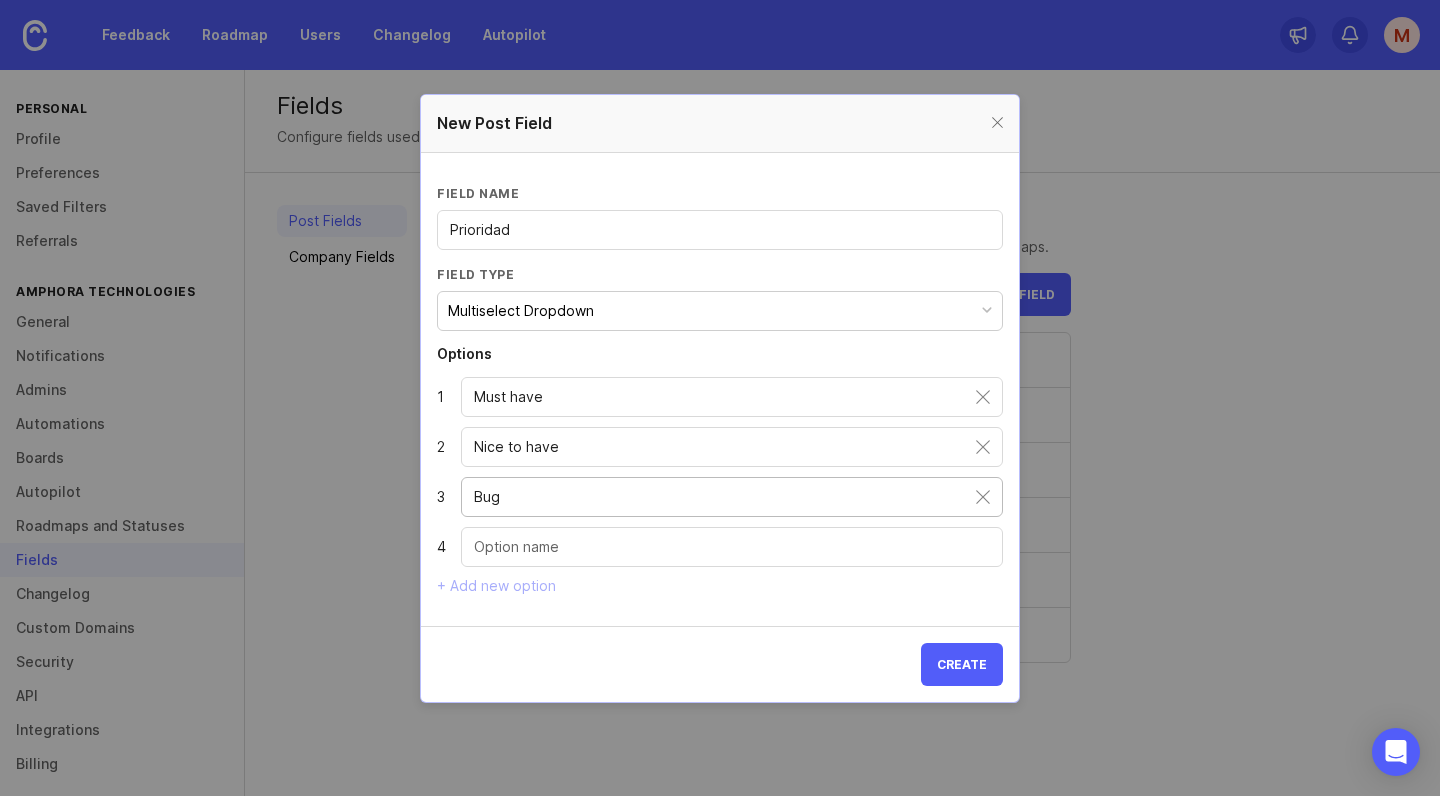 click on "Bug" at bounding box center [725, 497] 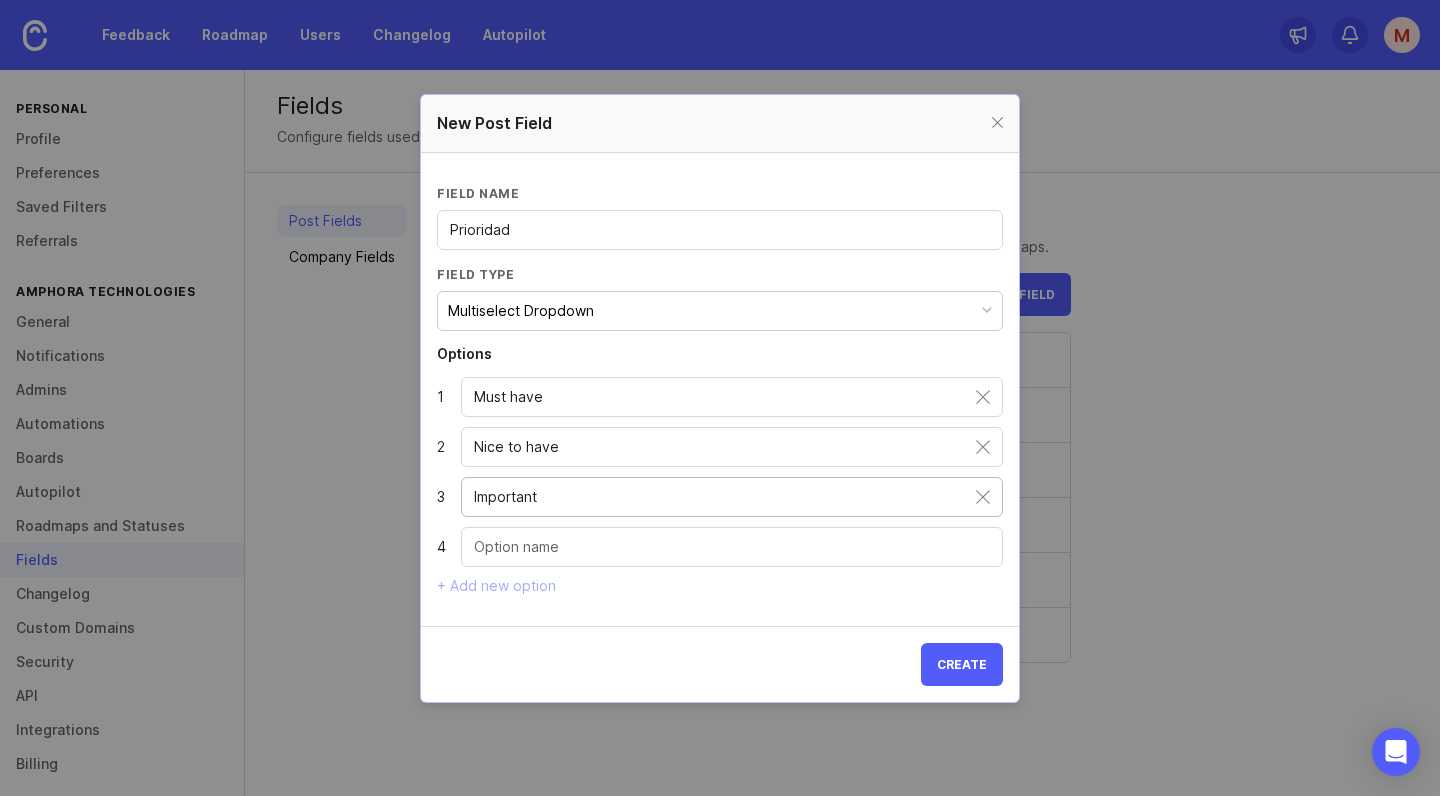 type on "Important" 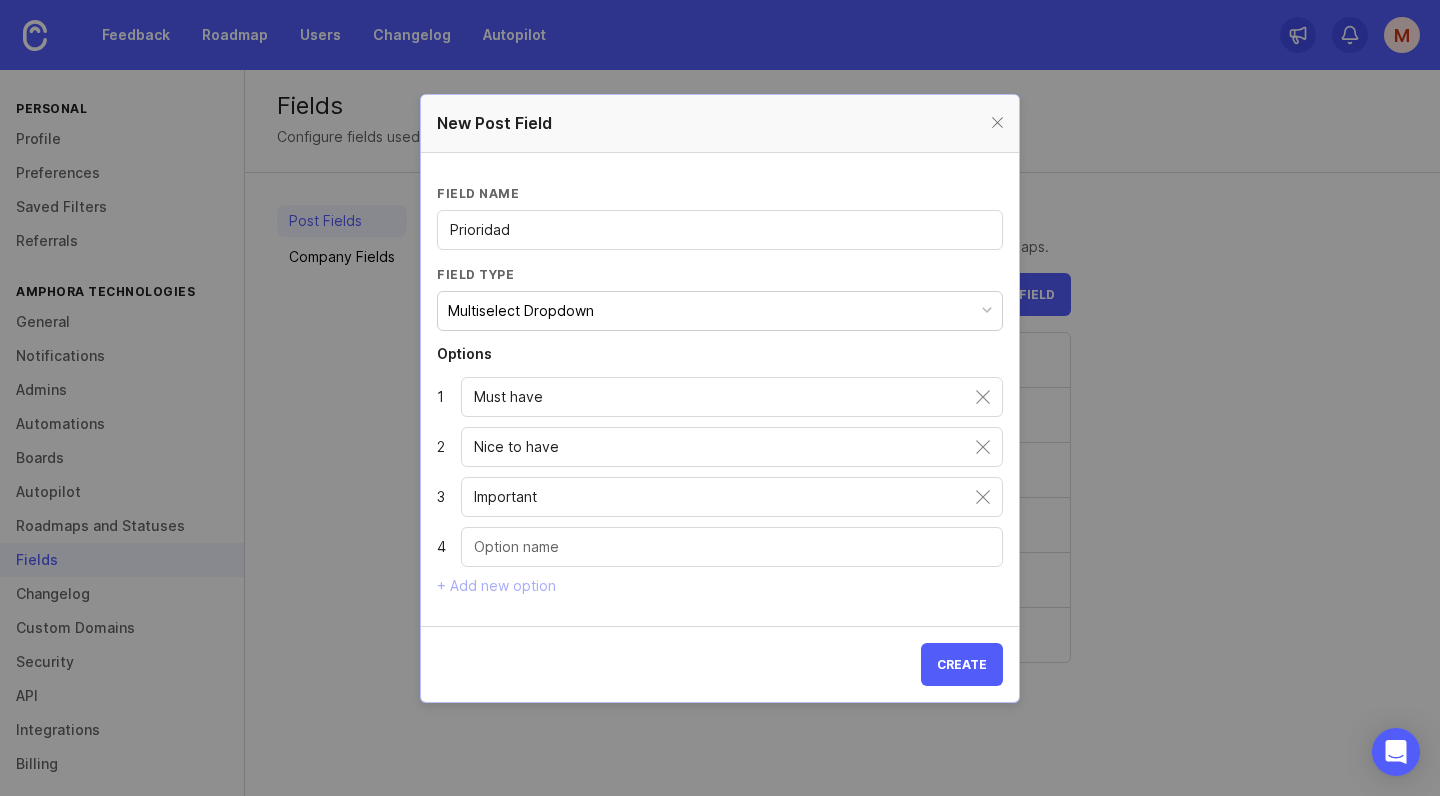 click at bounding box center (732, 547) 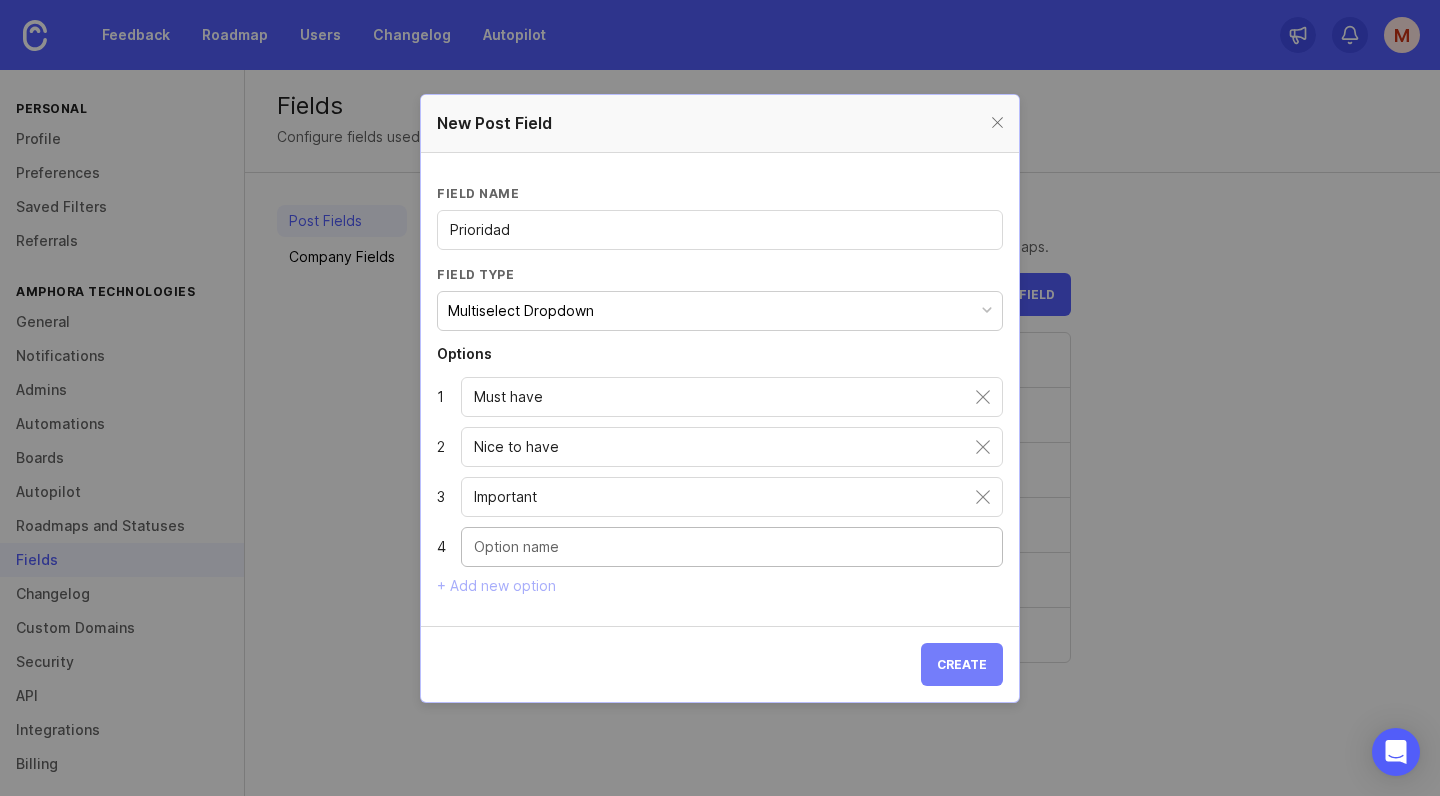 click on "Create" at bounding box center (962, 664) 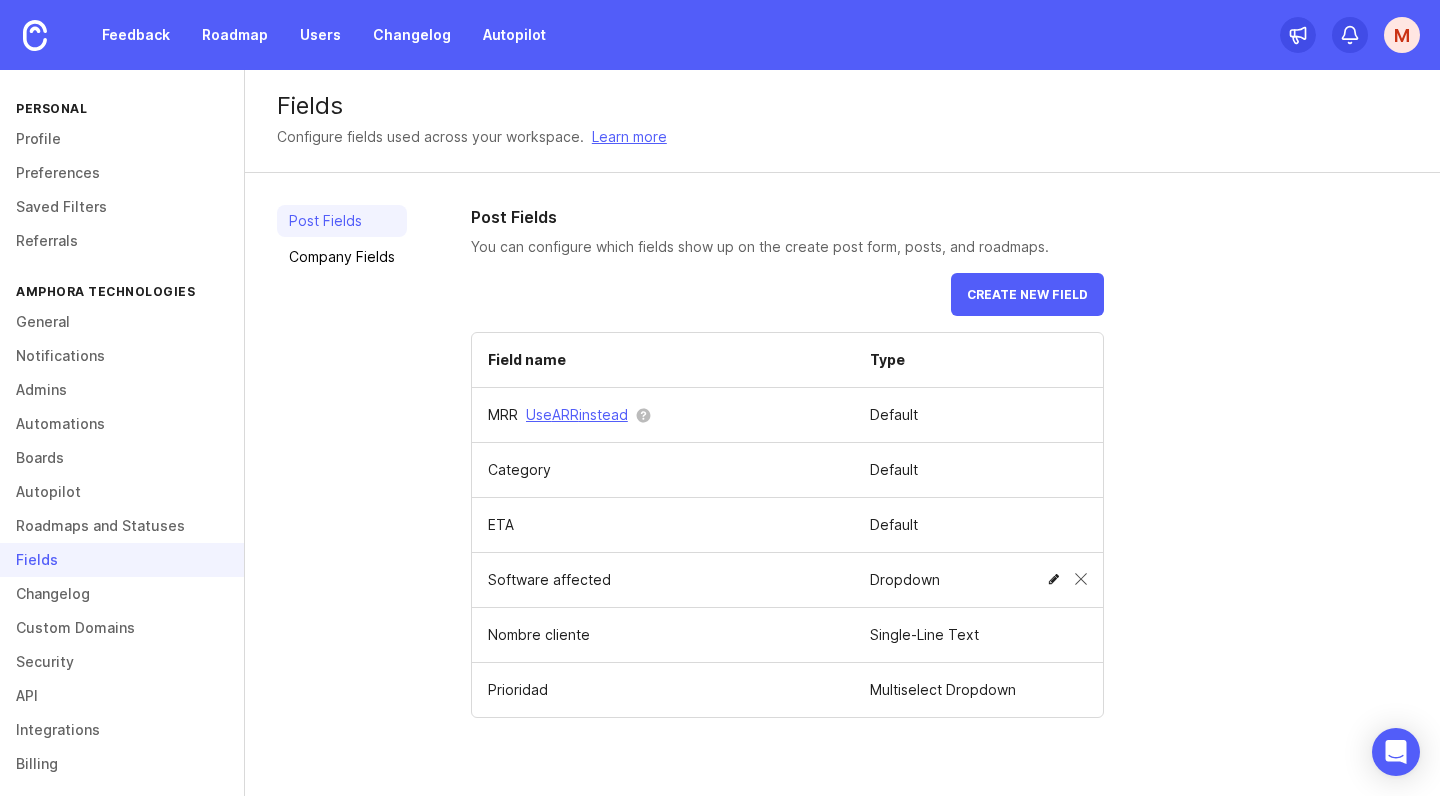 click at bounding box center (1054, 579) 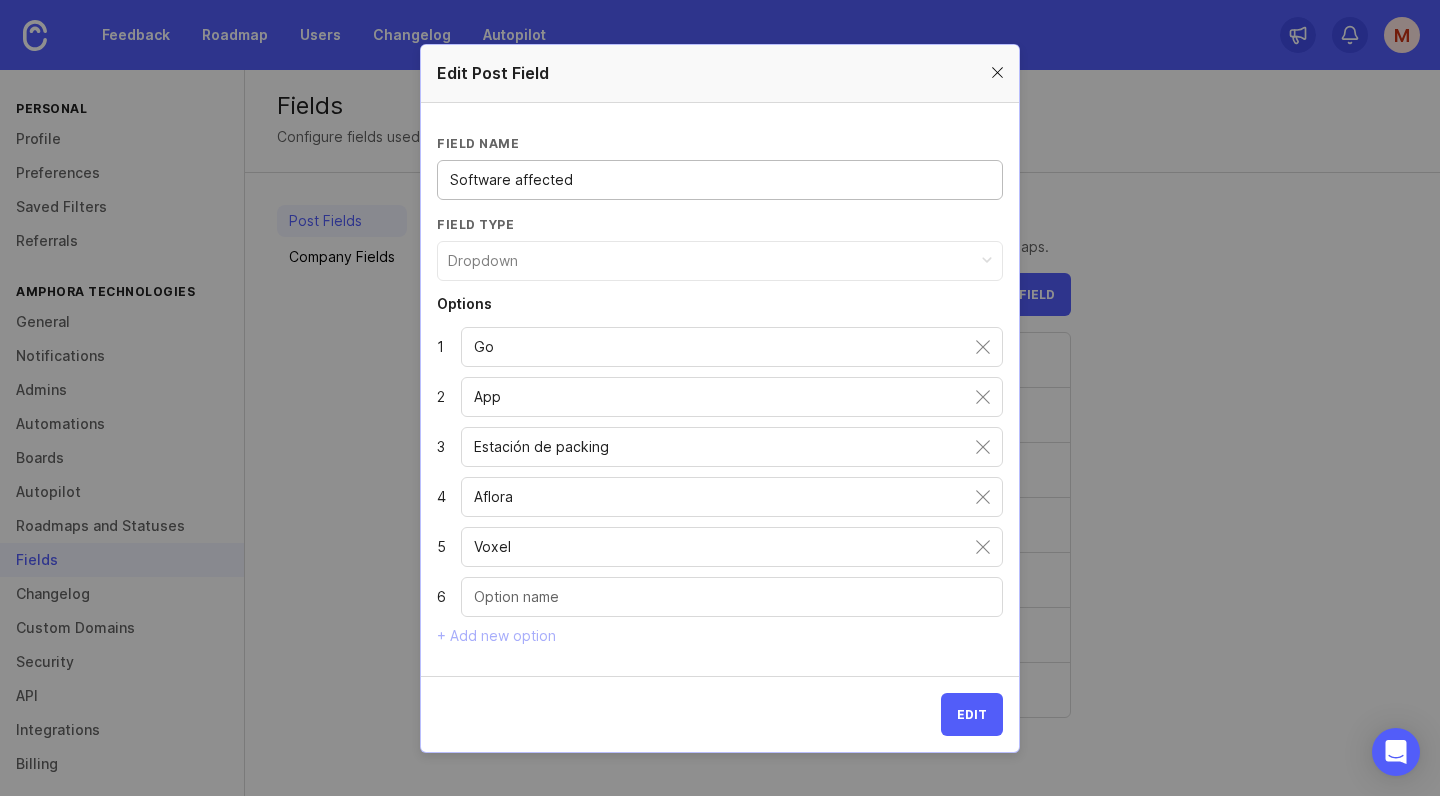 click at bounding box center (997, 73) 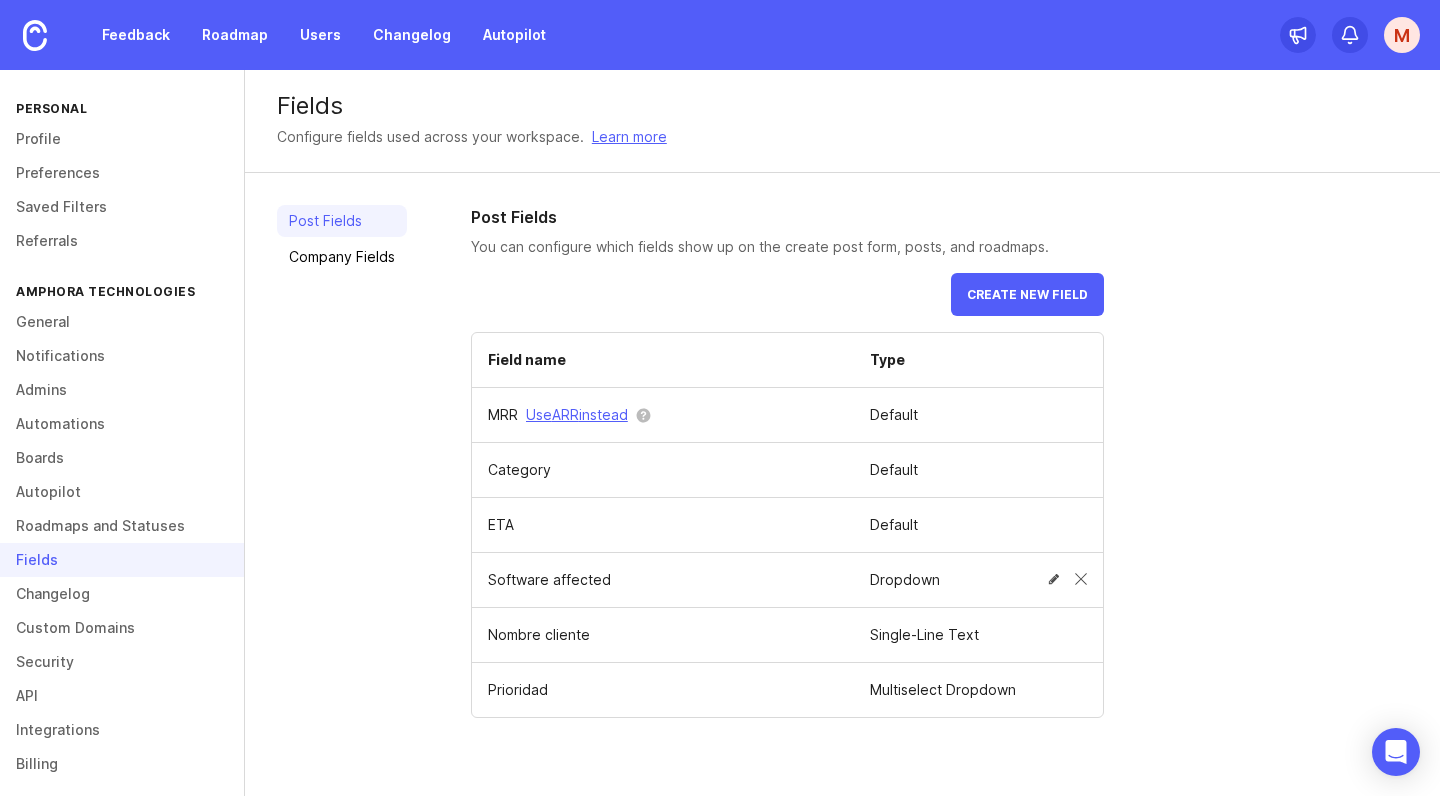 click on "Dropdown" at bounding box center (943, 580) 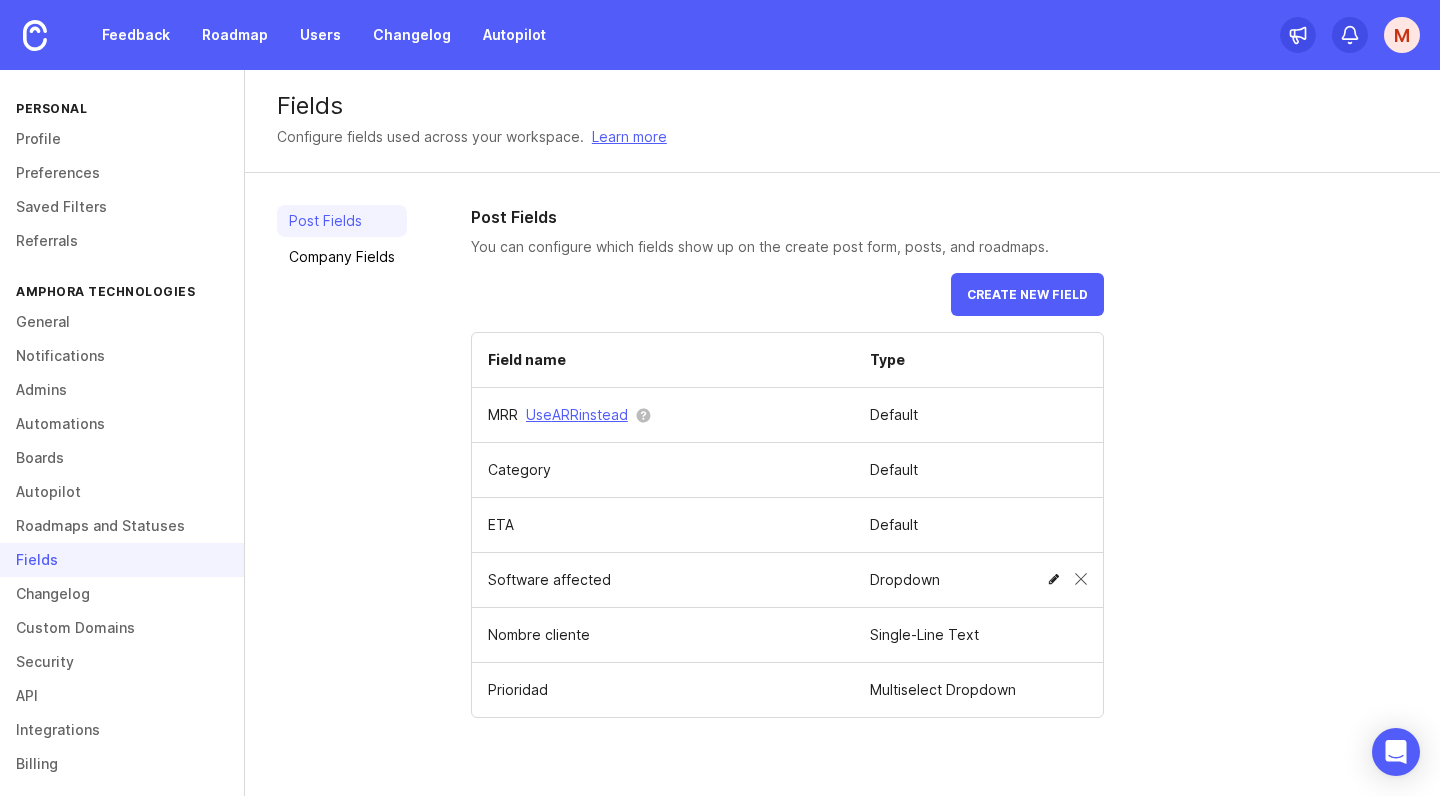 click at bounding box center [1054, 579] 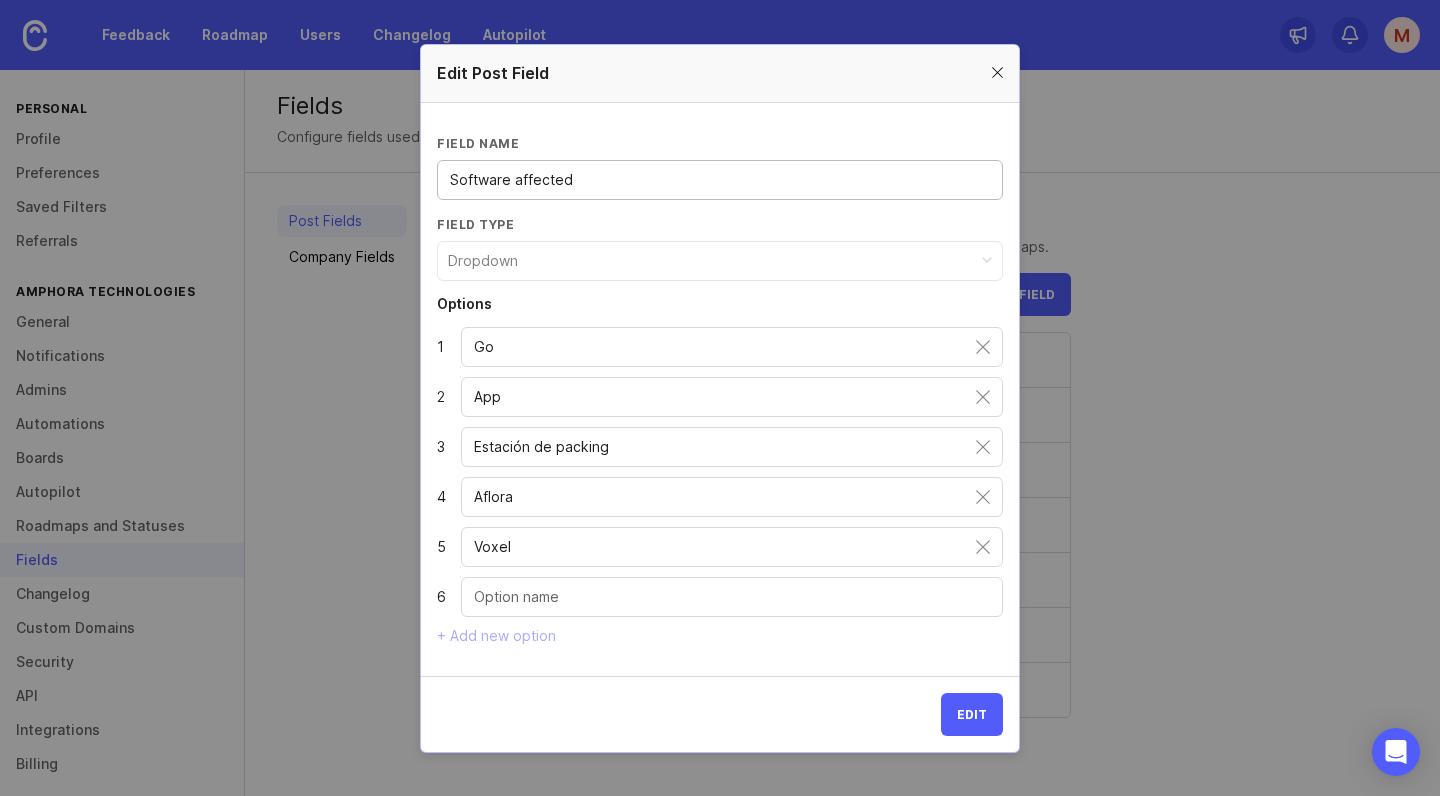 click at bounding box center (997, 73) 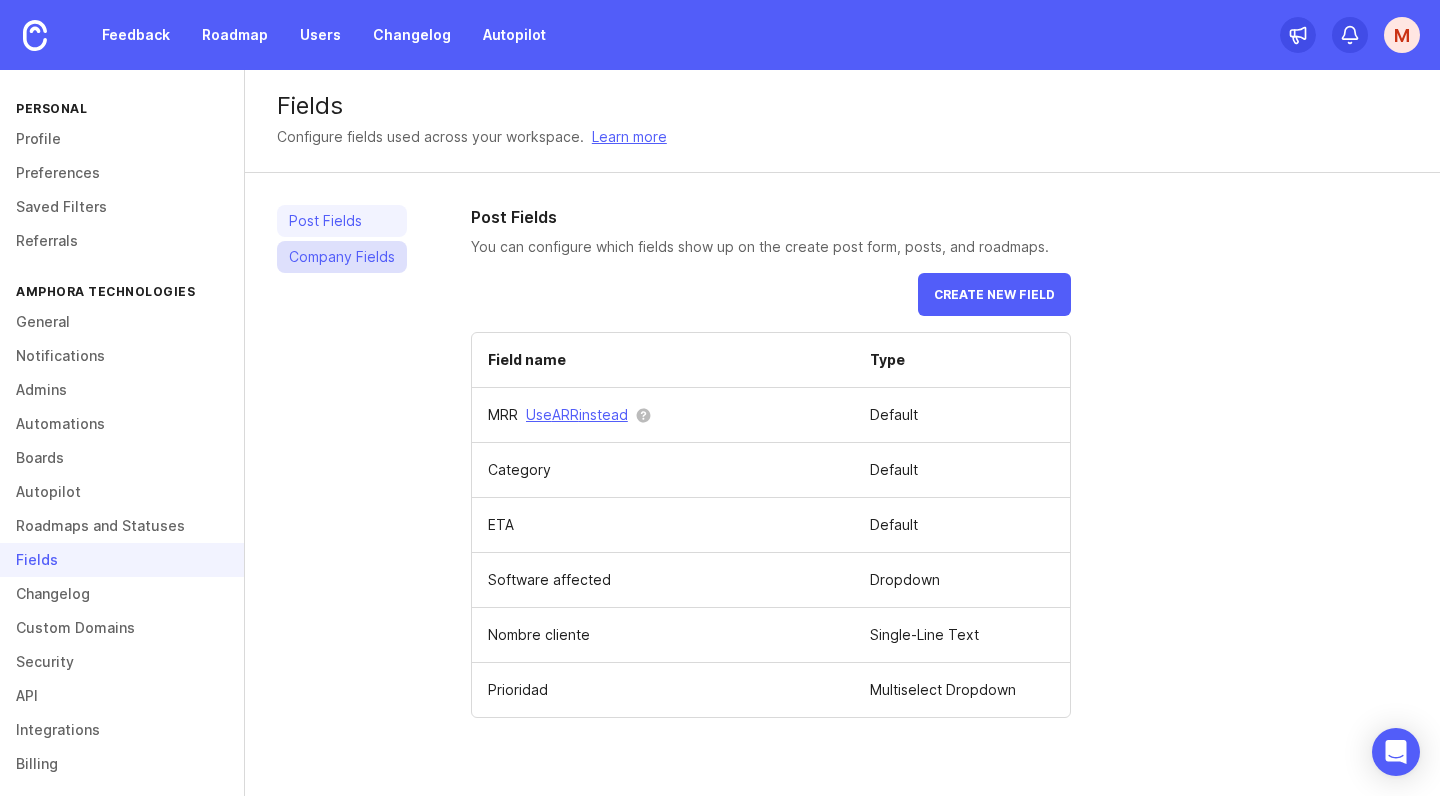 click on "Company Fields" at bounding box center [342, 257] 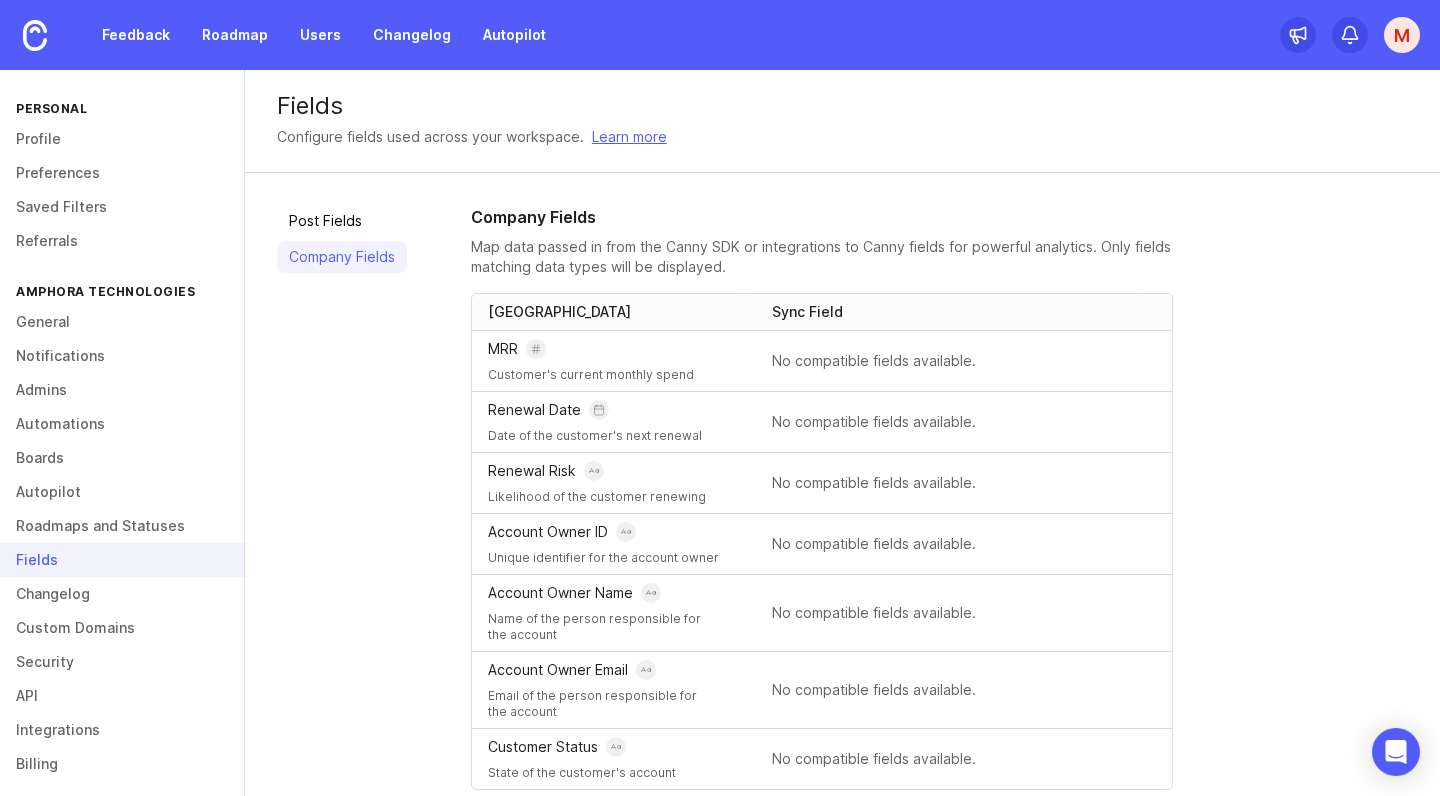 click on "No compatible fields available." at bounding box center [948, 361] 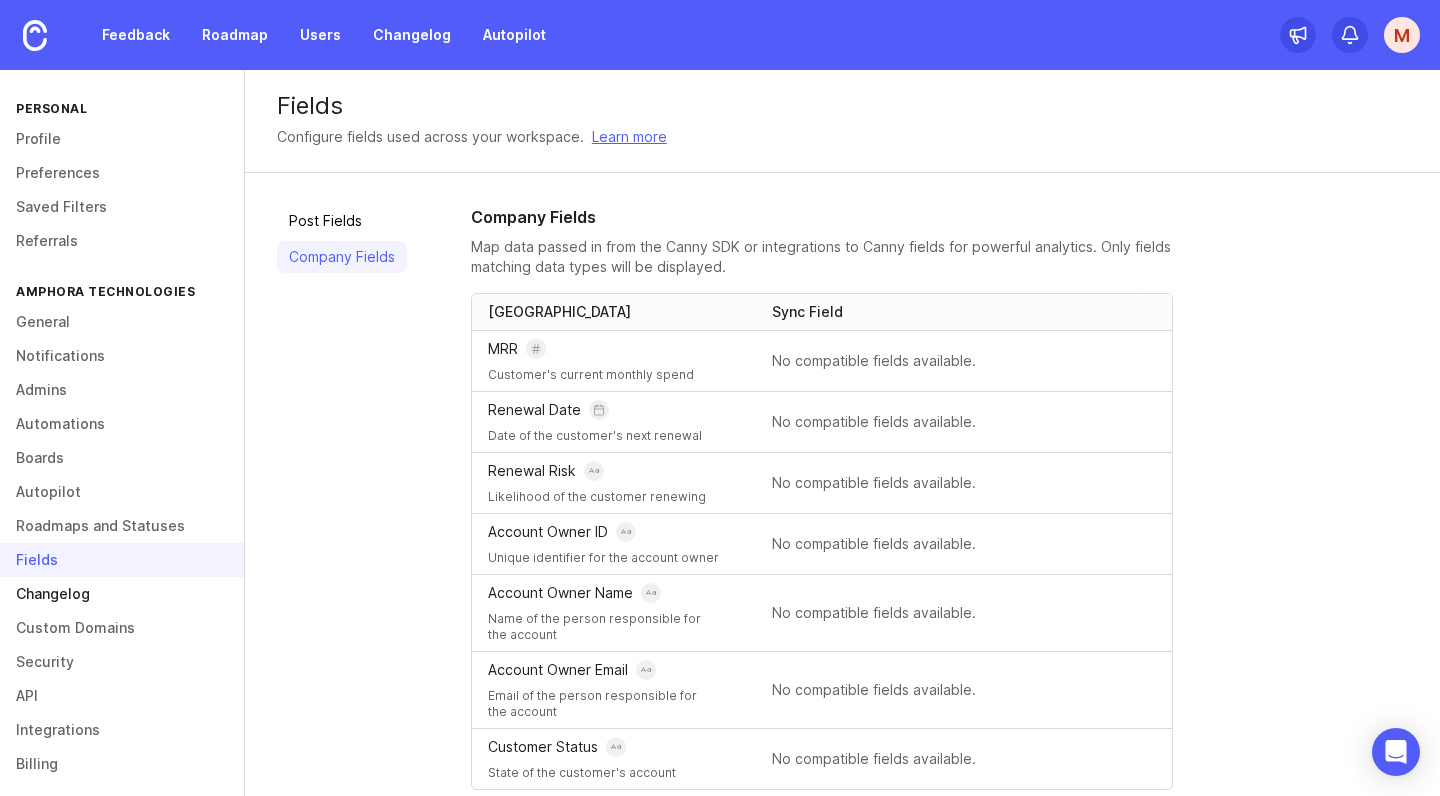 click on "Changelog" at bounding box center [122, 594] 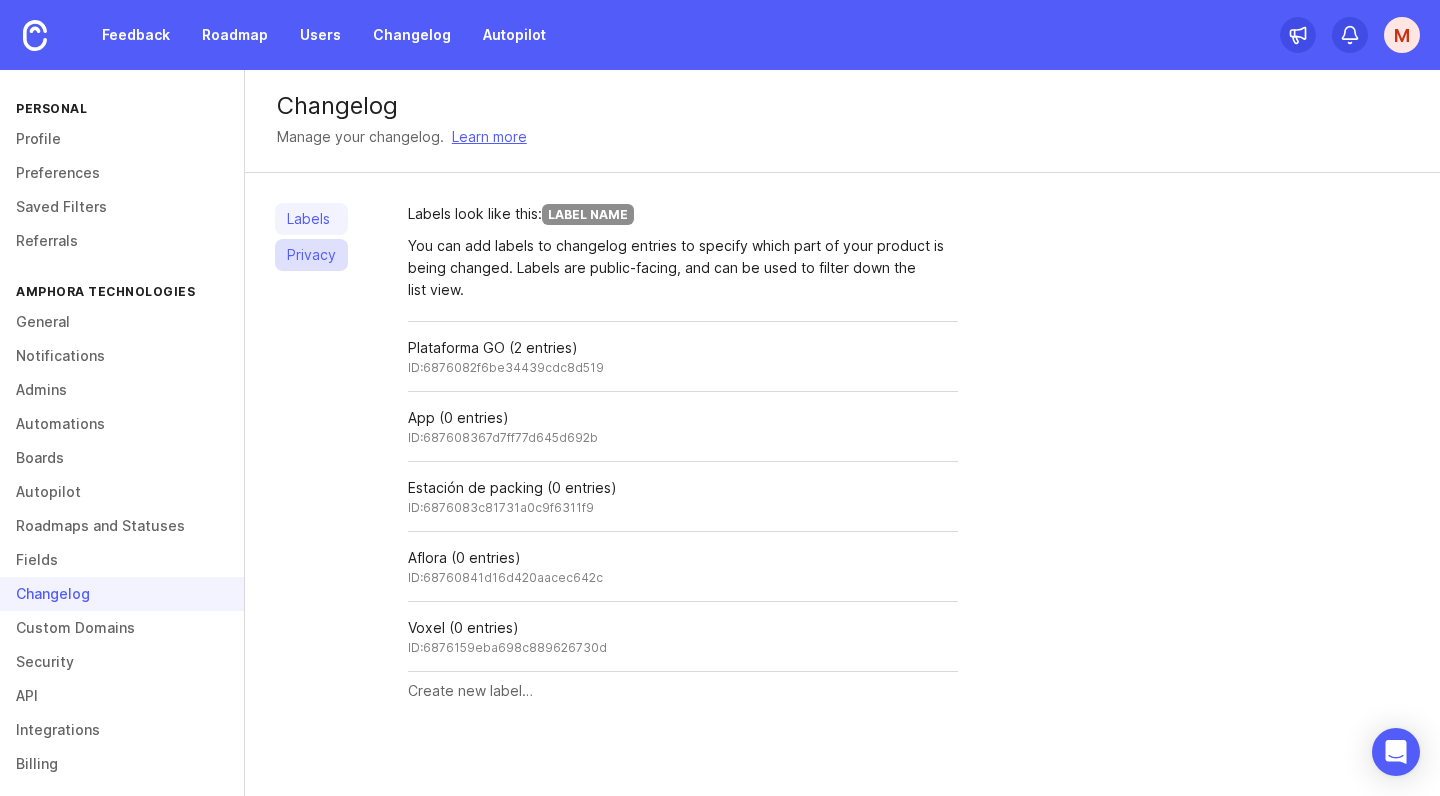 click on "Privacy" at bounding box center (311, 255) 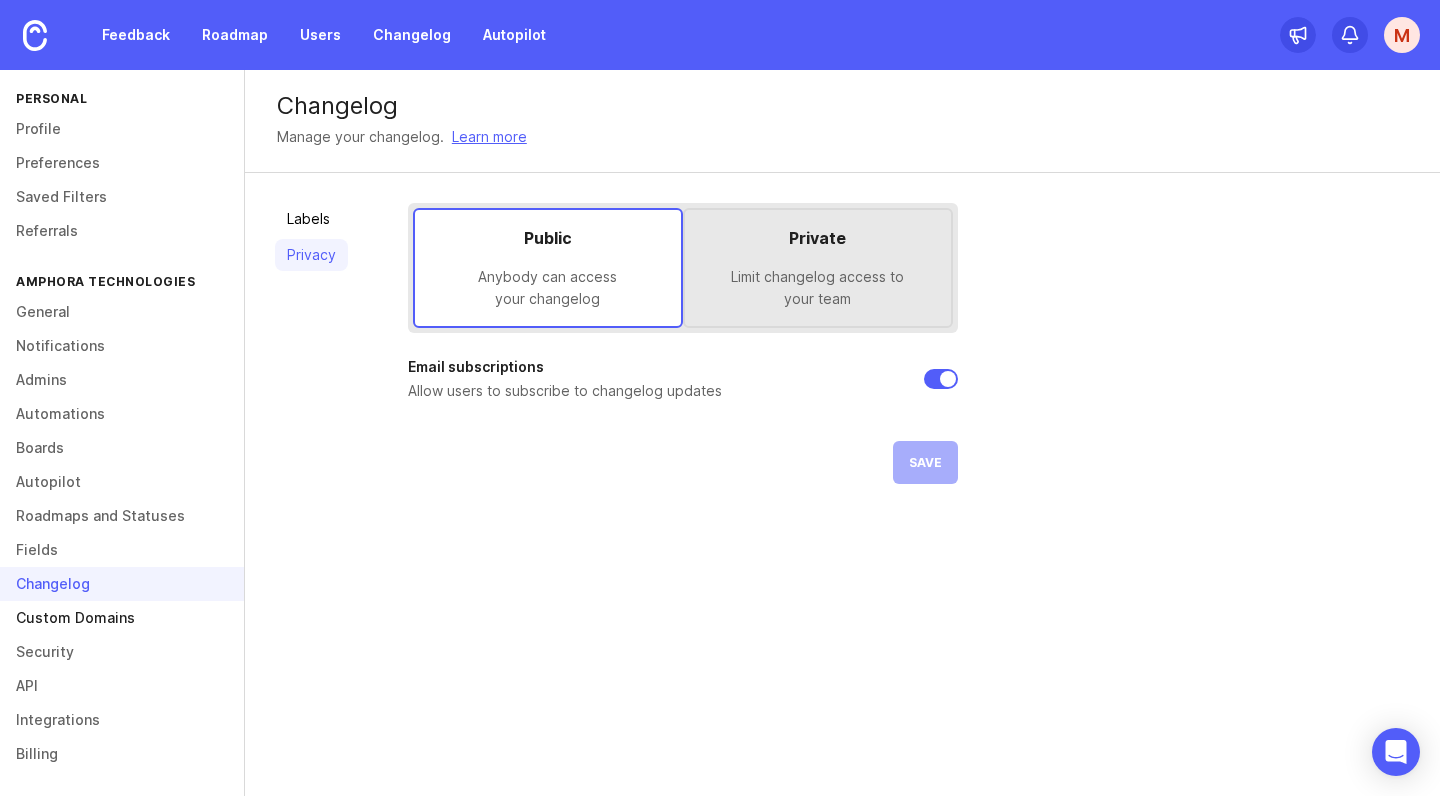 scroll, scrollTop: 10, scrollLeft: 0, axis: vertical 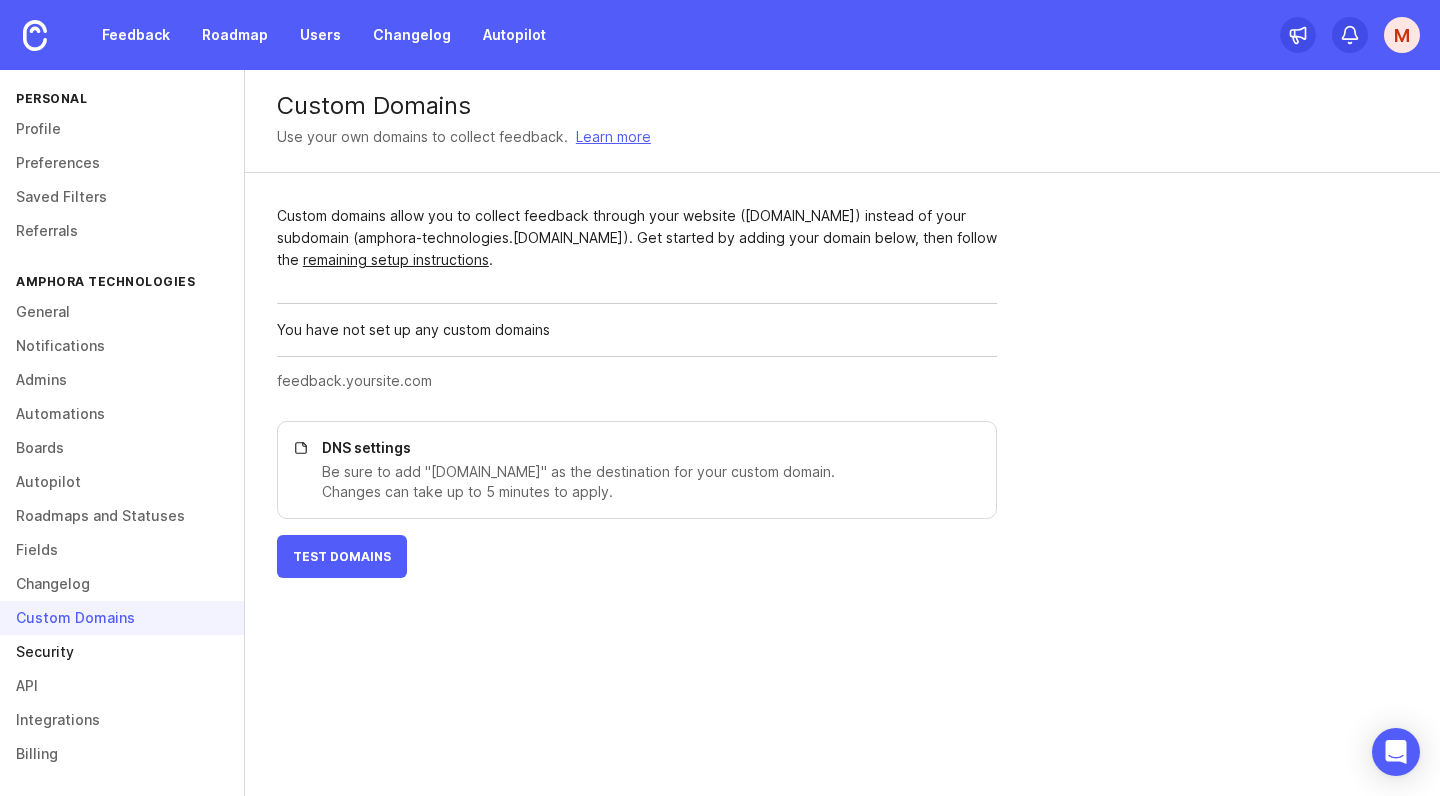 click on "Security" at bounding box center (122, 652) 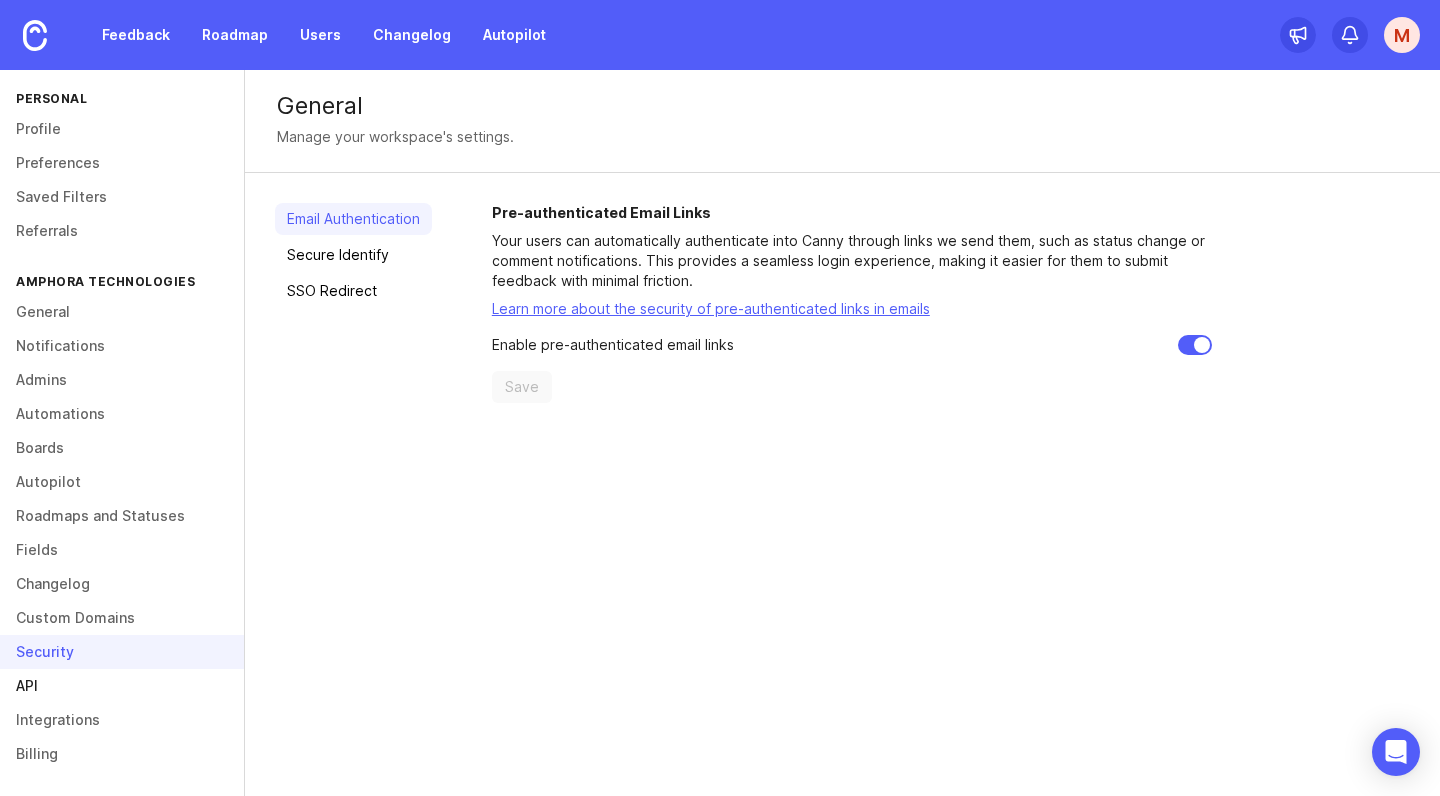 click on "API" at bounding box center [122, 686] 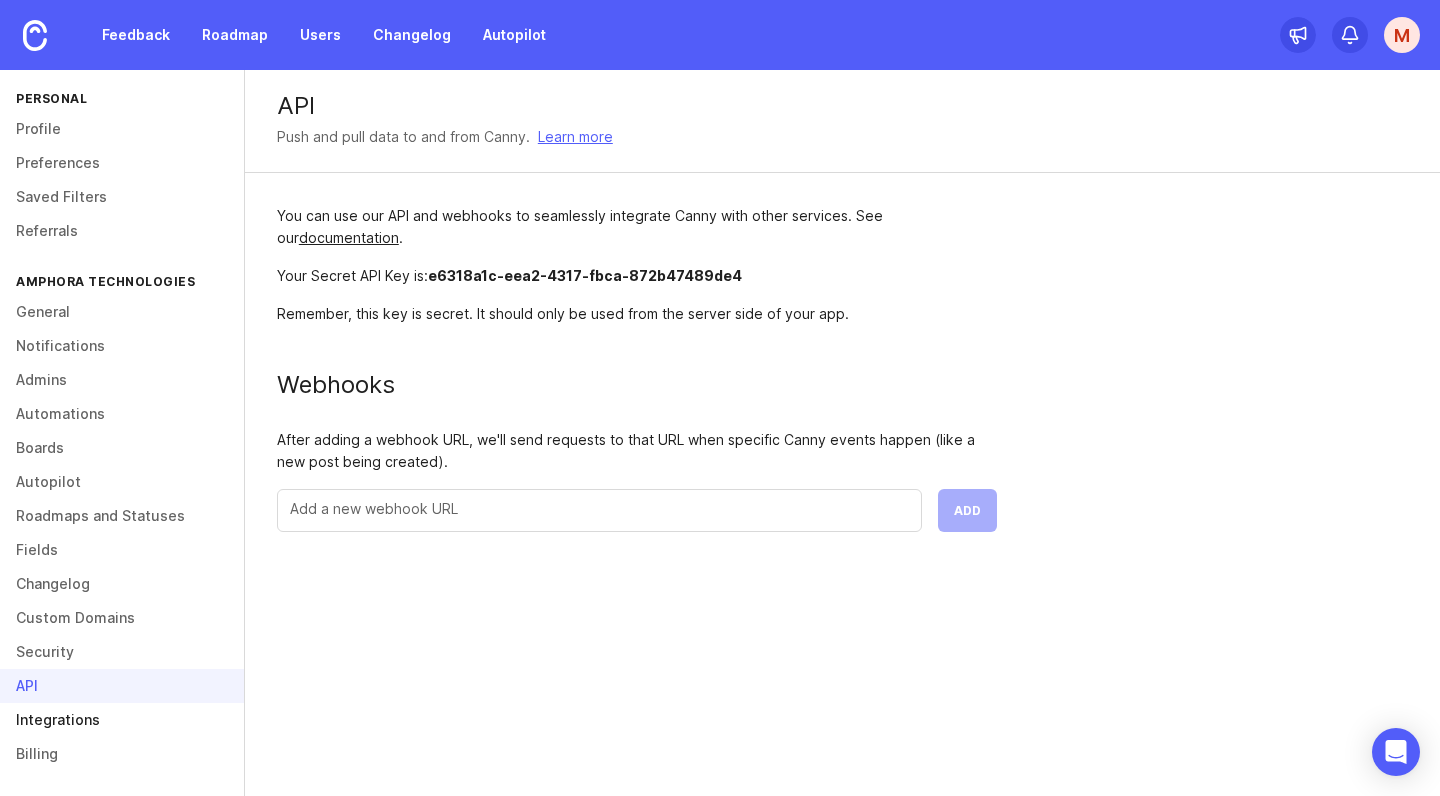 click on "Integrations" at bounding box center (122, 720) 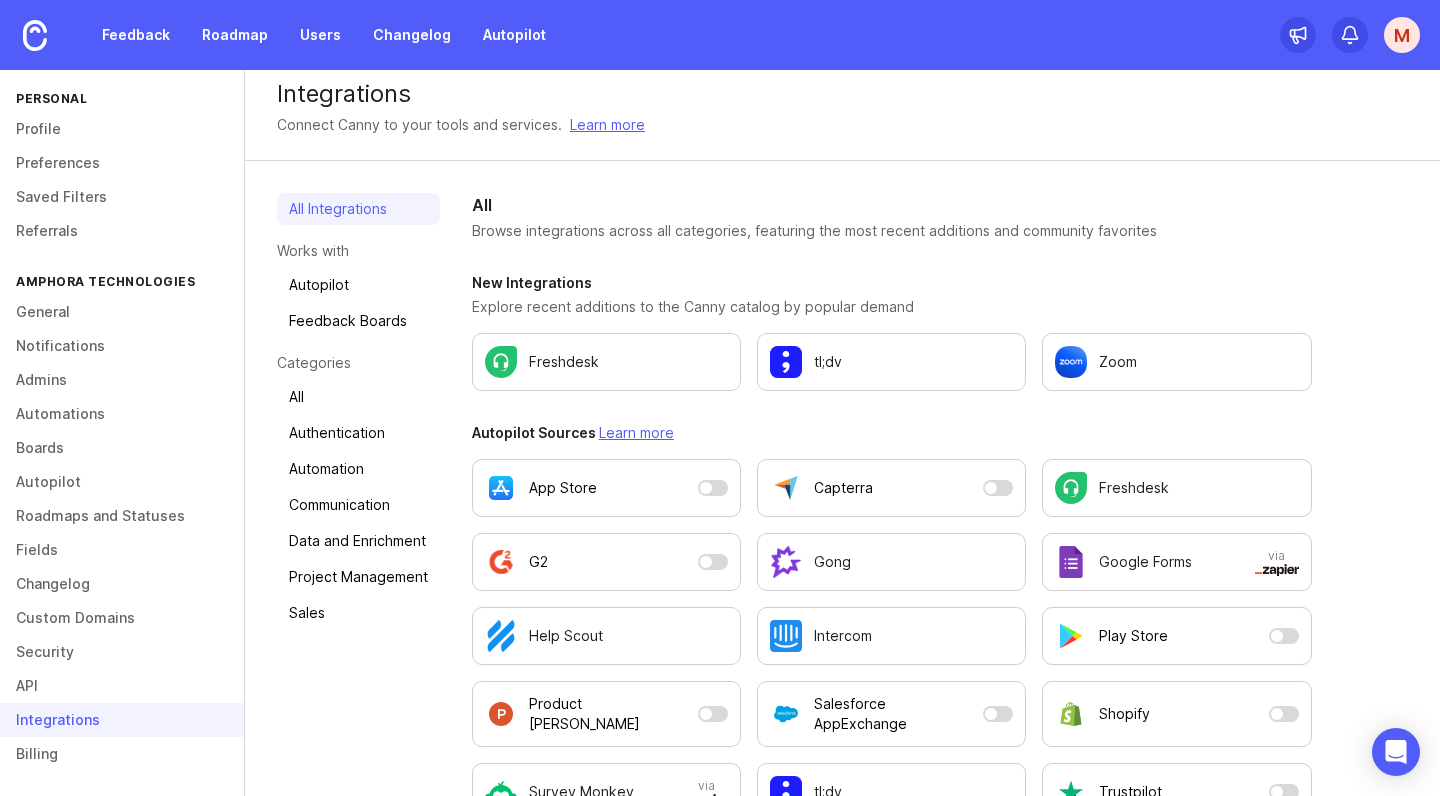 scroll, scrollTop: 18, scrollLeft: 0, axis: vertical 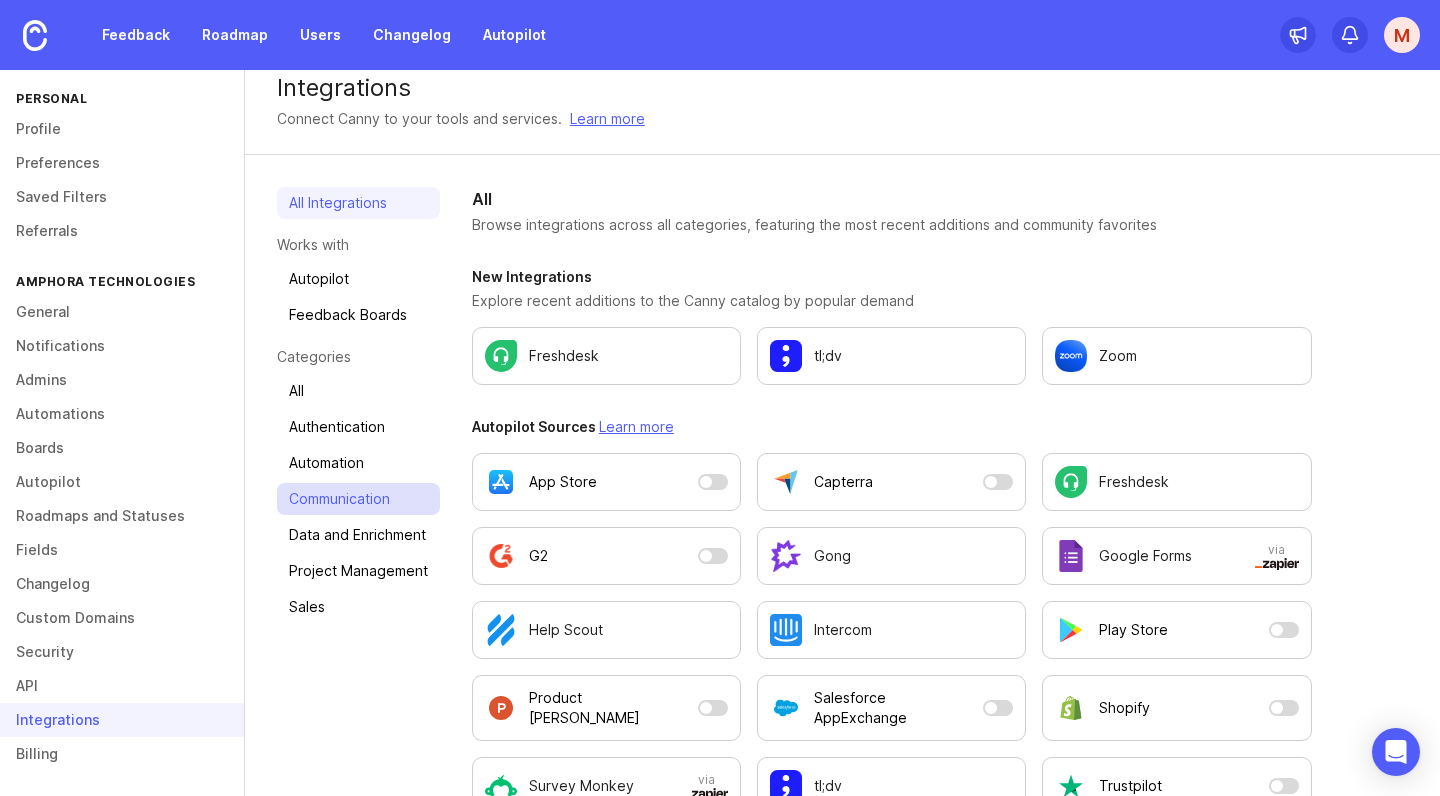 click on "Communication" at bounding box center (358, 499) 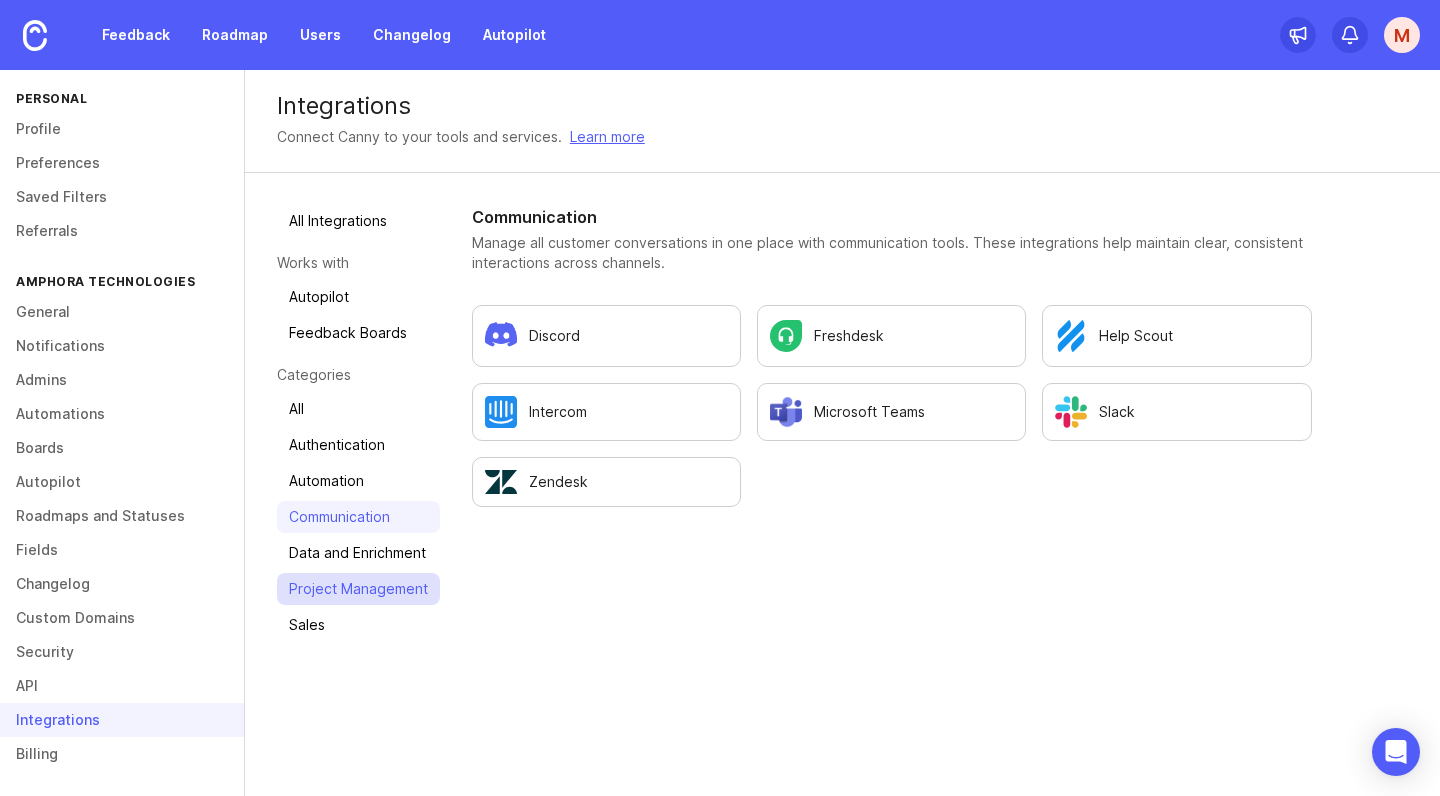 click on "Project Management" at bounding box center (358, 589) 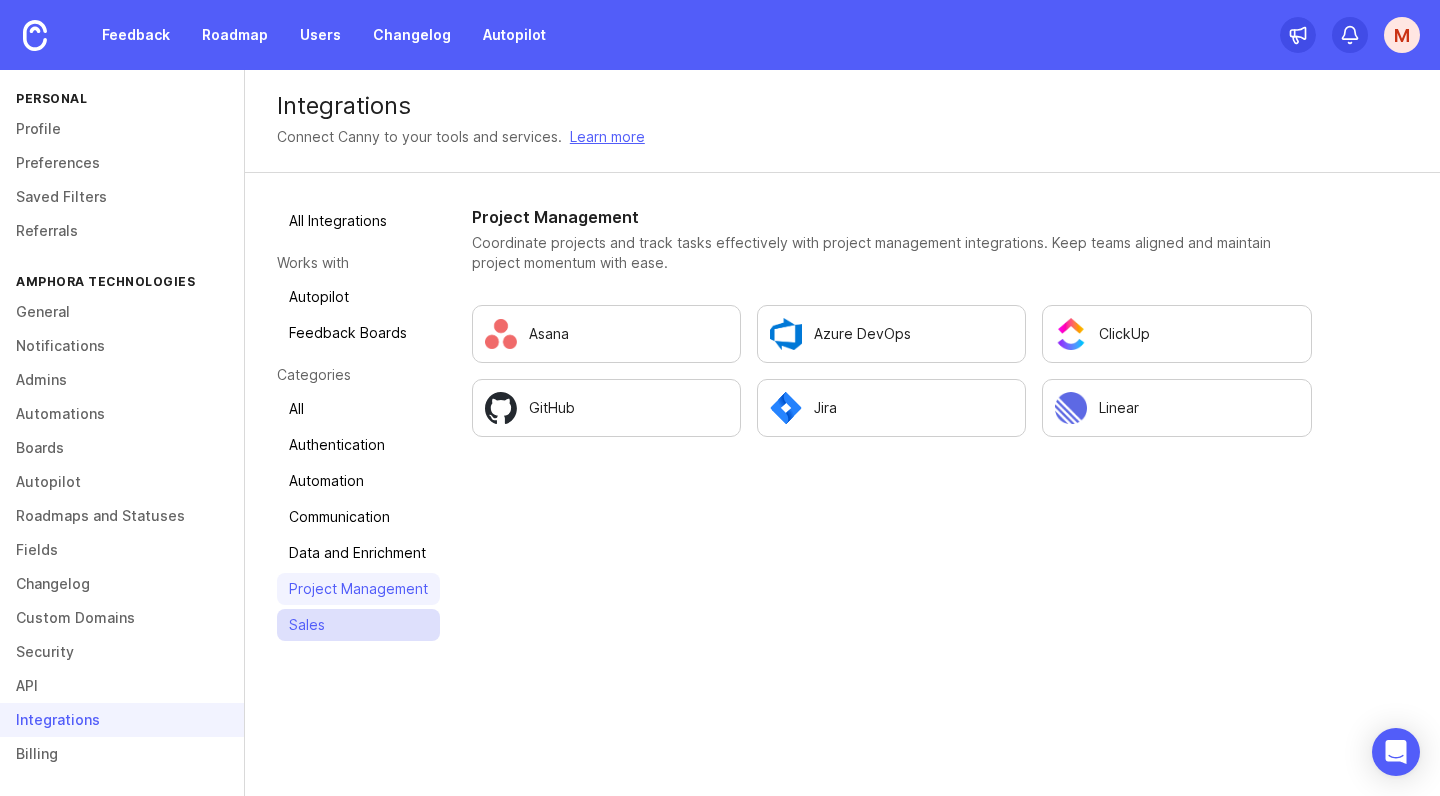 click on "Sales" at bounding box center [358, 625] 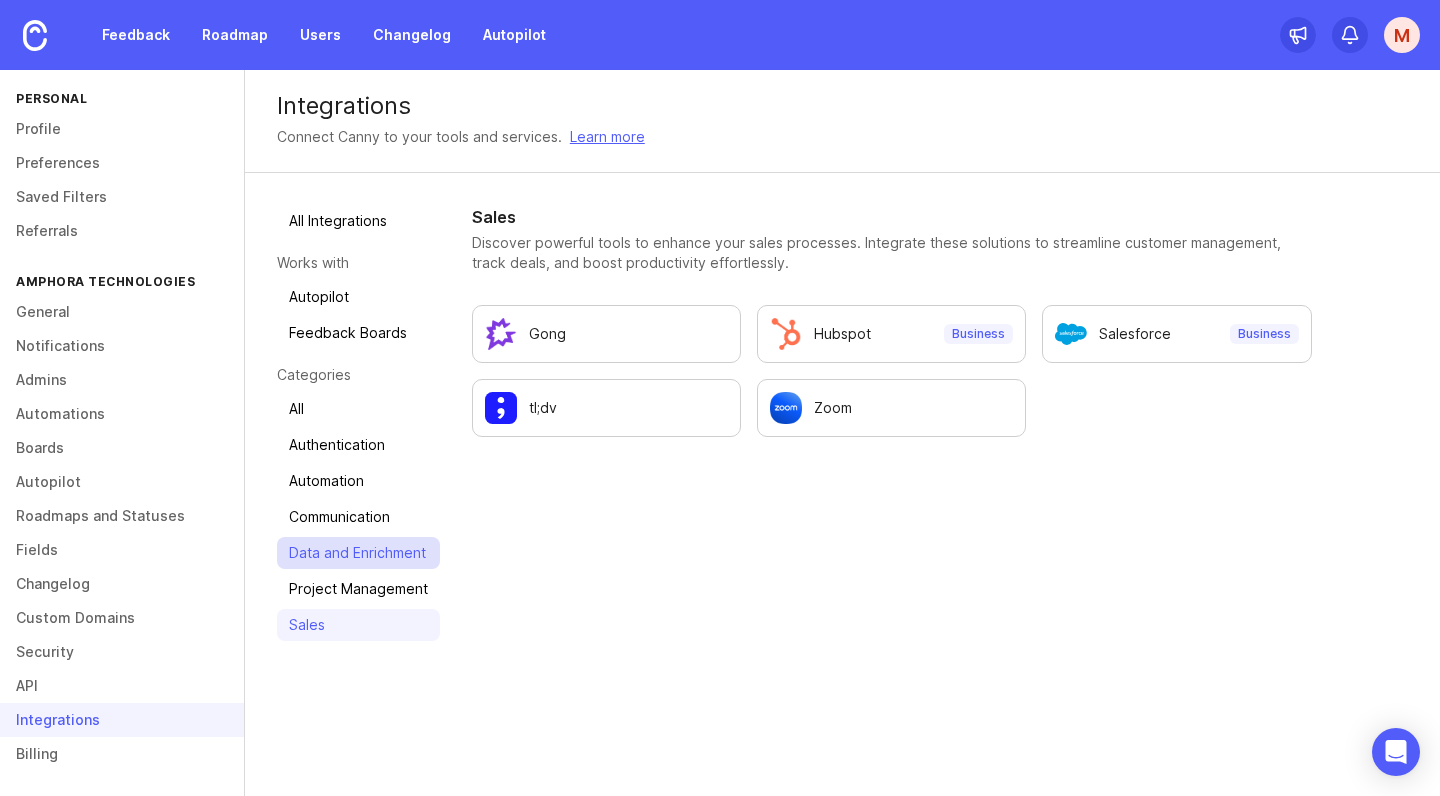 click on "Data and Enrichment" at bounding box center [358, 553] 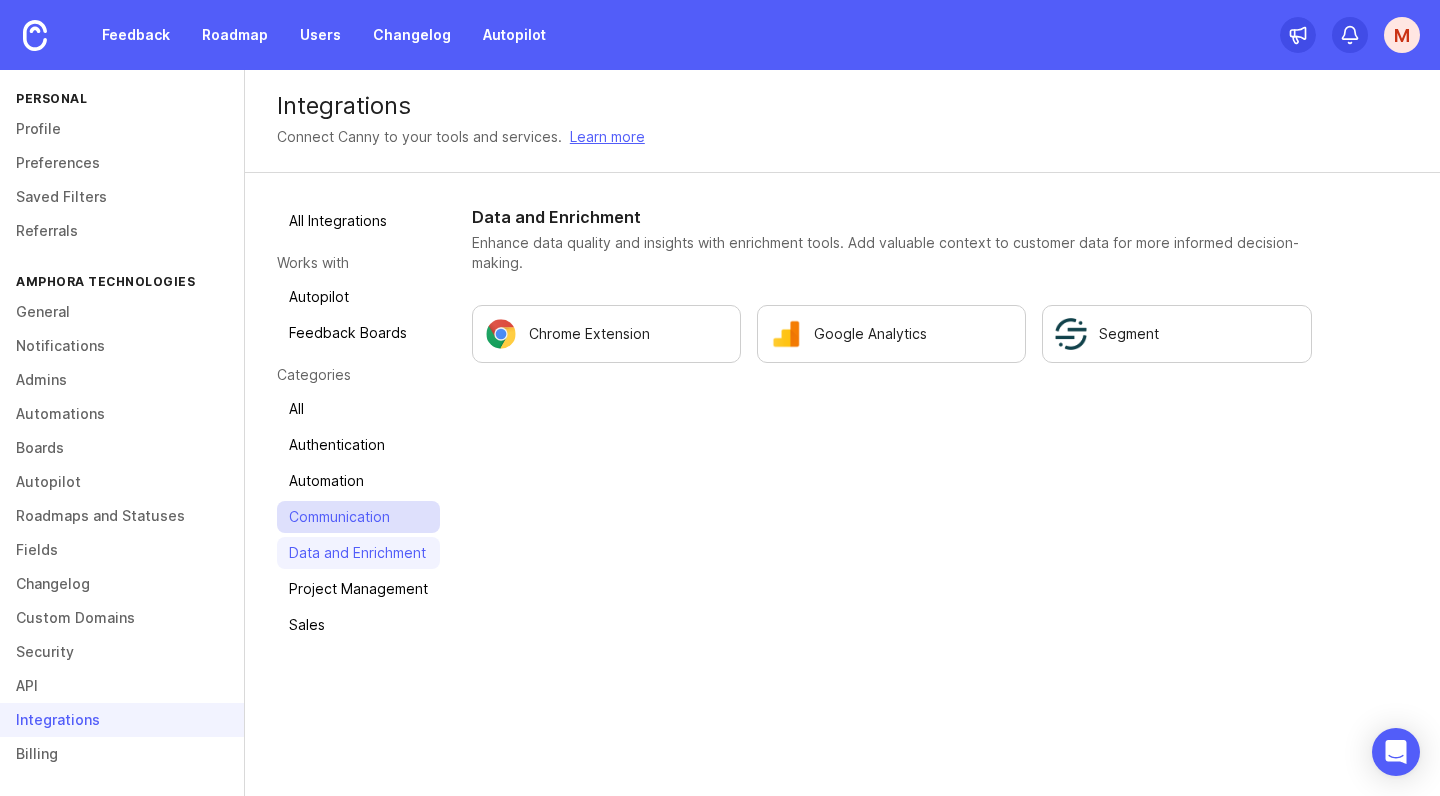 click on "Communication" at bounding box center [358, 517] 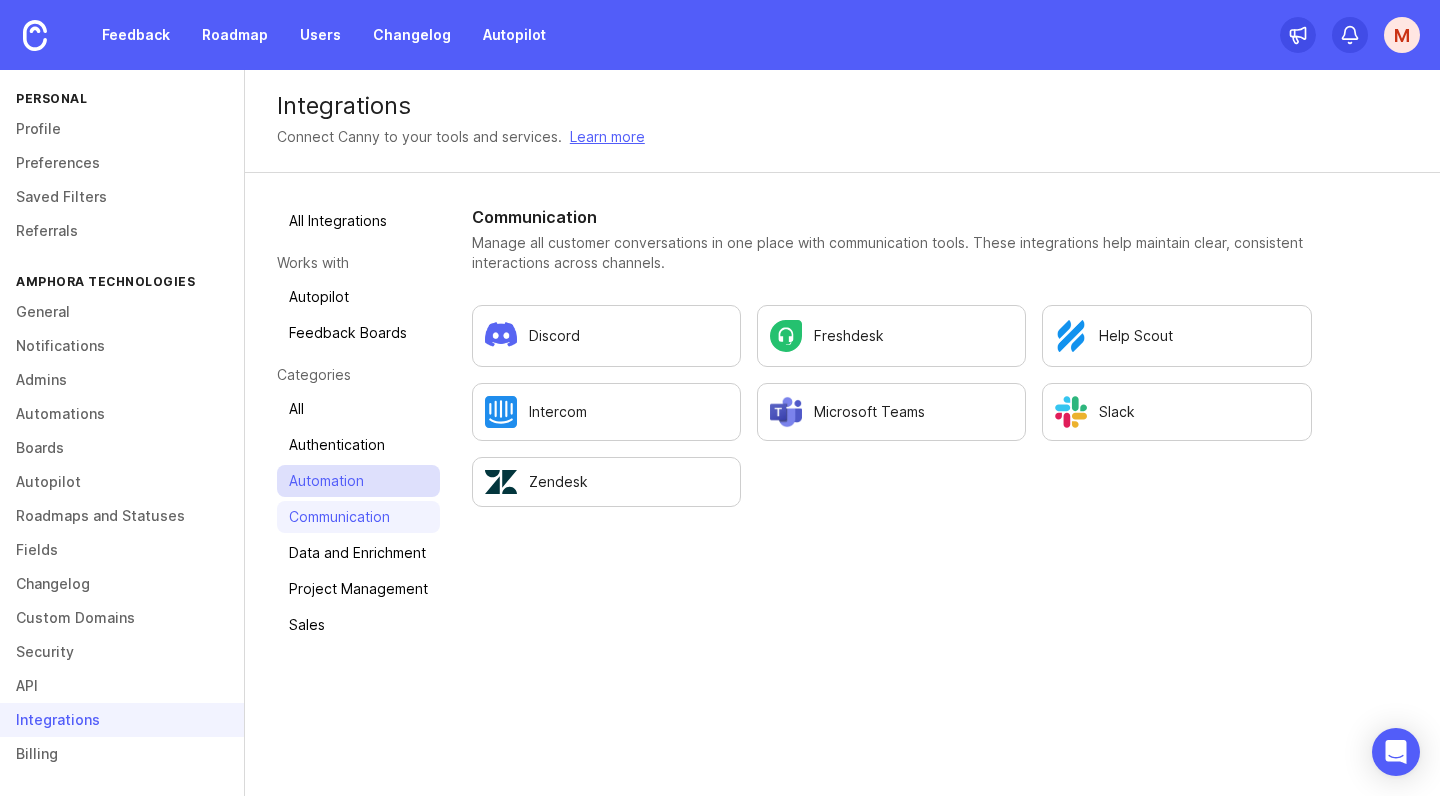 click on "Automation" at bounding box center (358, 481) 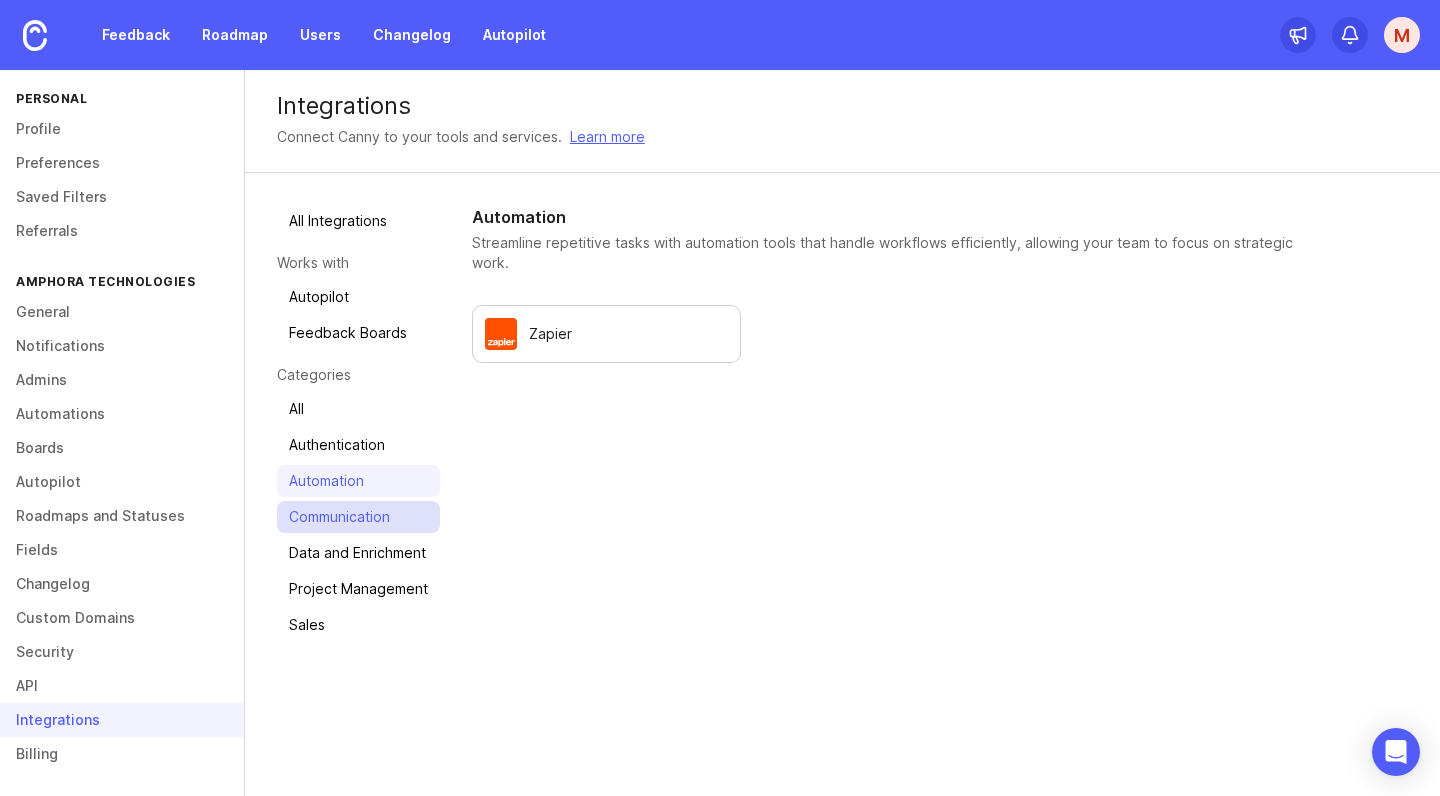 click on "Communication" at bounding box center (358, 517) 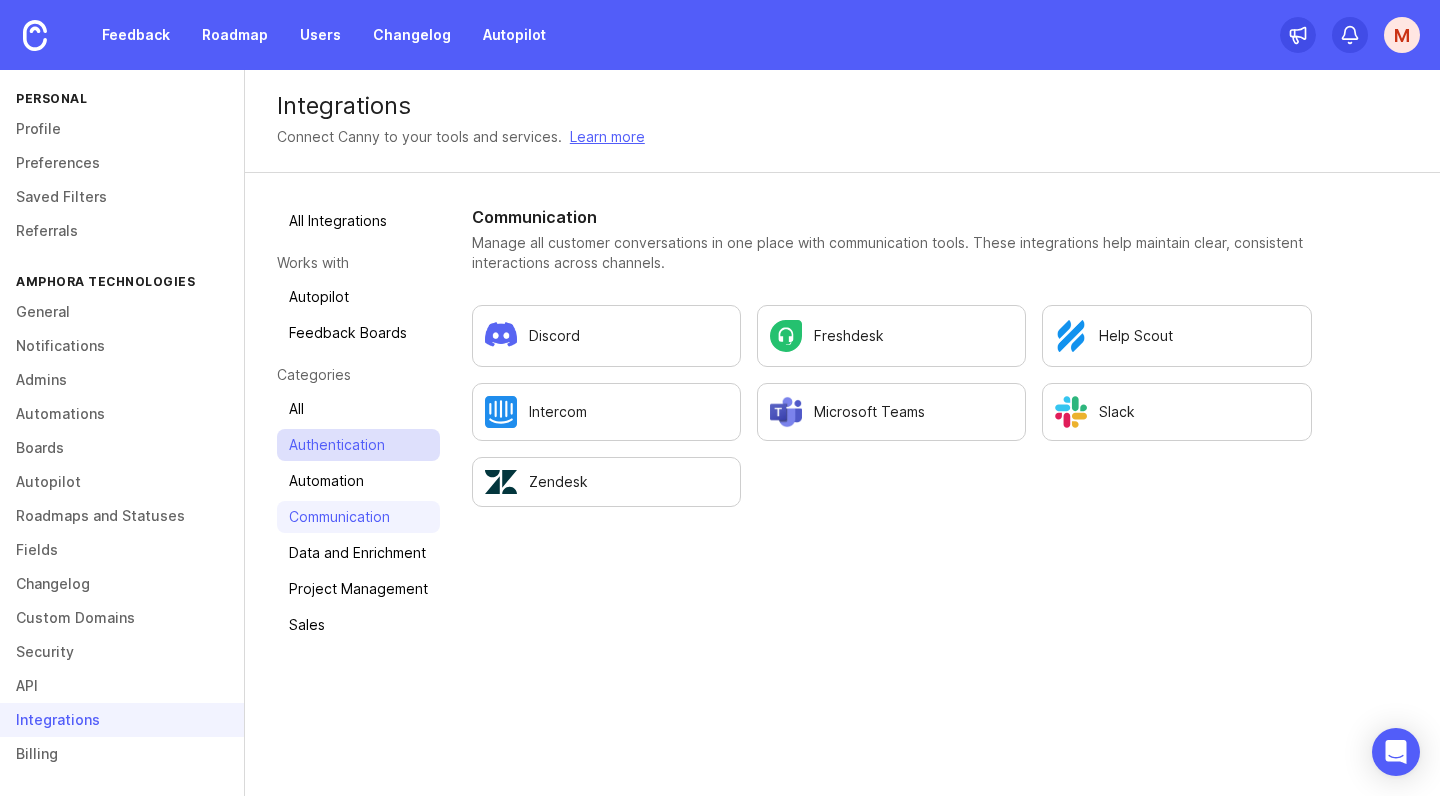 click on "Authentication" at bounding box center (358, 445) 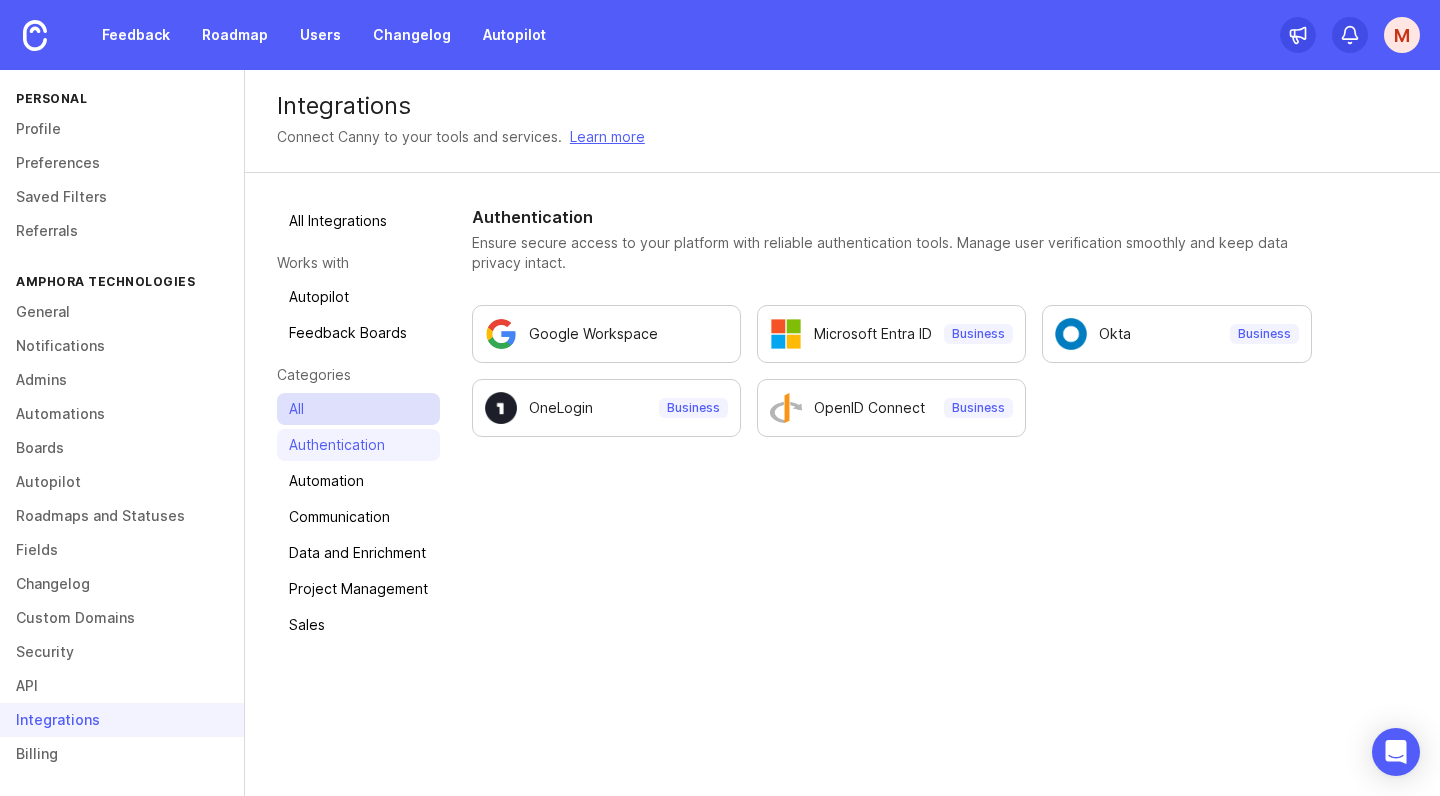 click on "All" at bounding box center (358, 409) 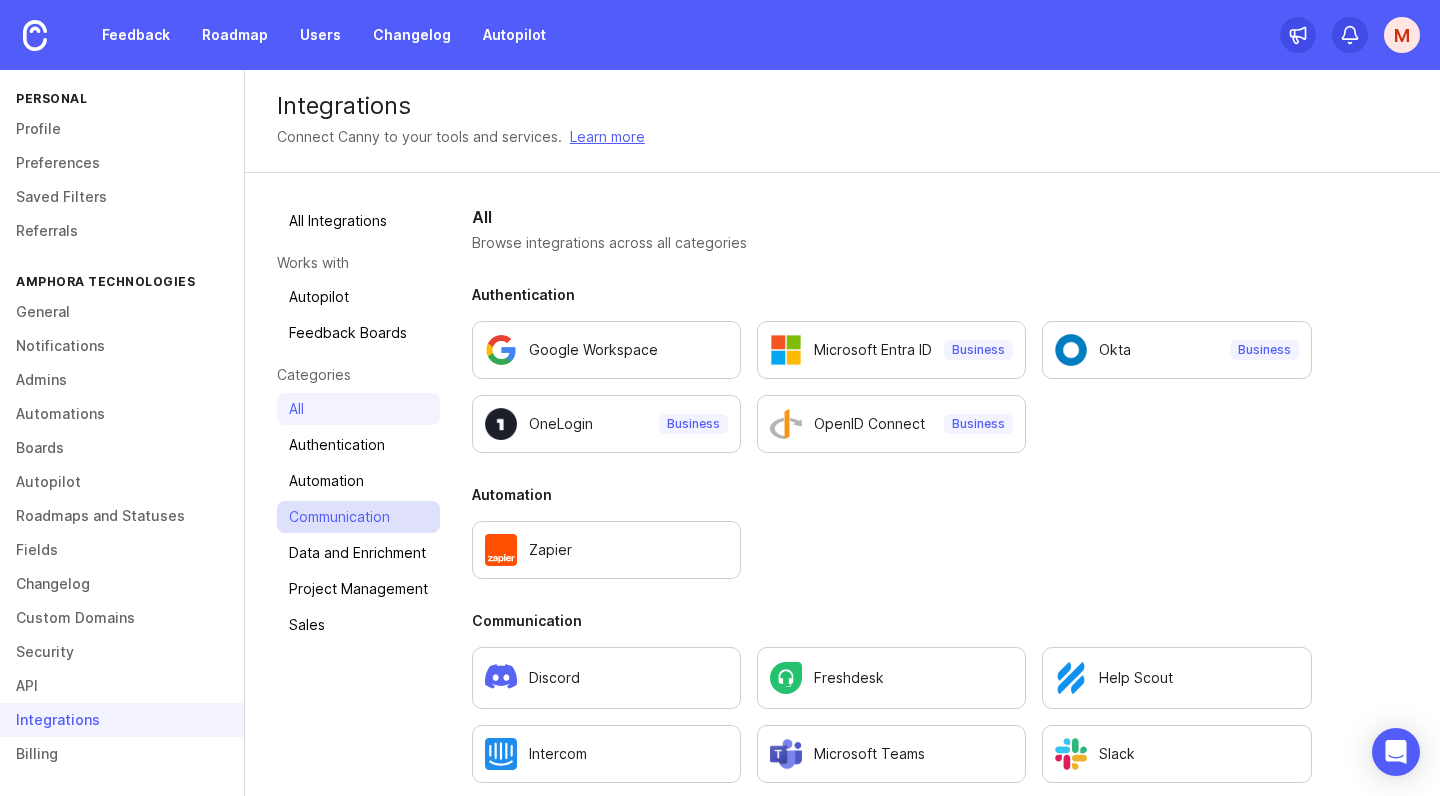 click on "Communication" at bounding box center (358, 517) 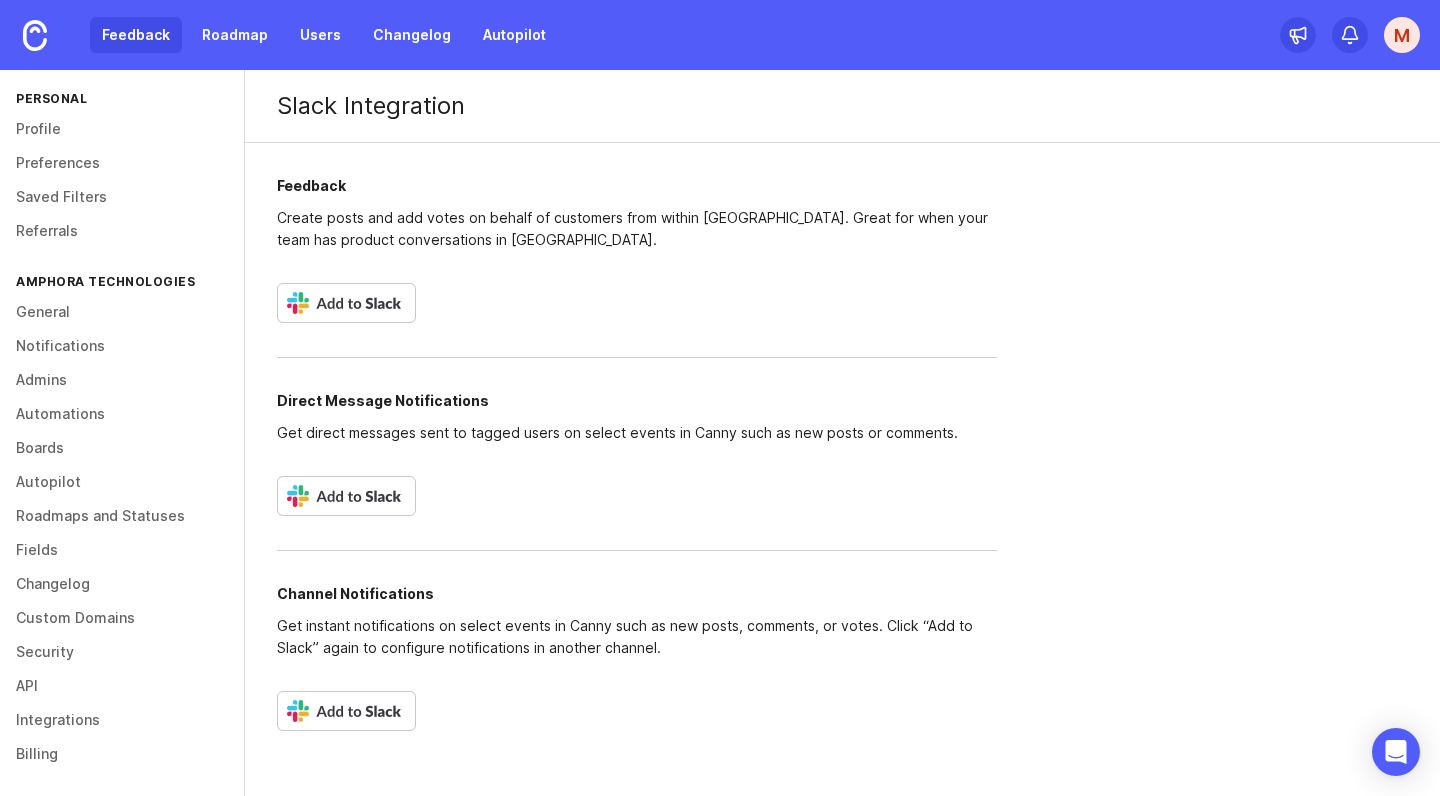 click on "Feedback" at bounding box center [136, 35] 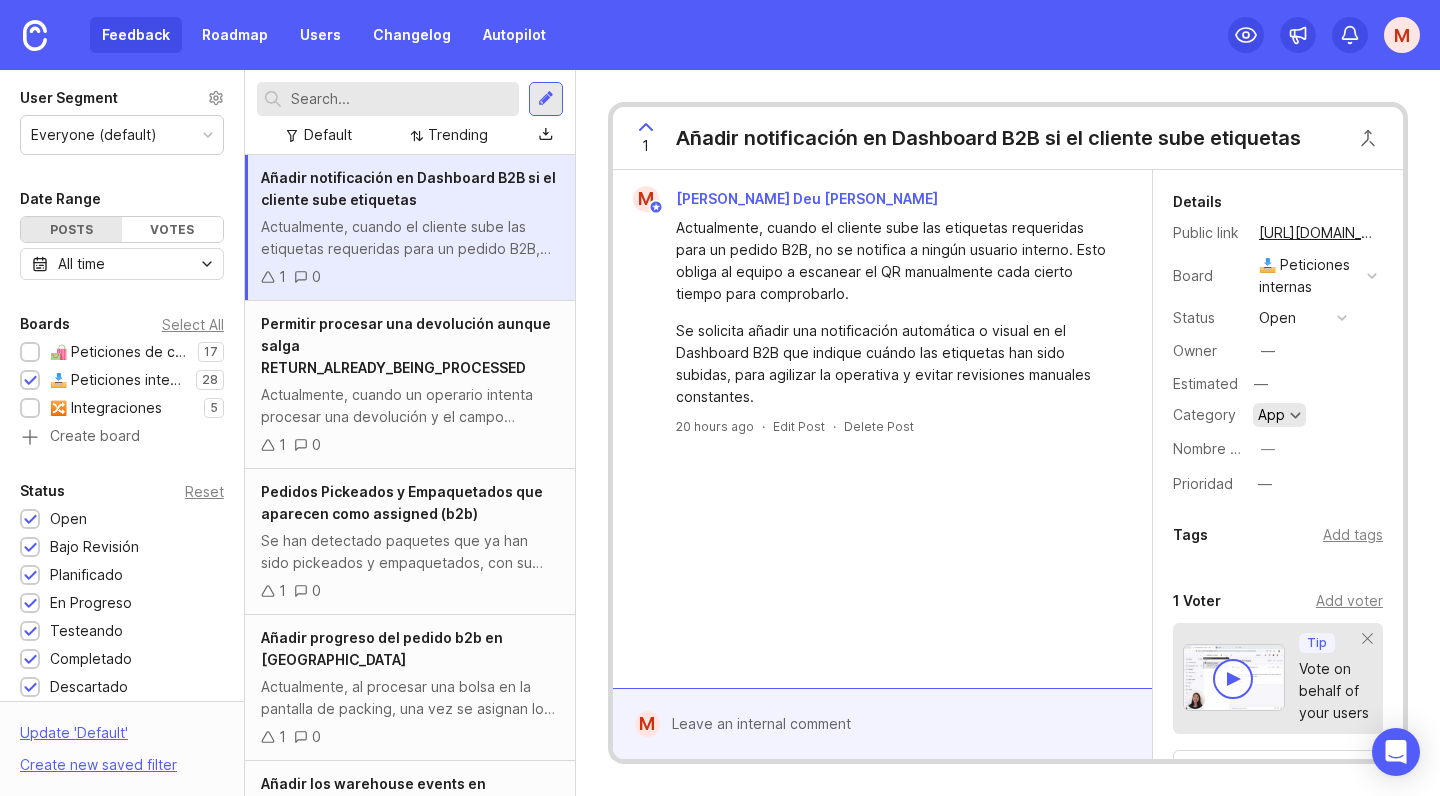 click on "App" at bounding box center [1279, 415] 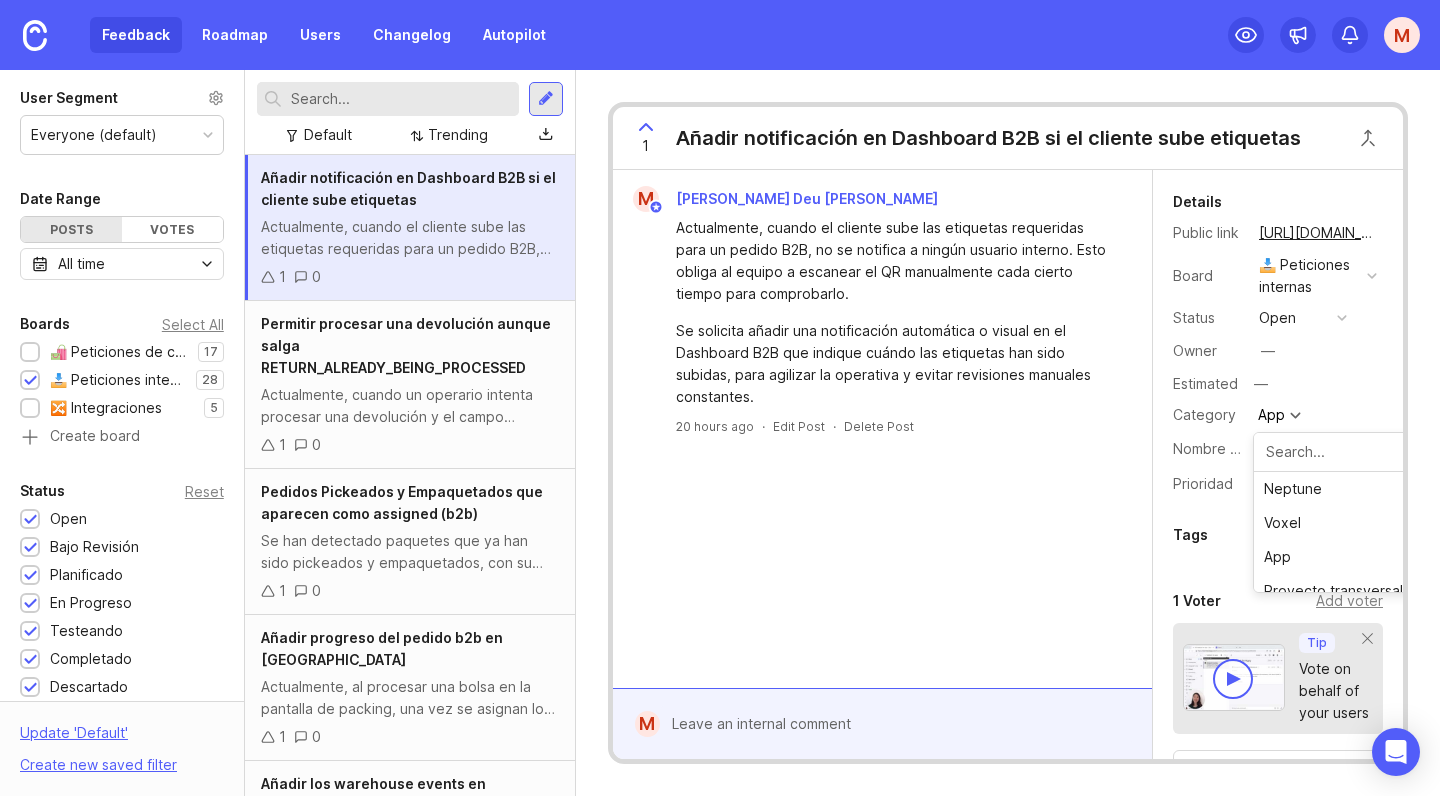 click on "Prioridad" at bounding box center [1203, 483] 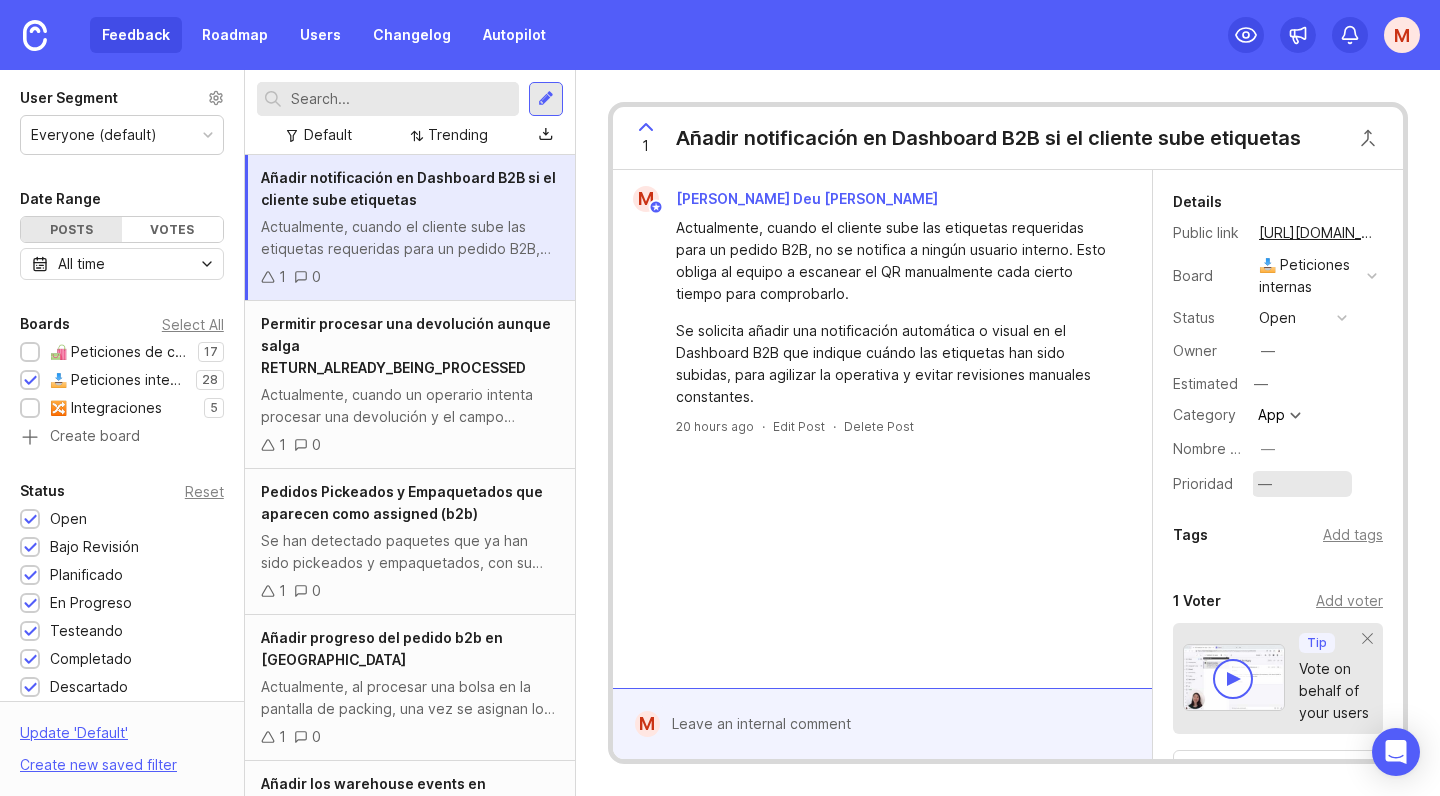 click on "—" at bounding box center [1265, 484] 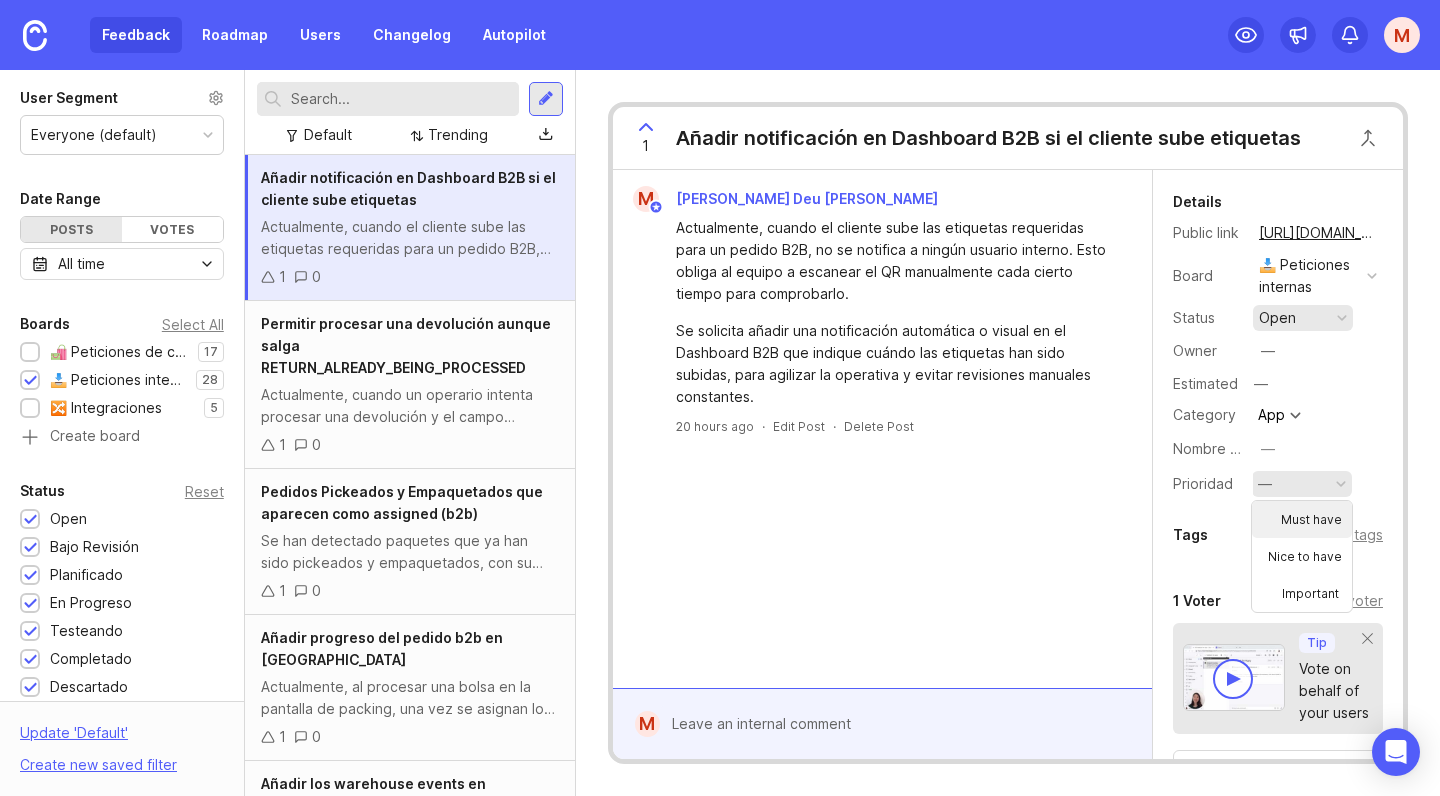 click on "open" at bounding box center [1303, 318] 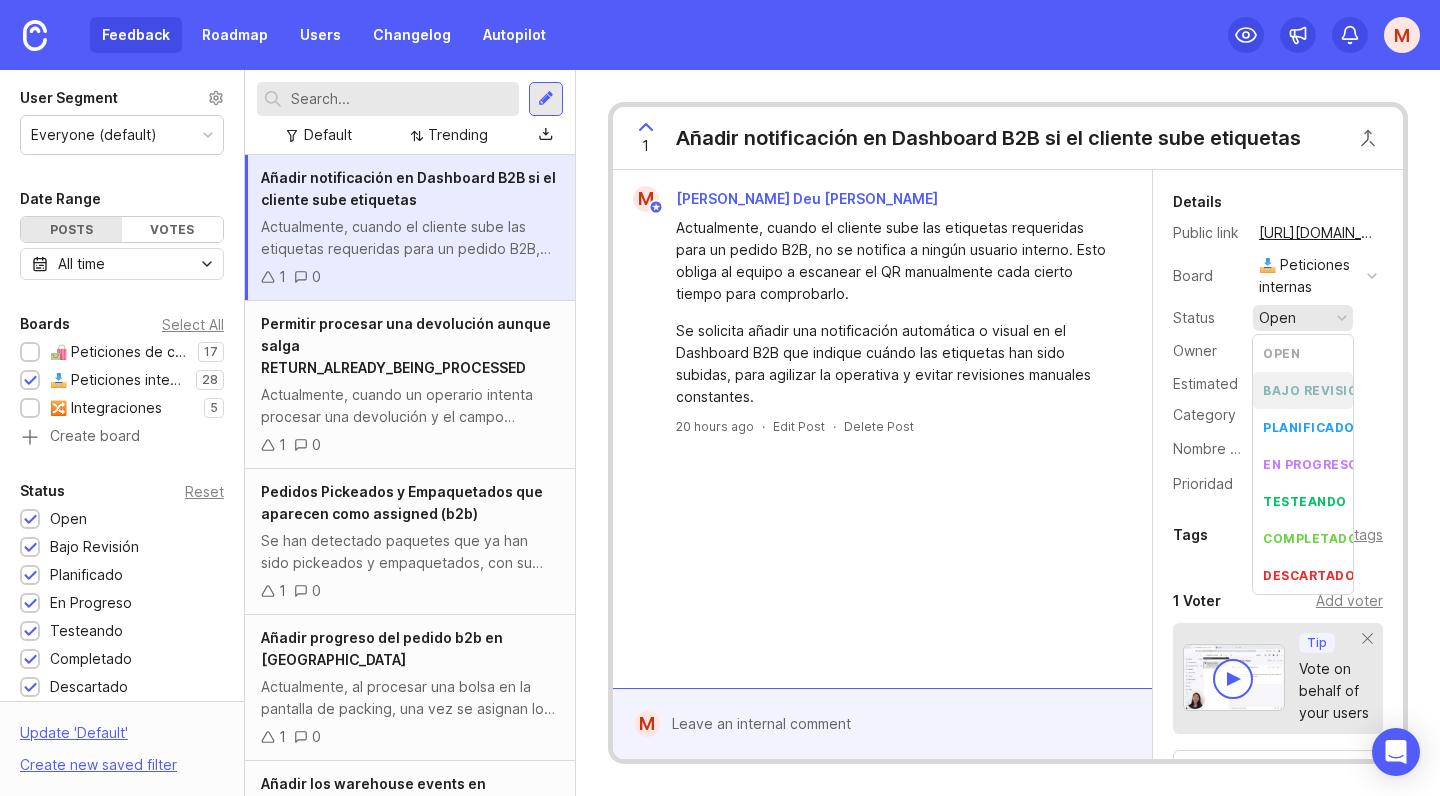 click on "bajo revisión" at bounding box center (1303, 390) 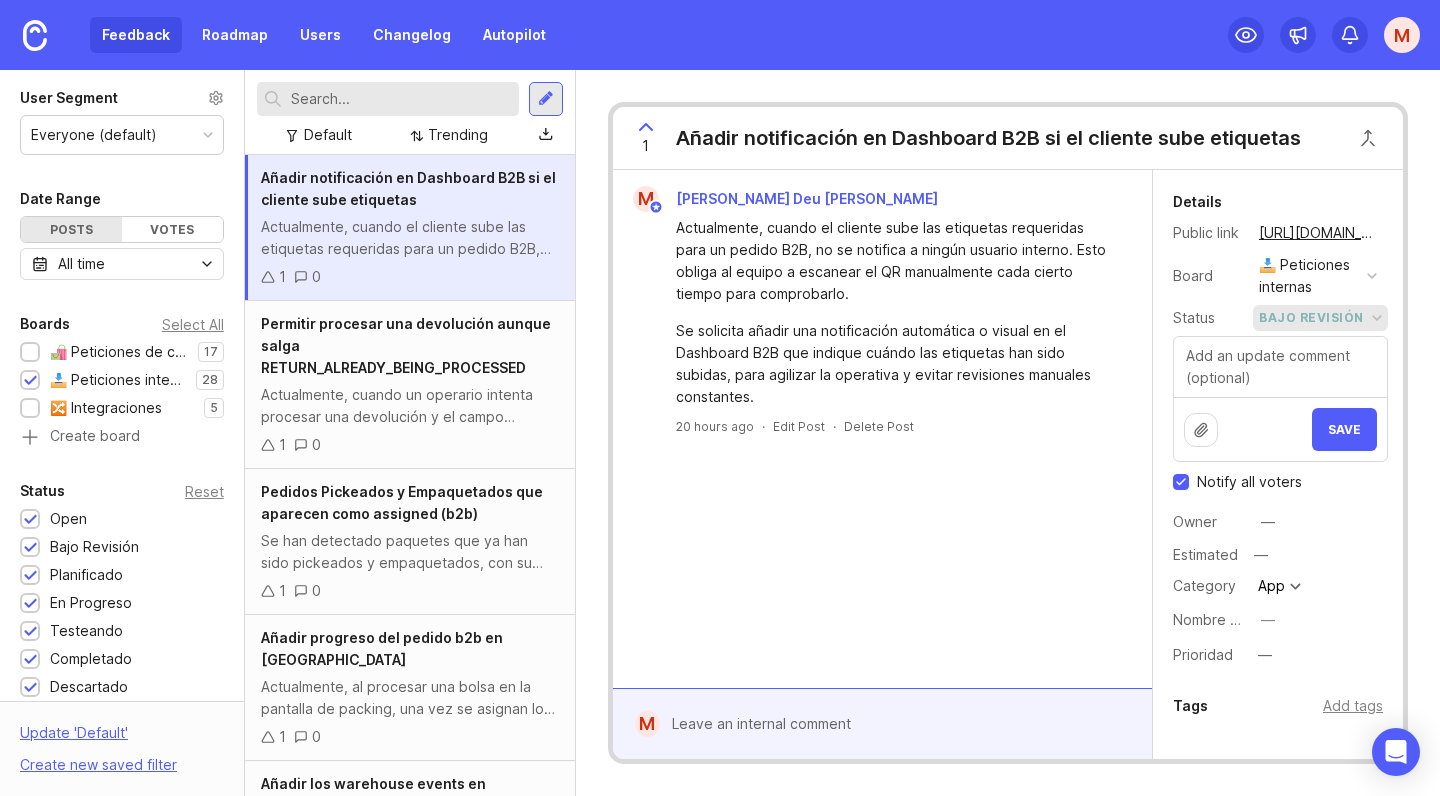 click on "bajo revisión" at bounding box center (1311, 318) 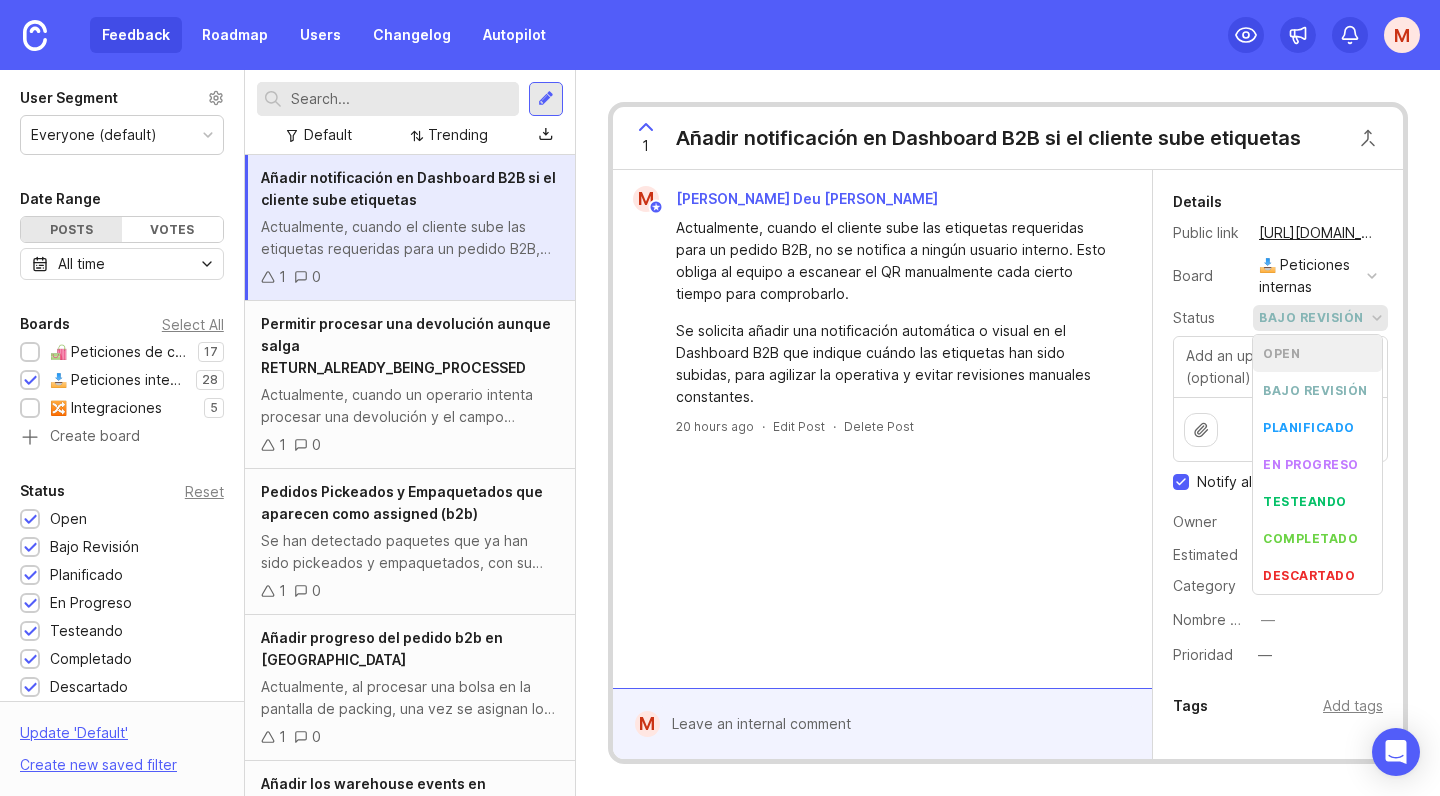 click on "open" at bounding box center [1317, 353] 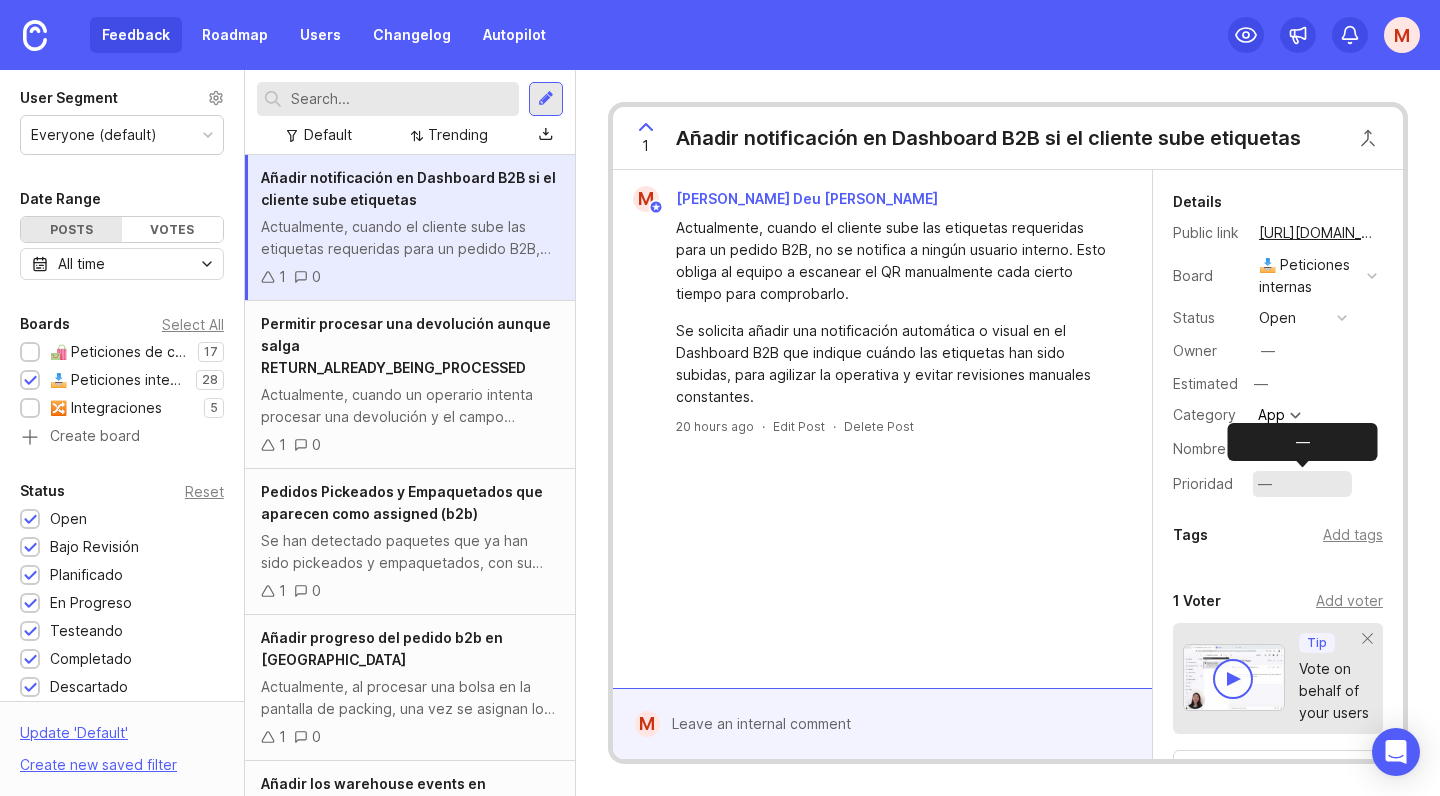click on "—" at bounding box center [1302, 484] 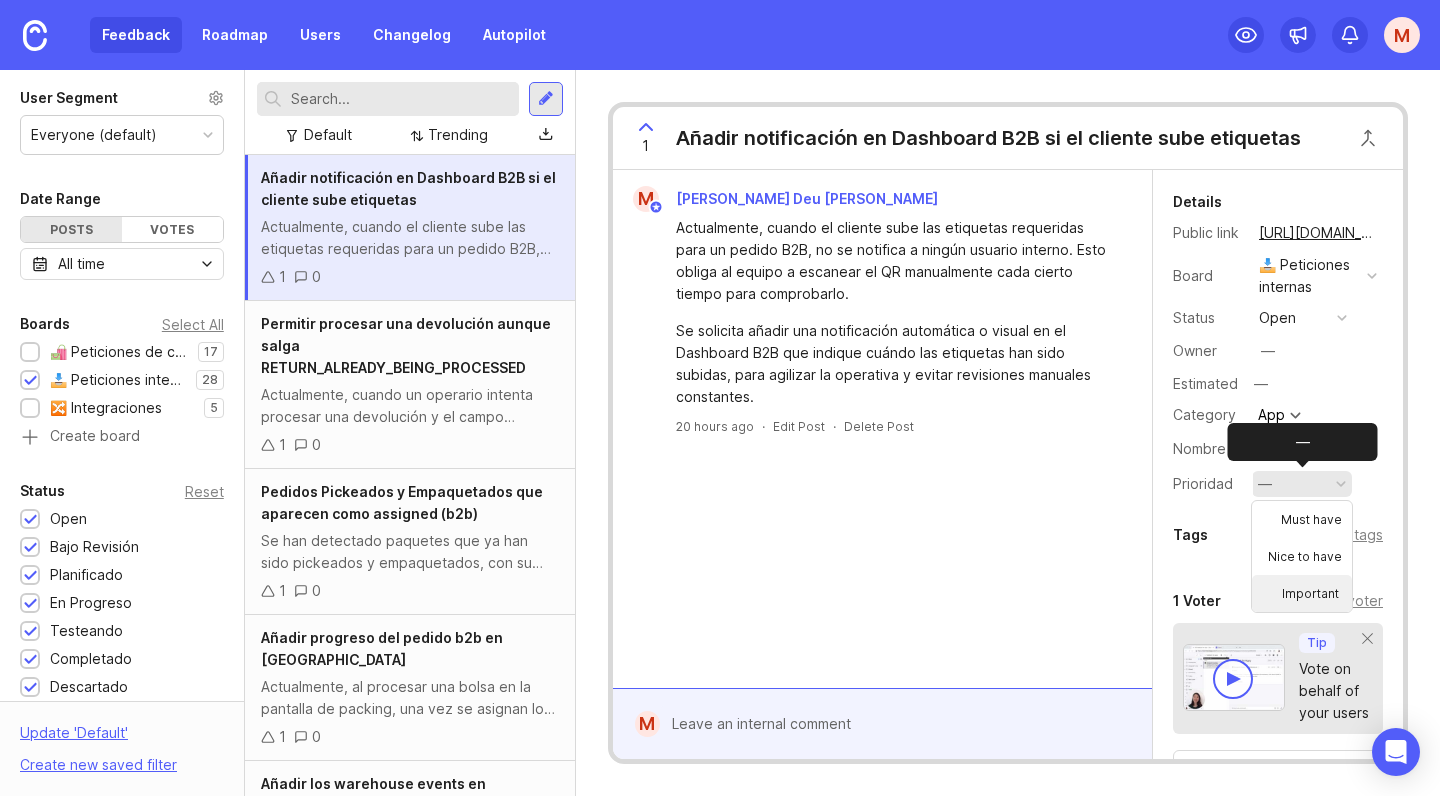 click on "Important" at bounding box center (1302, 593) 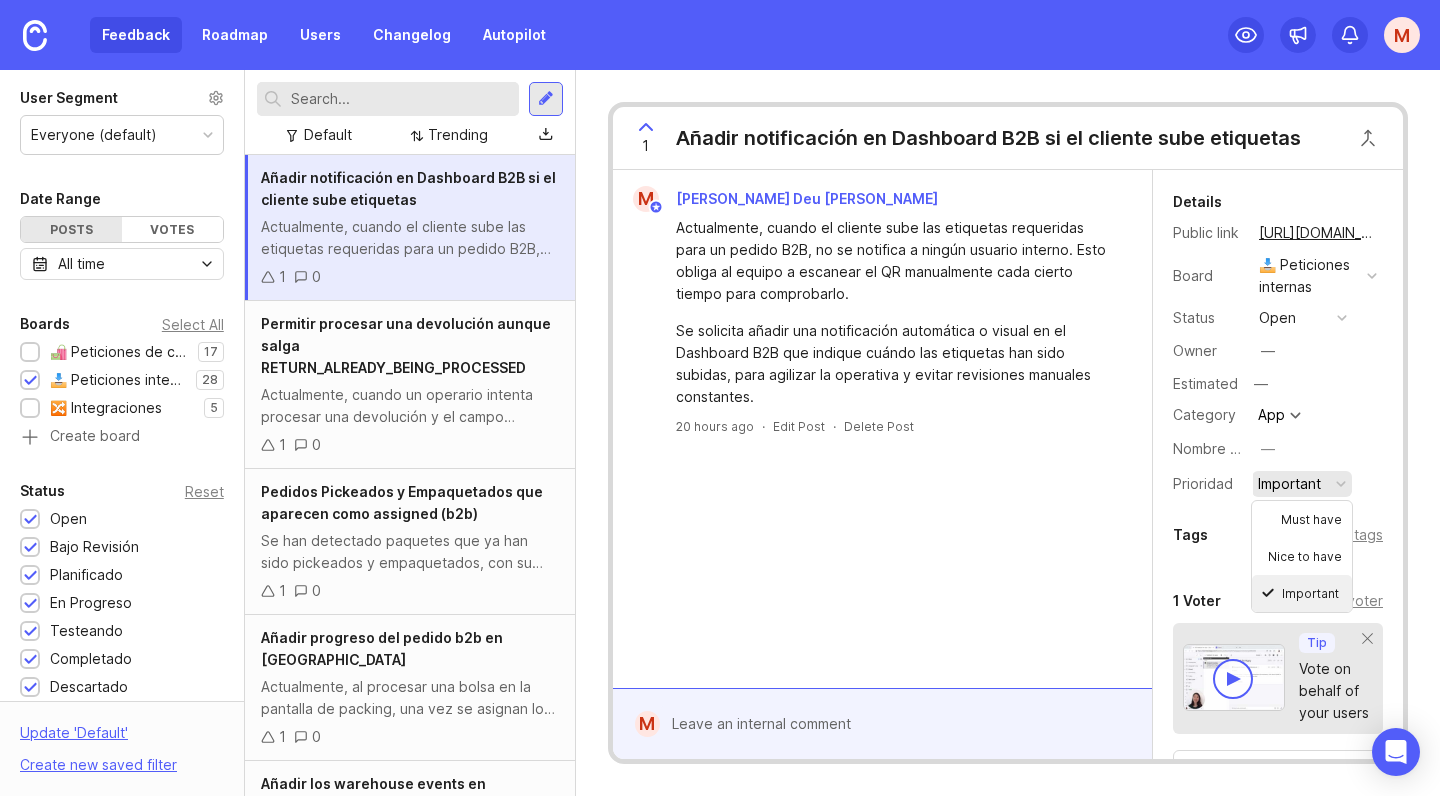 click on "M Mireia Deu Esteller Actualmente, cuando el cliente sube las etiquetas requeridas para un pedido B2B, no se notifica a ningún usuario interno. Esto obliga al equipo a escanear el QR manualmente cada cierto tiempo para comprobarlo. Se solicita añadir una notificación automática o visual en el Dashboard B2B que indique cuándo las etiquetas han sido subidas, para agilizar la operativa y evitar revisiones manuales constantes. 20 hours ago · Edit Post · Delete Post" at bounding box center (882, 429) 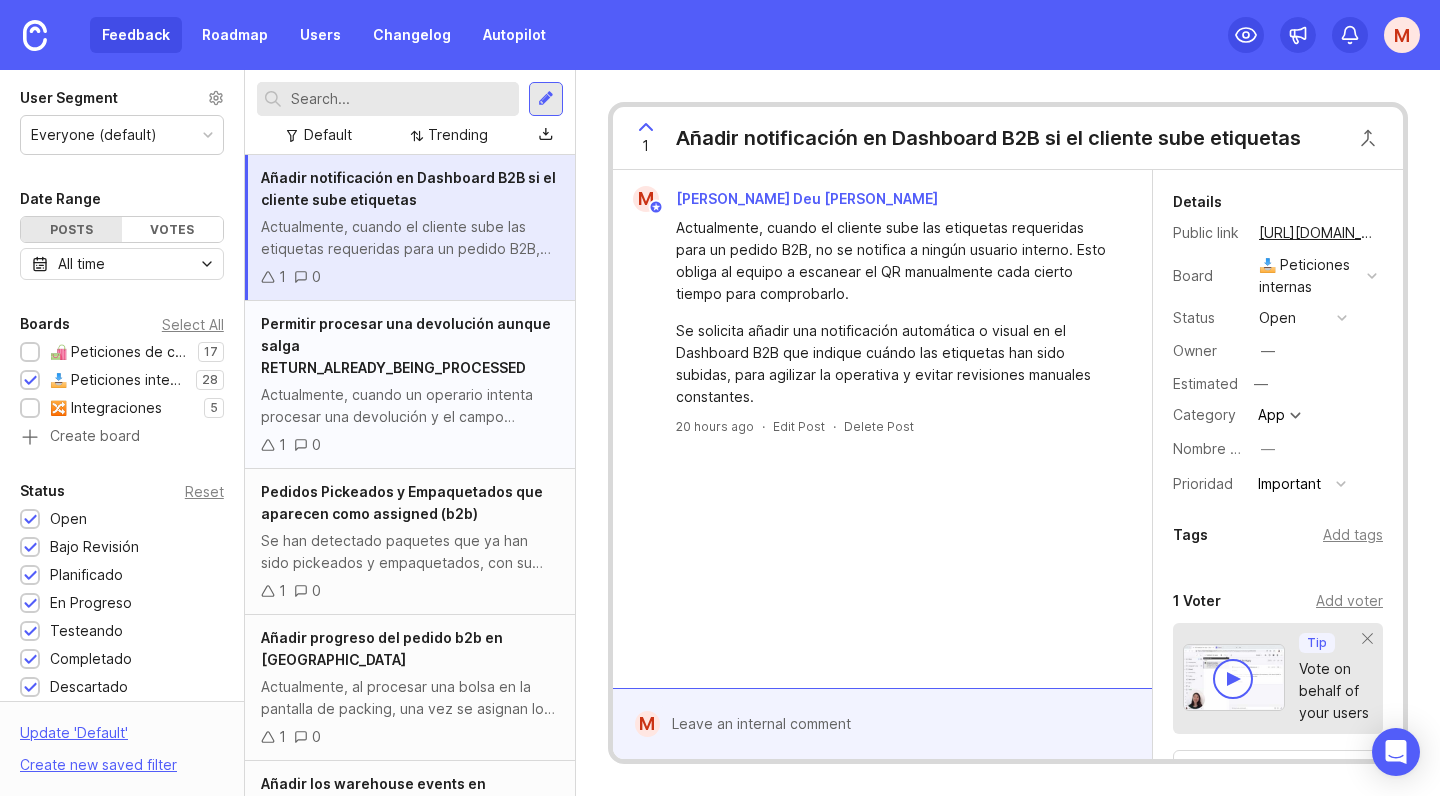 click on "Permitir procesar una devolución aunque salga RETURN_ALREADY_BEING_PROCESSED" at bounding box center [406, 345] 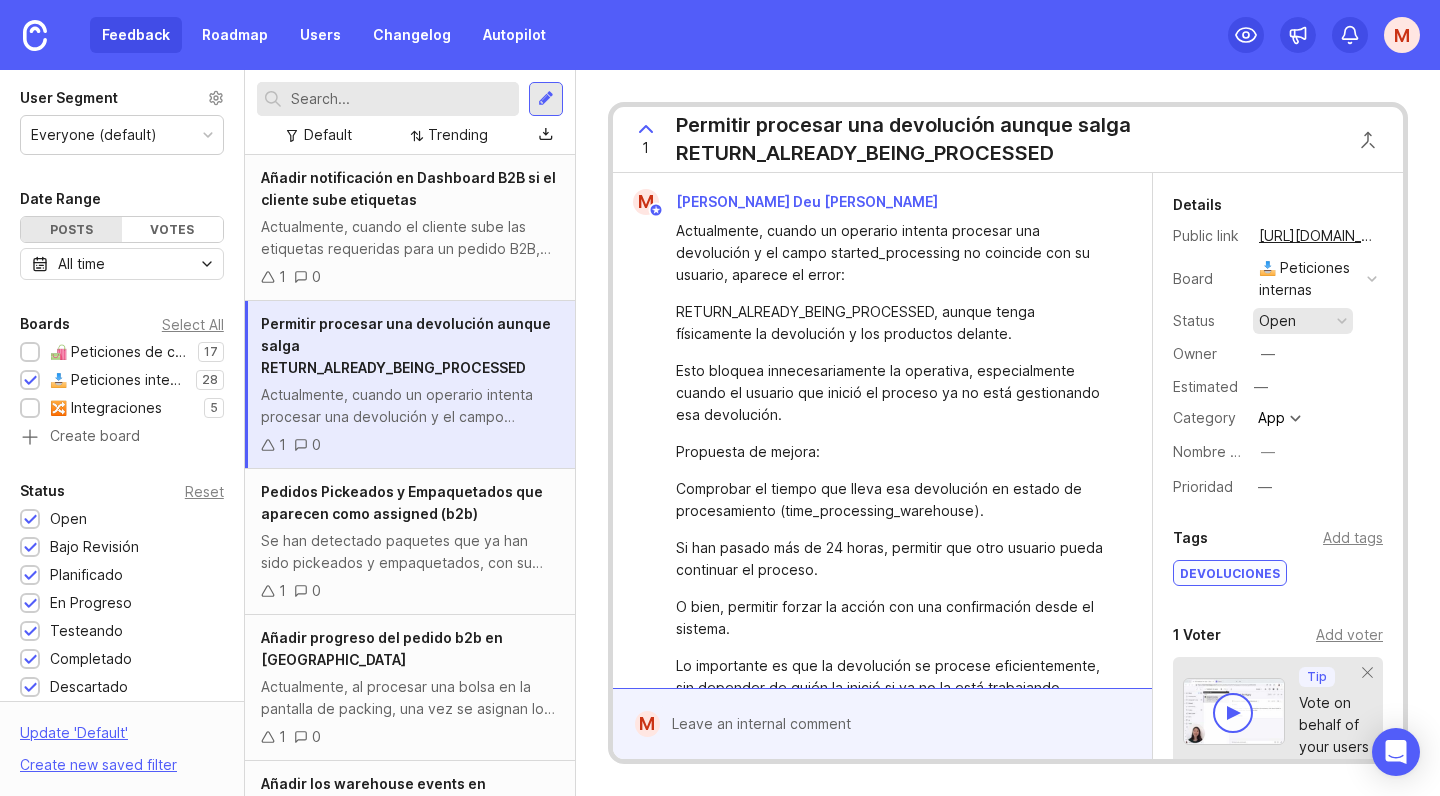 click on "open" at bounding box center (1277, 321) 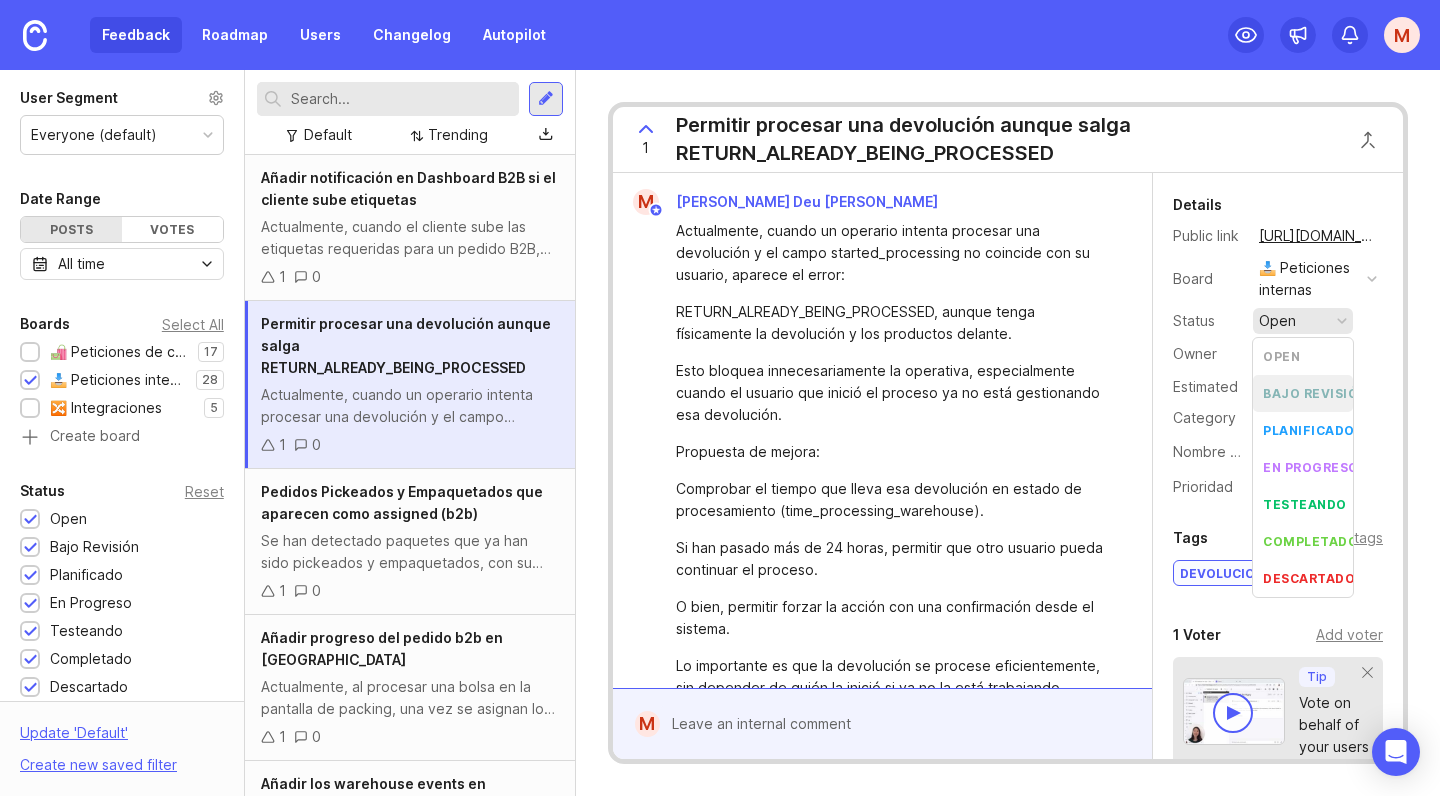 click on "bajo revisión" at bounding box center (1315, 393) 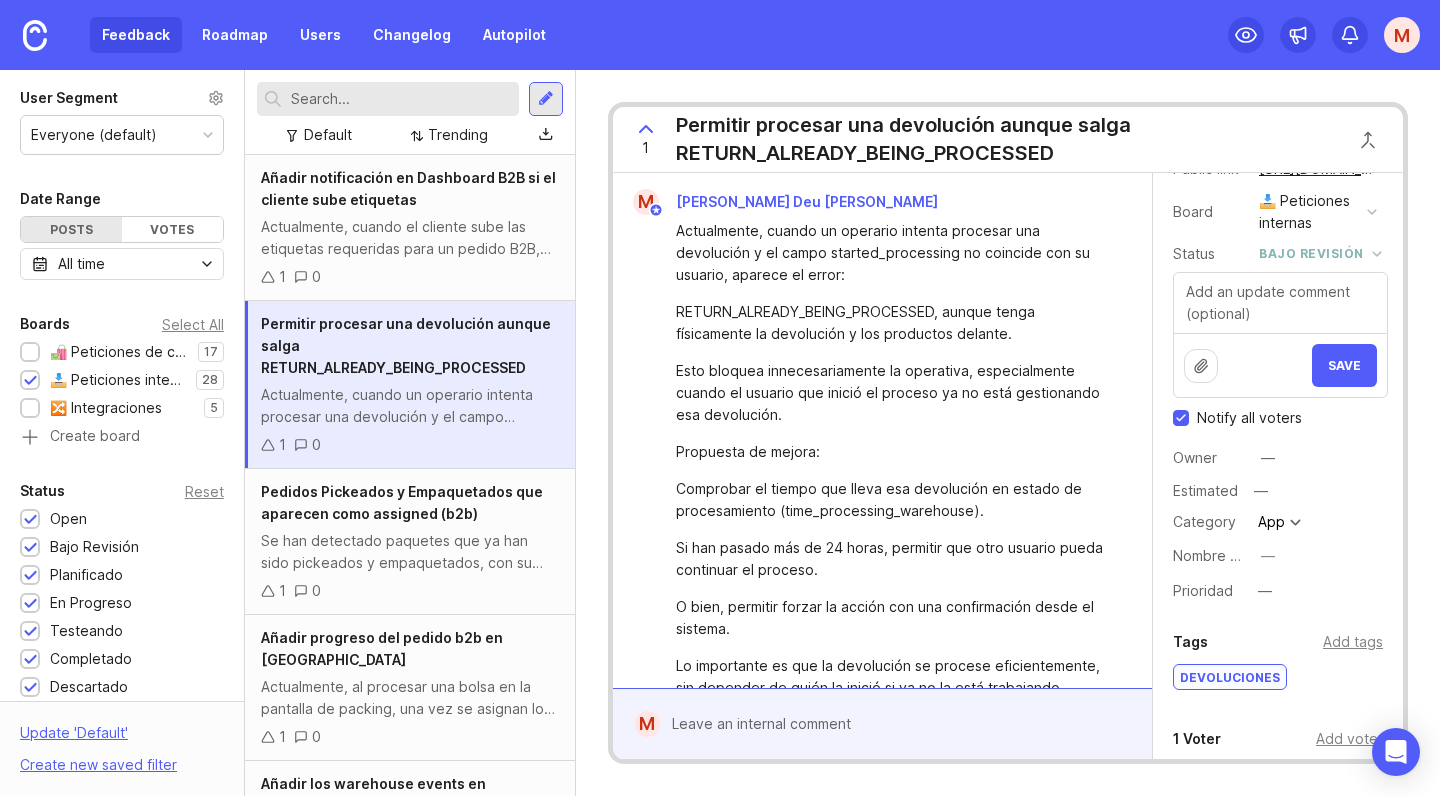 scroll, scrollTop: 1, scrollLeft: 0, axis: vertical 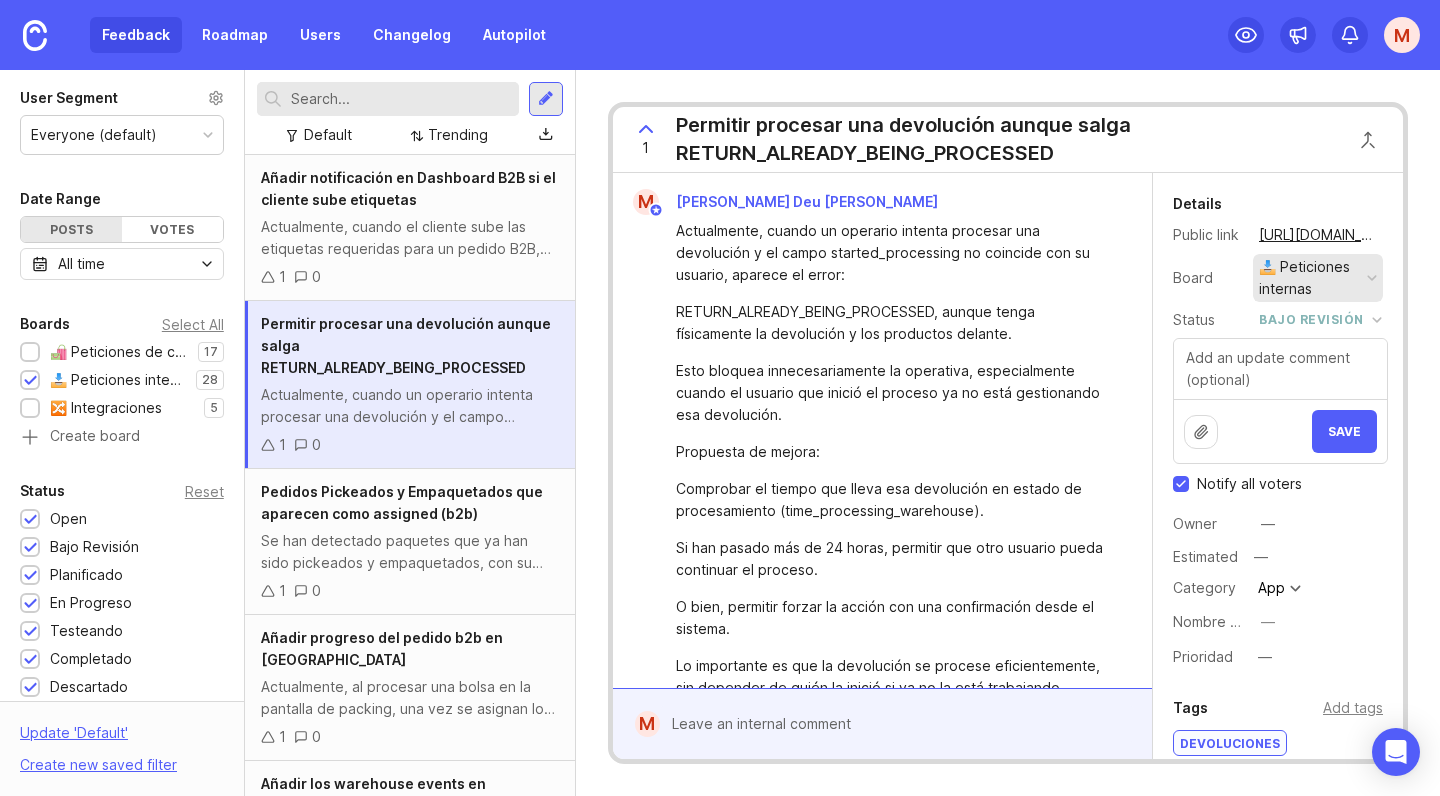 click at bounding box center (1372, 278) 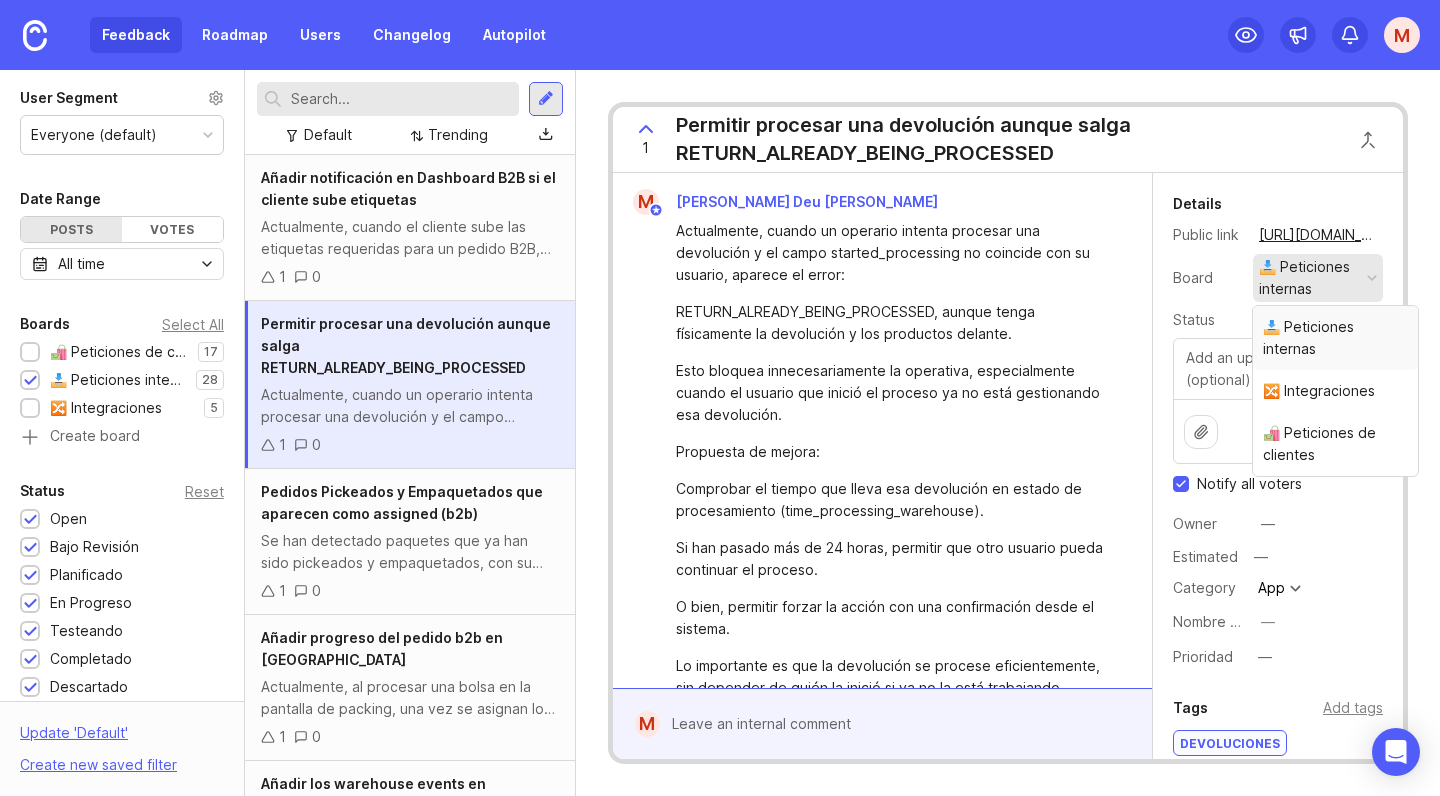 click at bounding box center (1372, 278) 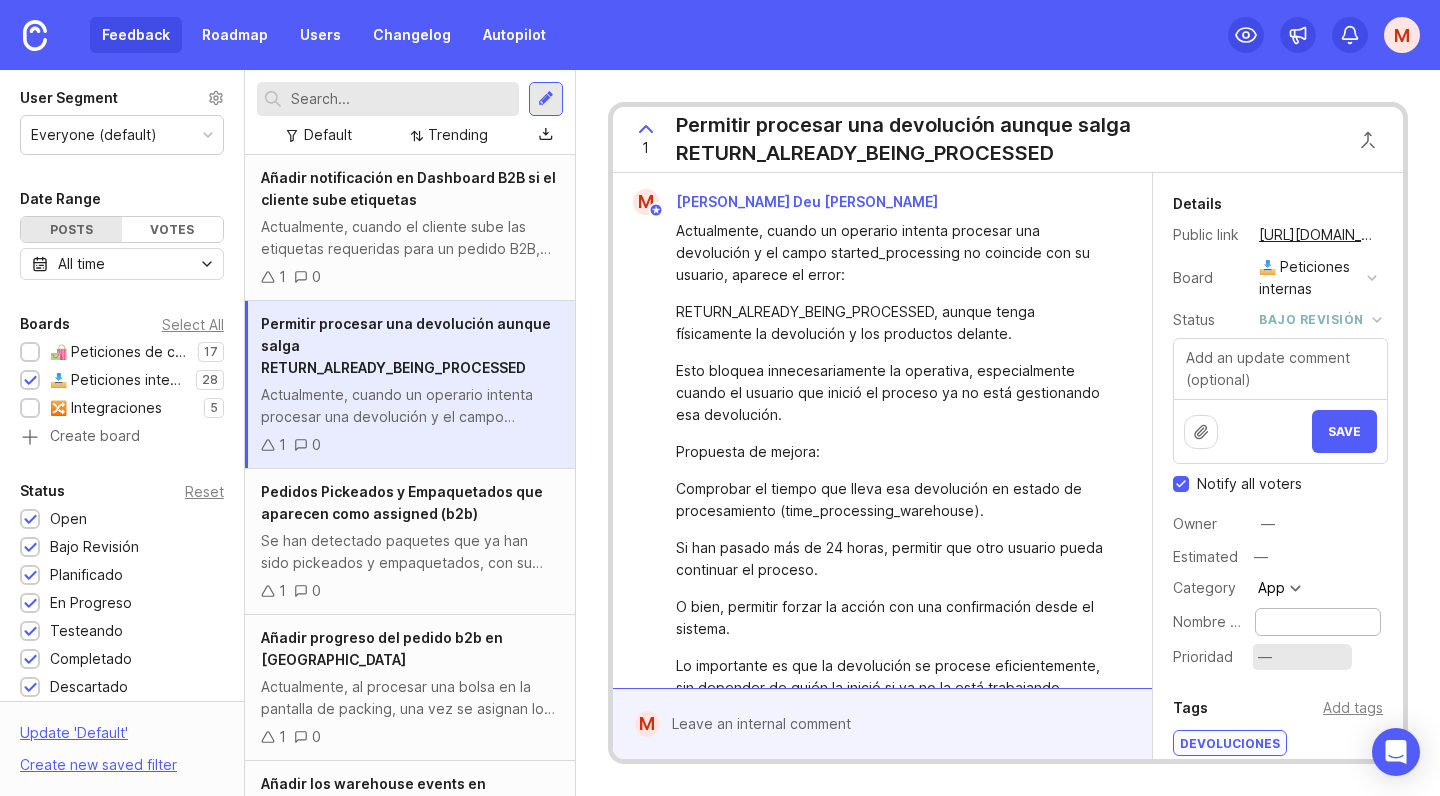 click on "—" at bounding box center [1265, 657] 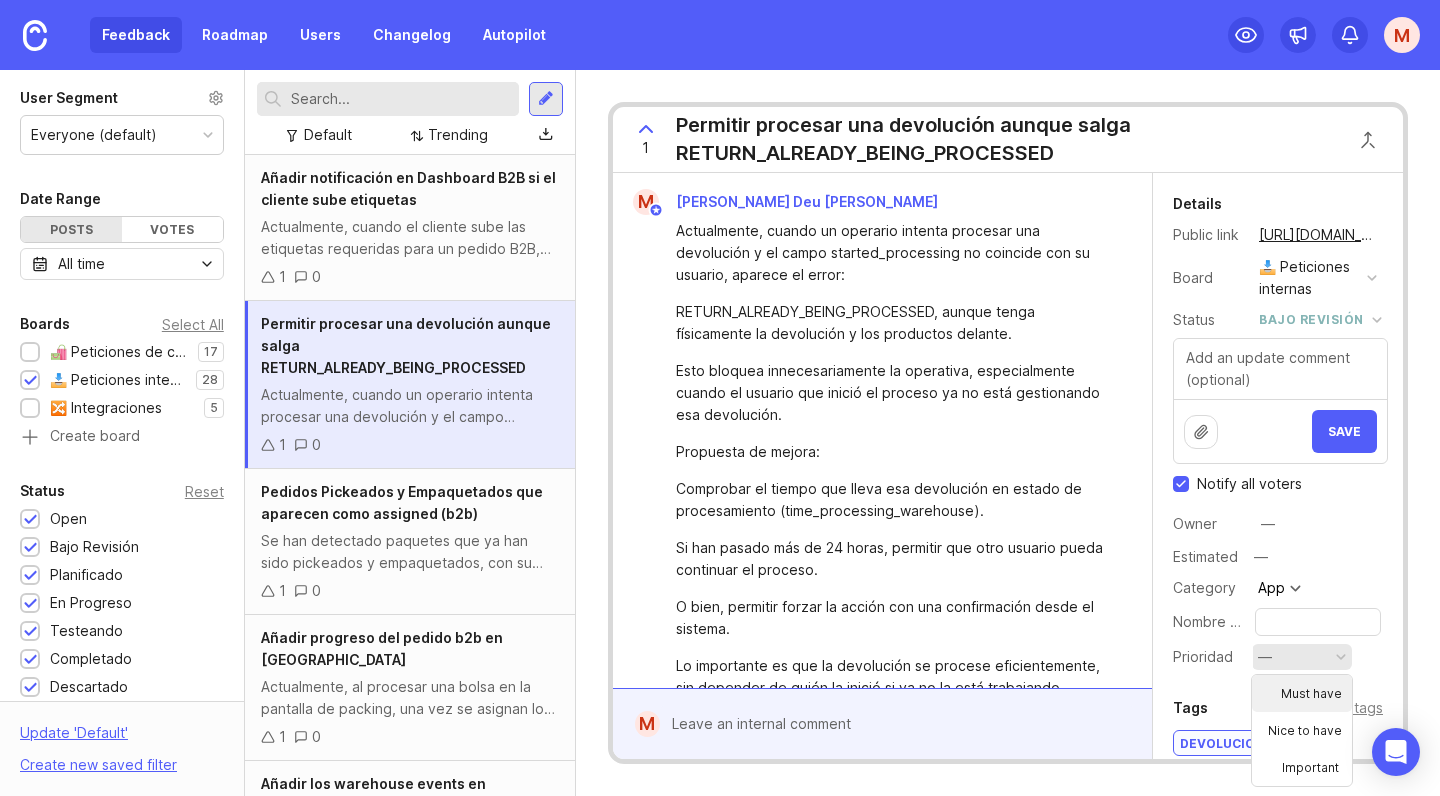 click on "Must have" at bounding box center [1302, 693] 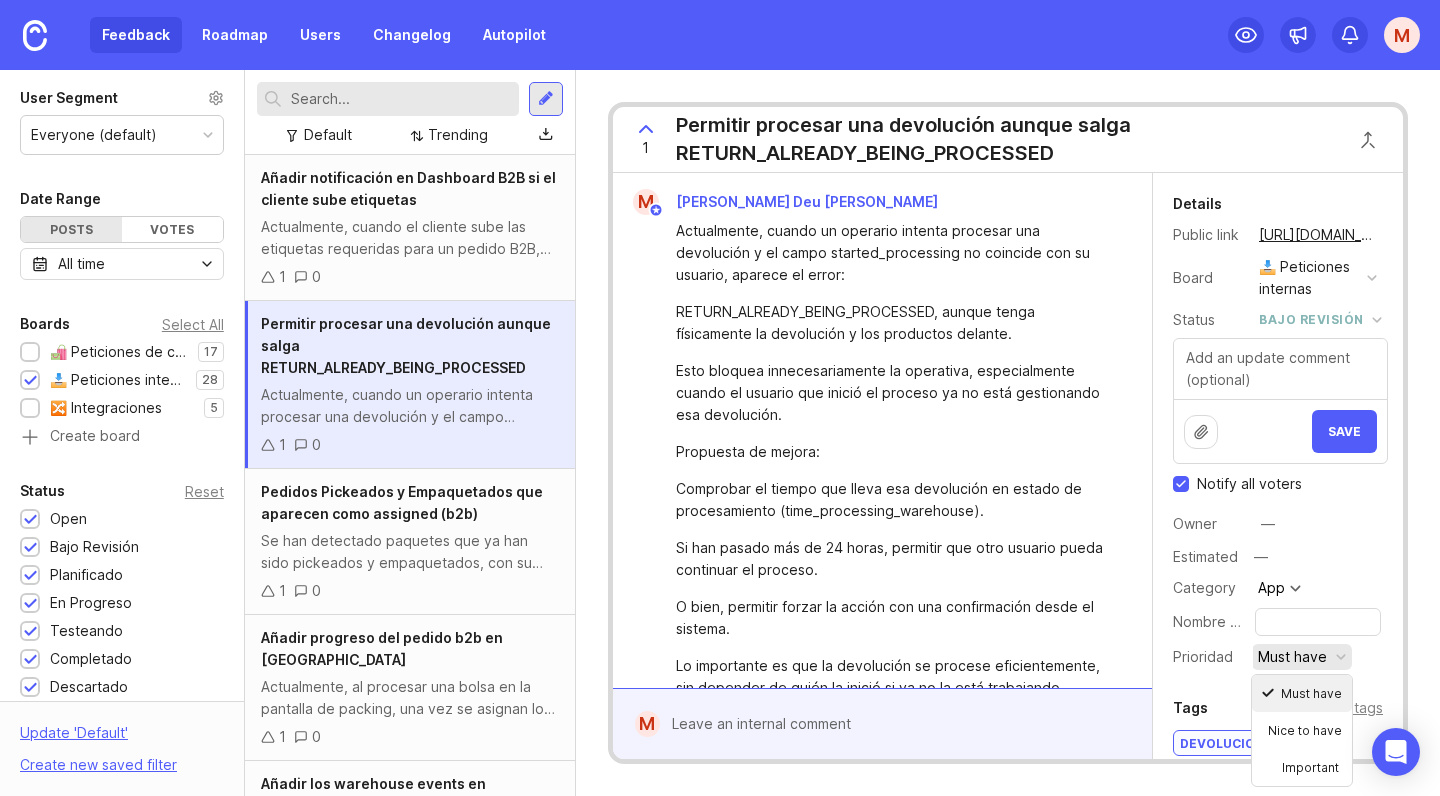 click on "Details Public link https://amphora-technologies.canny.io/peticiones-internas/p/permitir-procesar-una-devolucion-aunque-salga-return-already-being-processed Board 📥 Peticiones internas Status bajo revisión Save   Notify all voters Owner — Estimated — Category App Nombre cliente Prioridad  Must have  Tags Add tags Devoluciones 1 Voter Add voter Tip Vote on behalf of your users M Roadmaps Add to roadmap" at bounding box center [1278, 715] 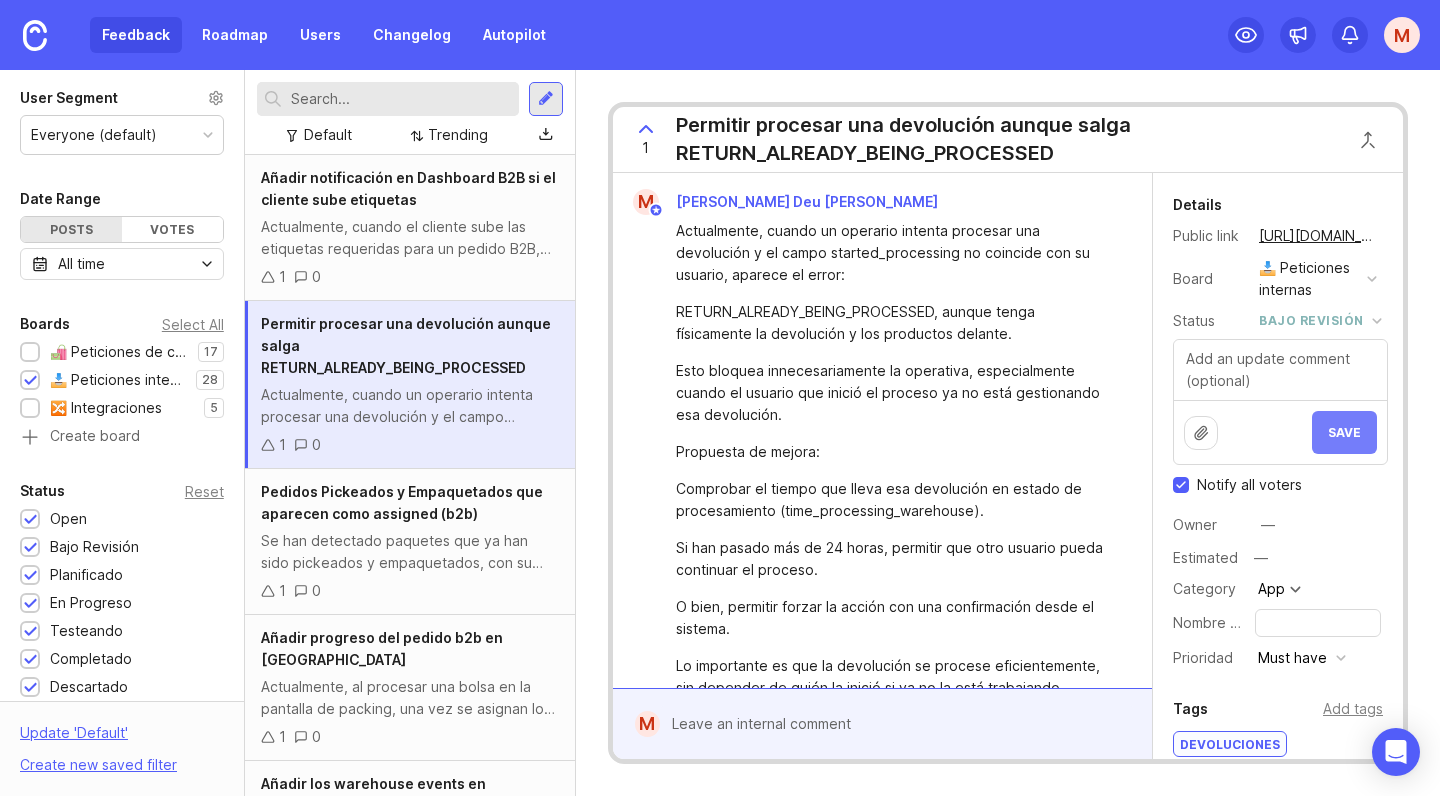 scroll, scrollTop: 0, scrollLeft: 0, axis: both 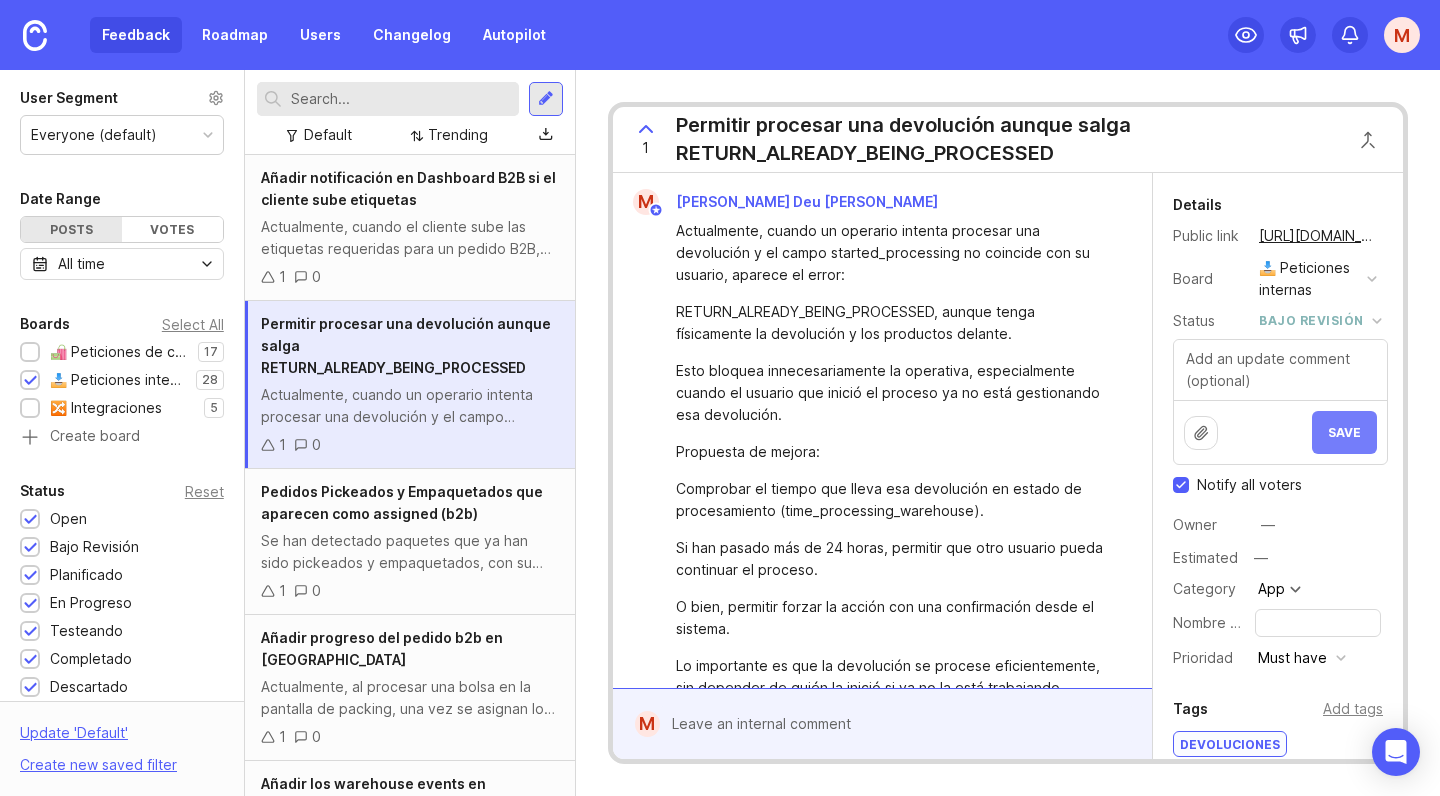 click on "Save" at bounding box center (1344, 432) 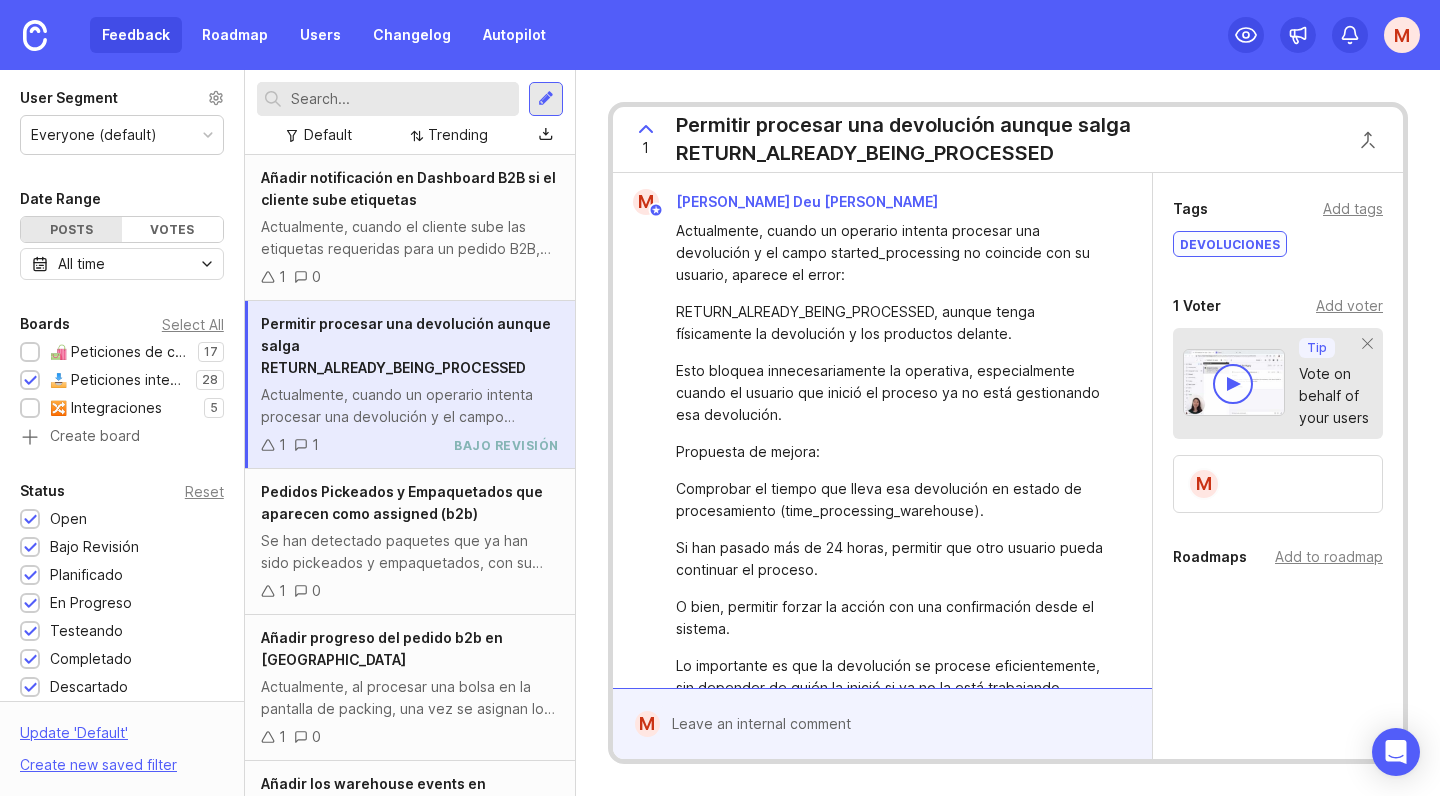 scroll, scrollTop: 330, scrollLeft: 0, axis: vertical 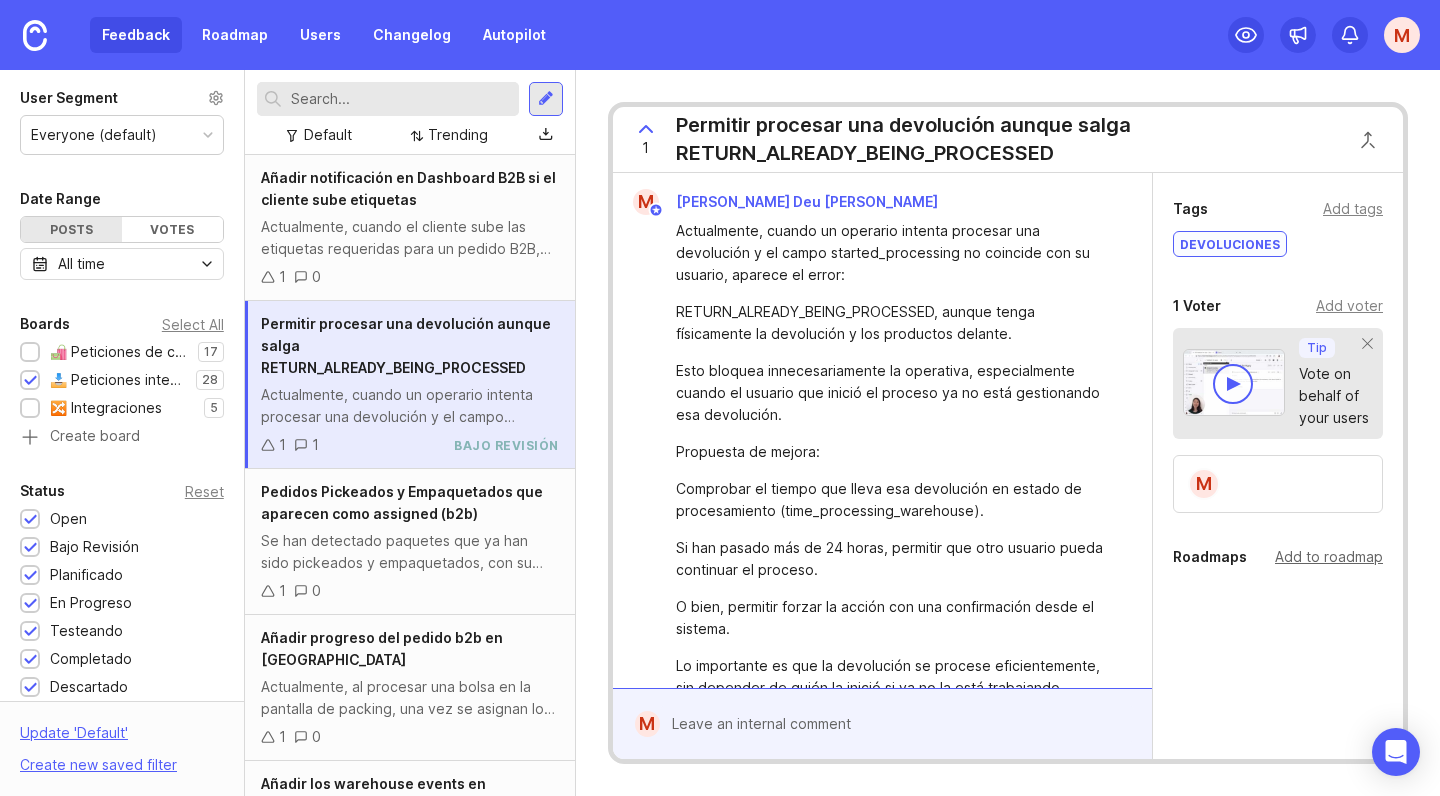 click on "Add to roadmap" at bounding box center [1329, 557] 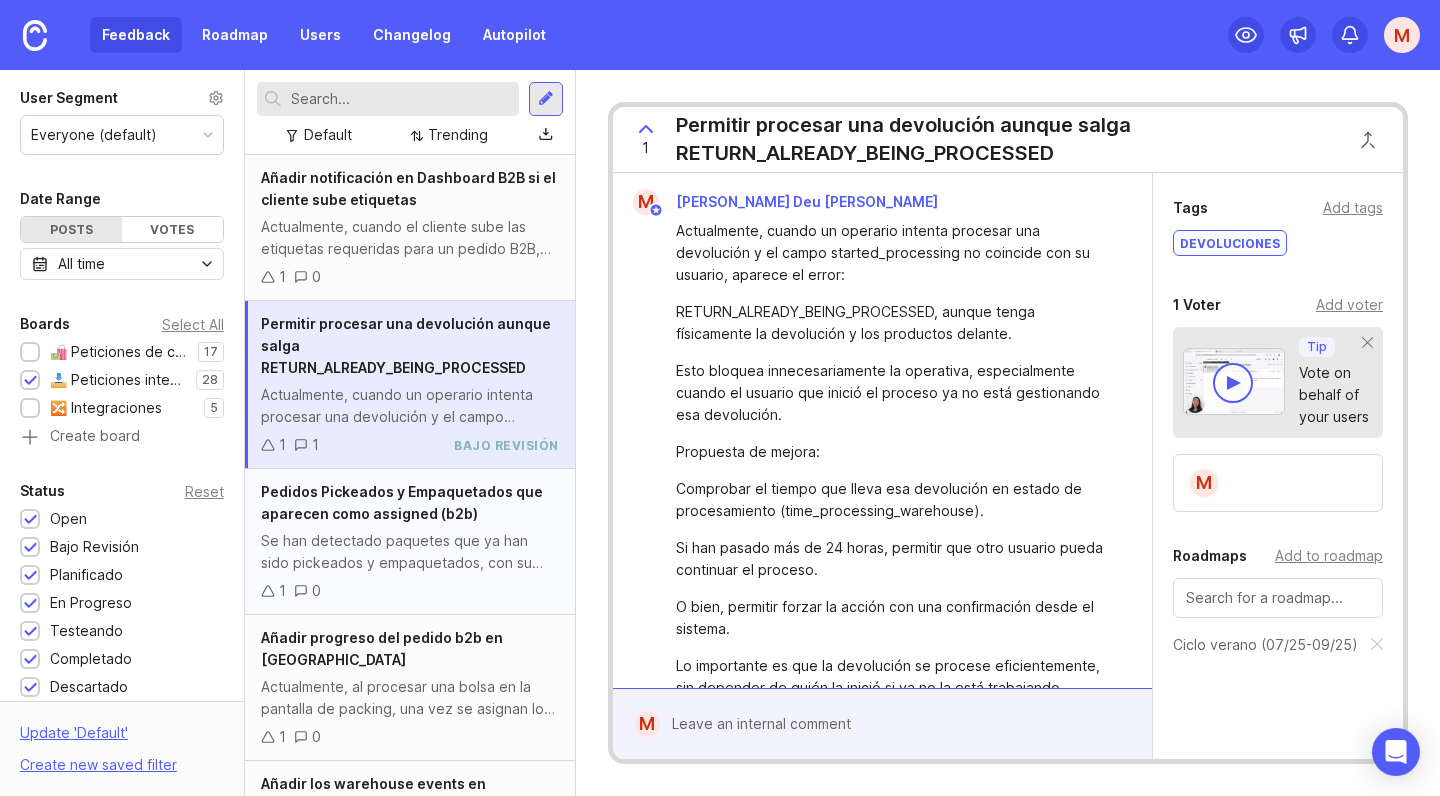 click on "Se han detectado paquetes que ya han sido pickeados y empaquetados, con su correspondiente etiqueta de caja, que sin embargo siguen apareciendo con el estado "Assigned". Esto genera confusión operativa y dificulta el seguimiento correcto del pedido. Se solicita revisar la lógica de actualización de estados para que, una vez el paquete esté completamente preparado, su estado refleje correctamente el progreso real." at bounding box center (410, 552) 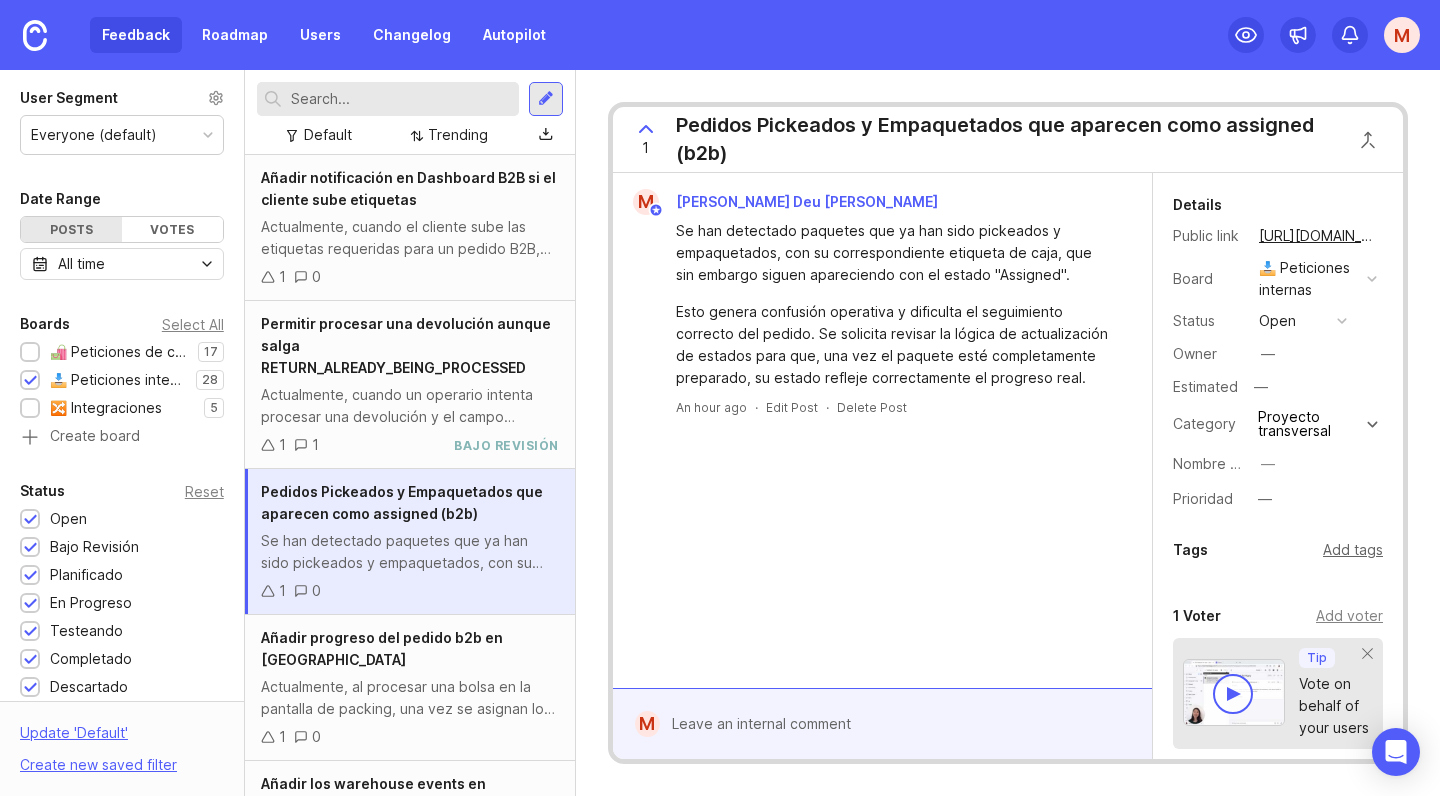 click on "Add tags" at bounding box center [1353, 550] 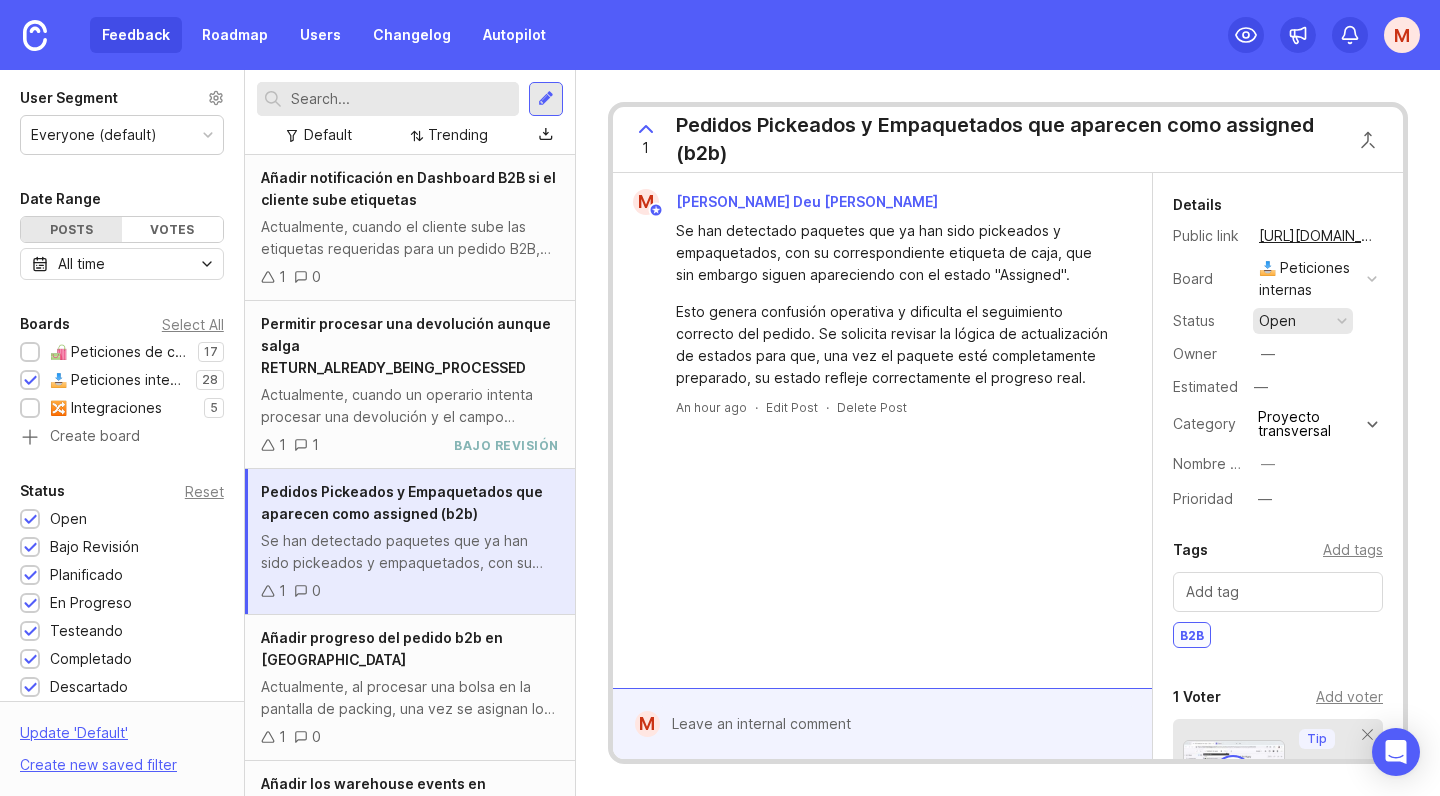 click on "open" at bounding box center [1277, 321] 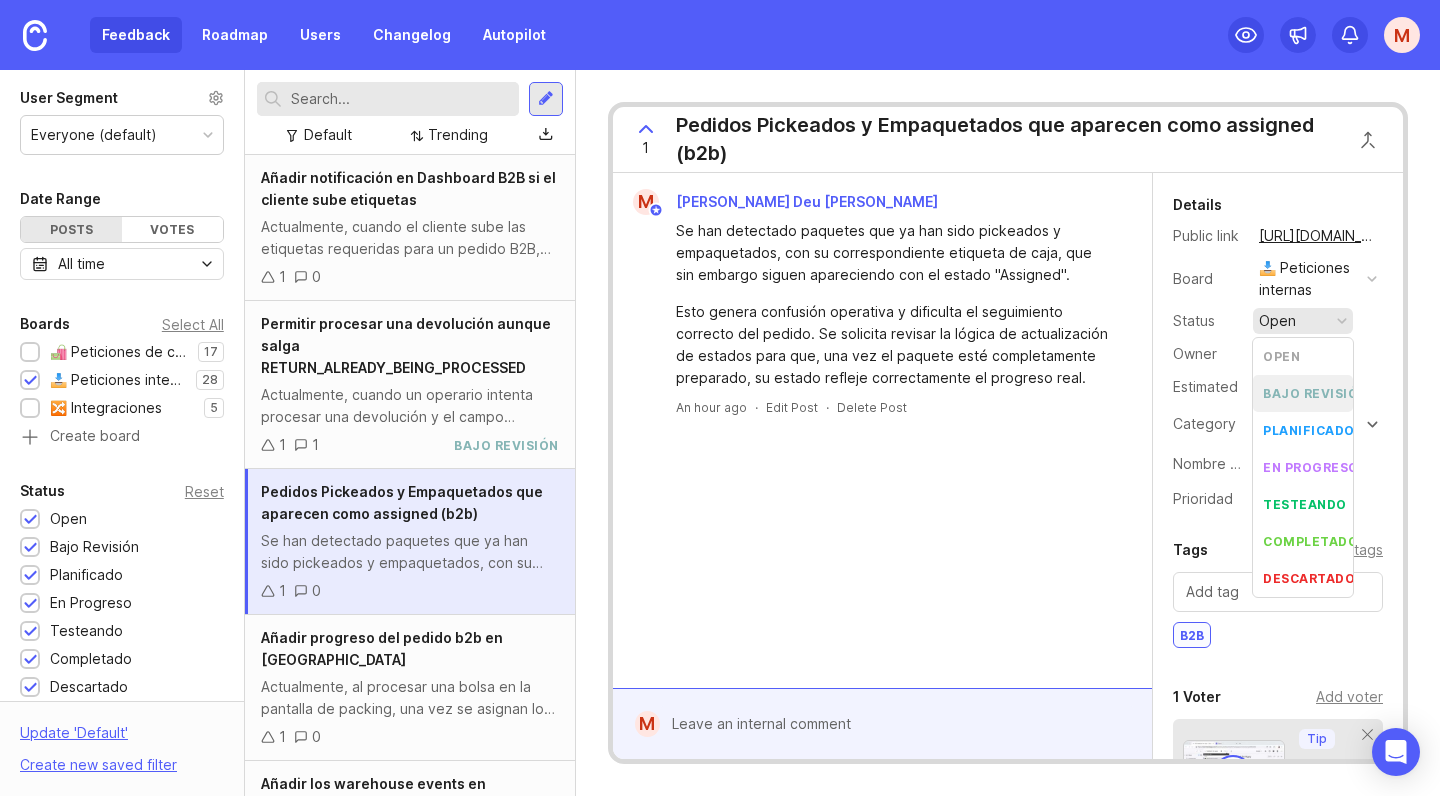 click on "bajo revisión" at bounding box center (1315, 393) 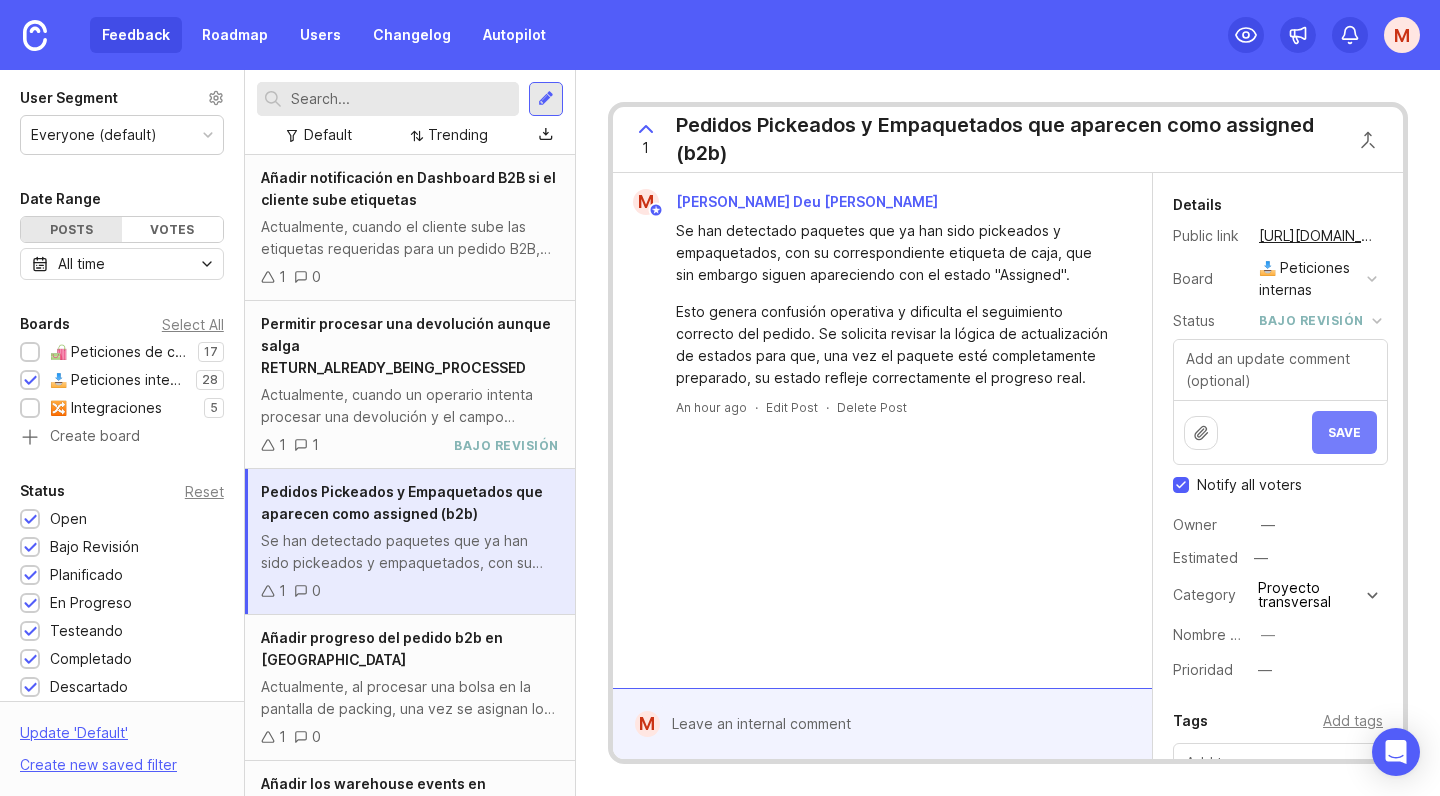click on "Save" at bounding box center [1344, 432] 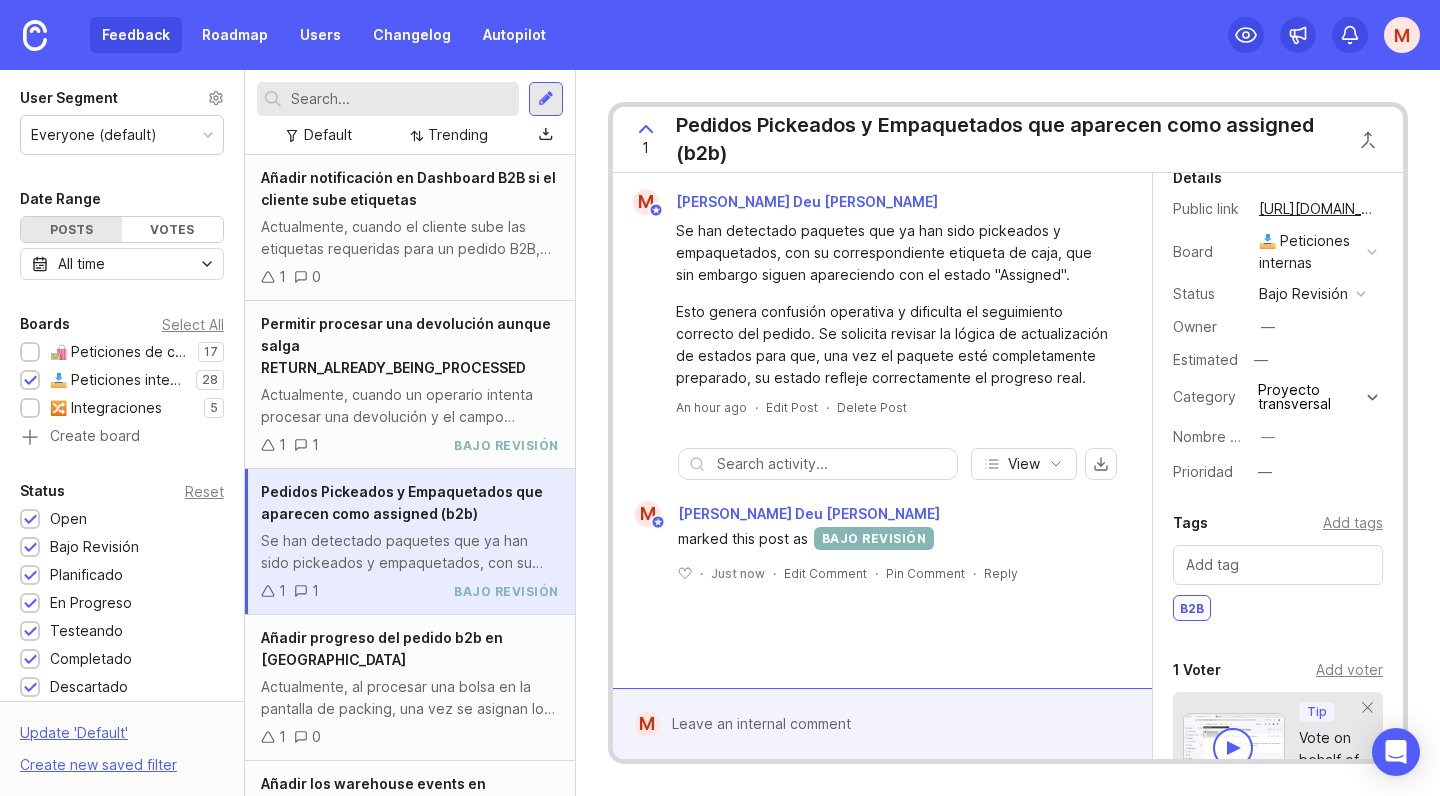 scroll, scrollTop: 22, scrollLeft: 0, axis: vertical 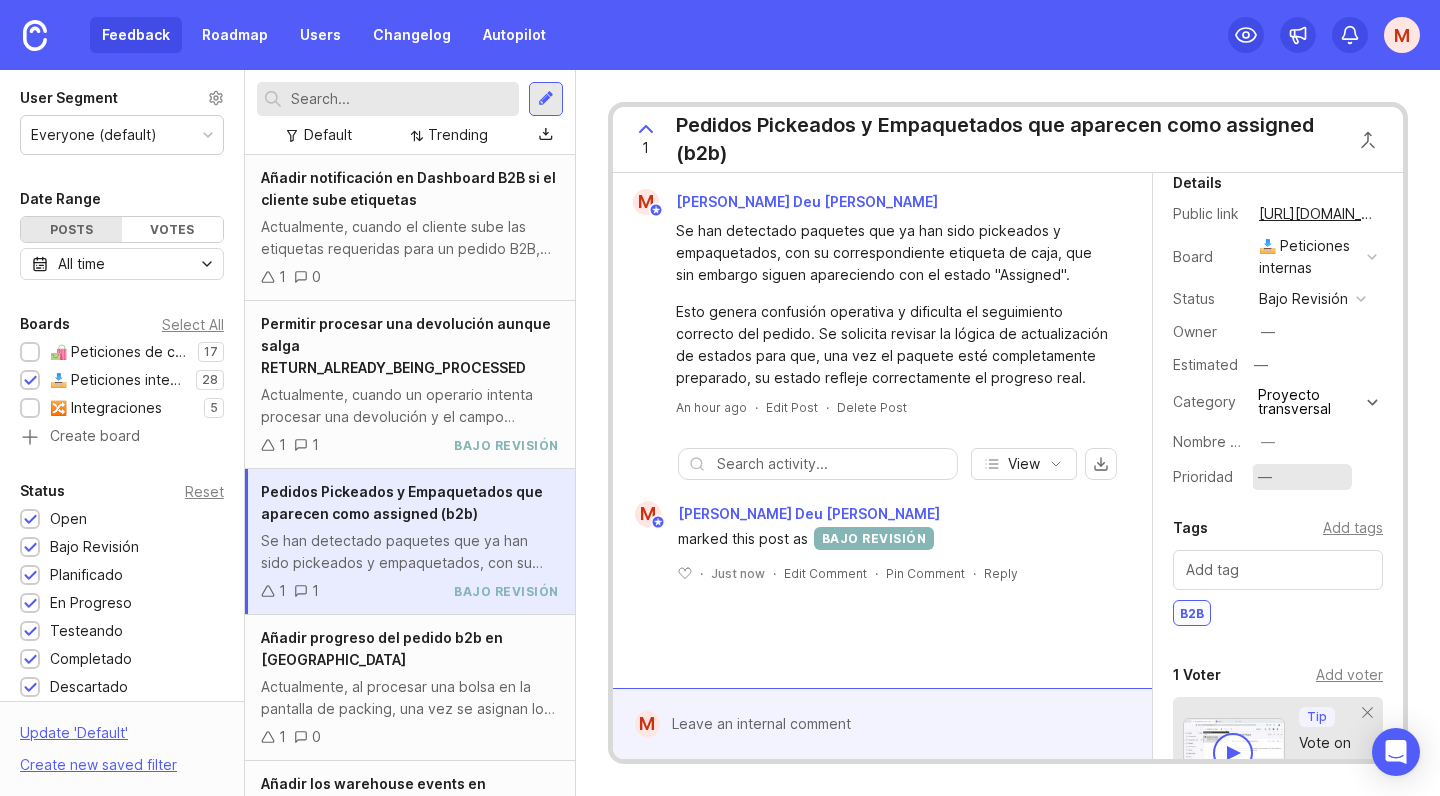 click on "—" at bounding box center (1265, 477) 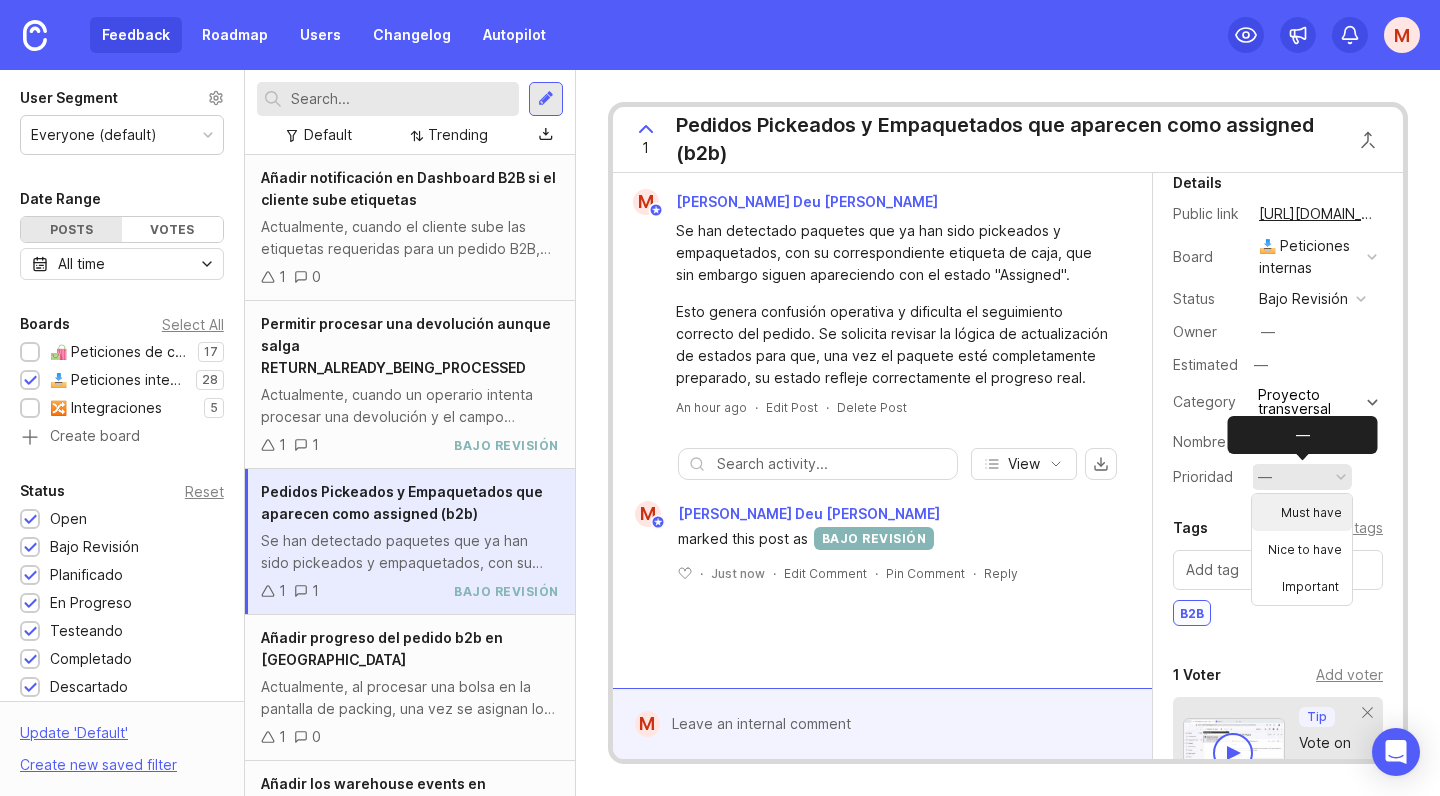 click on "Must have" at bounding box center [1302, 512] 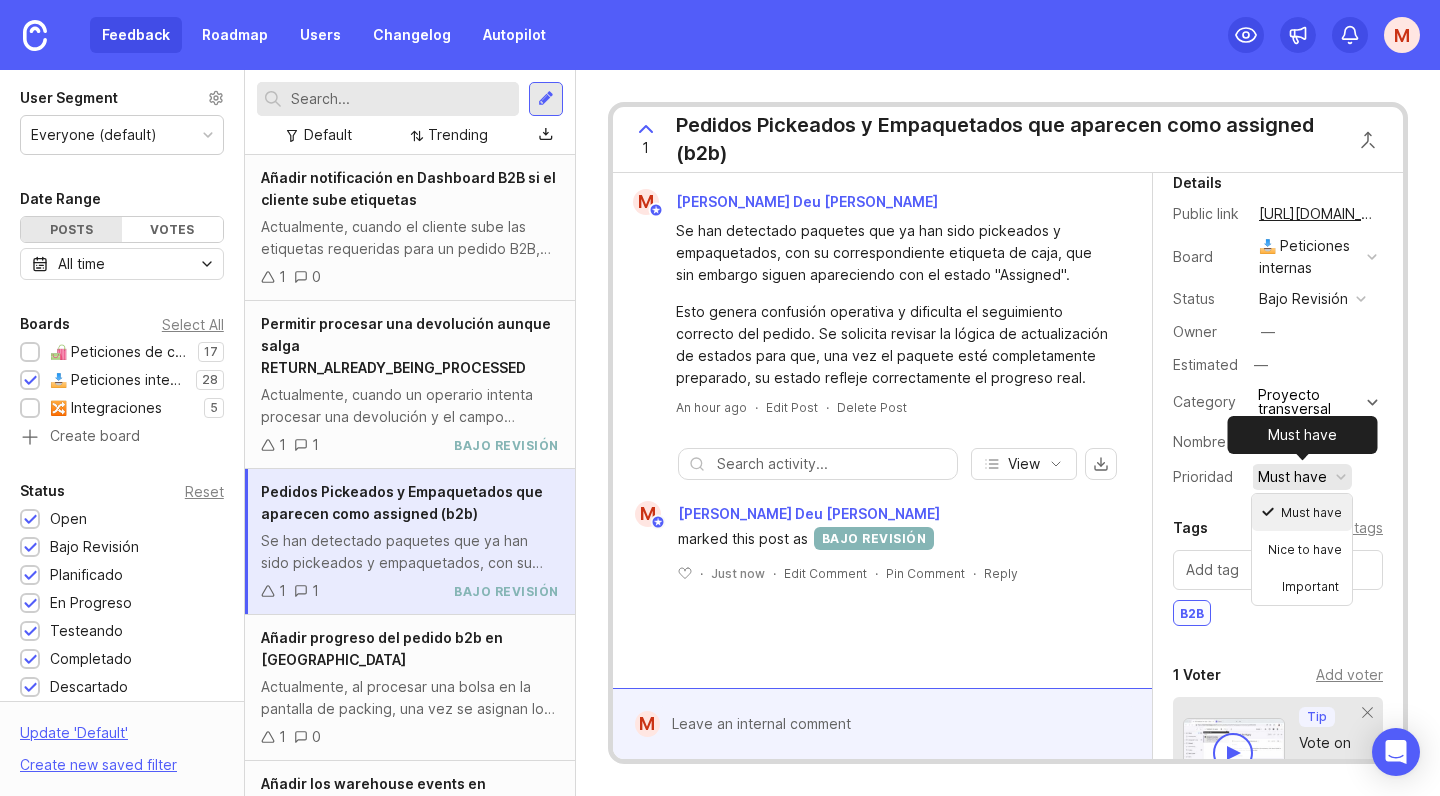 click on "Details Public link https://amphora-technologies.canny.io/peticiones-internas/p/pedidos-pickeados-y-empaquetados-que-aparecen-como-assigned-b2b Board 📥 Peticiones internas Status bajo revisión Owner — Estimated — Category Proyecto transversal Nombre cliente — Prioridad  Must have  Tags Add tags B2B 1 Voter Add voter Tip Vote on behalf of your users M Roadmaps Add to roadmap" at bounding box center [1278, 639] 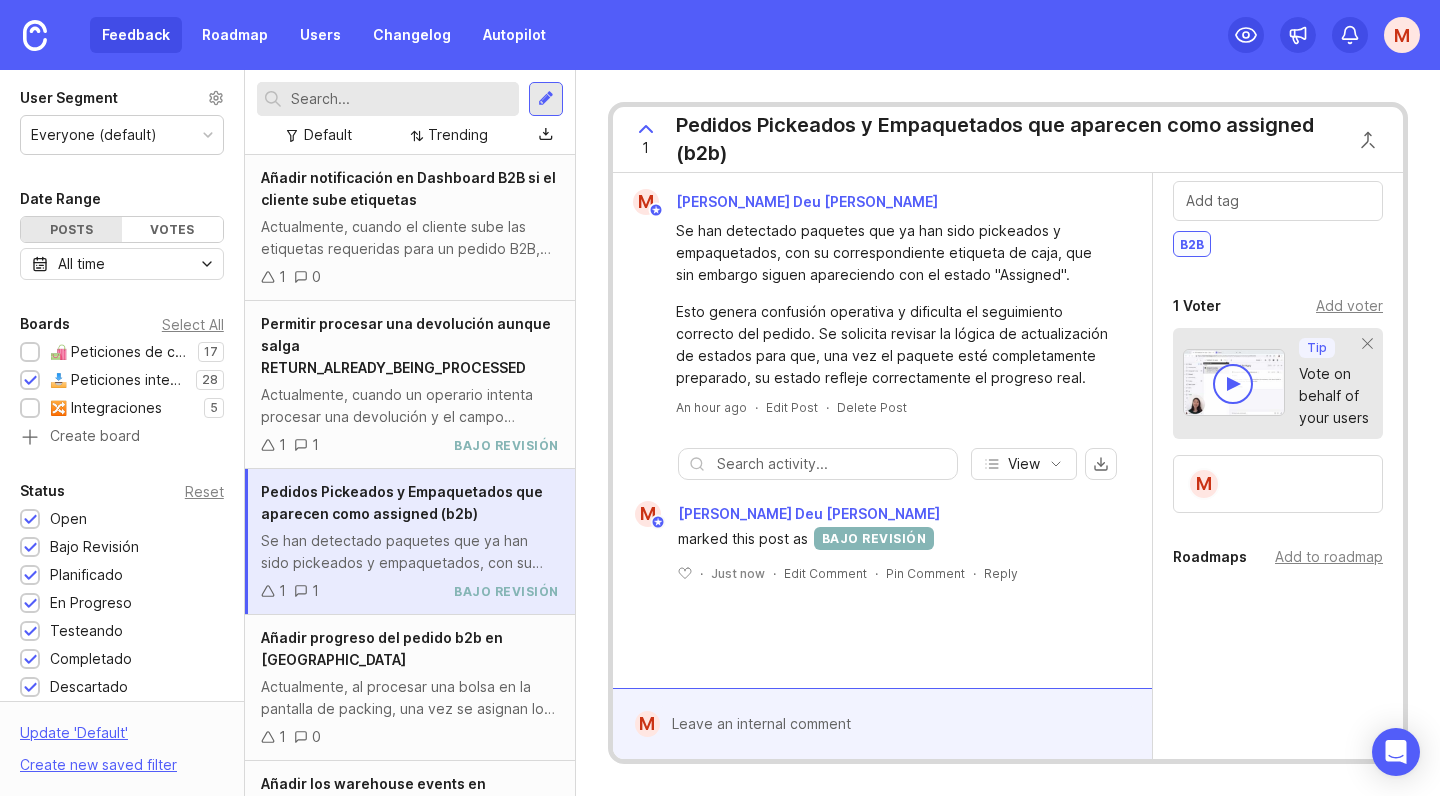 scroll, scrollTop: 391, scrollLeft: 0, axis: vertical 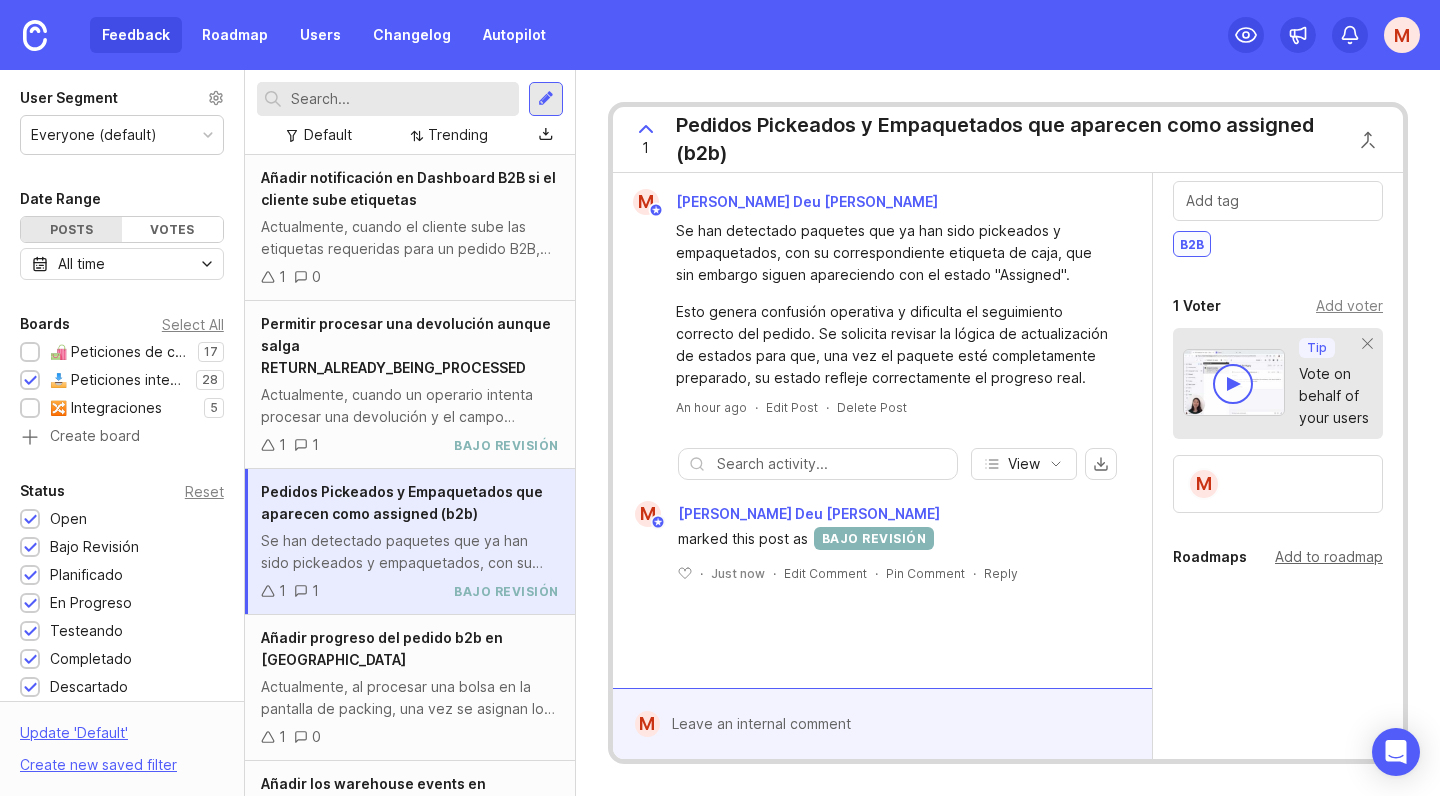 click on "Add to roadmap" at bounding box center (1329, 557) 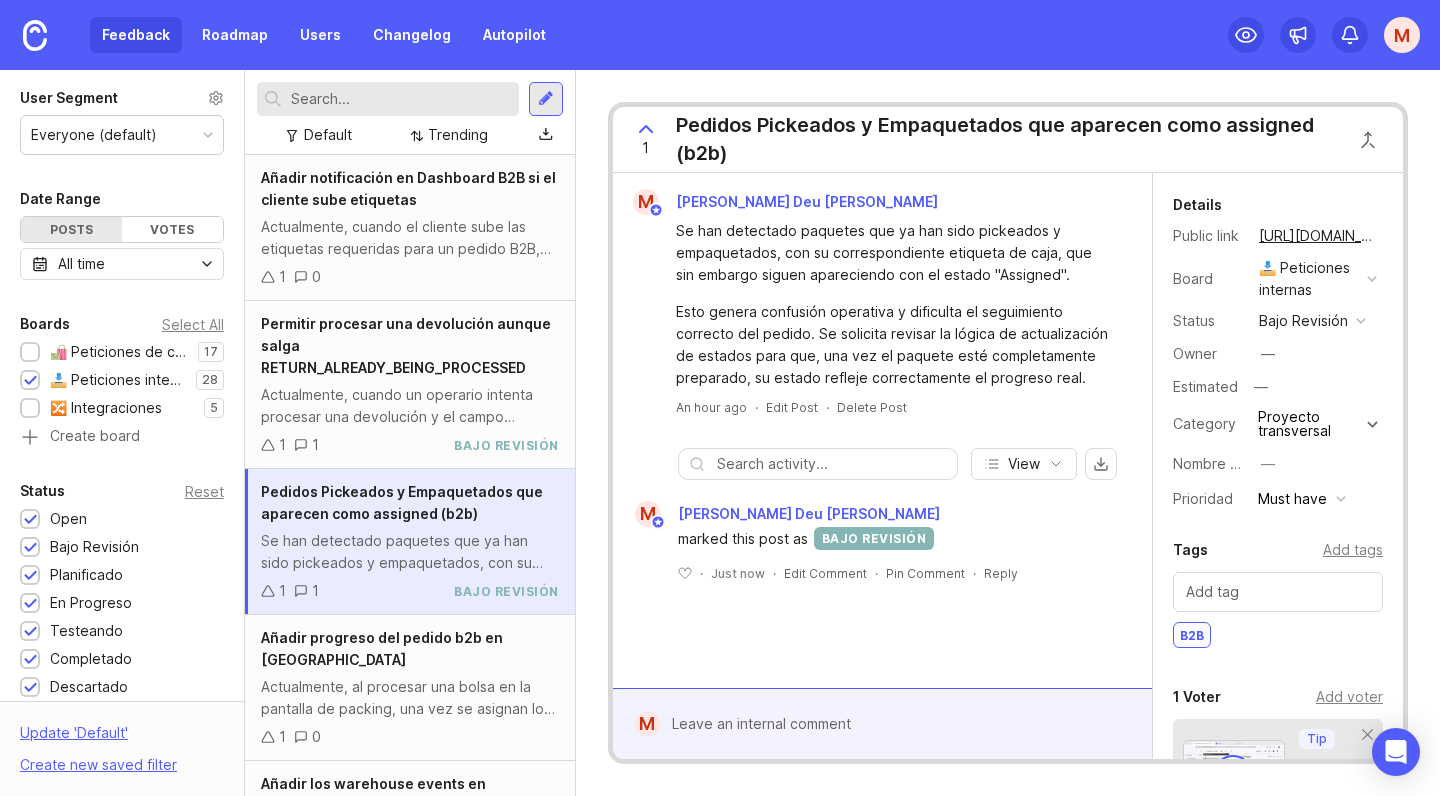 scroll, scrollTop: 0, scrollLeft: 0, axis: both 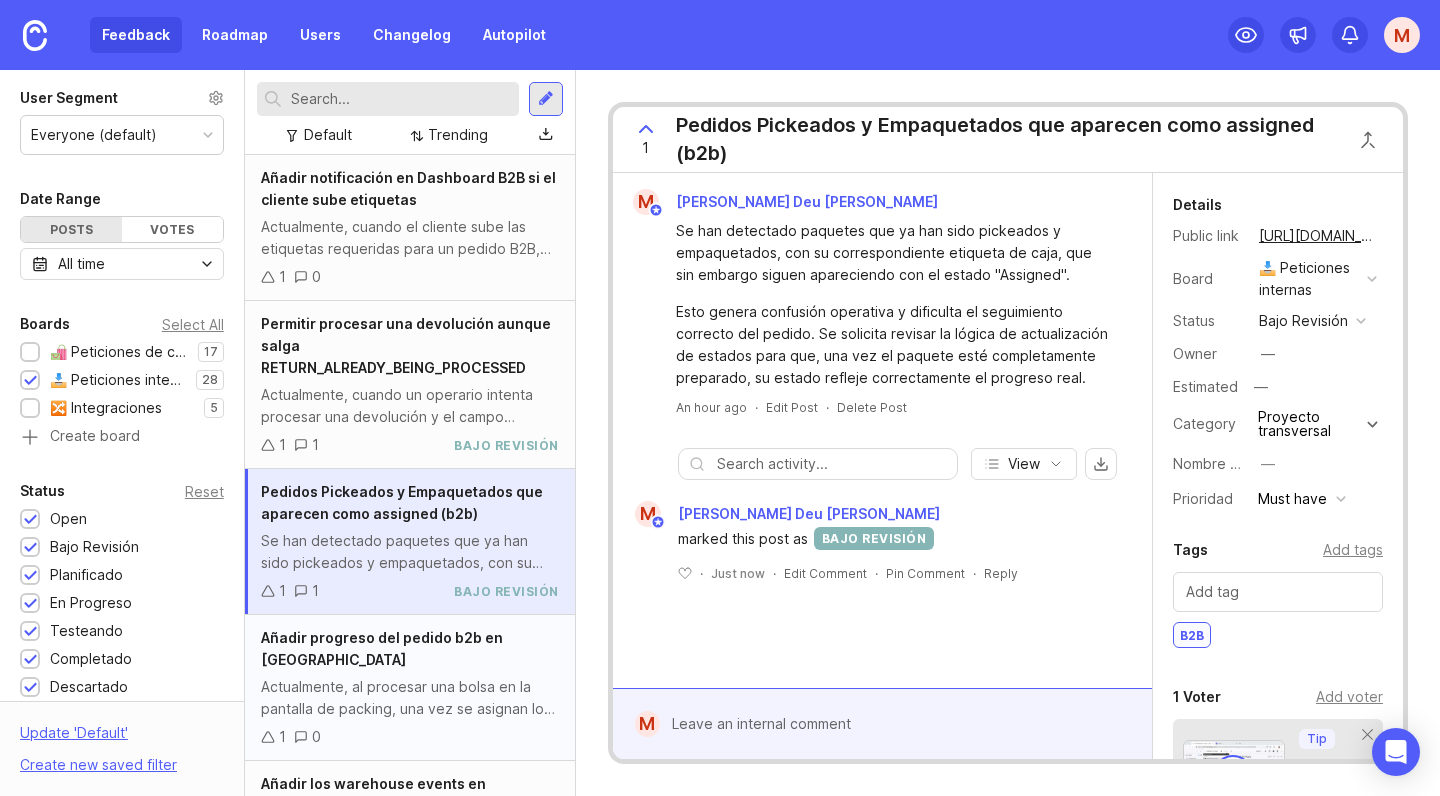 click on "Actualmente, al procesar una bolsa en la pantalla de packing, una vez se asignan los productos a las cajas correspondientes, aparece el mensaje: "Tarea completada. Escanea otra bolsa para empaquetar." Este mensaje aporta poca información útil sobre el estado del pedido actual. Se propone mostrar información contextual y relevante para mejorar la experiencia y eficiencia del operario. ¿Qué se debería mostrar? 🔹 ¿Quedan más productos por empaquetar en el pedido? Sí → Mostrar claramente cuántos productos quedan pendientes. 🔹 Progreso del pedido (especialmente útil en pedidos grandes): ¿Hay otras cajas asociadas? ¿Quedan productos por pickear? ¿Cuántas tareas quedan para completar el pedido?" at bounding box center (410, 698) 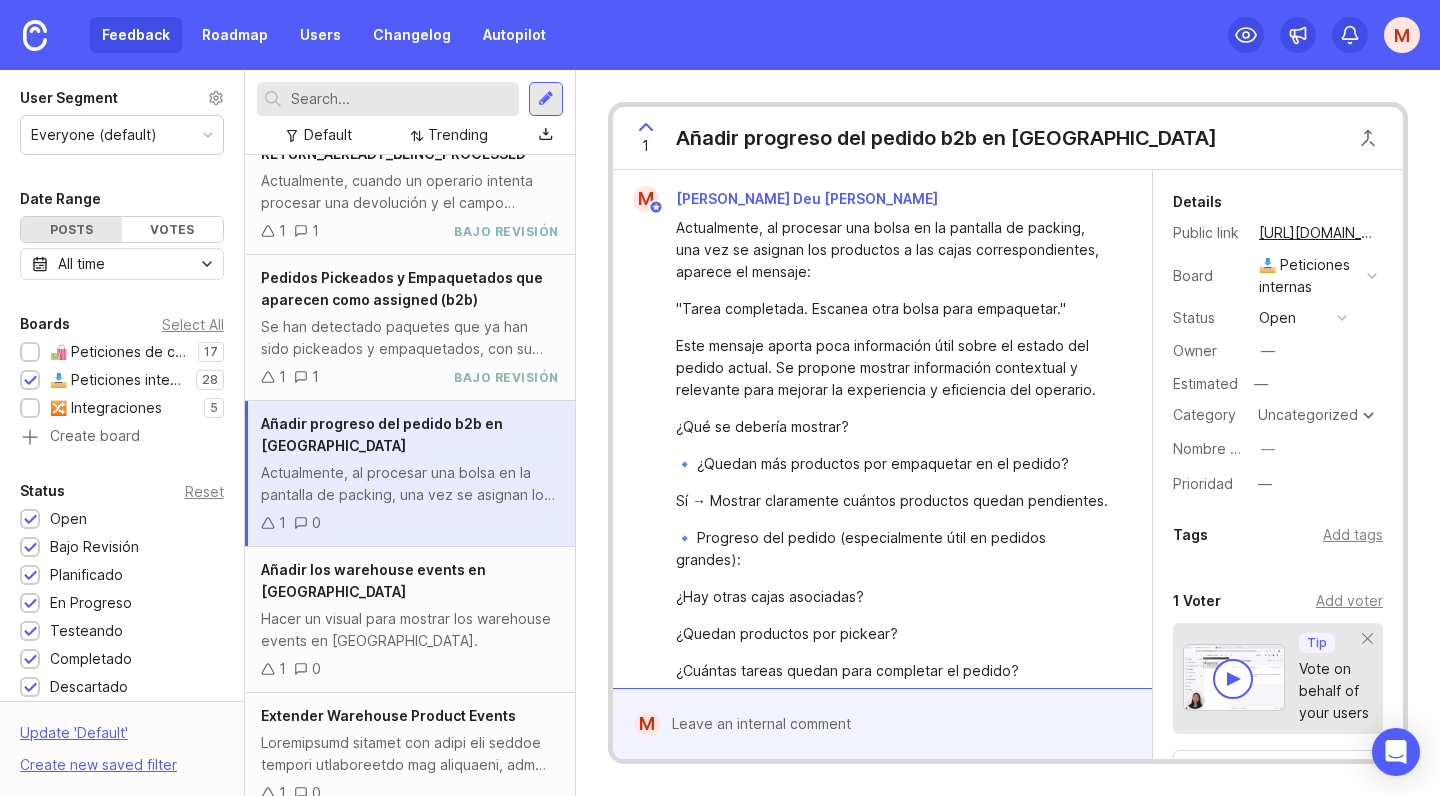 scroll, scrollTop: 213, scrollLeft: 0, axis: vertical 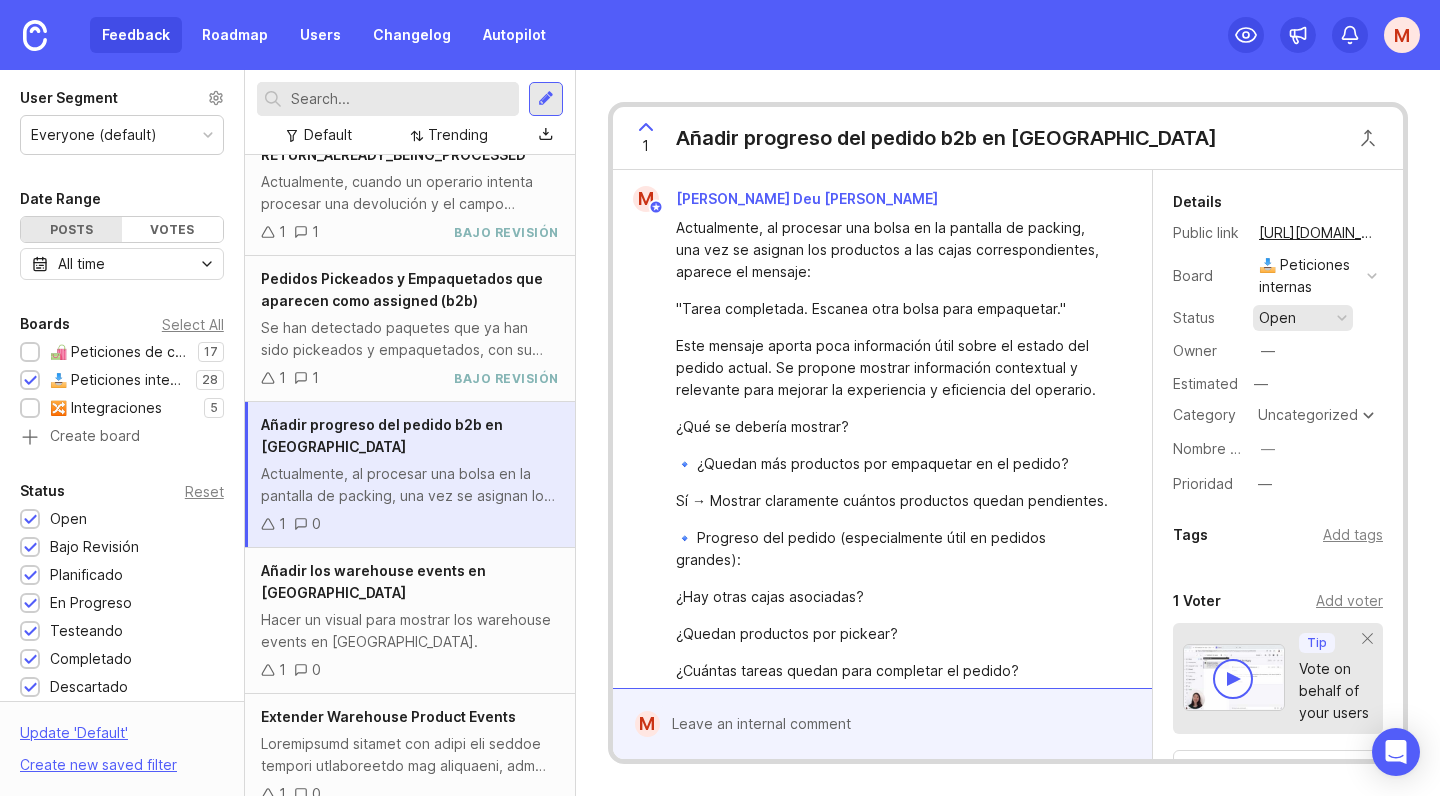 click on "open" at bounding box center [1303, 318] 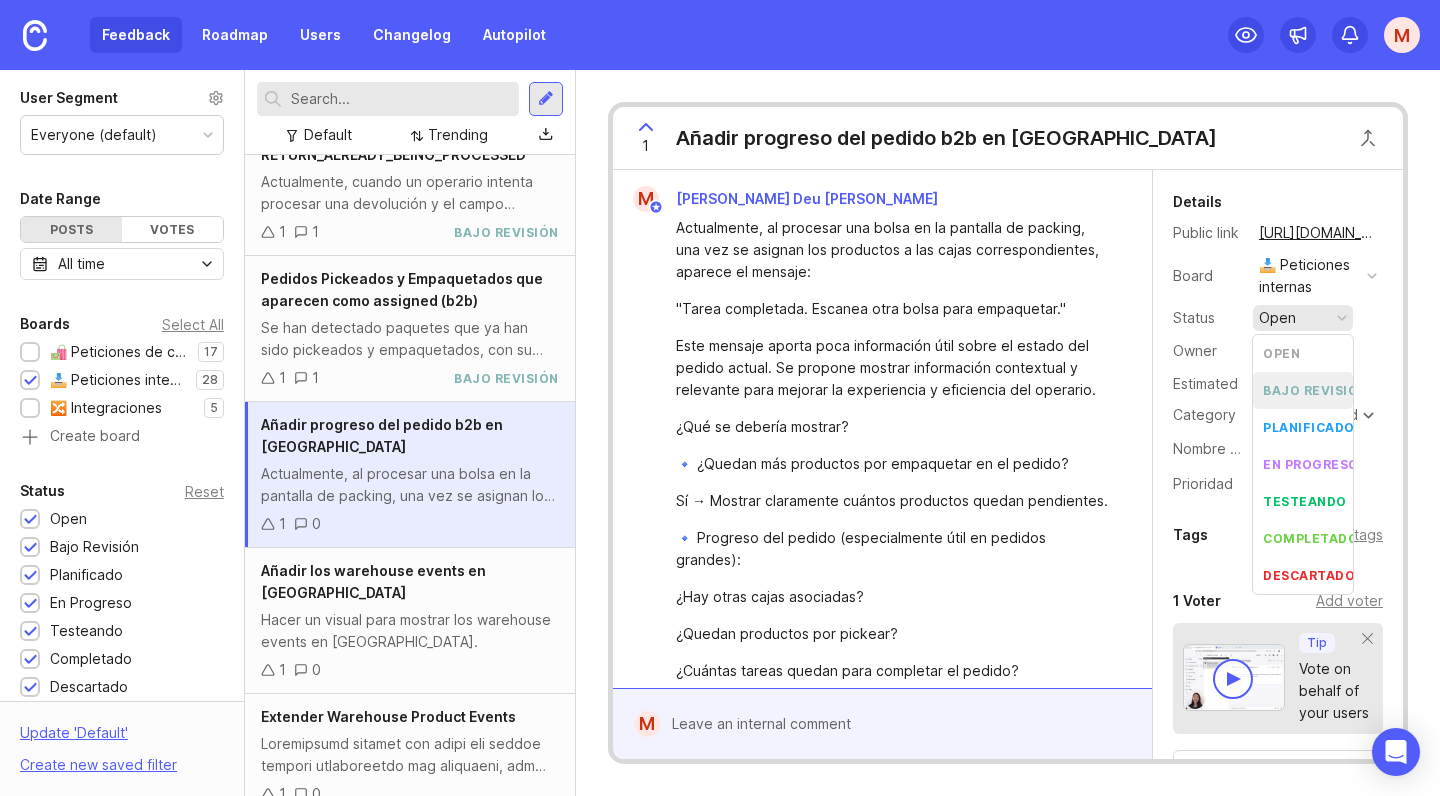 click on "bajo revisión" at bounding box center (1315, 390) 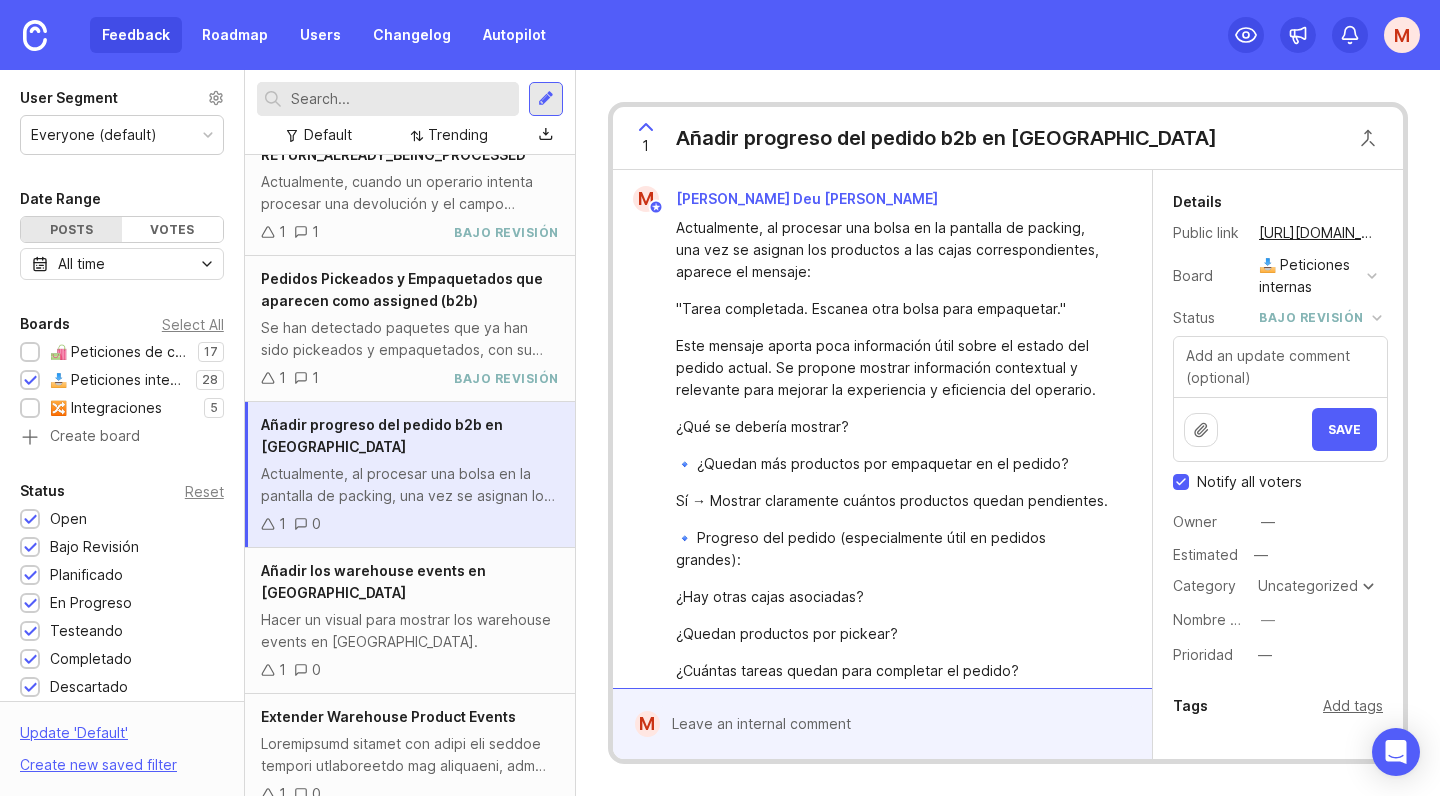 click on "Add tags" at bounding box center (1353, 706) 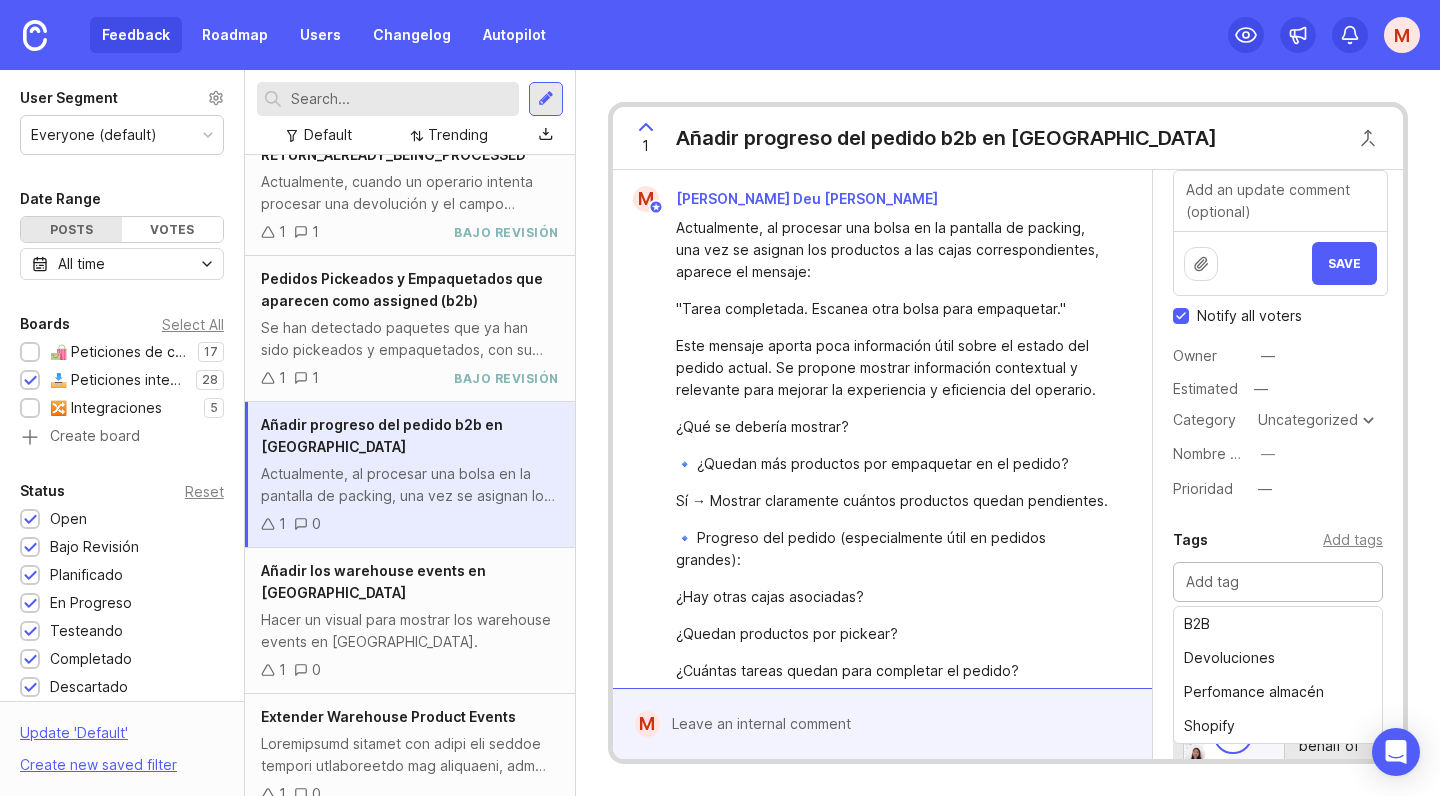scroll, scrollTop: 168, scrollLeft: 0, axis: vertical 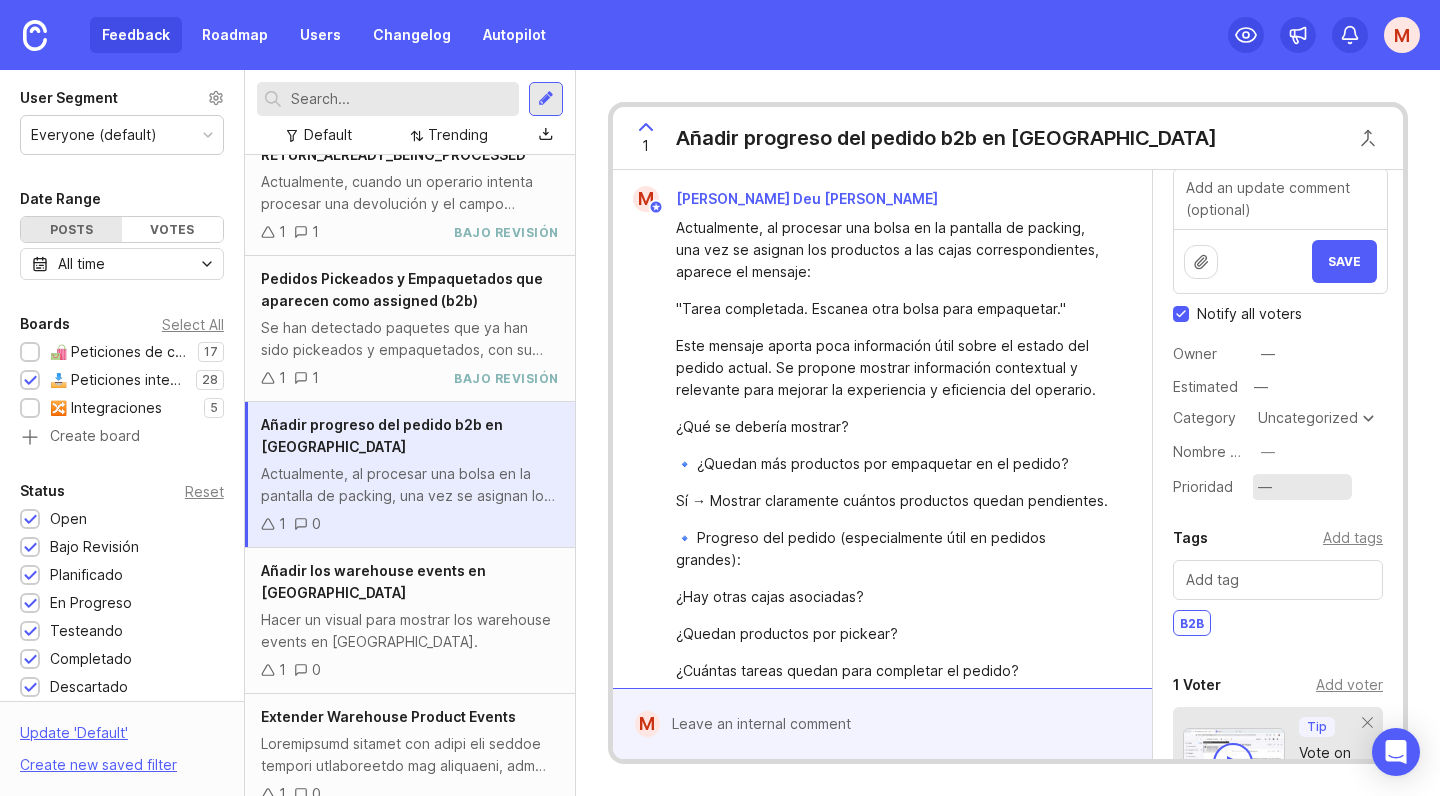 click on "—" at bounding box center (1302, 487) 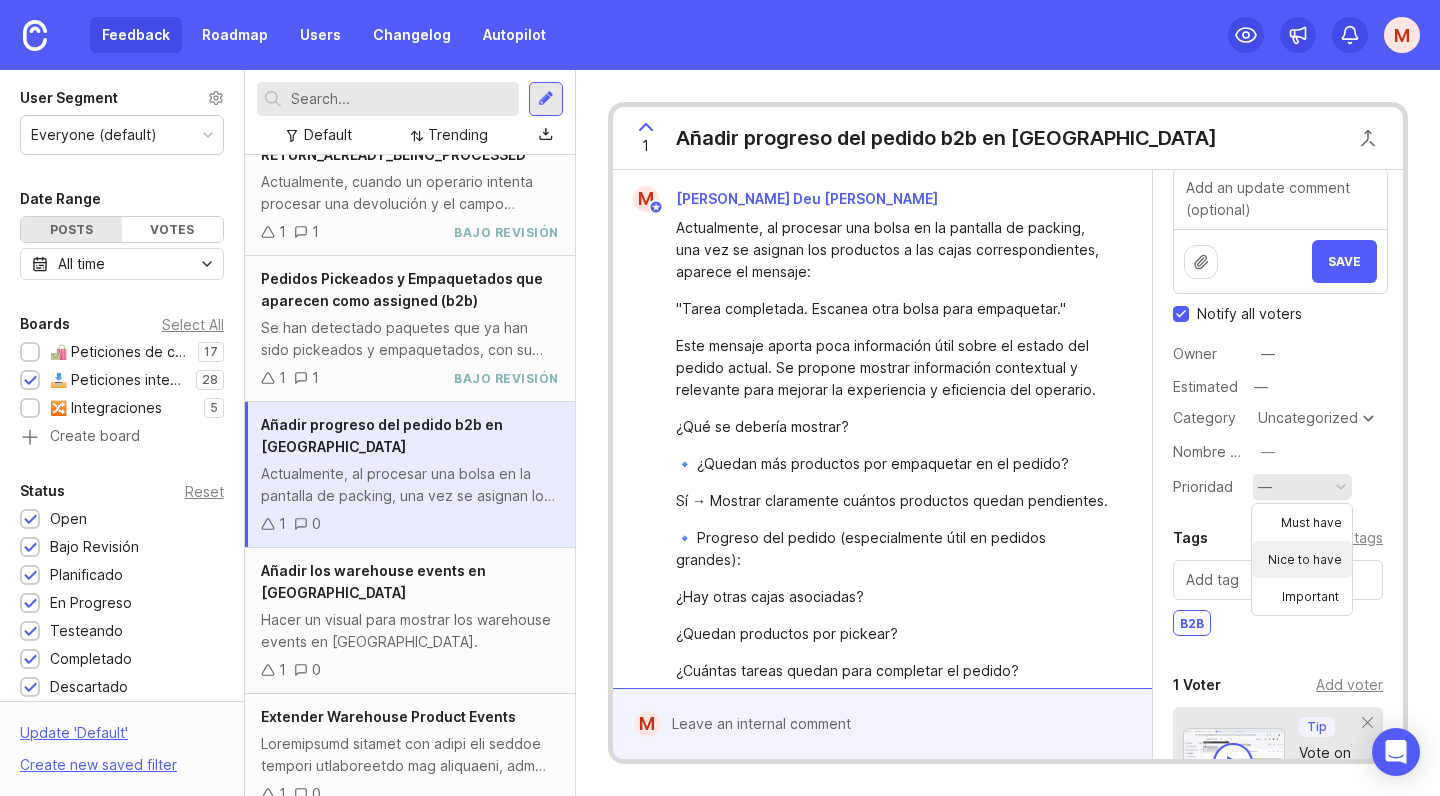 click on "Nice to have" at bounding box center (1302, 559) 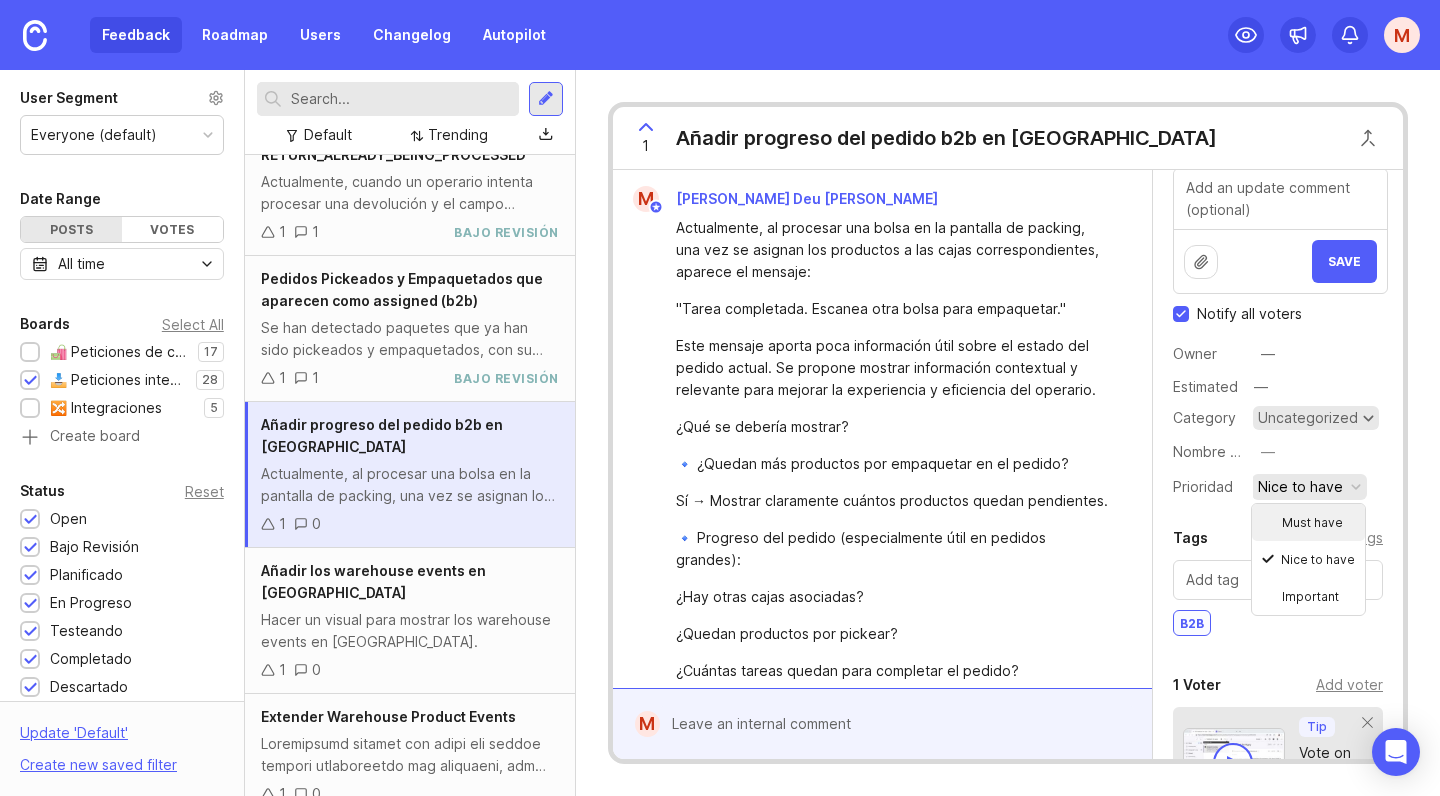 click on "Uncategorized" at bounding box center (1308, 418) 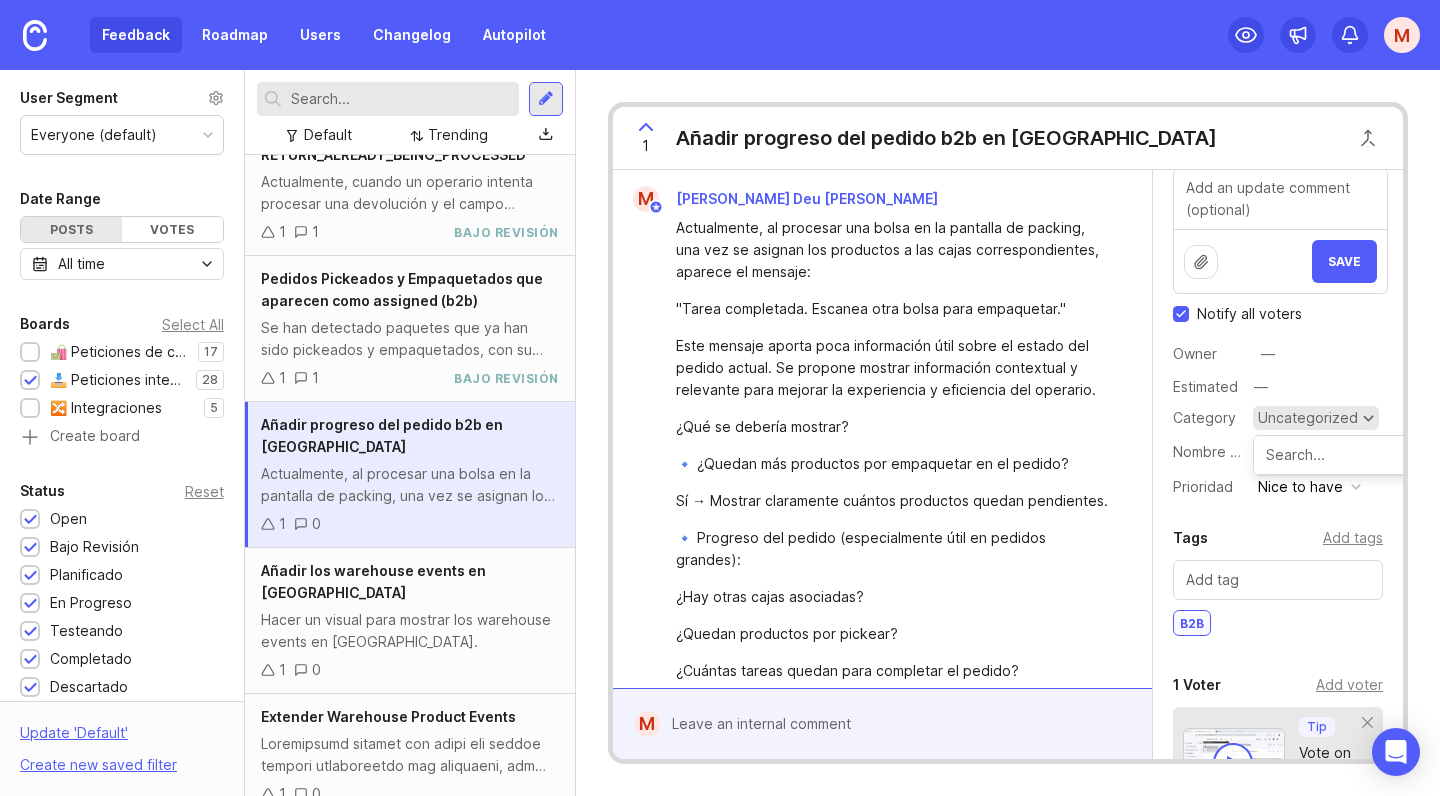 click on "Uncategorized" at bounding box center [1308, 418] 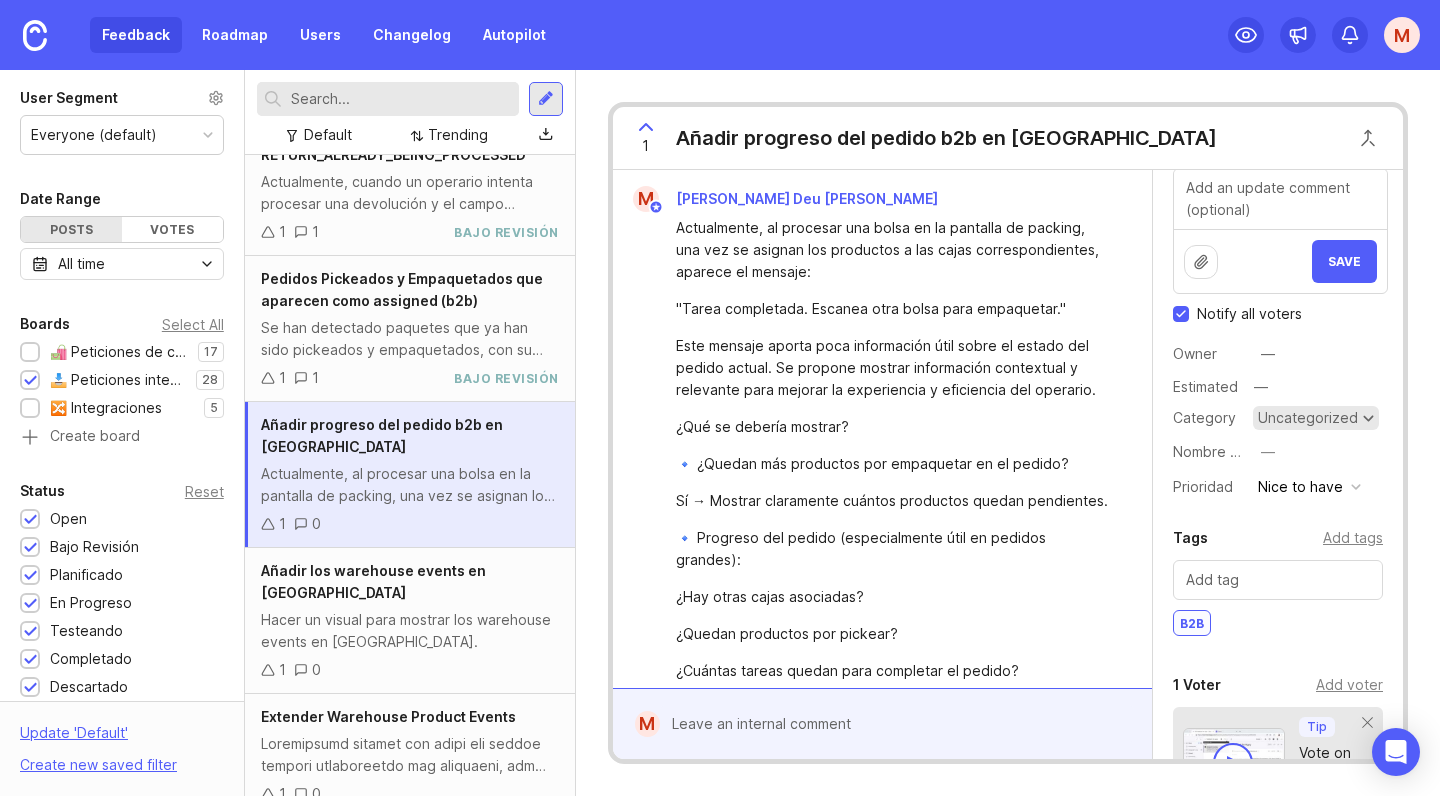 click on "Uncategorized" at bounding box center (1308, 418) 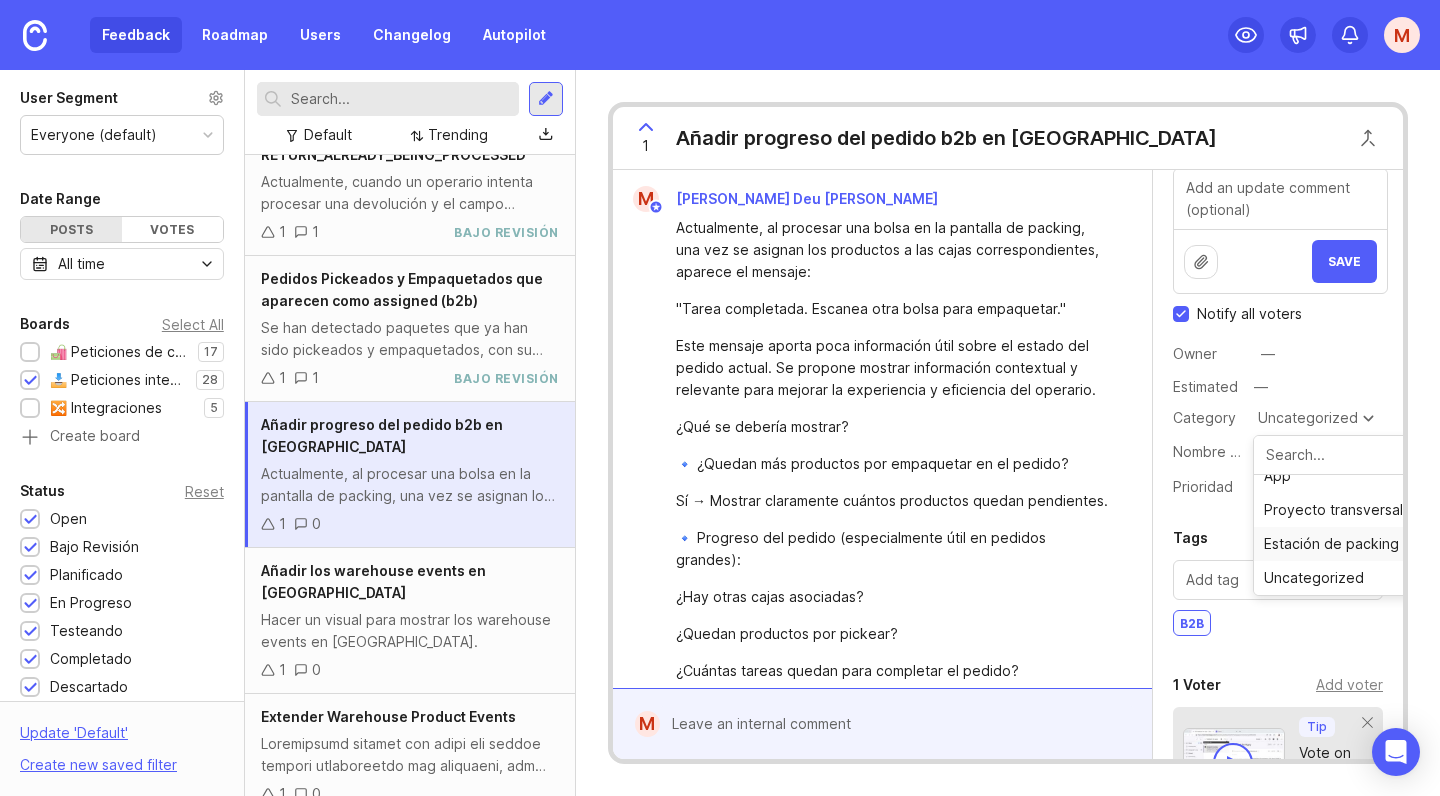 scroll, scrollTop: 84, scrollLeft: 0, axis: vertical 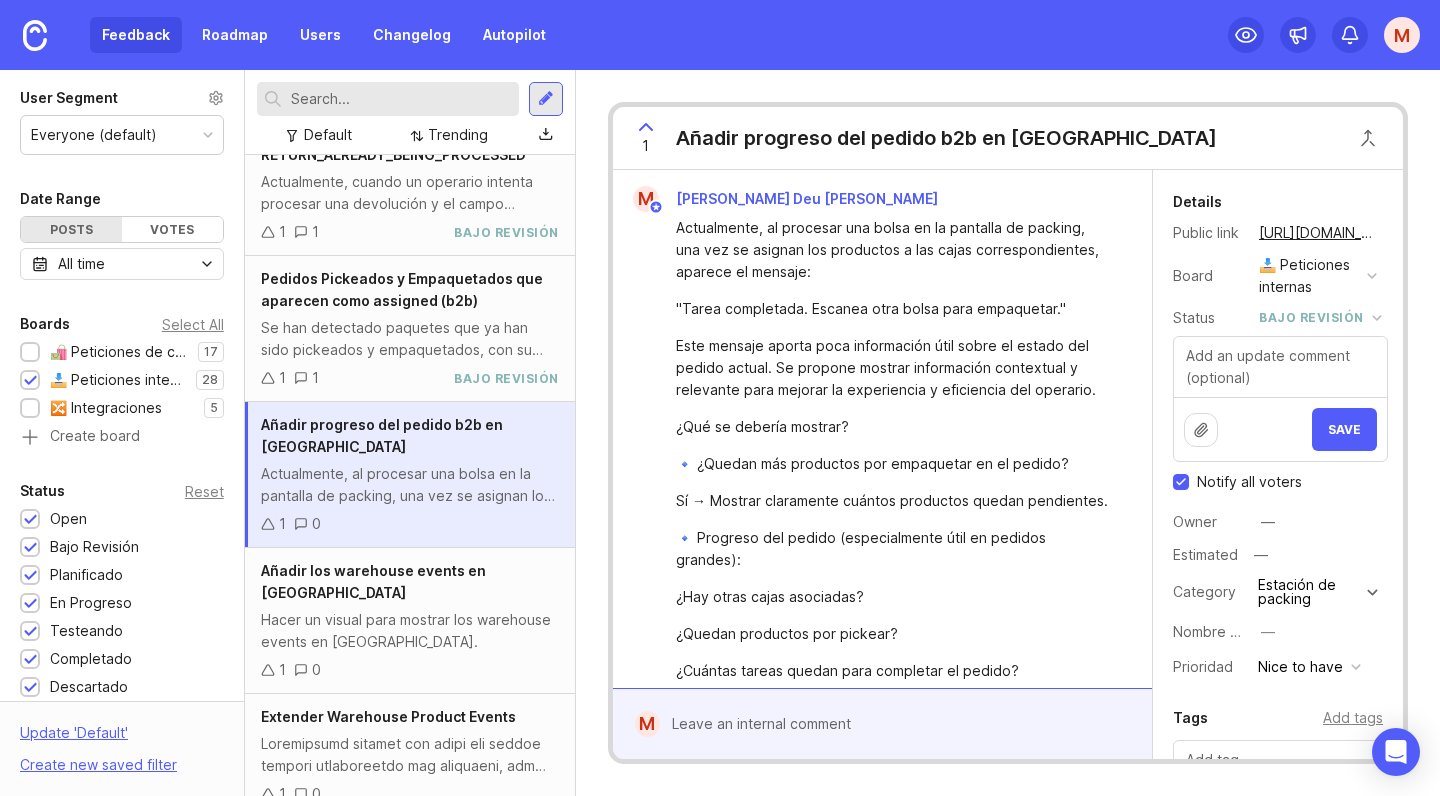 click on "Notify all voters" at bounding box center [1181, 482] 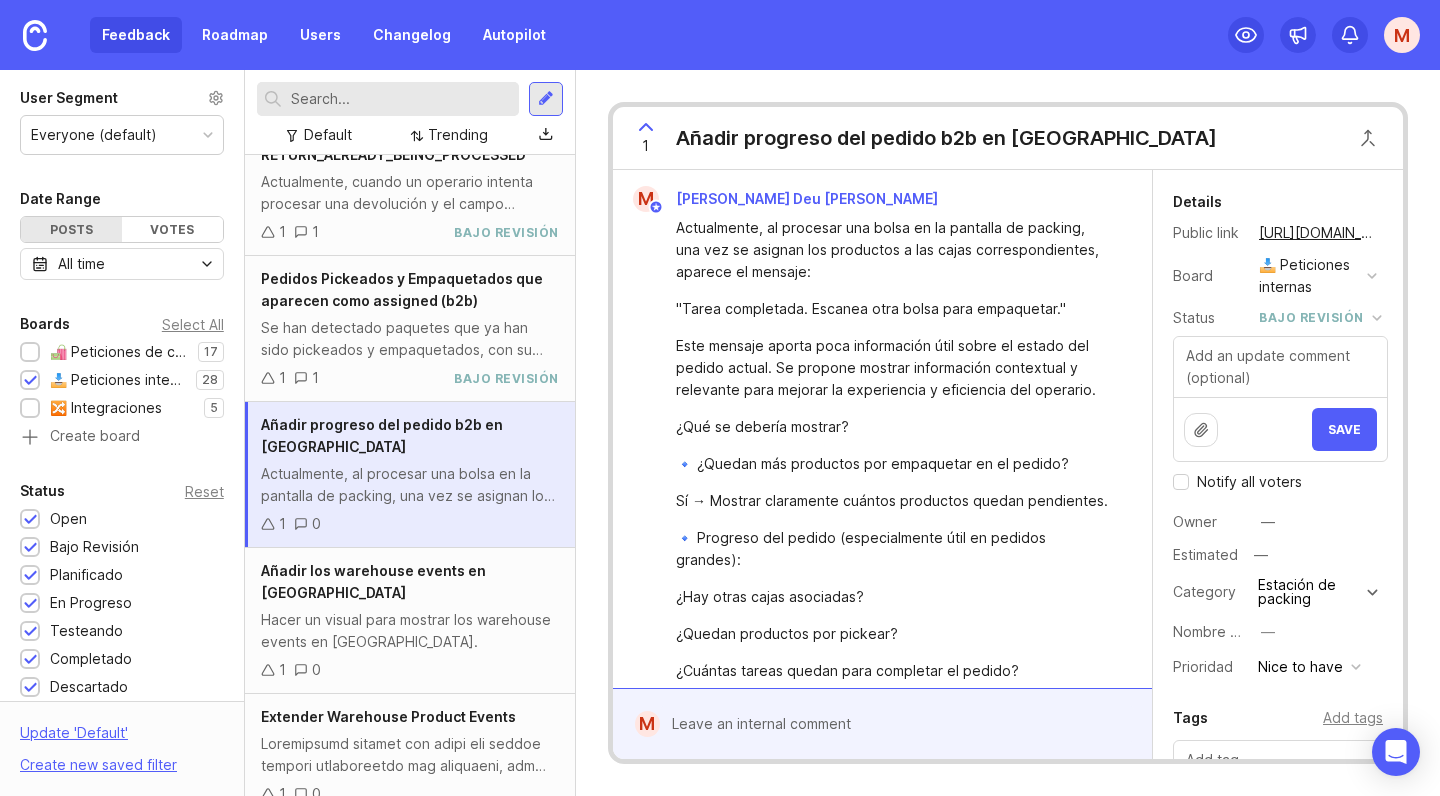 checkbox on "false" 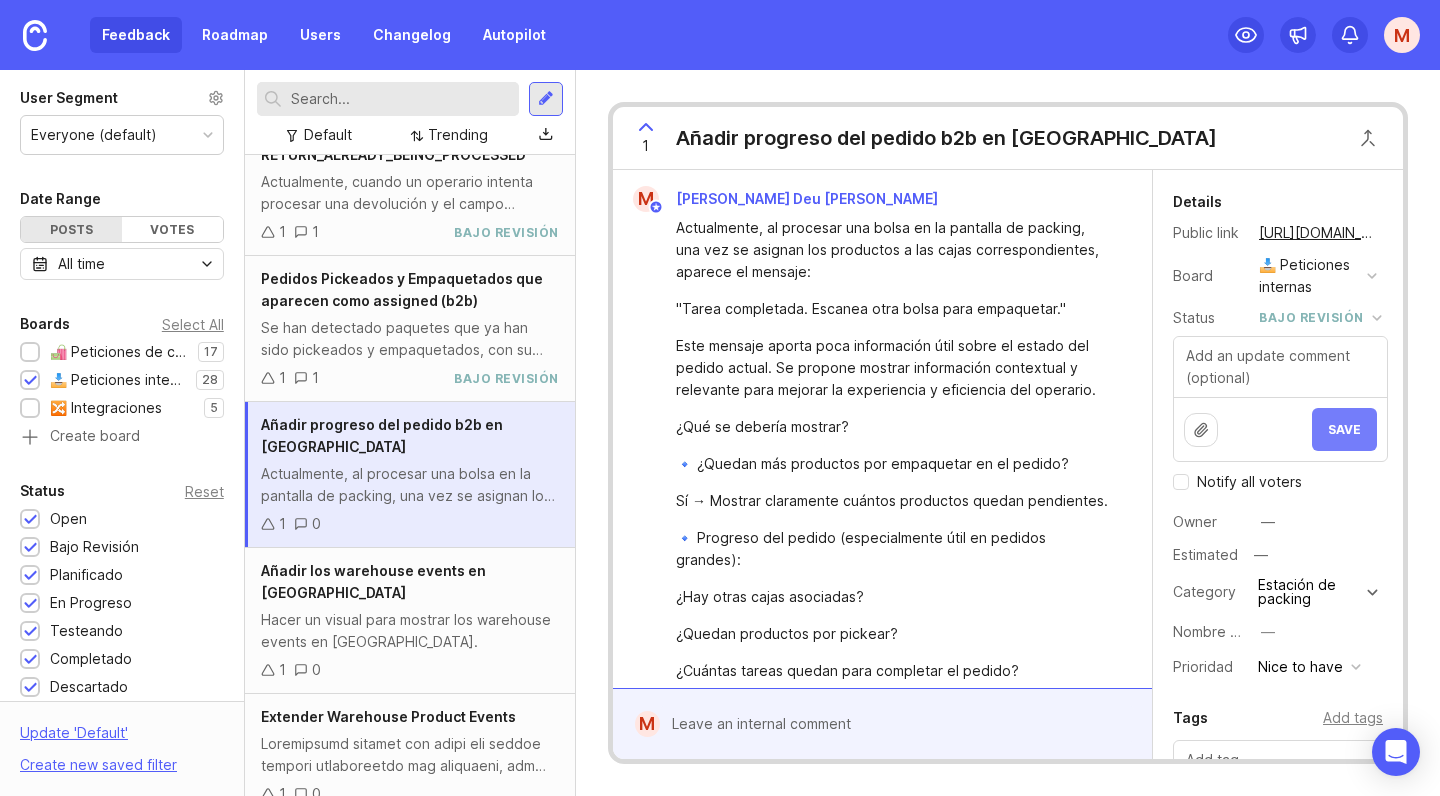 click on "Save" at bounding box center (1344, 429) 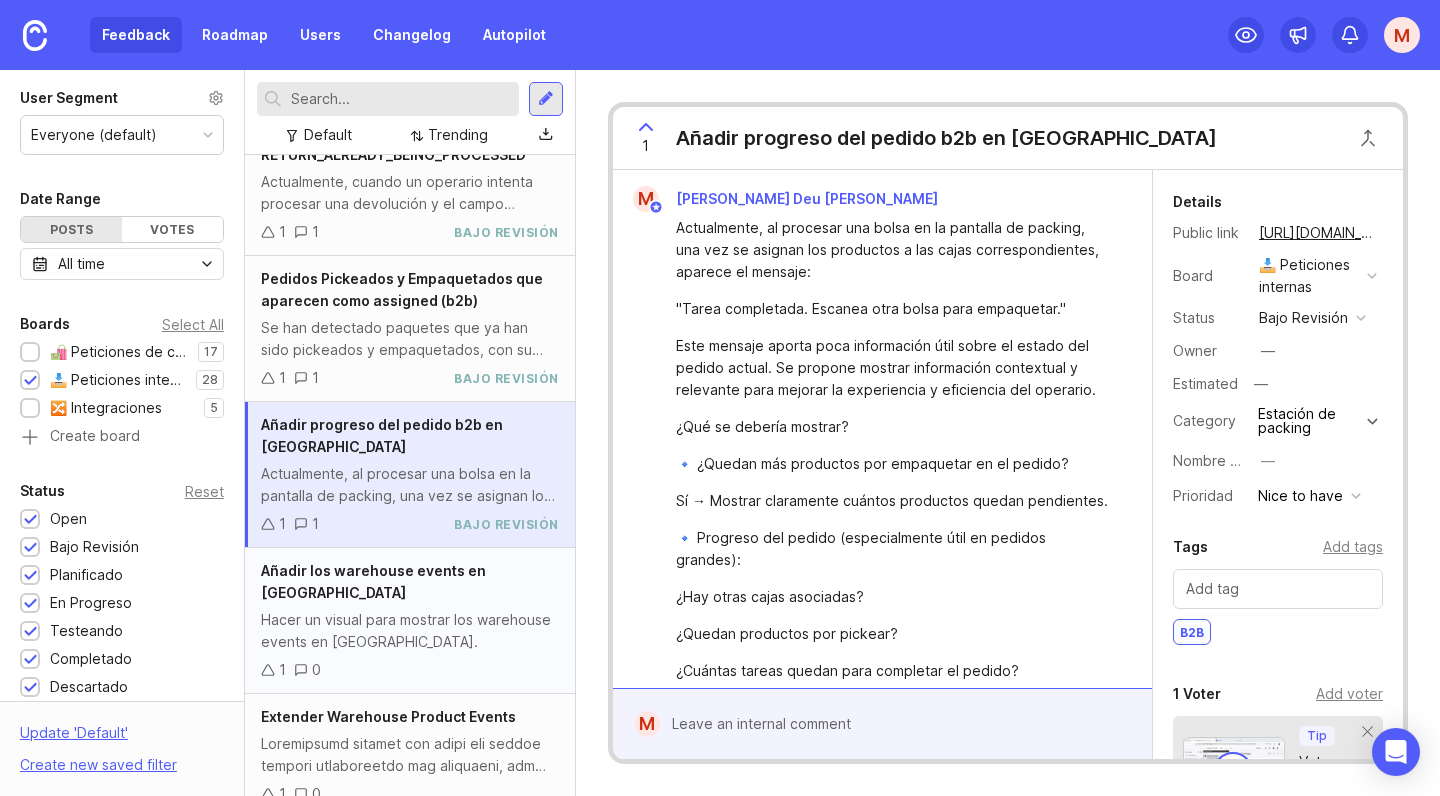 click on "1 0" at bounding box center [410, 670] 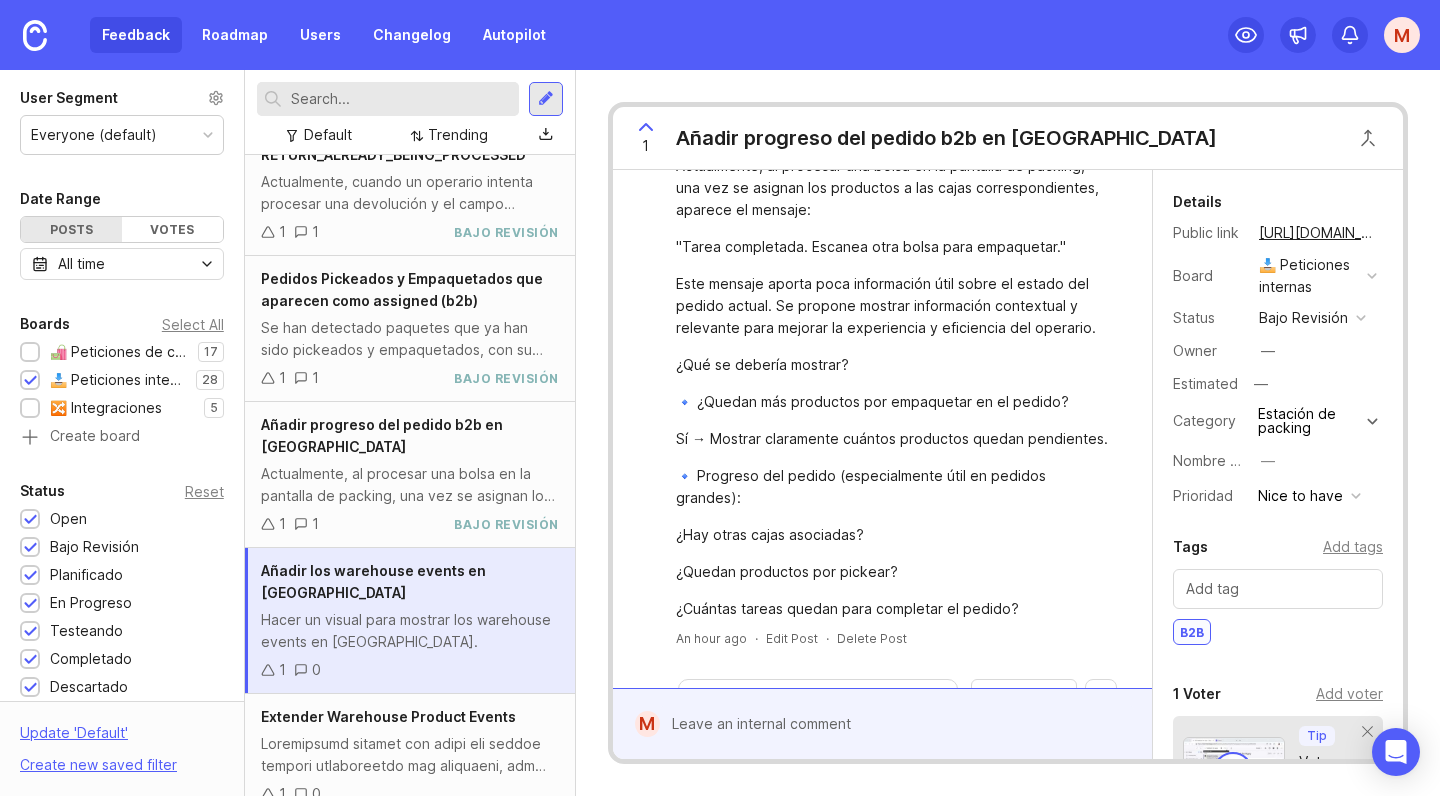scroll, scrollTop: 0, scrollLeft: 0, axis: both 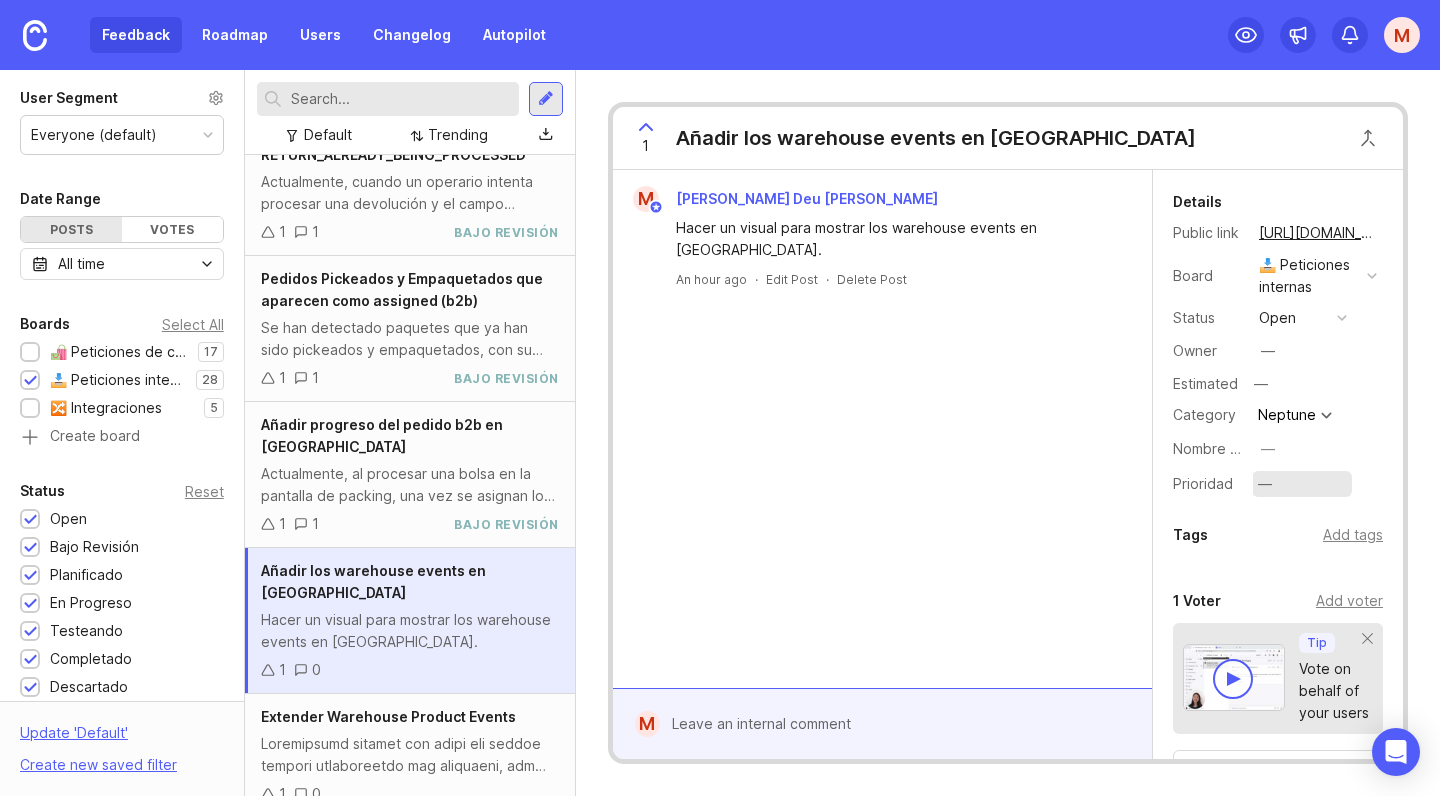 click on "—" at bounding box center [1302, 484] 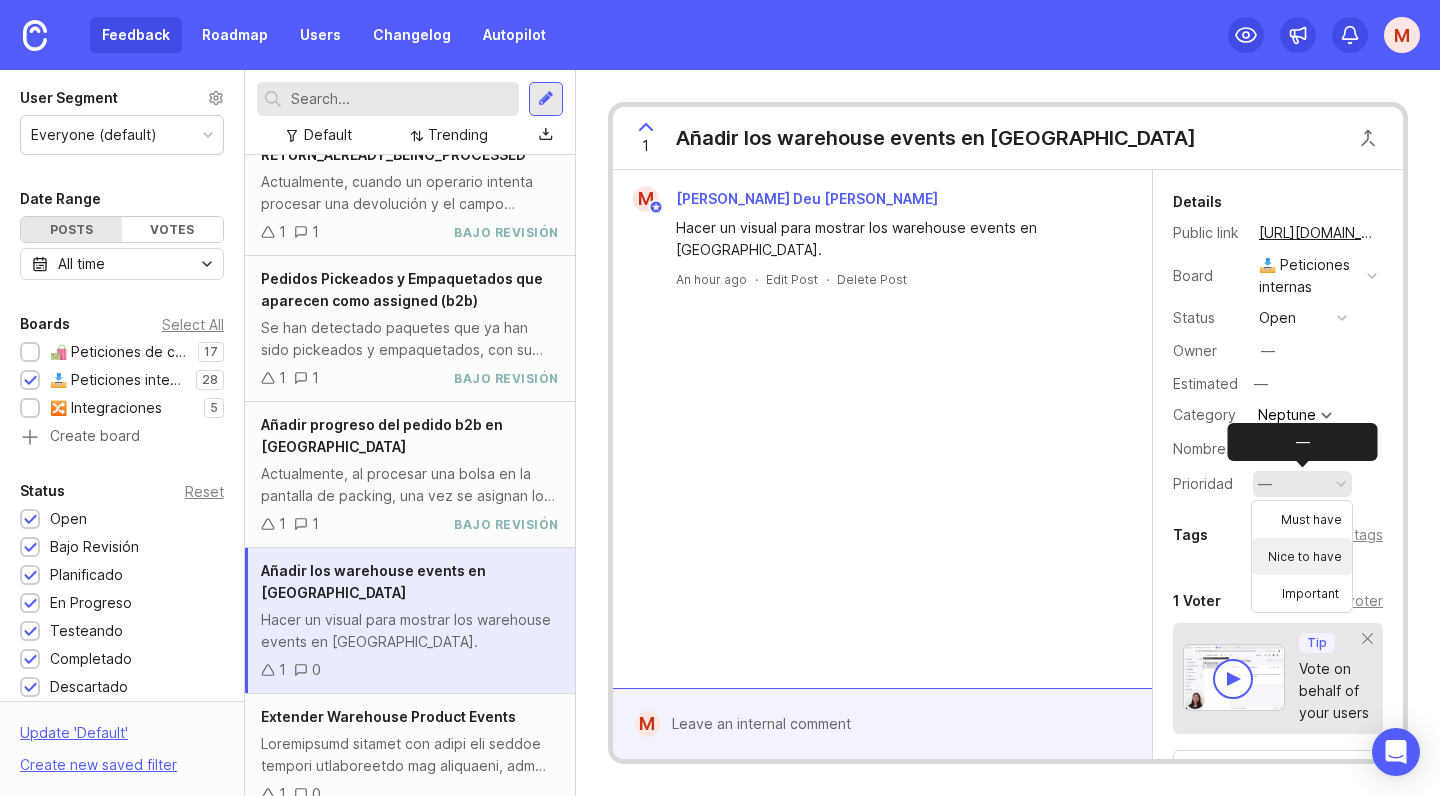 click on "Nice to have" at bounding box center [1302, 556] 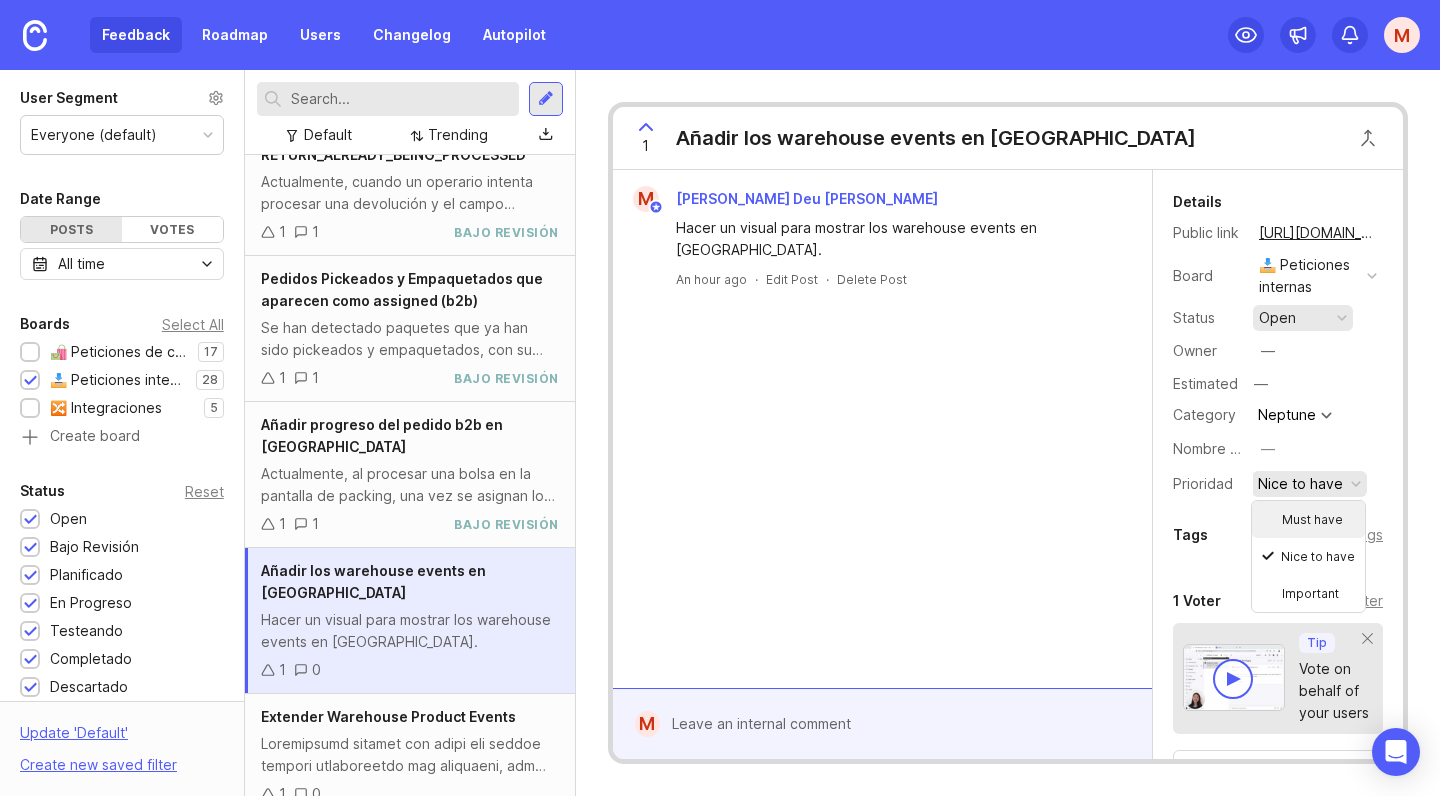 click on "open" at bounding box center (1277, 318) 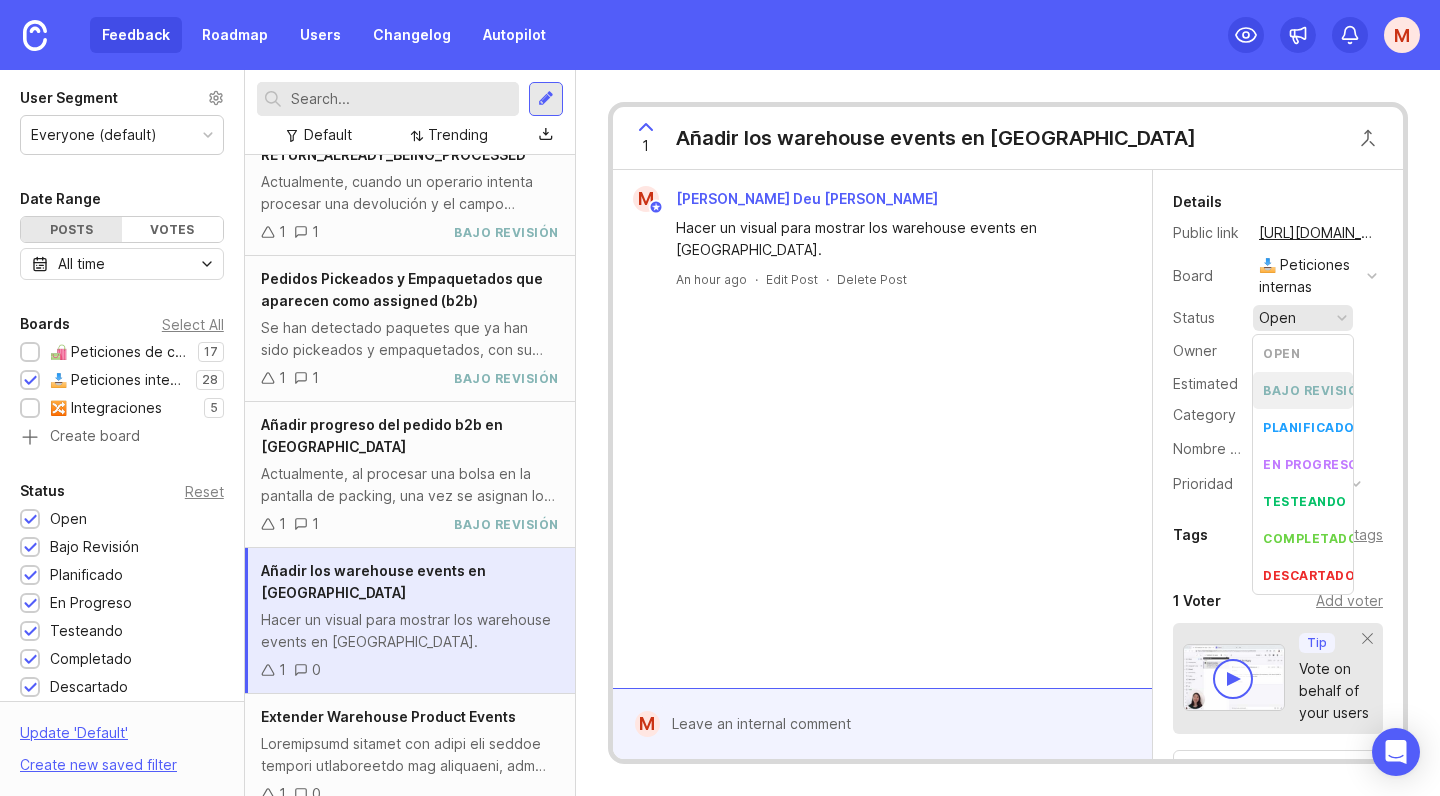 click on "bajo revisión" at bounding box center [1315, 390] 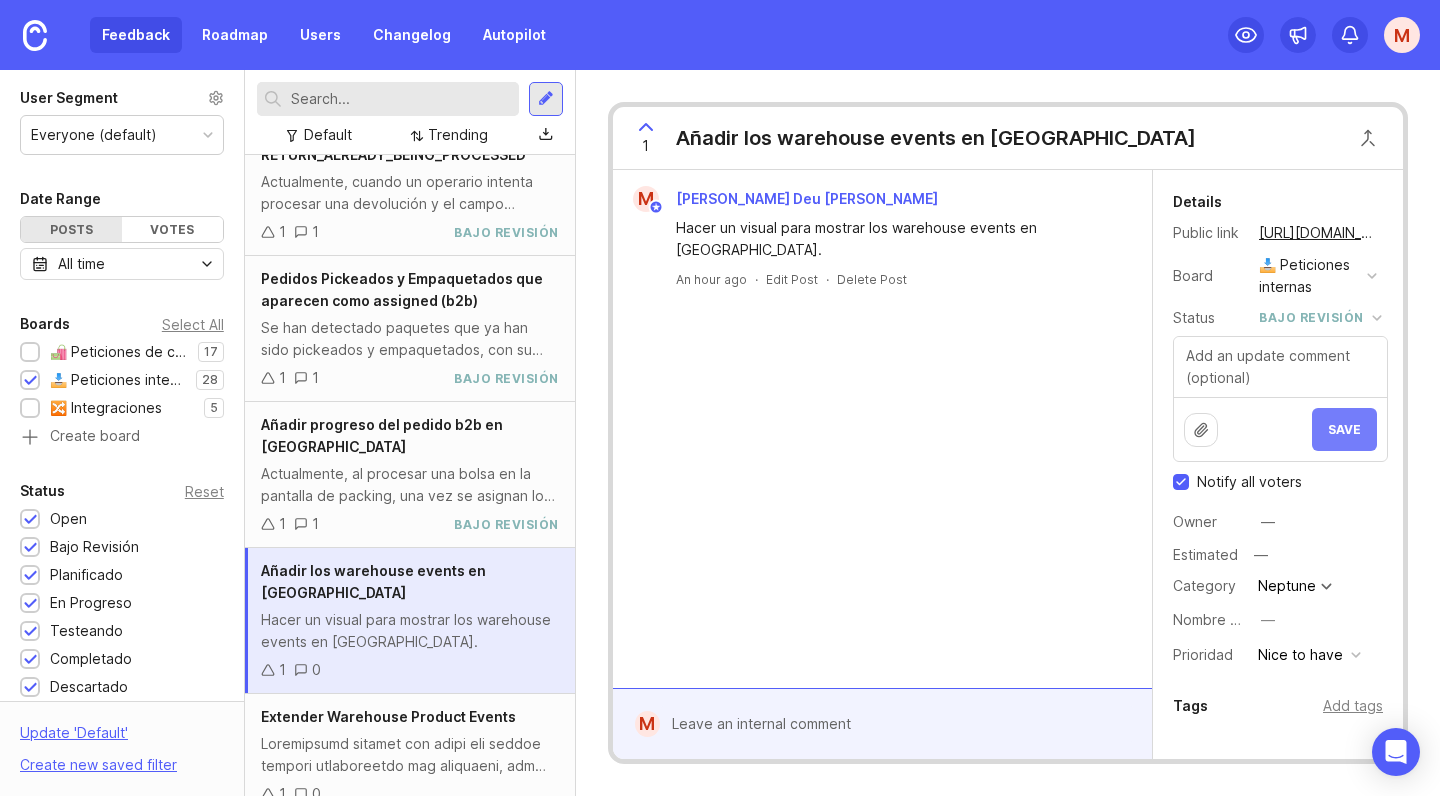 click on "Save" at bounding box center [1344, 429] 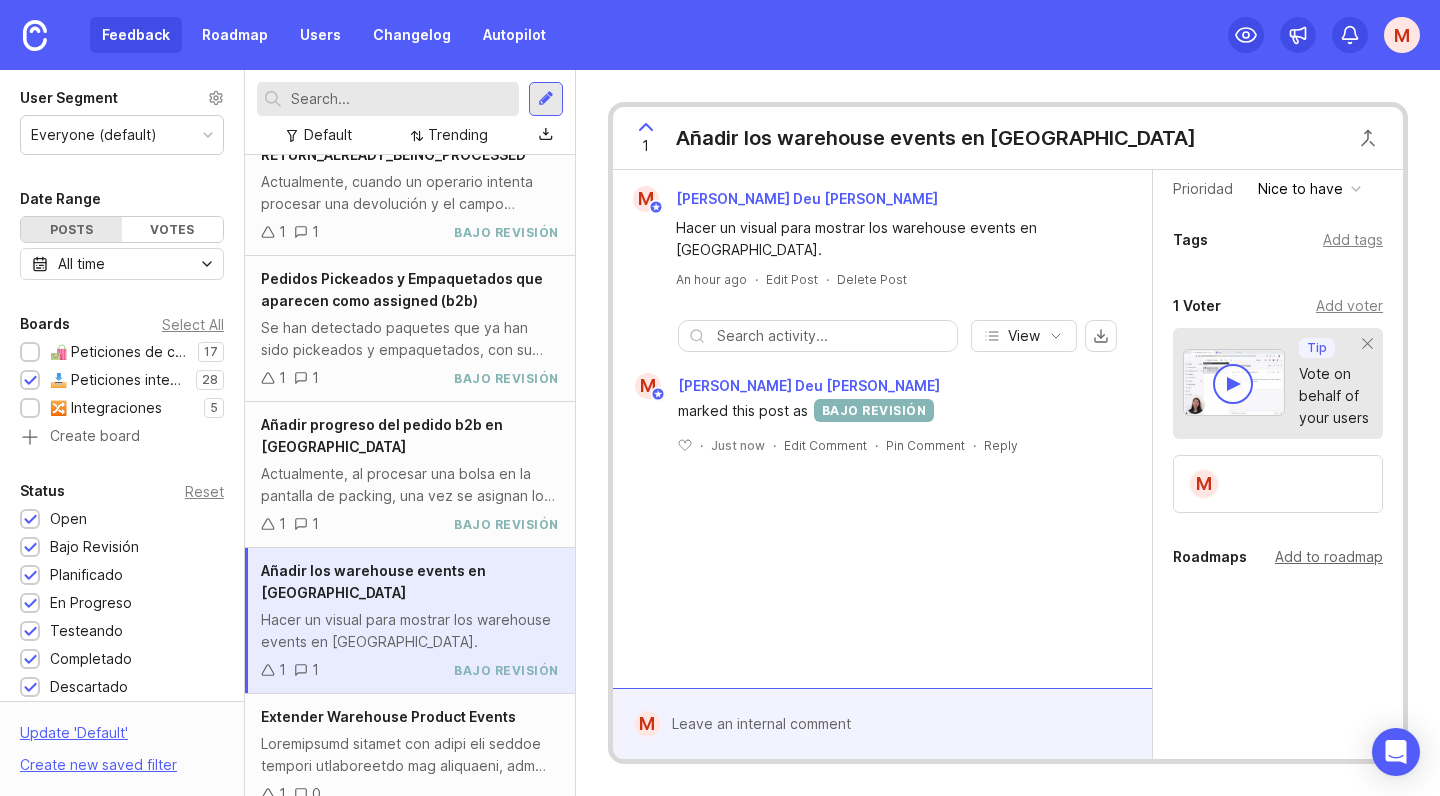 scroll, scrollTop: 295, scrollLeft: 0, axis: vertical 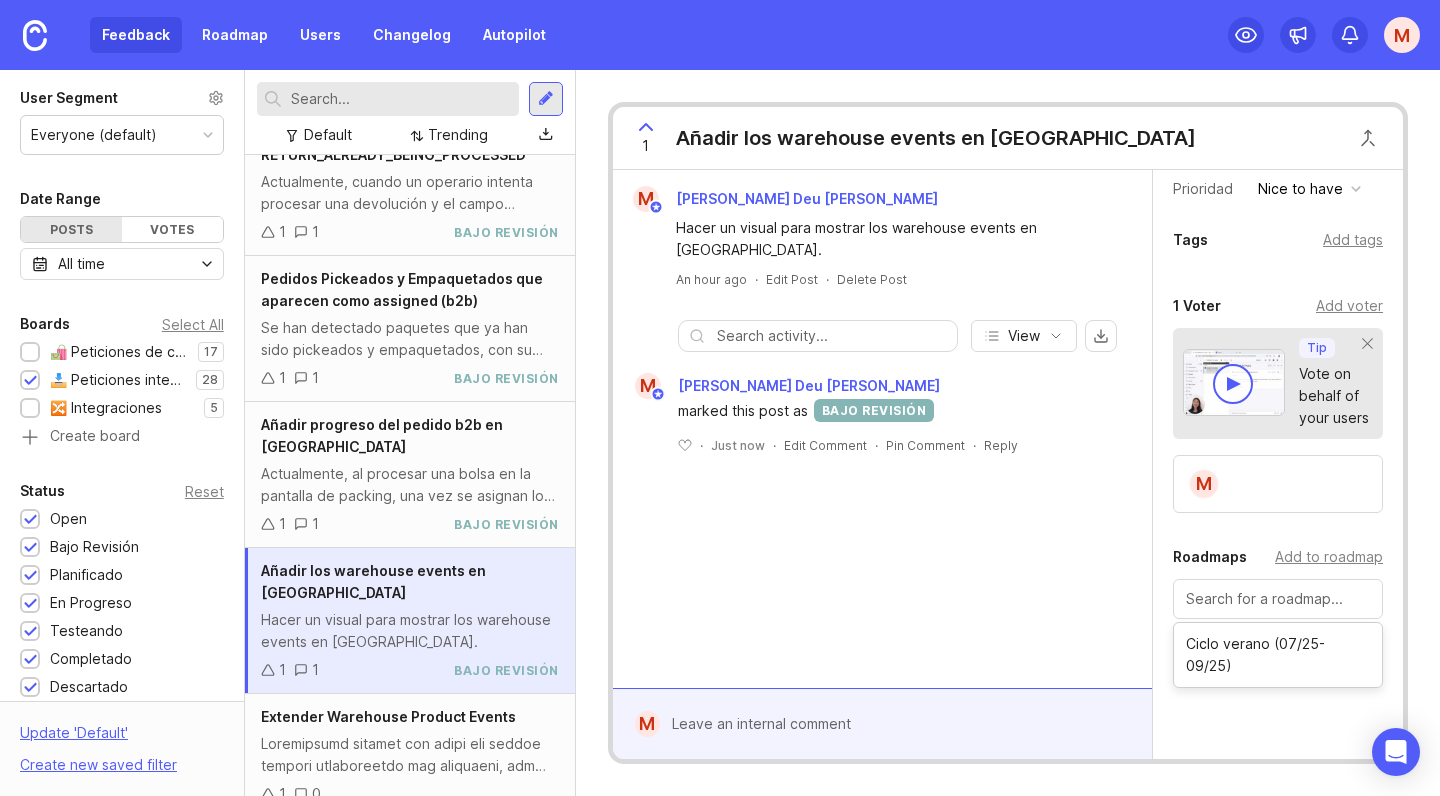 click on "Details Public link https://amphora-technologies.canny.io/peticiones-internas/p/anadir-los-warehouse-events-en-neptune Board 📥 Peticiones internas Status bajo revisión Owner — Estimated — Category Neptune Nombre cliente — Prioridad  Nice to have  Tags Add tags 1 Voter Add voter Tip Vote on behalf of your users M Roadmaps Add to roadmap Ciclo verano (07/25-09/25)" at bounding box center [1278, 345] 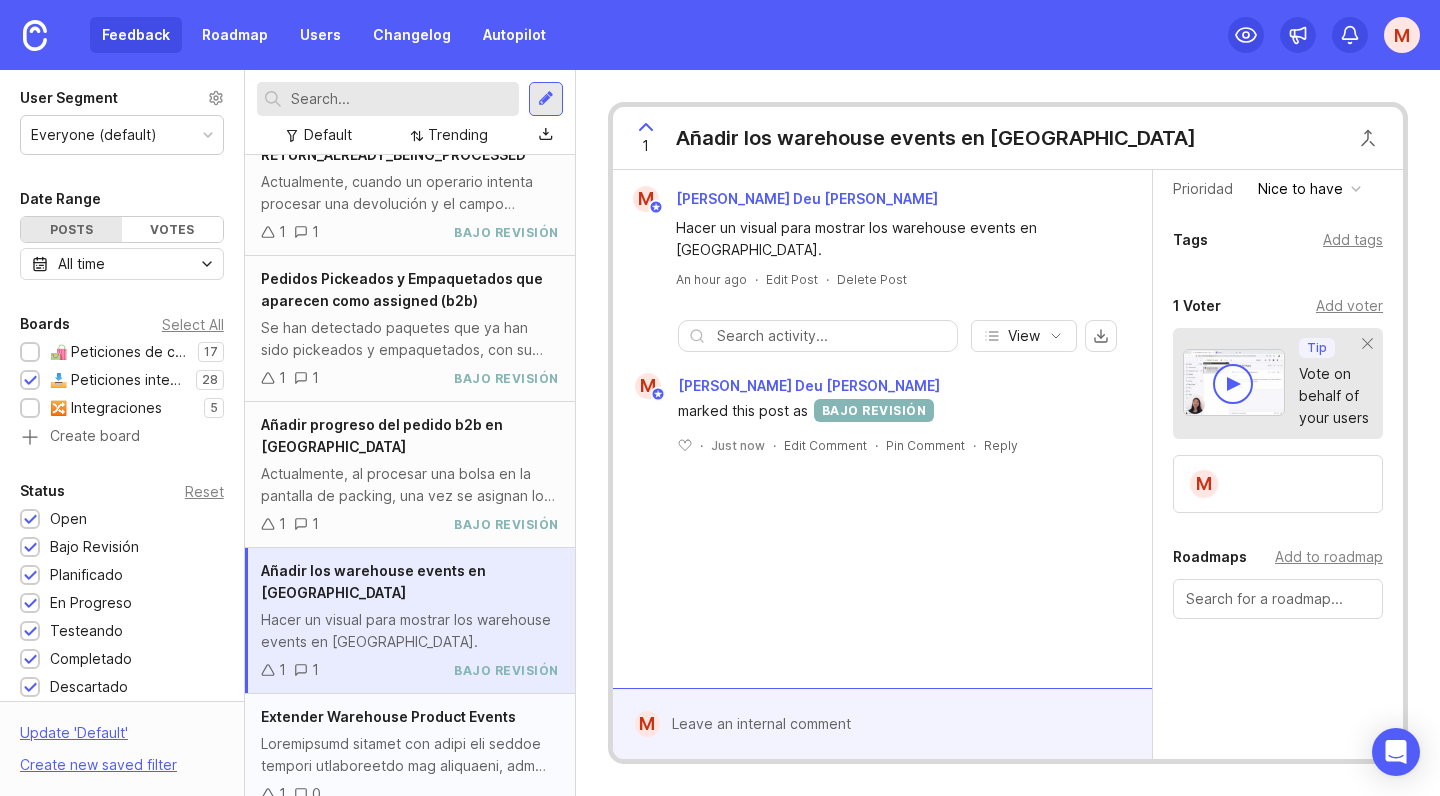 click at bounding box center (410, 755) 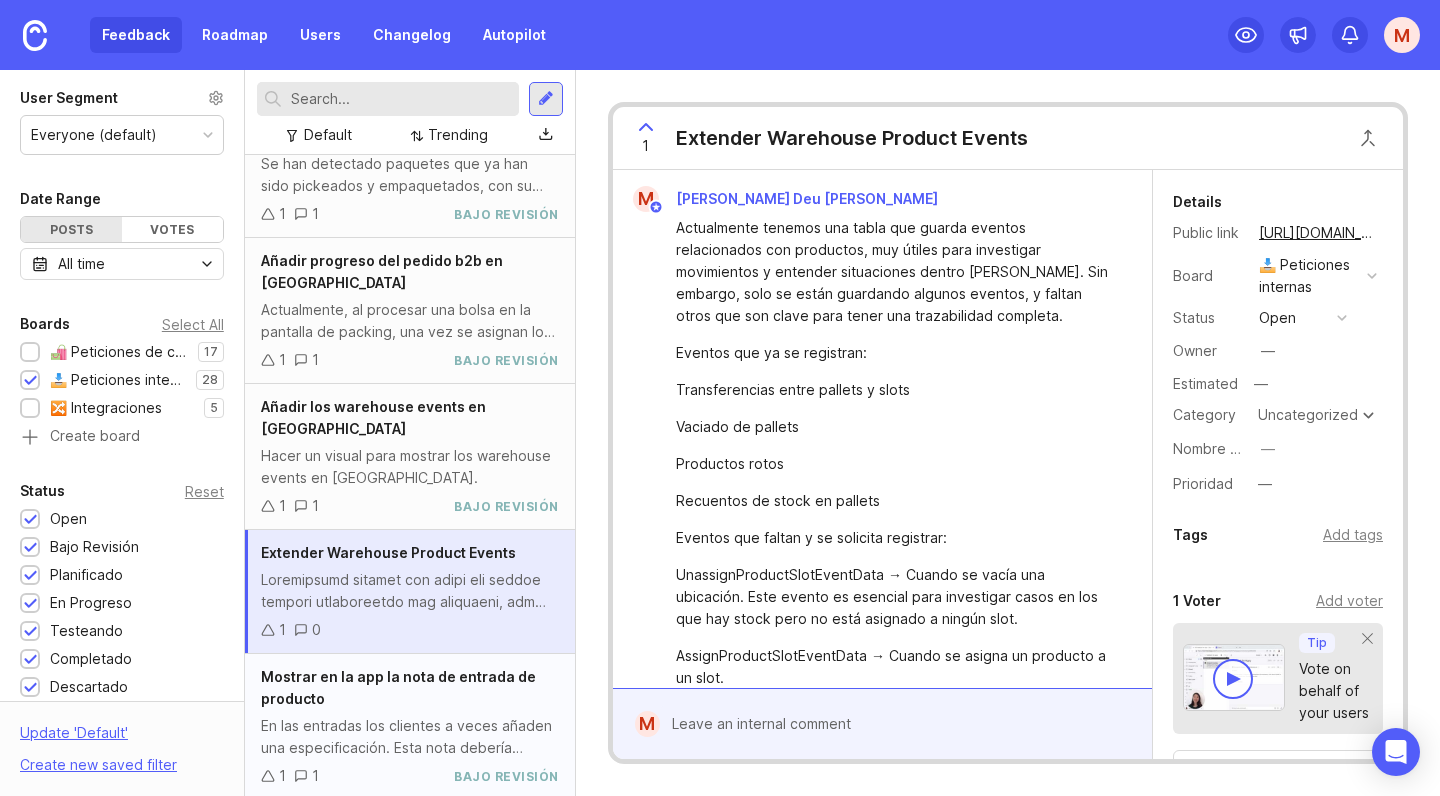 scroll, scrollTop: 374, scrollLeft: 0, axis: vertical 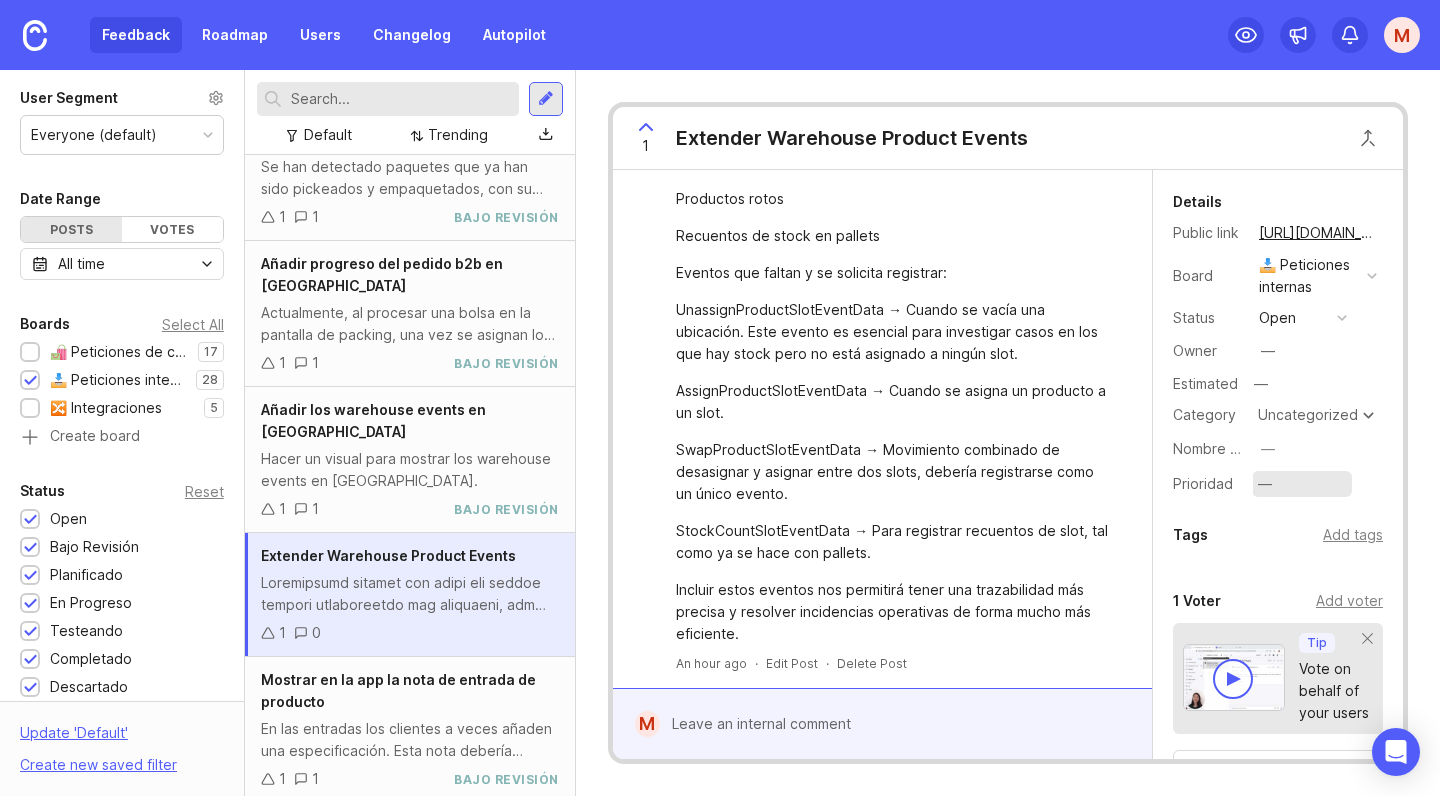 click on "—" at bounding box center [1265, 484] 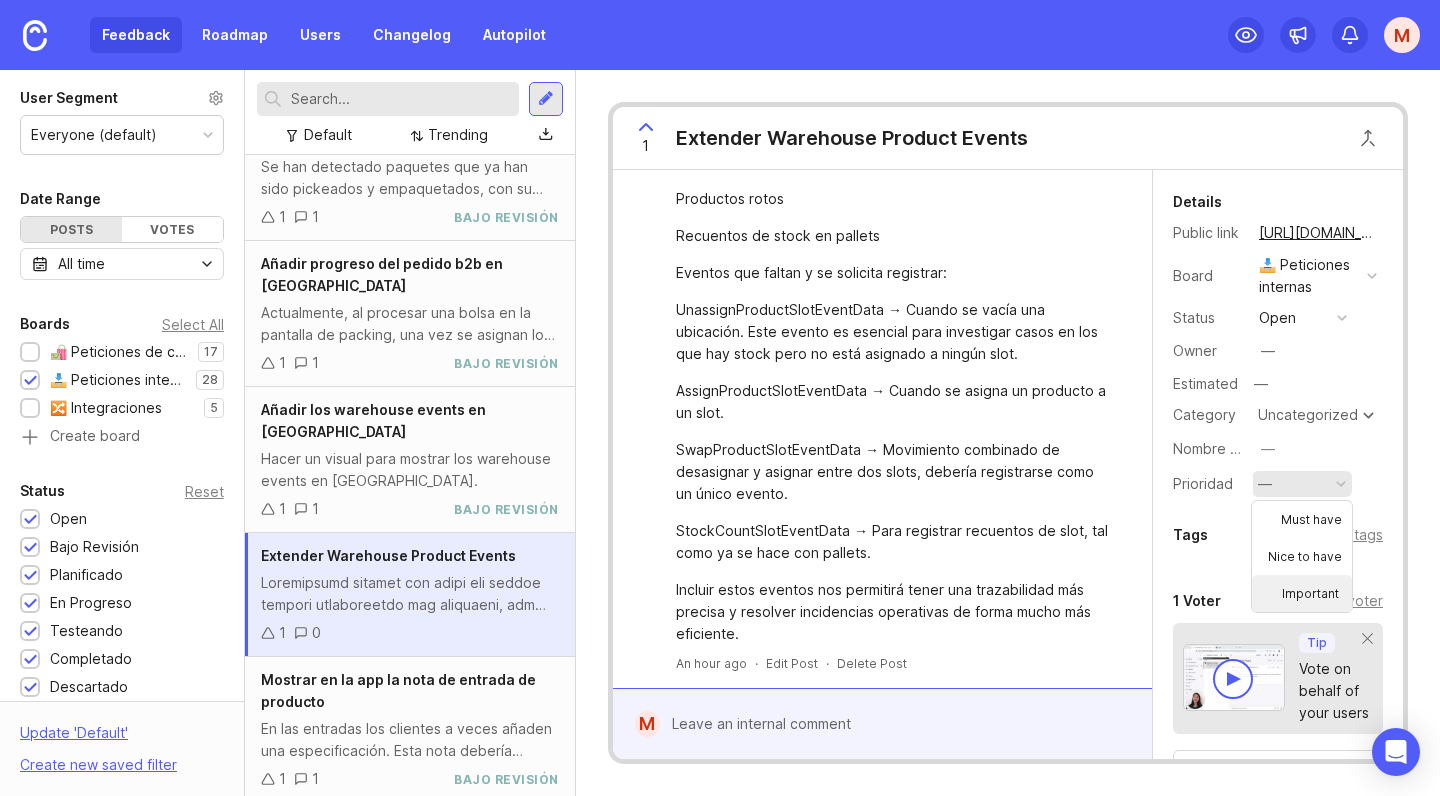 click on "Important" at bounding box center [1302, 593] 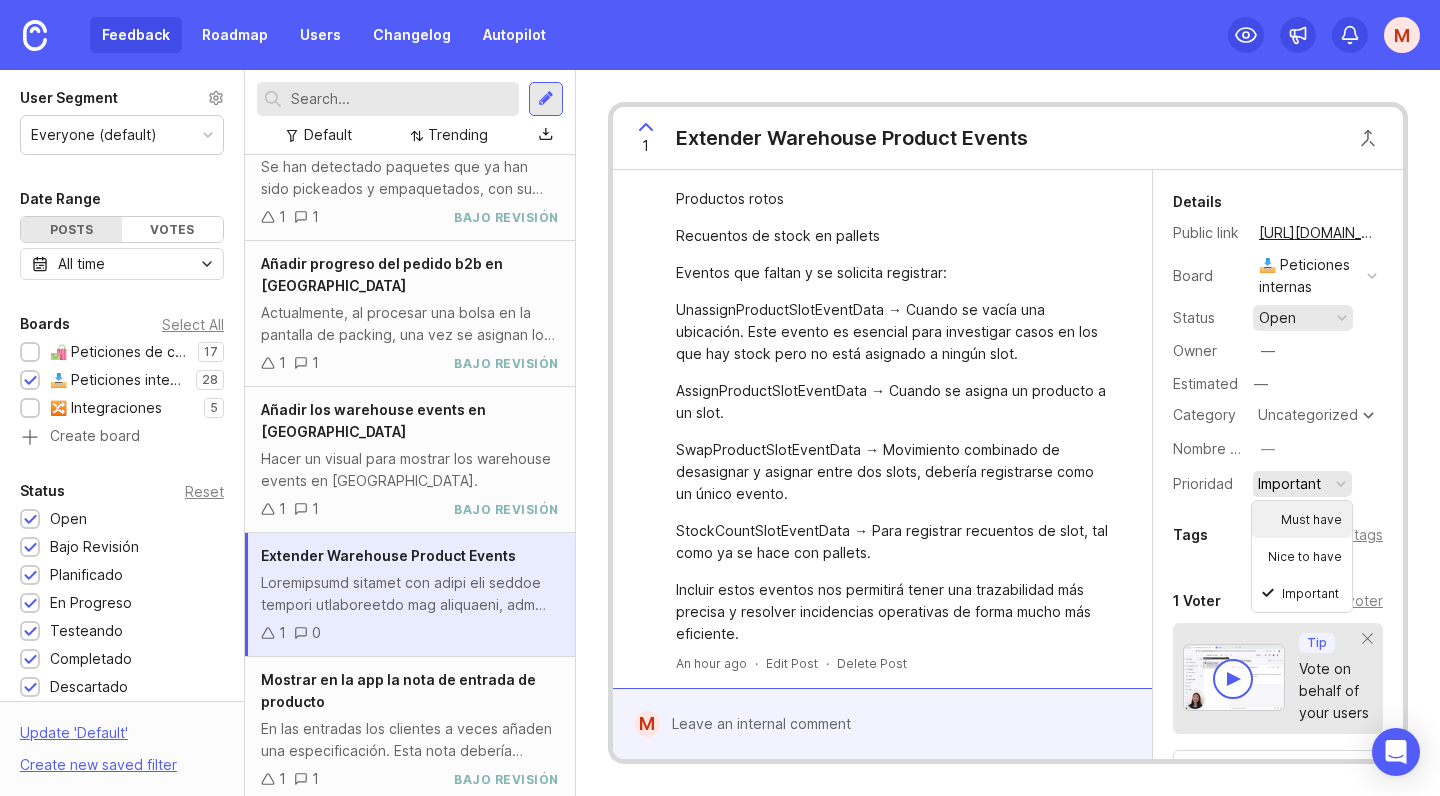 click on "open" at bounding box center [1277, 318] 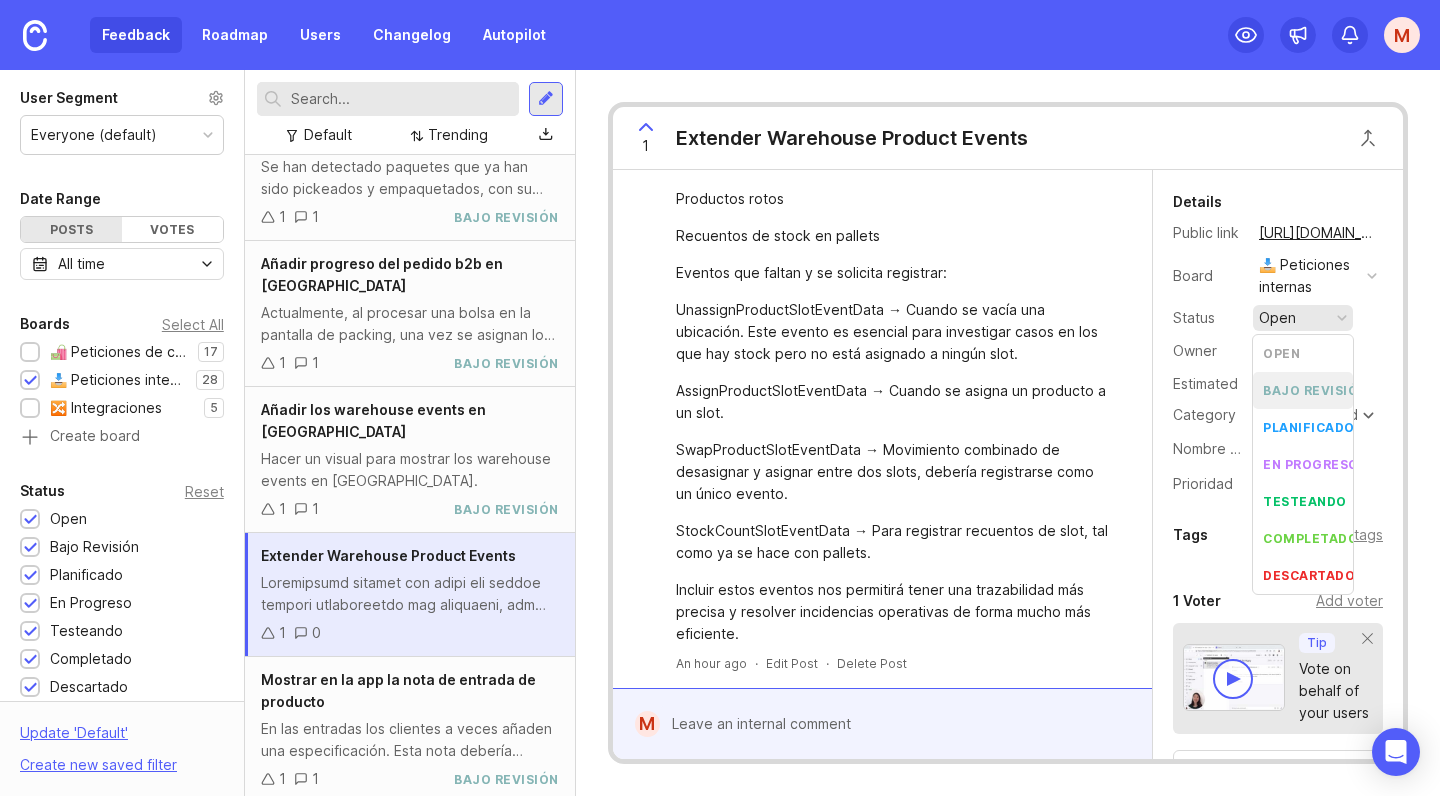 click on "bajo revisión" at bounding box center [1315, 390] 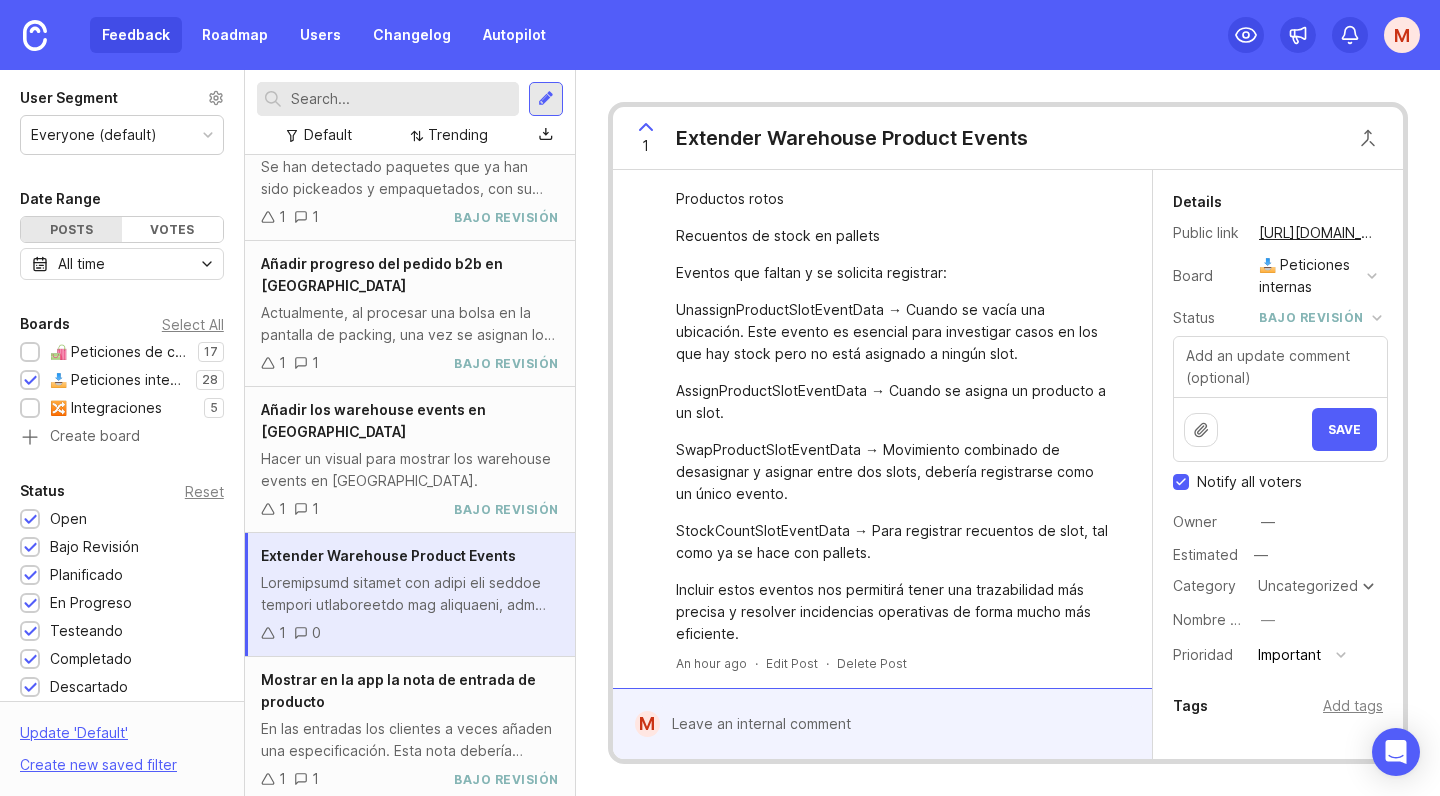 click on "Notify all voters" at bounding box center [1181, 482] 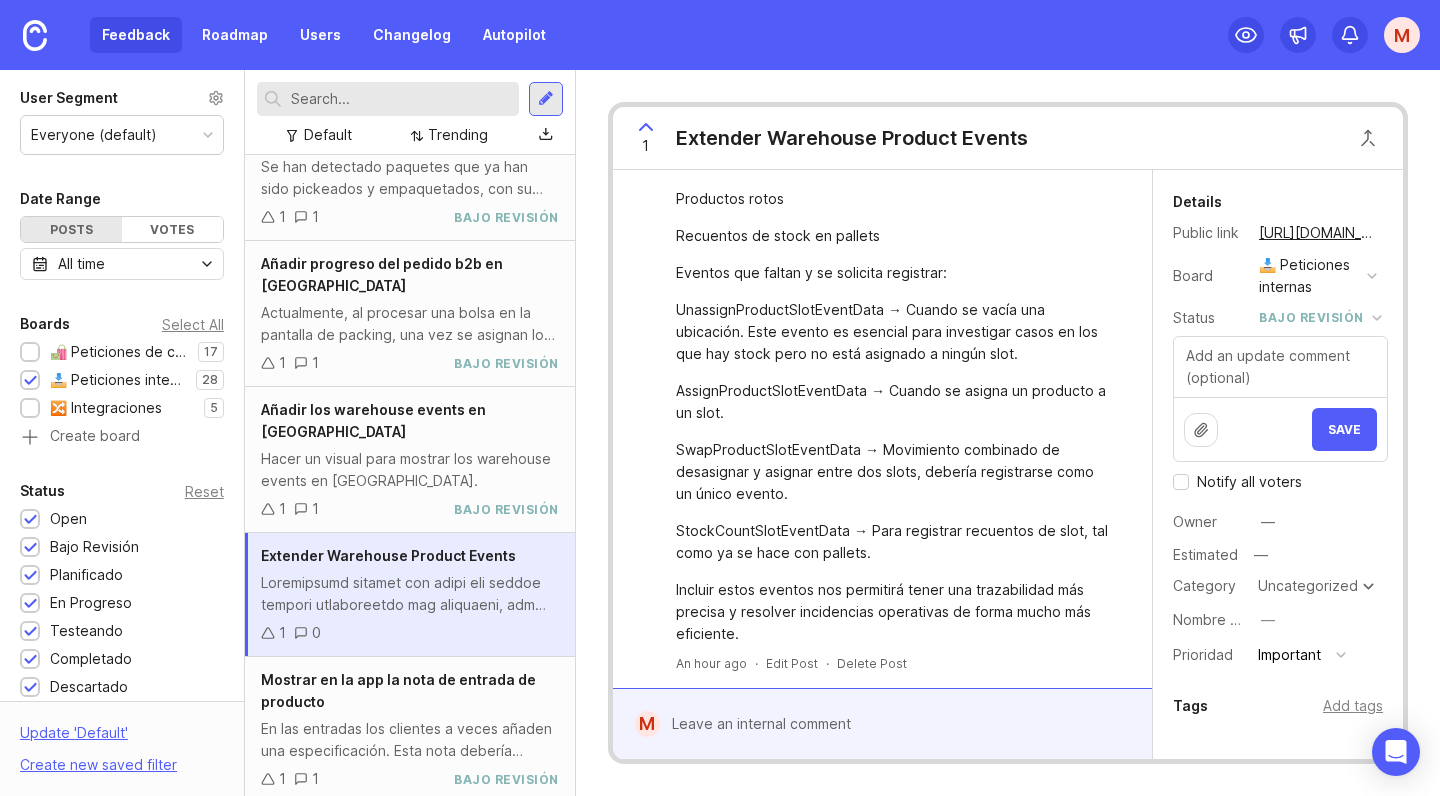checkbox on "false" 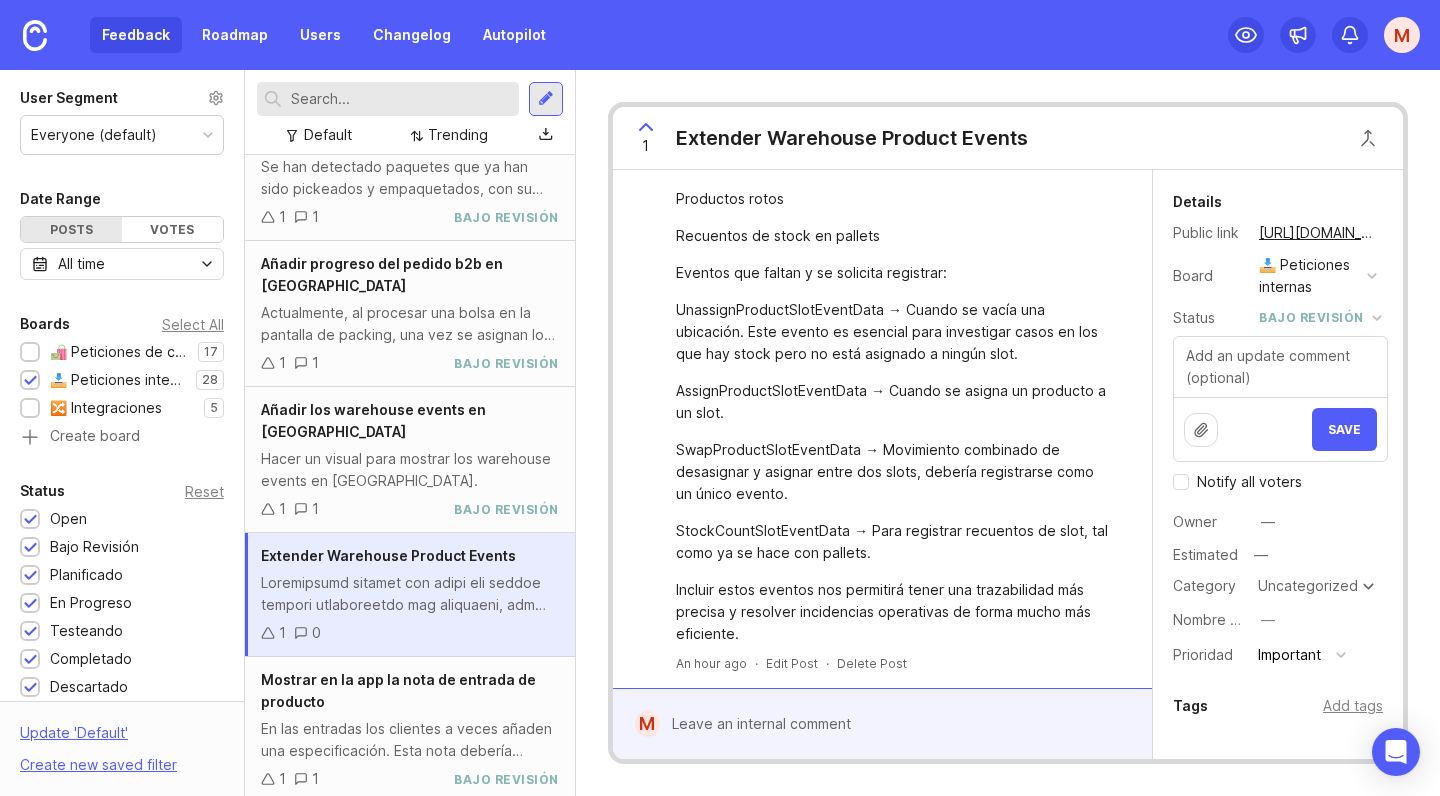 click on "Save" at bounding box center [1280, 429] 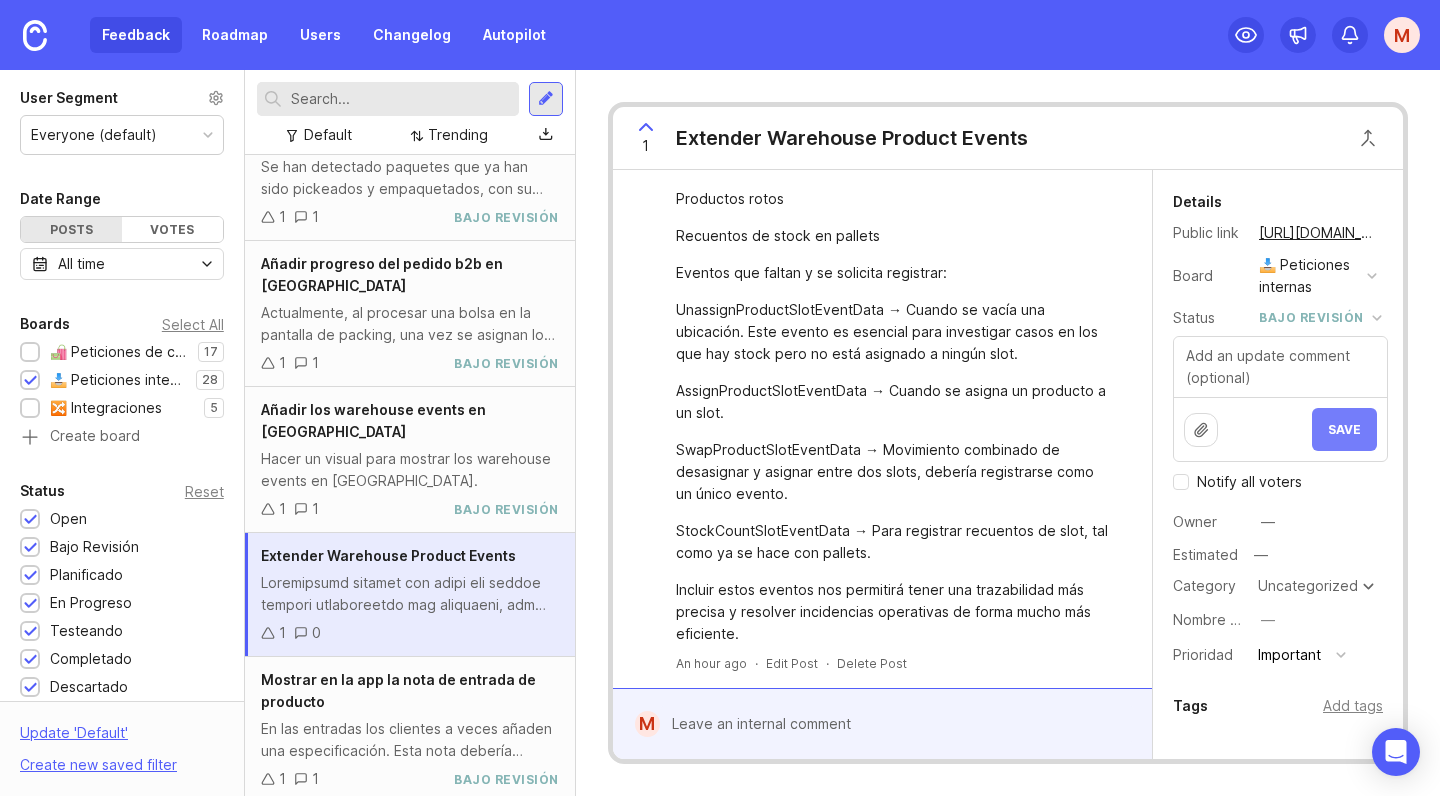 click on "Save" at bounding box center [1344, 429] 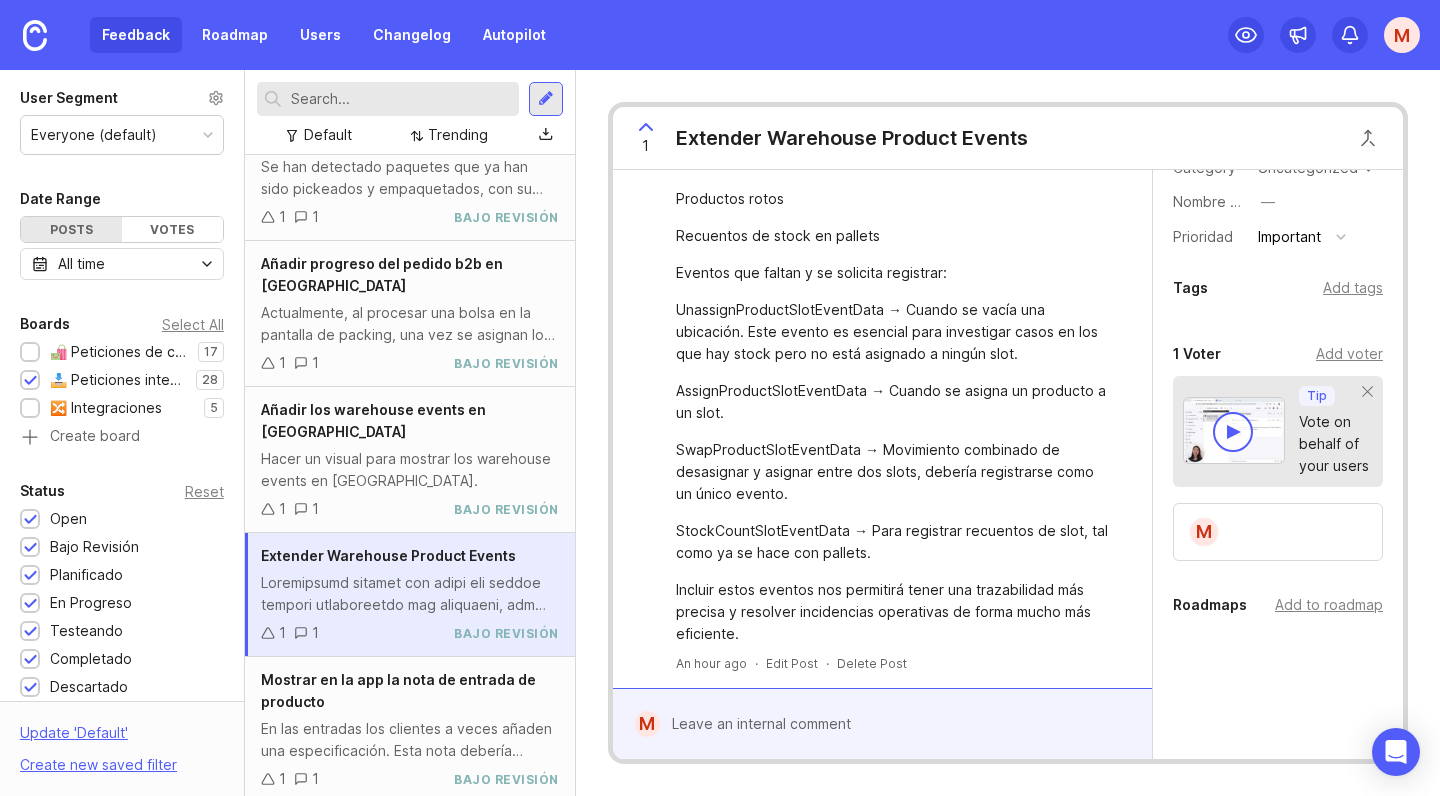scroll, scrollTop: 248, scrollLeft: 0, axis: vertical 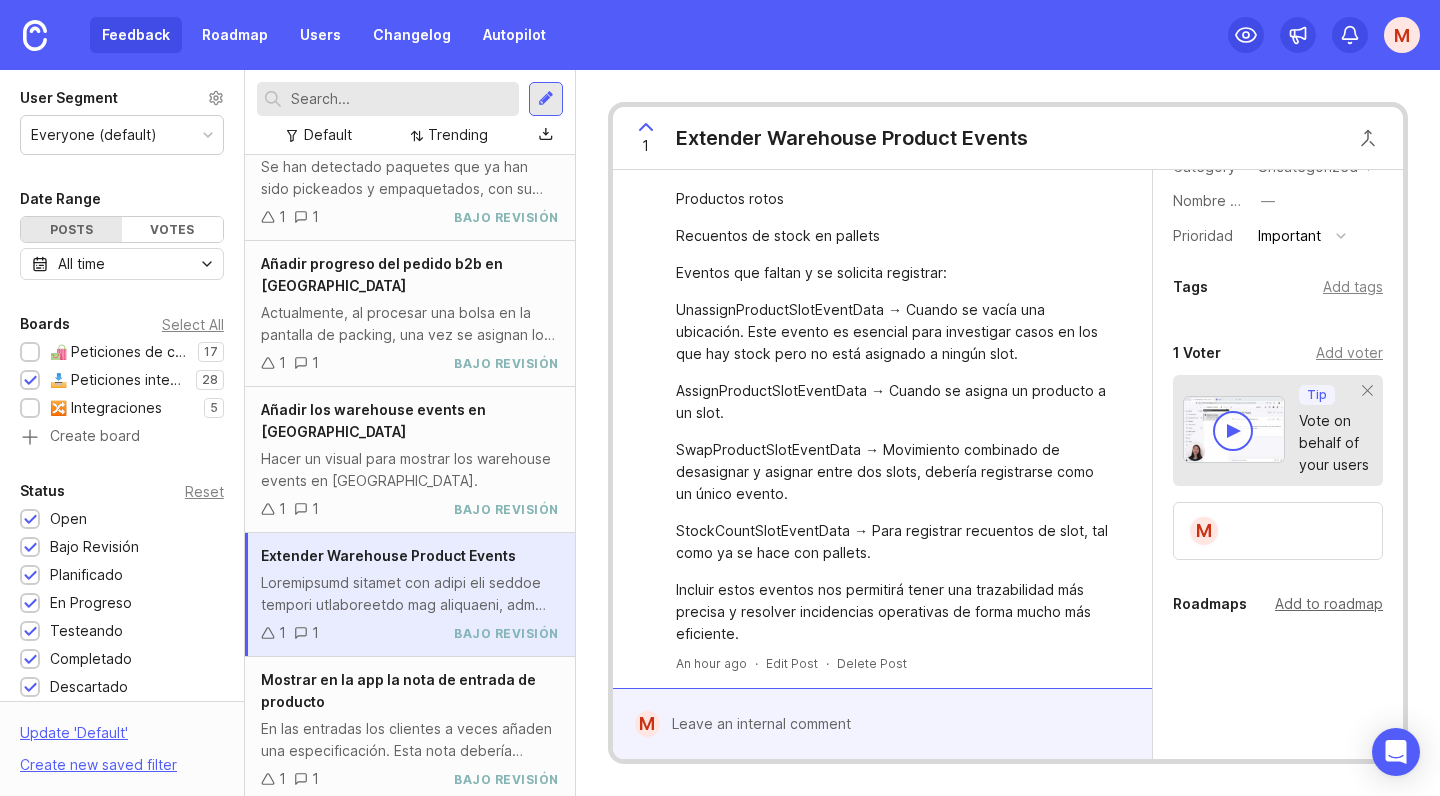 click on "Add to roadmap" at bounding box center [1329, 604] 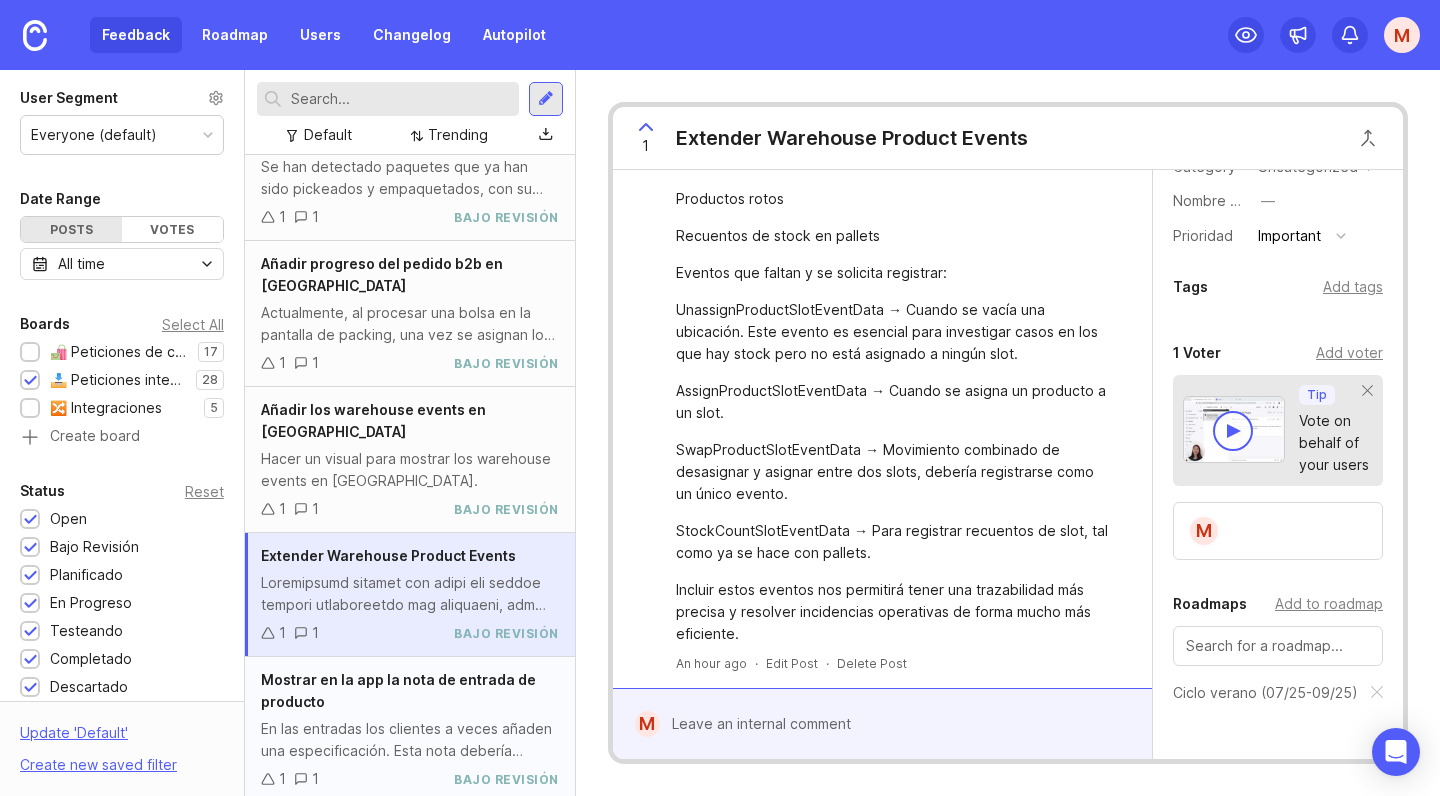 click on "Mostrar en la app la nota de entrada de producto" at bounding box center [410, 691] 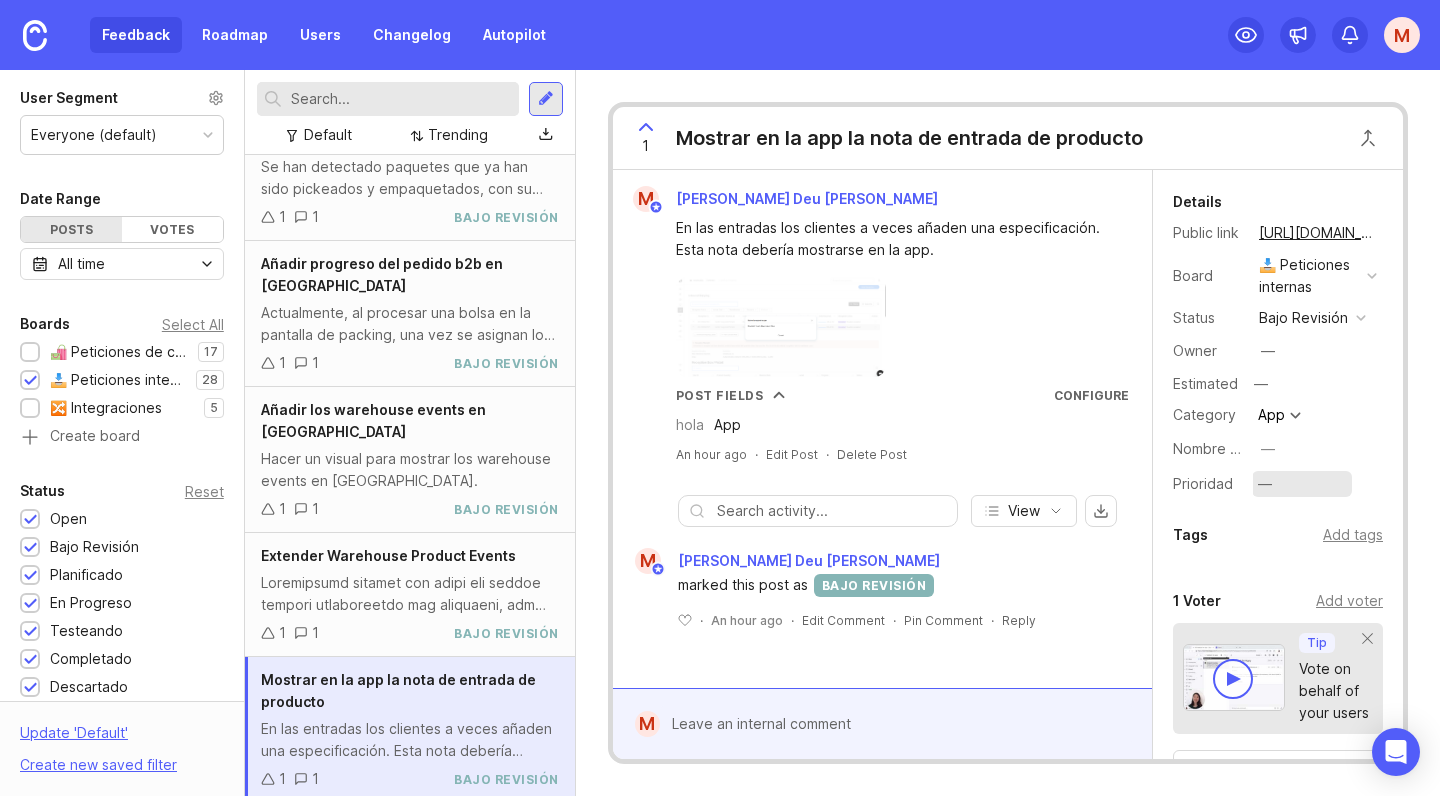 click on "—" at bounding box center [1302, 484] 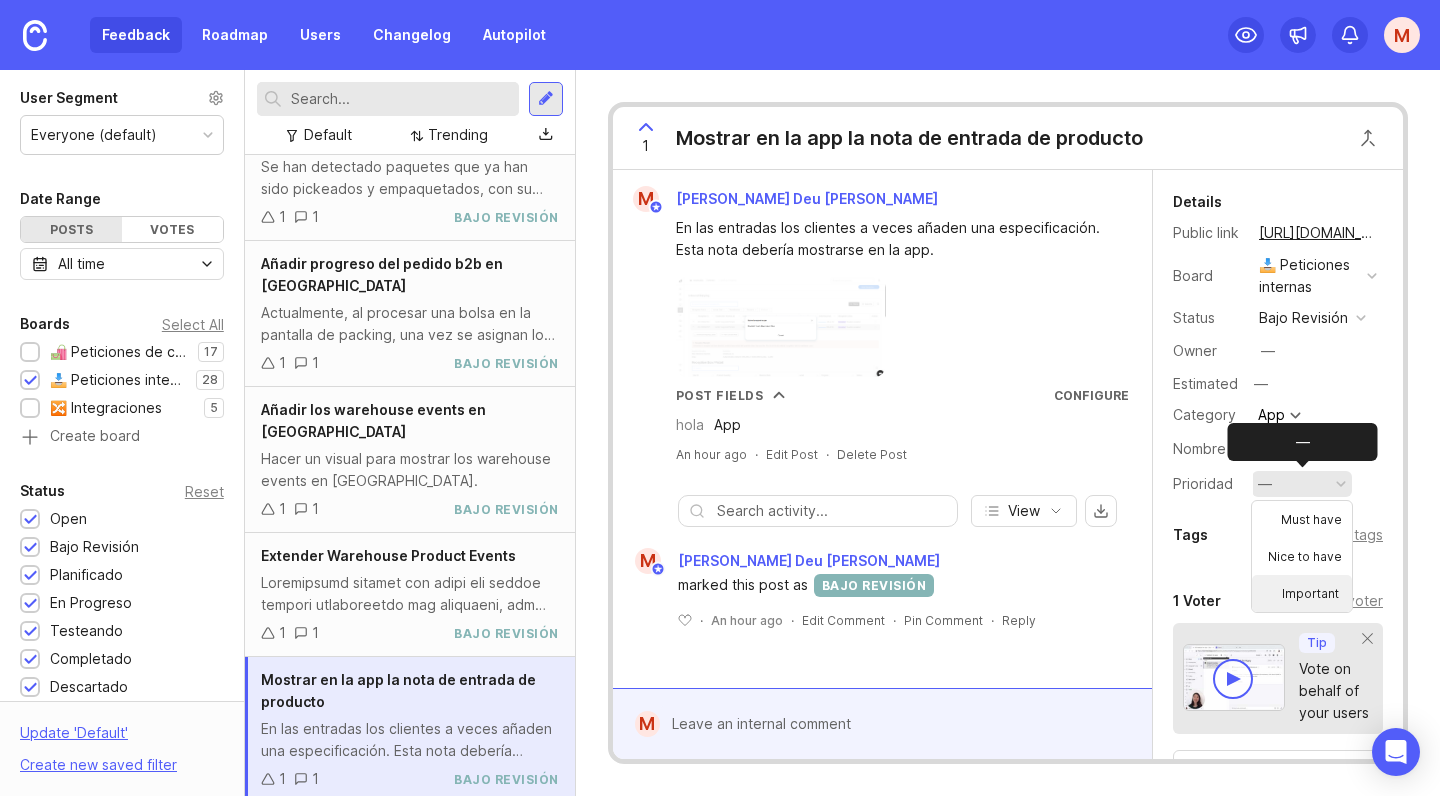 click on "Important" at bounding box center [1302, 593] 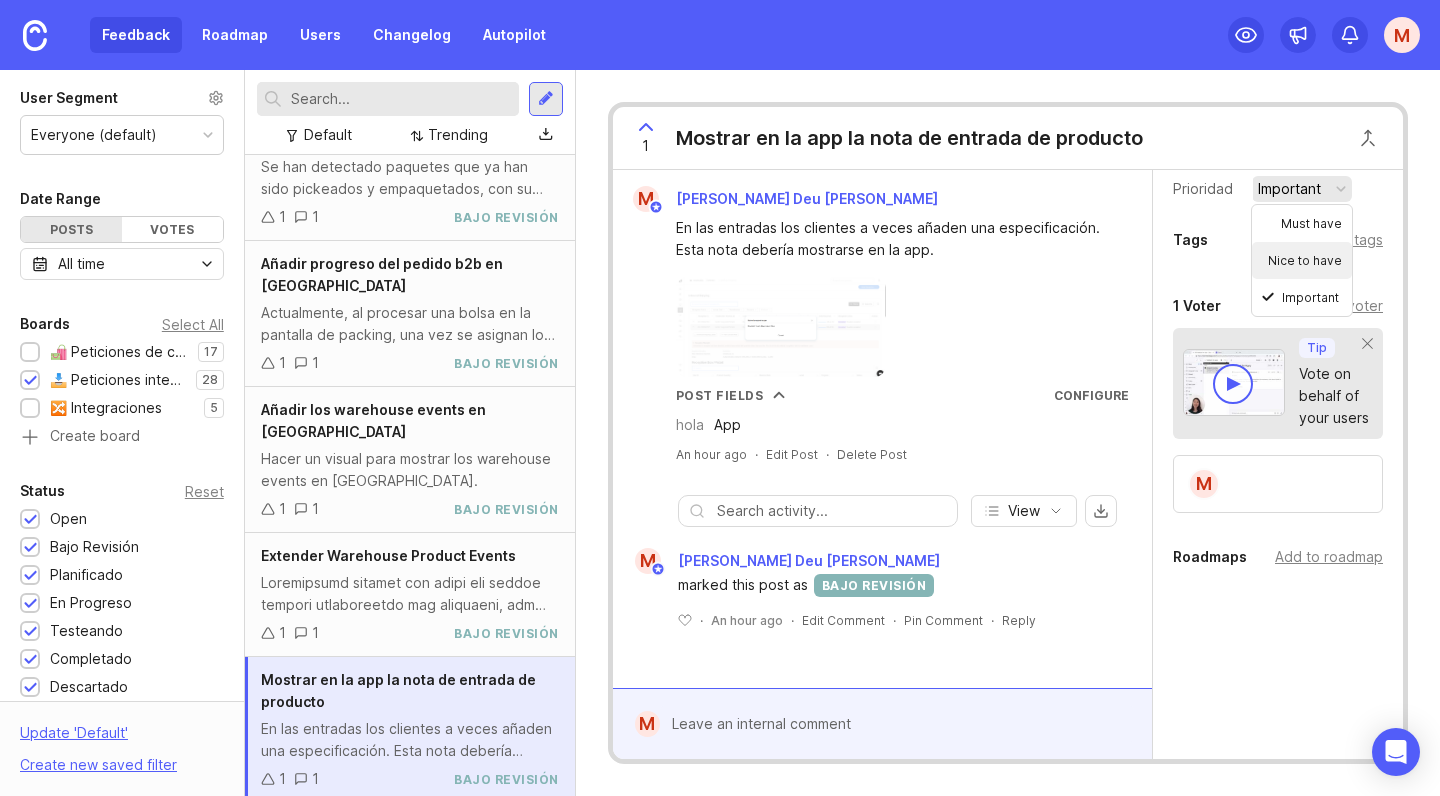 scroll, scrollTop: 295, scrollLeft: 0, axis: vertical 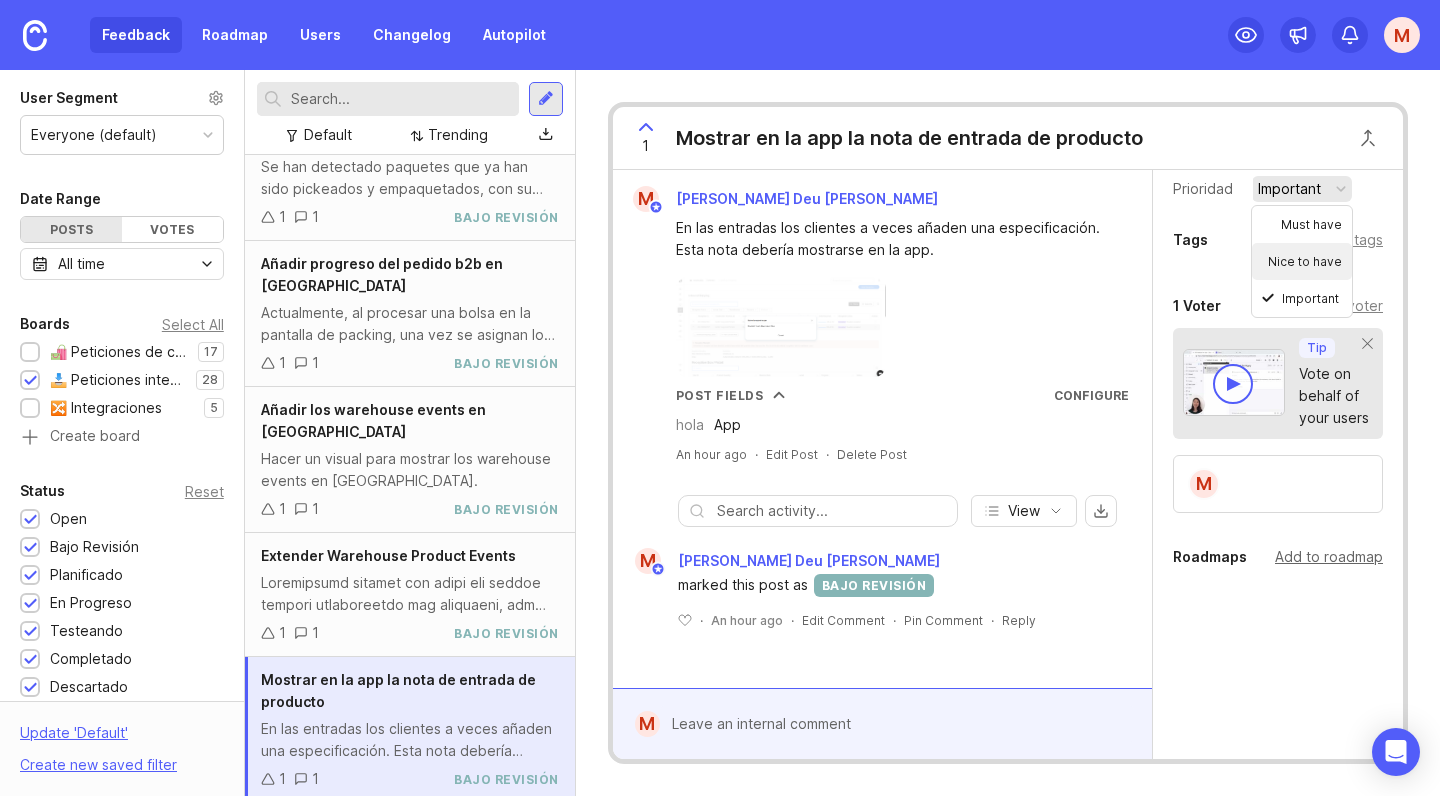 click on "Add to roadmap" at bounding box center (1329, 557) 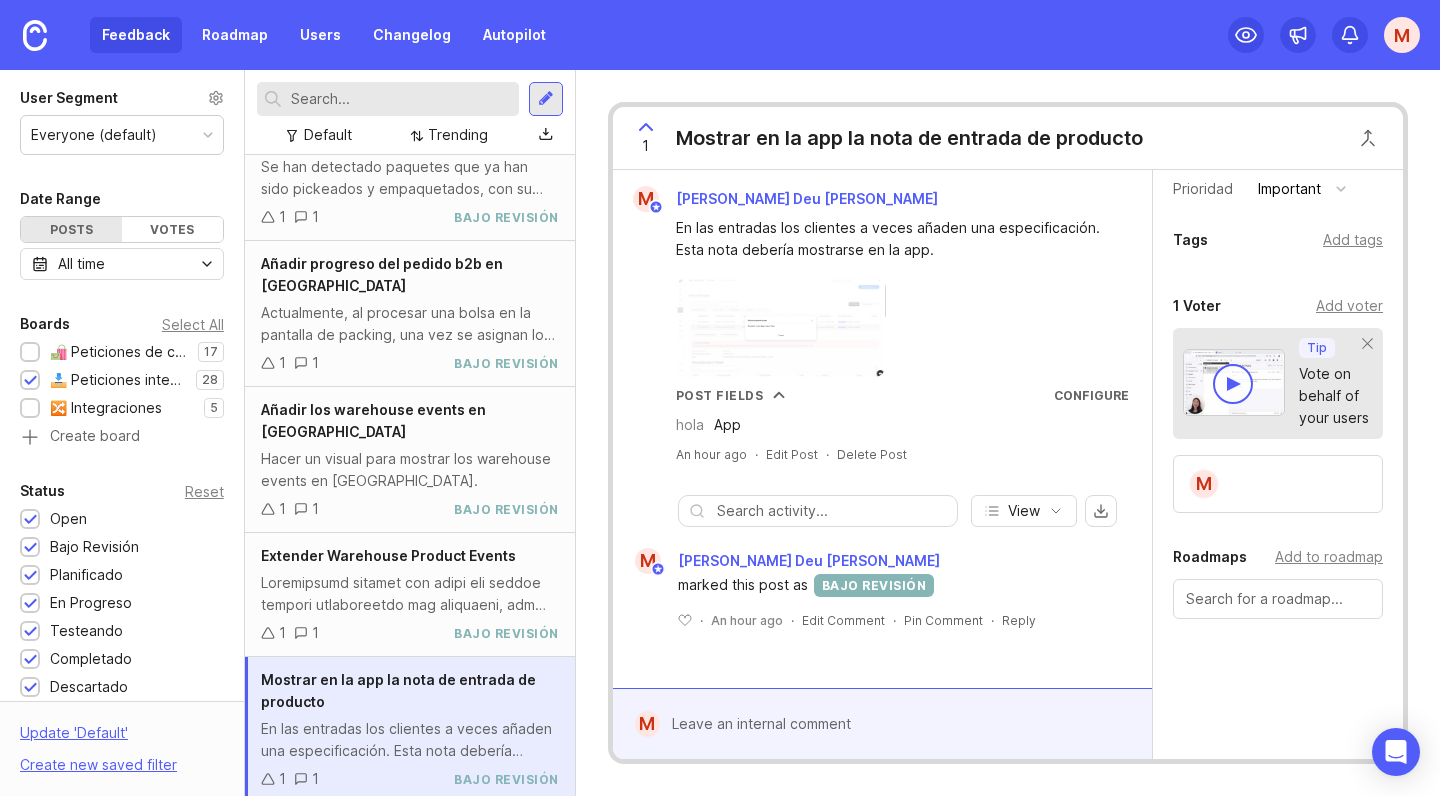 click at bounding box center (1278, 599) 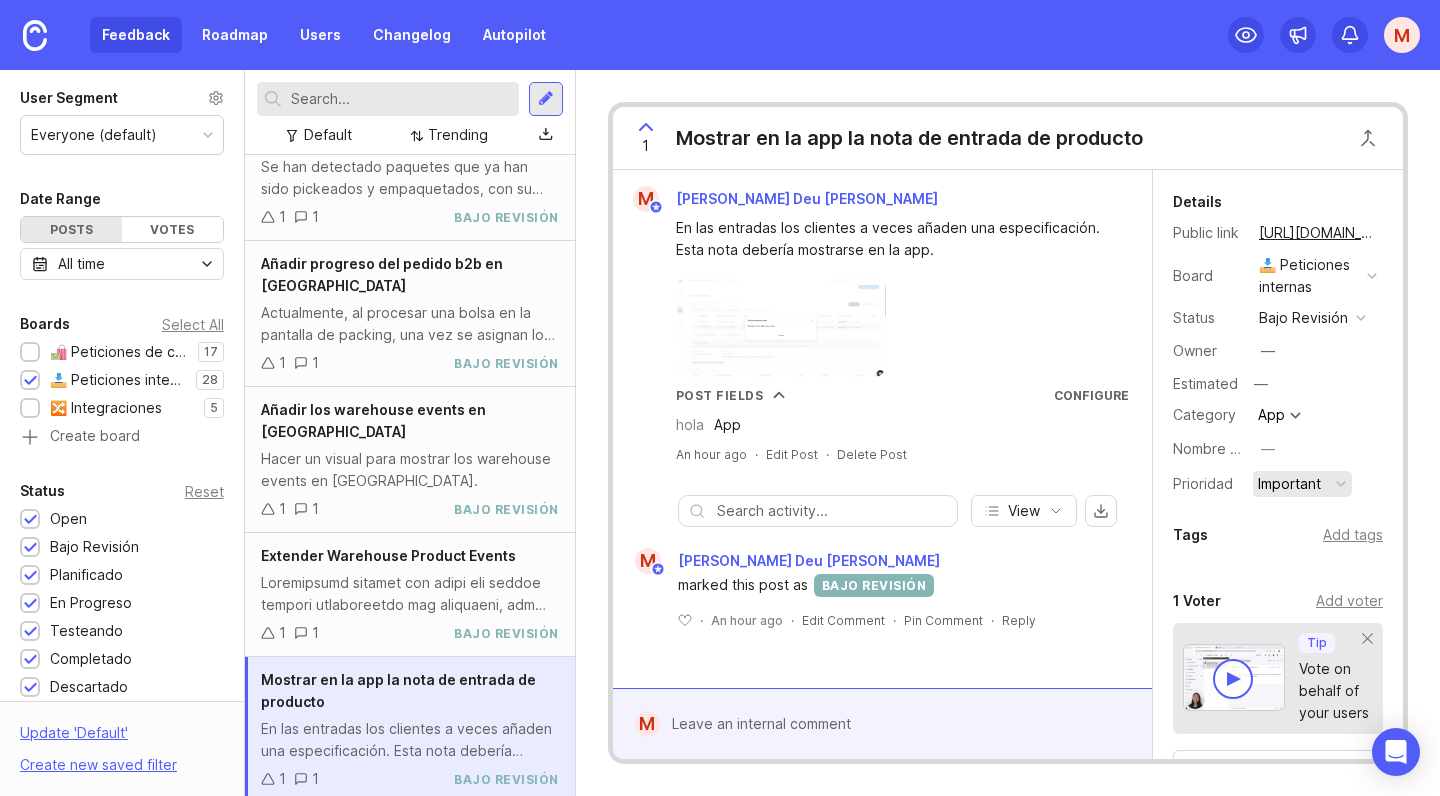 scroll, scrollTop: 0, scrollLeft: 0, axis: both 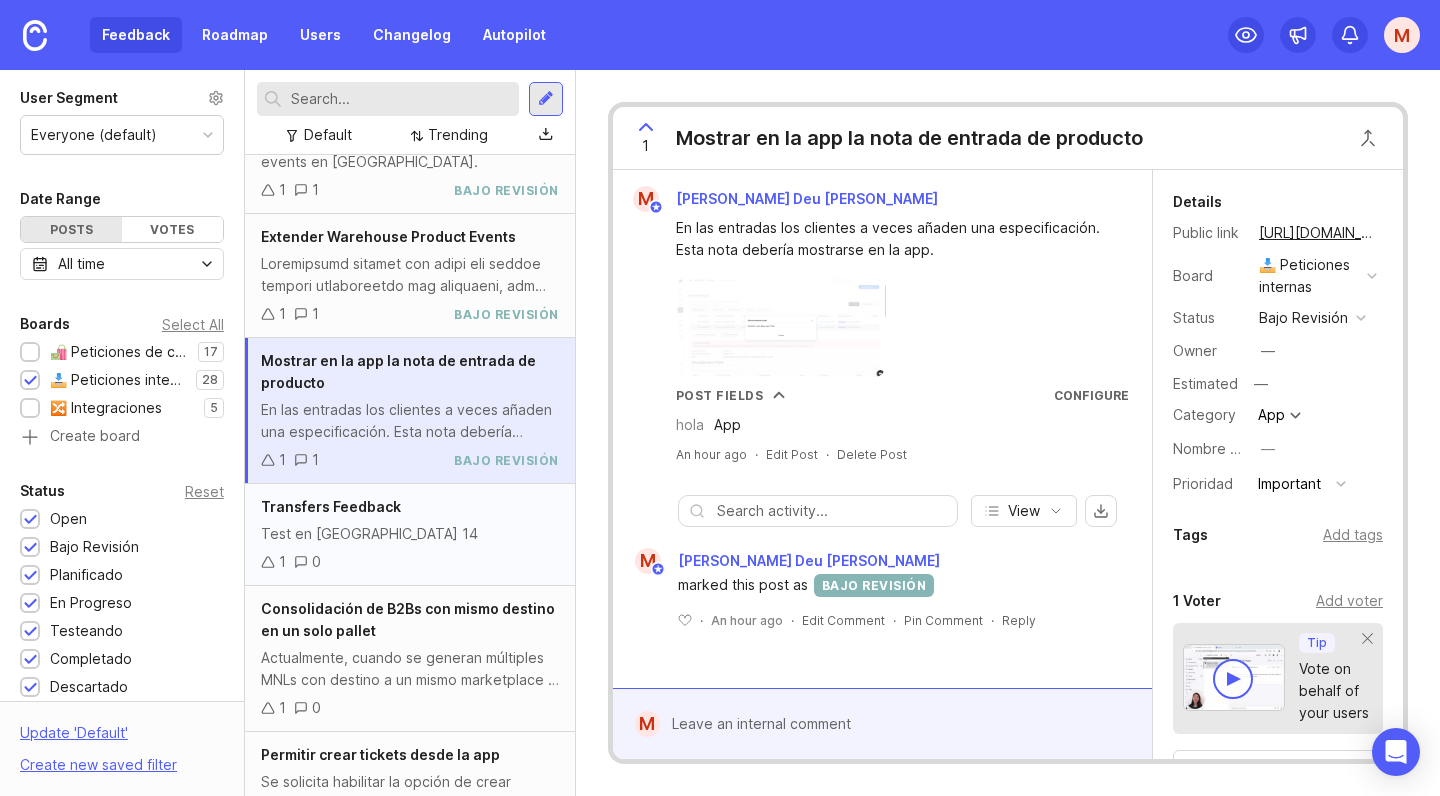 click on "Transfers Feedback" at bounding box center [410, 507] 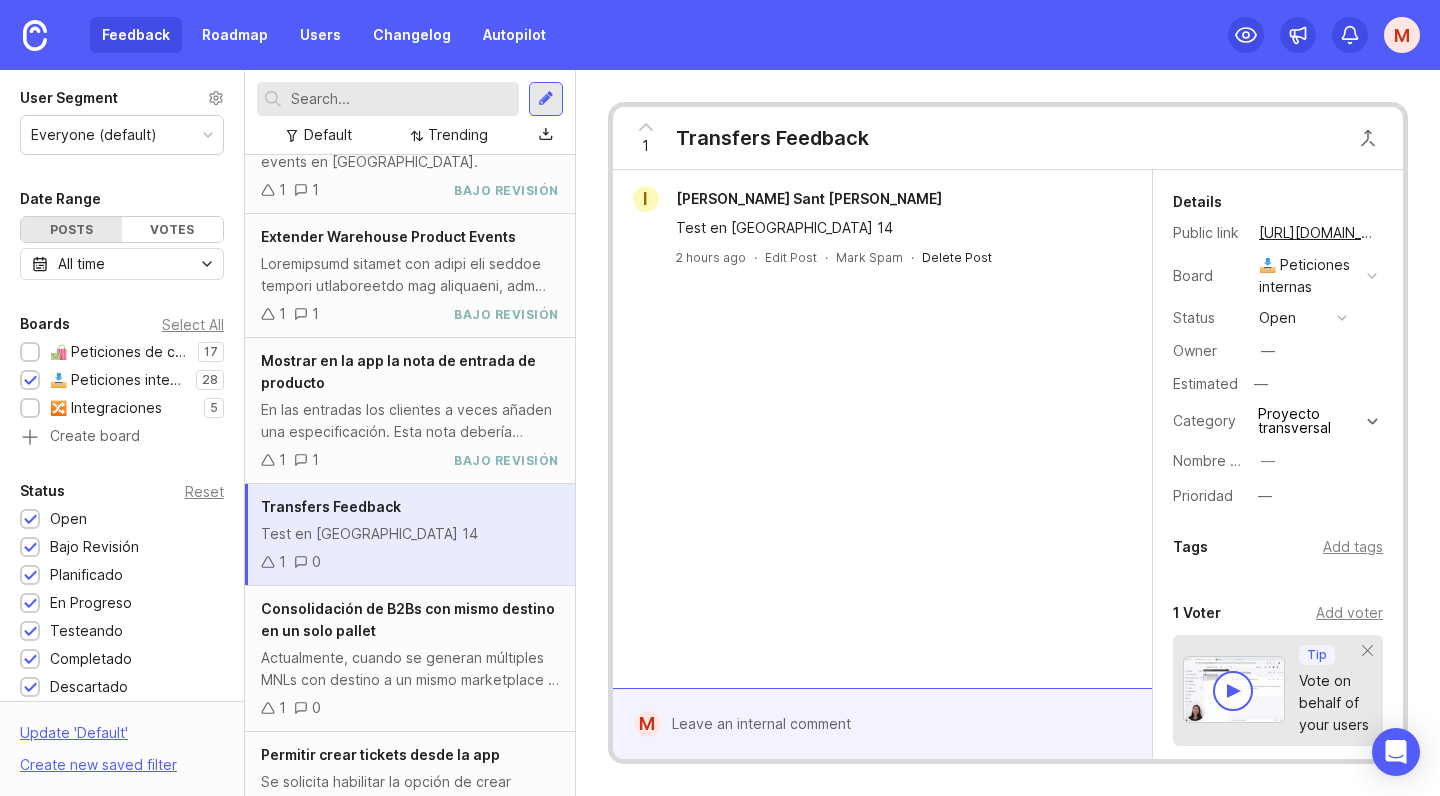 click on "Delete Post" at bounding box center (957, 257) 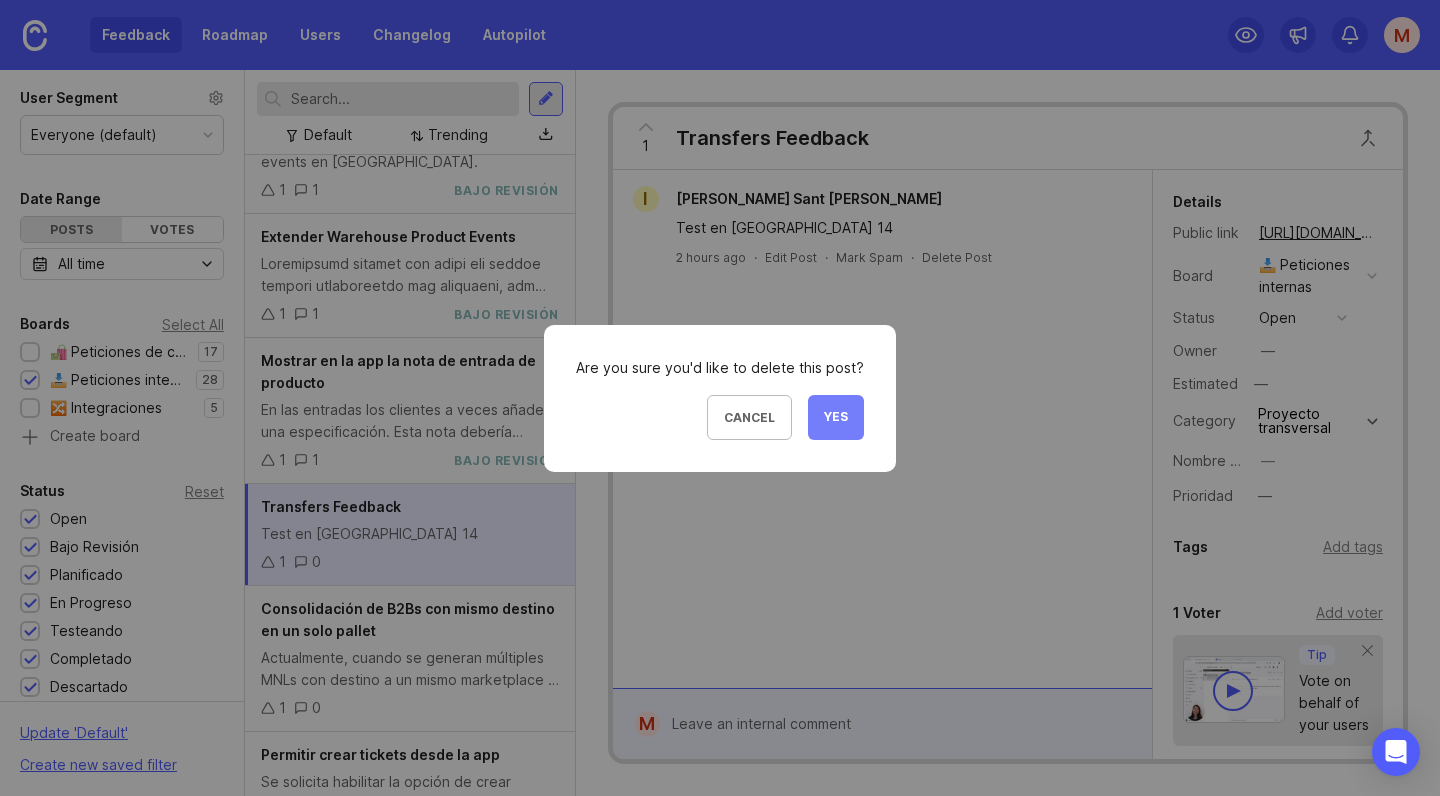 click on "Yes" at bounding box center (836, 417) 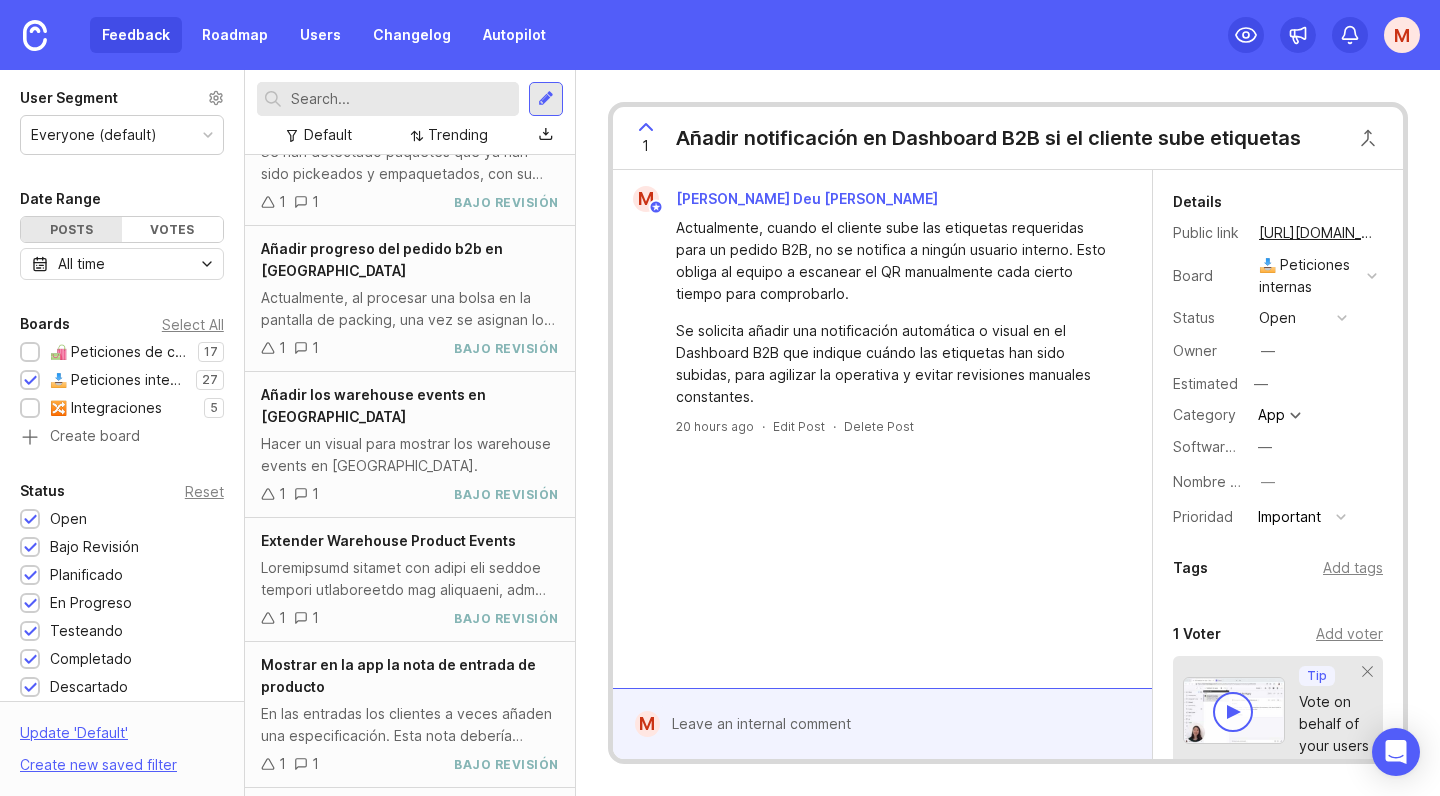 scroll, scrollTop: 702, scrollLeft: 0, axis: vertical 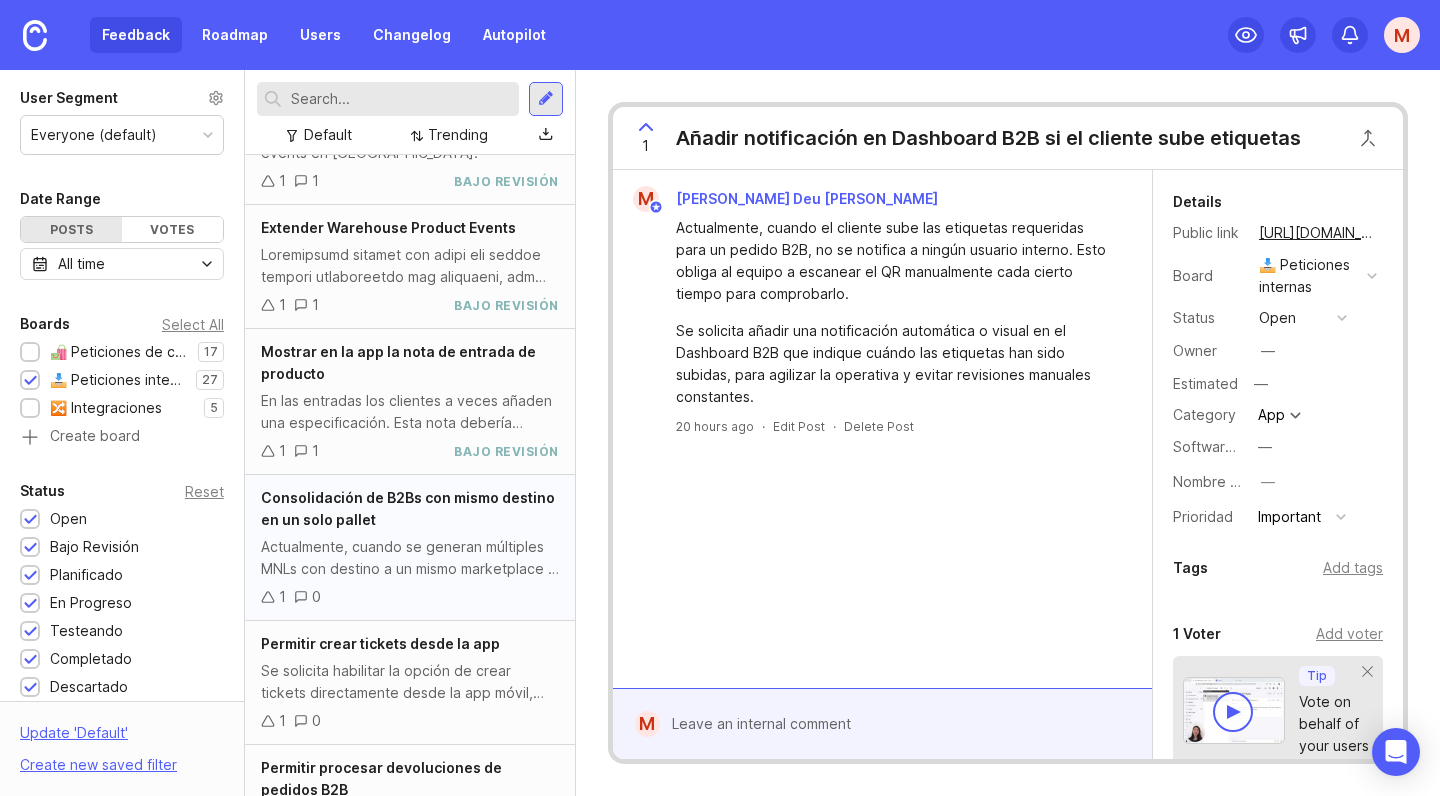click on "Actualmente, cuando se generan múltiples MNLs con destino a un mismo marketplace o dirección, como en el caso de Ölend, se realiza manualmente la consolidación en un solo pallet, especialmente cuando cada MNL contiene pocas cajas. Se plantea como mejora a futuro que el sistema pueda: Detectar MNLs B2B del mismo día y destino final, y permitir su consolidación en un único pallet. Reflejar el peso y medidas del pallet consolidado, para que quede correctamente registrado en el sistema." at bounding box center [410, 558] 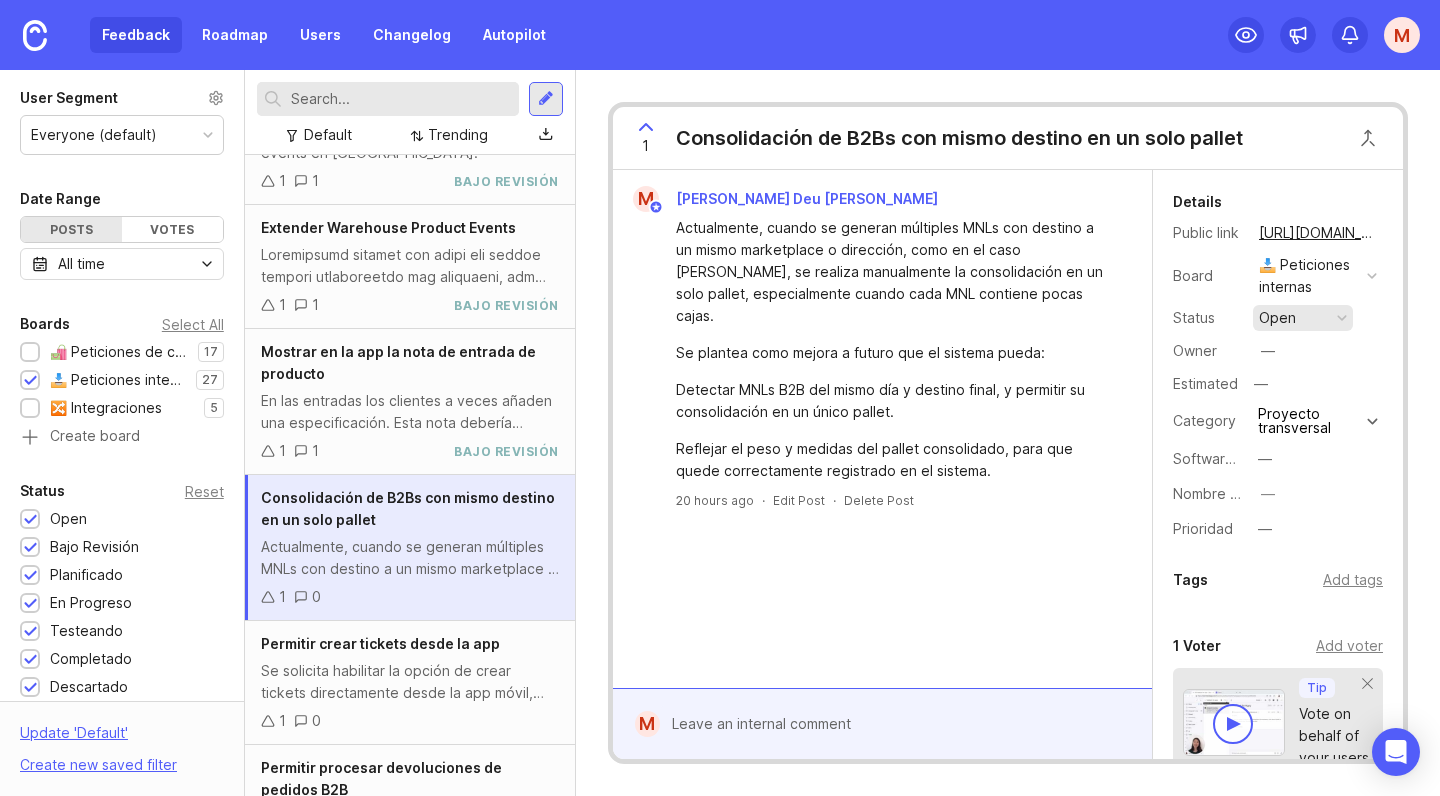 click on "open" at bounding box center (1303, 318) 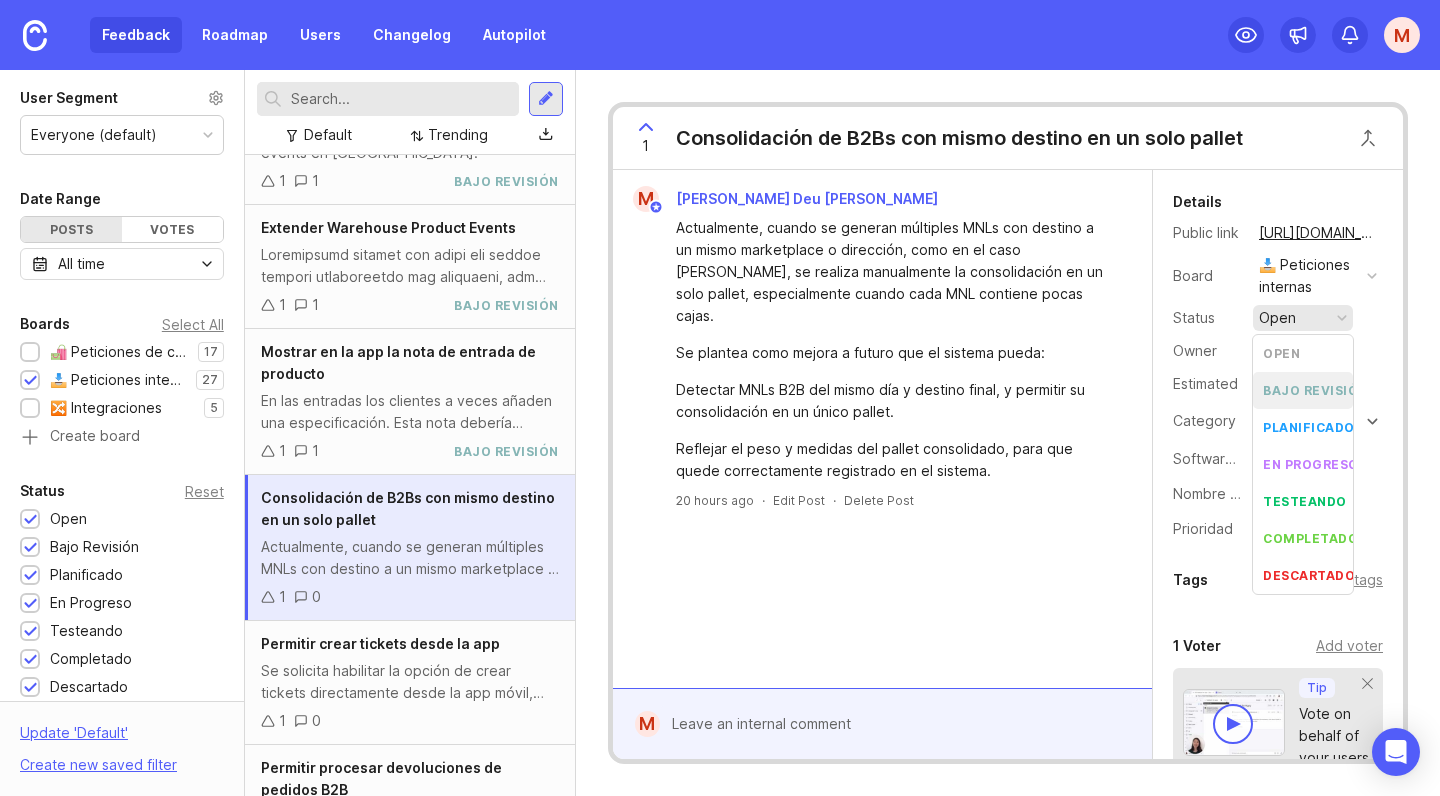 click on "bajo revisión" at bounding box center [1315, 390] 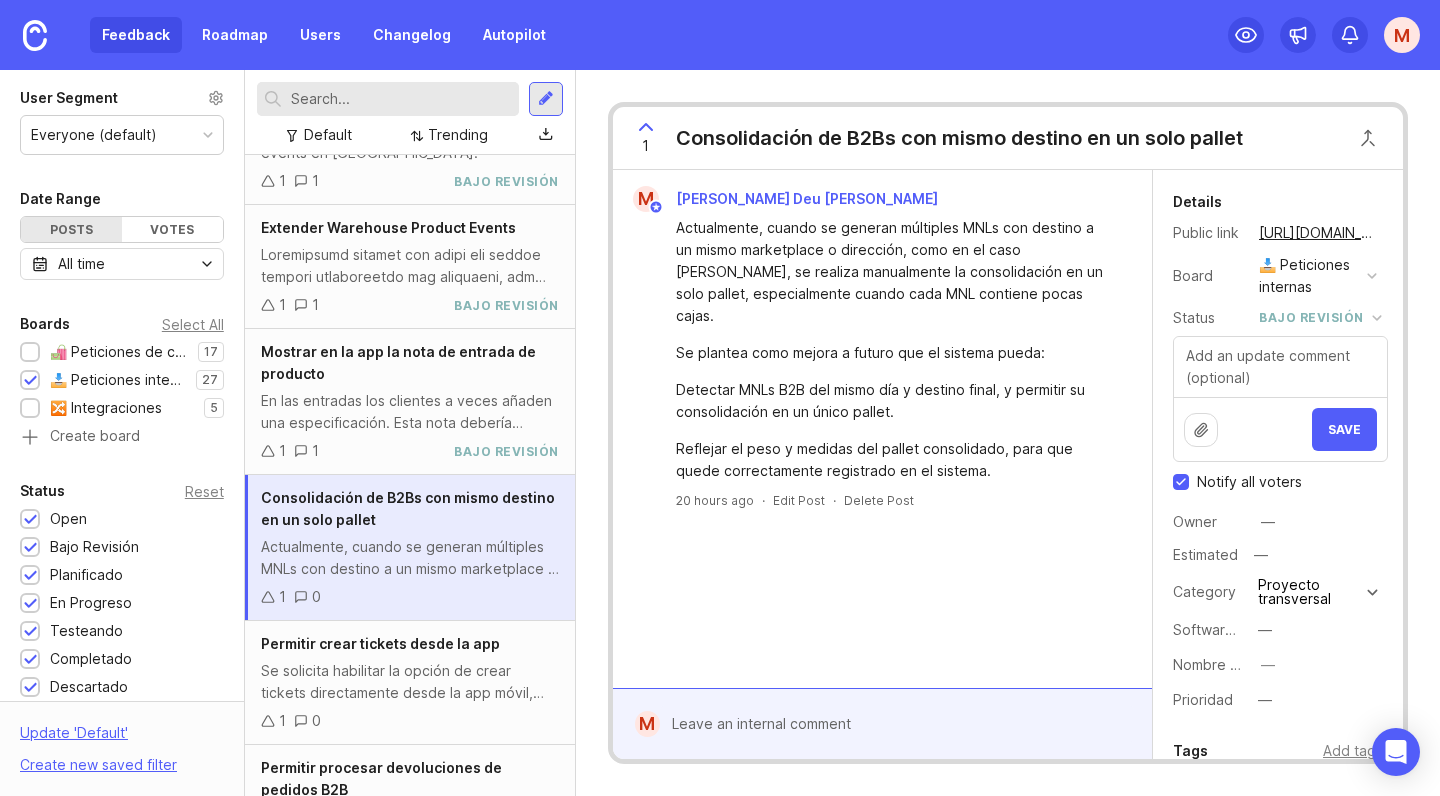 click on "Notify all voters" at bounding box center (1181, 482) 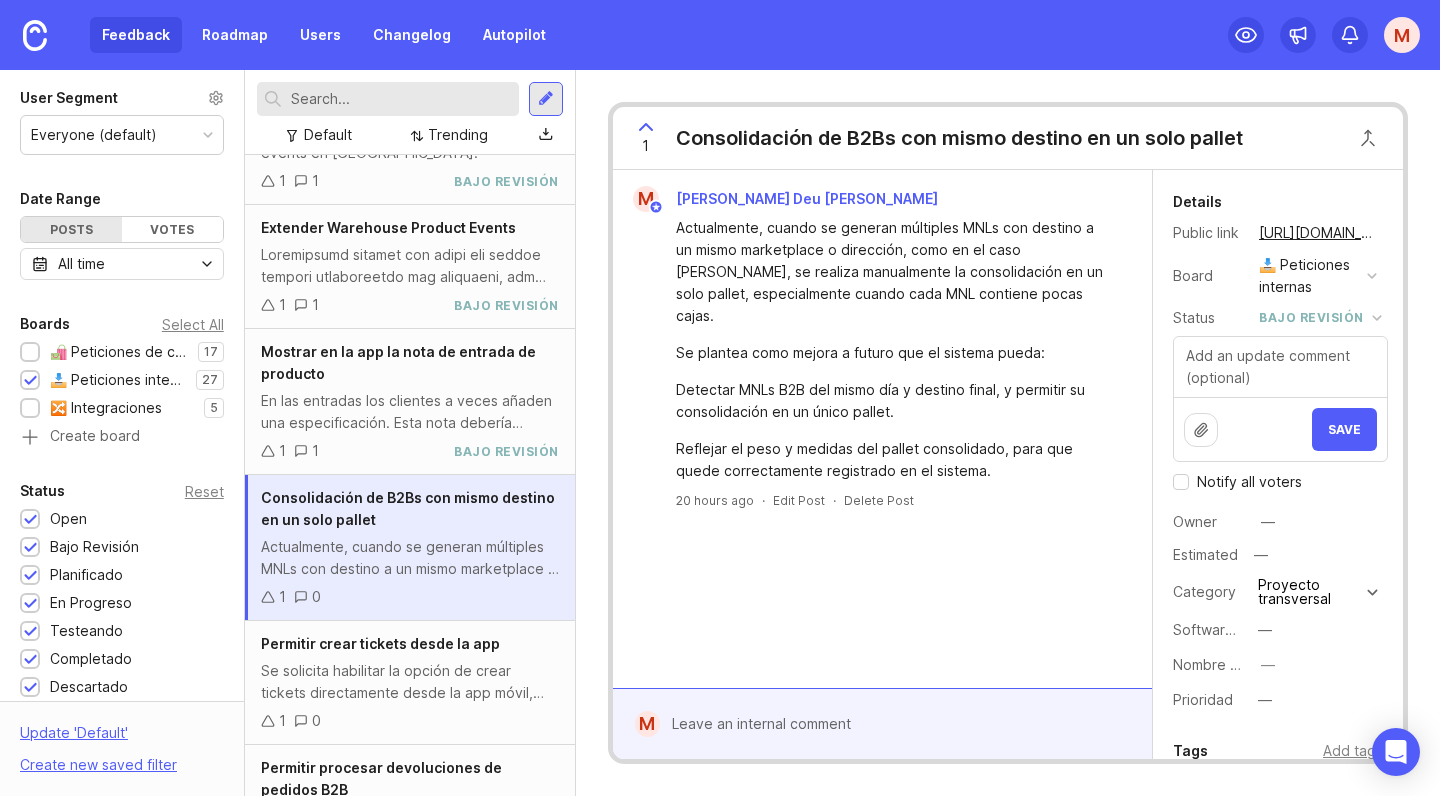checkbox on "false" 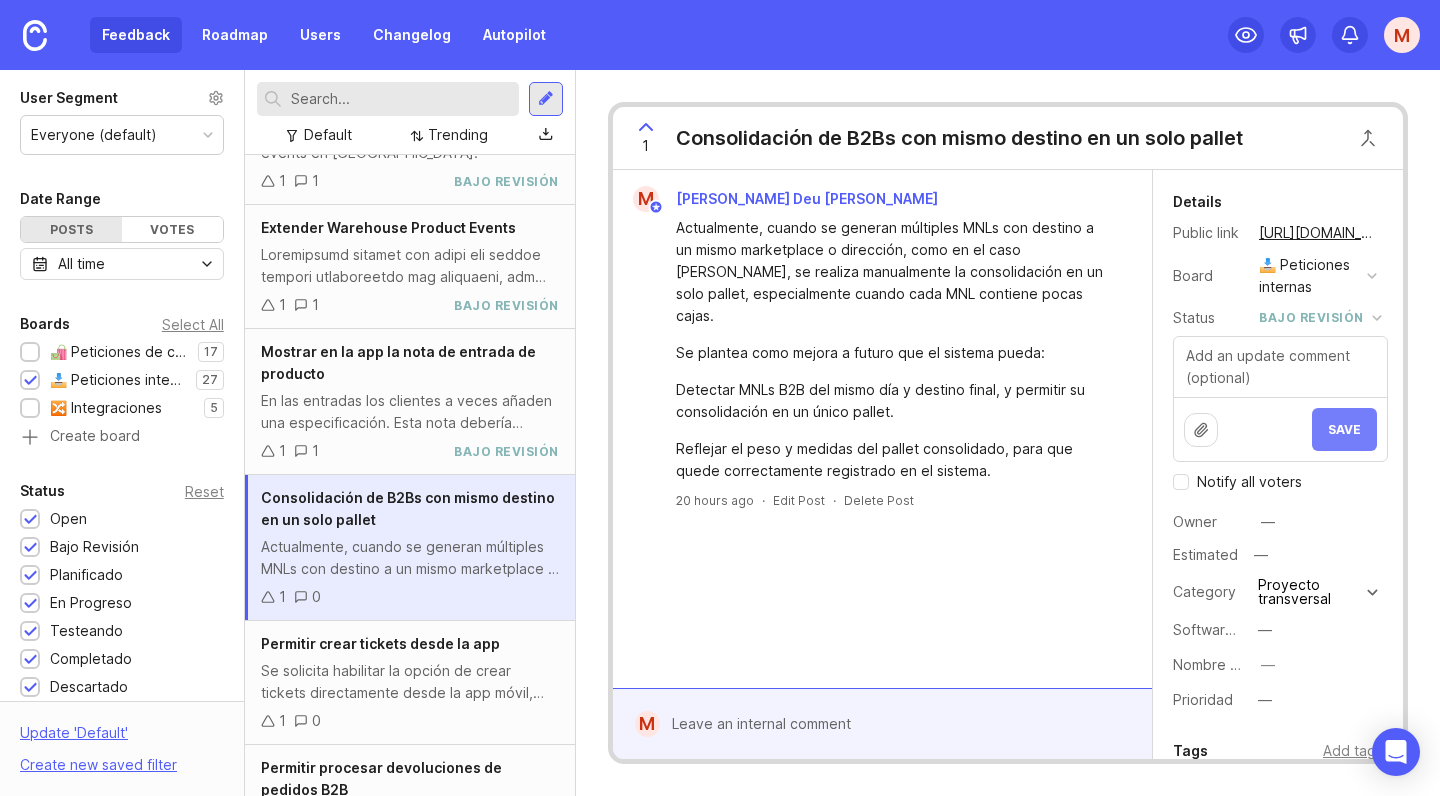 click on "Save" at bounding box center (1344, 429) 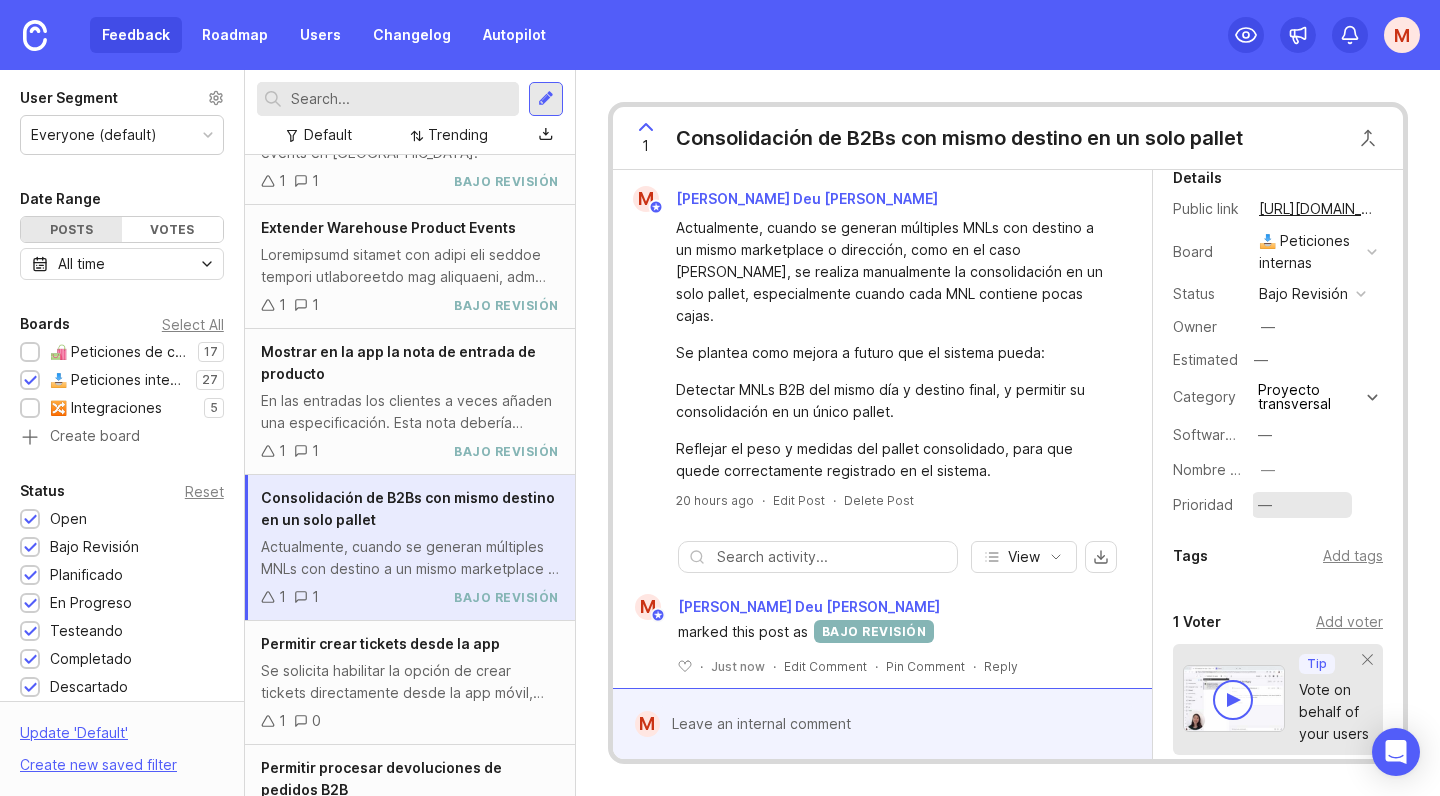 scroll, scrollTop: 30, scrollLeft: 0, axis: vertical 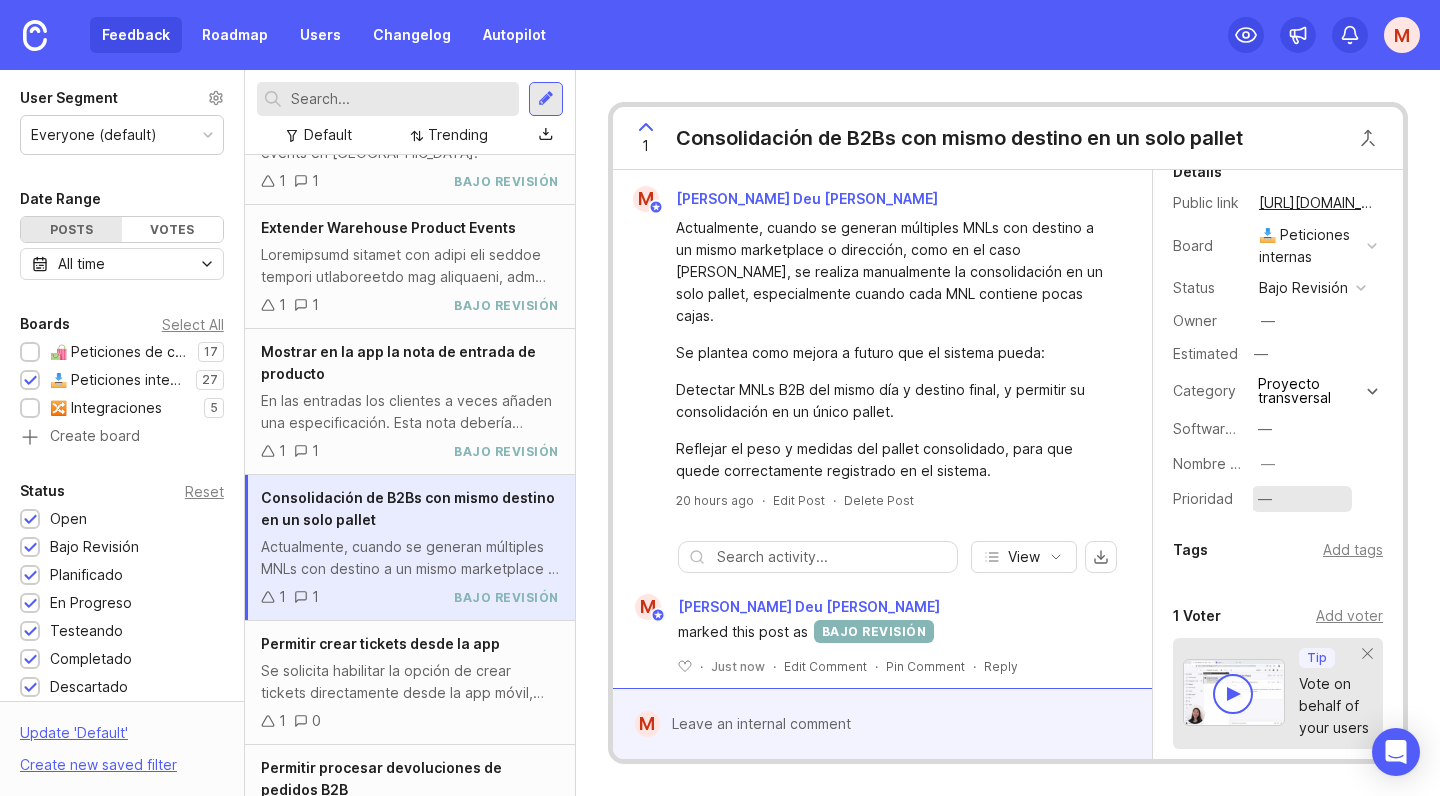 click on "—" at bounding box center [1302, 499] 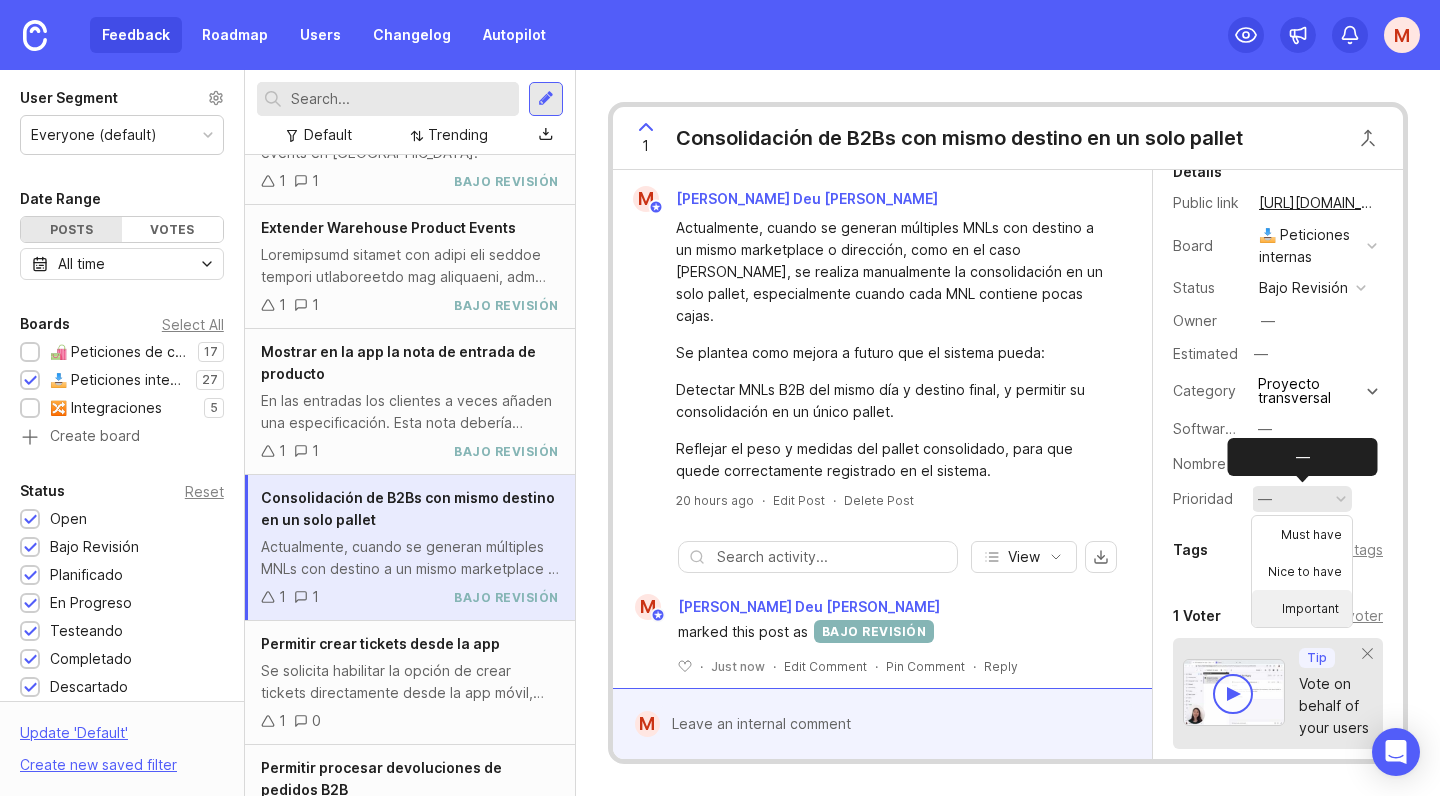 click on "Important" at bounding box center [1302, 608] 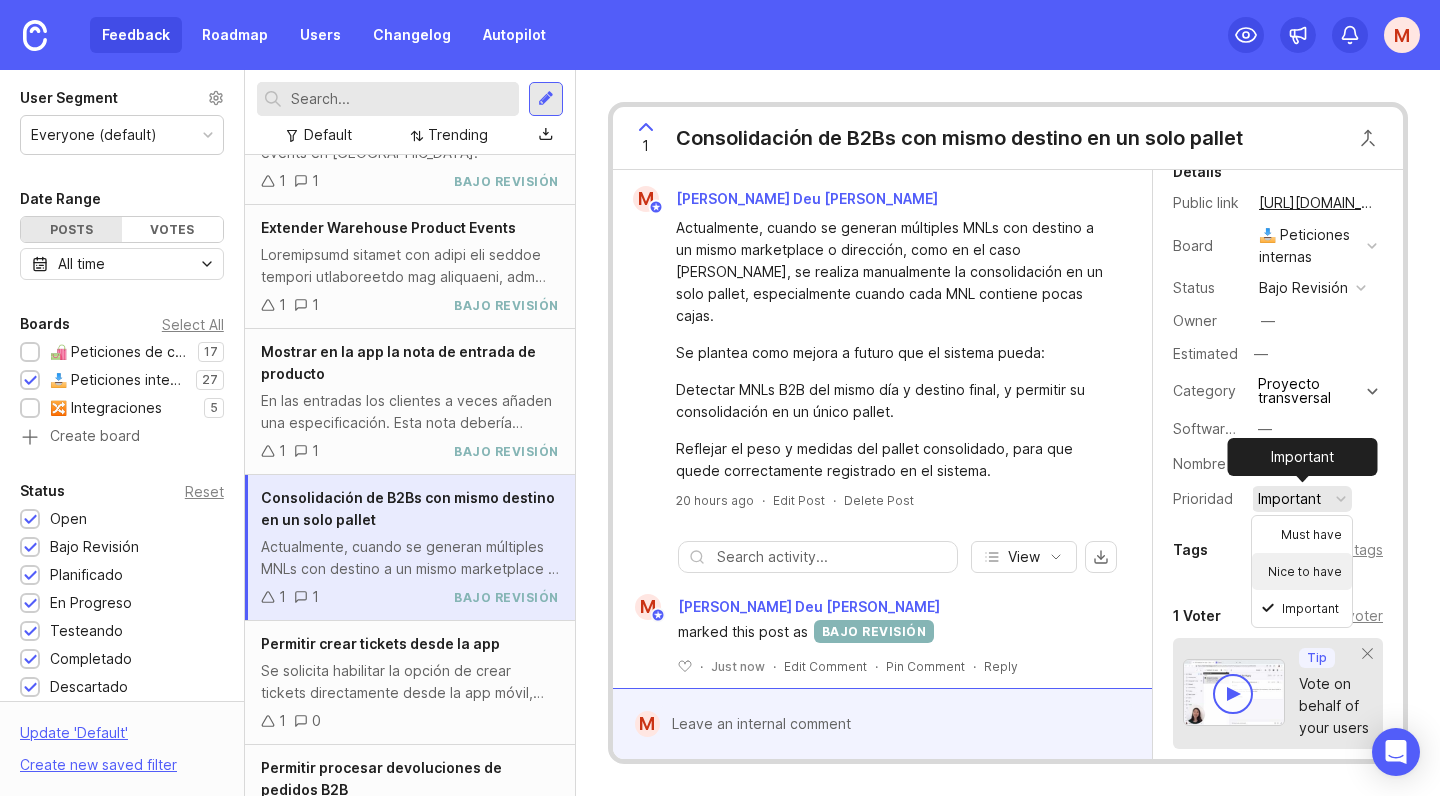 click on "Nice to have" at bounding box center [1302, 571] 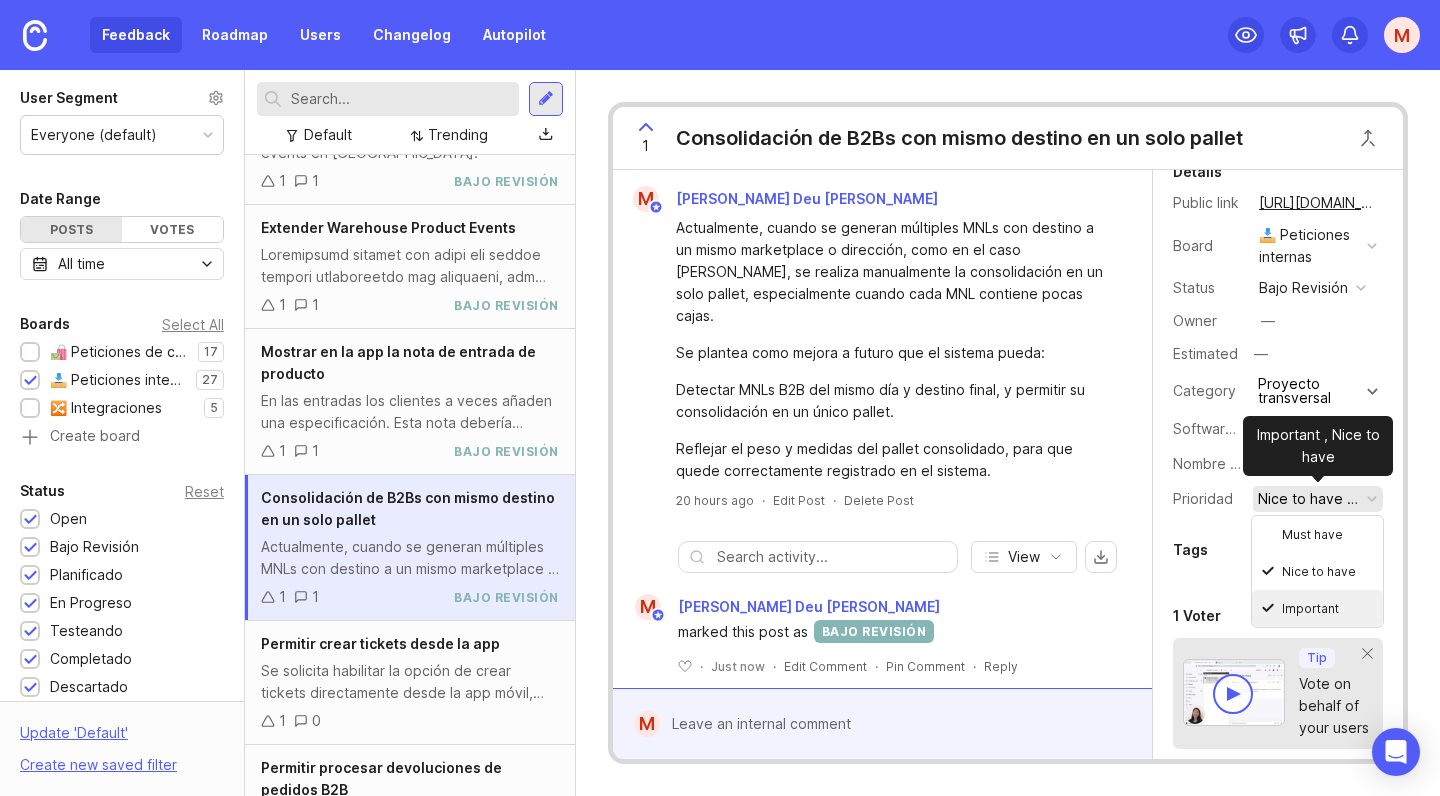 click on "Important" at bounding box center (1317, 608) 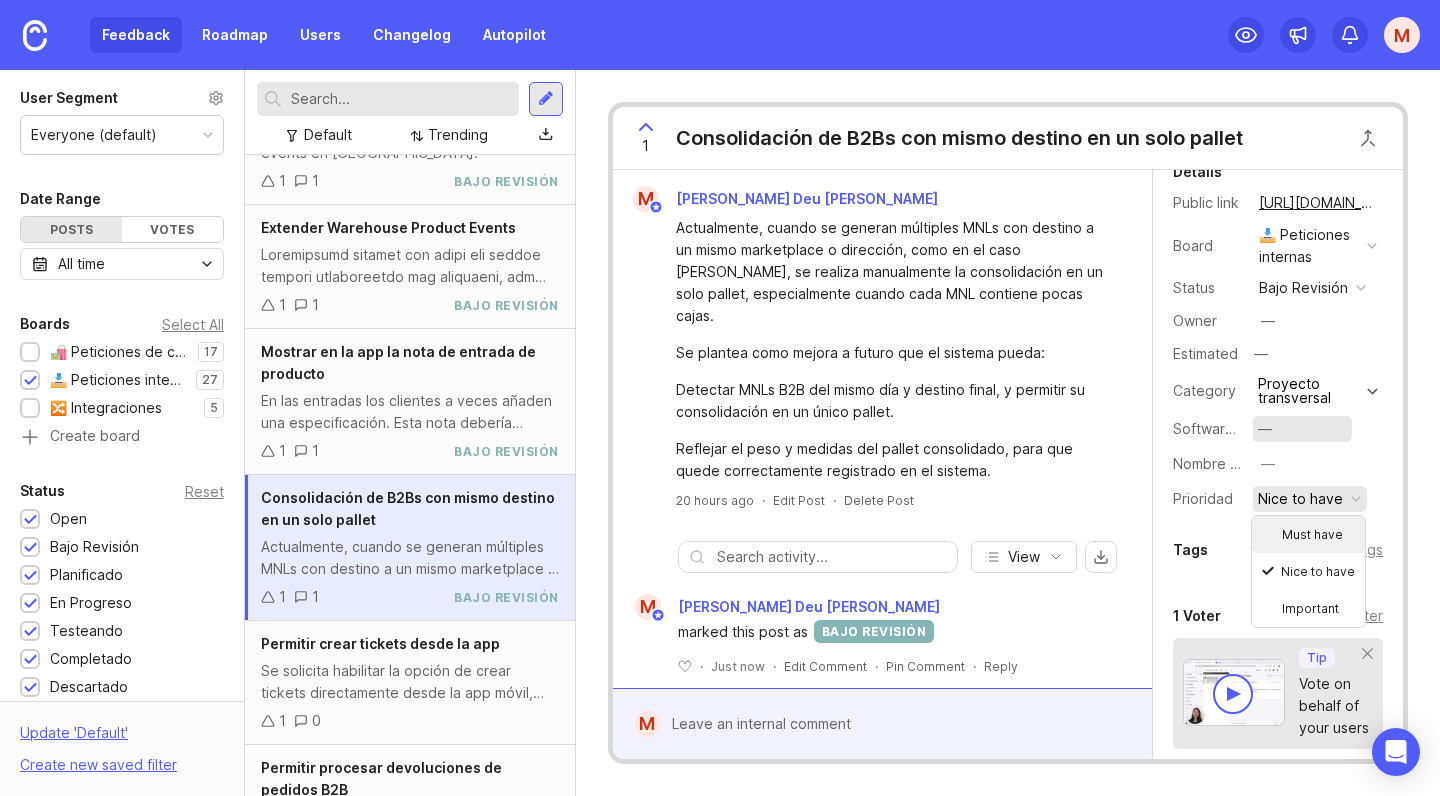 click on "—" at bounding box center [1302, 429] 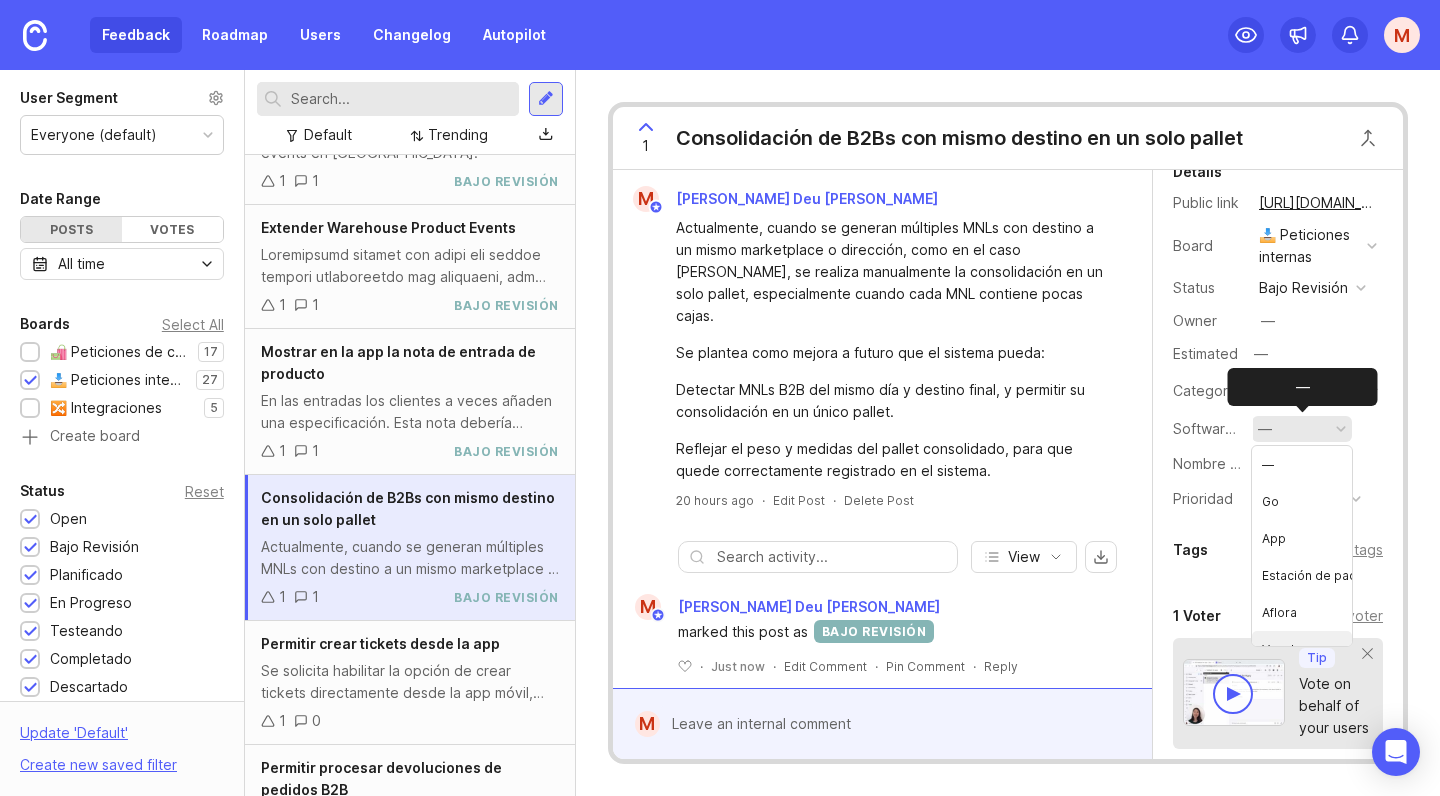 scroll, scrollTop: -3, scrollLeft: 0, axis: vertical 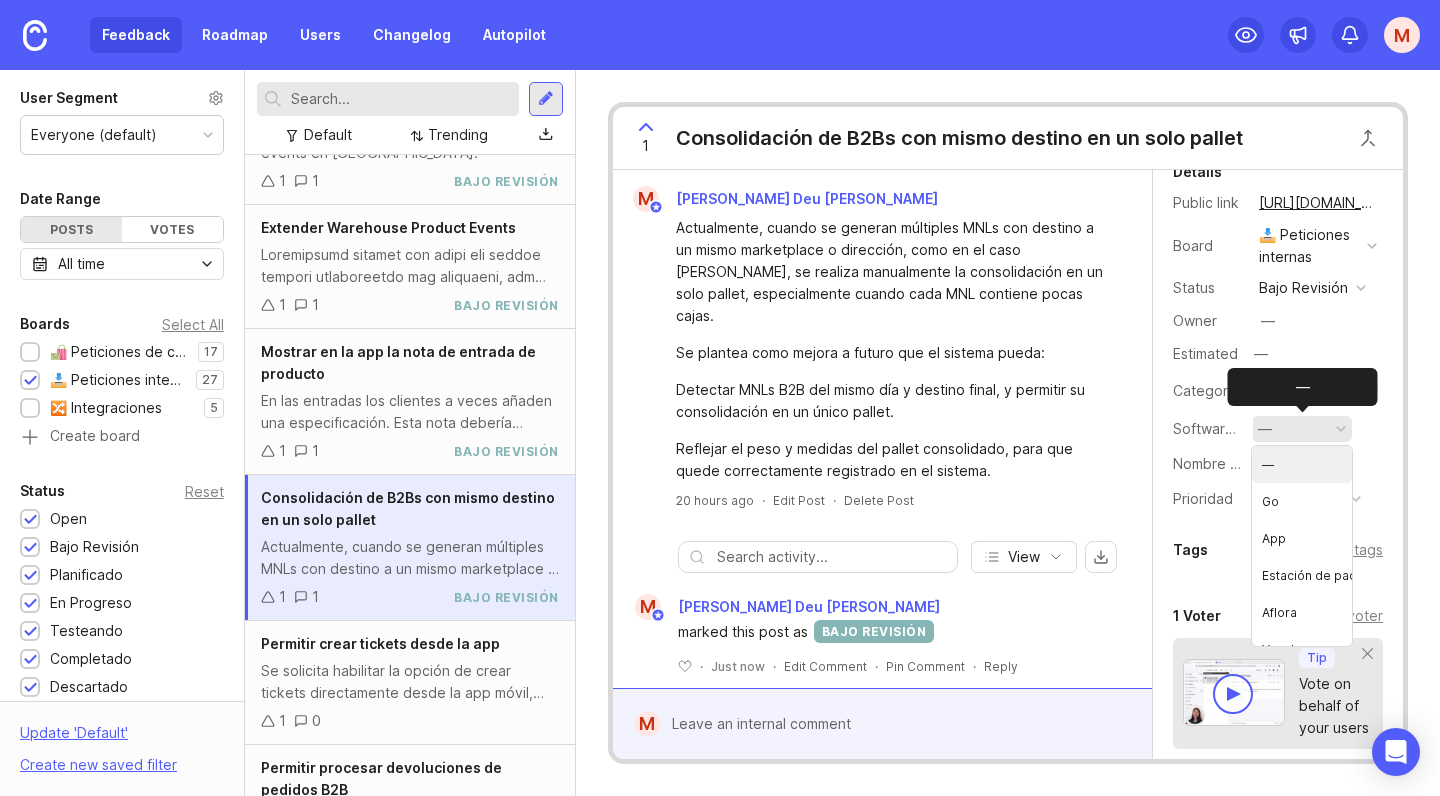 click on "—" at bounding box center [1302, 464] 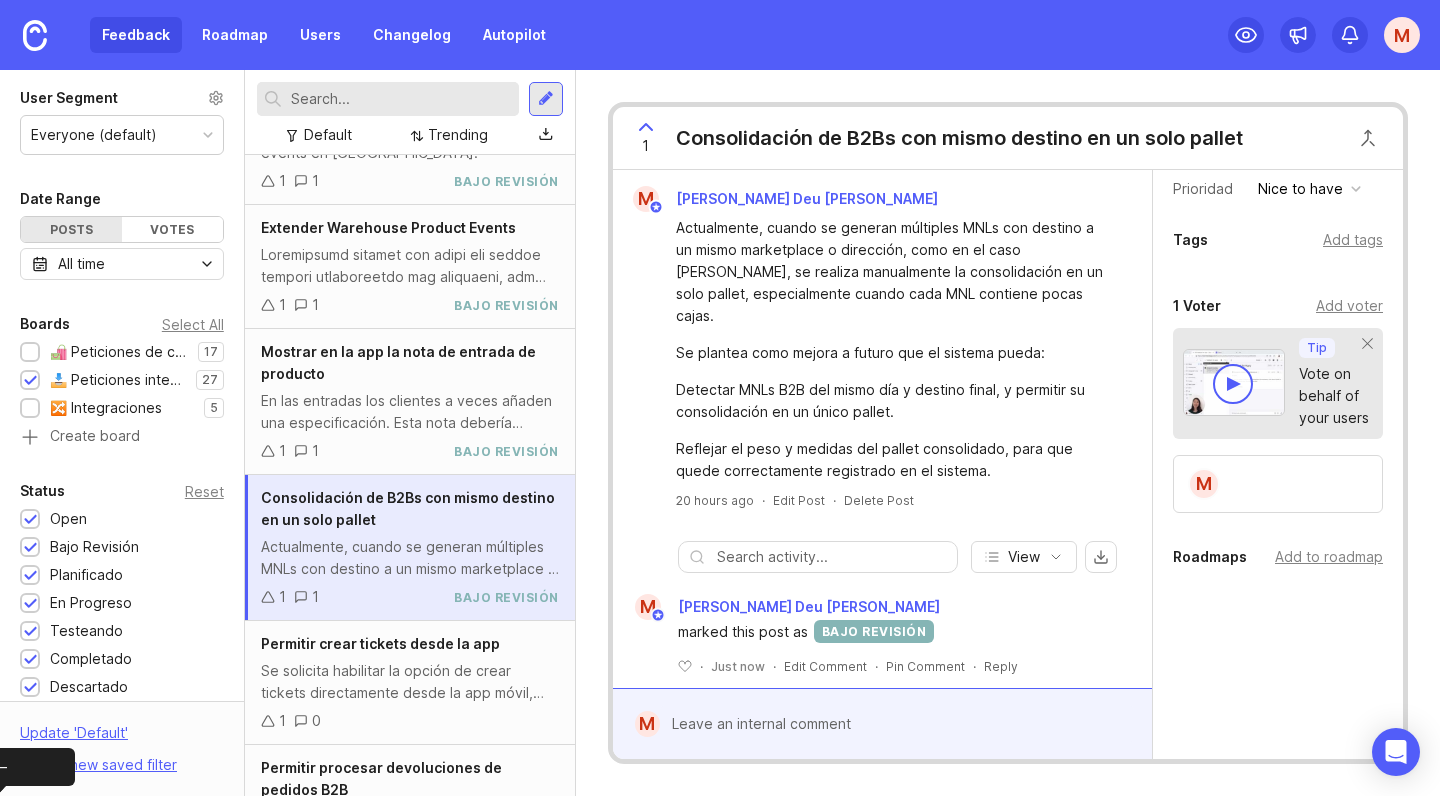 scroll, scrollTop: 340, scrollLeft: 0, axis: vertical 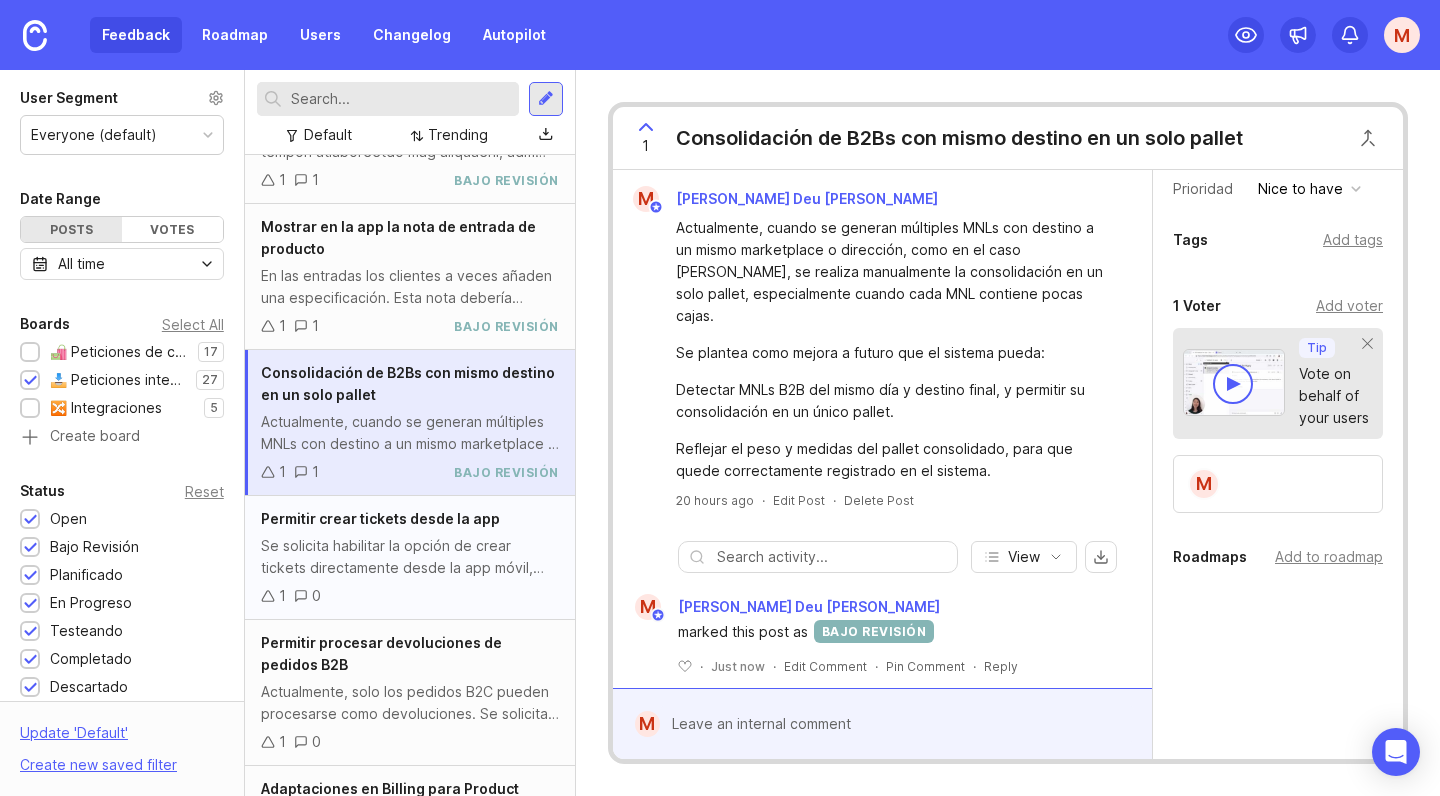 click on "Se solicita habilitar la opción de crear tickets directamente desde la app móvil, para que los operarios o responsables de almacén puedan reportar incidencias o solicitudes sin necesidad de acceder a Neptune o plataformas externas. Esto facilitaría una comunicación más ágil y directa desde el entorno operativo." at bounding box center (410, 557) 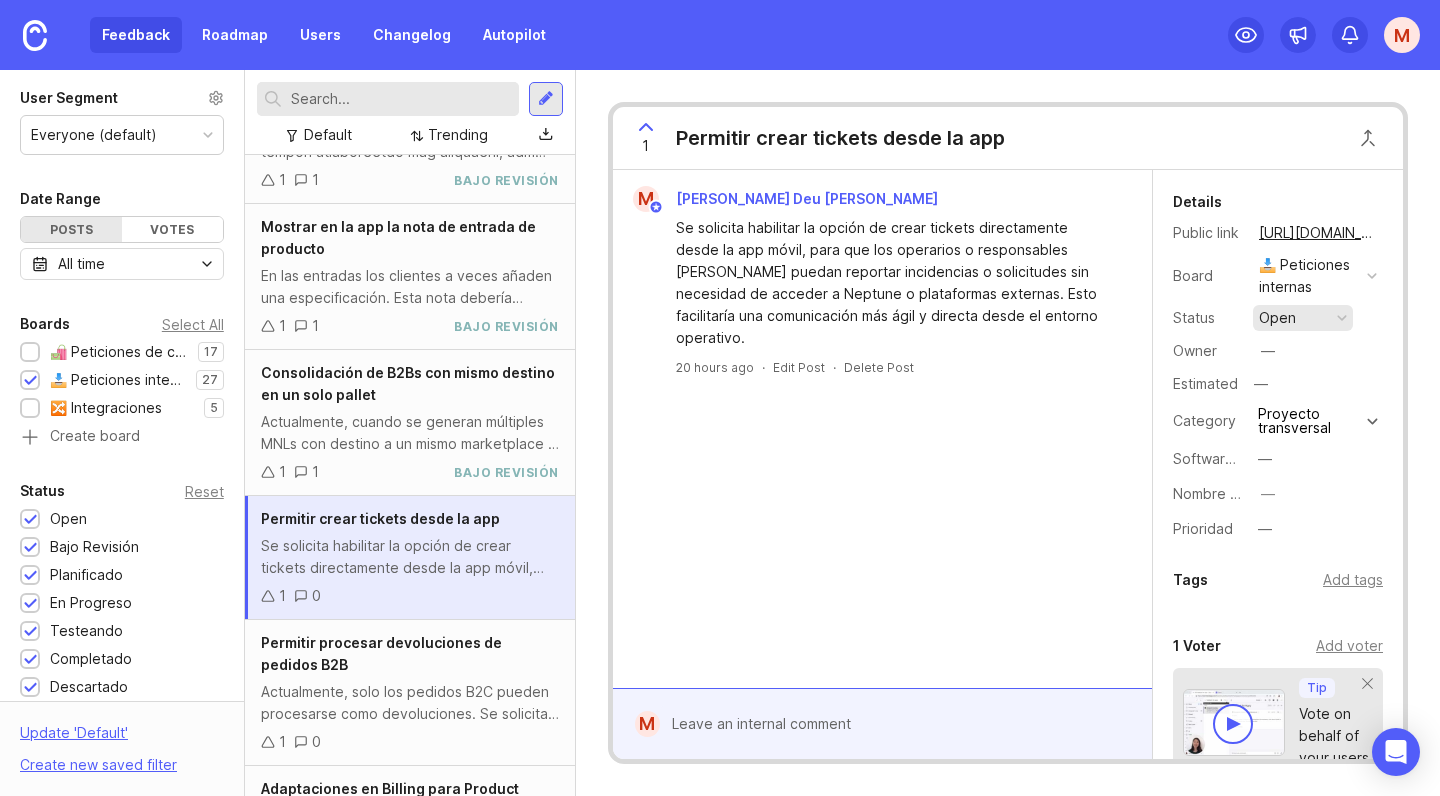 click on "open" at bounding box center (1277, 318) 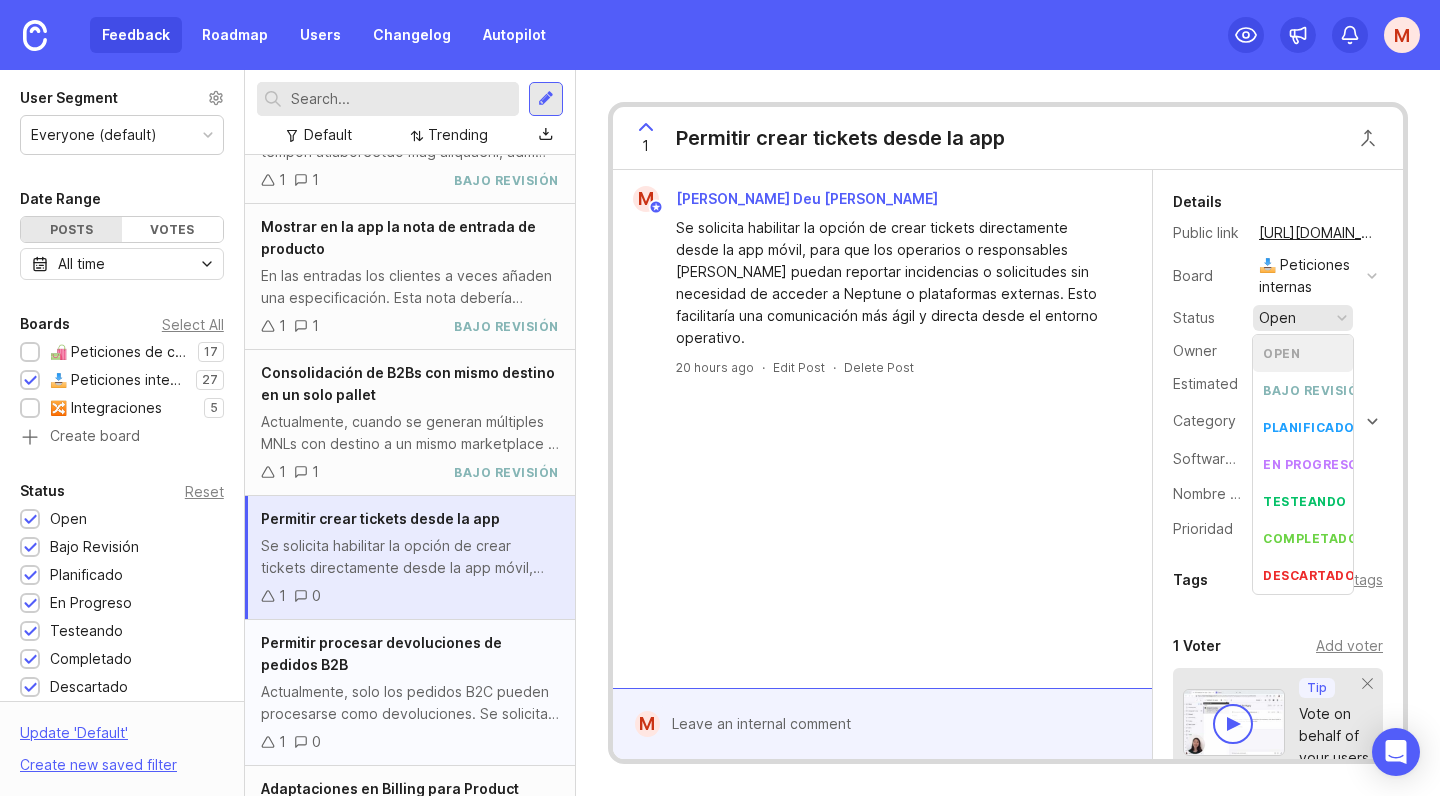 click on "Actualmente, solo los pedidos B2C pueden procesarse como devoluciones. Se solicita habilitar la funcionalidad para que el equipo de devoluciones pueda gestionar también pedidos B2B, permitiendo asociar la devolución a un pedido B2B existente y procesarlo correctamente dentro del sistema" at bounding box center (410, 703) 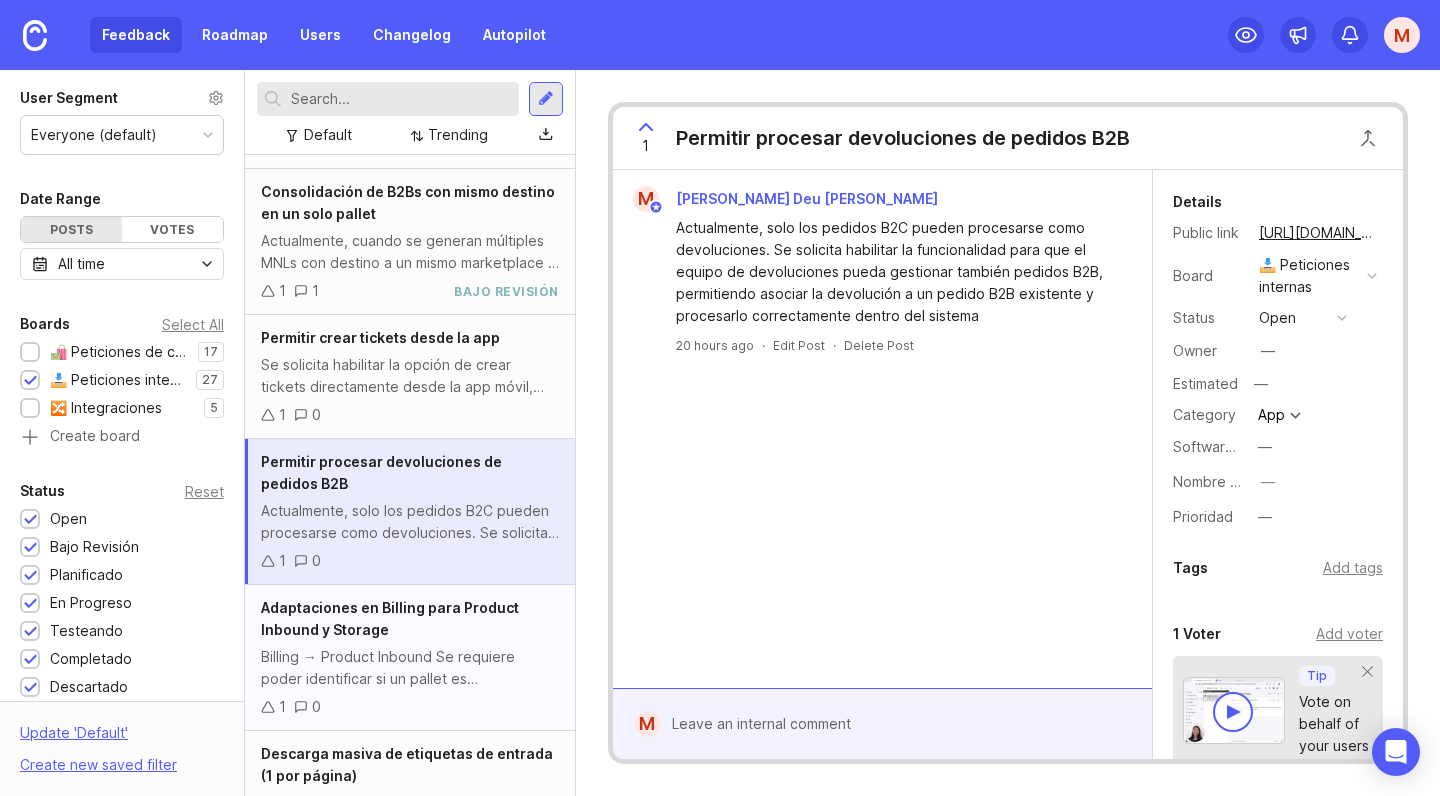 scroll, scrollTop: 1019, scrollLeft: 0, axis: vertical 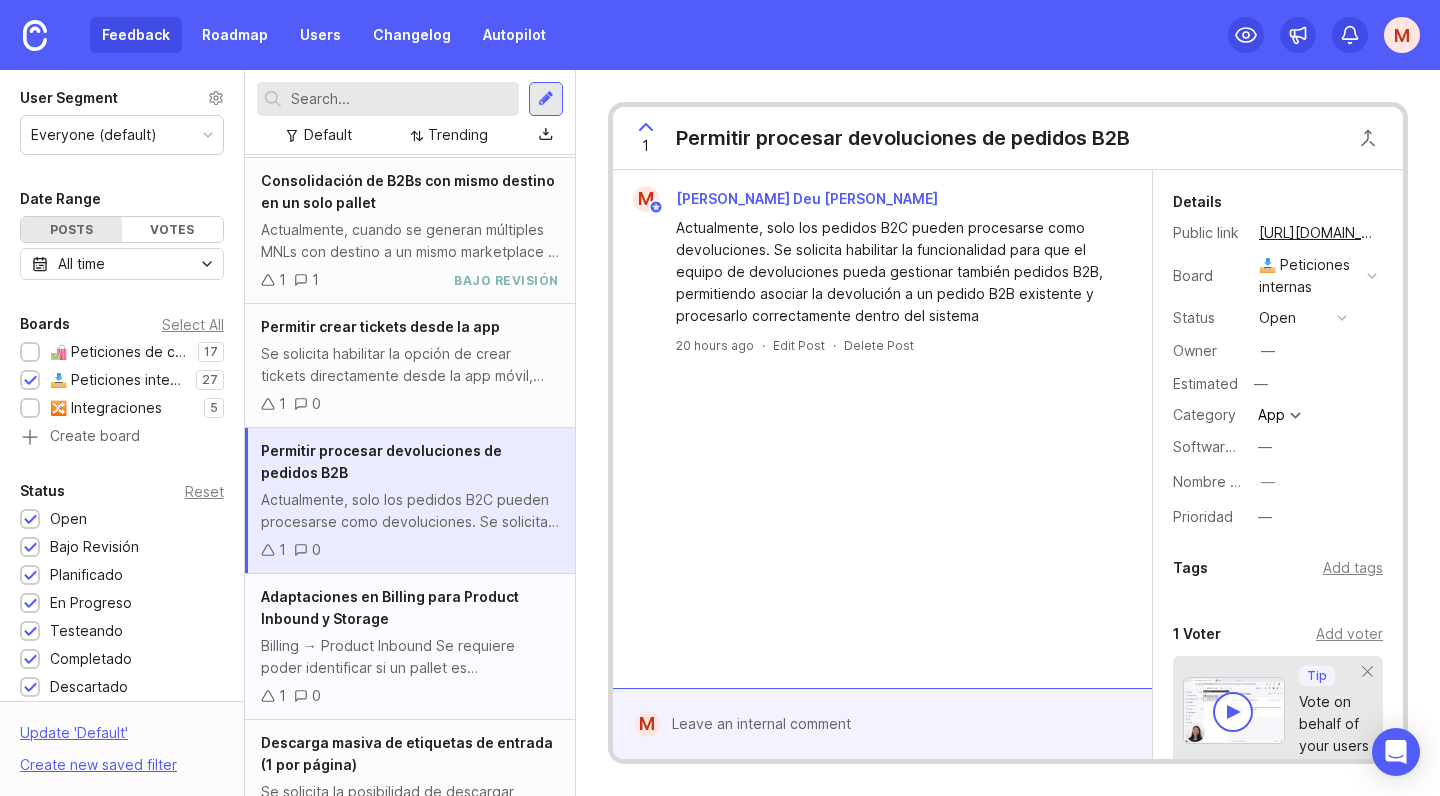 click on "1 0" at bounding box center [410, 696] 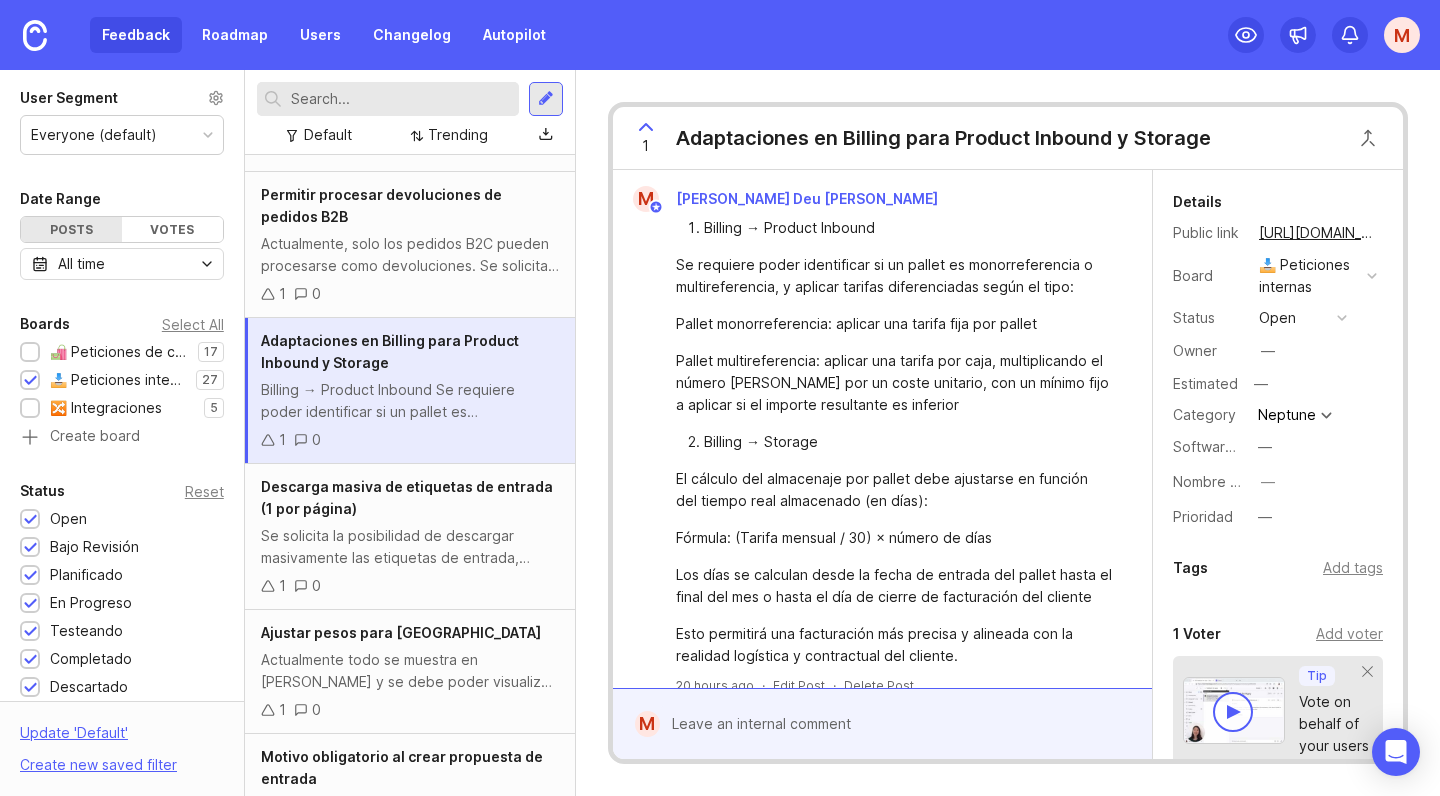 scroll, scrollTop: 1277, scrollLeft: 0, axis: vertical 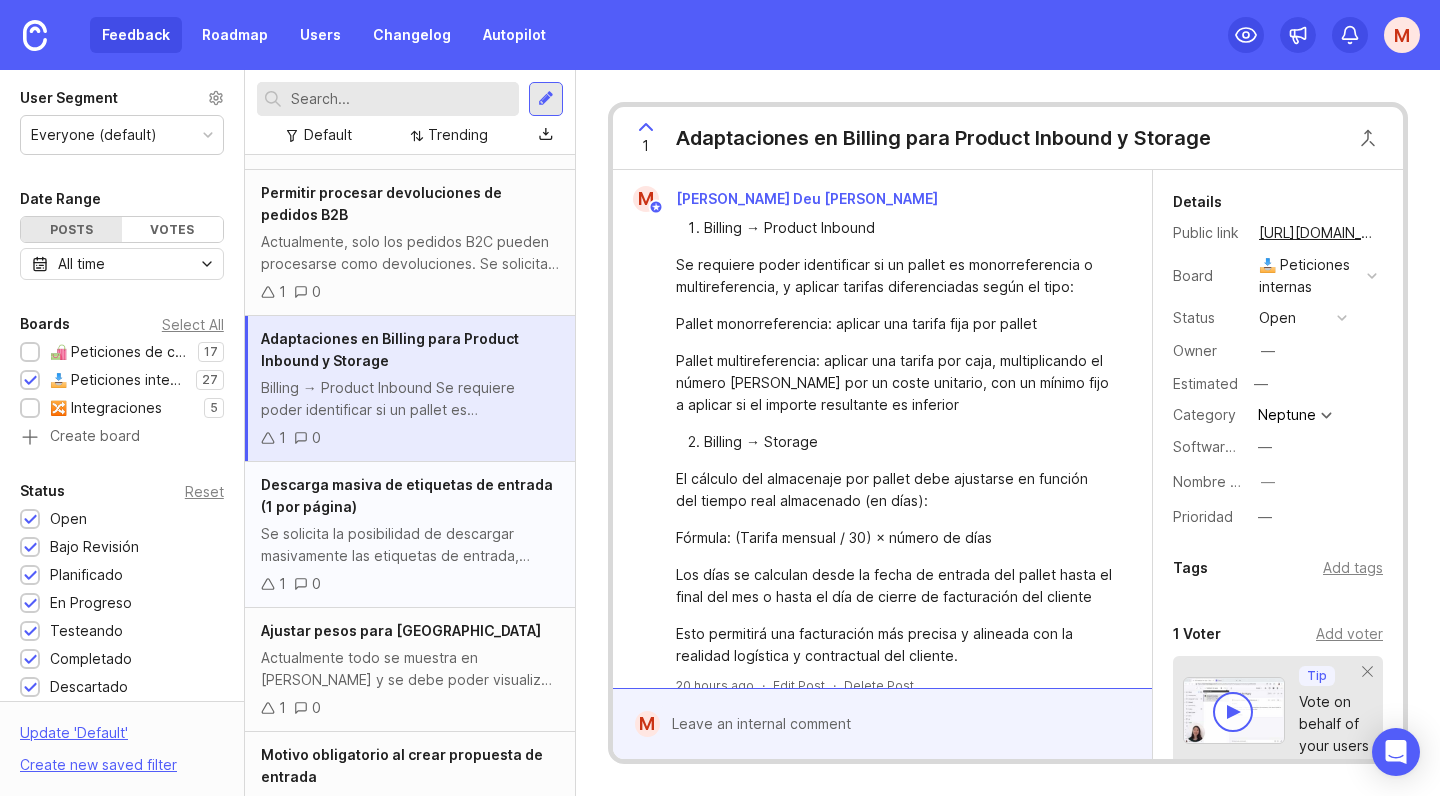 click on "Se solicita la posibilidad de descargar masivamente las etiquetas de entrada, generando un archivo con una etiqueta por página, optimizado para impresión con impresoras Zebra. Esto permitiría enviar el archivo al proveedor, quien podrá etiquetar correctamente cada caja antes del envío, agilizando significativamente nuestras entradas en almacén." at bounding box center [410, 545] 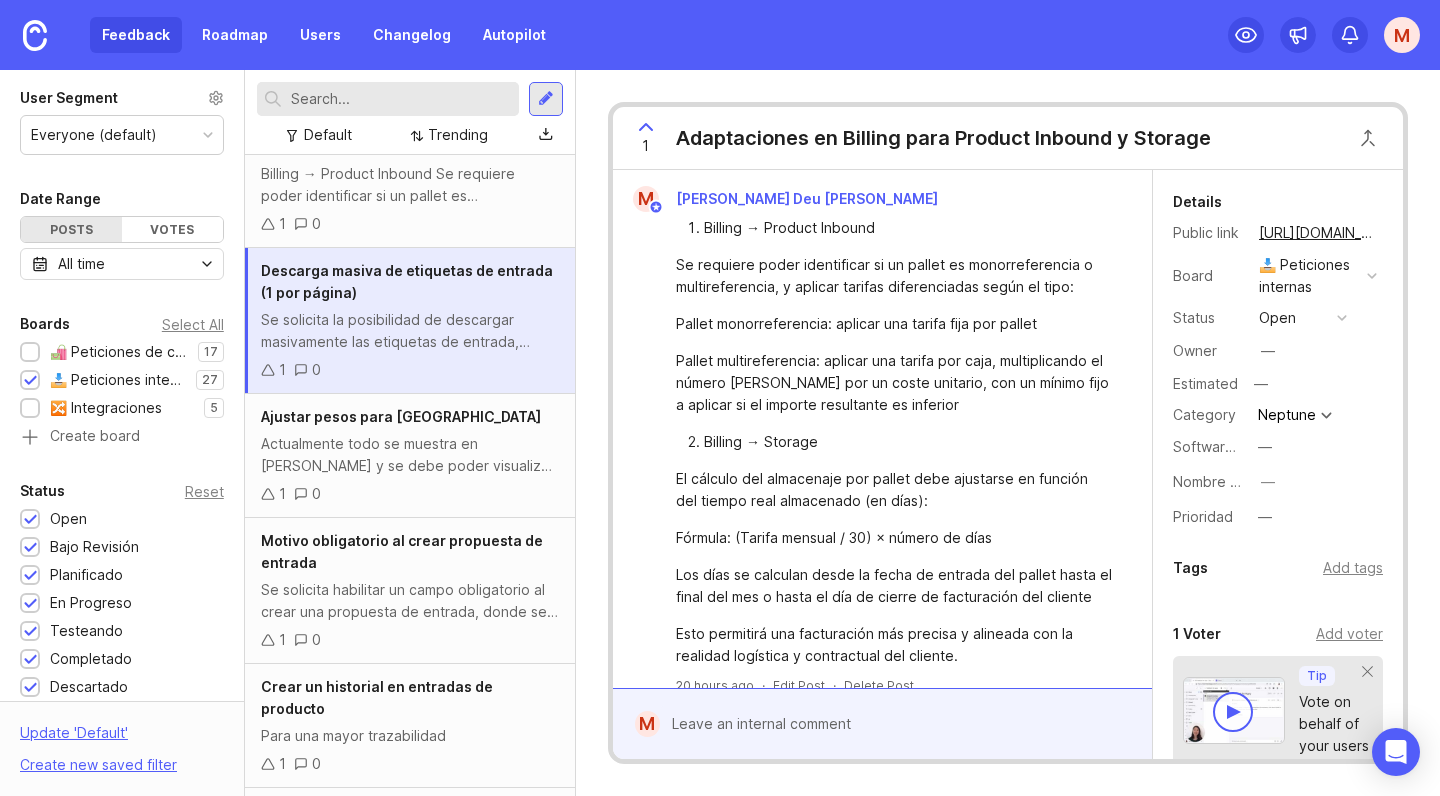 scroll, scrollTop: 1491, scrollLeft: 0, axis: vertical 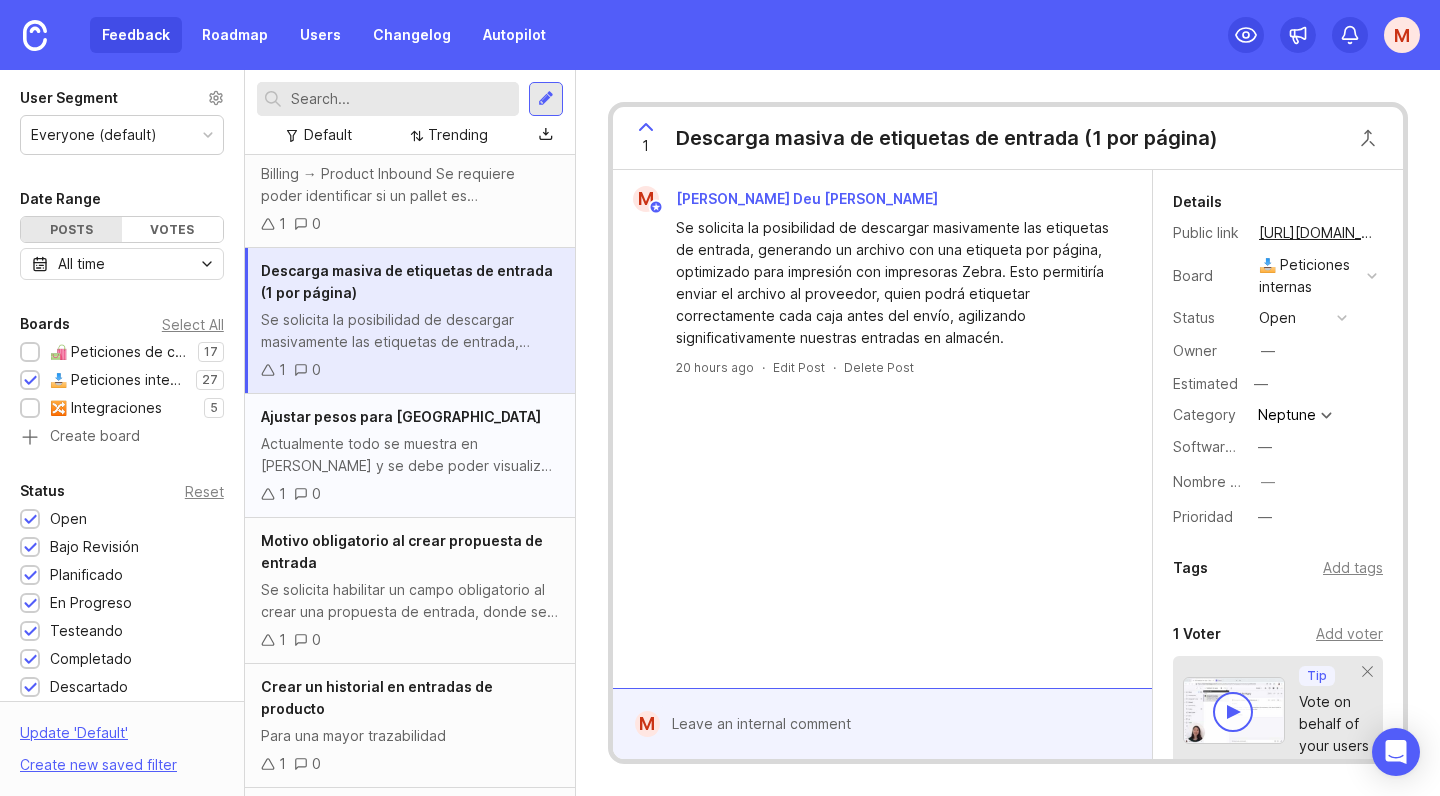 click on "Actualmente todo se muestra en [PERSON_NAME] y se debe poder visualizar en libras. Así como tenerlo en cuenta para la facturación." at bounding box center [410, 455] 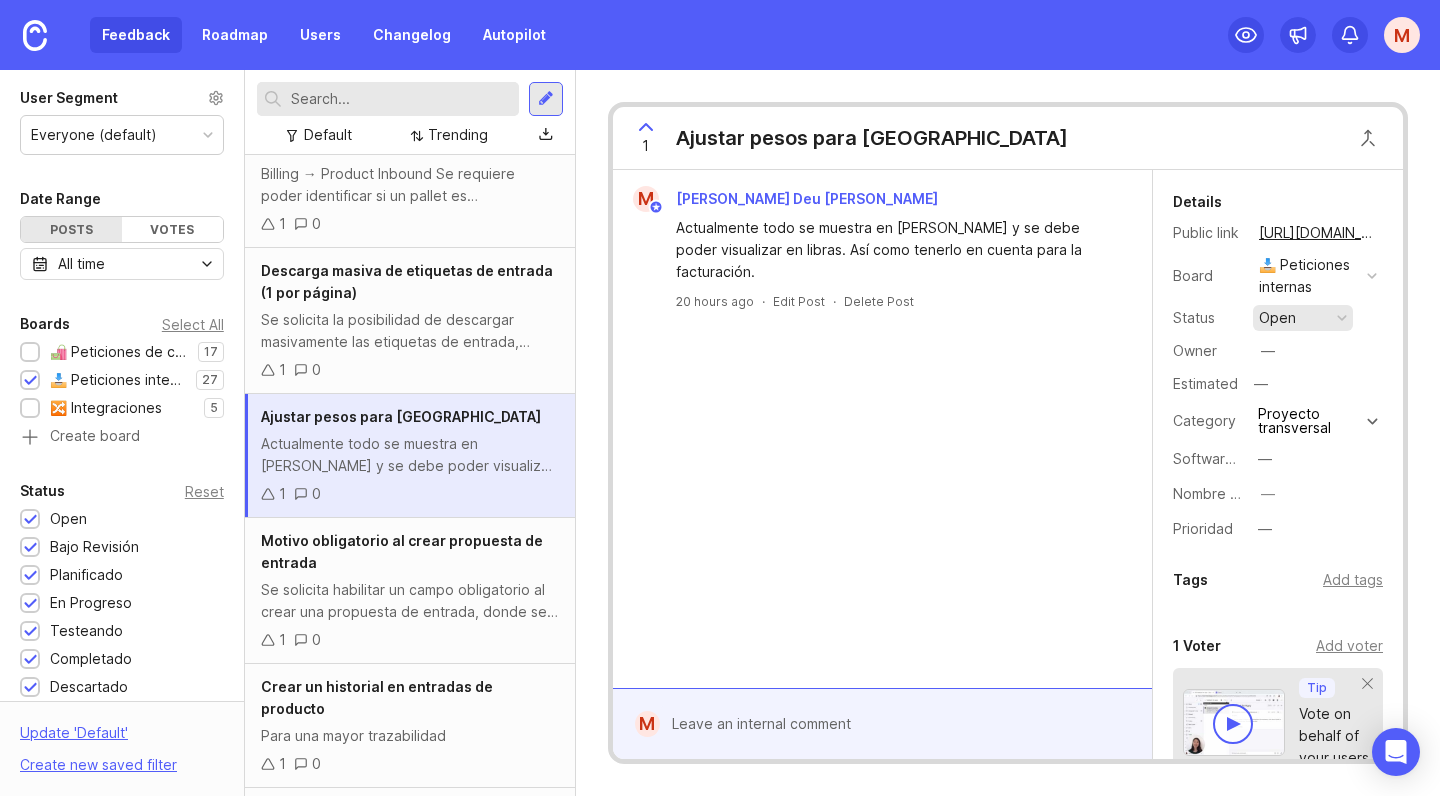 click on "open" at bounding box center [1303, 318] 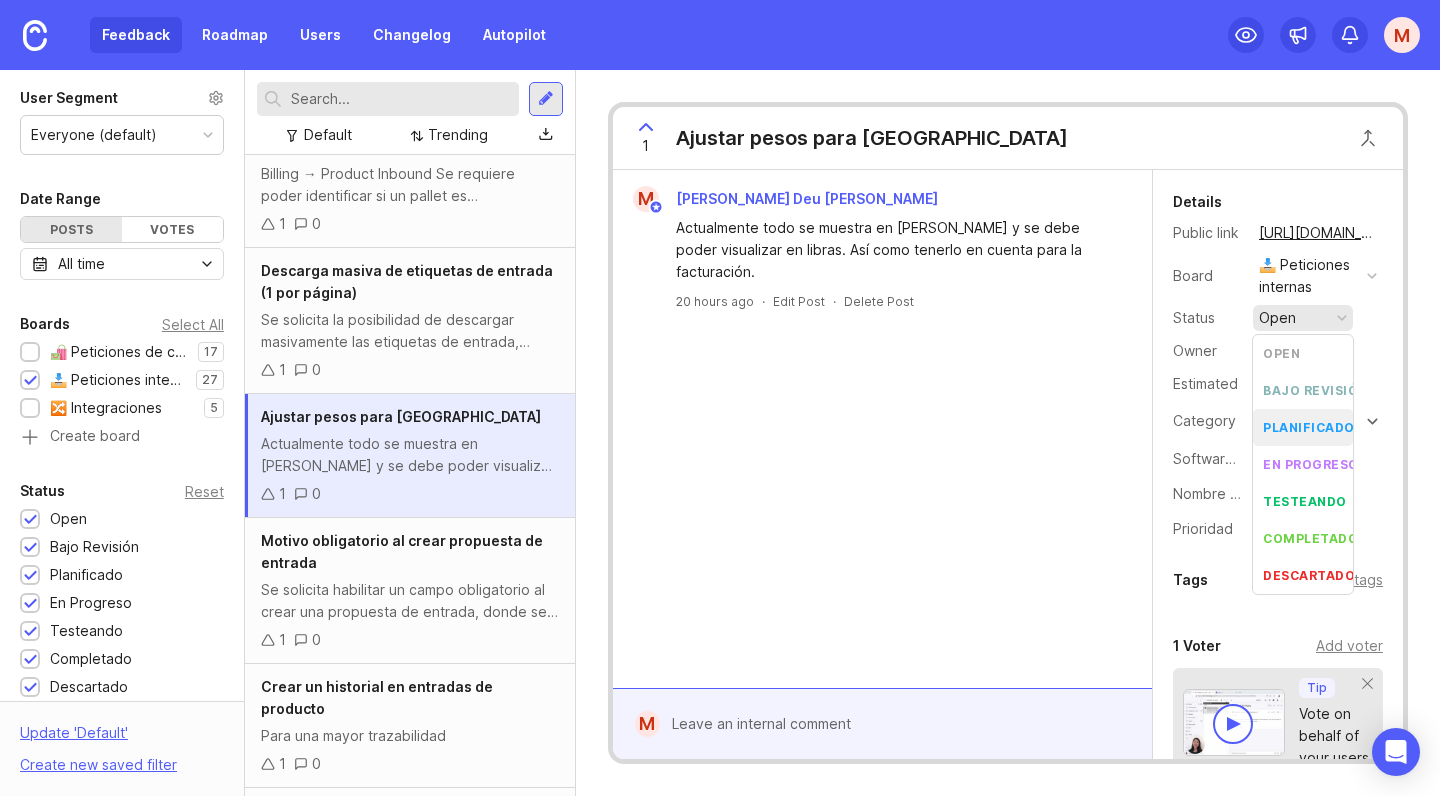 click on "planificado" at bounding box center (1309, 427) 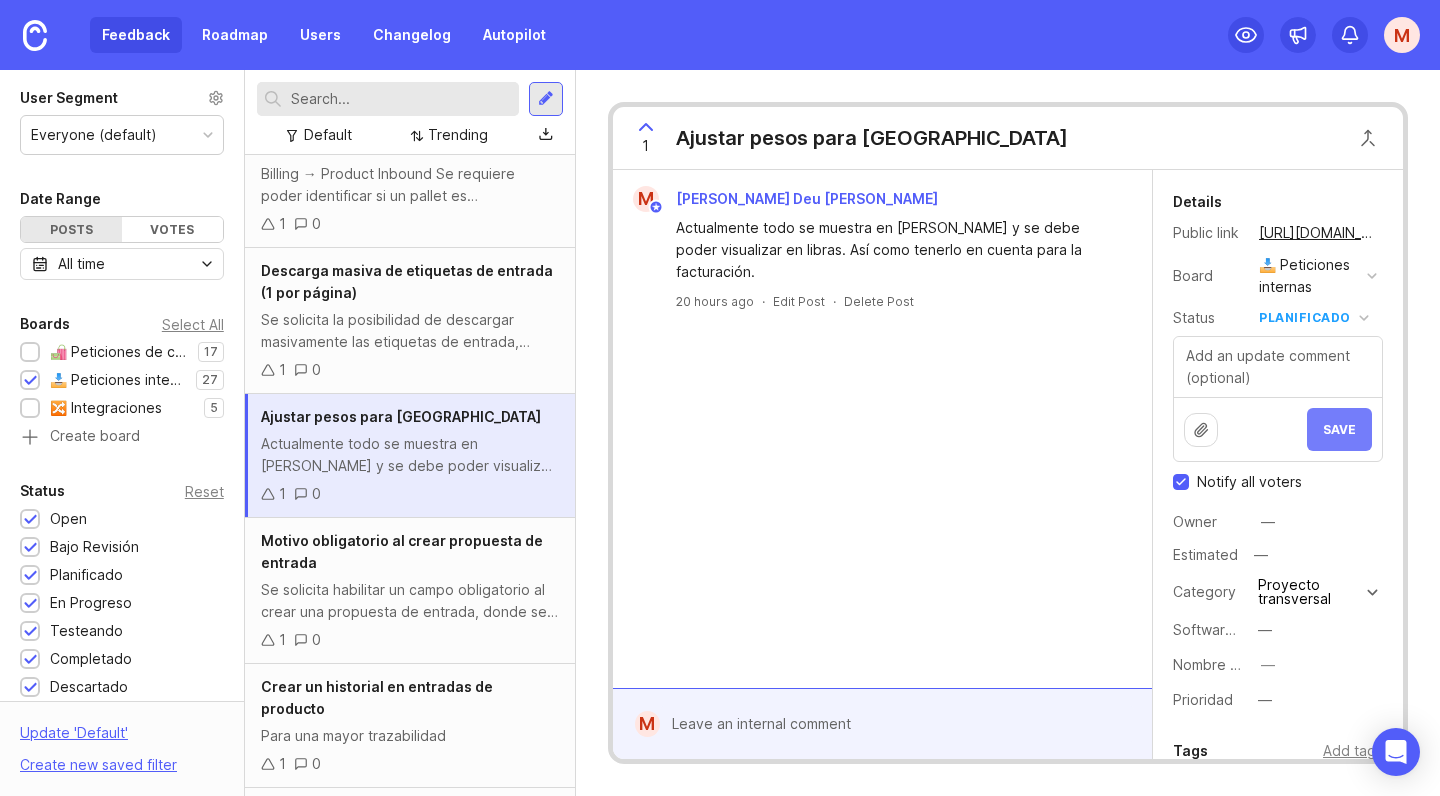 click on "Save" at bounding box center [1339, 429] 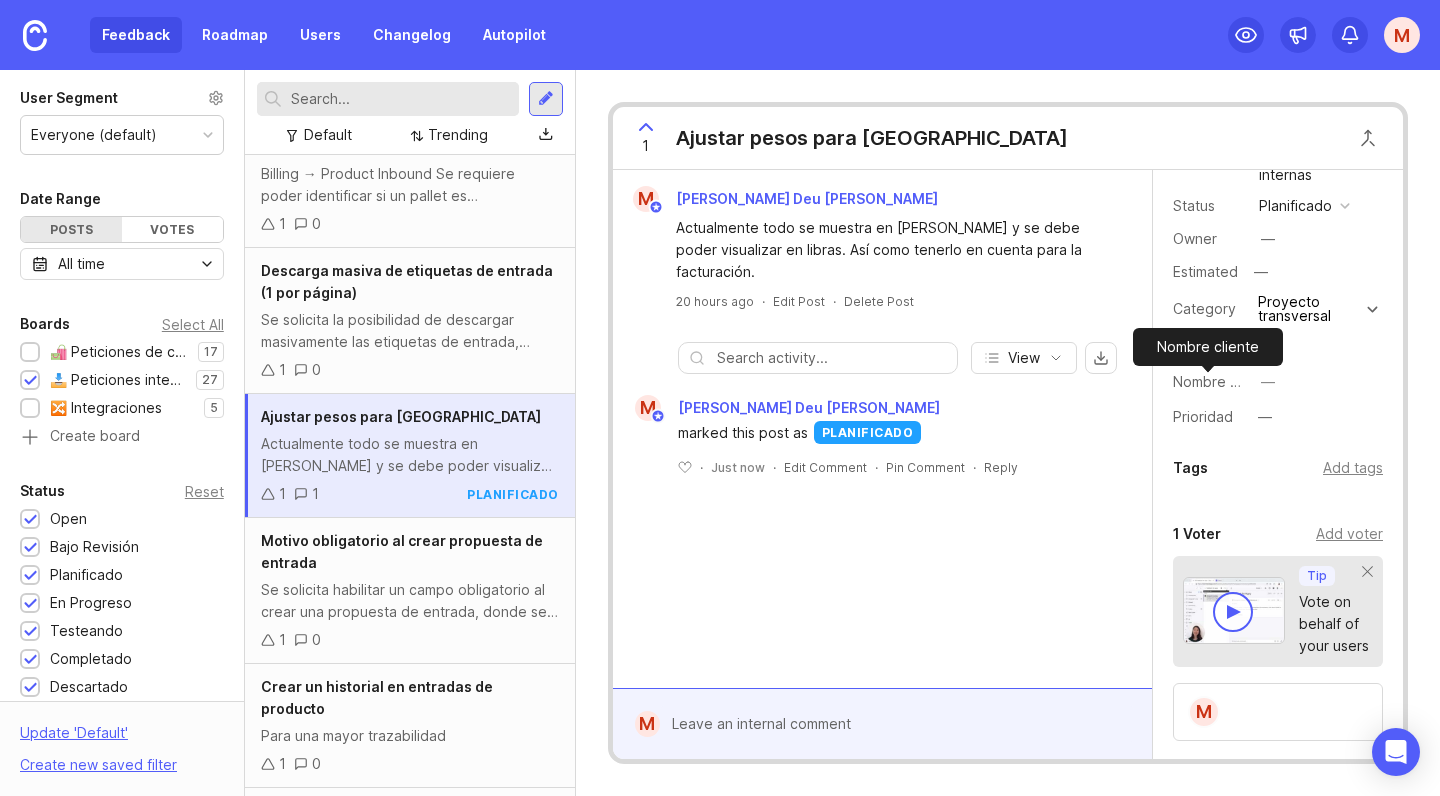 scroll, scrollTop: 120, scrollLeft: 0, axis: vertical 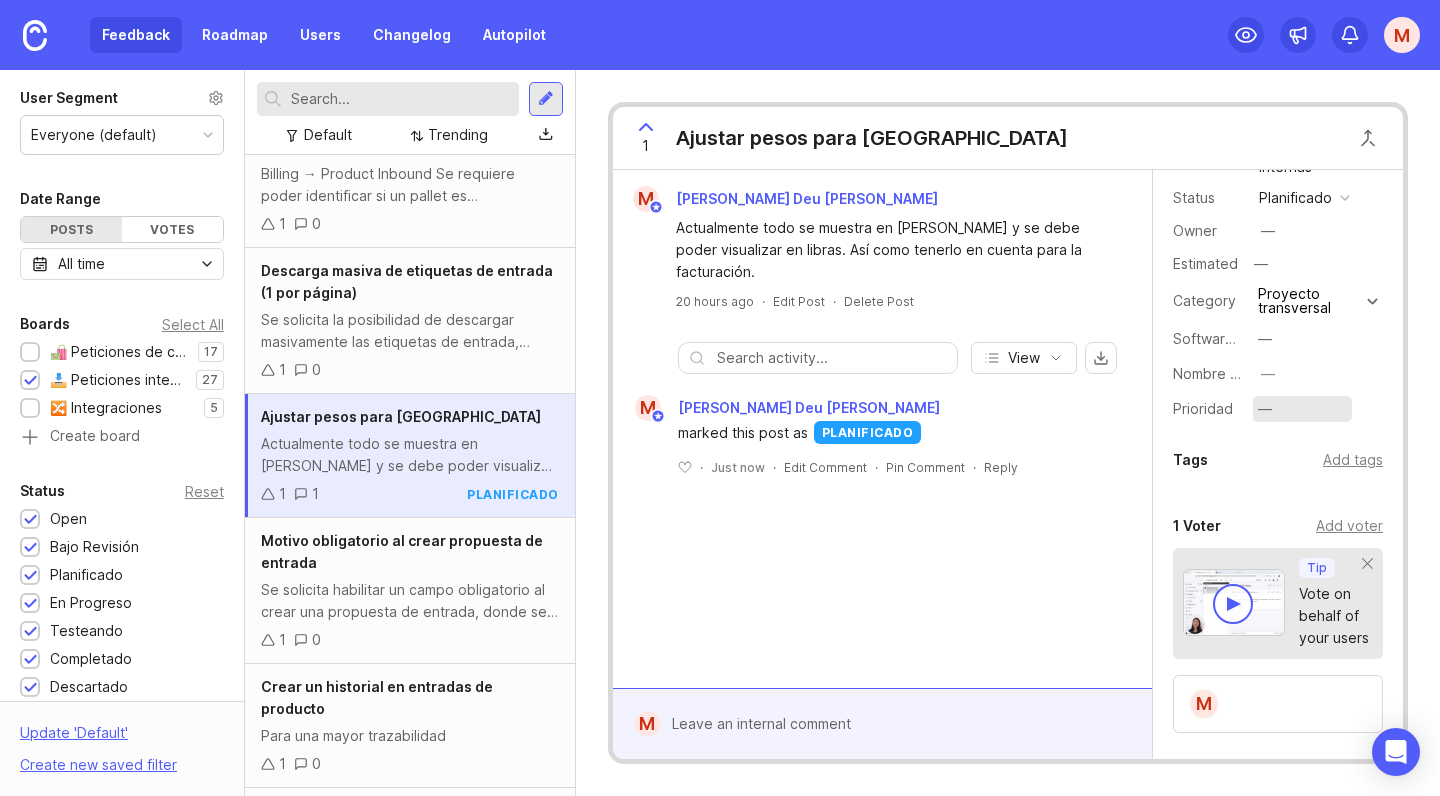 click on "—" at bounding box center [1265, 409] 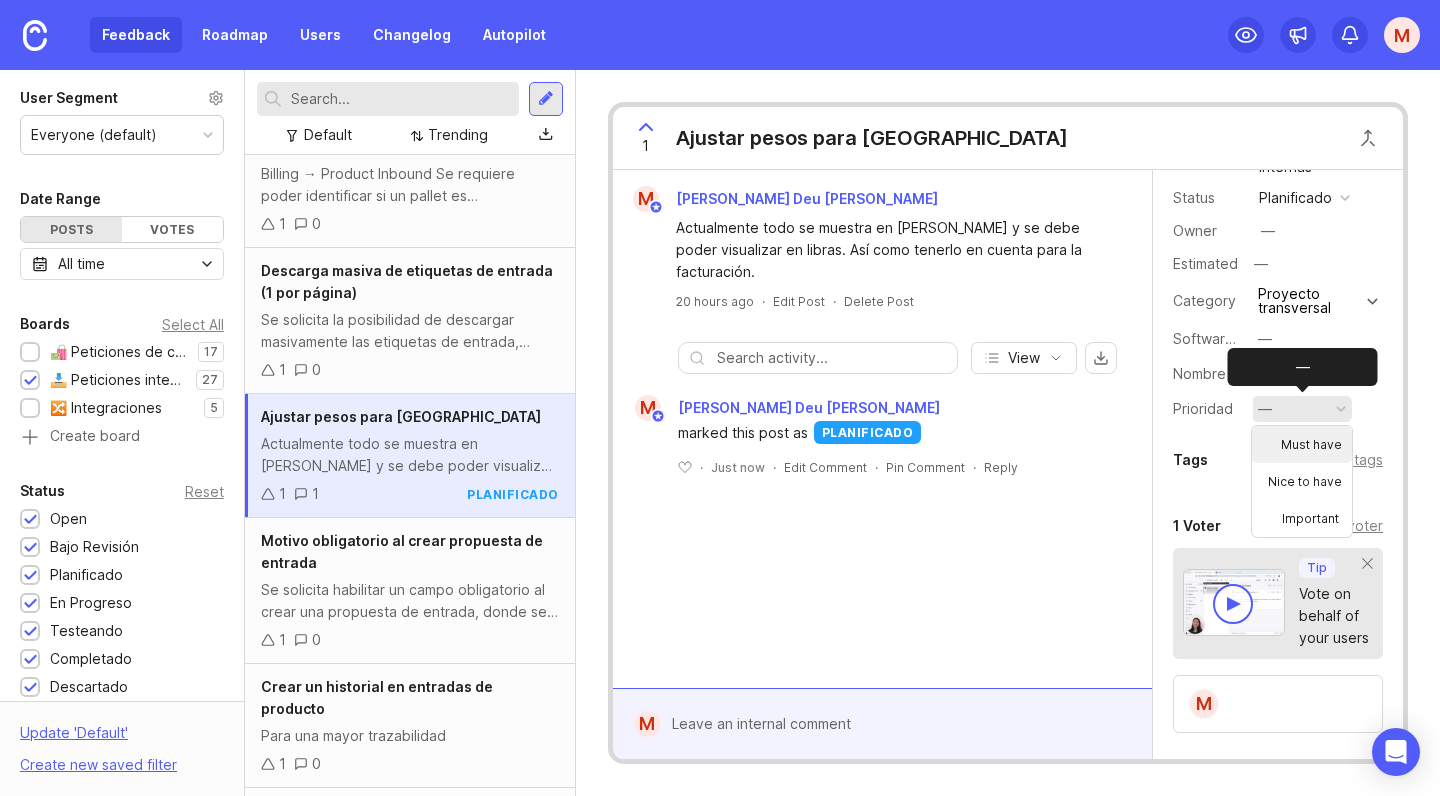 click on "Must have" at bounding box center (1302, 444) 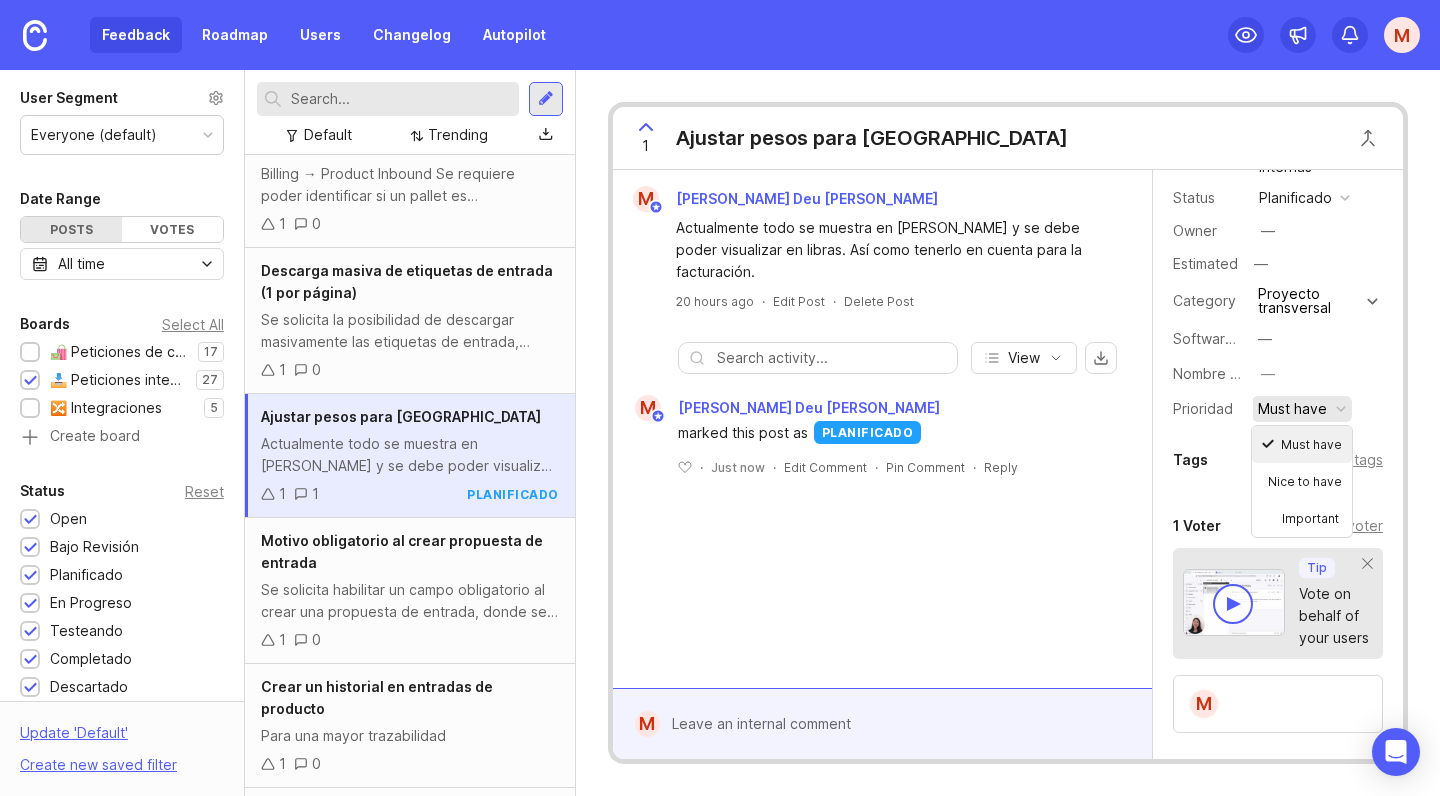 click on "Details Public link https://amphora-technologies.canny.io/peticiones-internas/p/ajustar-pesos-para-estados-unidos Board 📥 Peticiones internas Status planificado Owner — Estimated — Category Proyecto transversal Software affected — Nombre cliente — Prioridad  Must have  Tags Add tags 1 Voter Add voter Tip Vote on behalf of your users M Roadmaps Add to roadmap" at bounding box center [1278, 514] 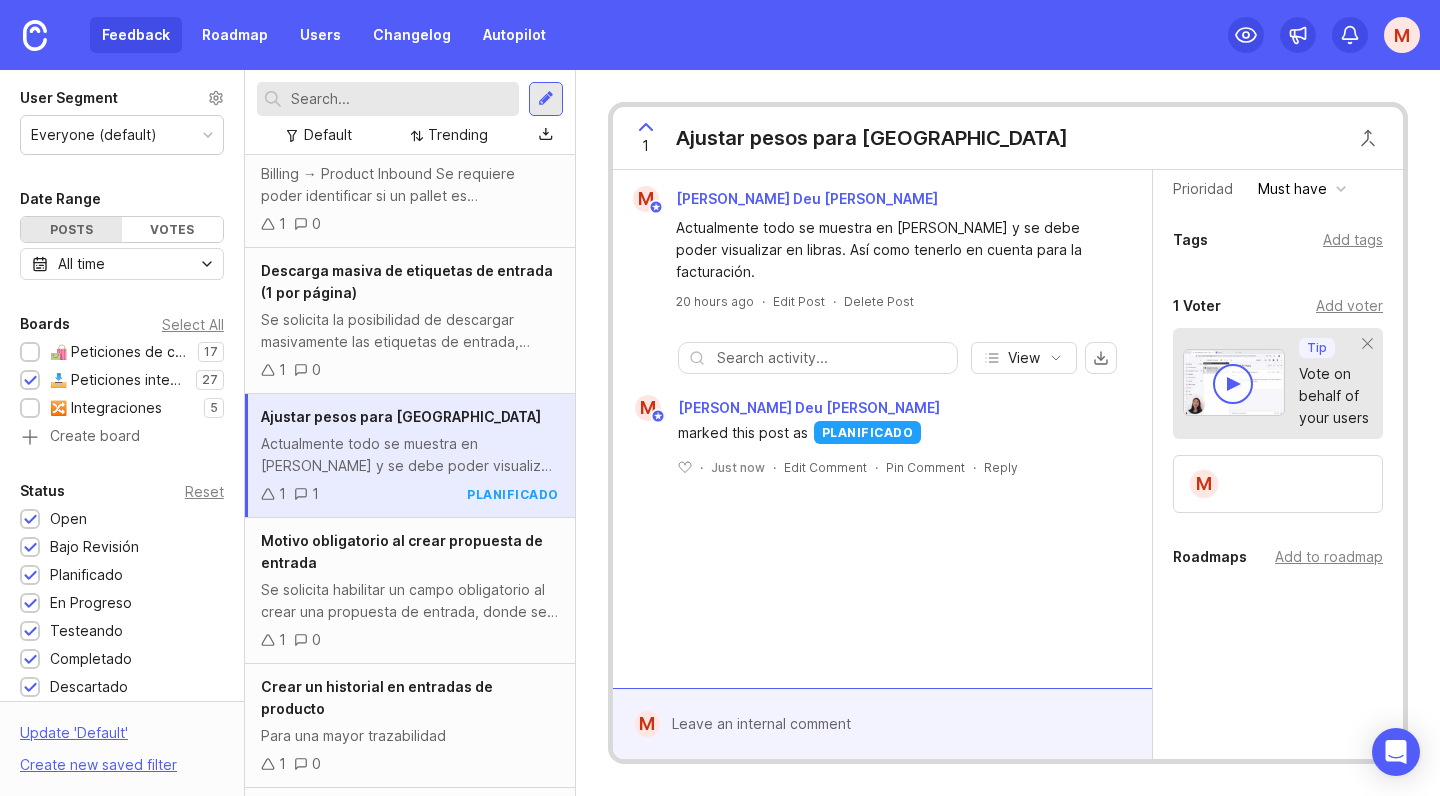 scroll, scrollTop: 340, scrollLeft: 0, axis: vertical 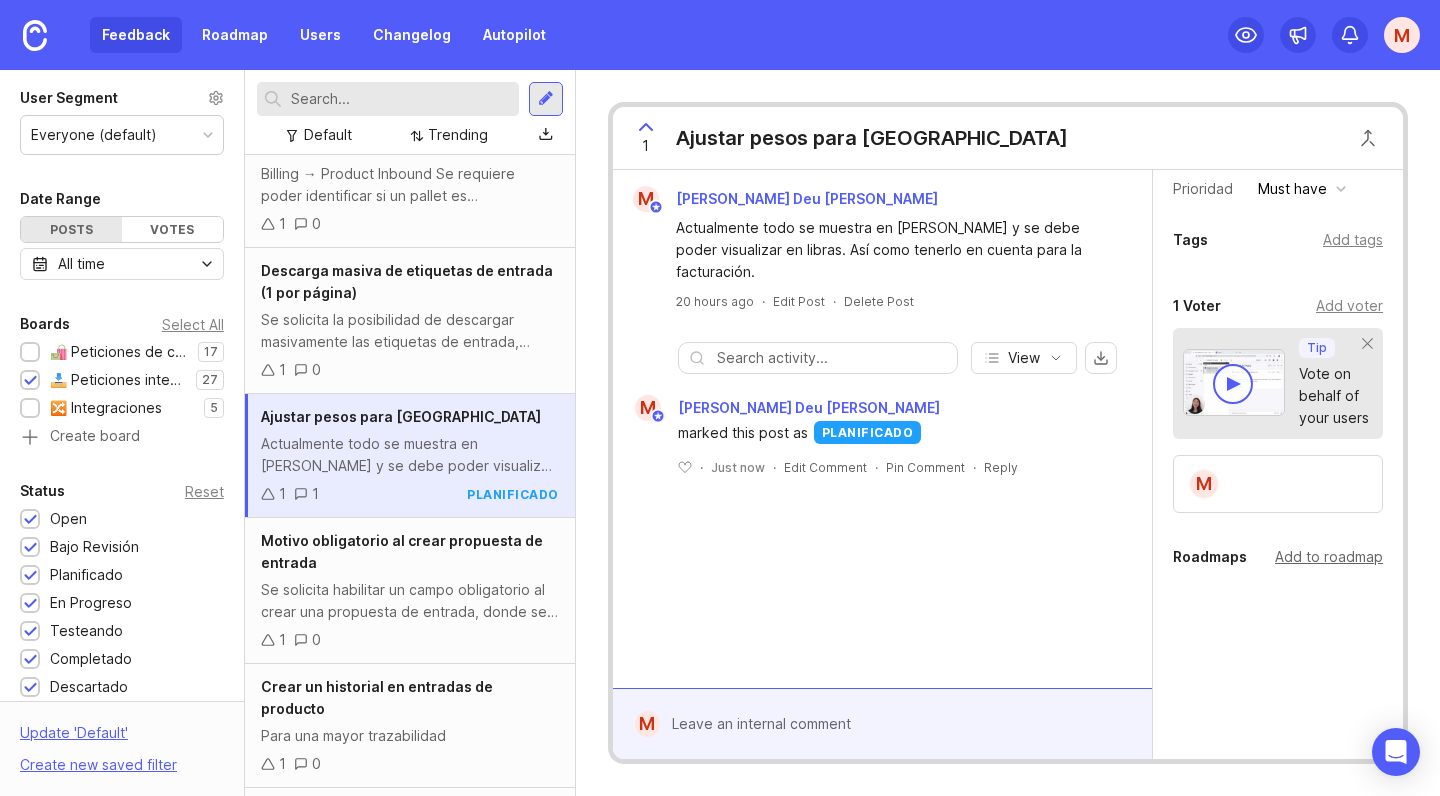 click on "Add to roadmap" at bounding box center (1329, 557) 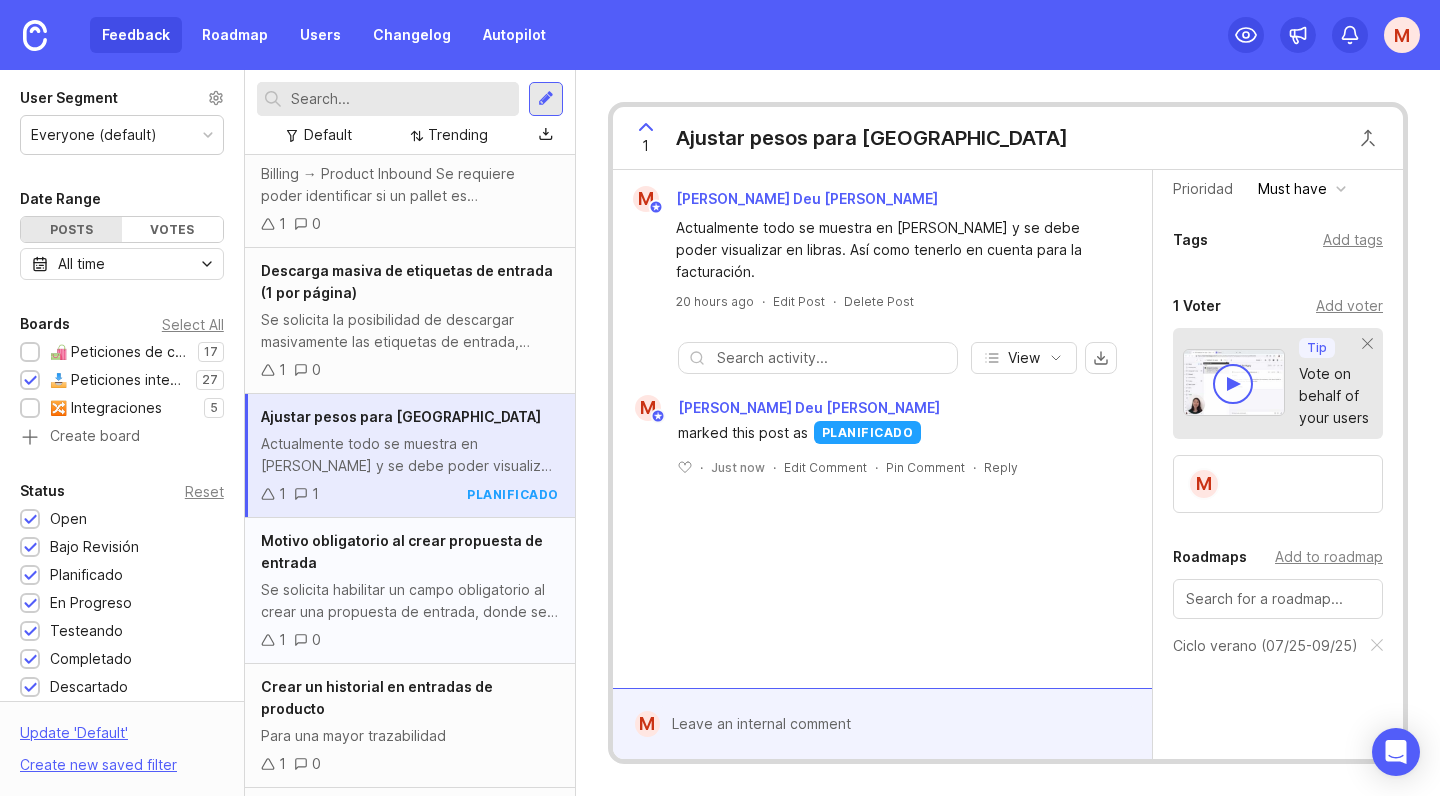 click on "Motivo obligatorio al crear propuesta de entrada Se solicita habilitar un campo obligatorio al crear una propuesta de entrada, donde se indique el motivo por el cual no se realiza una entrada normal por QR. Las opciones podrían ser: QR roto Producto encontrado en el almacén Entrada sin QR Otros (con campo de texto obligatorio) Esta información solo debe ser visible internamente en Neptune y no mostrarse al cliente. Facilitaría el control y trazabilidad de entradas atípicas por parte del equipo de Amphora. -Permitir mostrar en Go o editar el motivo cuando el OS lo decide desde Neptune 1 0" at bounding box center [410, 591] 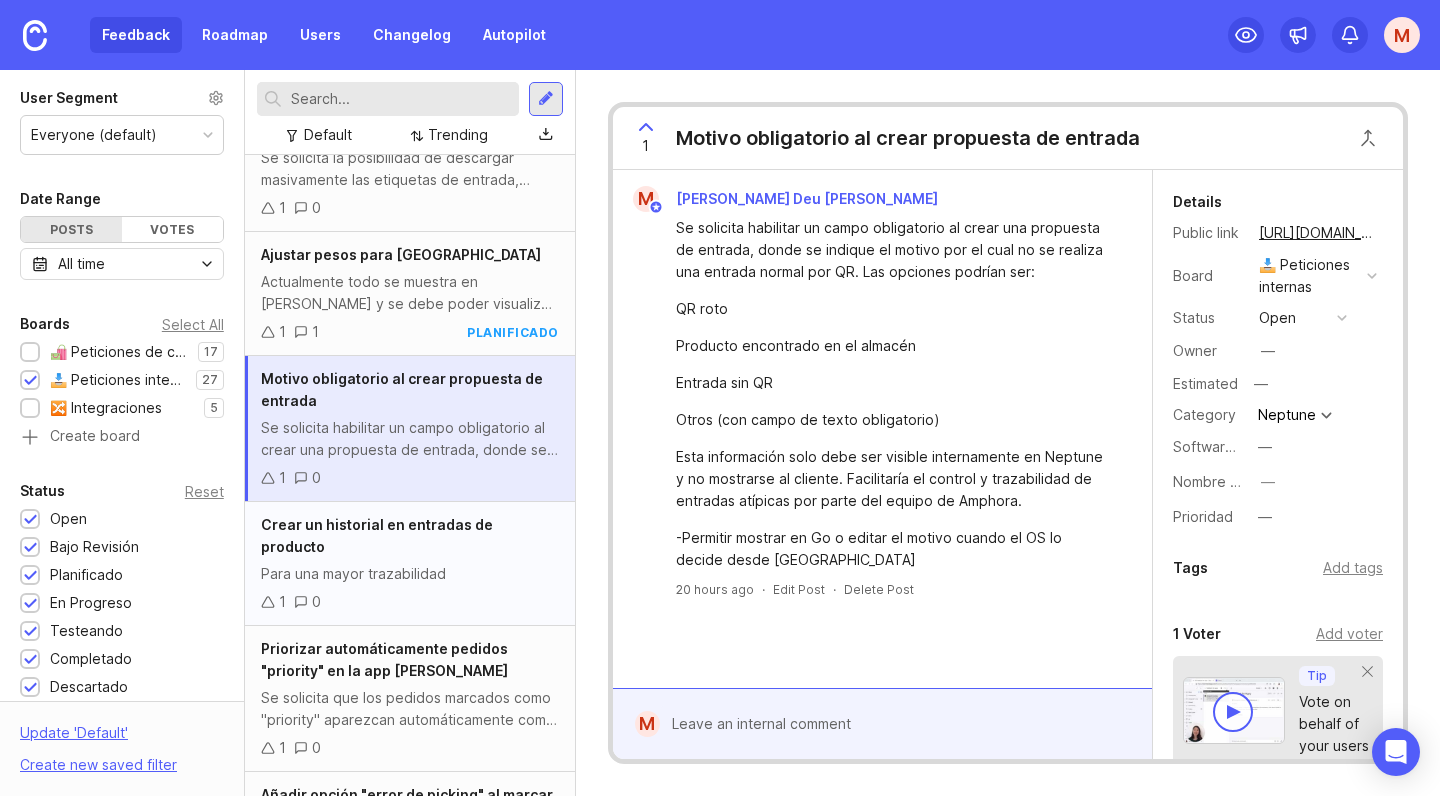 scroll, scrollTop: 1652, scrollLeft: 0, axis: vertical 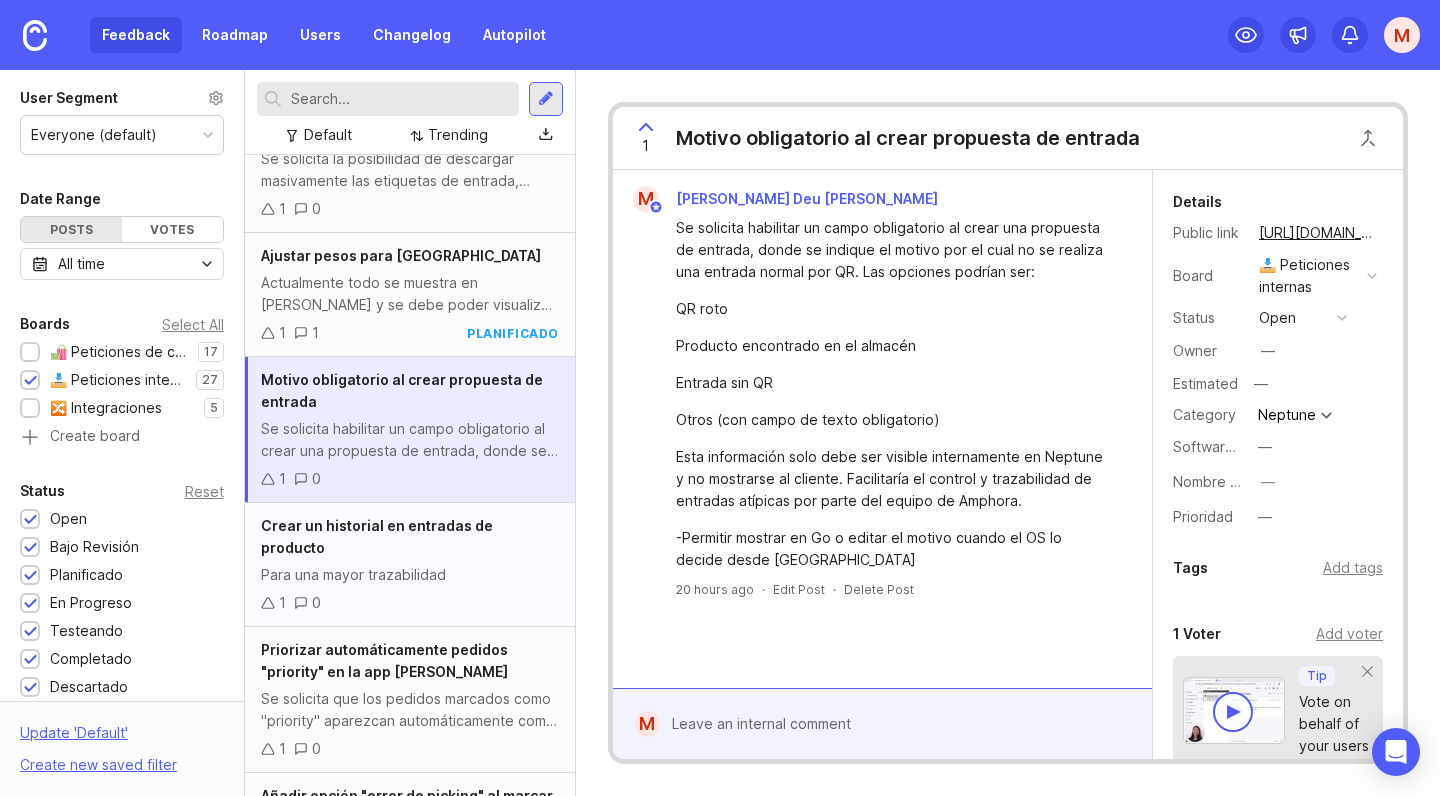 click on "1 0" at bounding box center (410, 603) 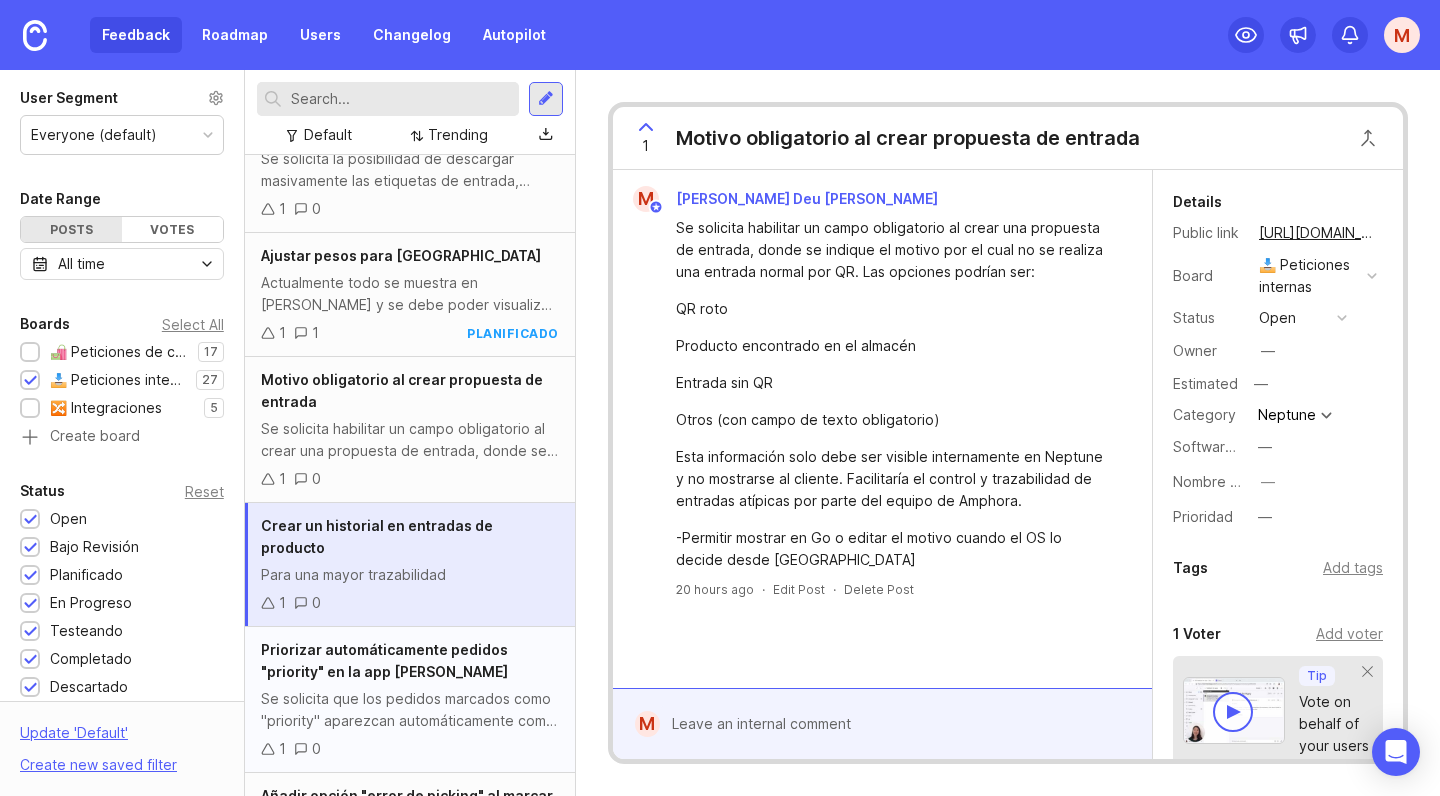 click on "Se solicita que los pedidos marcados como "priority" aparezcan automáticamente como los primeros a preparar en la app, tanto al entrar como al finalizar el pedido anterior, sin necesidad de que el almacén reciba un aviso manual o tenga que filtrar por prioridad. Esto agilizaría su preparación sin depender de intervenciones adicionales." at bounding box center [410, 710] 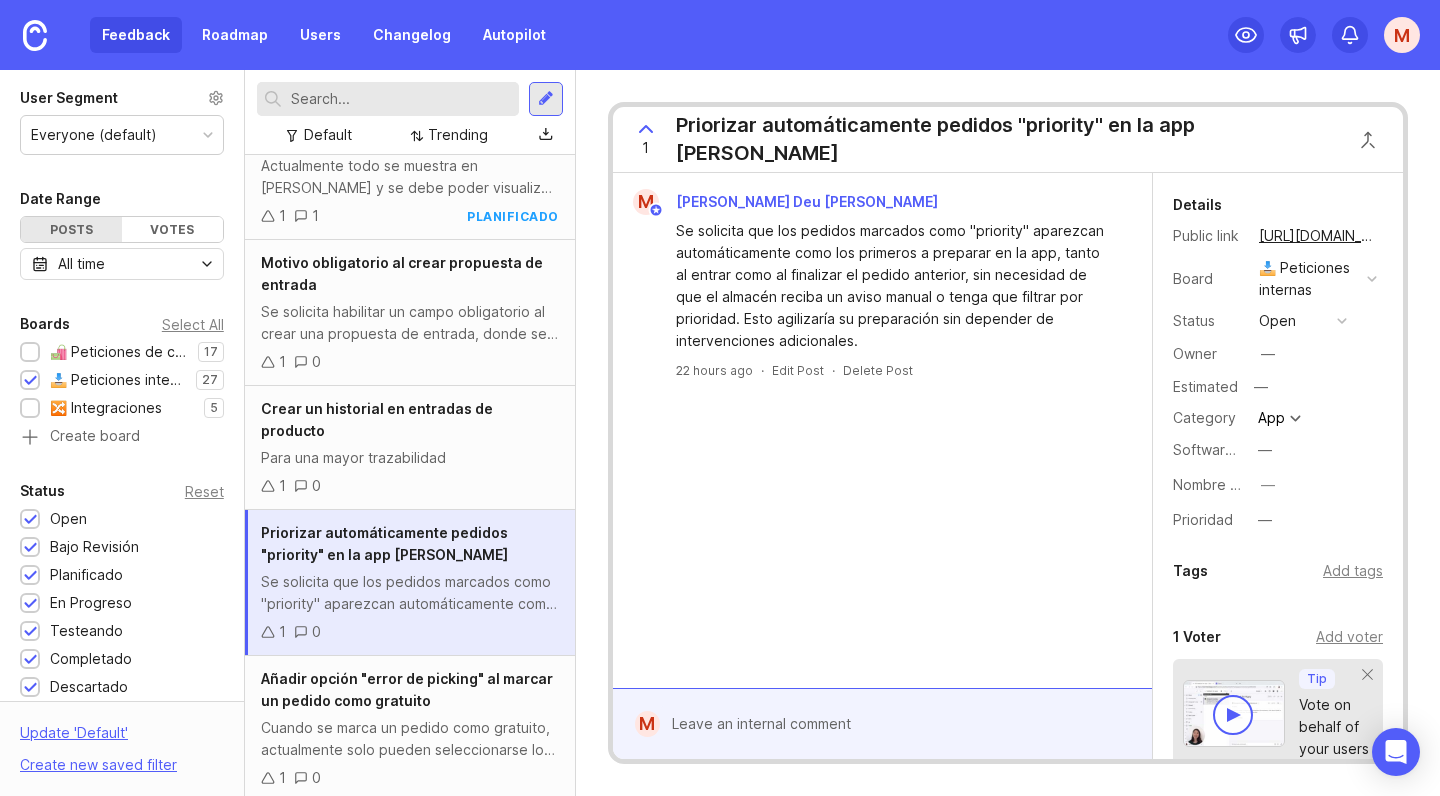 scroll, scrollTop: 1968, scrollLeft: 0, axis: vertical 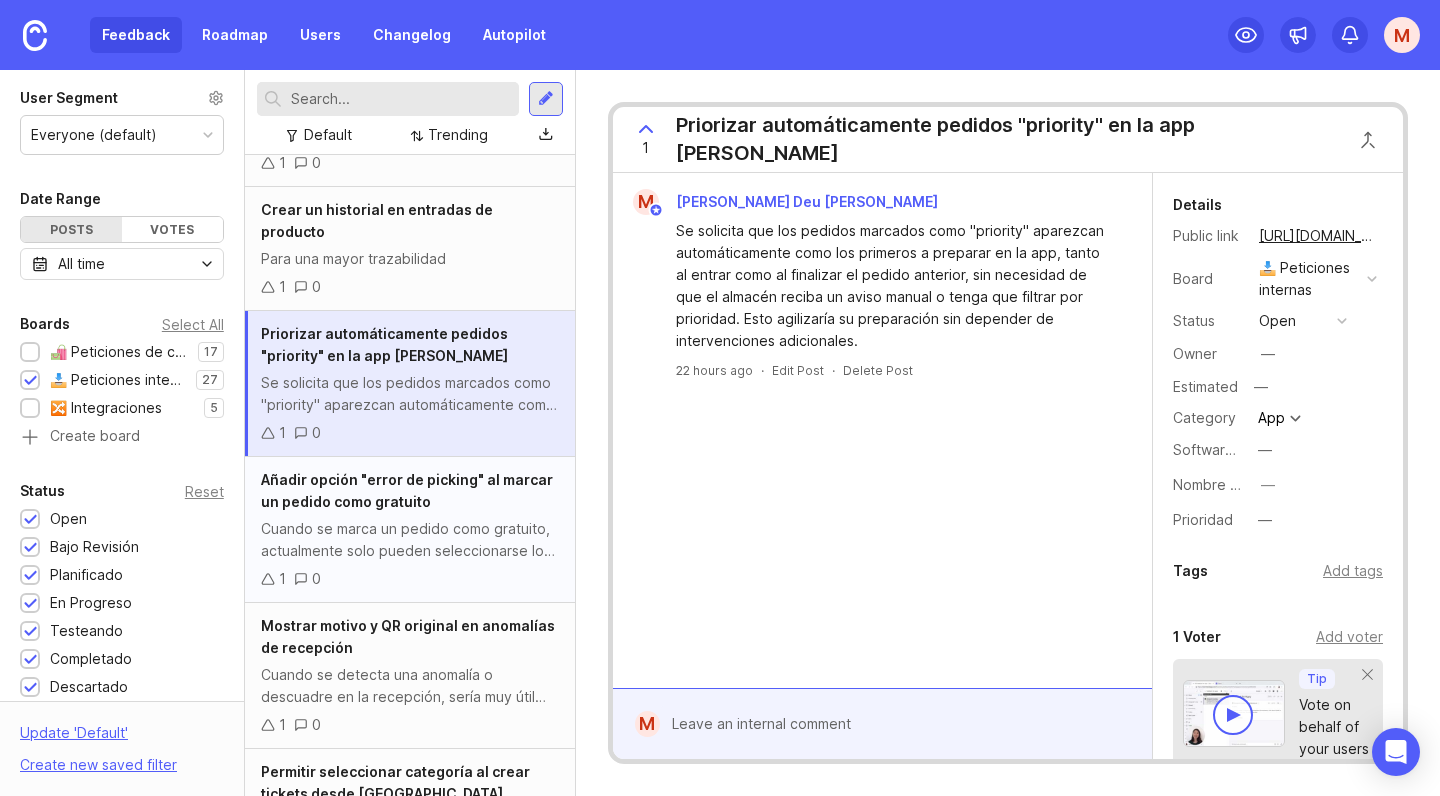 click on "Cuando se marca un pedido como gratuito, actualmente solo pueden seleccionarse los motivos "error de almacén" u "otros". Se solicita añadir la opción específica de "error de picking", para que este tipo de incidencias queden correctamente registradas y puedan contabilizarse de forma precisa en las métricas." at bounding box center (410, 540) 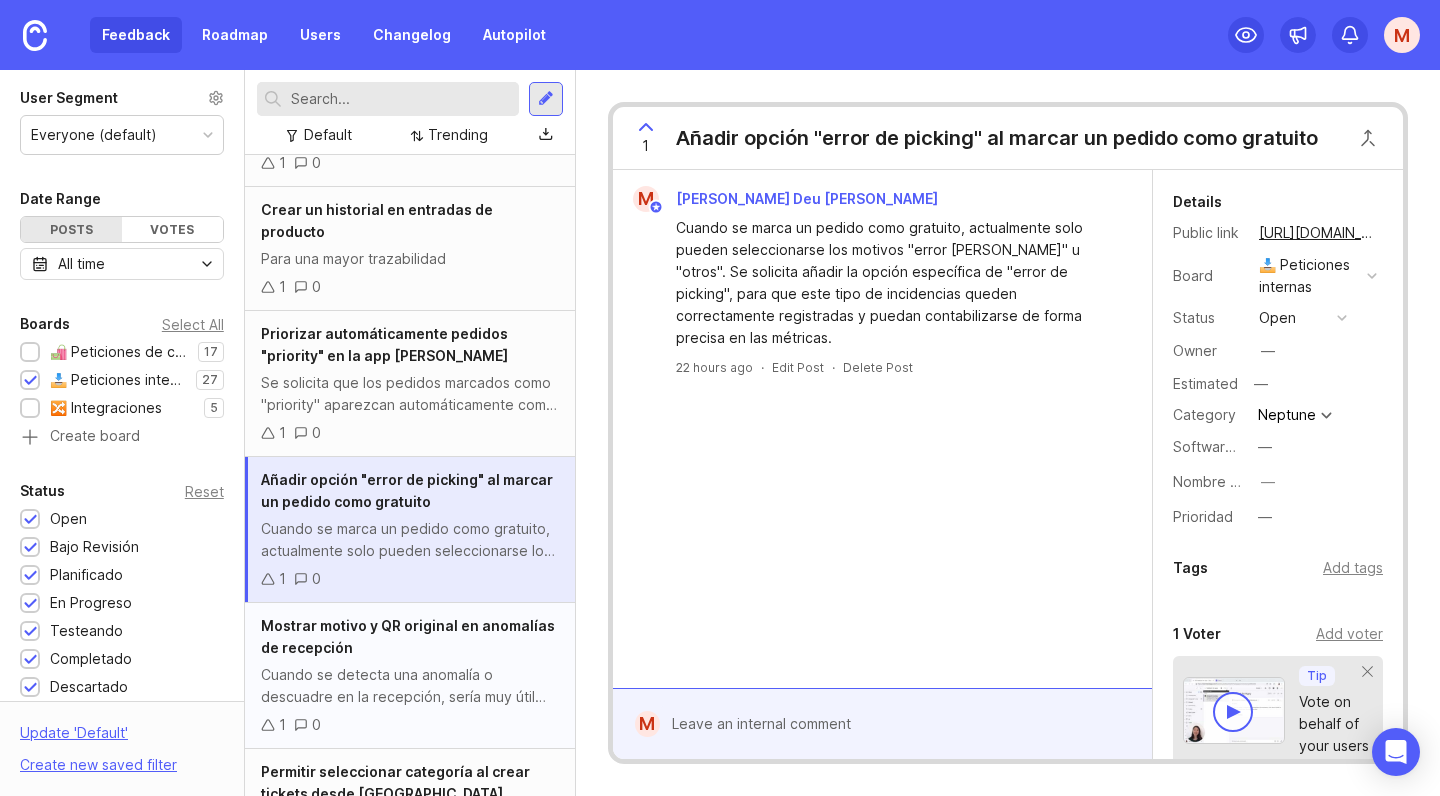 click on "Mostrar motivo y QR original en anomalías de recepción" at bounding box center [410, 637] 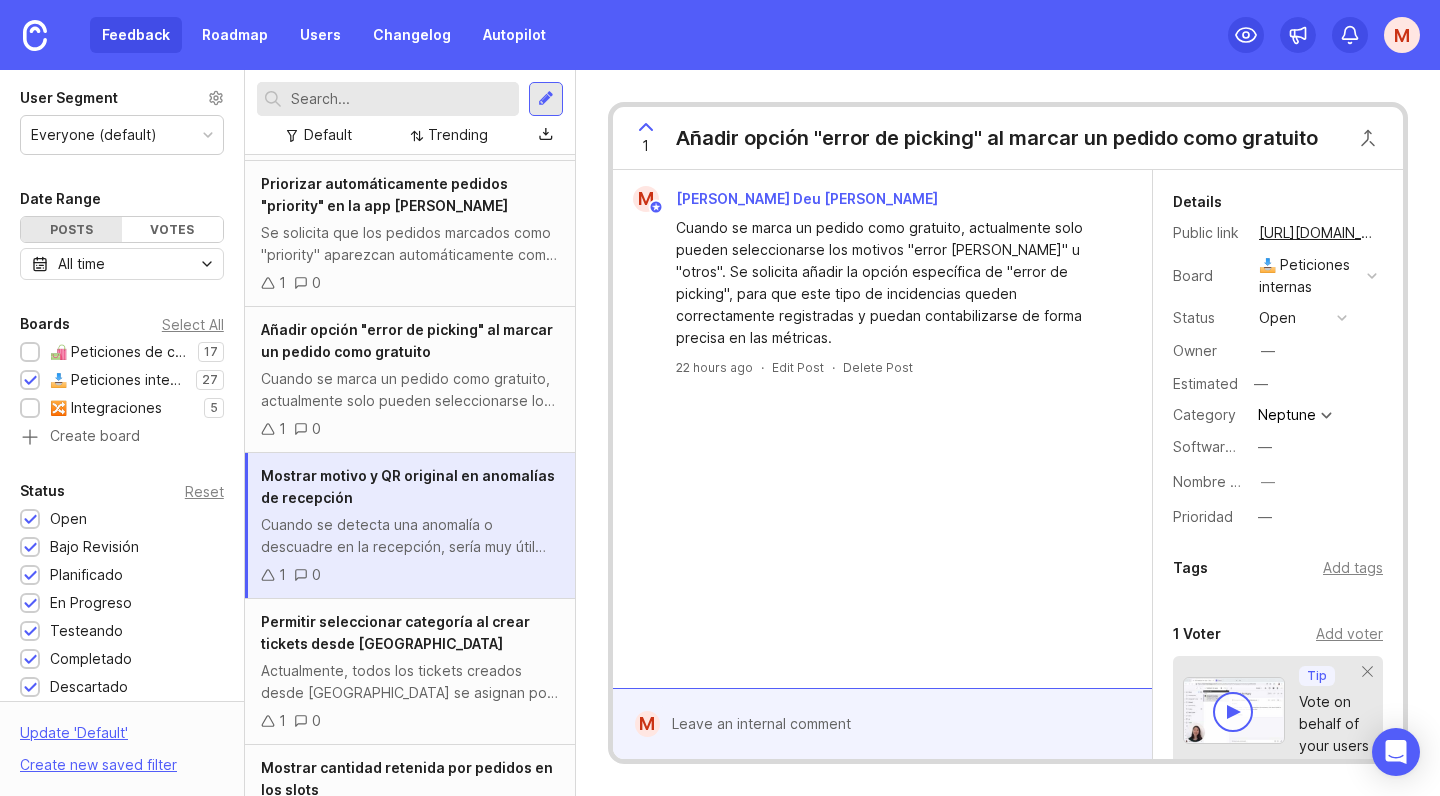 scroll, scrollTop: 2126, scrollLeft: 0, axis: vertical 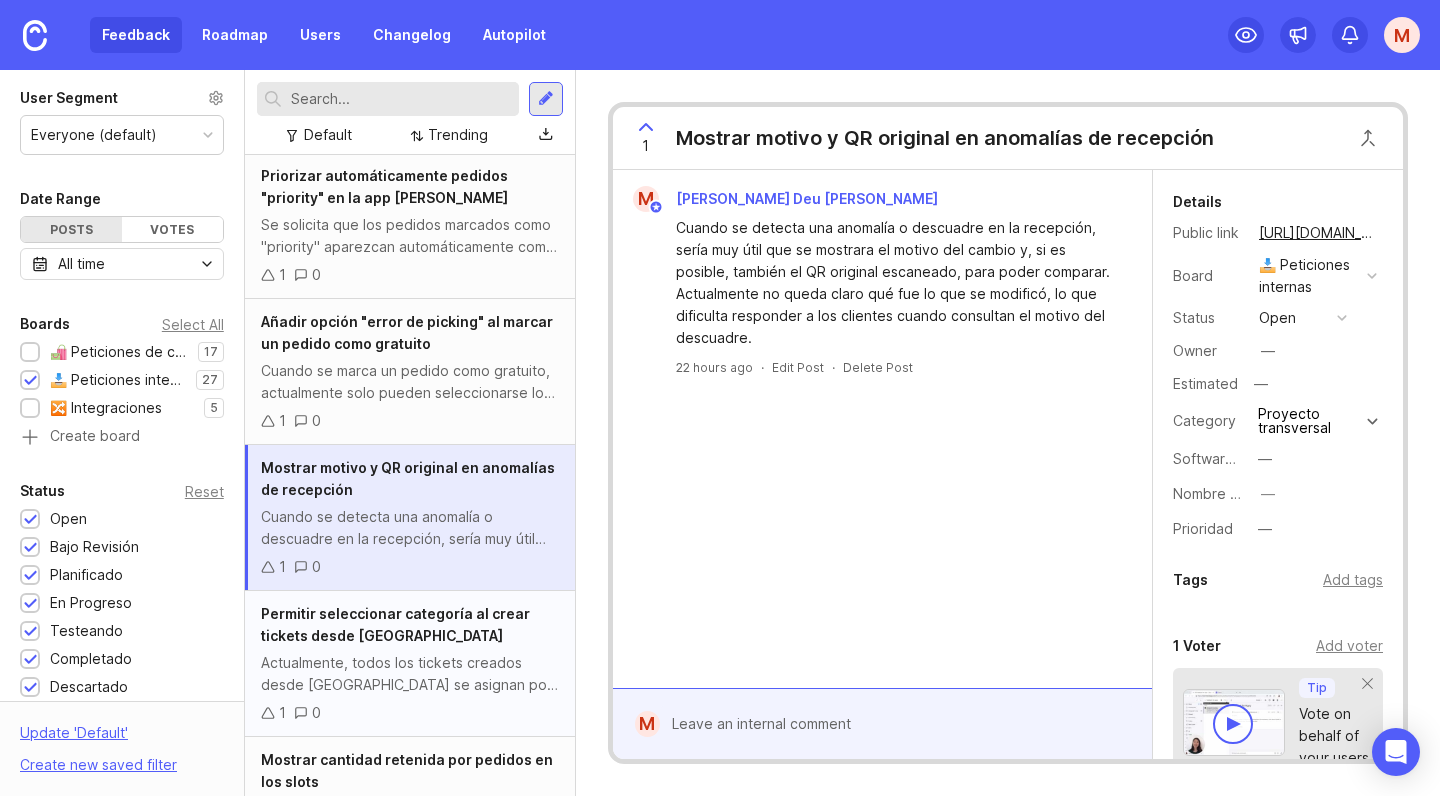 click on "Actualmente, todos los tickets creados desde Neptune se asignan por defecto a la categoría "proactive". Se solicita habilitar la opción de seleccionar la categoría al momento de crear el ticket, eligiendo entre las ya existentes, para reflejar mejor la problemática real y mejorar la gestión y análisis de tickets." at bounding box center [410, 674] 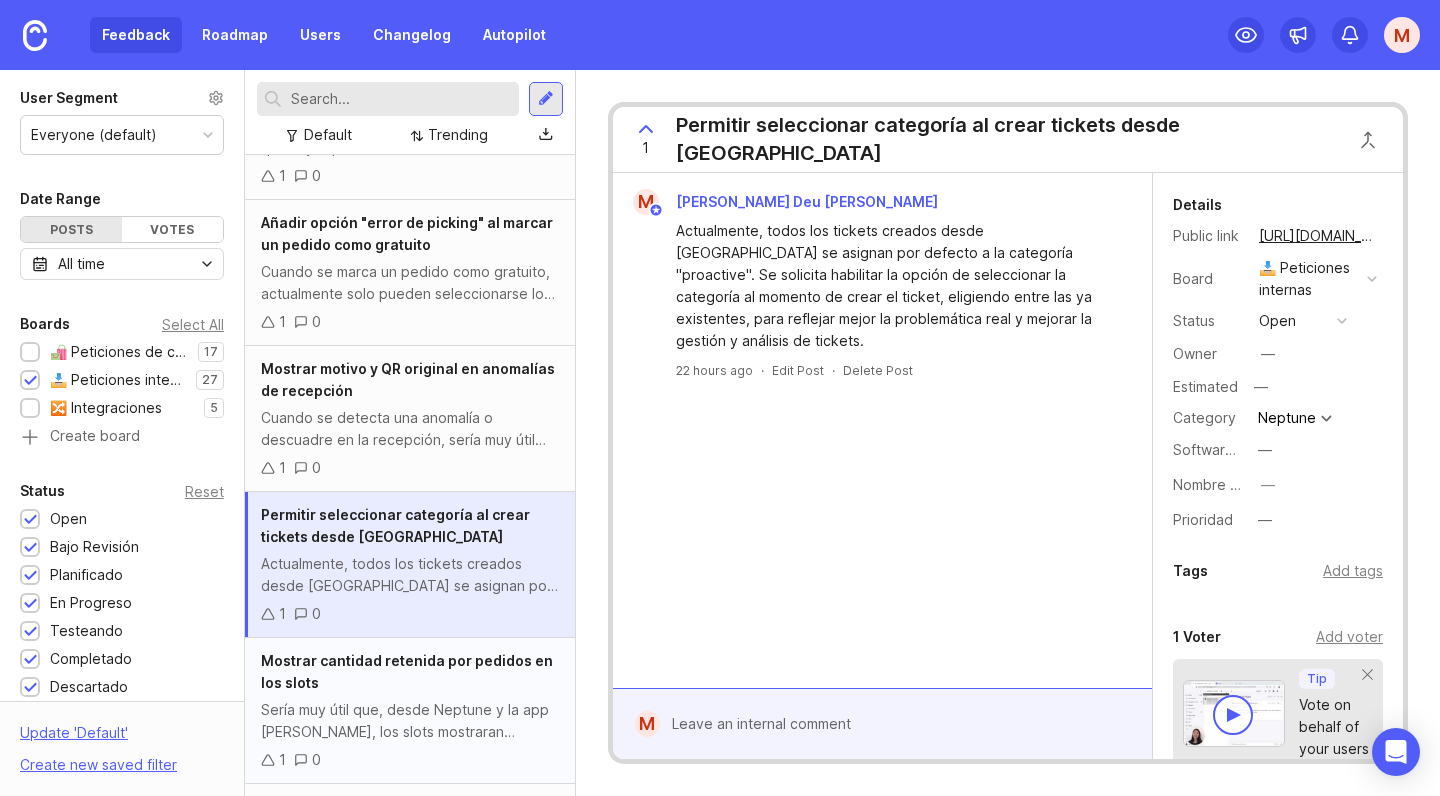 click on "Sería muy útil que, desde Neptune y la app de almacén, los slots mostraran también la cantidad de stock retenida por pedidos en preparación. Por ejemplo: Ubicación 100+A1 - Stock: 100 | Retenido por pedido: 20 Esto permitiría al almacén saber que, aunque hay 100 unidades físicas, 20 ya están comprometidas para pedidos, mejorando la planificación y evitando errores de picking." at bounding box center [410, 721] 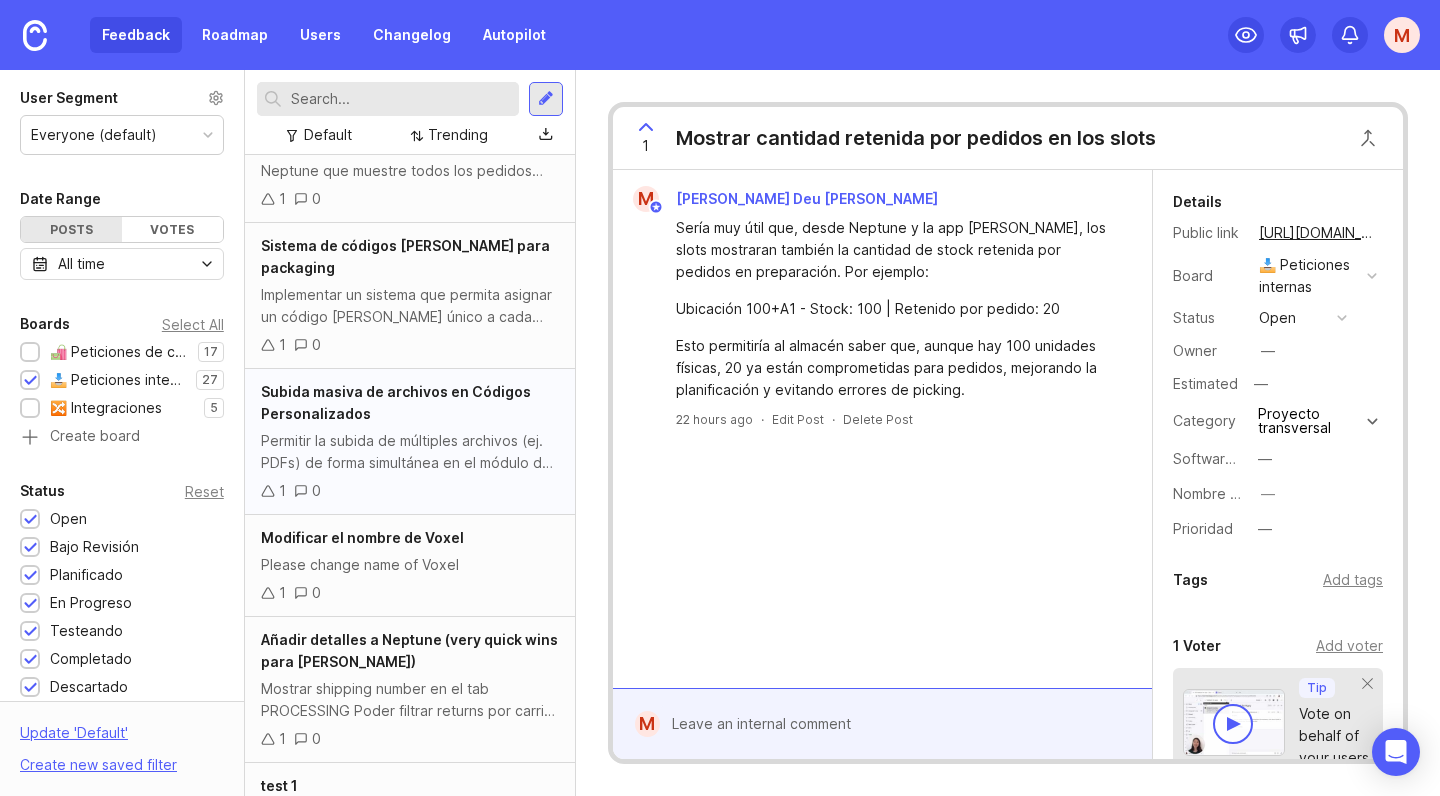scroll, scrollTop: 3222, scrollLeft: 0, axis: vertical 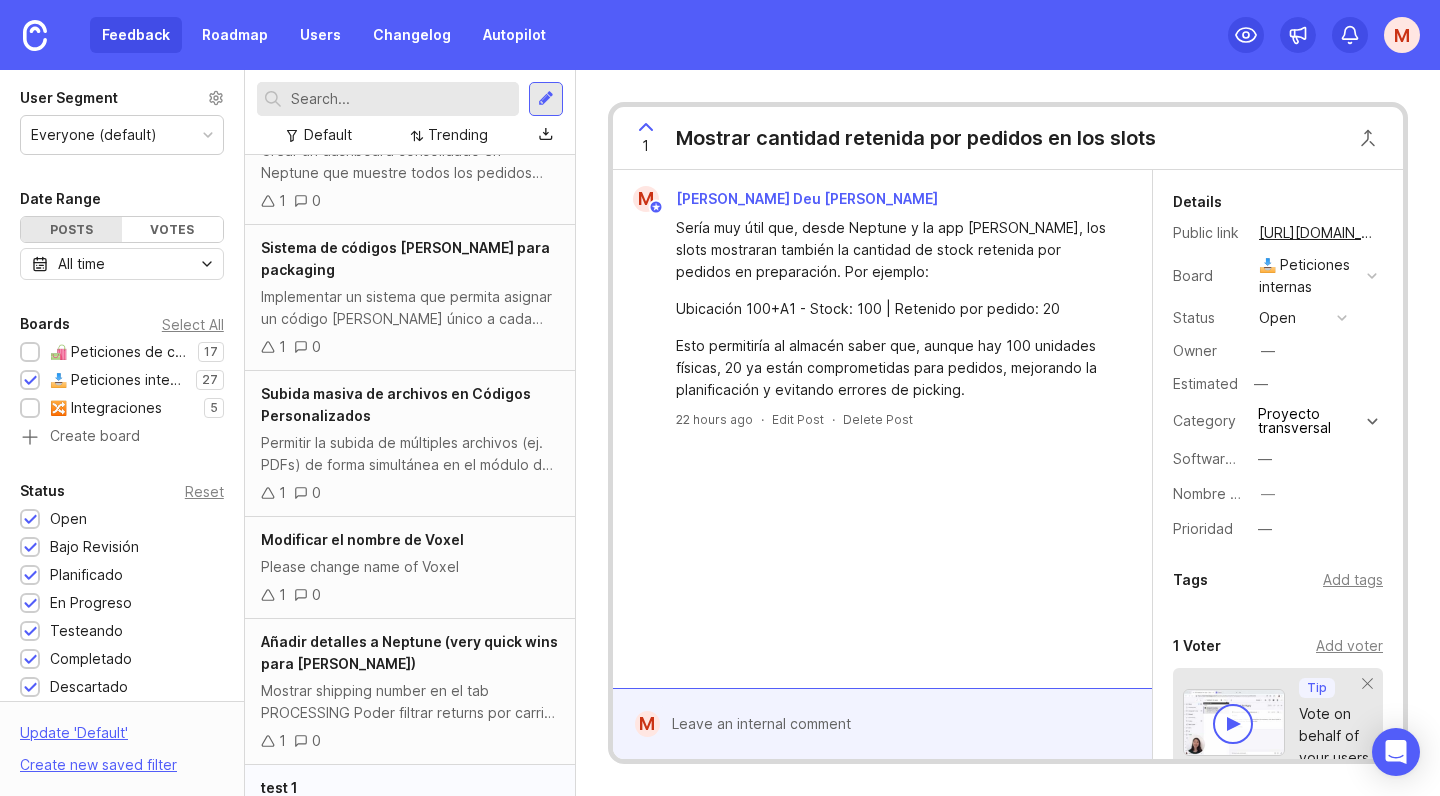 click on "test 1" at bounding box center [410, 788] 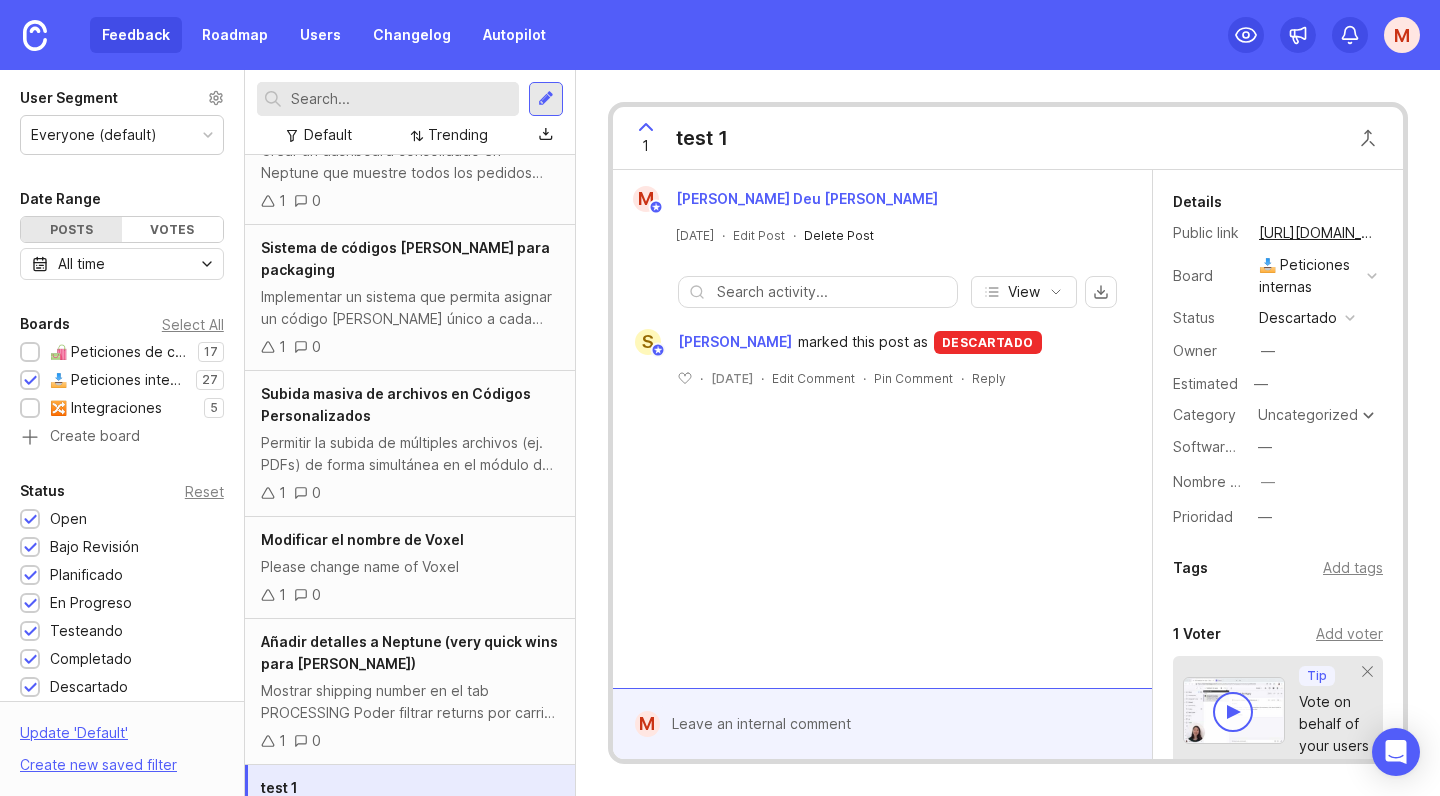 click on "Delete Post" at bounding box center (839, 235) 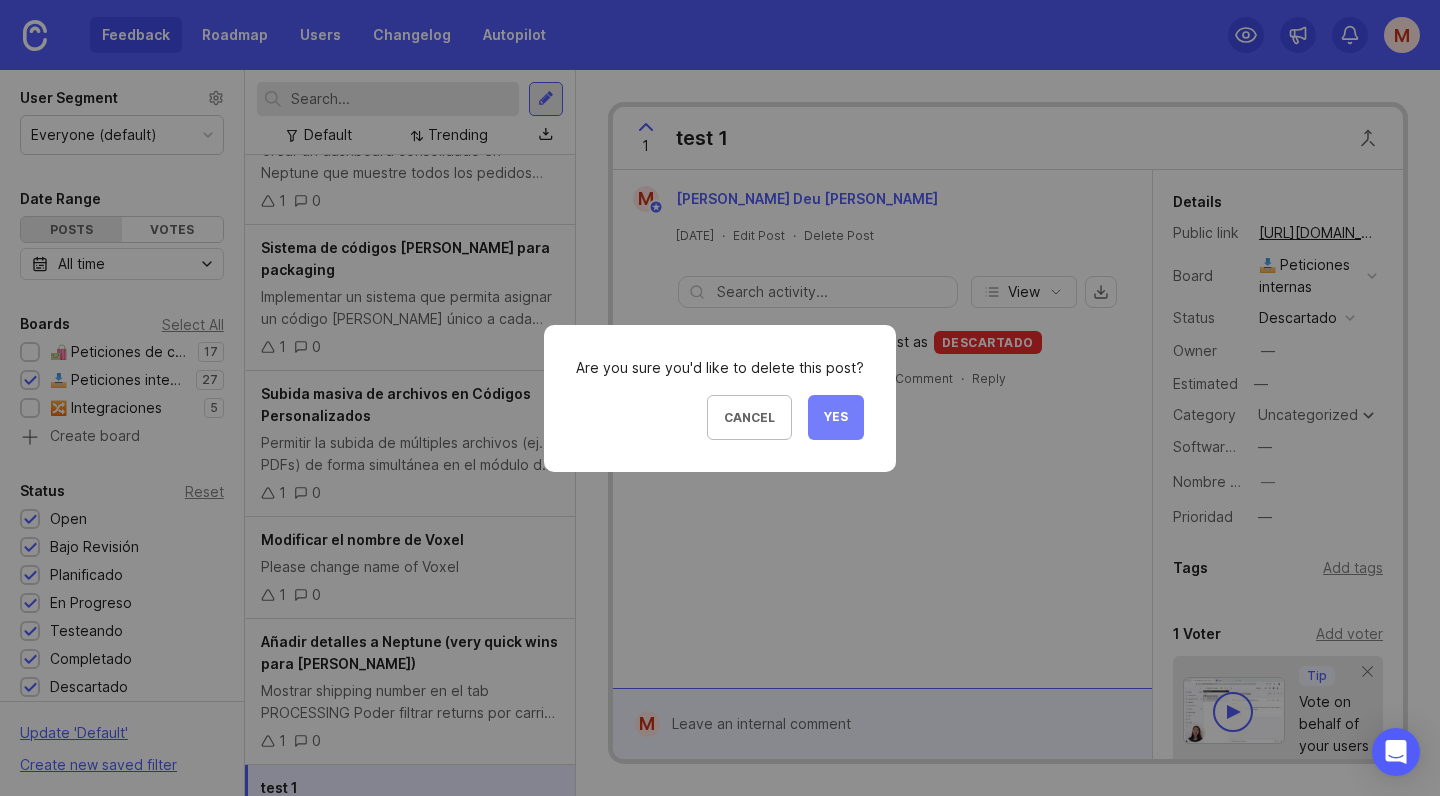 click on "Yes" at bounding box center (836, 417) 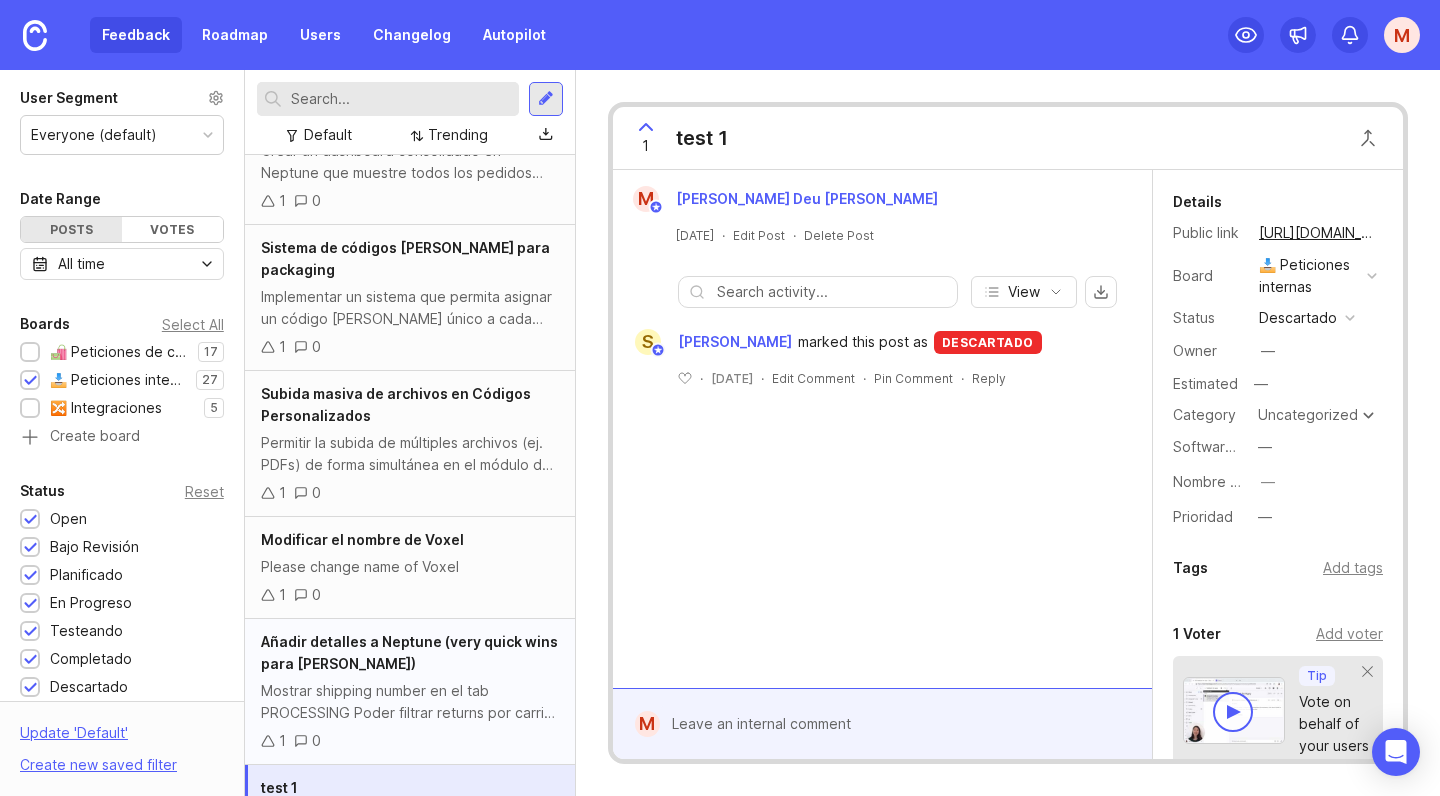 scroll, scrollTop: 3147, scrollLeft: 0, axis: vertical 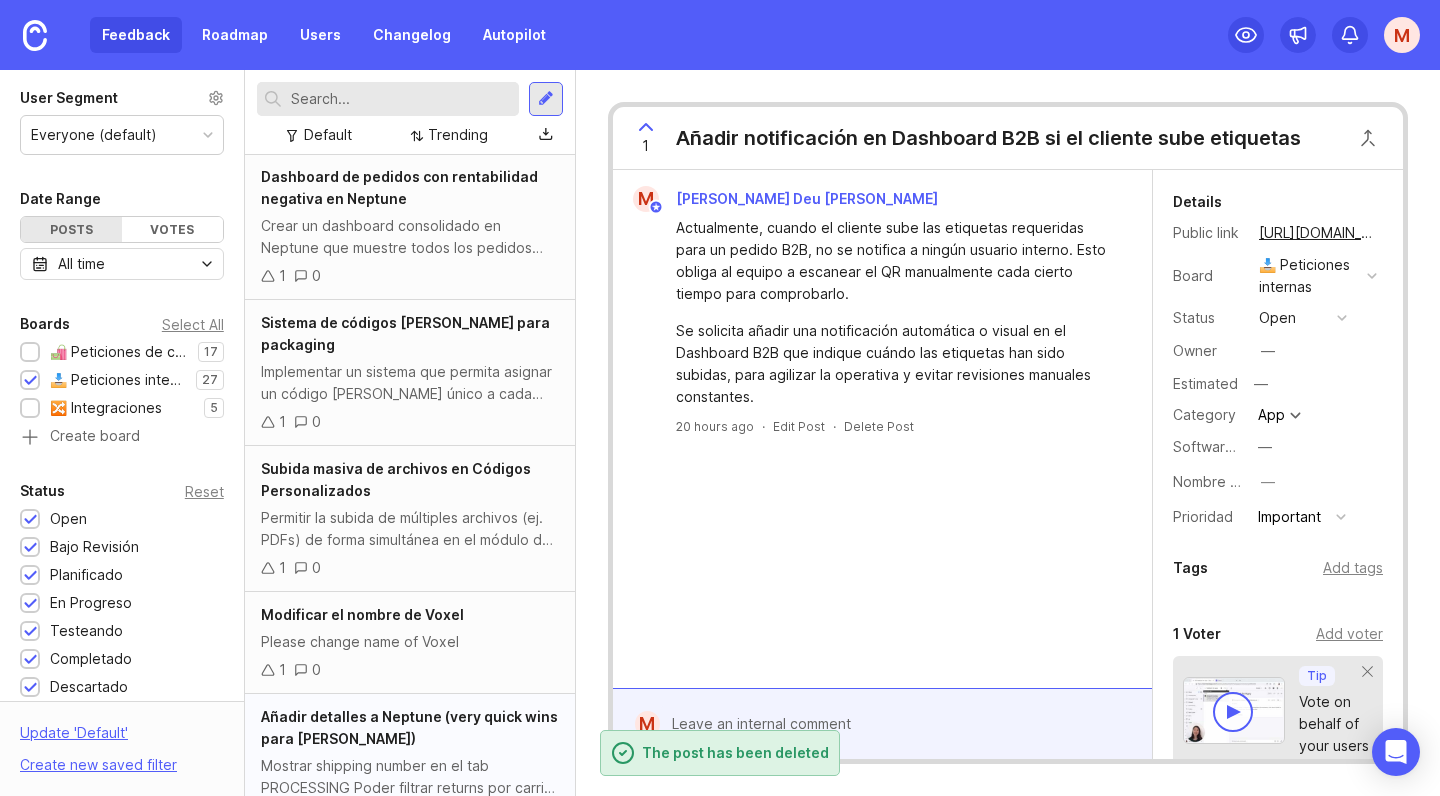 click on "Añadir detalles a Neptune (very quick wins para Heracles) Mostrar shipping number en el tab PROCESSING Poder filtrar returns por carrier Mostrar numero de elementos en los filtres (como en GO) 1 0" at bounding box center [410, 767] 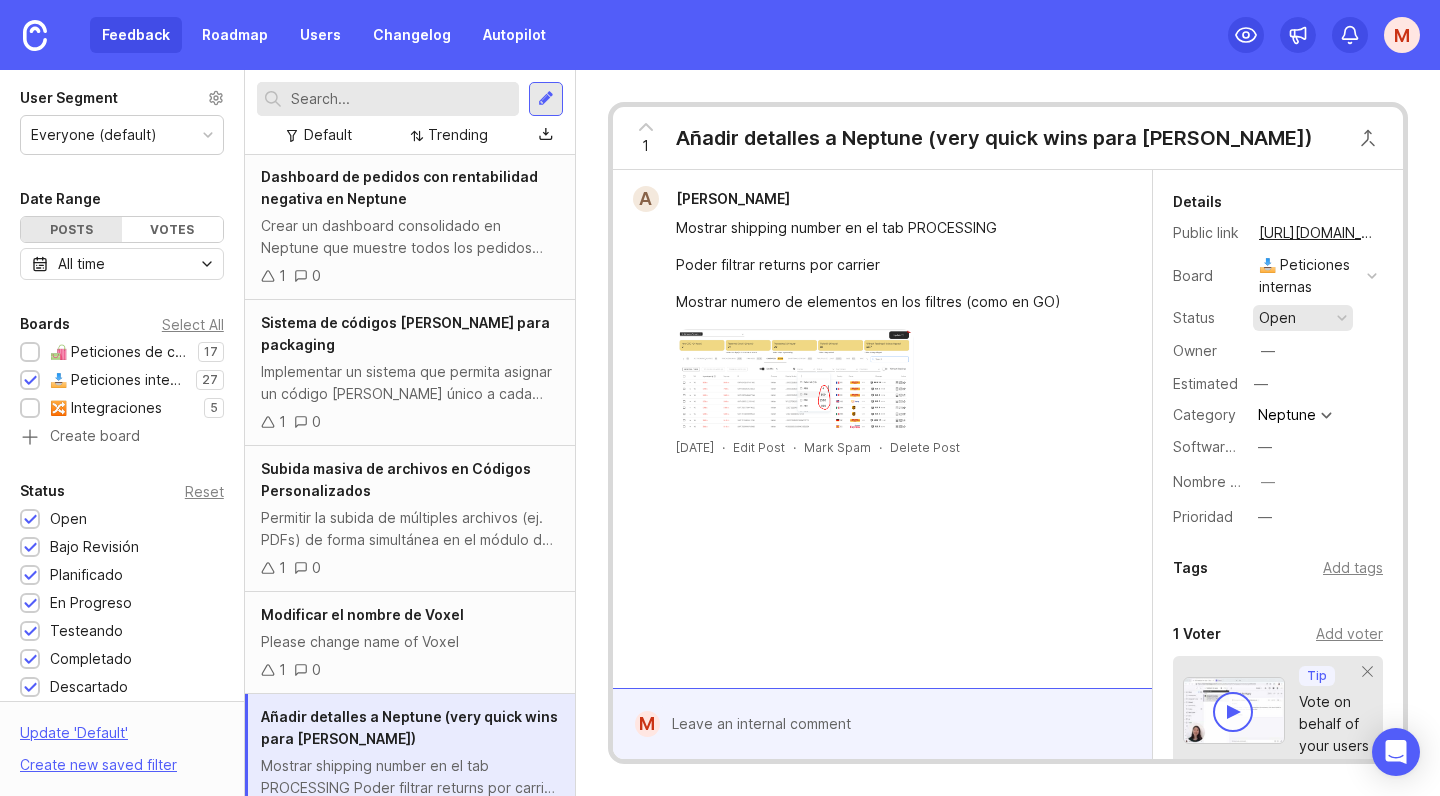click on "open" at bounding box center [1303, 318] 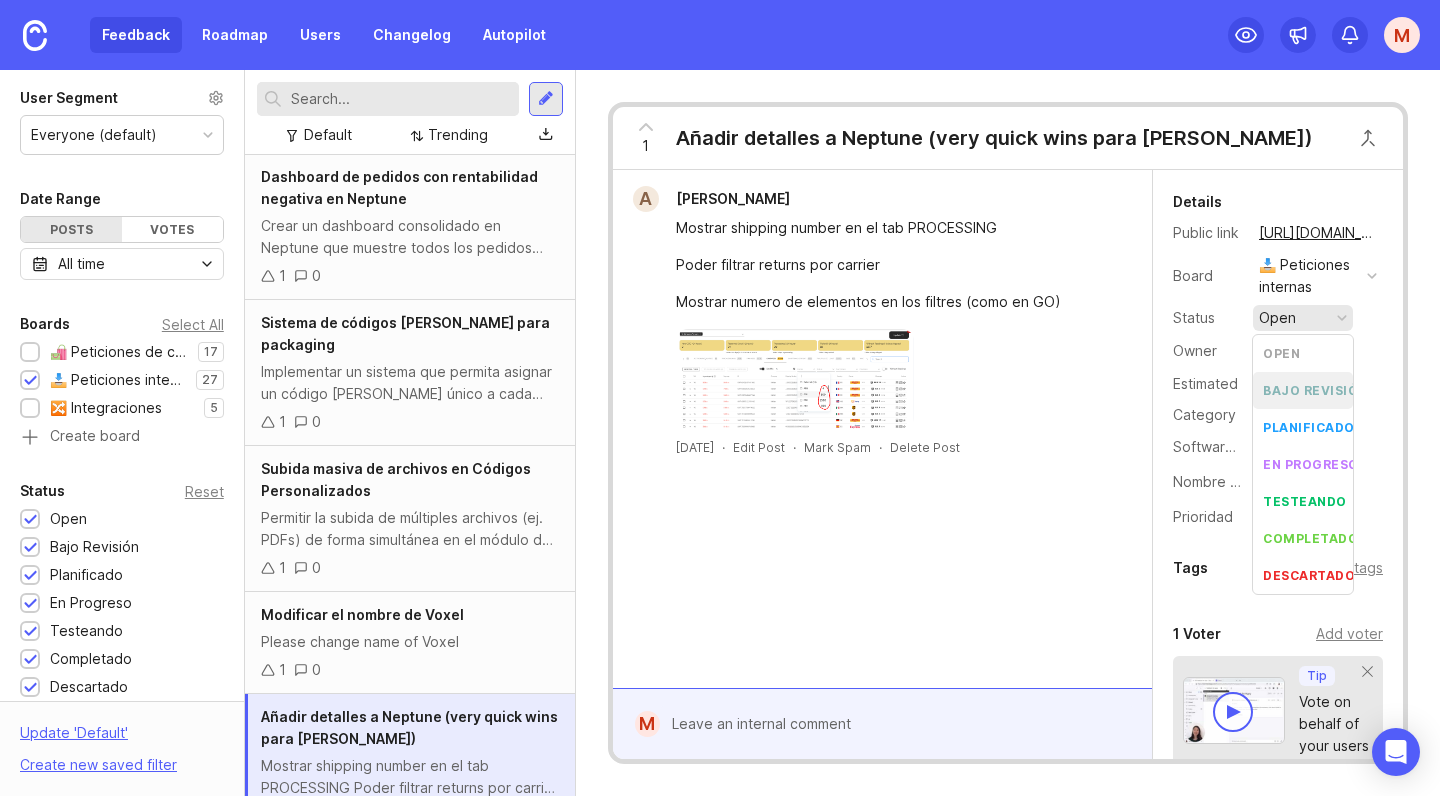 click on "bajo revisión" at bounding box center (1315, 390) 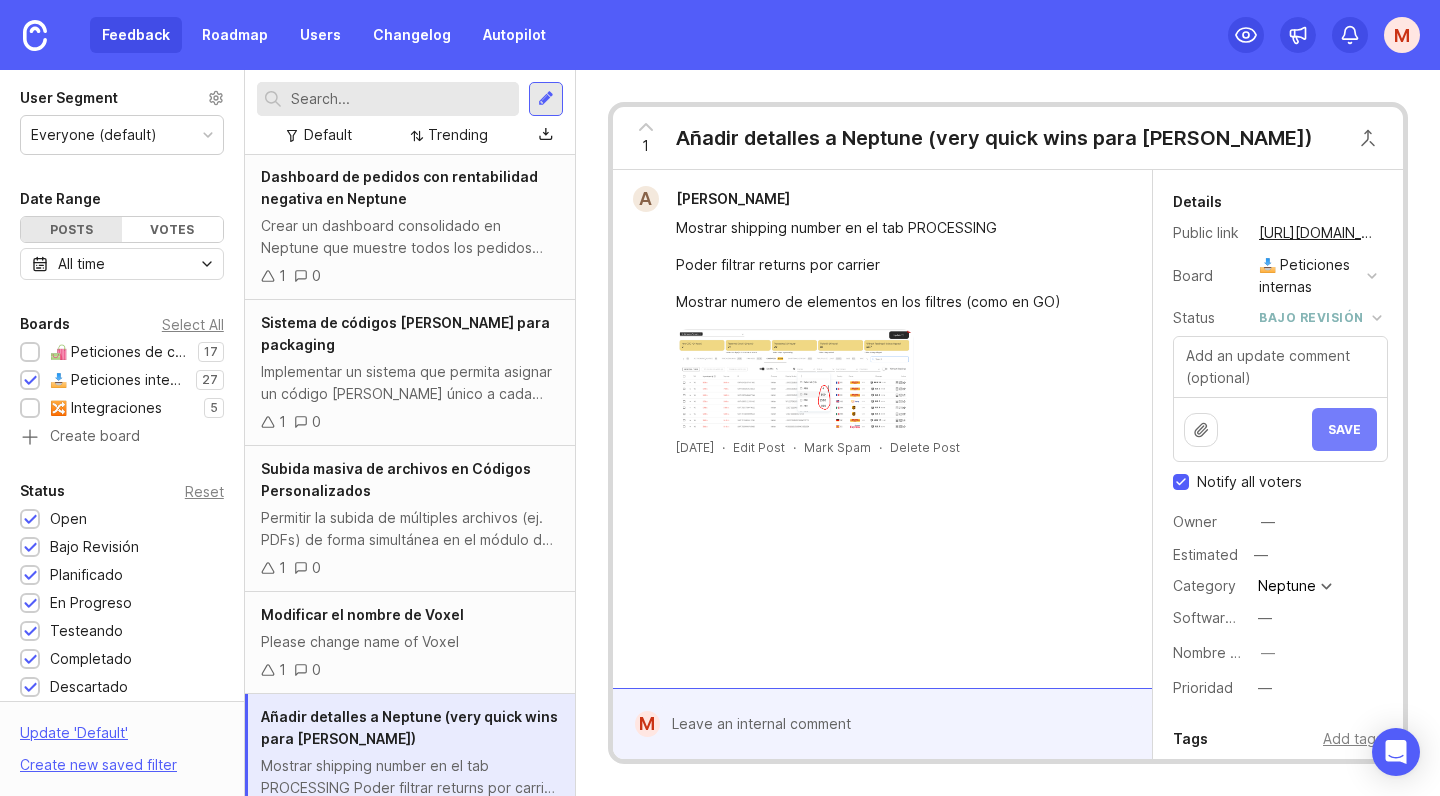 click on "Save" at bounding box center (1344, 429) 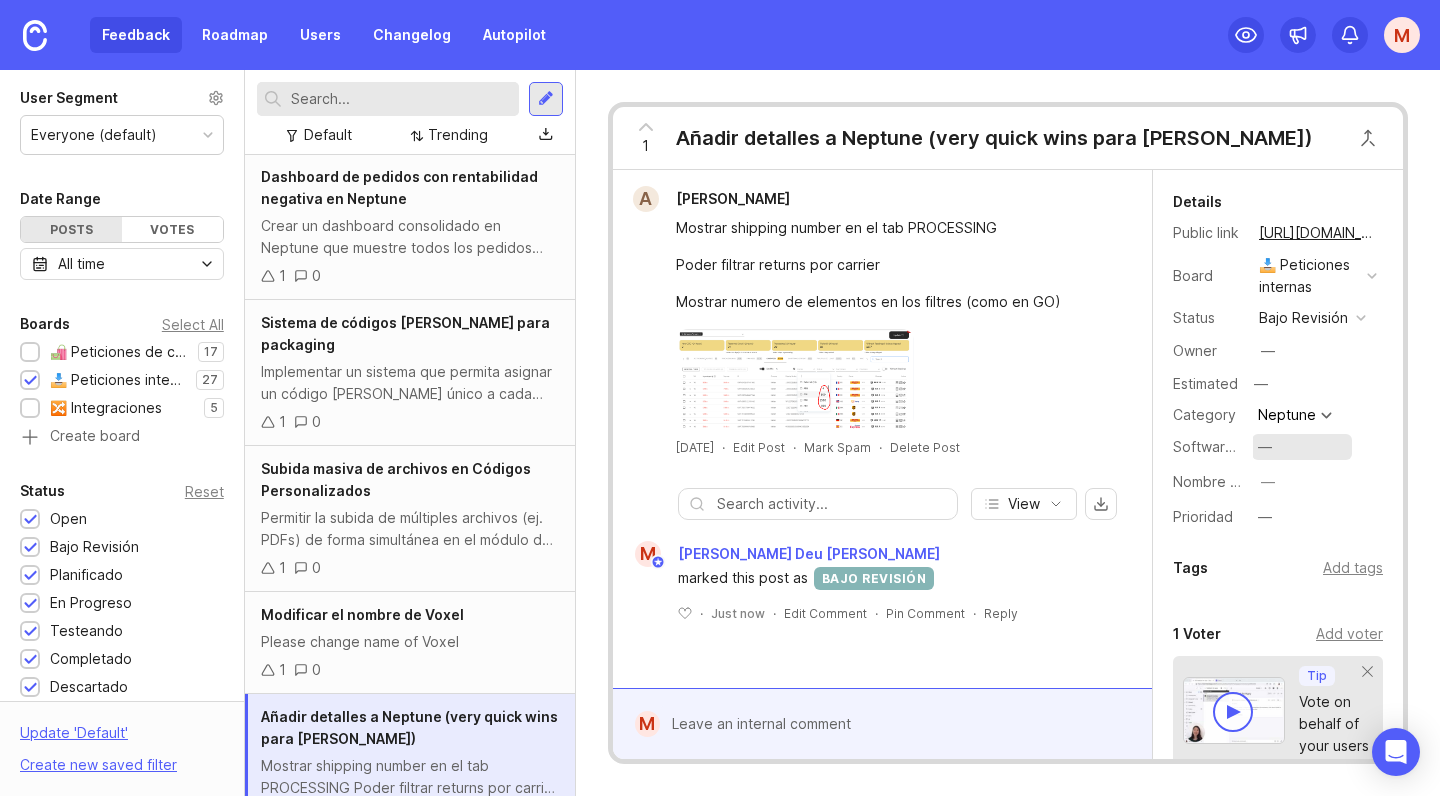 click on "—" at bounding box center (1302, 447) 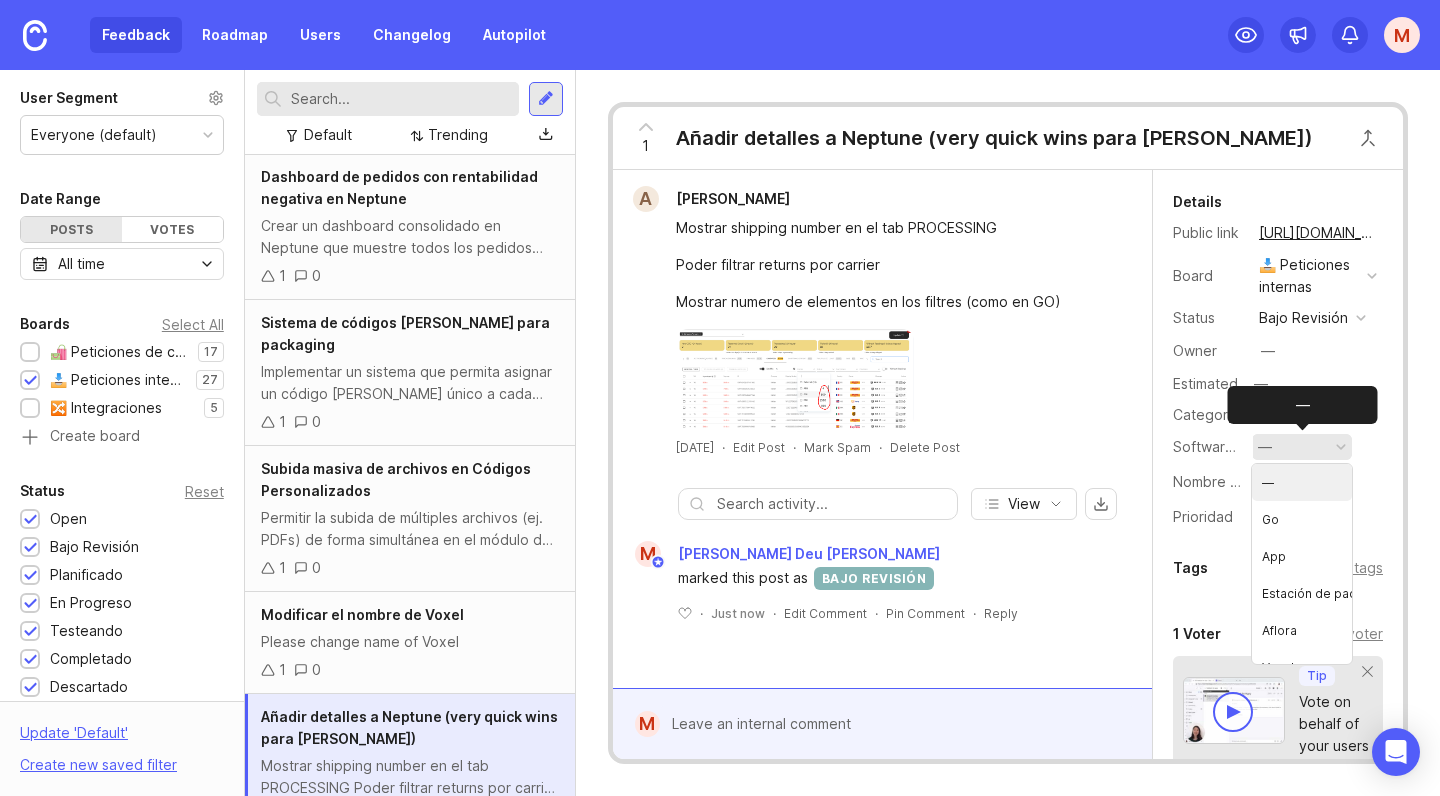 click on "—" at bounding box center [1302, 447] 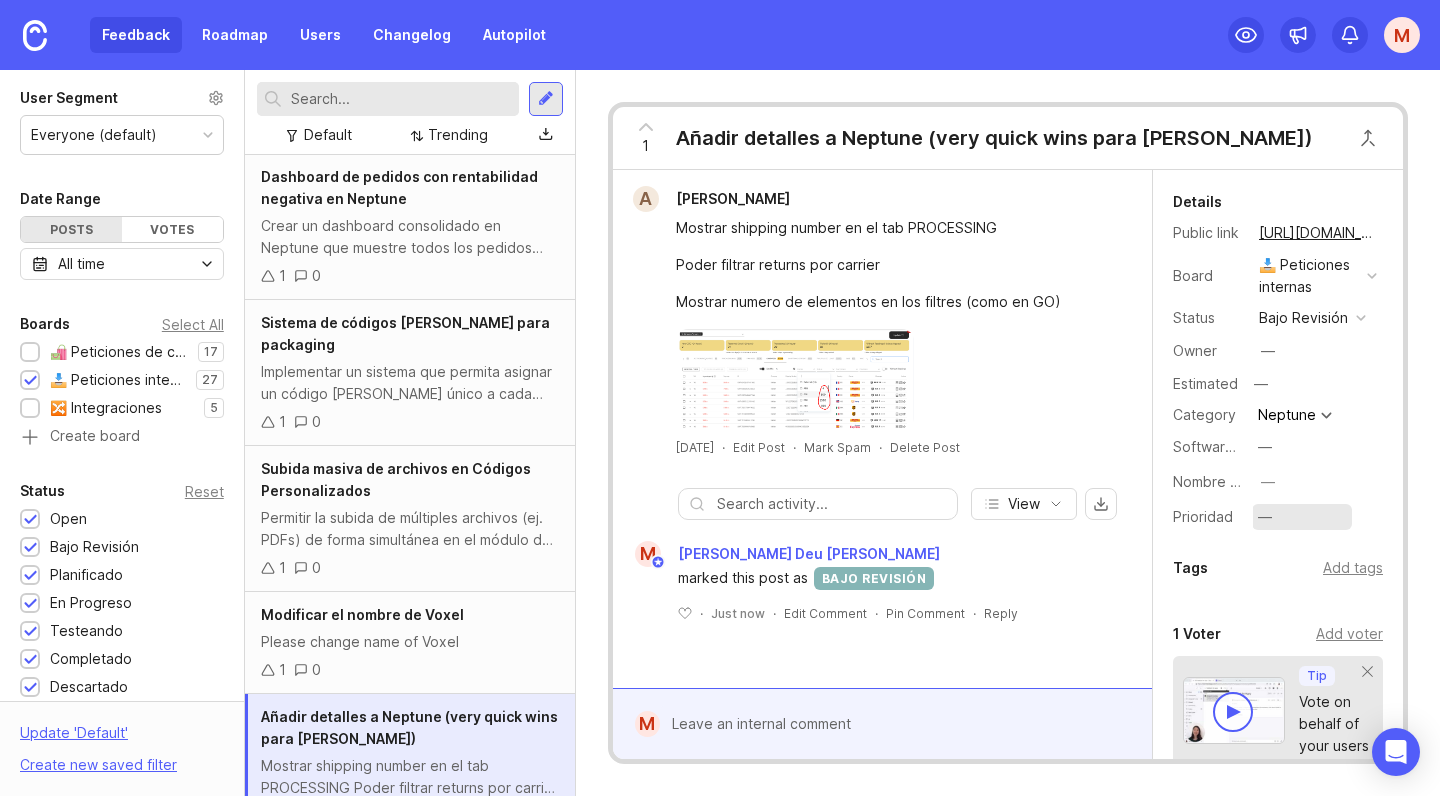 click on "—" at bounding box center (1302, 517) 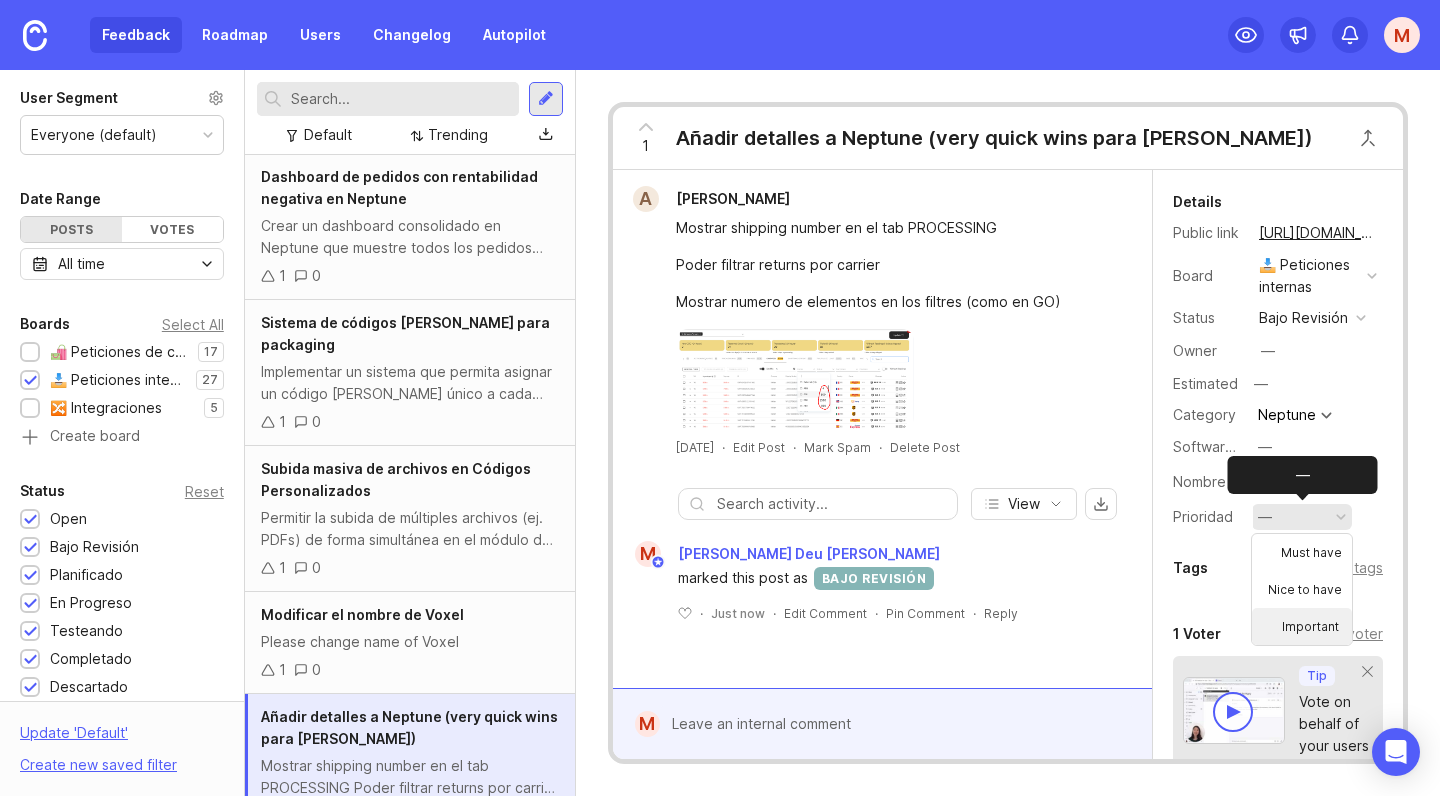 click on "Important" at bounding box center (1302, 626) 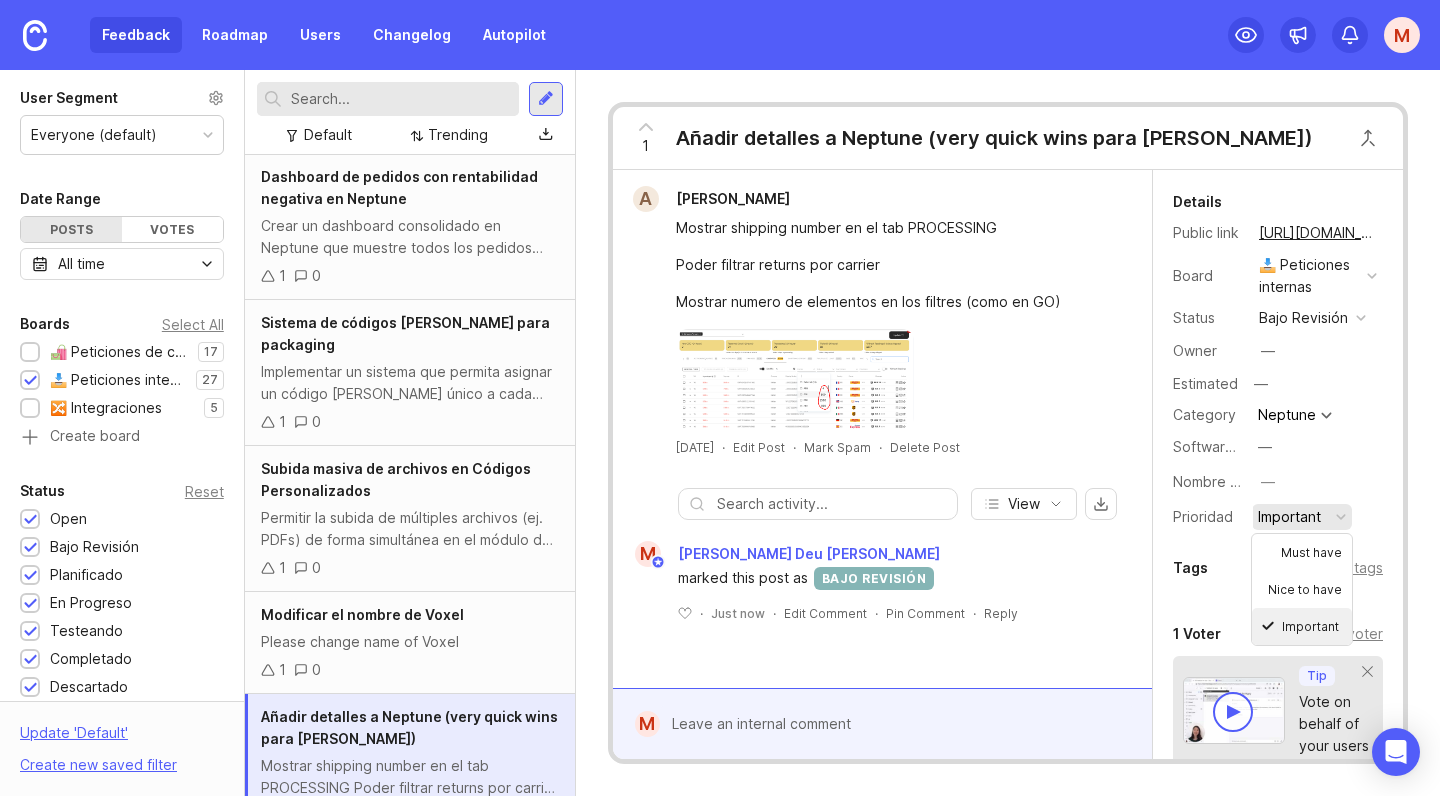 click on "Details Public link https://amphora-technologies.canny.io/peticiones-internas/p/anadir-detalles-a-neptune-very-quick-wins-para-heracles Board 📥 Peticiones internas Status bajo revisión Owner — Estimated — Category Neptune Software affected — Nombre cliente — Prioridad  Important  Tags Add tags 1 Voter Add voter Tip Vote on behalf of your users A Roadmaps Add to roadmap" at bounding box center [1278, 628] 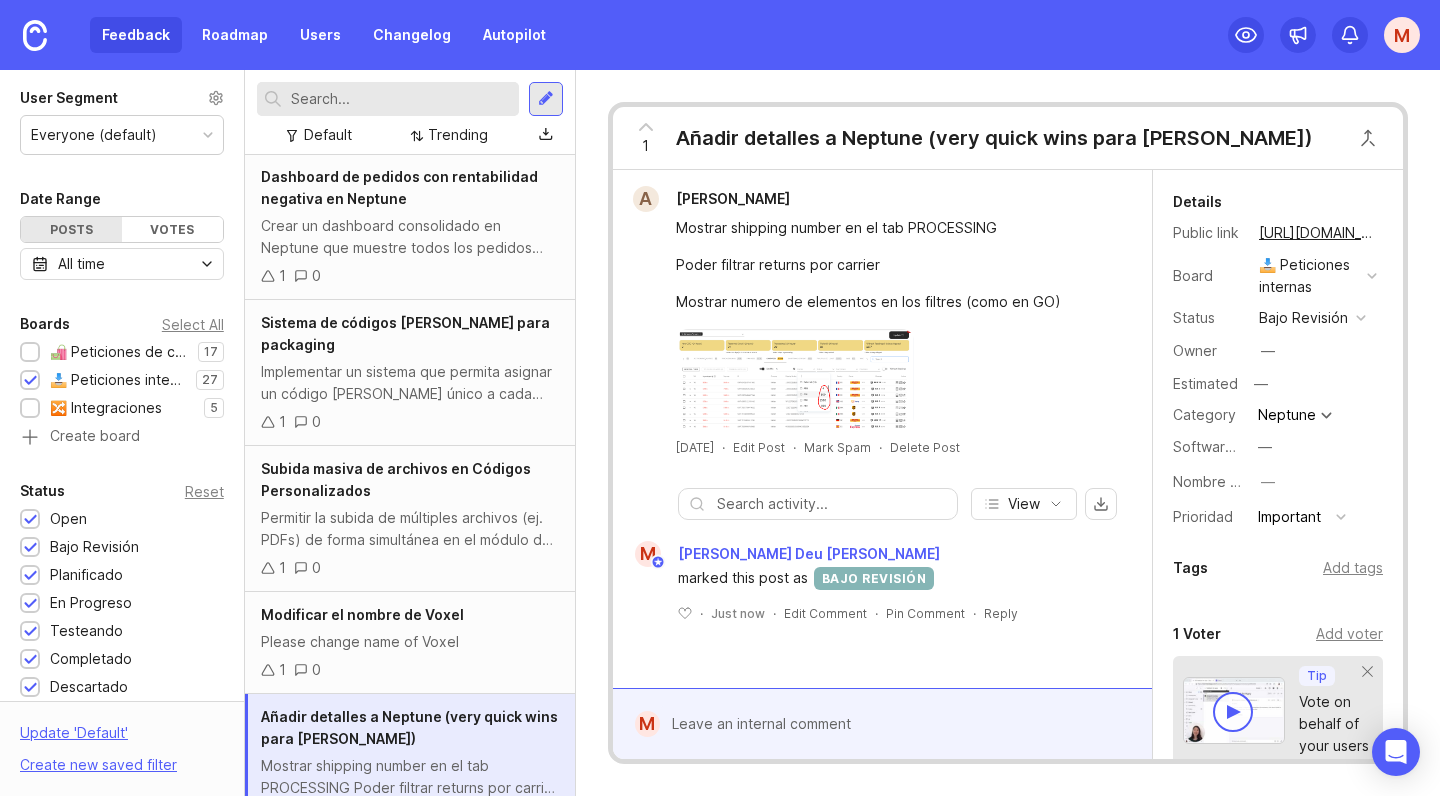scroll, scrollTop: 295, scrollLeft: 0, axis: vertical 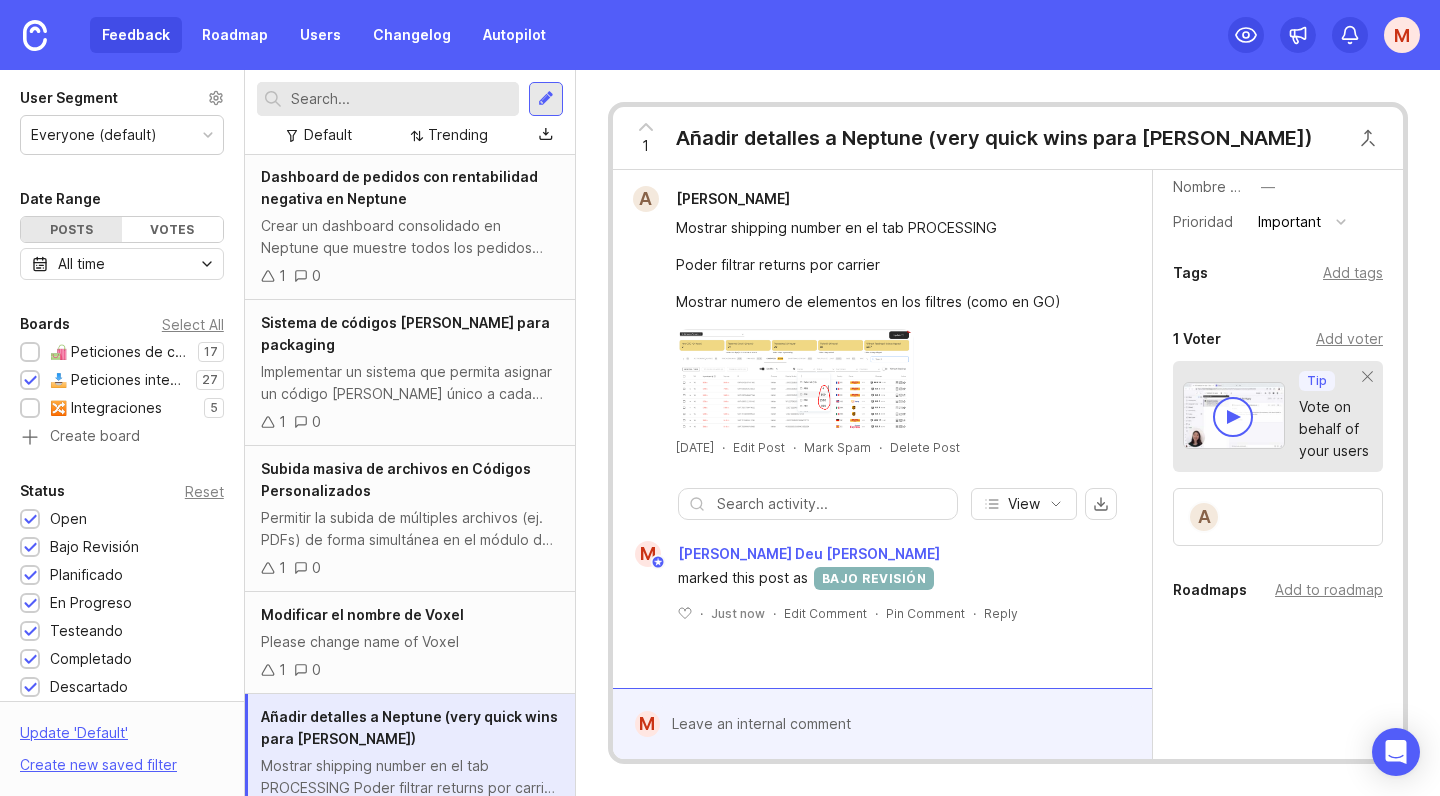 click on "Tags Add tags" at bounding box center (1278, 278) 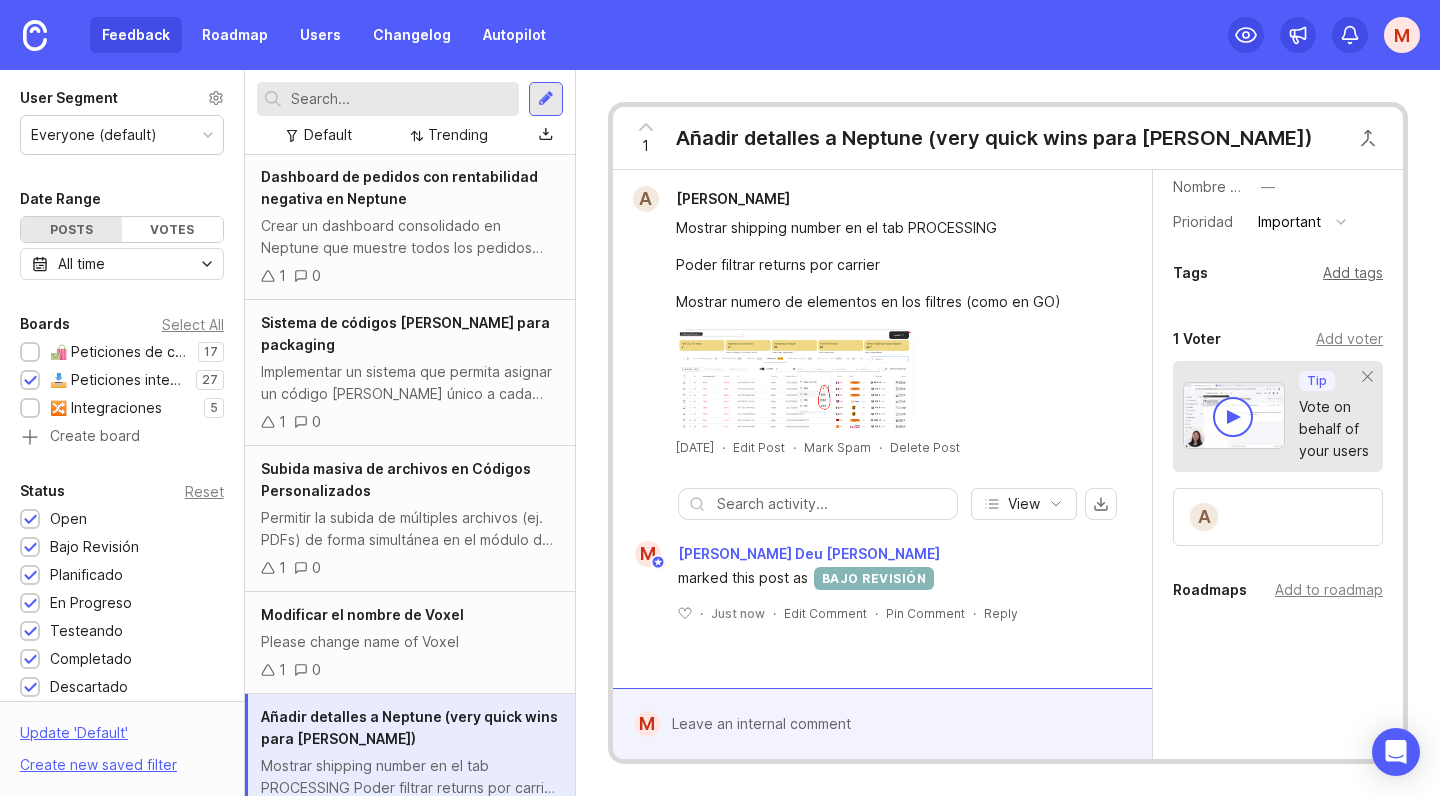 click on "Add tags" at bounding box center [1353, 273] 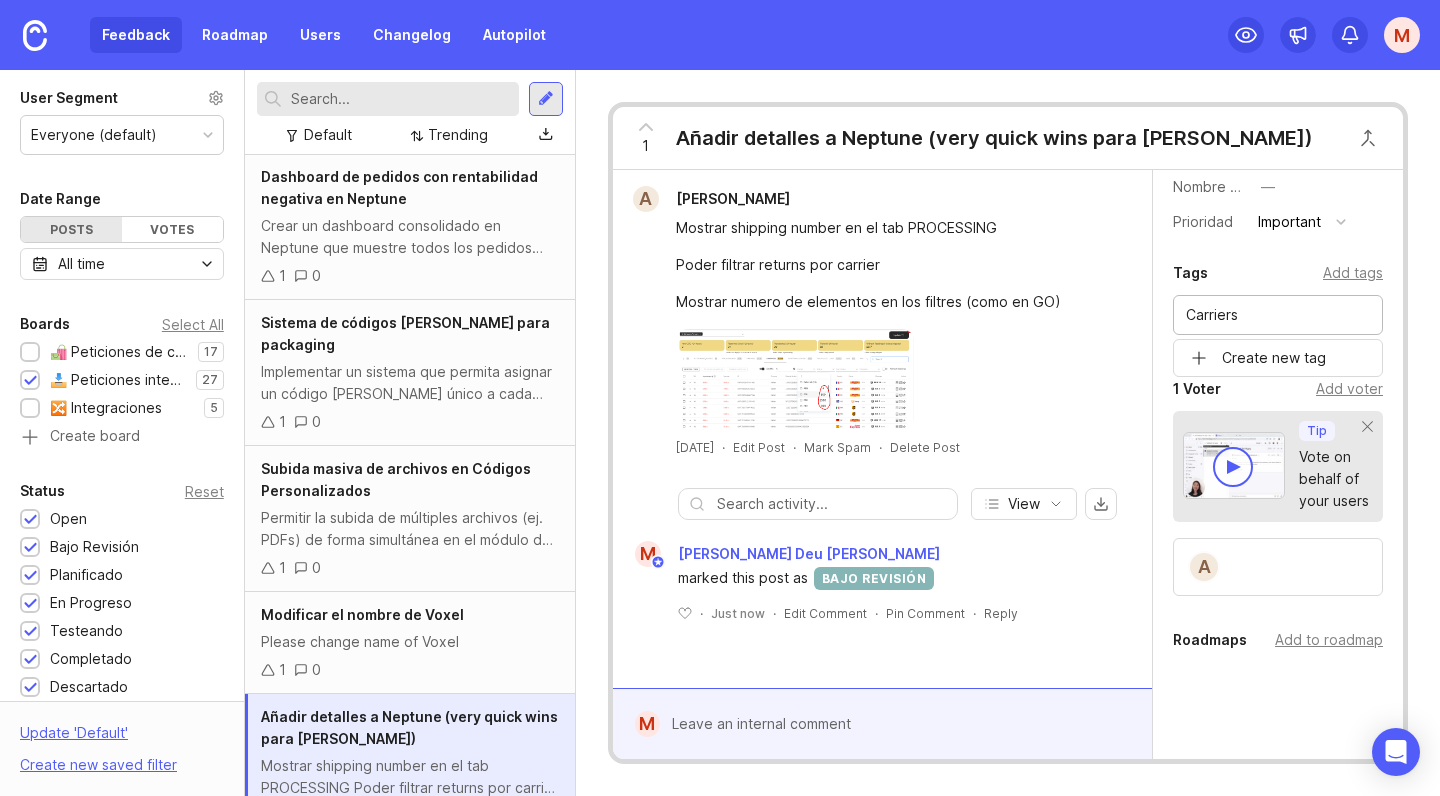 type on "Carriers" 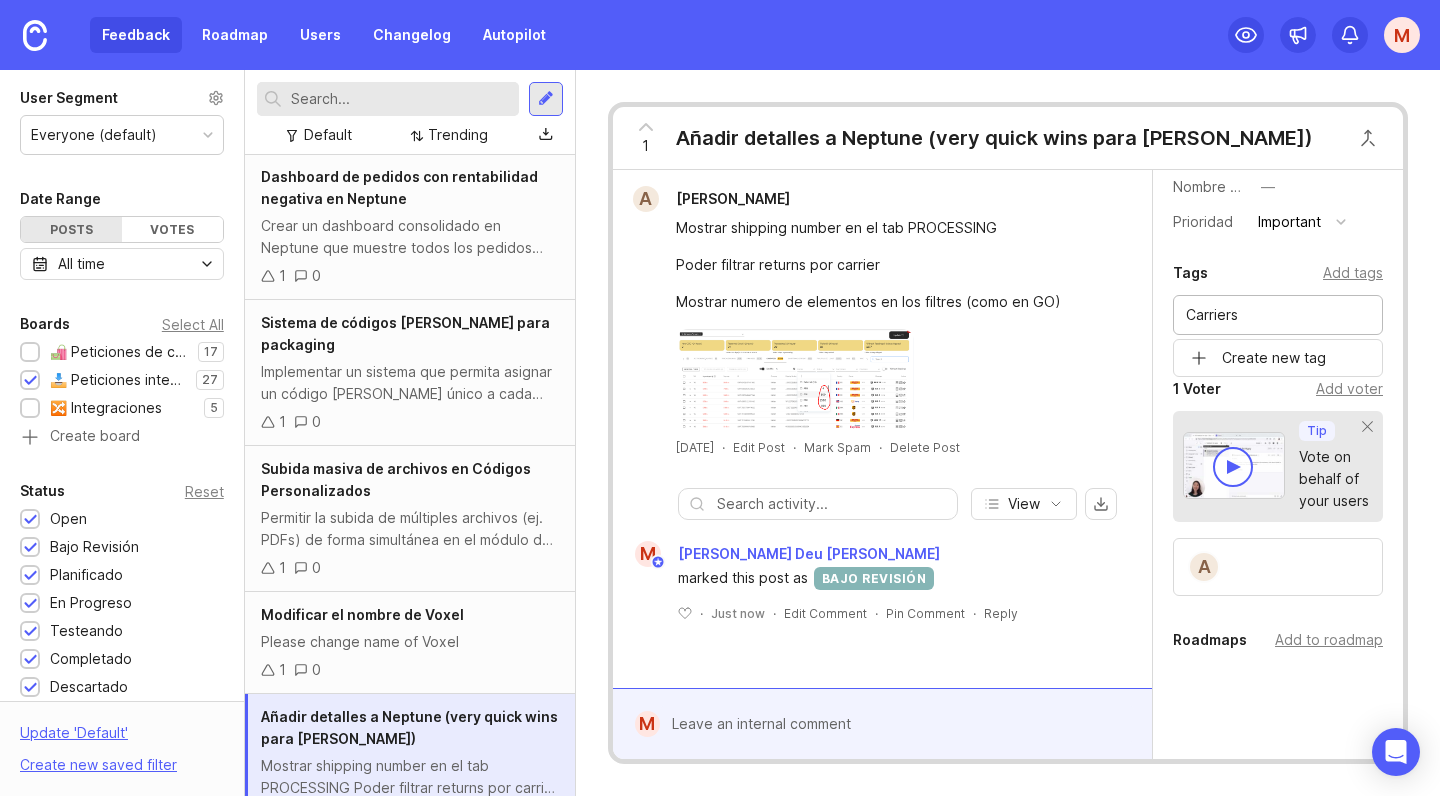 type 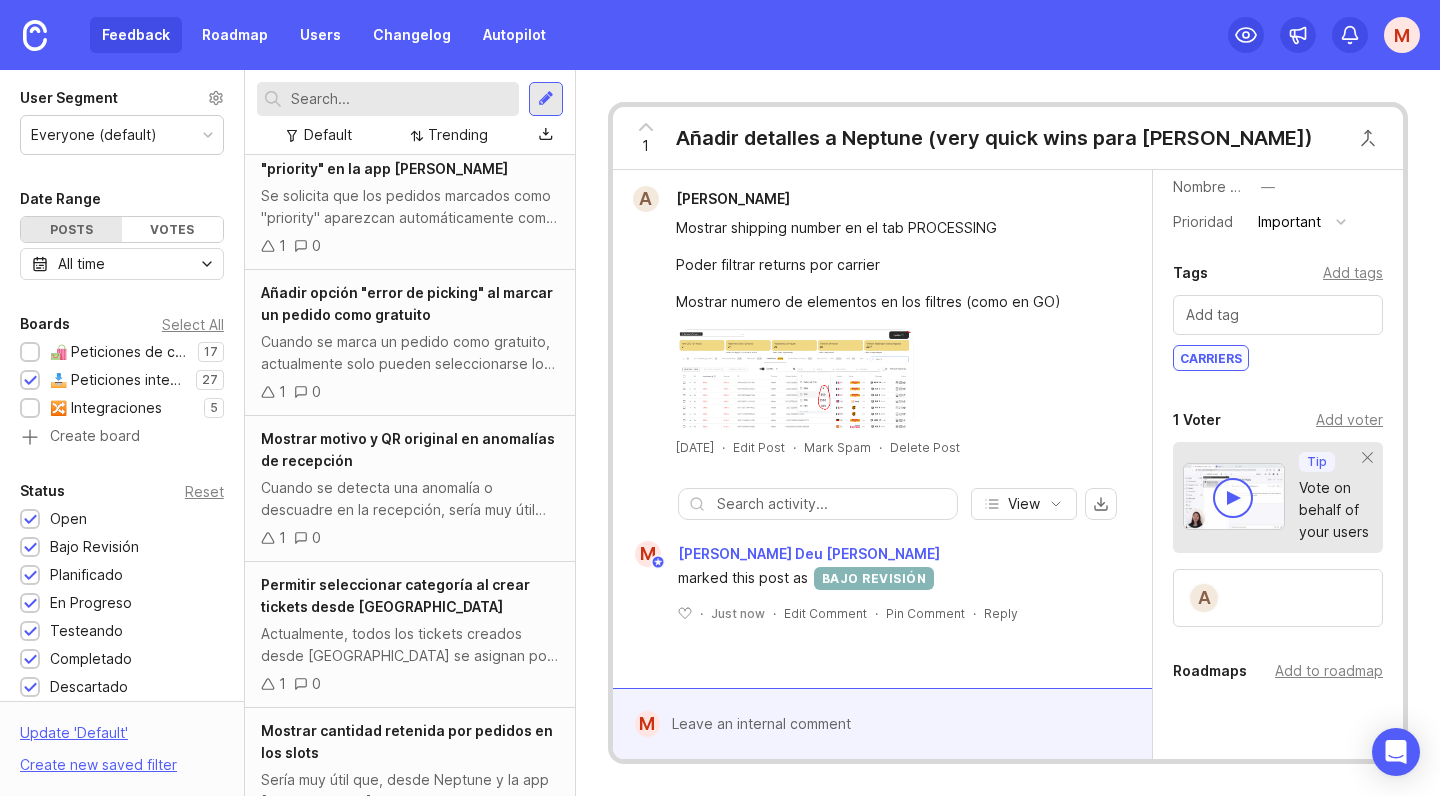 scroll, scrollTop: 2064, scrollLeft: 0, axis: vertical 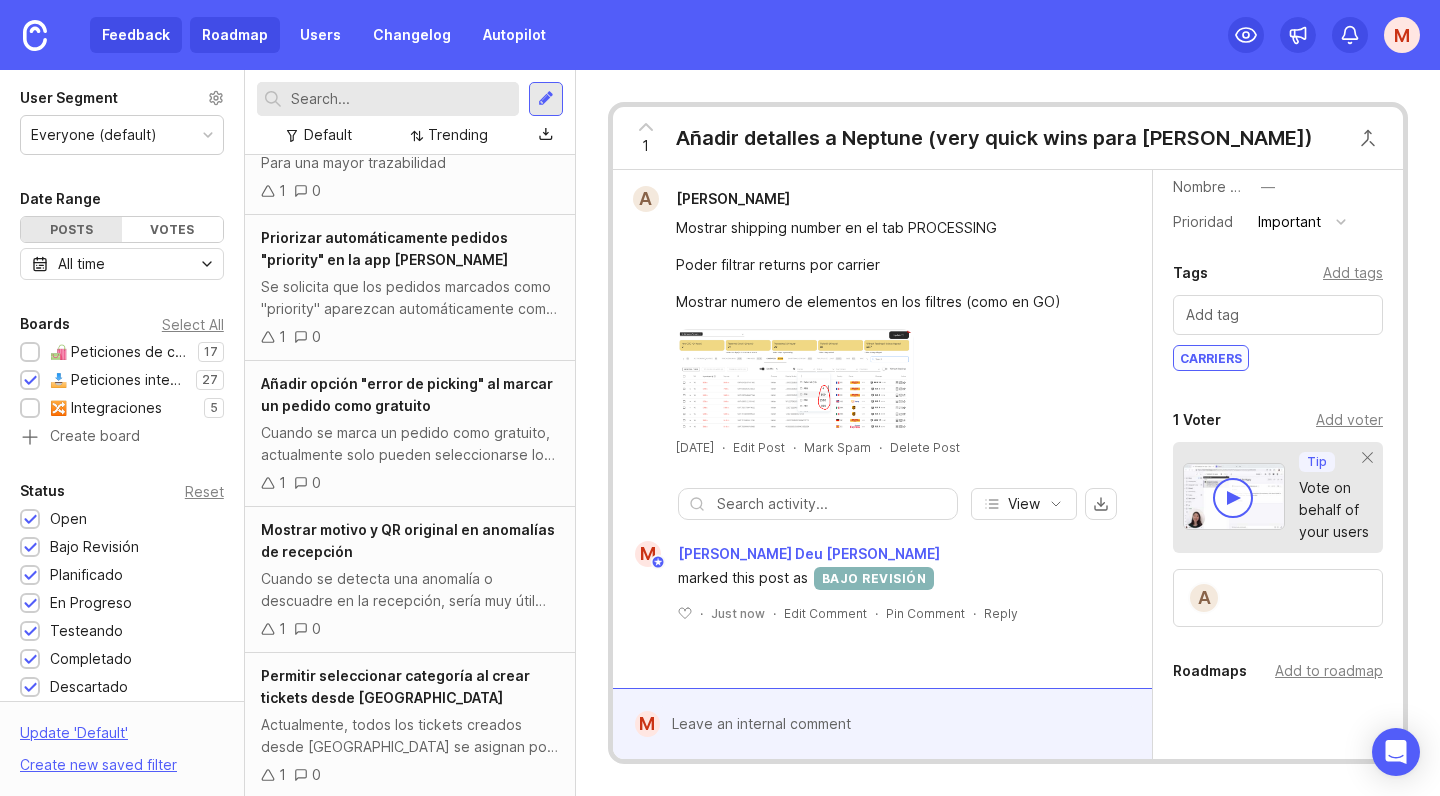 click on "Roadmap" at bounding box center (235, 35) 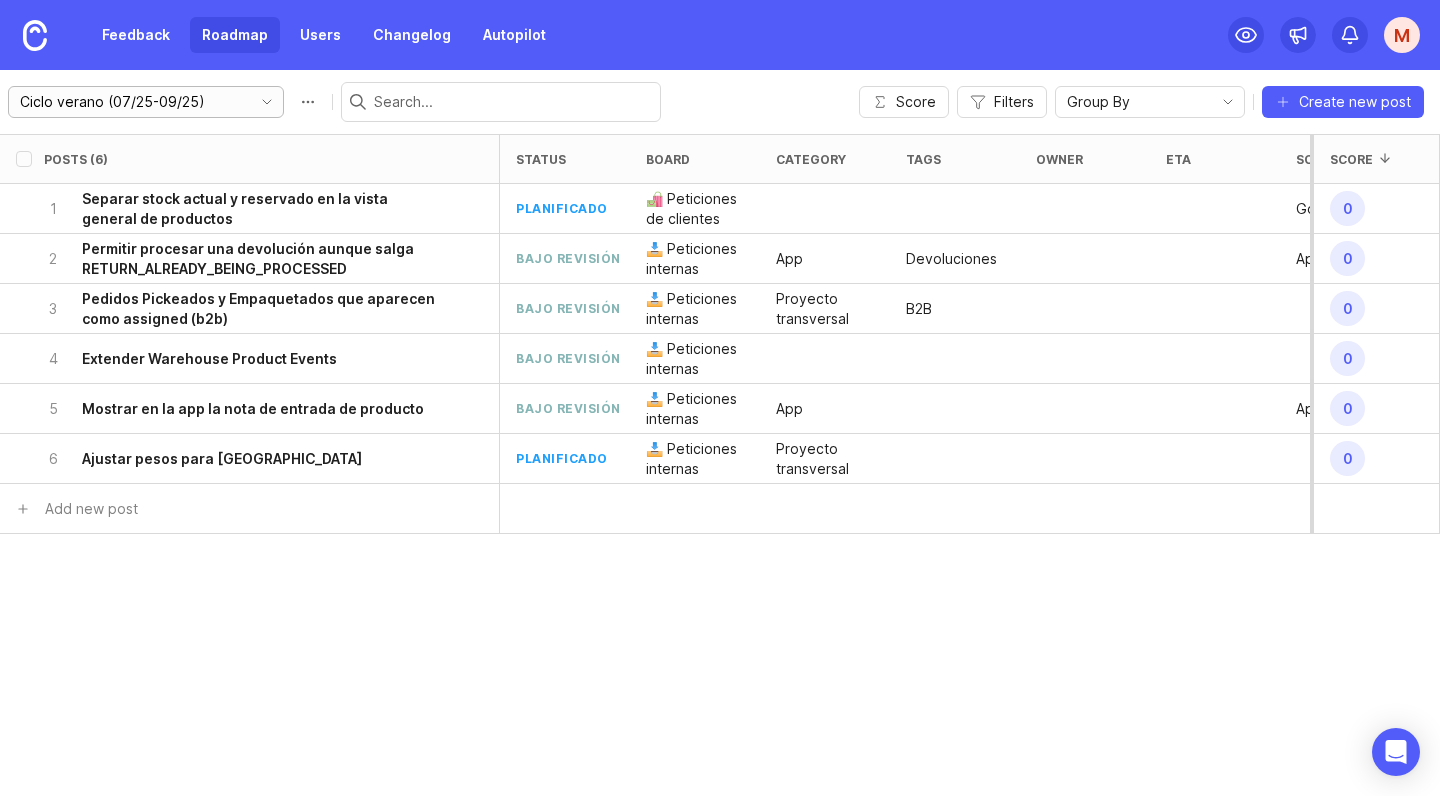 click on "Ciclo verano (07/25-09/25)" at bounding box center [130, 102] 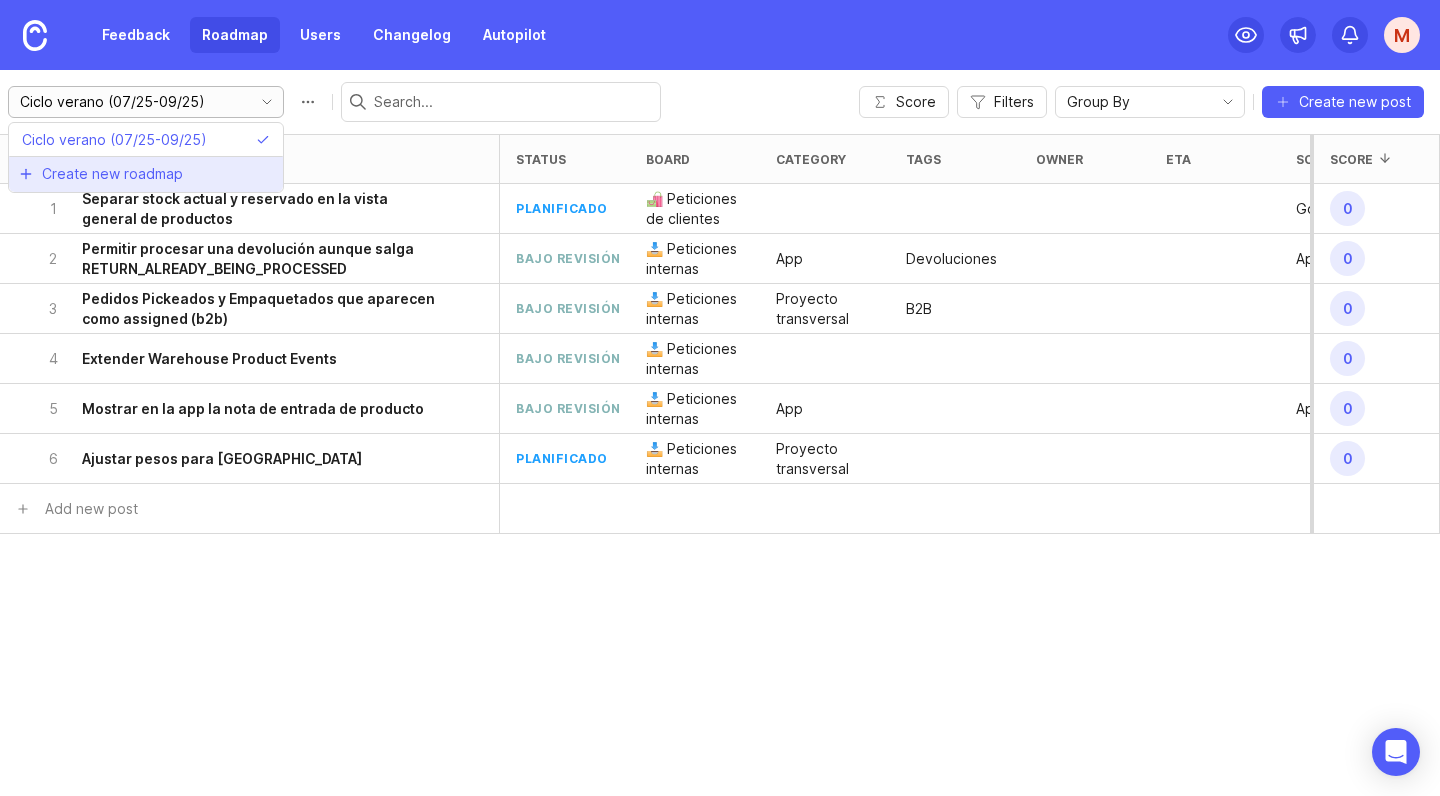 click on "Create new roadmap" at bounding box center (112, 174) 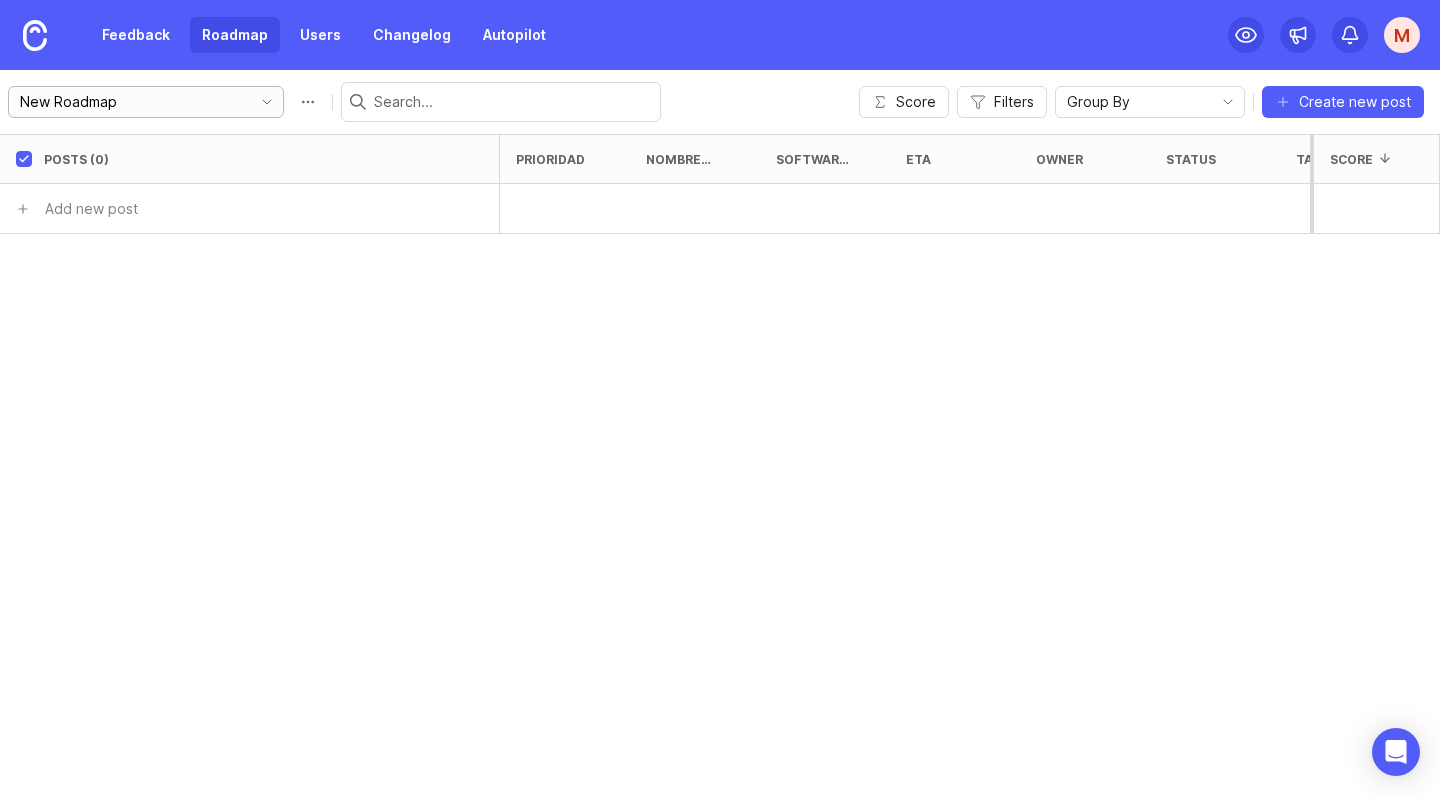 click 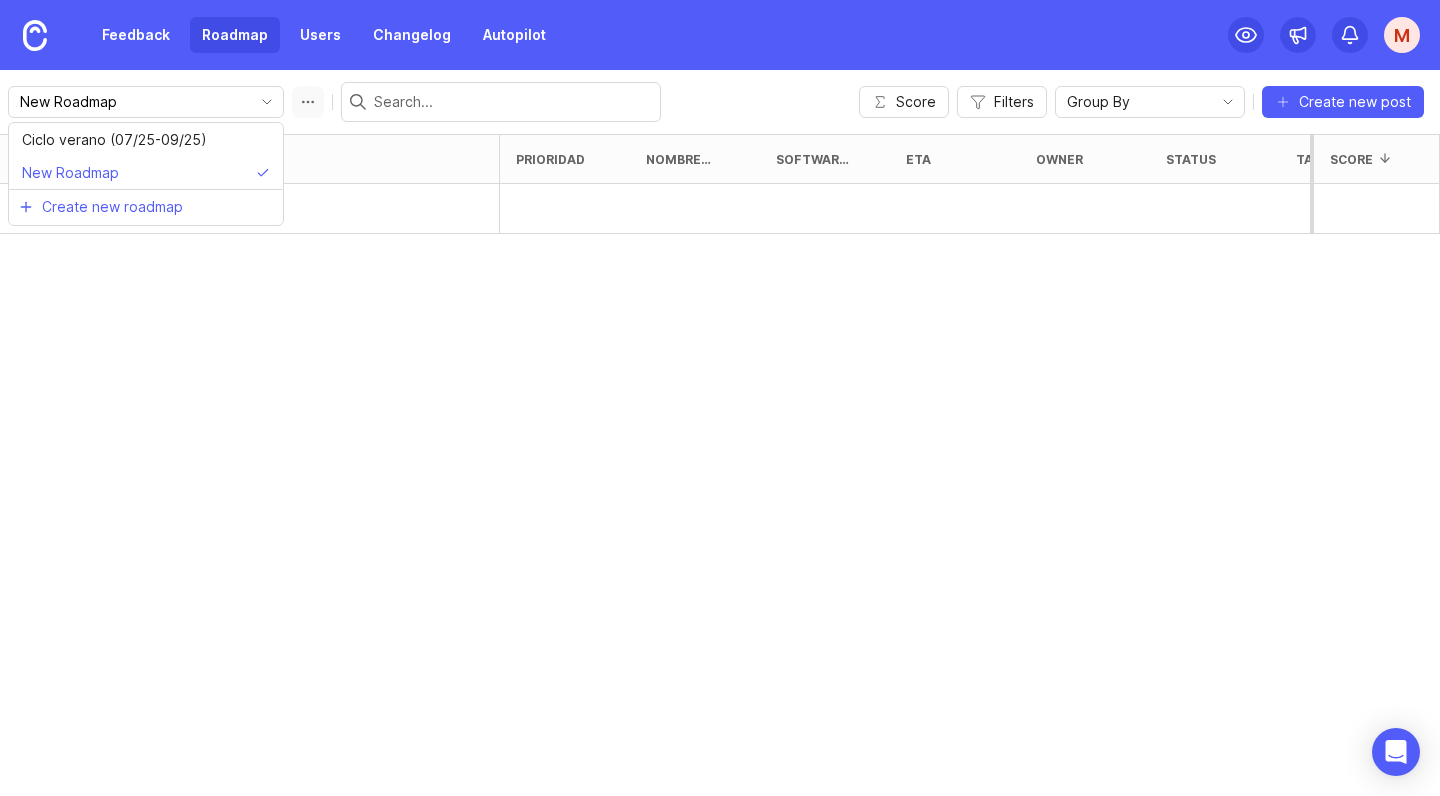click at bounding box center (308, 102) 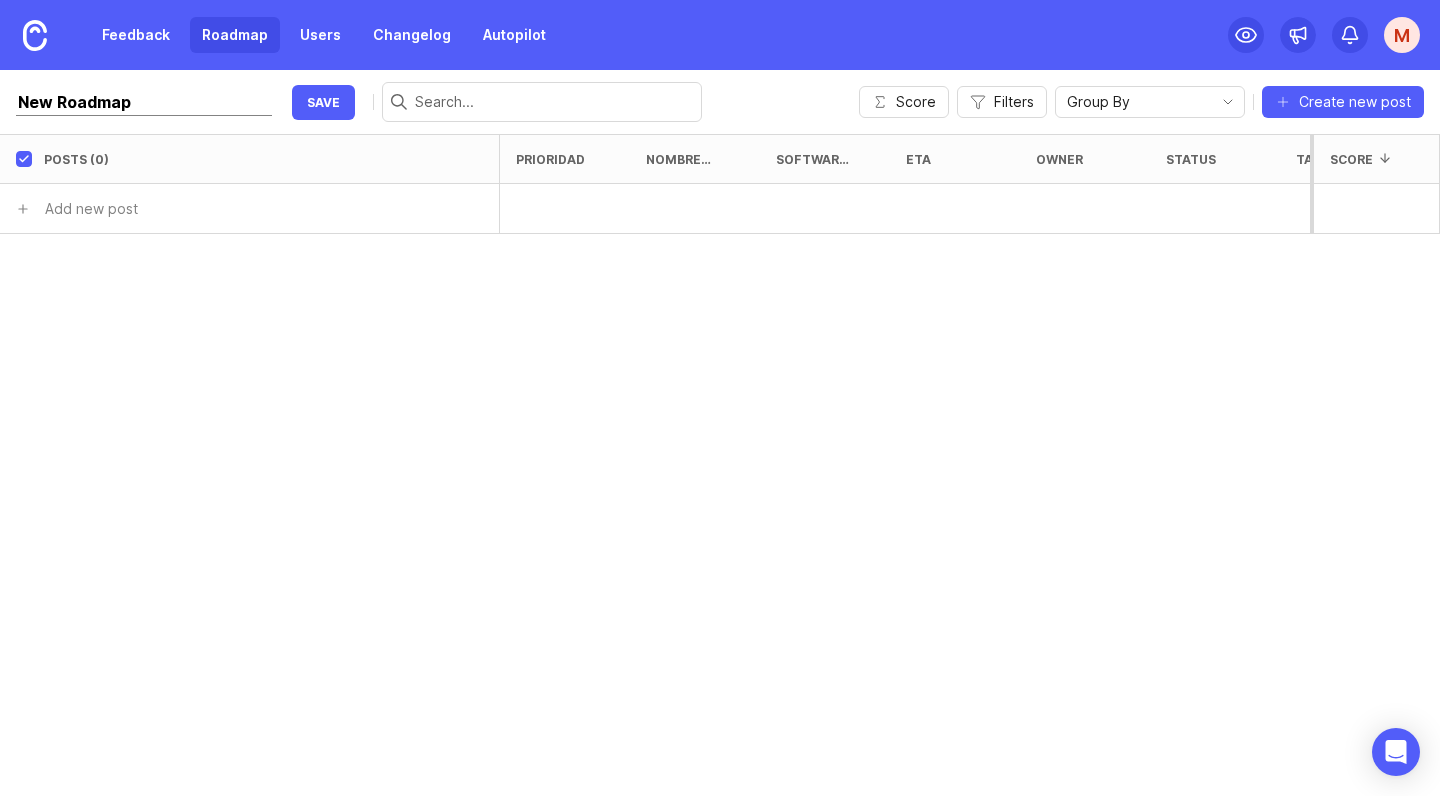 click on "New Roadmap" at bounding box center (144, 102) 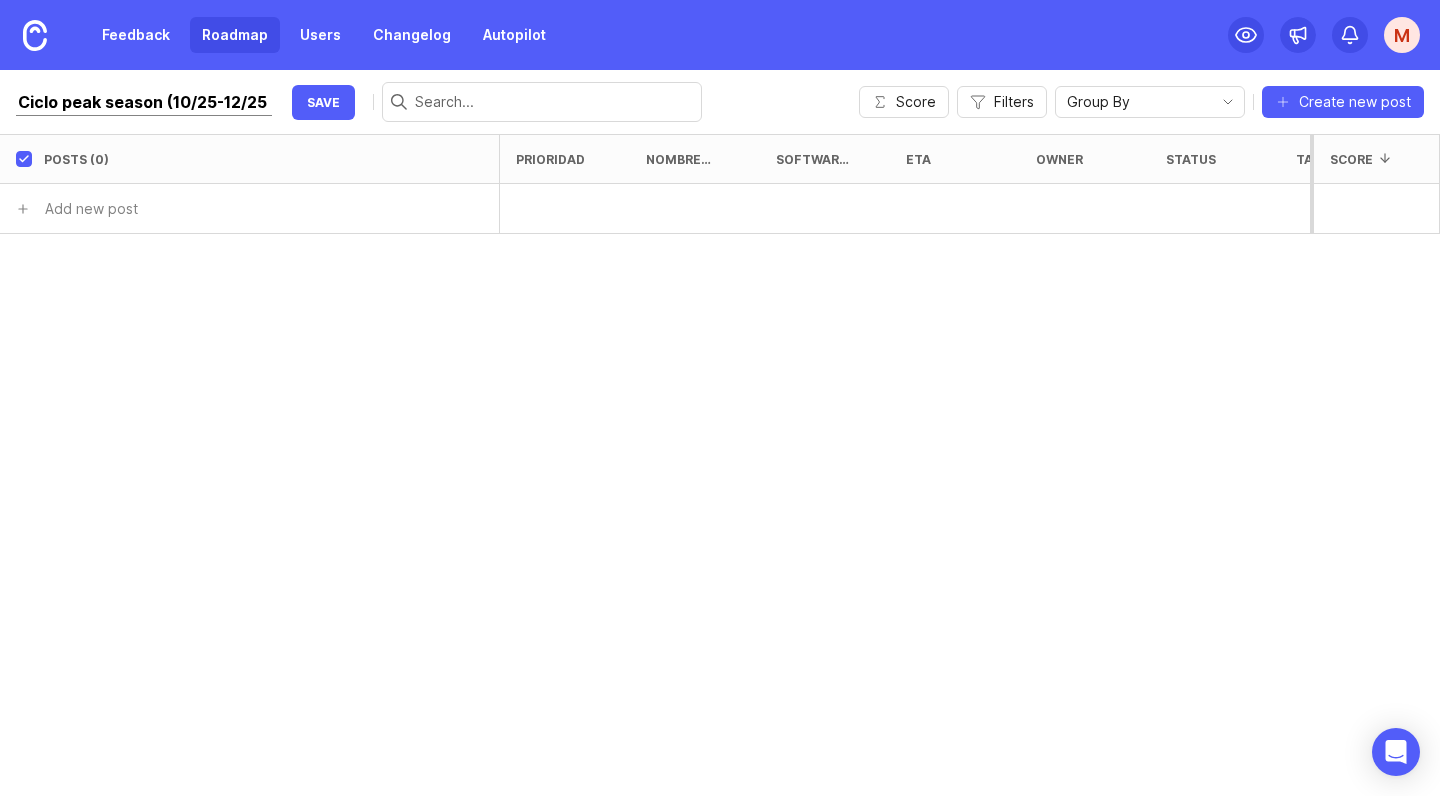 type on "Ciclo peak season (10/25-12/25)" 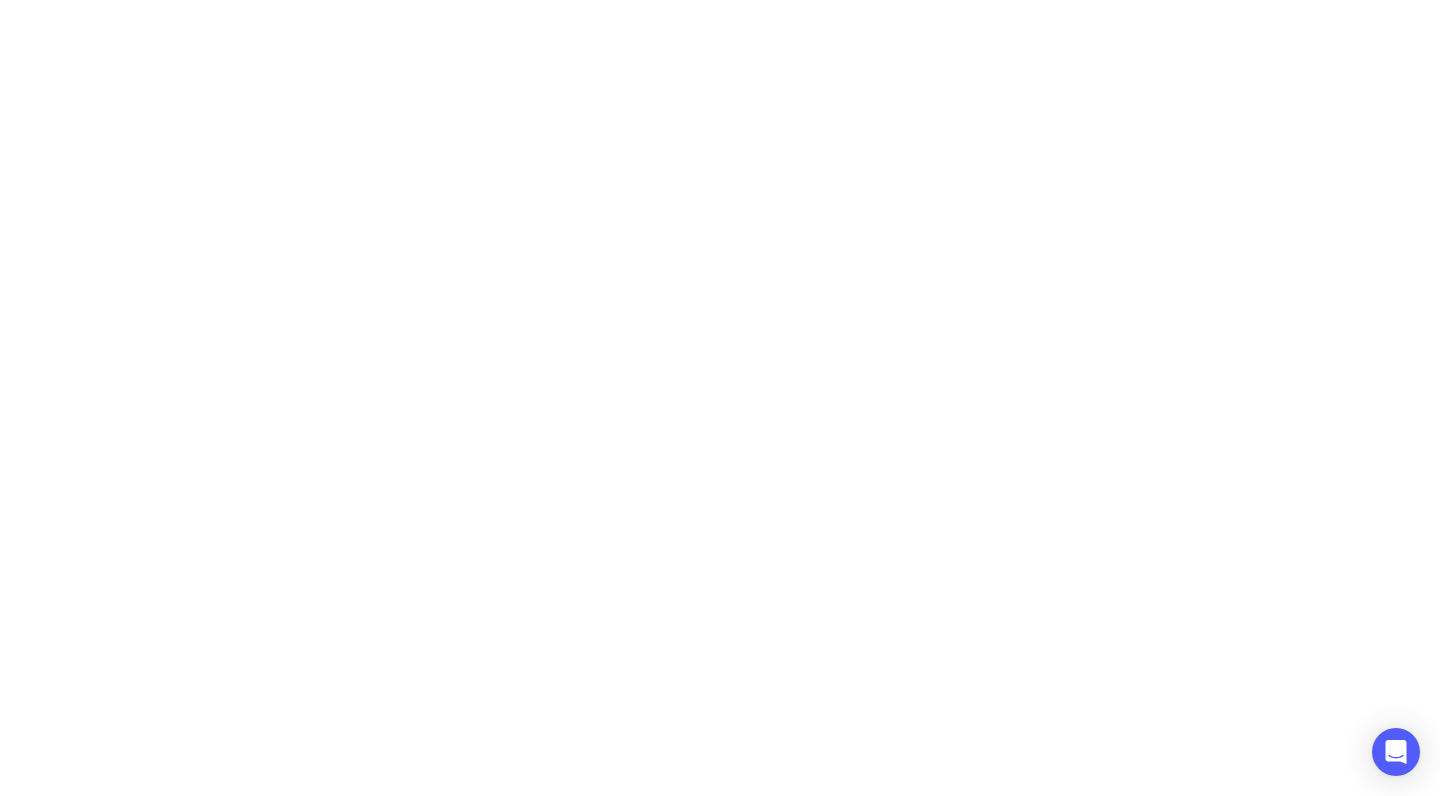 scroll, scrollTop: 0, scrollLeft: 0, axis: both 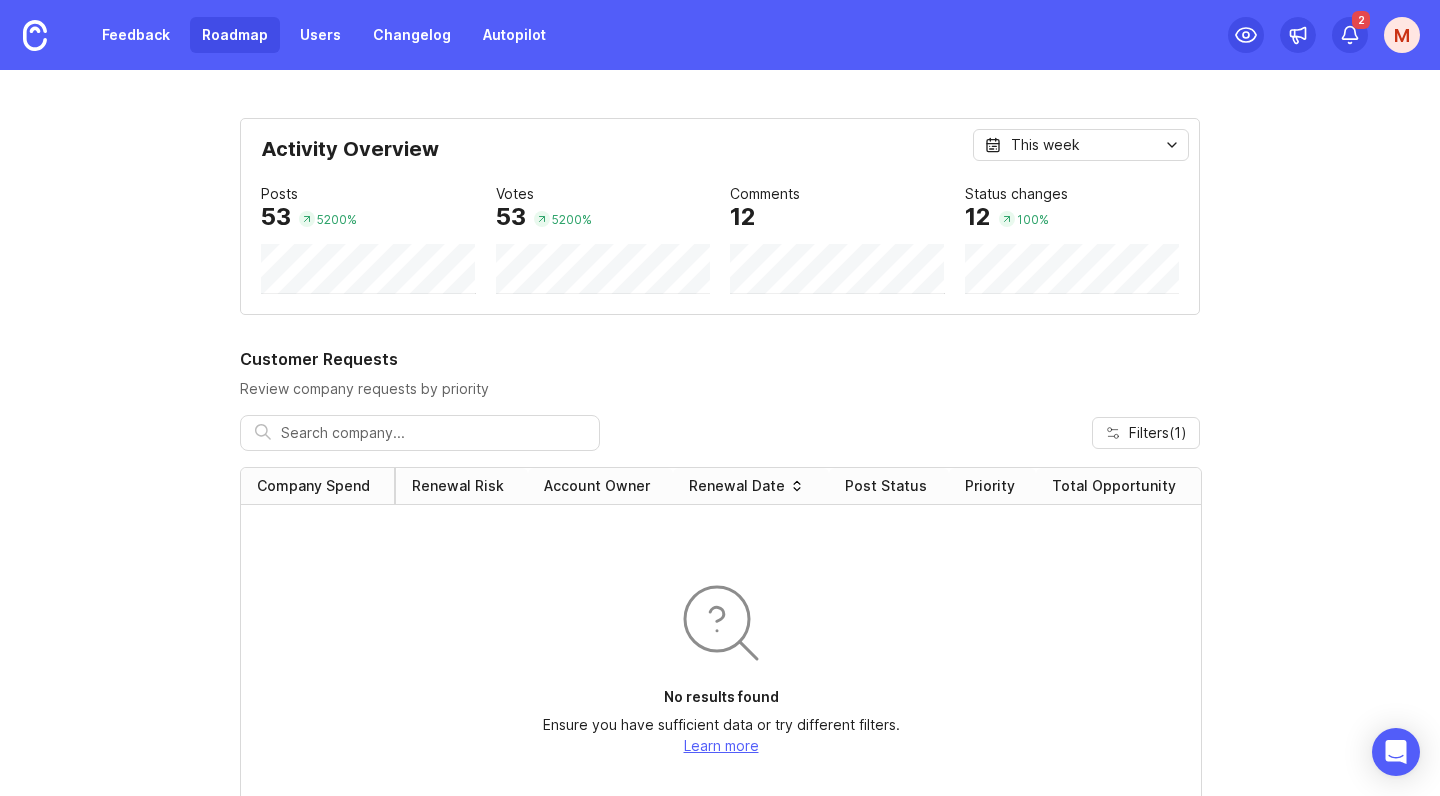 click on "Roadmap" at bounding box center [235, 35] 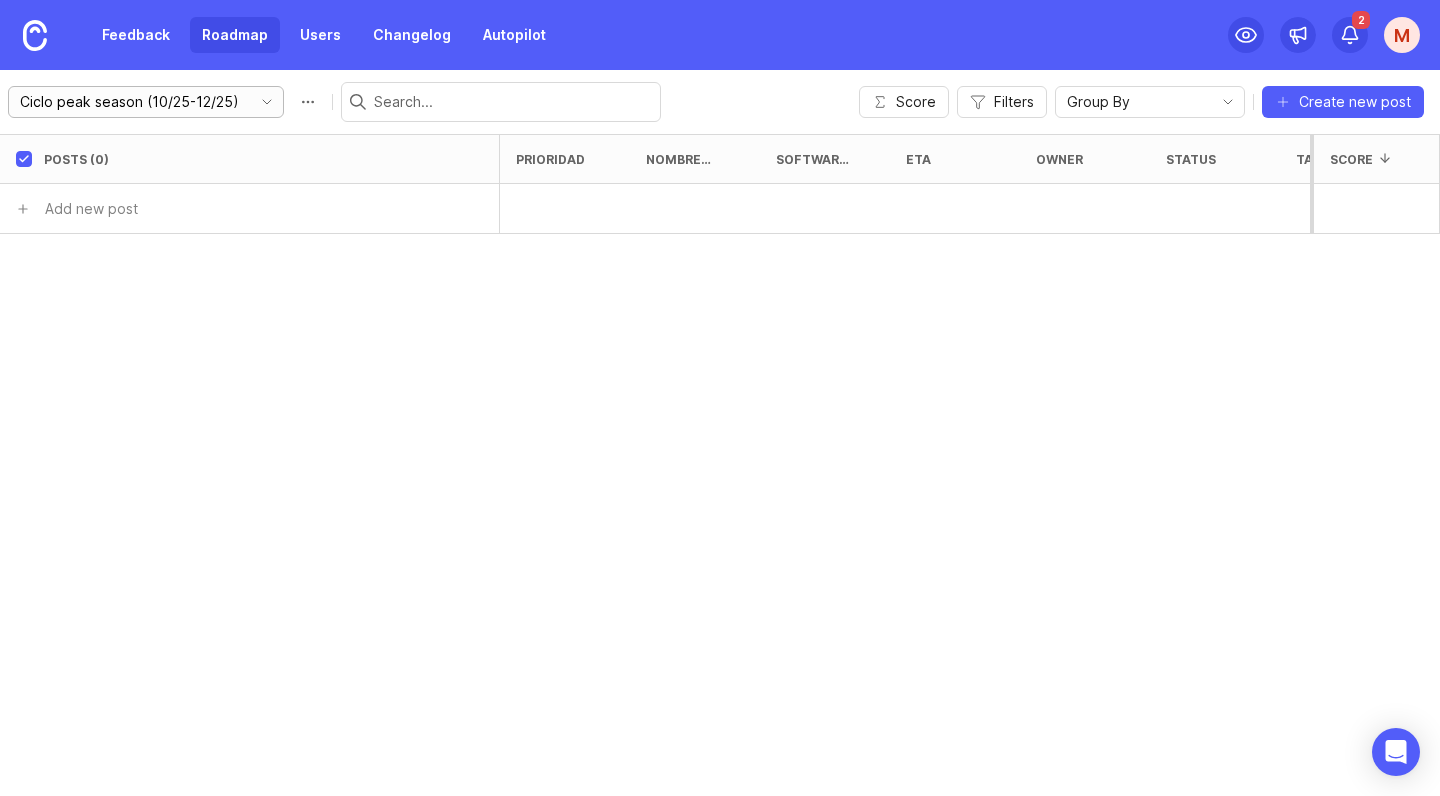 click on "Ciclo peak season (10/25-12/25)" at bounding box center [130, 102] 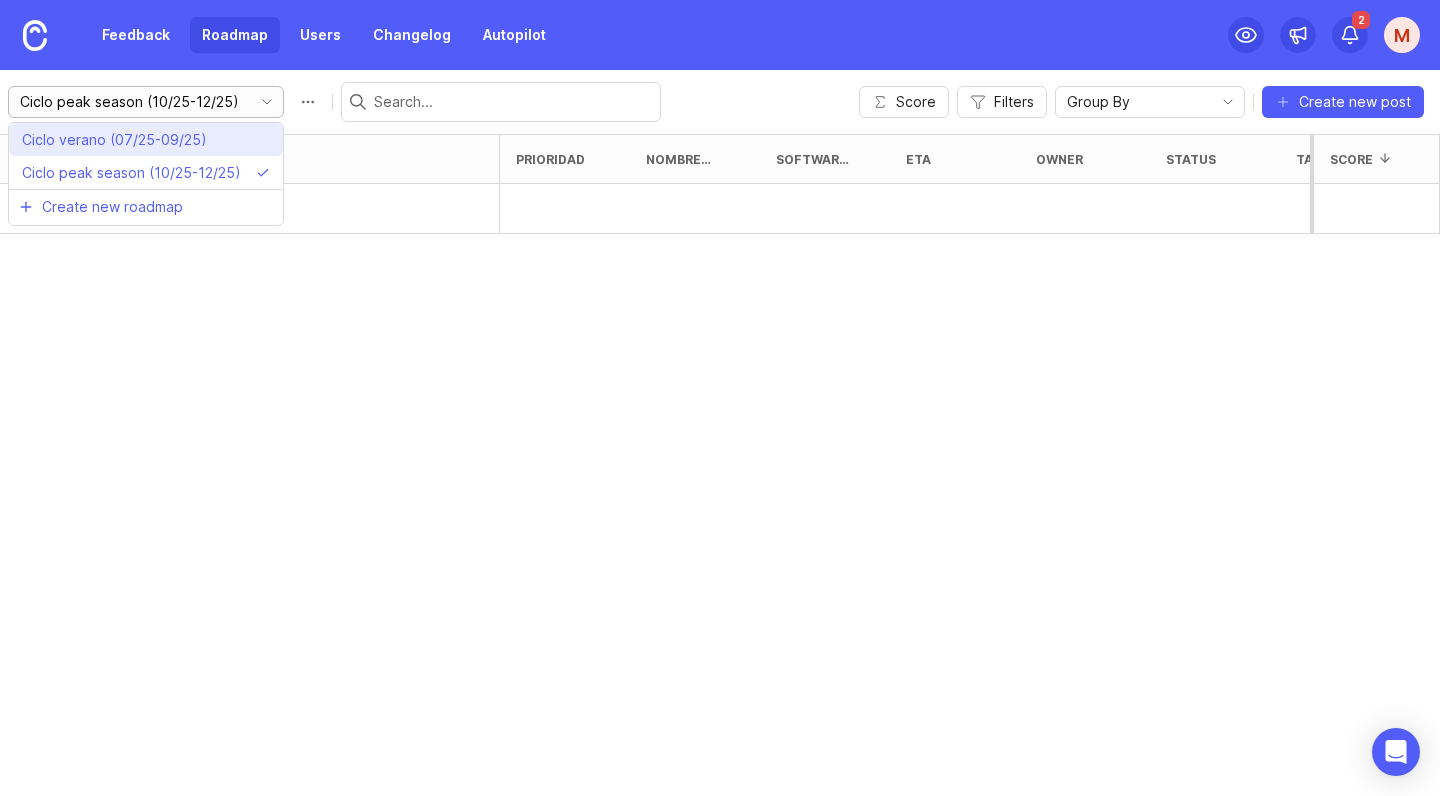 click on "Ciclo verano (07/25-09/25)" at bounding box center [146, 139] 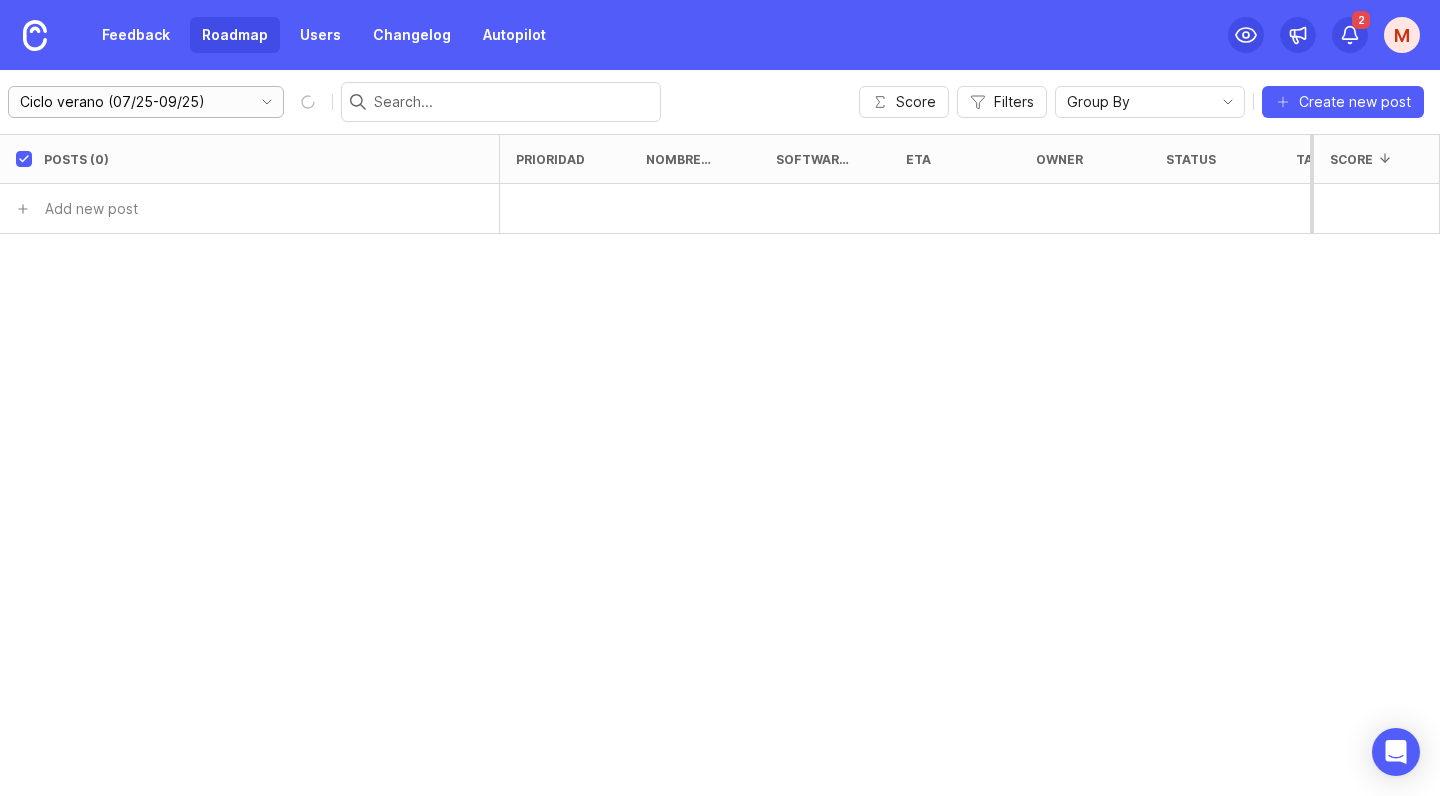 type on "Ciclo verano (07/25-09/25)" 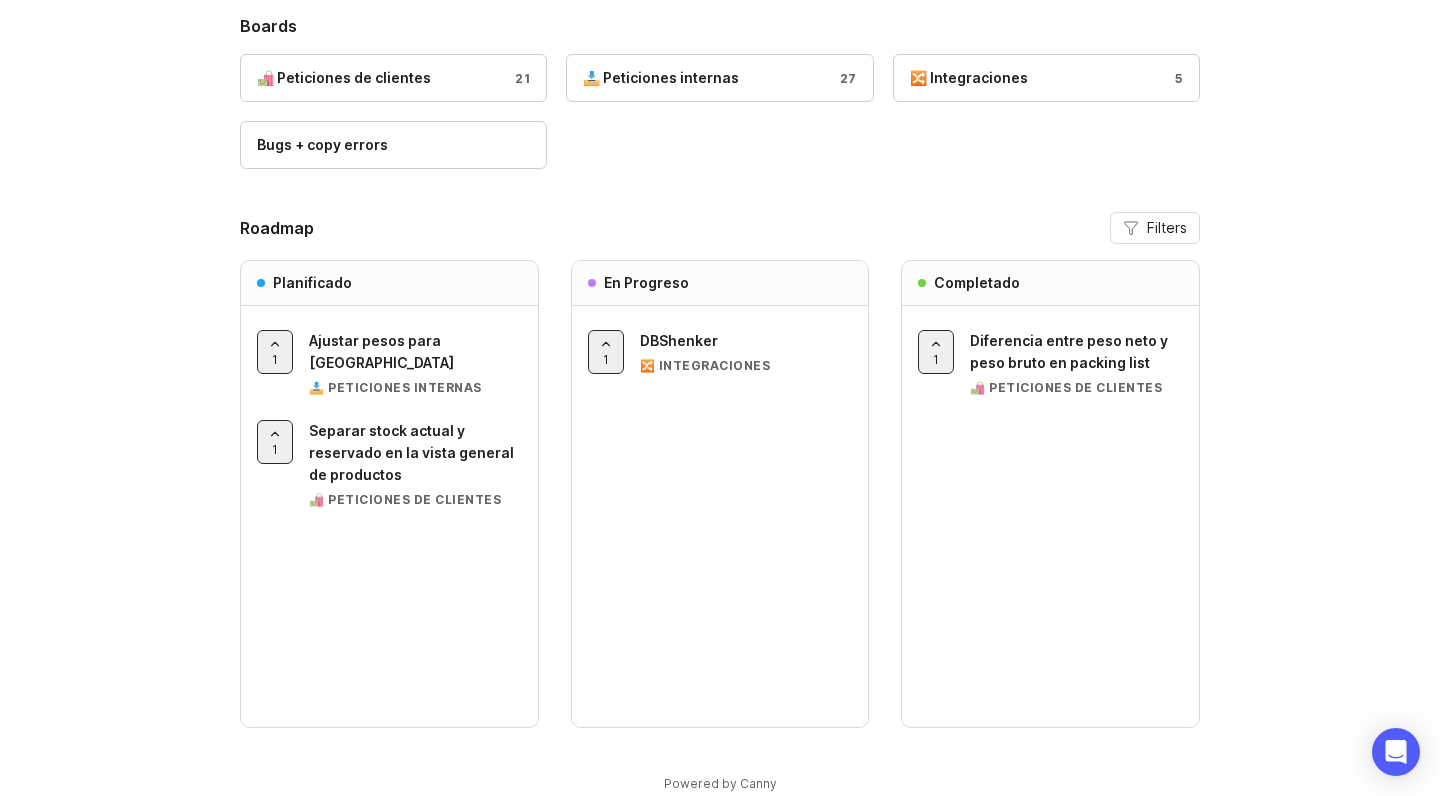 scroll, scrollTop: 118, scrollLeft: 0, axis: vertical 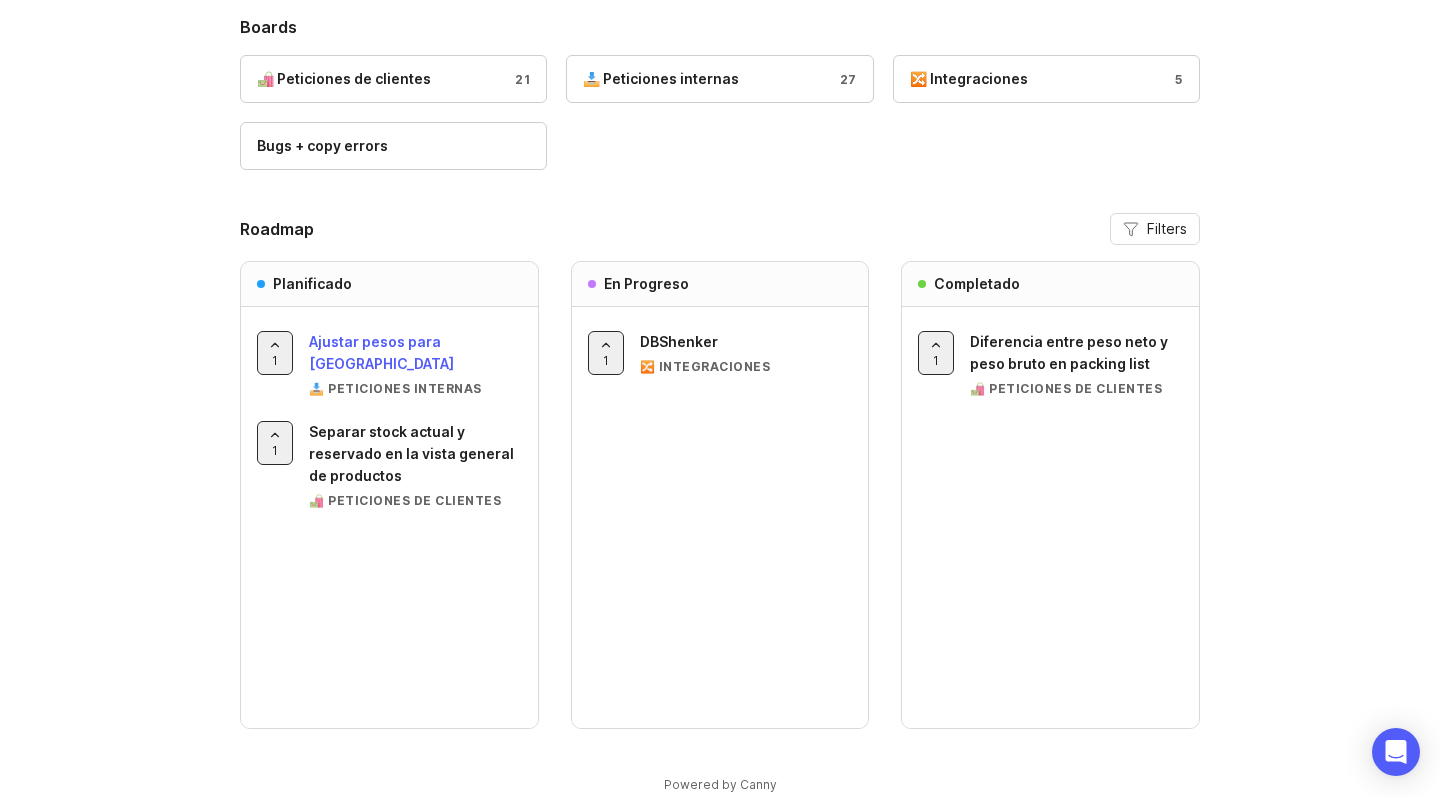 click on "Ajustar pesos para [GEOGRAPHIC_DATA]" at bounding box center (381, 352) 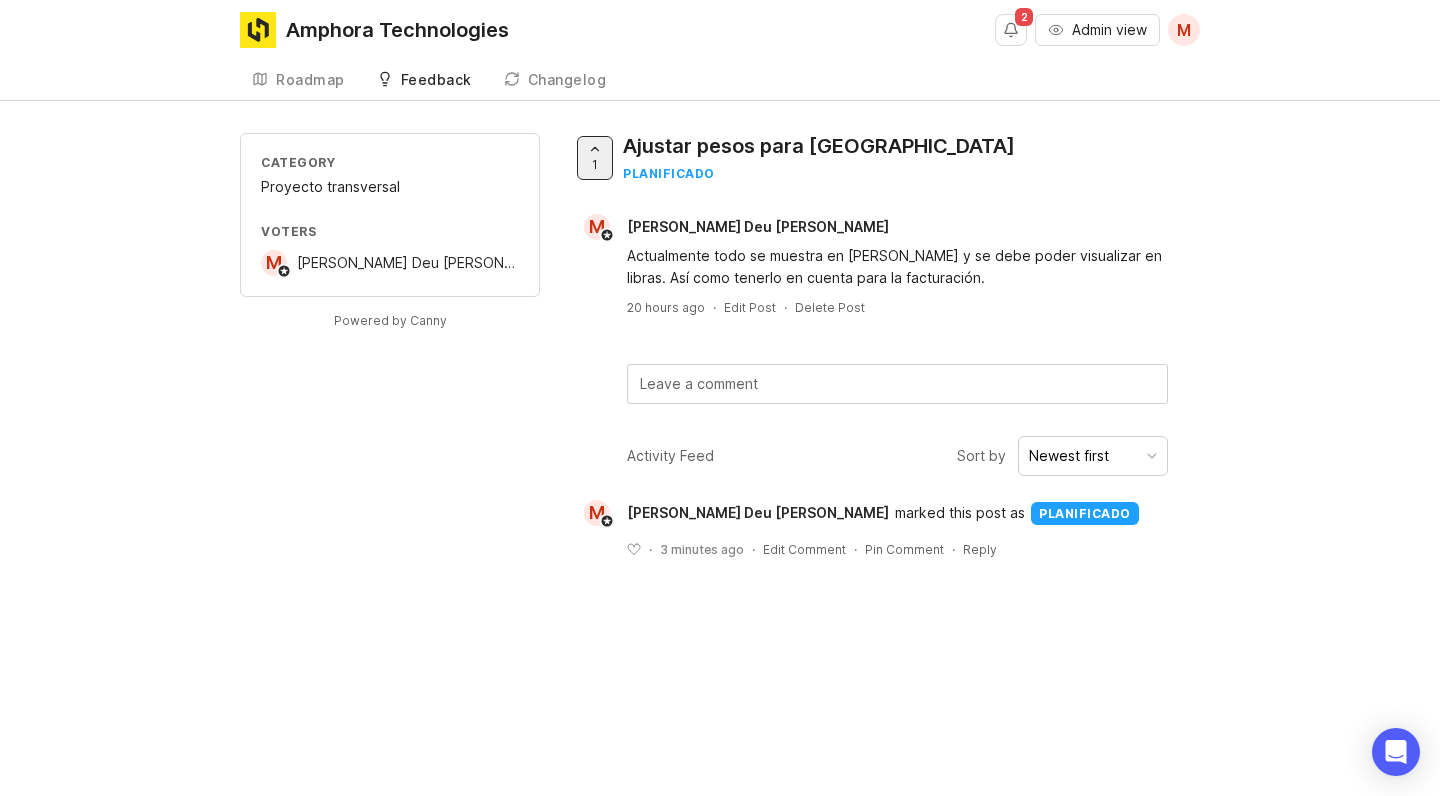 scroll, scrollTop: 0, scrollLeft: 0, axis: both 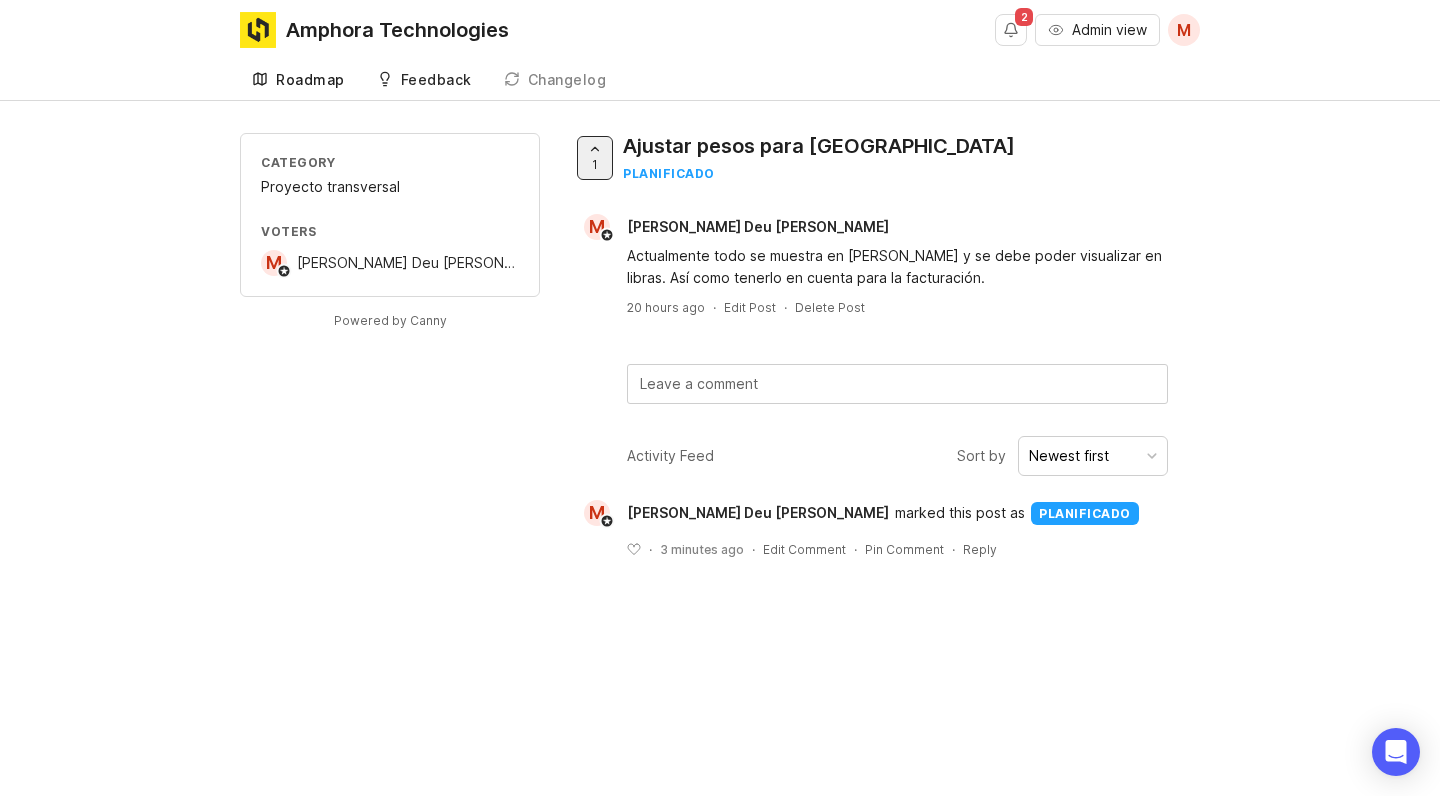 click on "Roadmap" at bounding box center (310, 80) 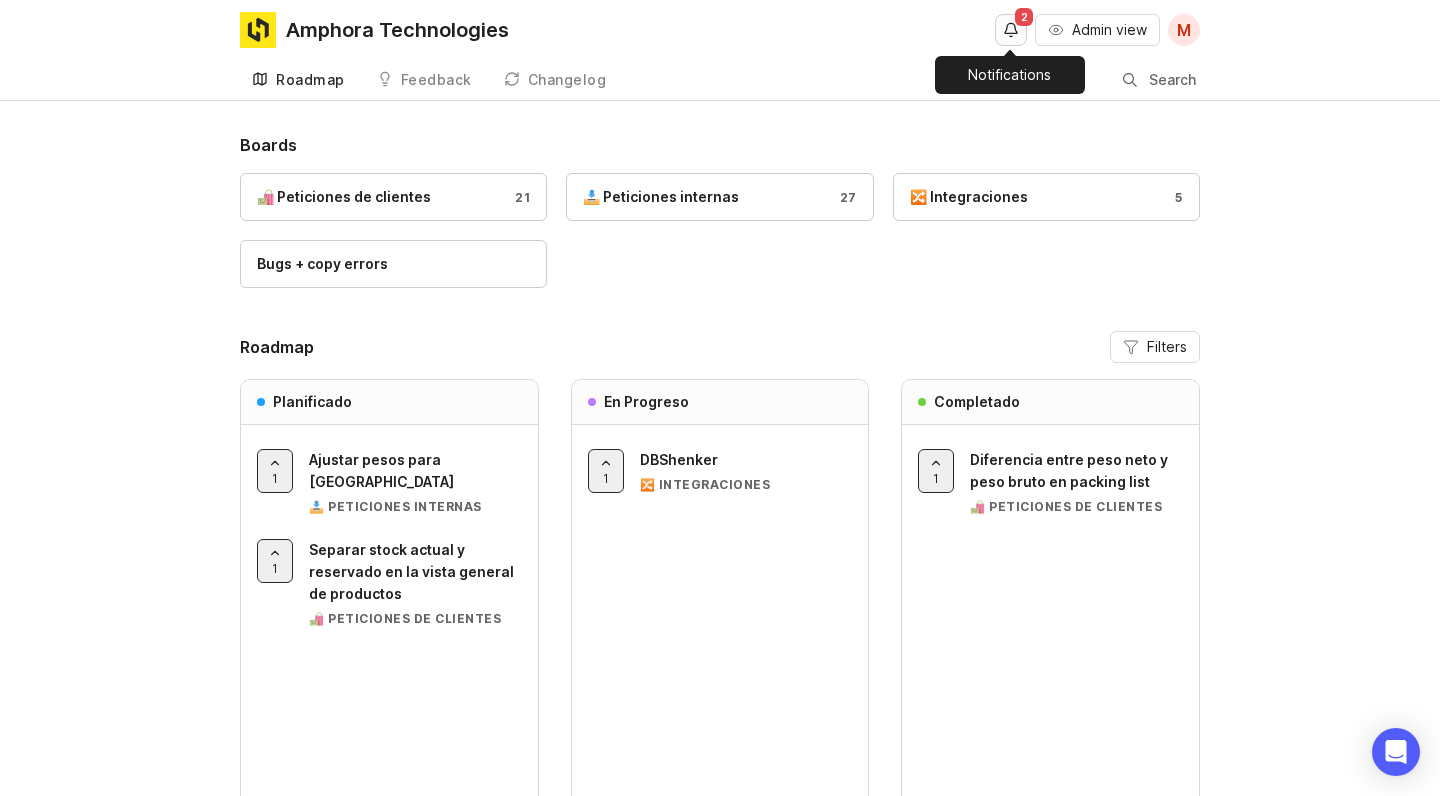 click at bounding box center [1011, 30] 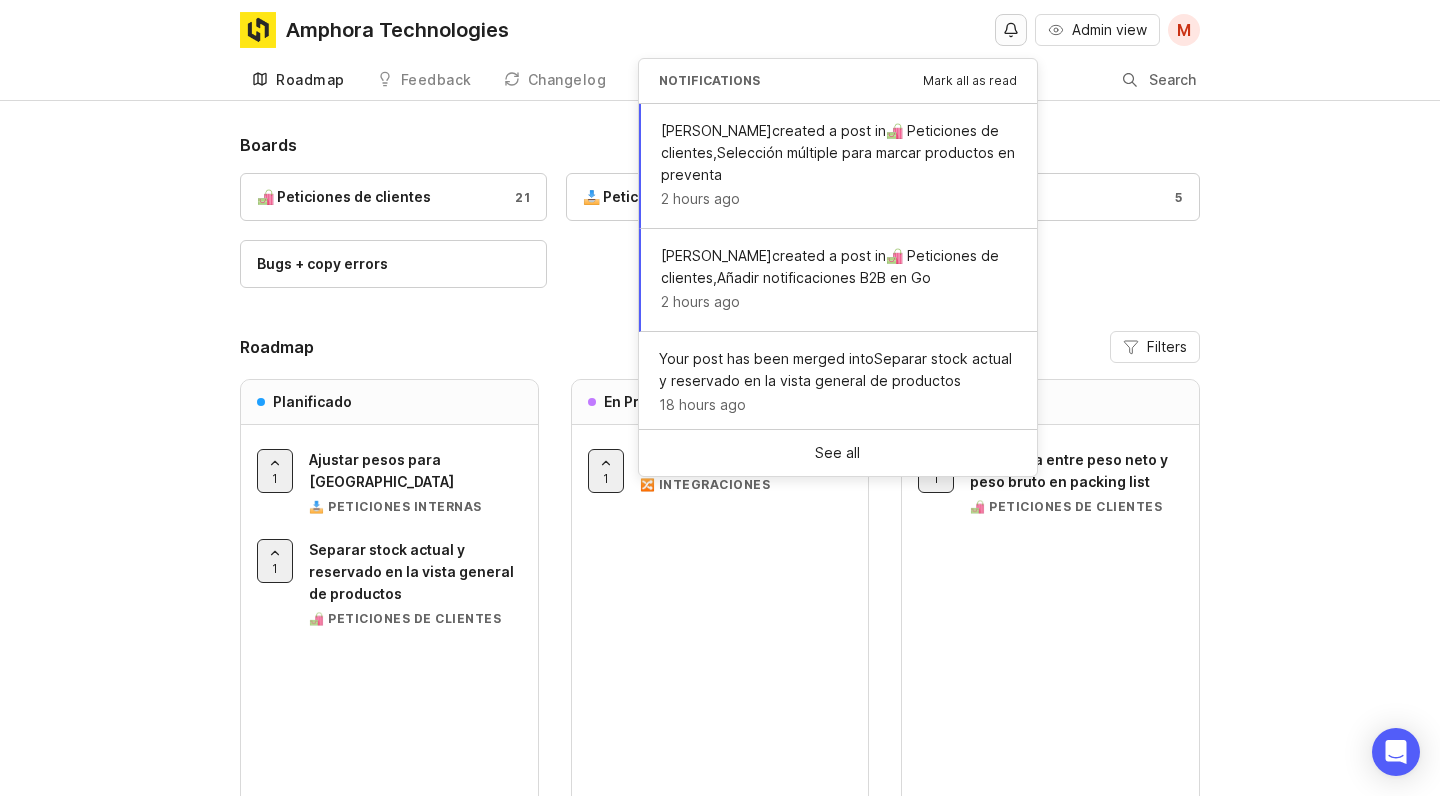 click at bounding box center [1011, 30] 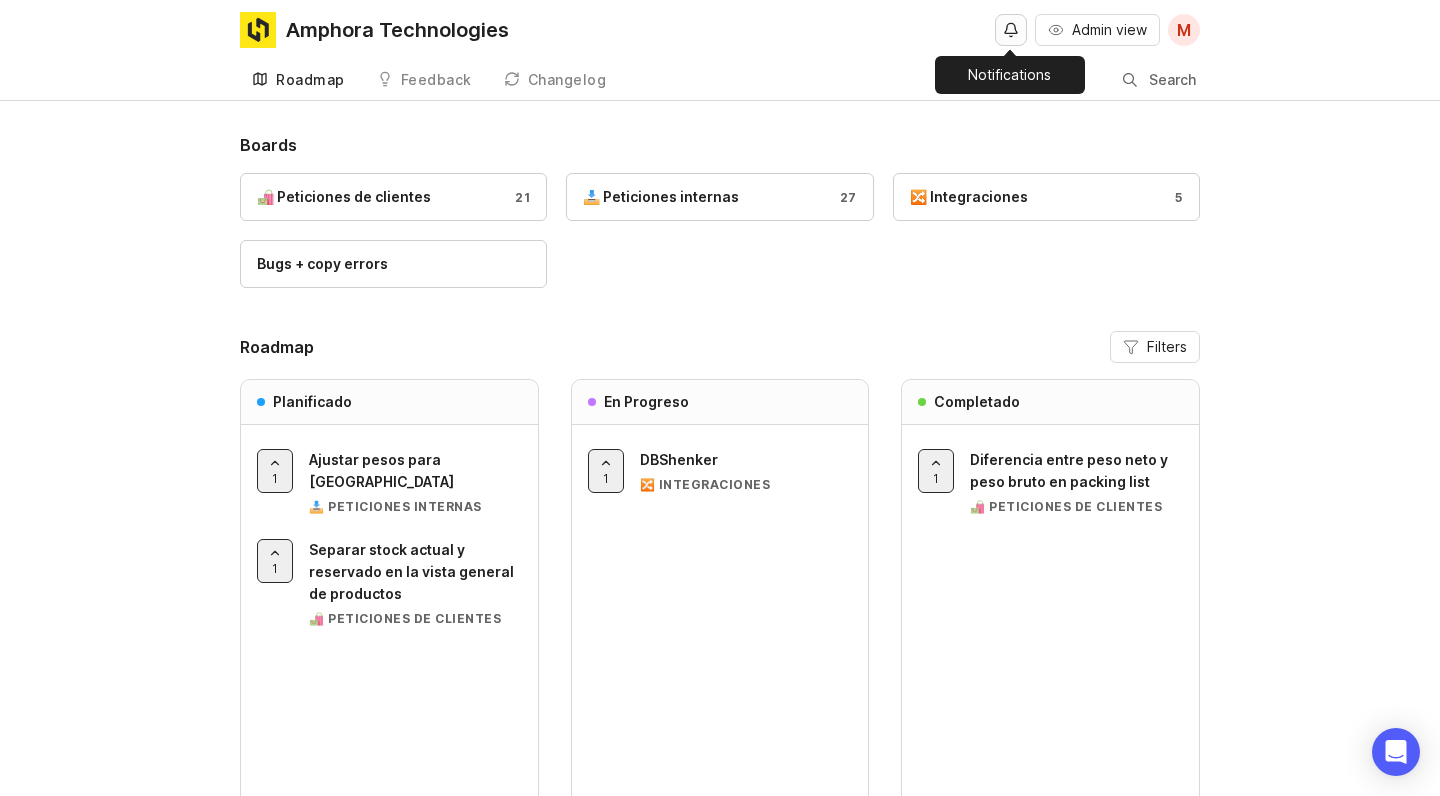 click at bounding box center (1011, 30) 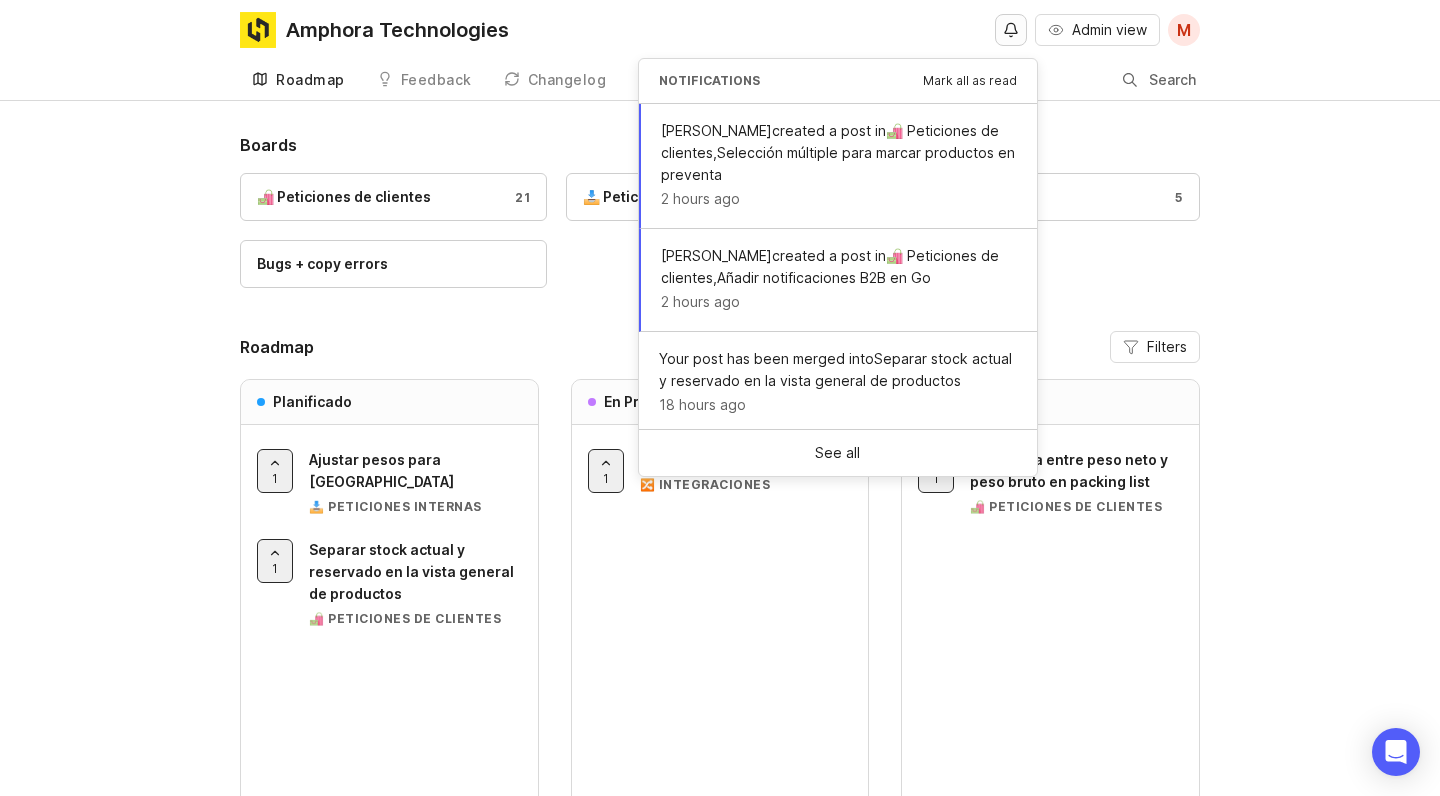 click at bounding box center [1011, 30] 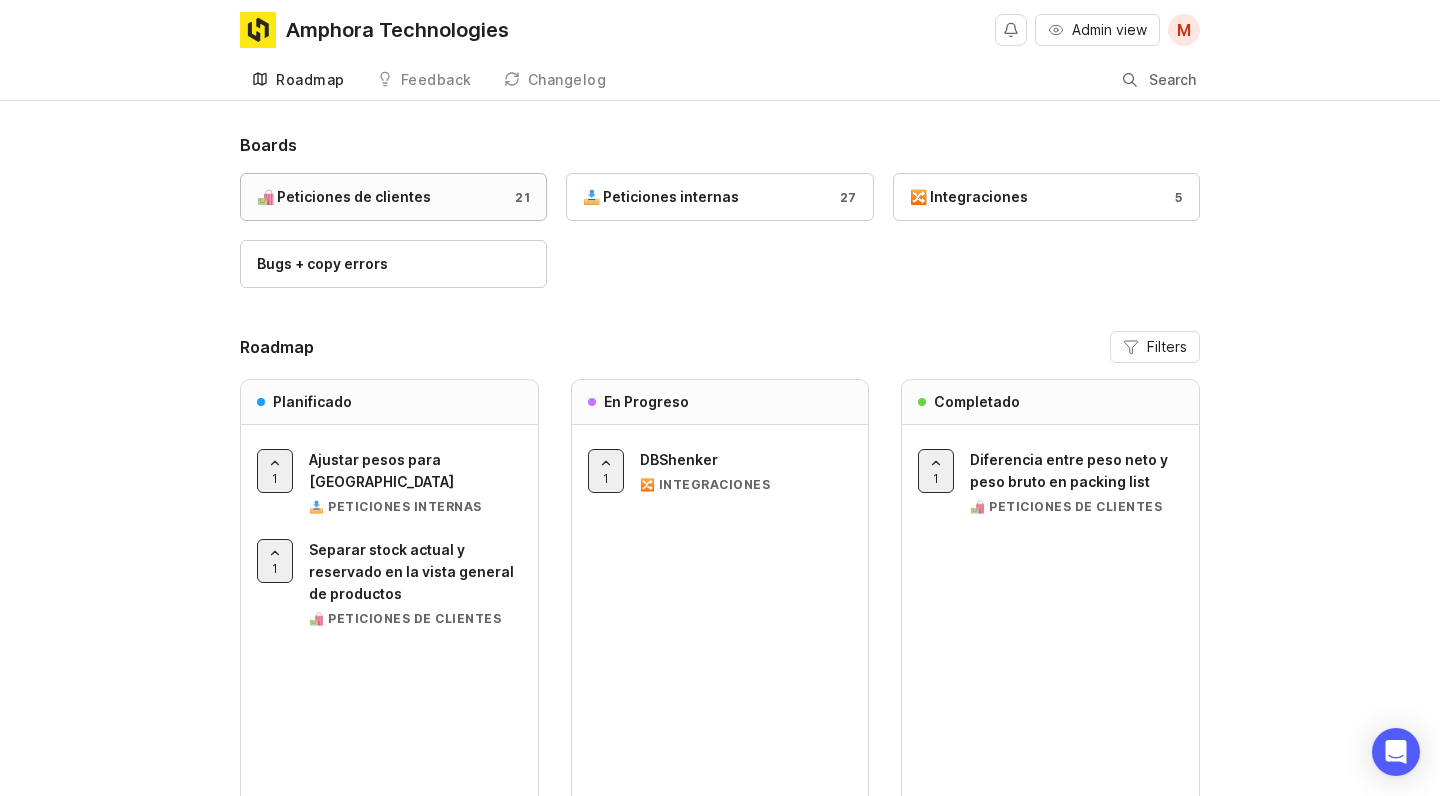 click on "🛍️ Peticiones de clientes 21" at bounding box center [393, 197] 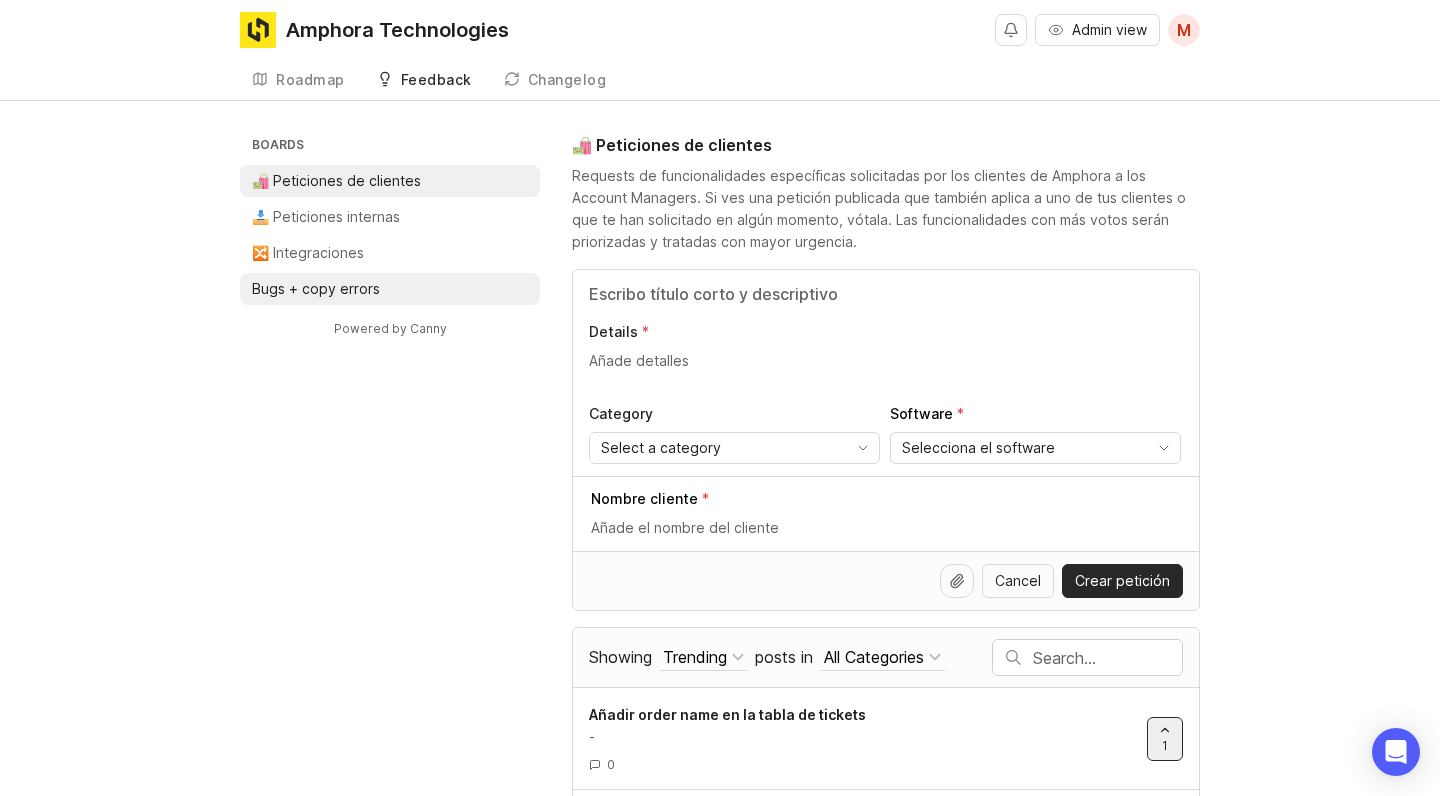 click on "Bugs + copy errors" at bounding box center [316, 289] 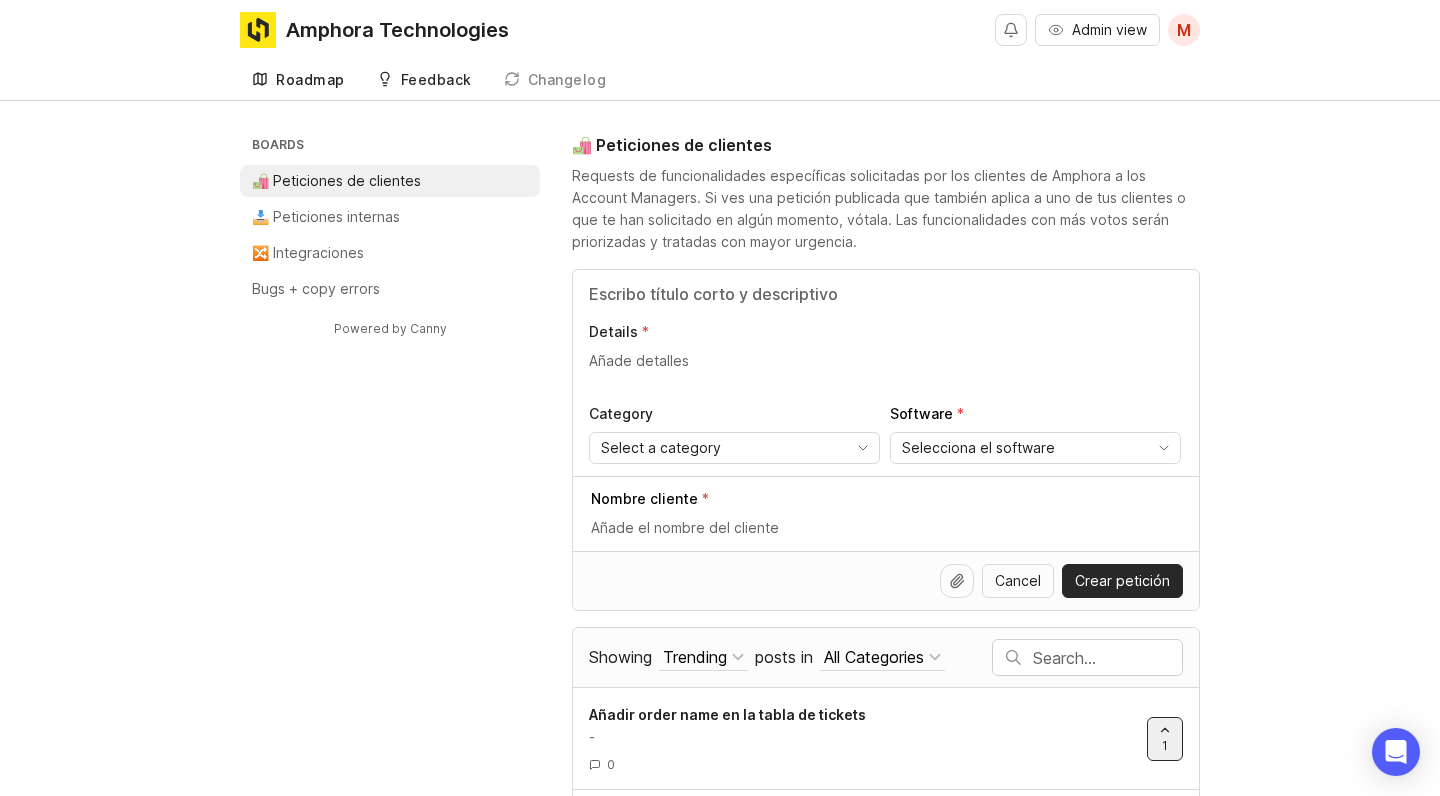 click on "Roadmap" at bounding box center [298, 80] 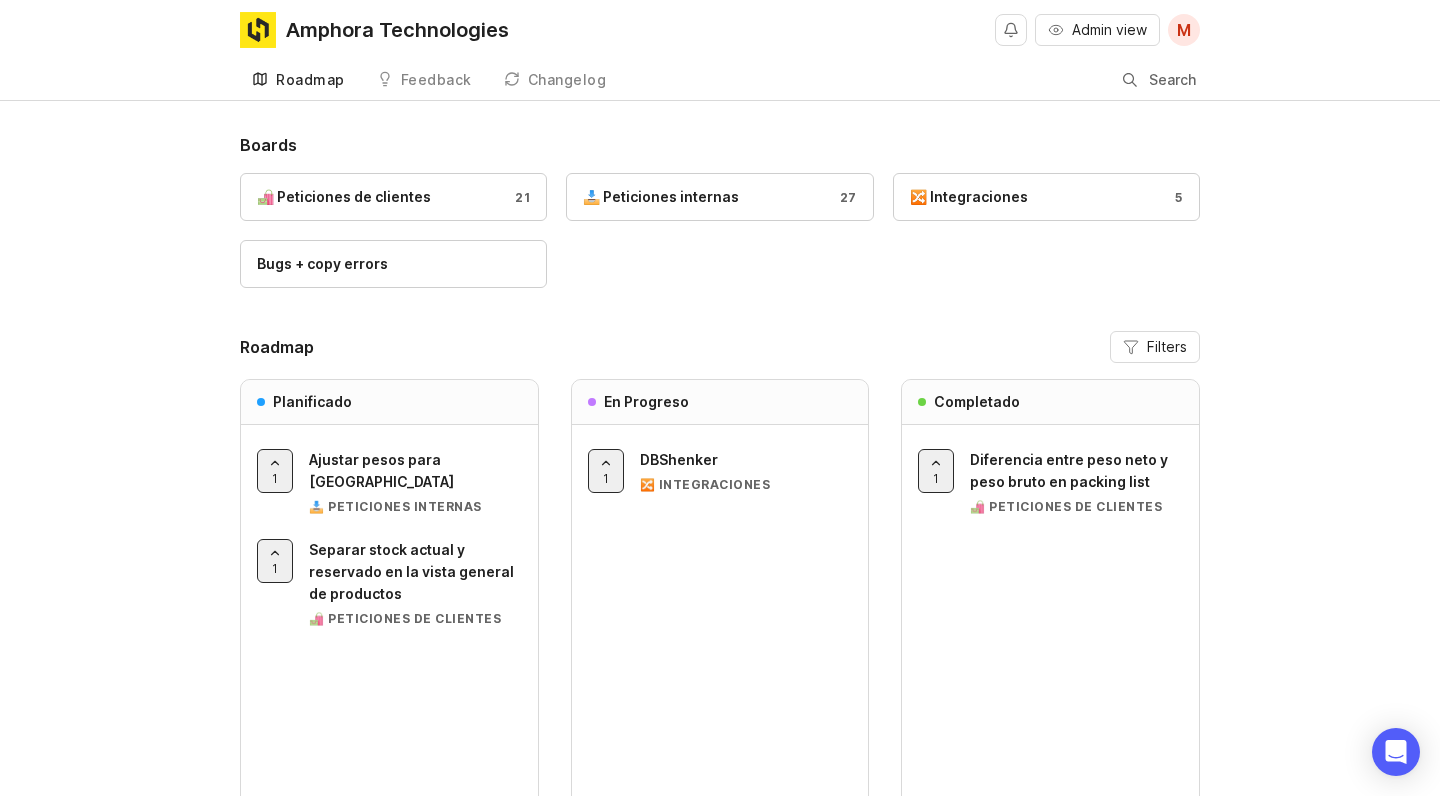 click on "Admin view M" at bounding box center (1097, 30) 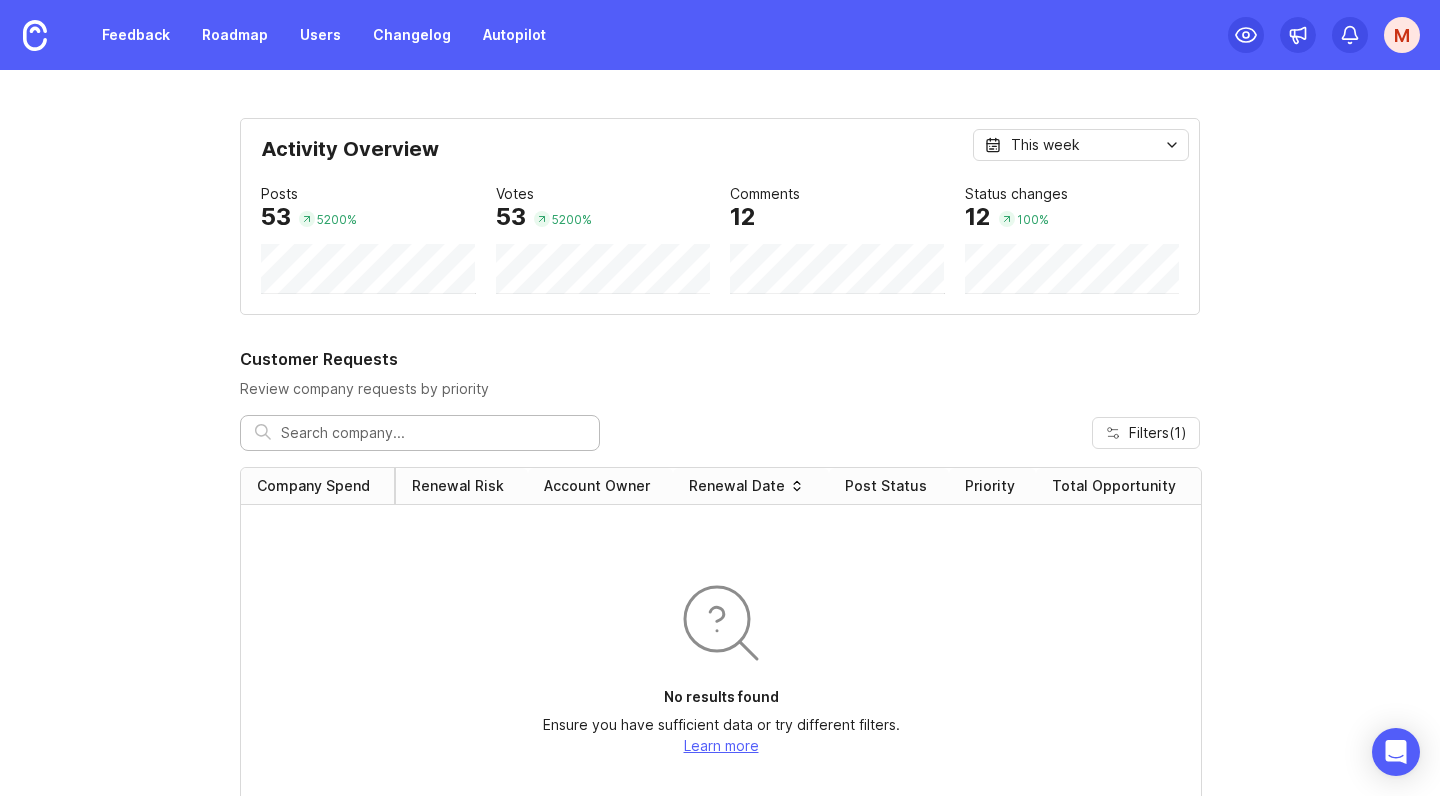 scroll, scrollTop: 0, scrollLeft: 0, axis: both 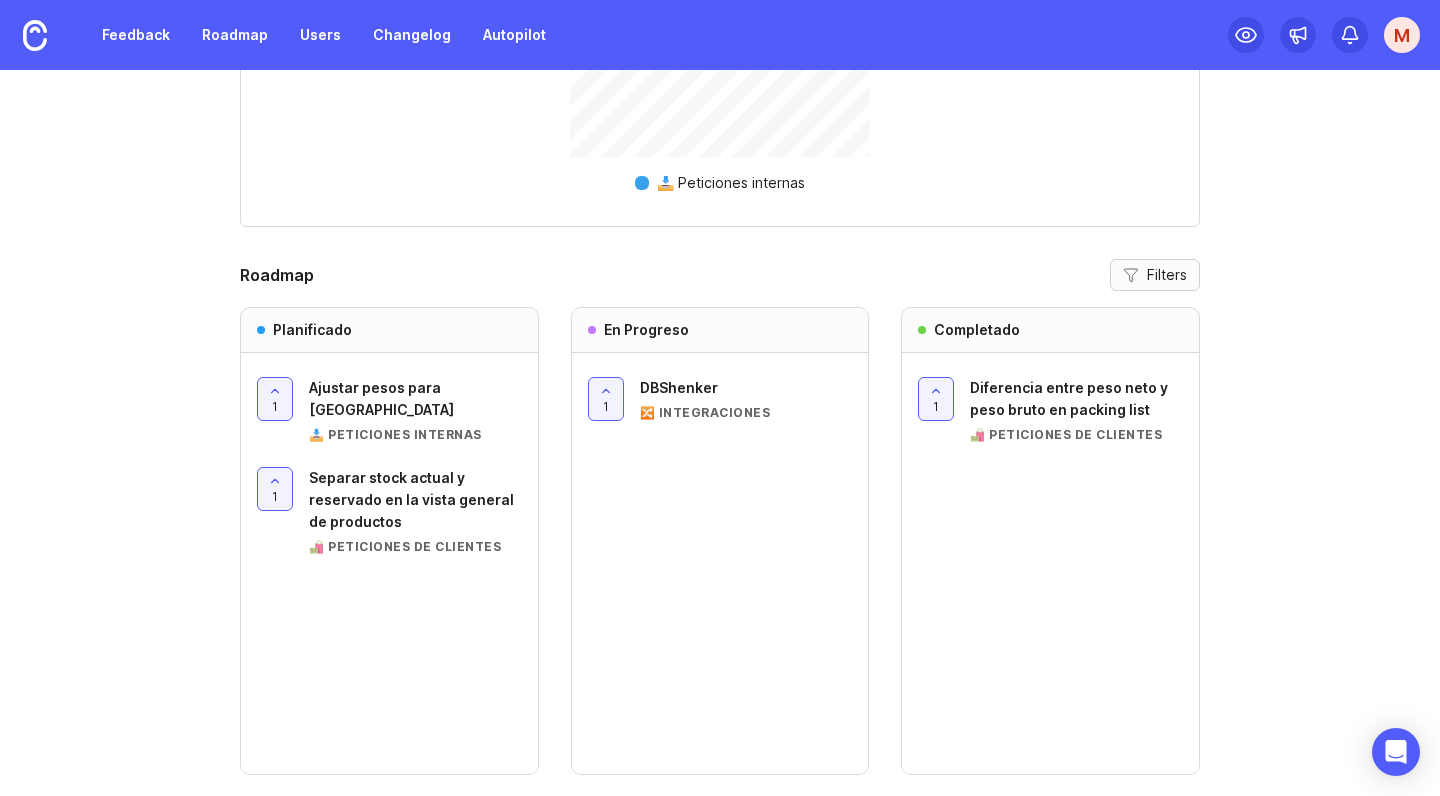 click on "Filters" at bounding box center [1155, 275] 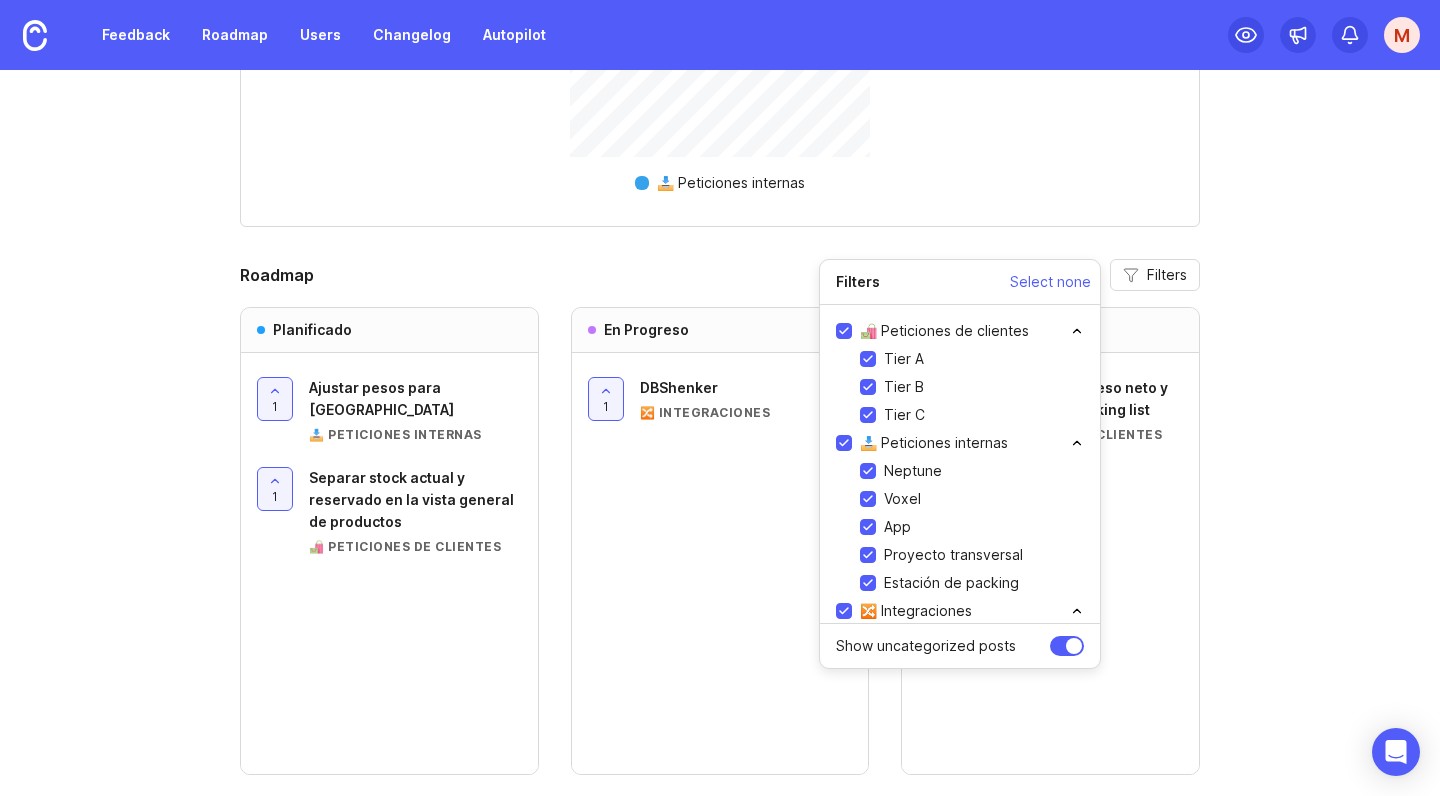 scroll, scrollTop: 0, scrollLeft: 0, axis: both 